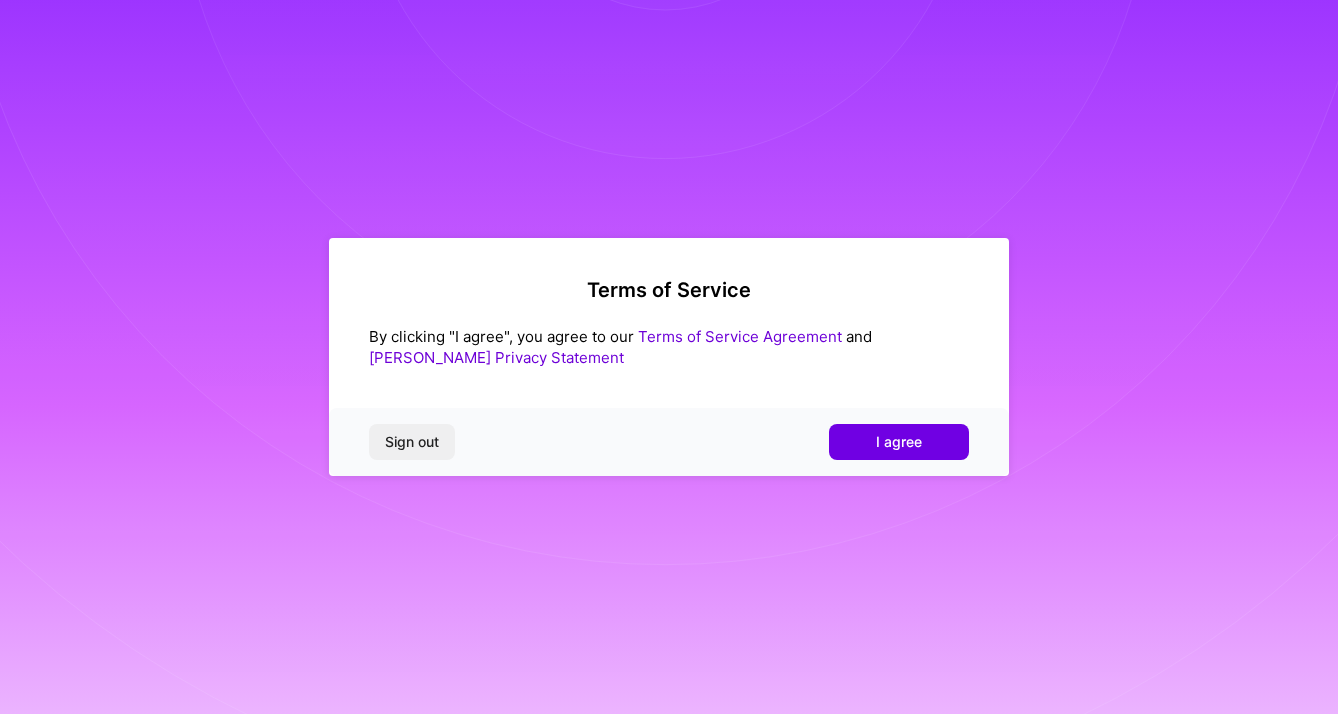 scroll, scrollTop: 0, scrollLeft: 0, axis: both 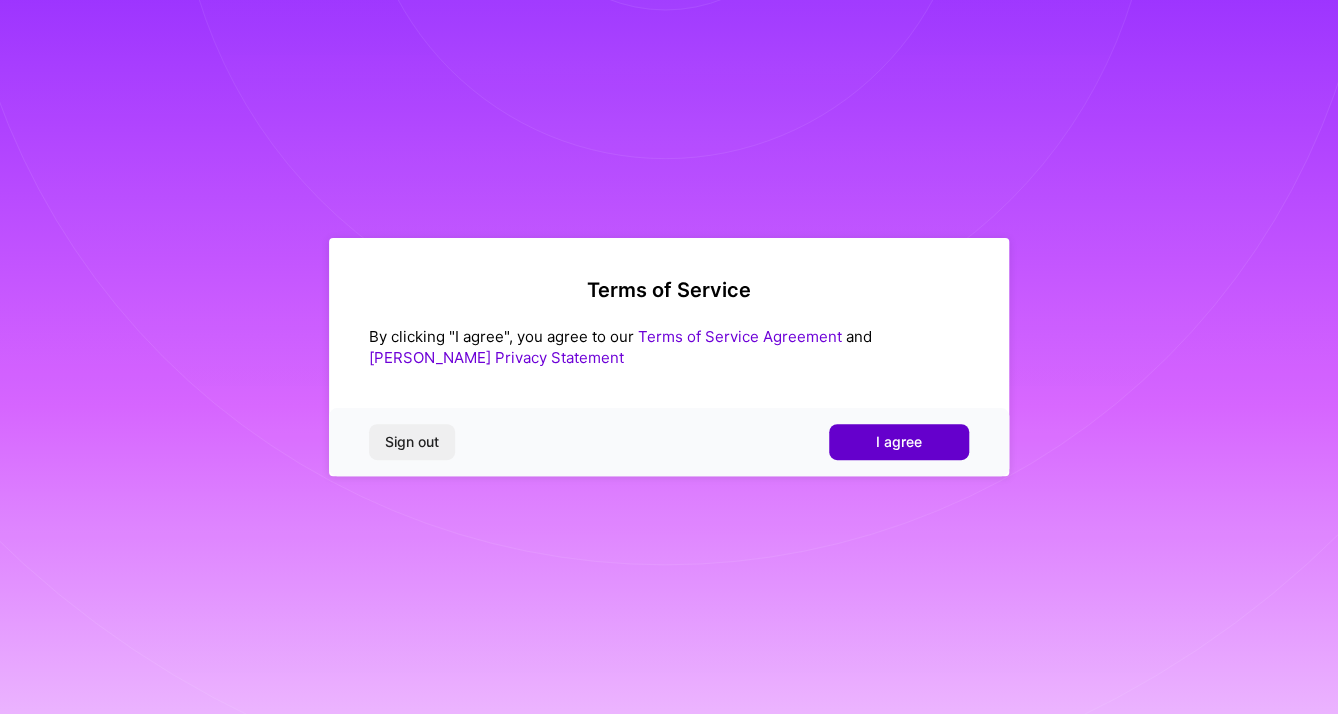 click on "I agree" at bounding box center (899, 442) 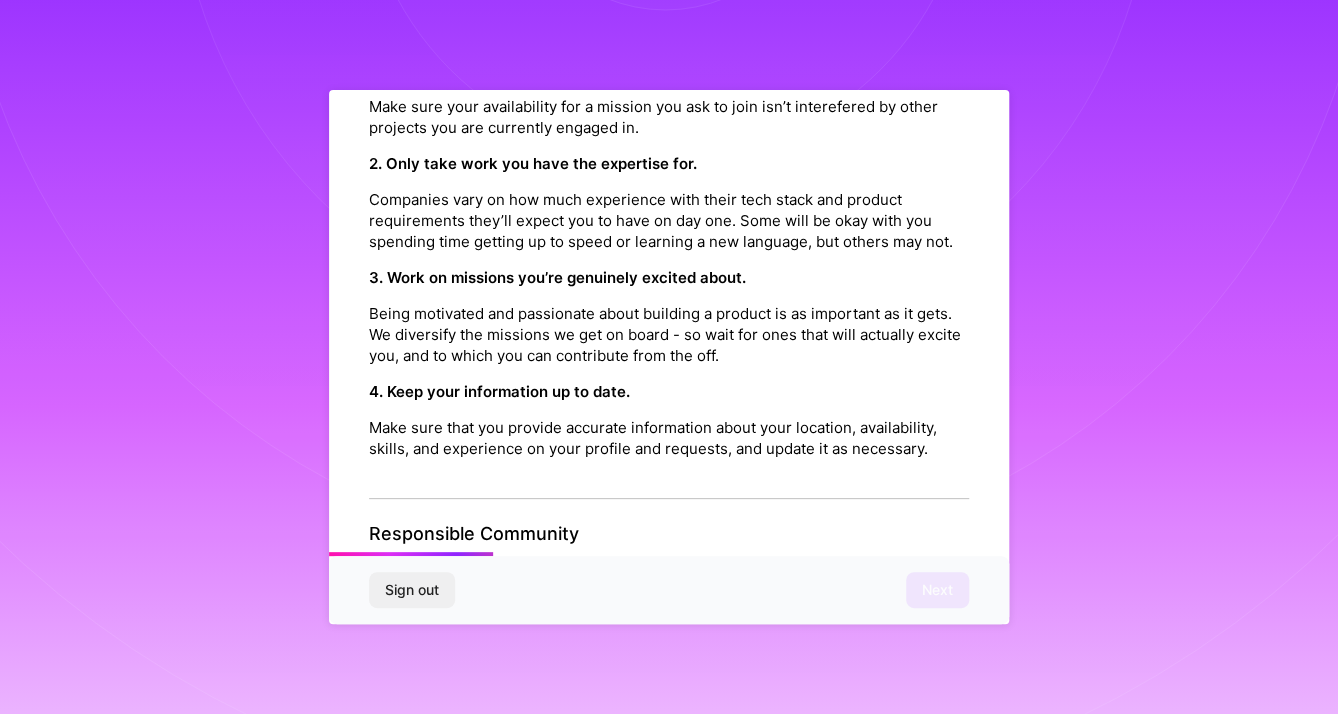 scroll, scrollTop: 591, scrollLeft: 0, axis: vertical 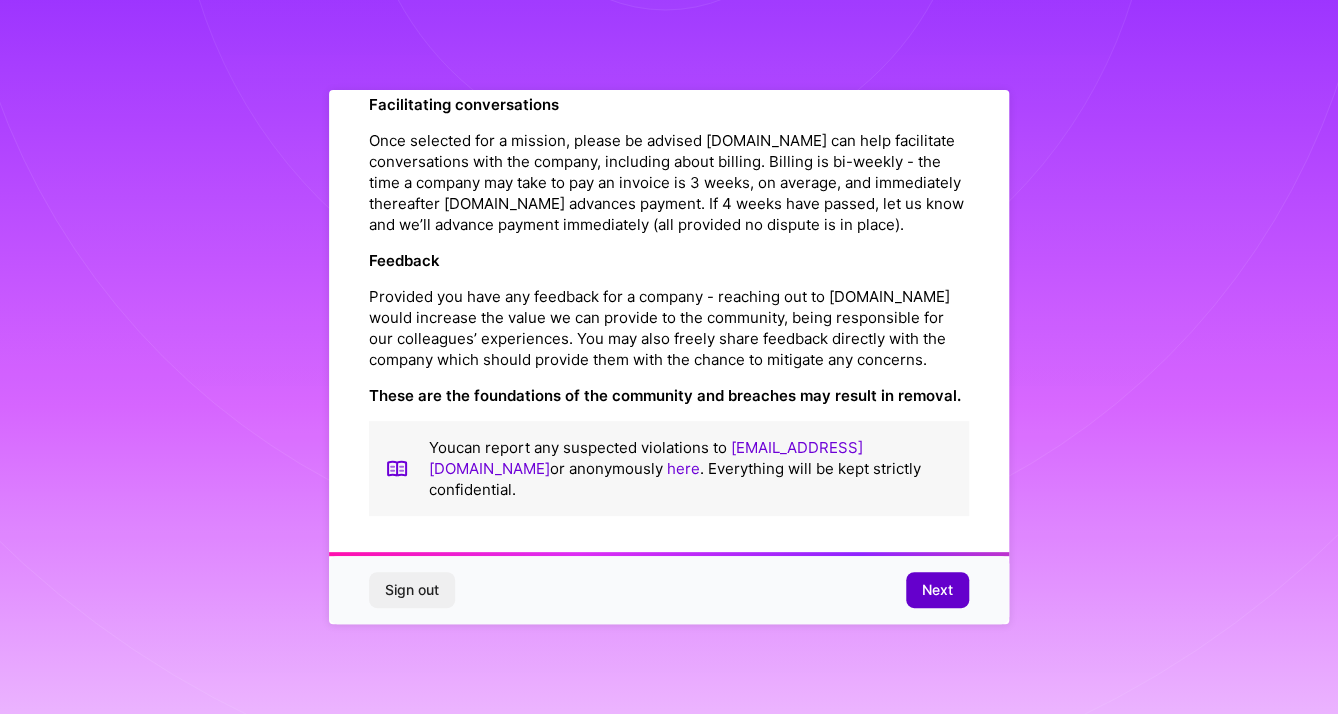 click on "Next" at bounding box center [937, 590] 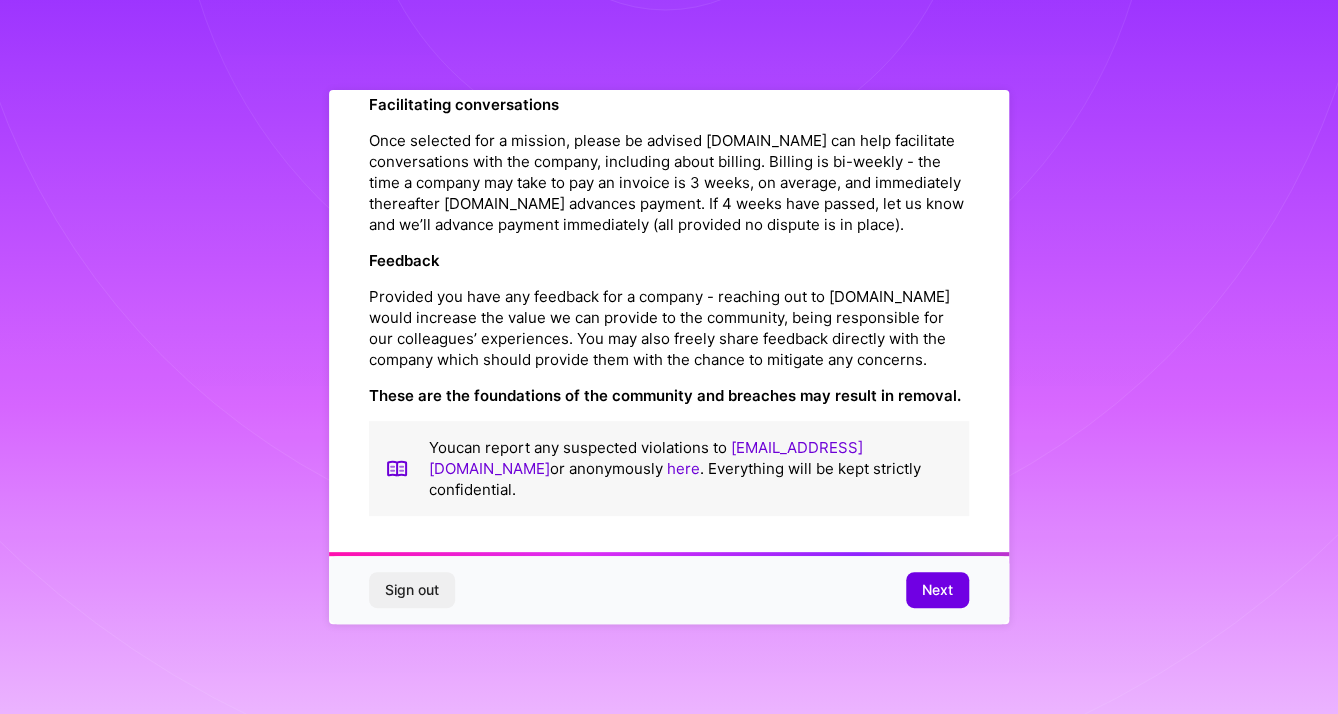 scroll, scrollTop: 5, scrollLeft: 0, axis: vertical 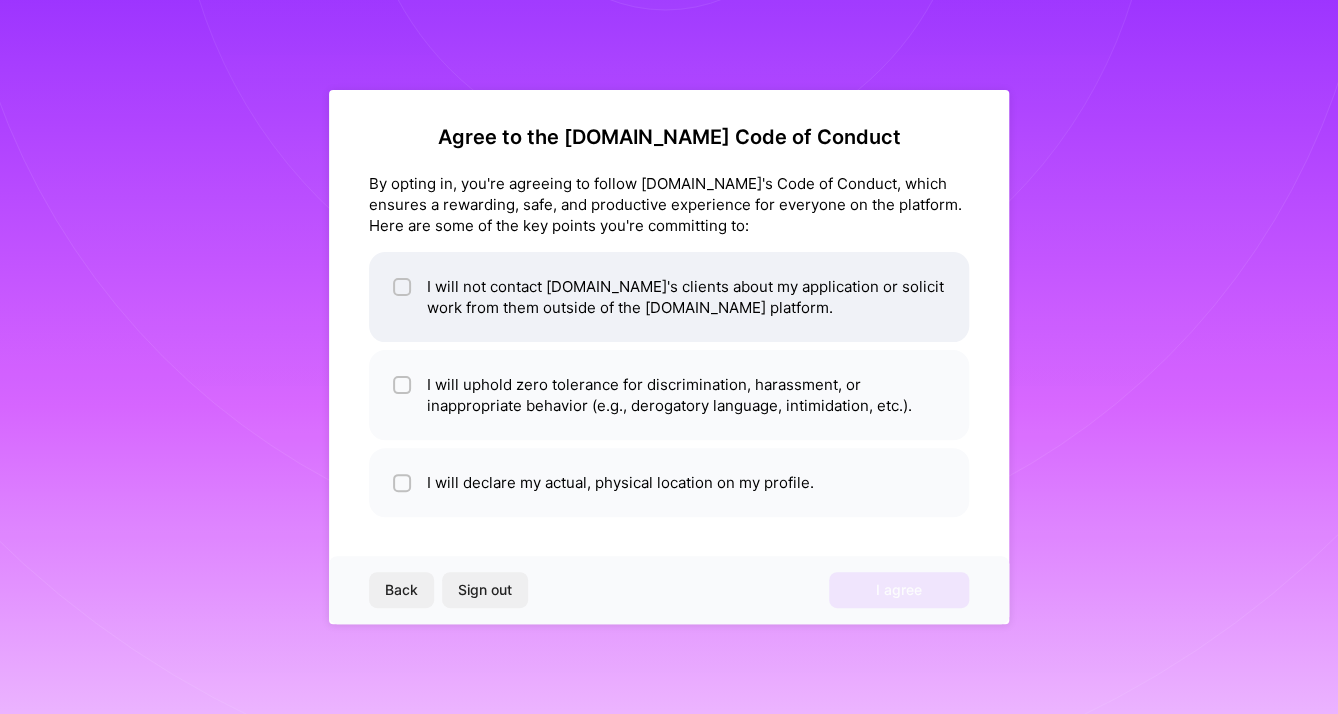 click on "I will not contact [DOMAIN_NAME]'s clients about my application or solicit work from them outside of the [DOMAIN_NAME] platform." at bounding box center [669, 297] 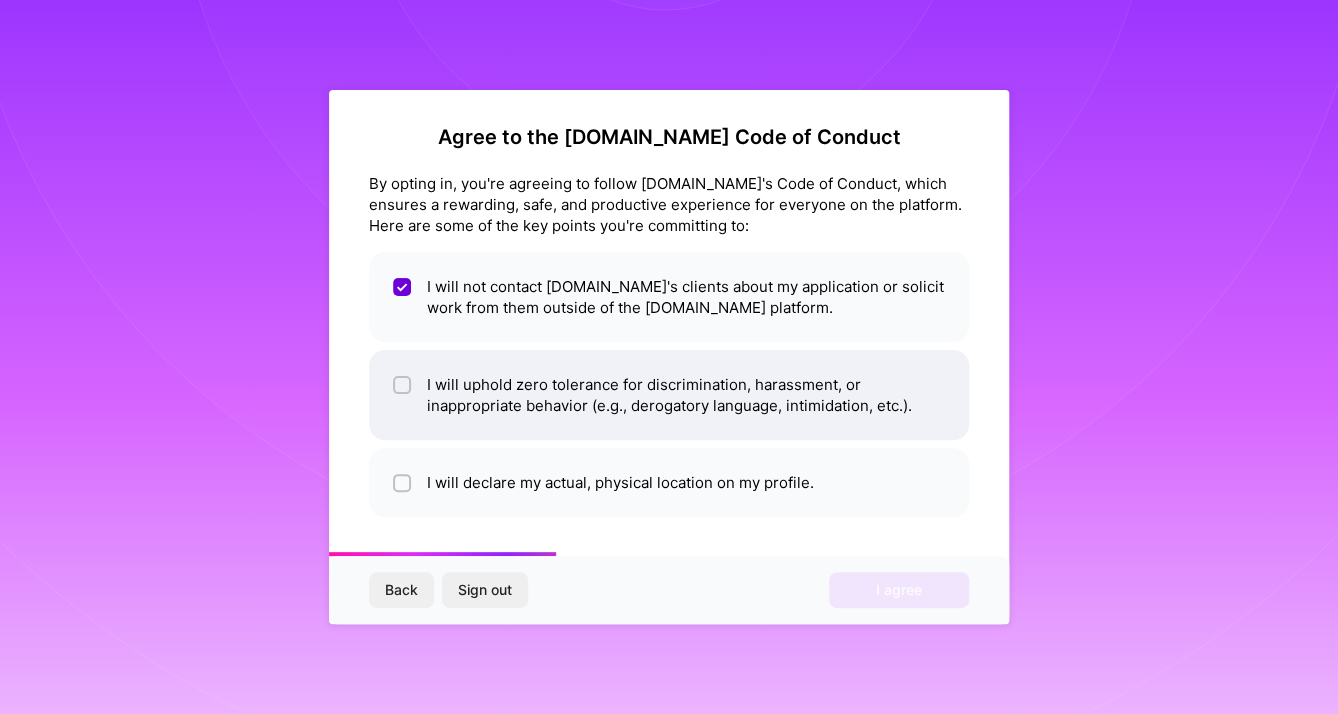 click at bounding box center (402, 385) 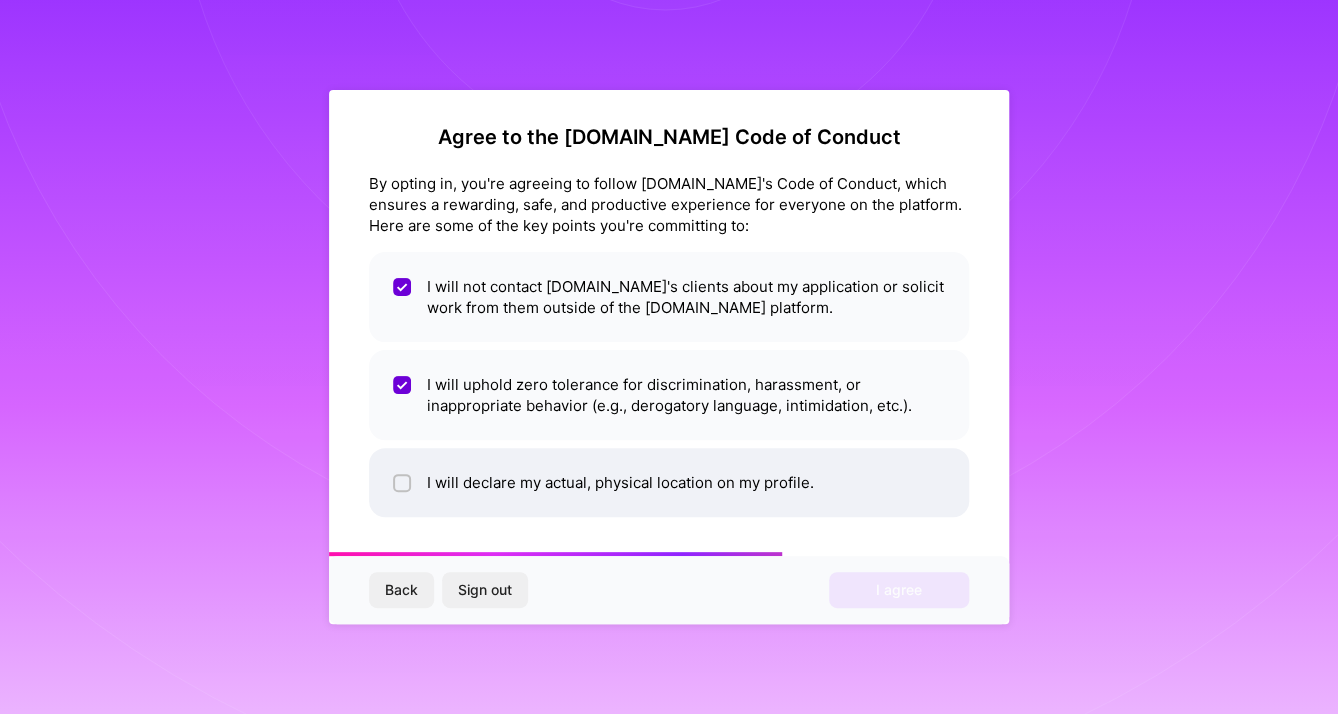 click at bounding box center [404, 484] 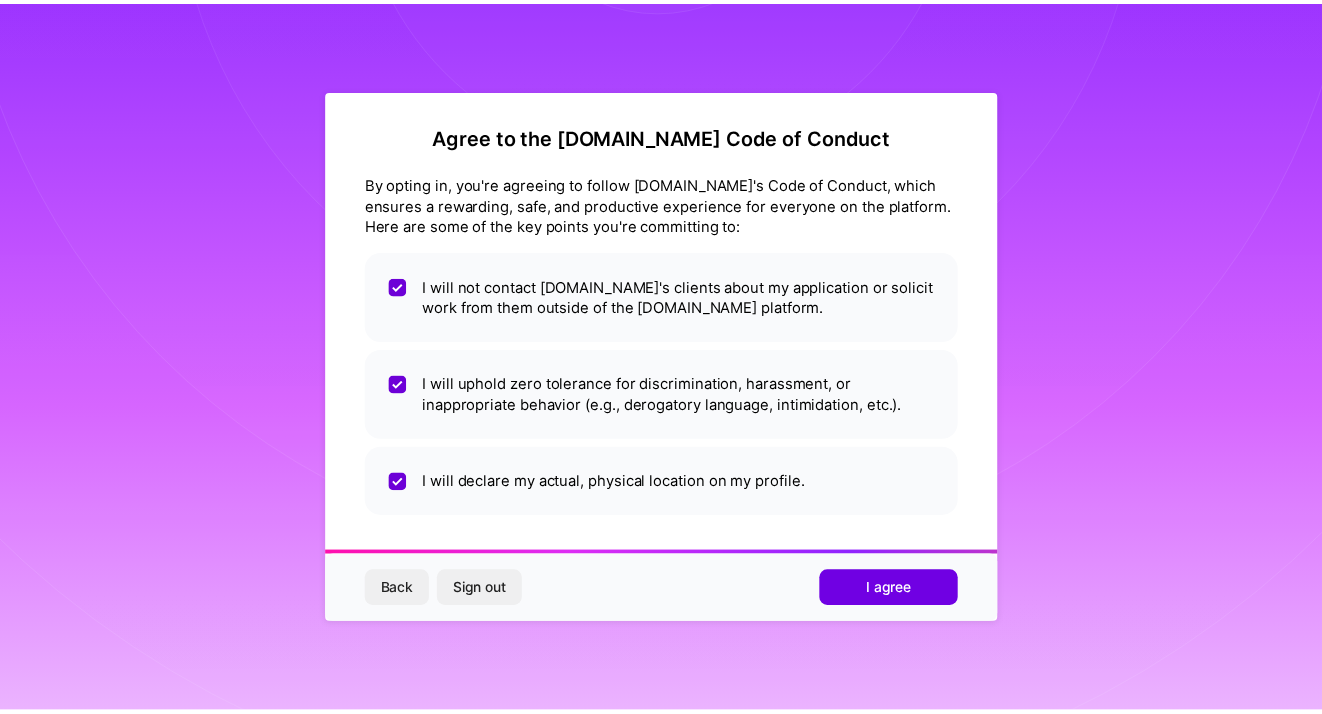 scroll, scrollTop: 5, scrollLeft: 0, axis: vertical 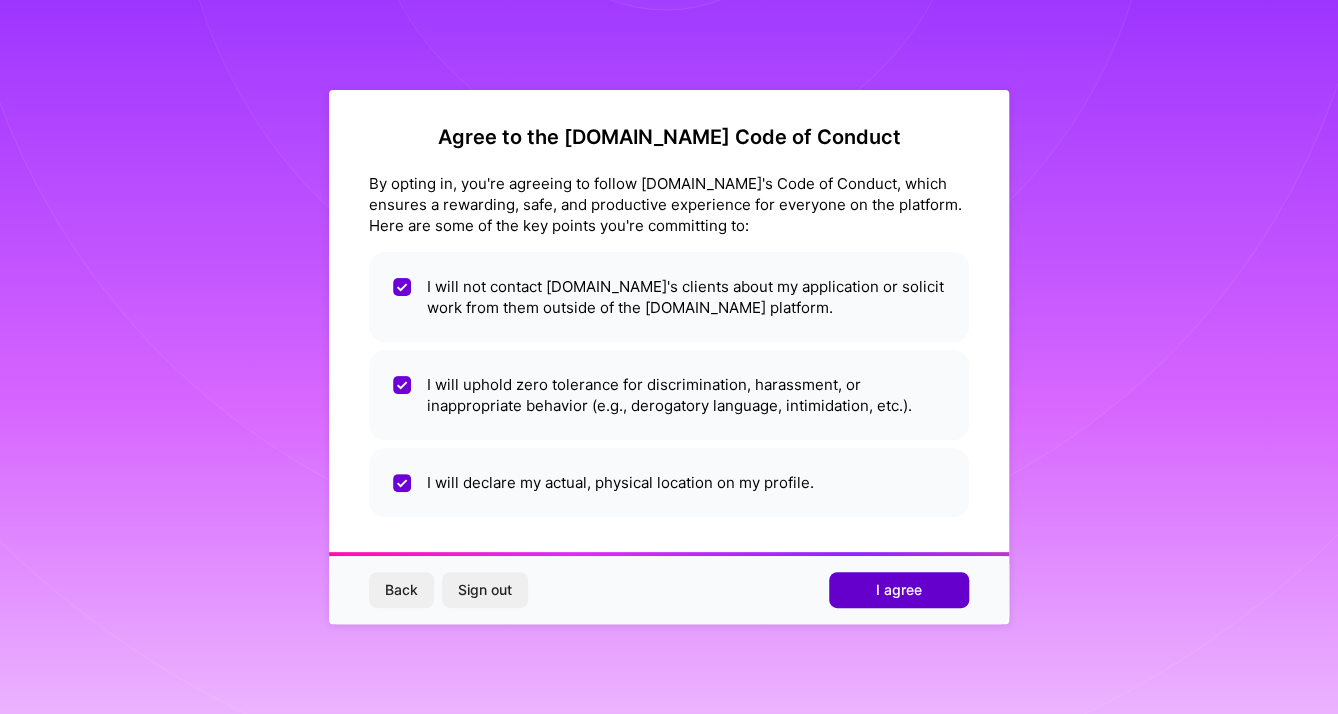 click on "I agree" at bounding box center [899, 590] 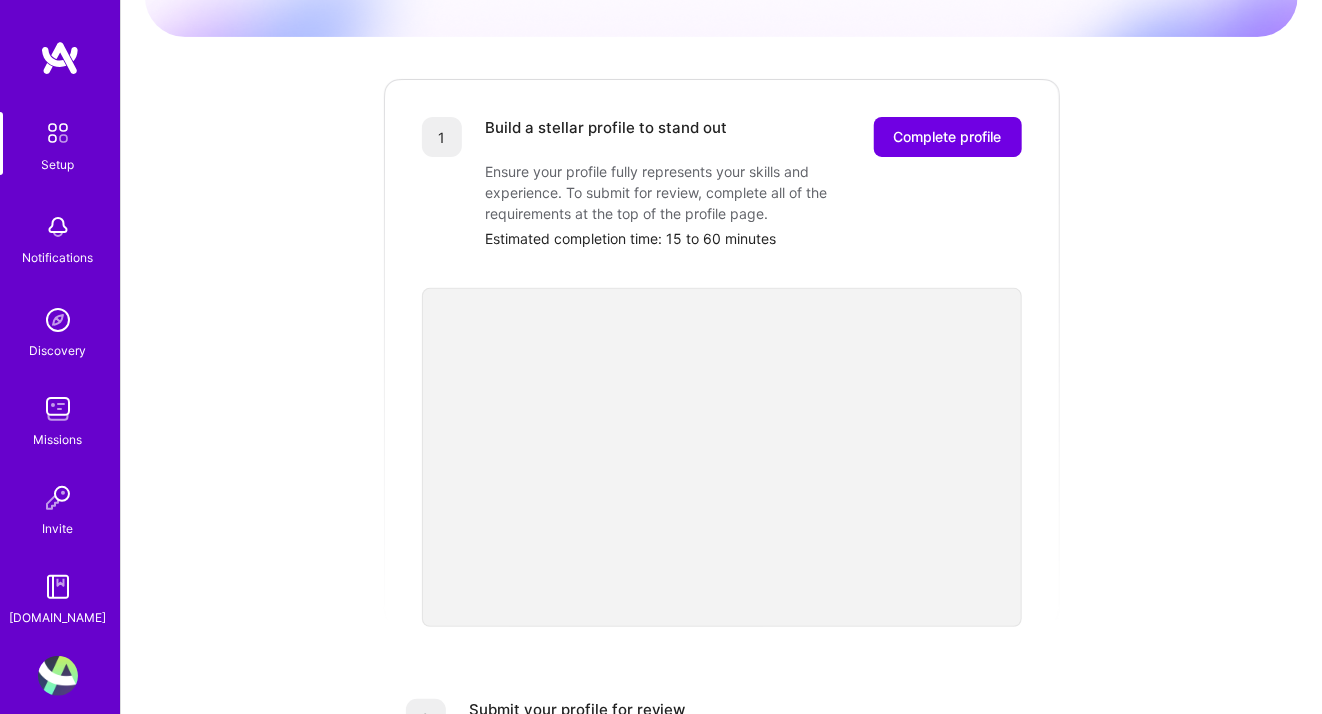 scroll, scrollTop: 219, scrollLeft: 0, axis: vertical 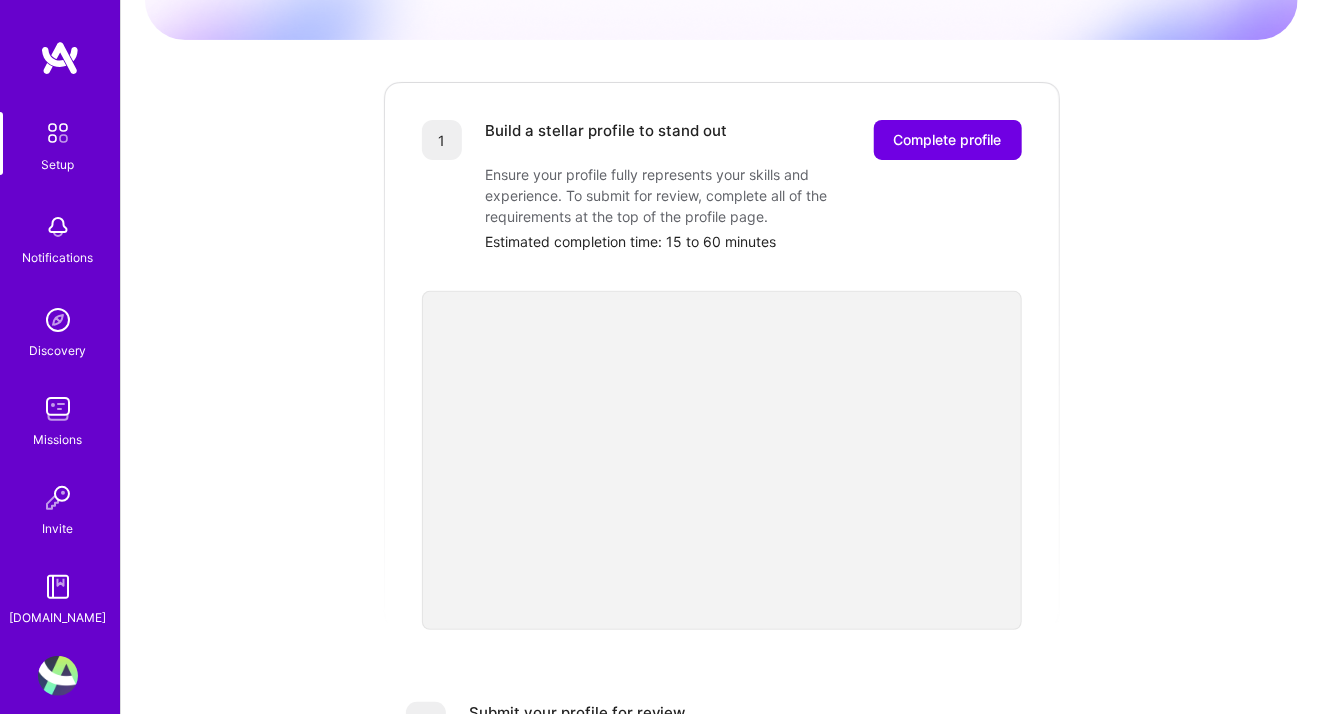 click on "Getting started as an [DOMAIN_NAME] Builder Complete the steps below to request to join [DOMAIN_NAME], a network of world-class builders pursuing their craft with autonomy. How to get started Building a stellar profile Perfect profile webinar 1 Build a stellar profile to stand out Complete profile Ensure your profile fully represents your skills and experience. To submit for review, complete all of the requirements at the top of the profile page. Estimated completion time: 15 to 60 minutes 2 Submit your profile for review Our team will review your profile and ensure your background aligns with the needs of [DOMAIN_NAME] clients. Profile review can last up to 2 weeks 3 Showcase your expertise on an evaluation call Schedule a call with our team to share details about your skills and past experience. You cannot be considered until you complete an evaluation call. Evaluation interview duration: 30-45 minutes 🎉 Join the team" at bounding box center [721, 562] 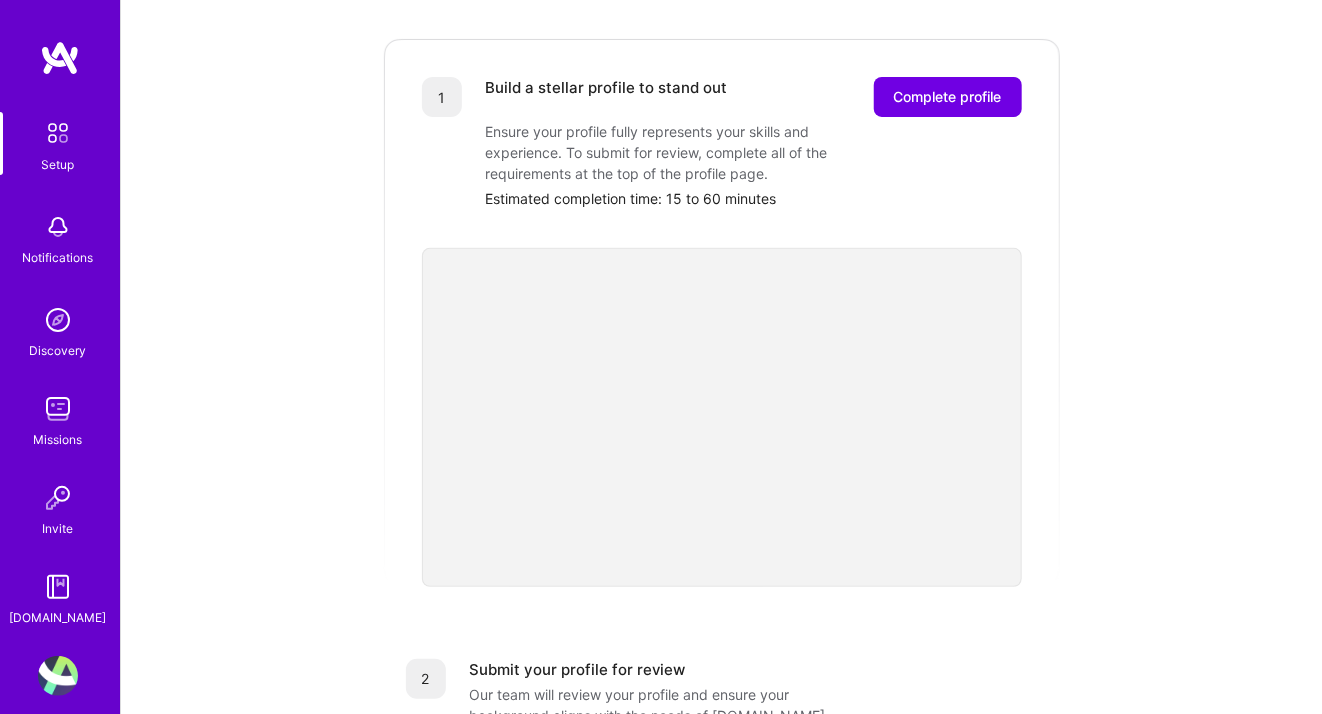 scroll, scrollTop: 268, scrollLeft: 0, axis: vertical 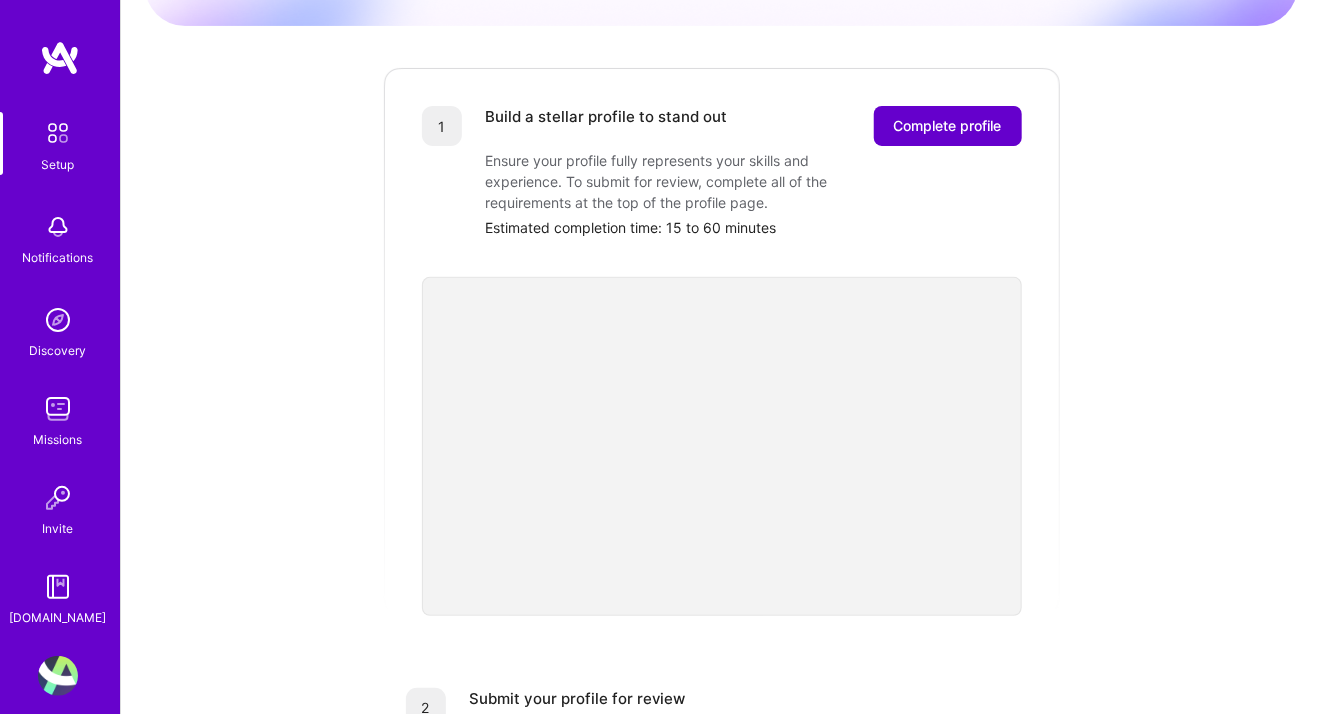 click on "Complete profile" at bounding box center (948, 126) 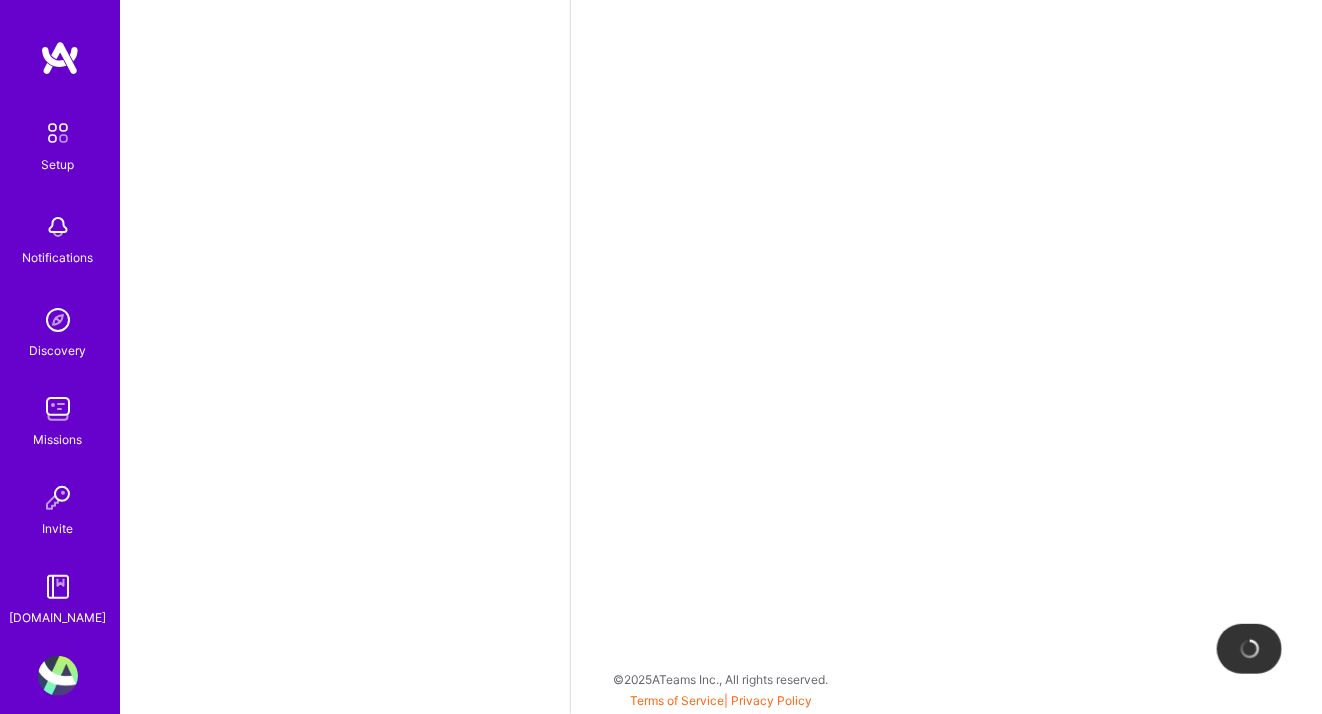 scroll, scrollTop: 0, scrollLeft: 0, axis: both 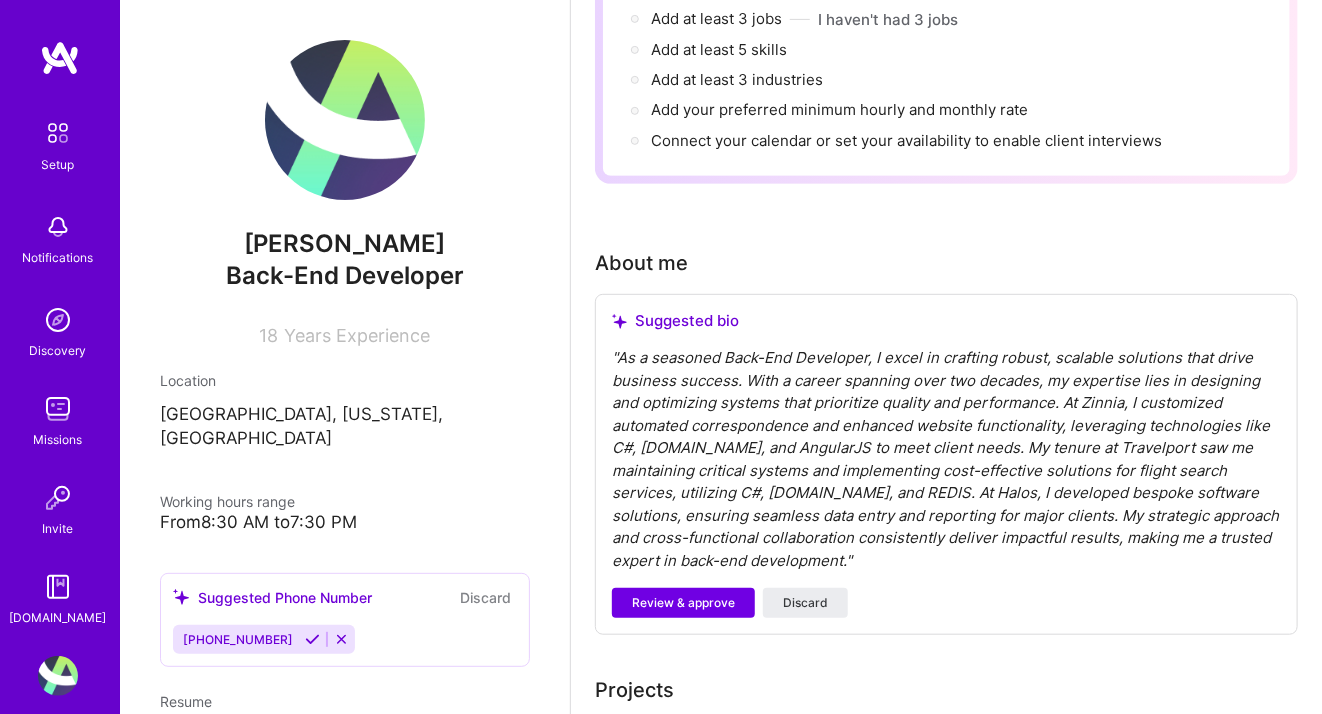 click on "" As a seasoned Back-End Developer, I excel in crafting robust, scalable solutions that drive business success. With a career spanning over two decades, my expertise lies in designing and optimizing systems that prioritize quality and performance. At Zinnia, I customized automated correspondence and enhanced website functionality, leveraging technologies like C#, [DOMAIN_NAME], and AngularJS to meet client needs. My tenure at Travelport saw me maintaining critical systems and implementing cost-effective solutions for flight search services, utilizing C#, [DOMAIN_NAME], and REDIS. At Halos, I developed bespoke software solutions, ensuring seamless data entry and reporting for major clients. My strategic approach and cross-functional collaboration consistently deliver impactful results, making me a trusted expert in back-end development. "" at bounding box center [946, 459] 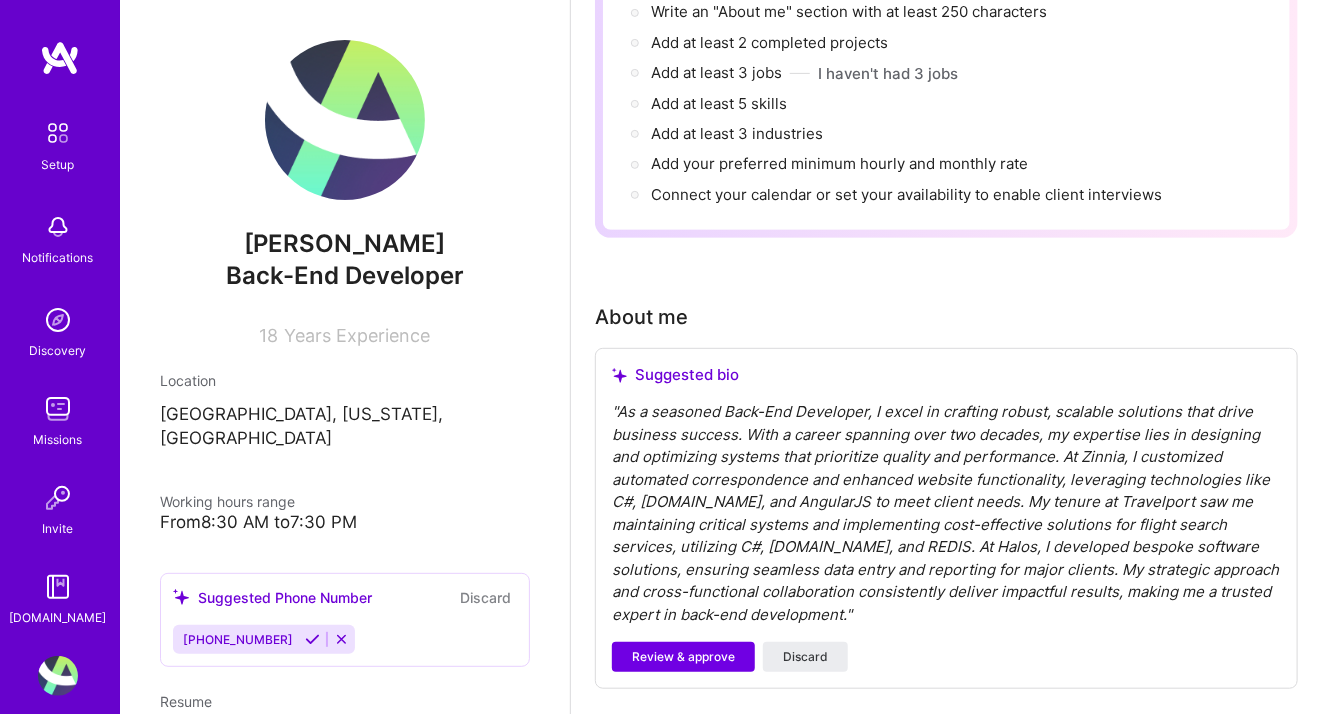 scroll, scrollTop: 242, scrollLeft: 0, axis: vertical 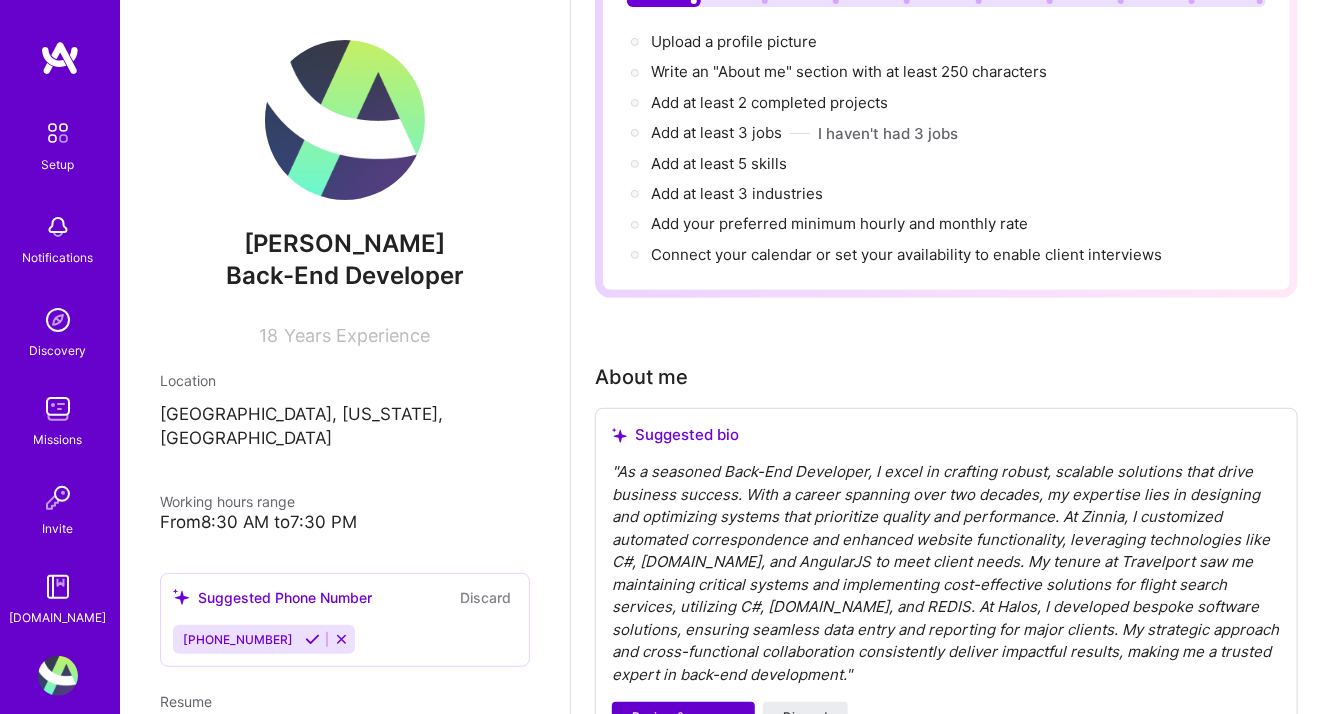 click on "Review & approve" at bounding box center [683, 717] 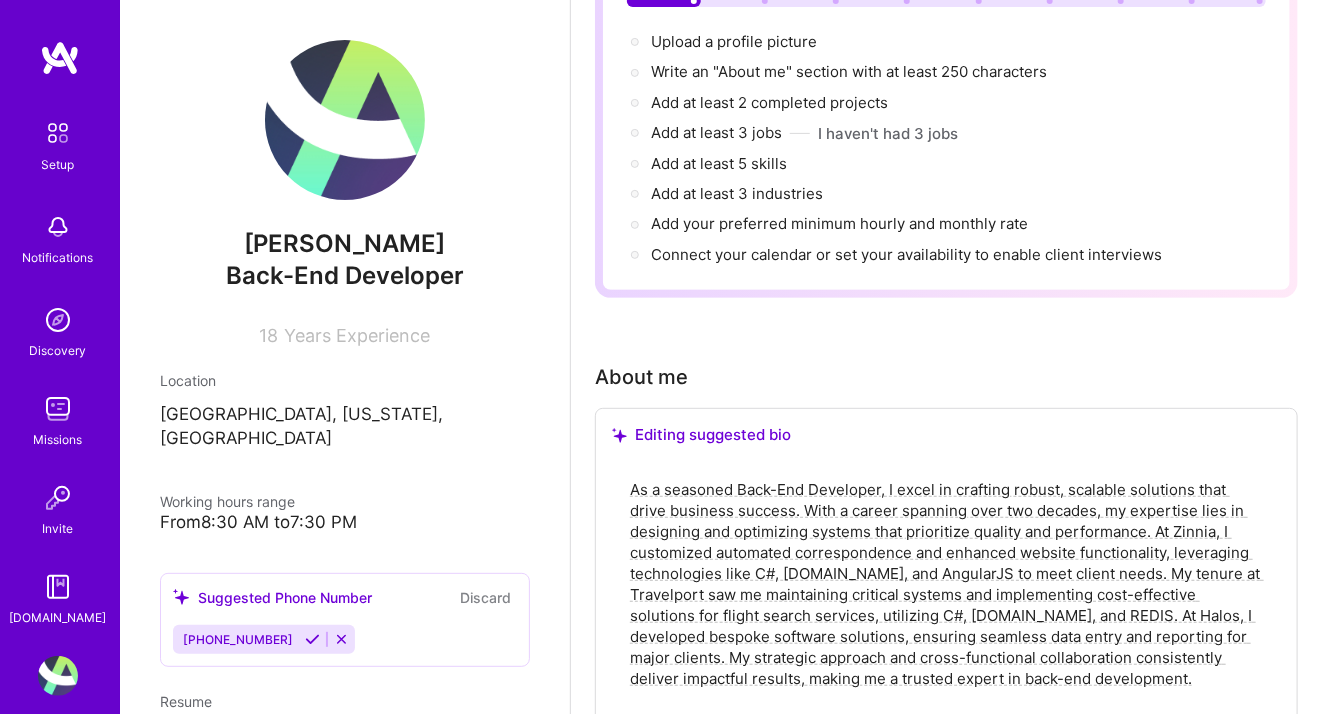 click on "As a seasoned Back-End Developer, I excel in crafting robust, scalable solutions that drive business success. With a career spanning over two decades, my expertise lies in designing and optimizing systems that prioritize quality and performance. At Zinnia, I customized automated correspondence and enhanced website functionality, leveraging technologies like C#, [DOMAIN_NAME], and AngularJS to meet client needs. My tenure at Travelport saw me maintaining critical systems and implementing cost-effective solutions for flight search services, utilizing C#, [DOMAIN_NAME], and REDIS. At Halos, I developed bespoke software solutions, ensuring seamless data entry and reporting for major clients. My strategic approach and cross-functional collaboration consistently deliver impactful results, making me a trusted expert in back-end development." at bounding box center (946, 594) 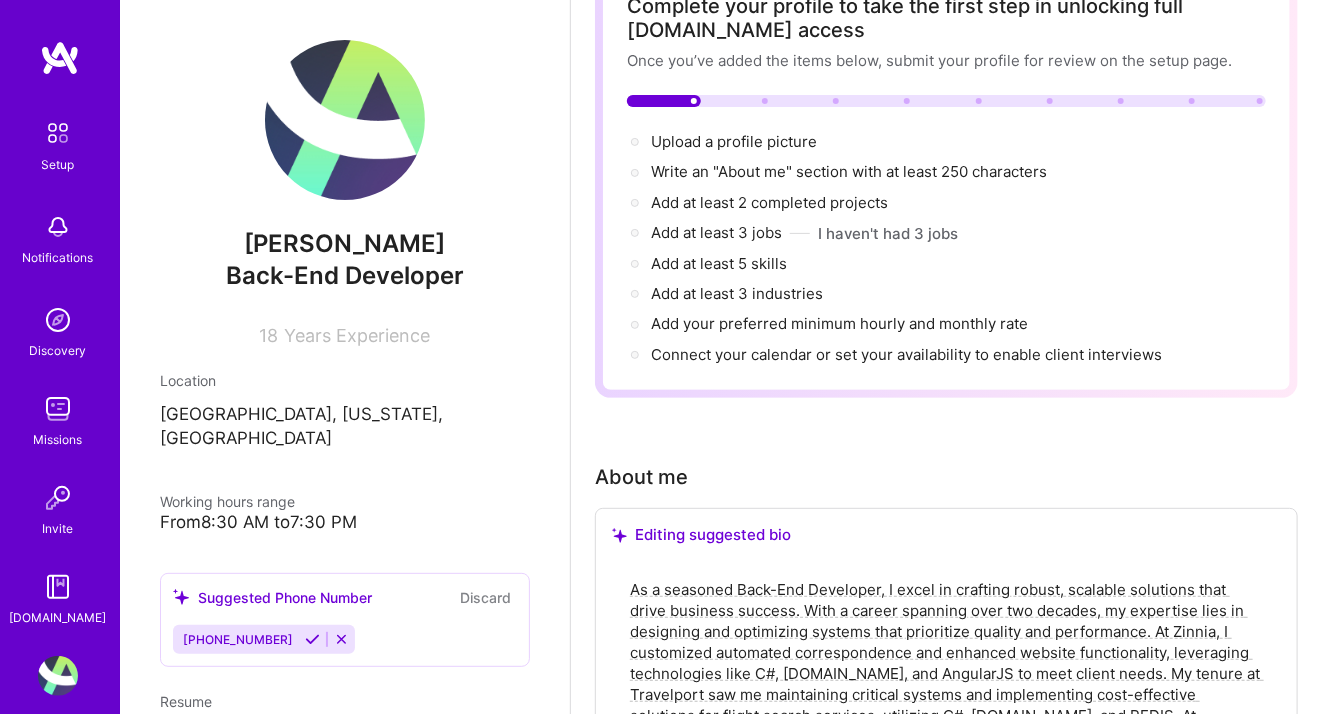 scroll, scrollTop: 145, scrollLeft: 0, axis: vertical 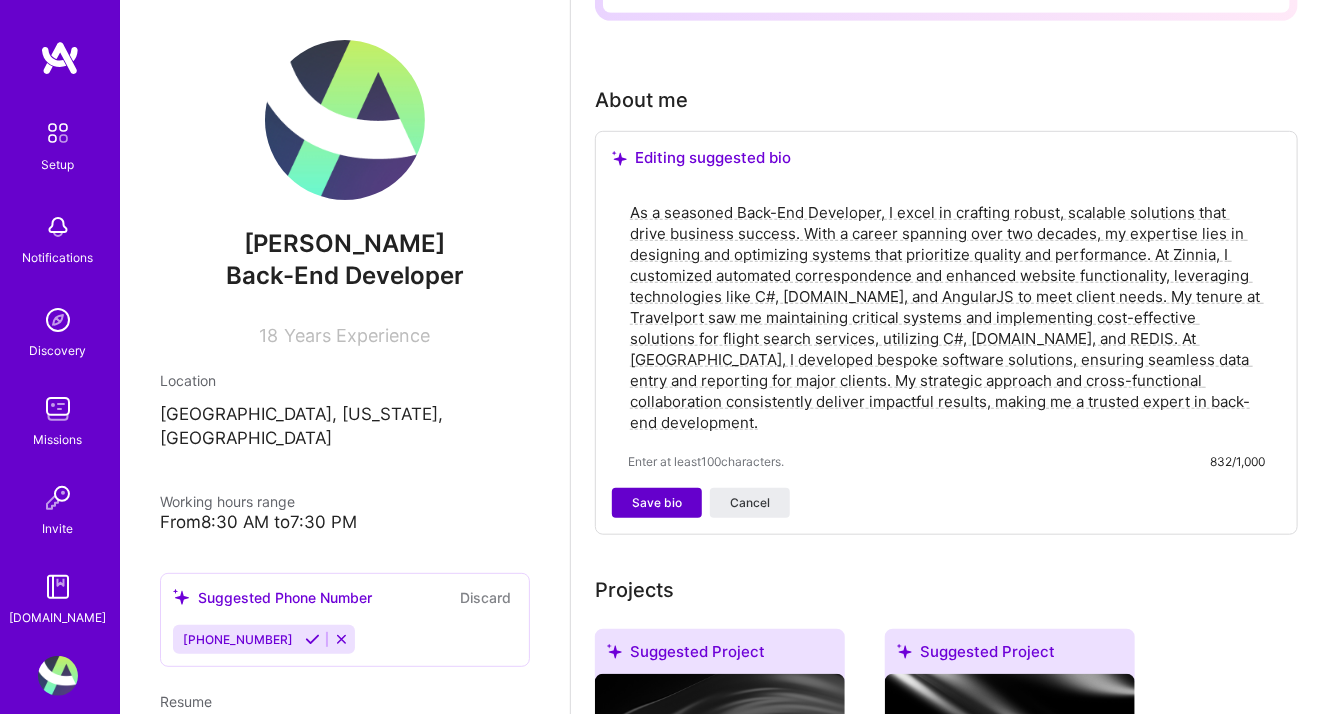 type on "As a seasoned Back-End Developer, I excel in crafting robust, scalable solutions that drive business success. With a career spanning over two decades, my expertise lies in designing and optimizing systems that prioritize quality and performance. At Zinnia, I customized automated correspondence and enhanced website functionality, leveraging technologies like C#, [DOMAIN_NAME], and AngularJS to meet client needs. My tenure at Travelport saw me maintaining critical systems and implementing cost-effective solutions for flight search services, utilizing C#, [DOMAIN_NAME], and REDIS. At [GEOGRAPHIC_DATA], I developed bespoke software solutions, ensuring seamless data entry and reporting for major clients. My strategic approach and cross-functional collaboration consistently deliver impactful results, making me a trusted expert in back-end development." 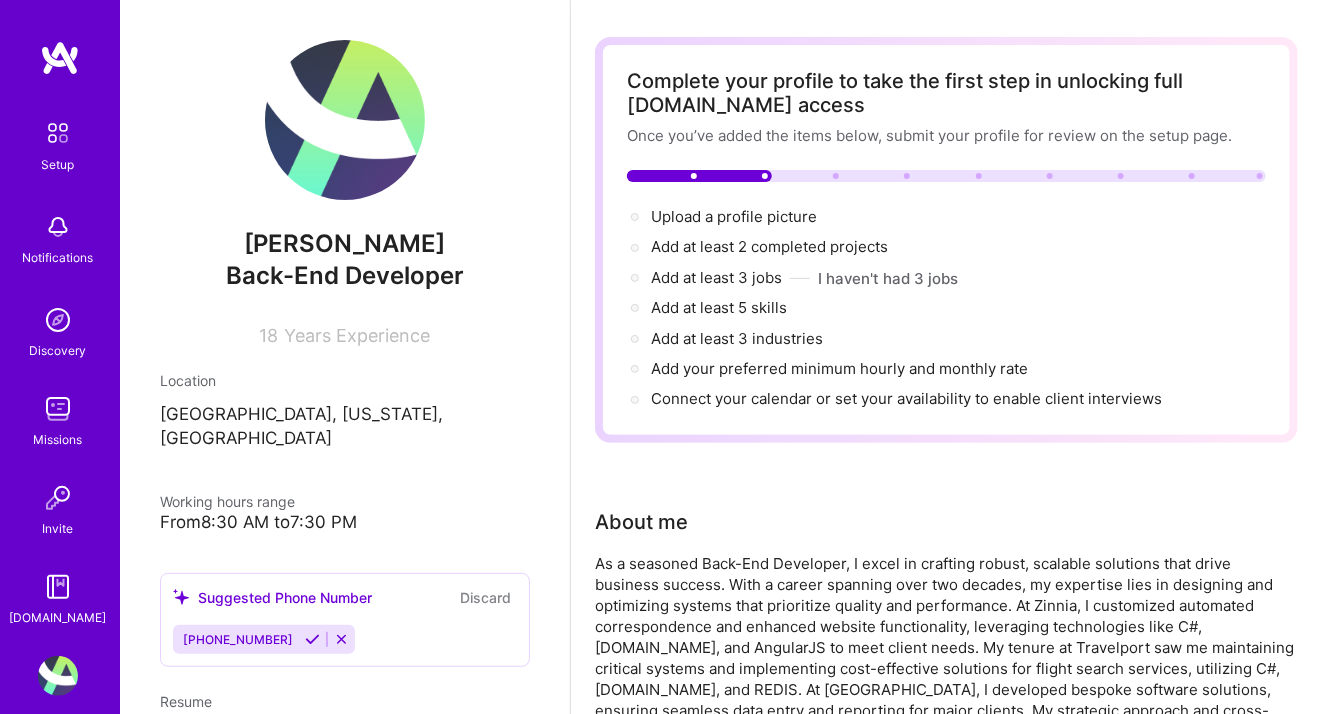 scroll, scrollTop: 70, scrollLeft: 0, axis: vertical 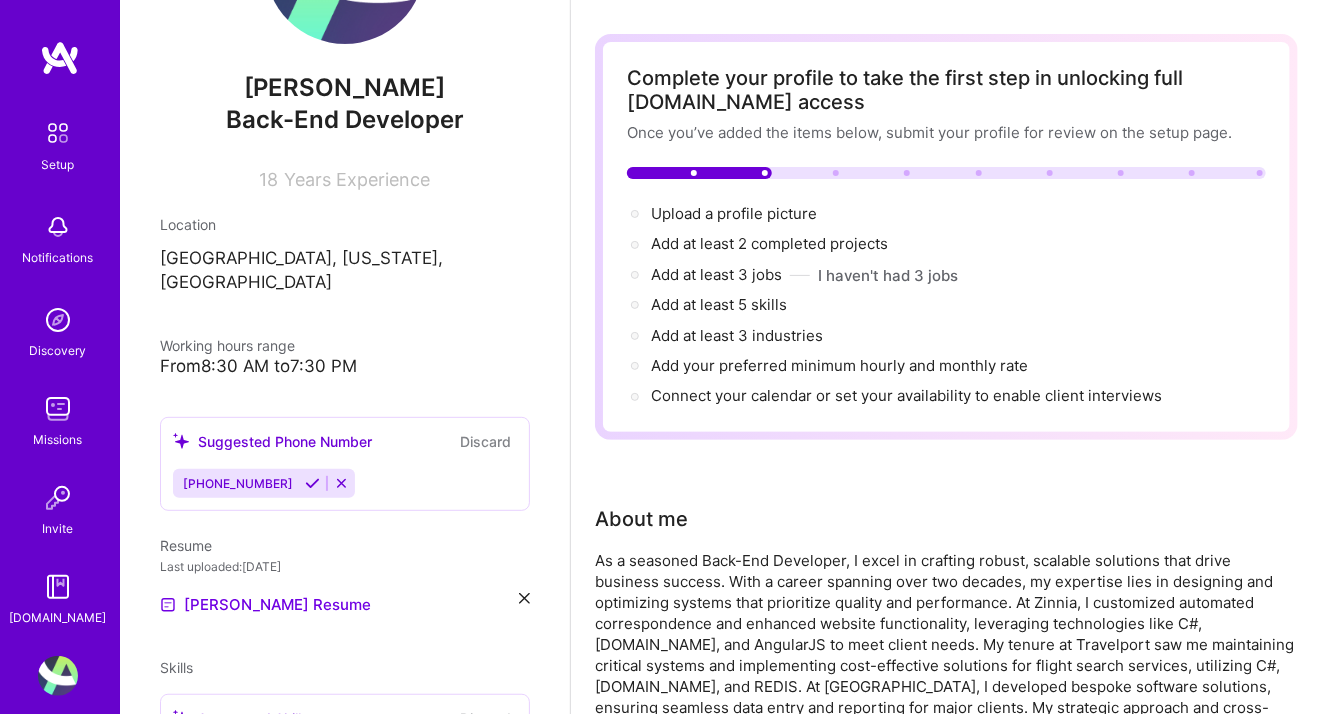 click at bounding box center (312, 483) 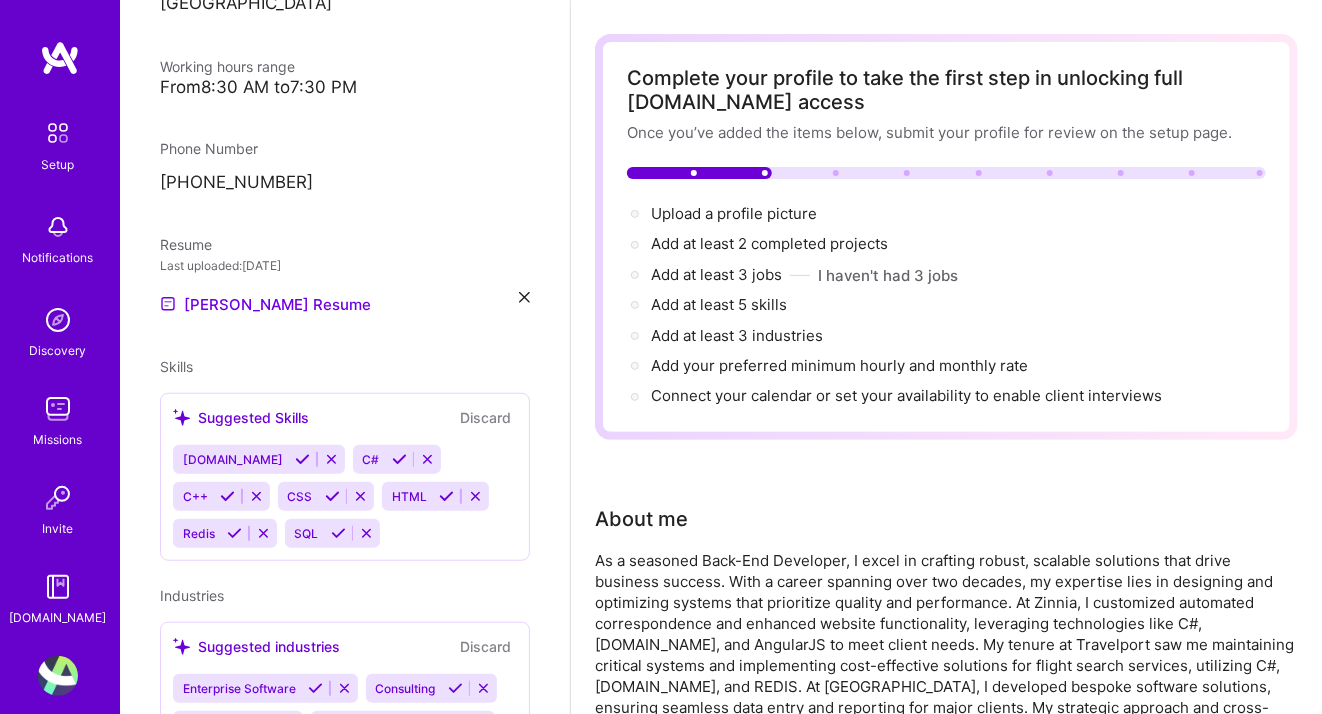 scroll, scrollTop: 440, scrollLeft: 0, axis: vertical 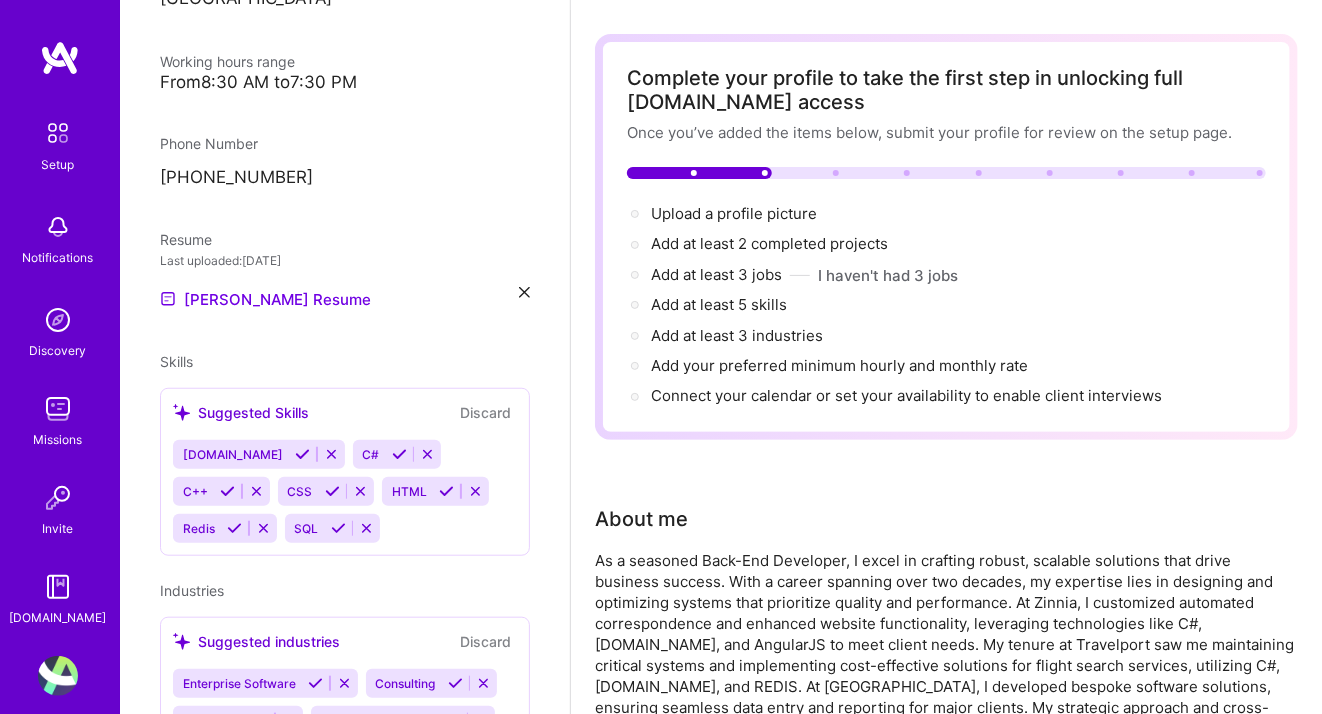 click at bounding box center (302, 454) 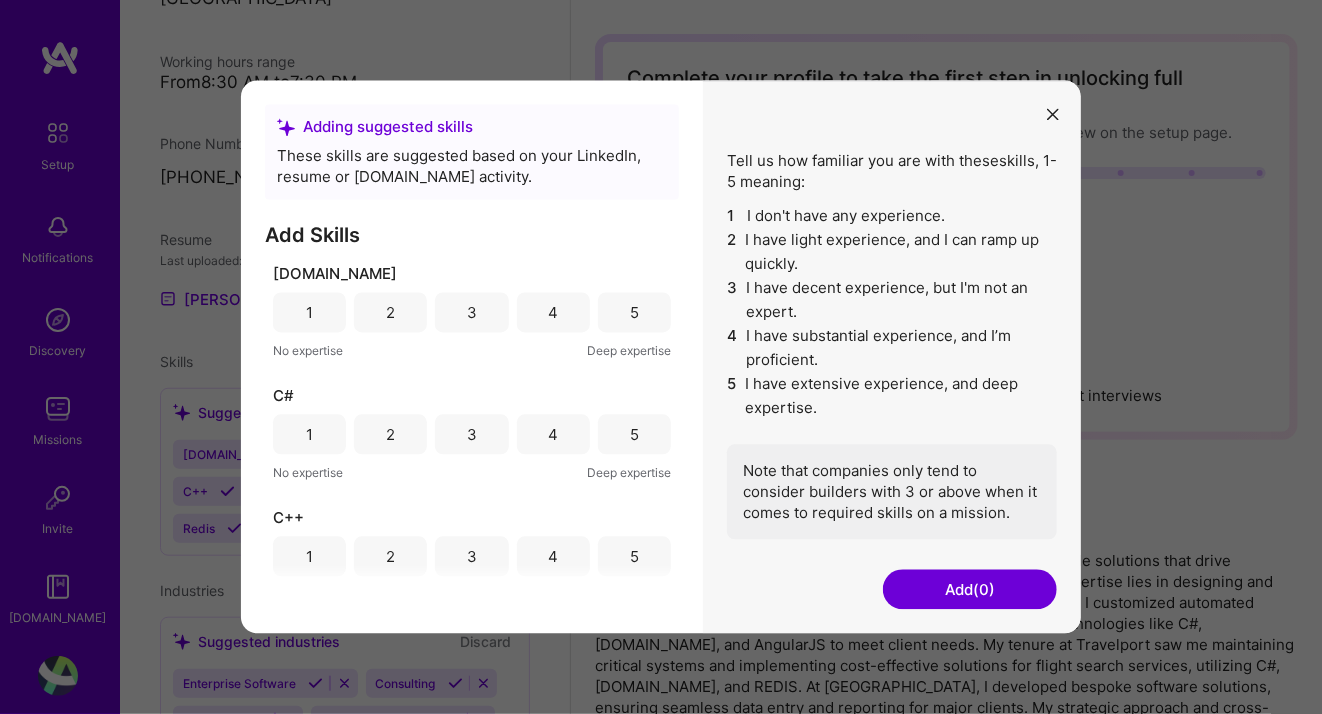 click on "2" at bounding box center (390, 313) 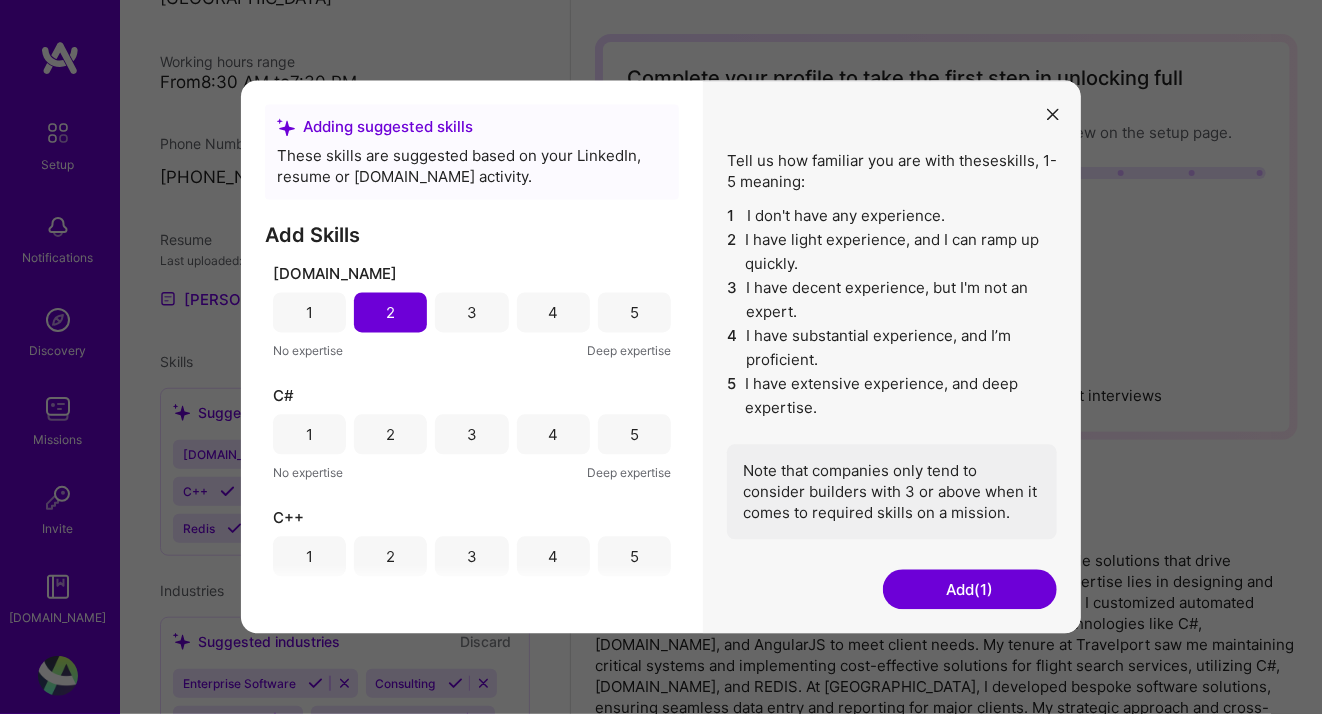 click on "5" at bounding box center (634, 435) 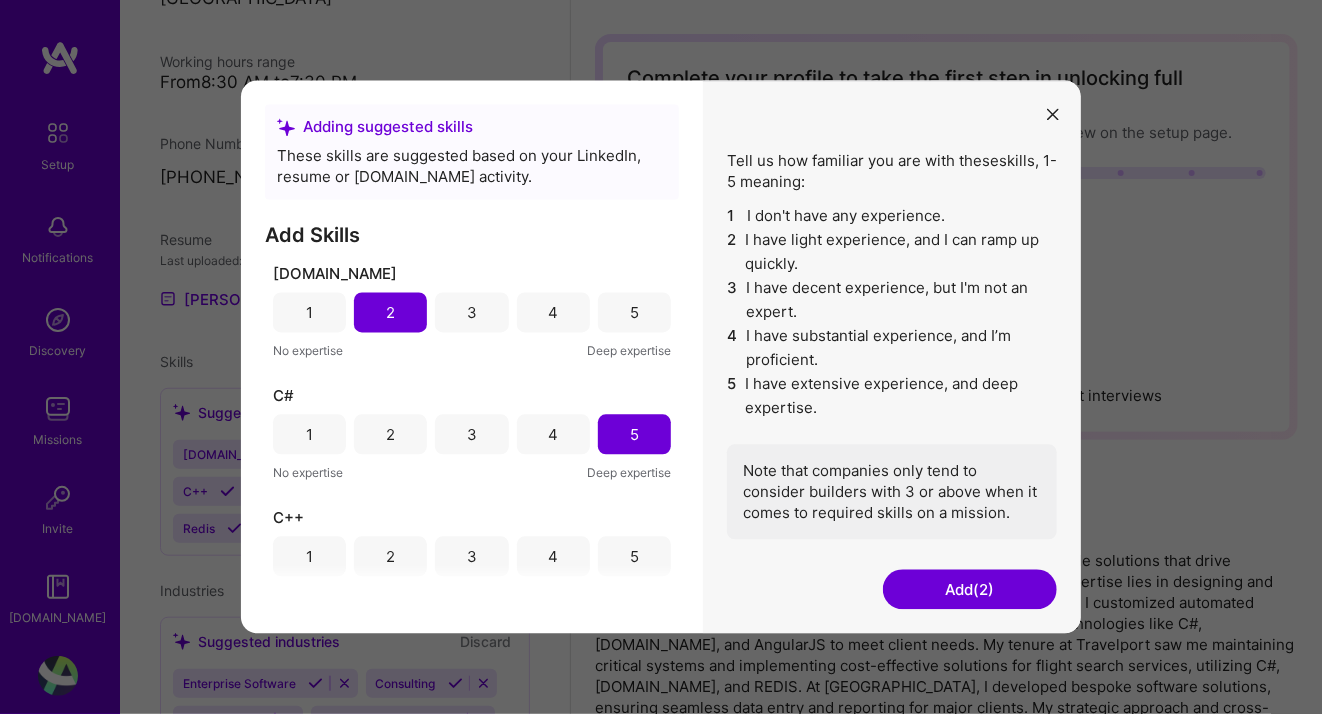 click on "5" at bounding box center (634, 557) 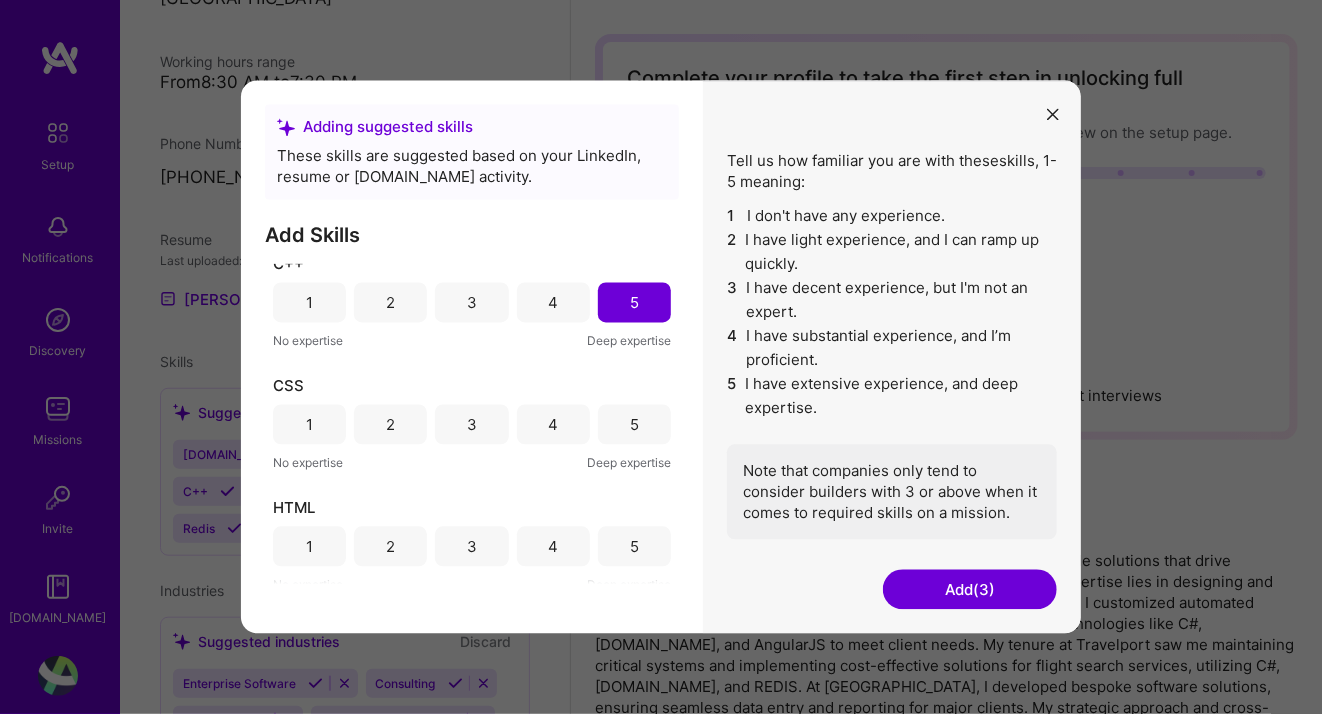 scroll, scrollTop: 256, scrollLeft: 0, axis: vertical 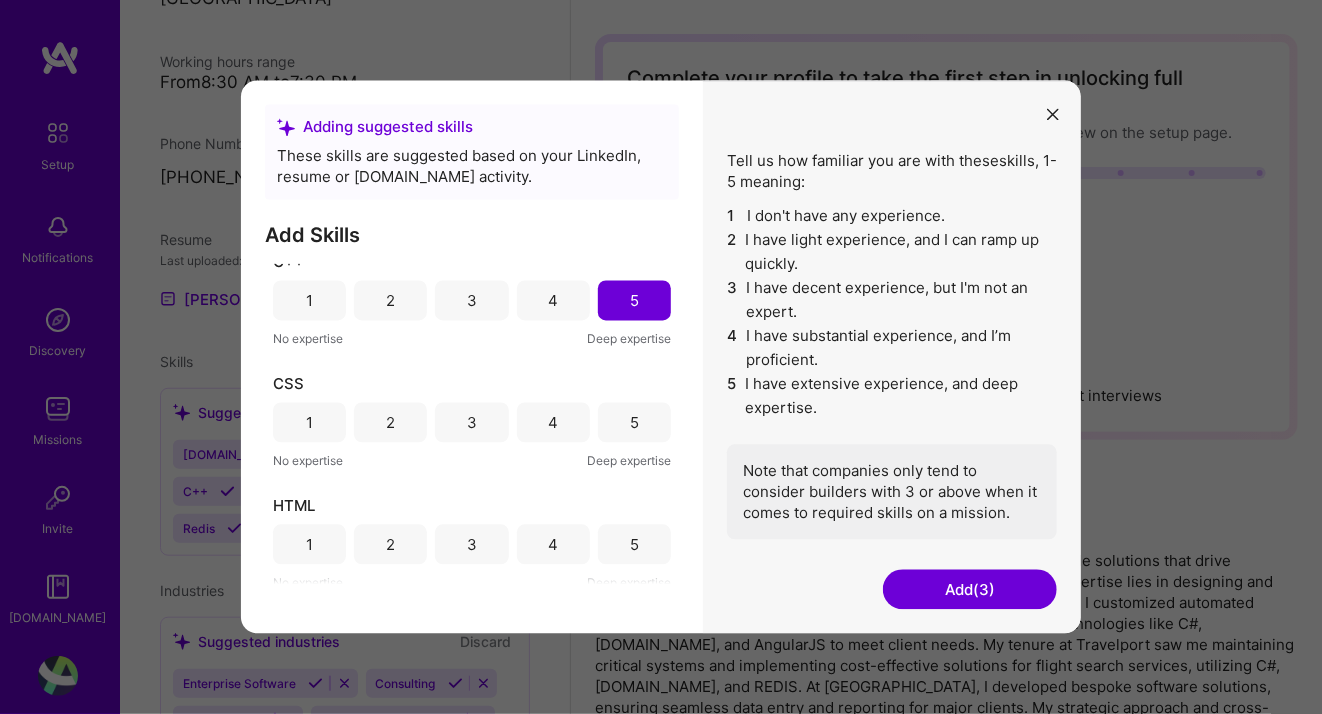 click on "2" at bounding box center [390, 423] 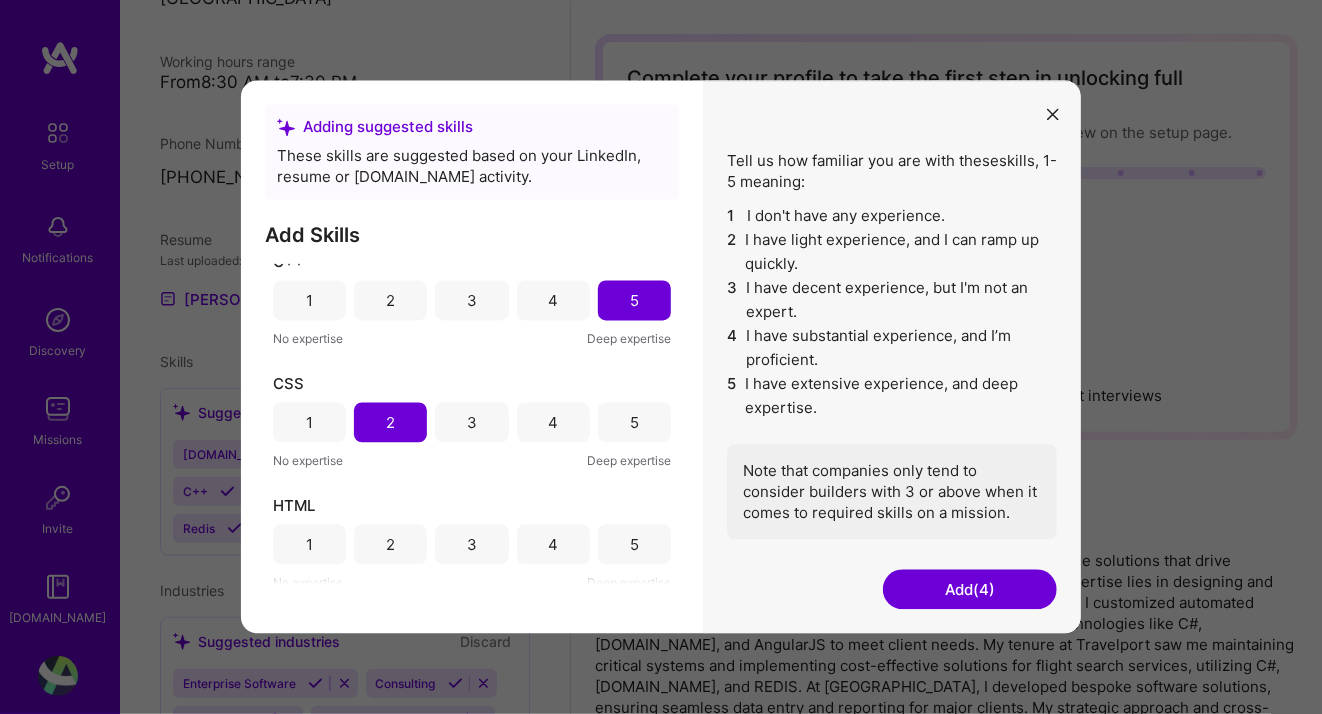 click on "2" at bounding box center [390, 545] 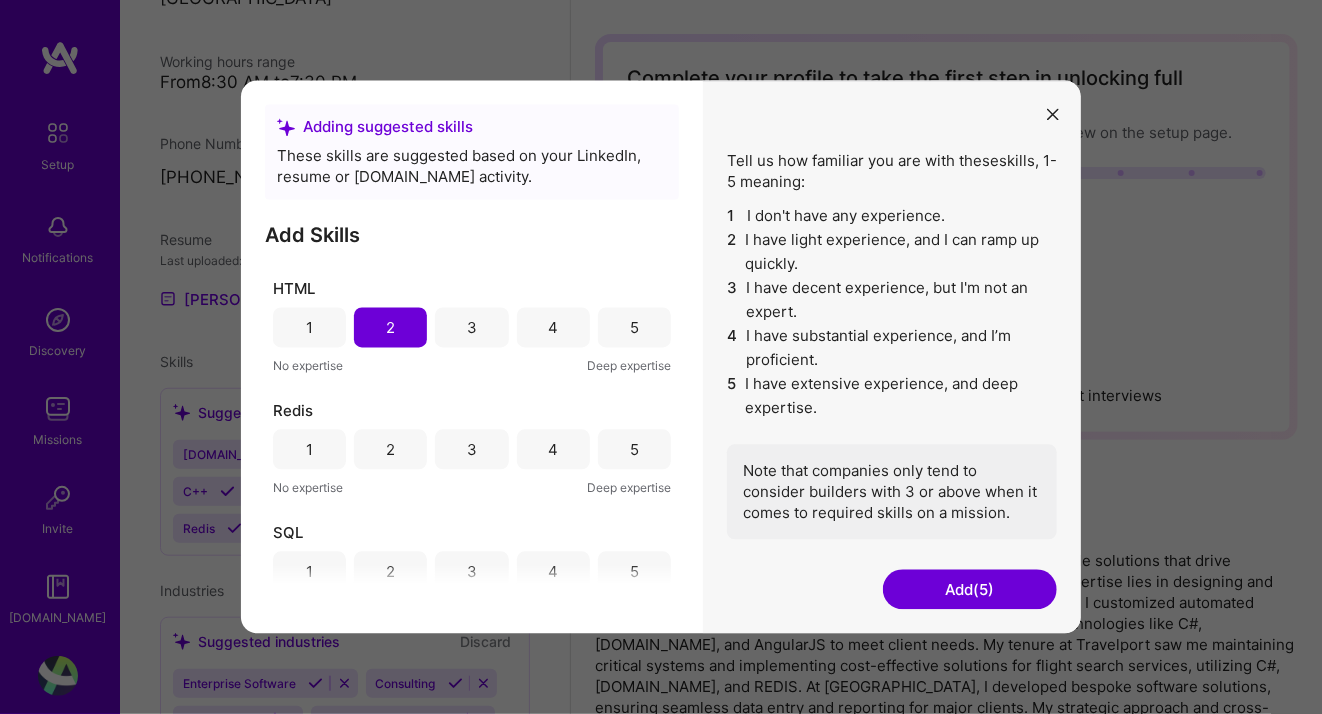 scroll, scrollTop: 477, scrollLeft: 0, axis: vertical 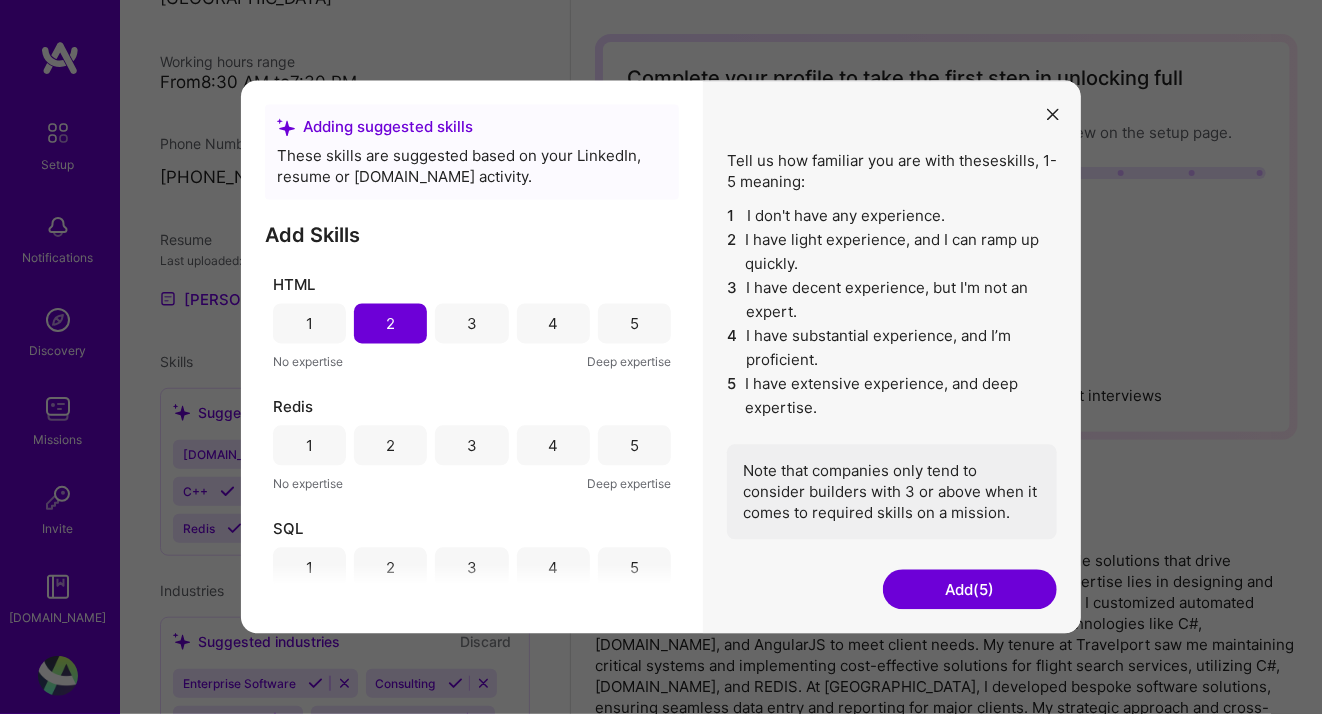 click on "2" at bounding box center (390, 446) 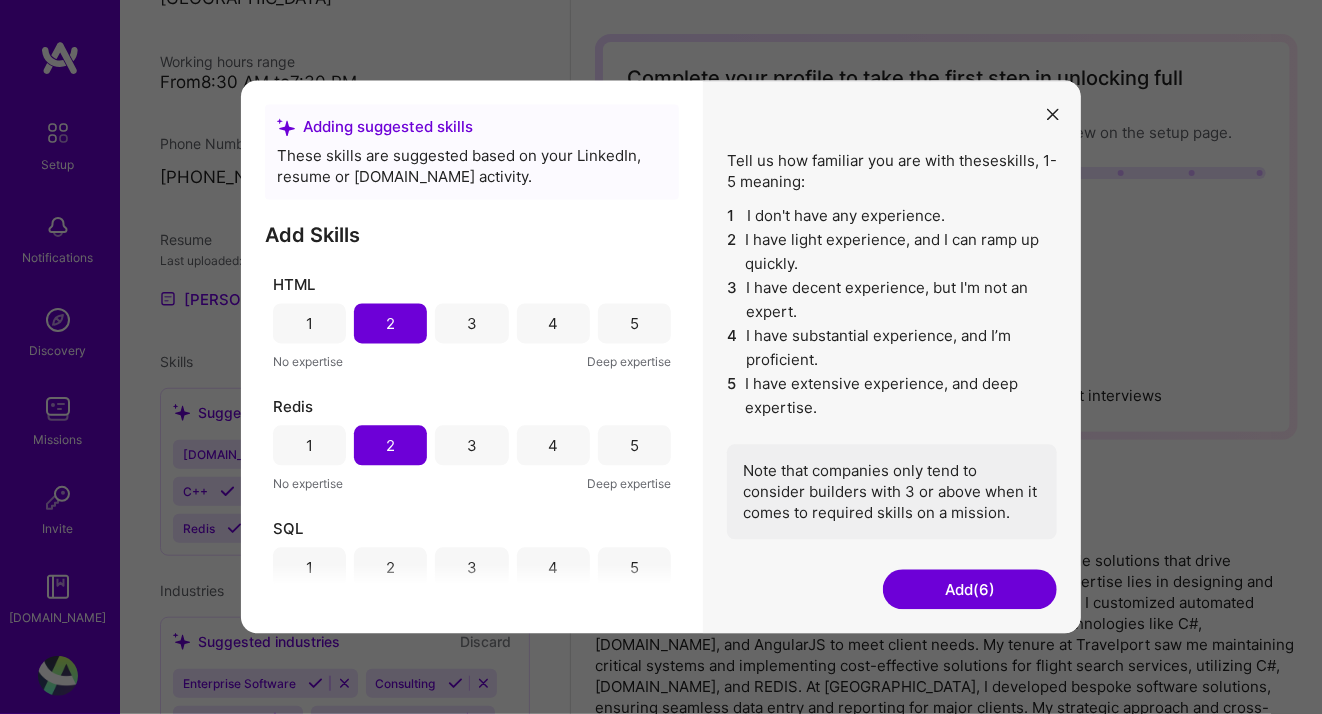 click on "5" at bounding box center [634, 567] 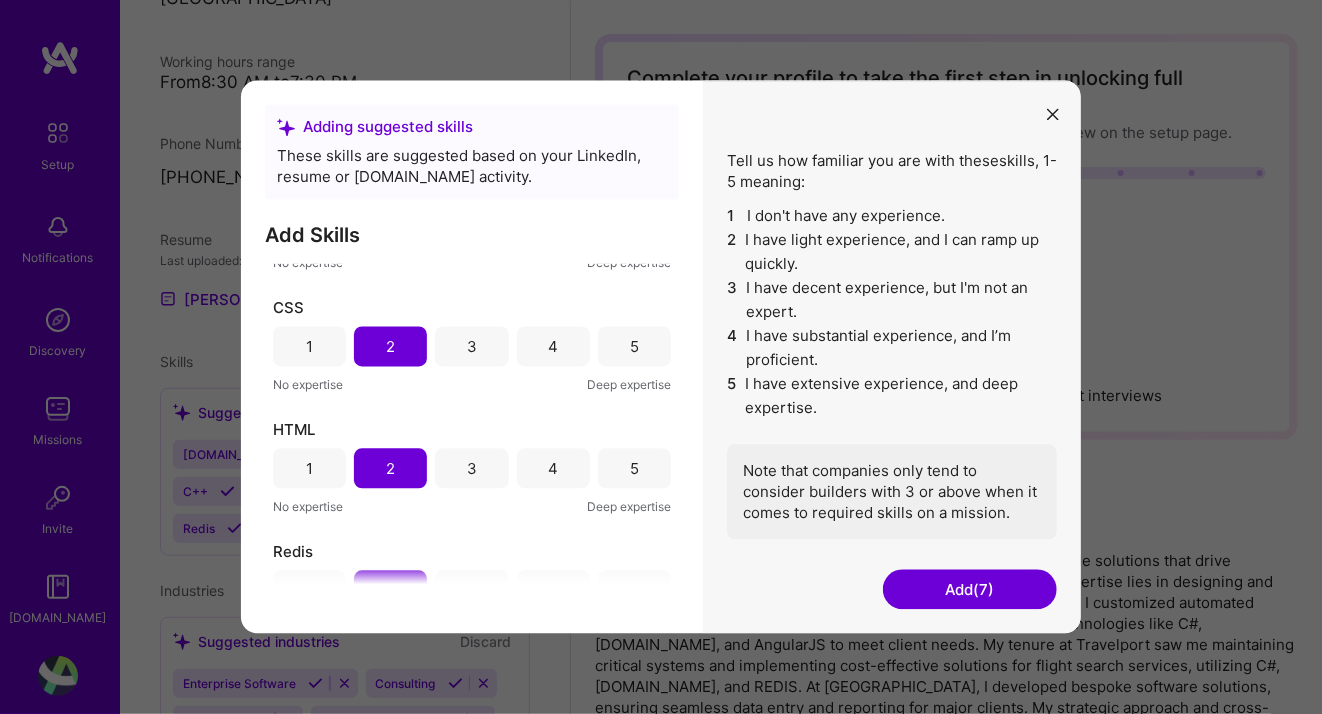 scroll, scrollTop: 328, scrollLeft: 0, axis: vertical 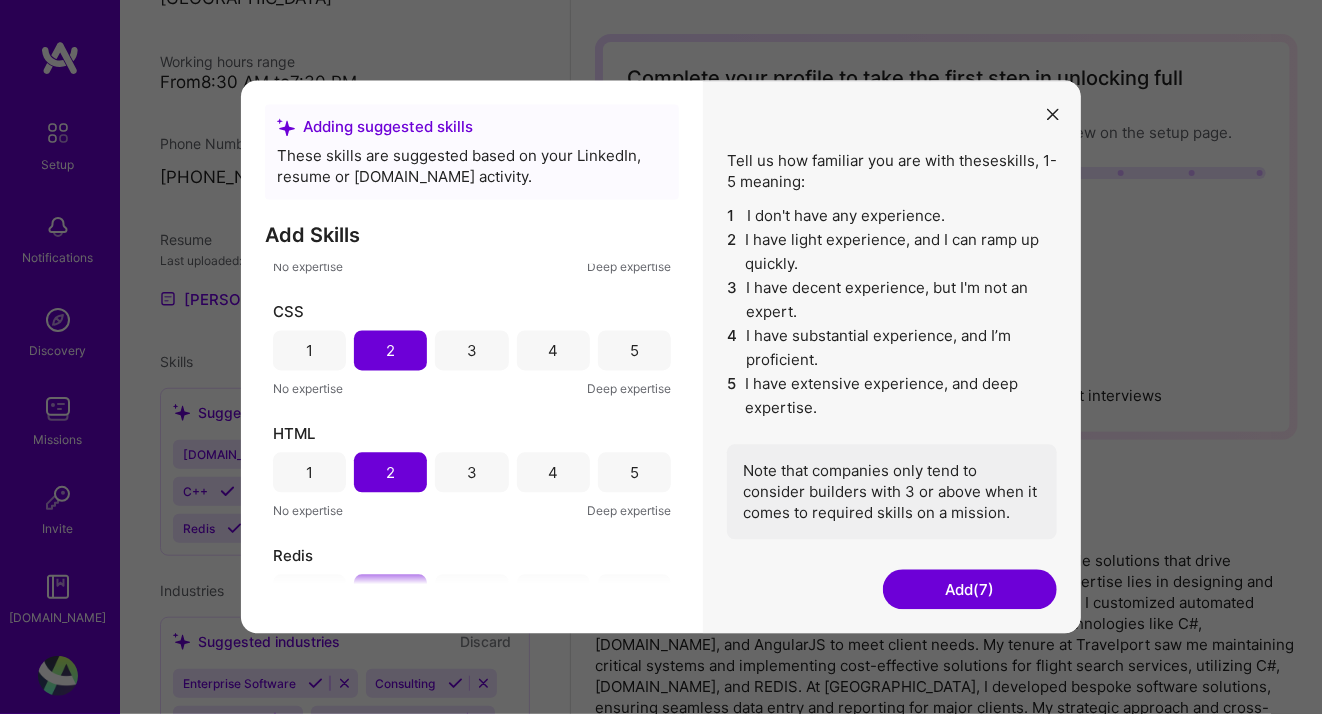 click on "3" at bounding box center (472, 472) 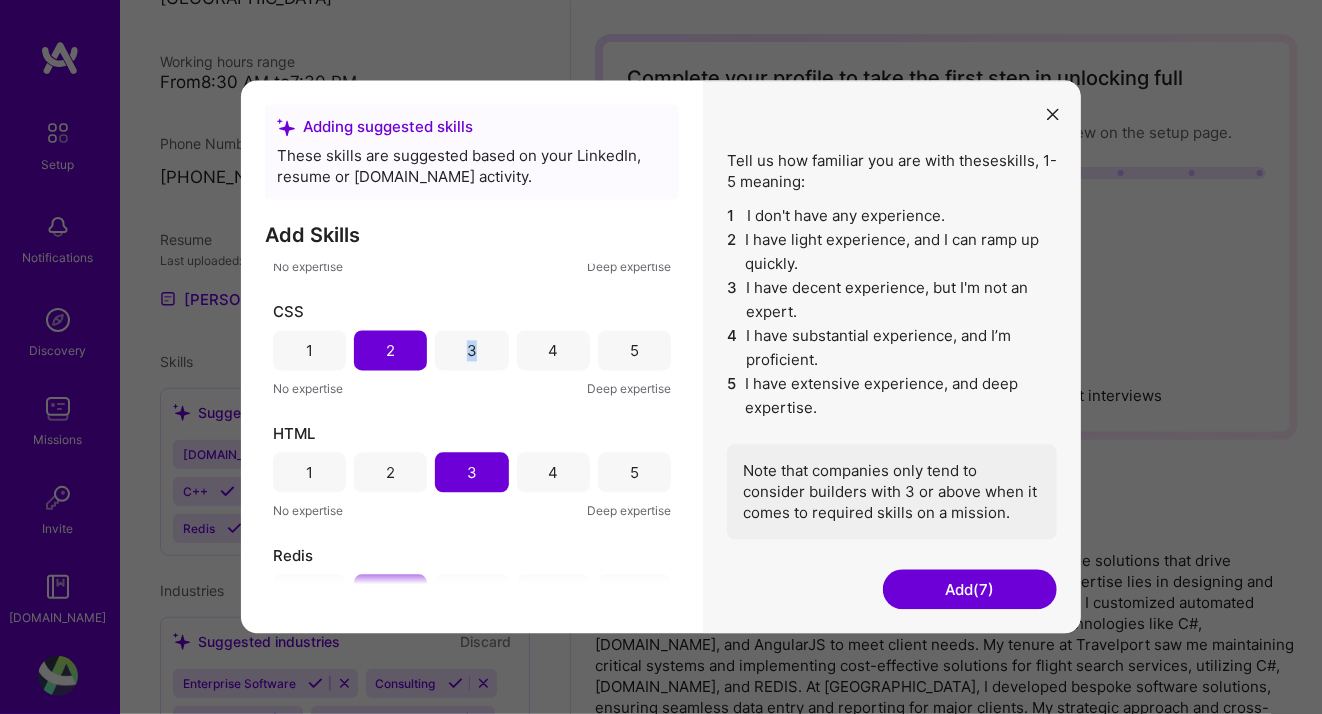 click on "3" at bounding box center (471, 351) 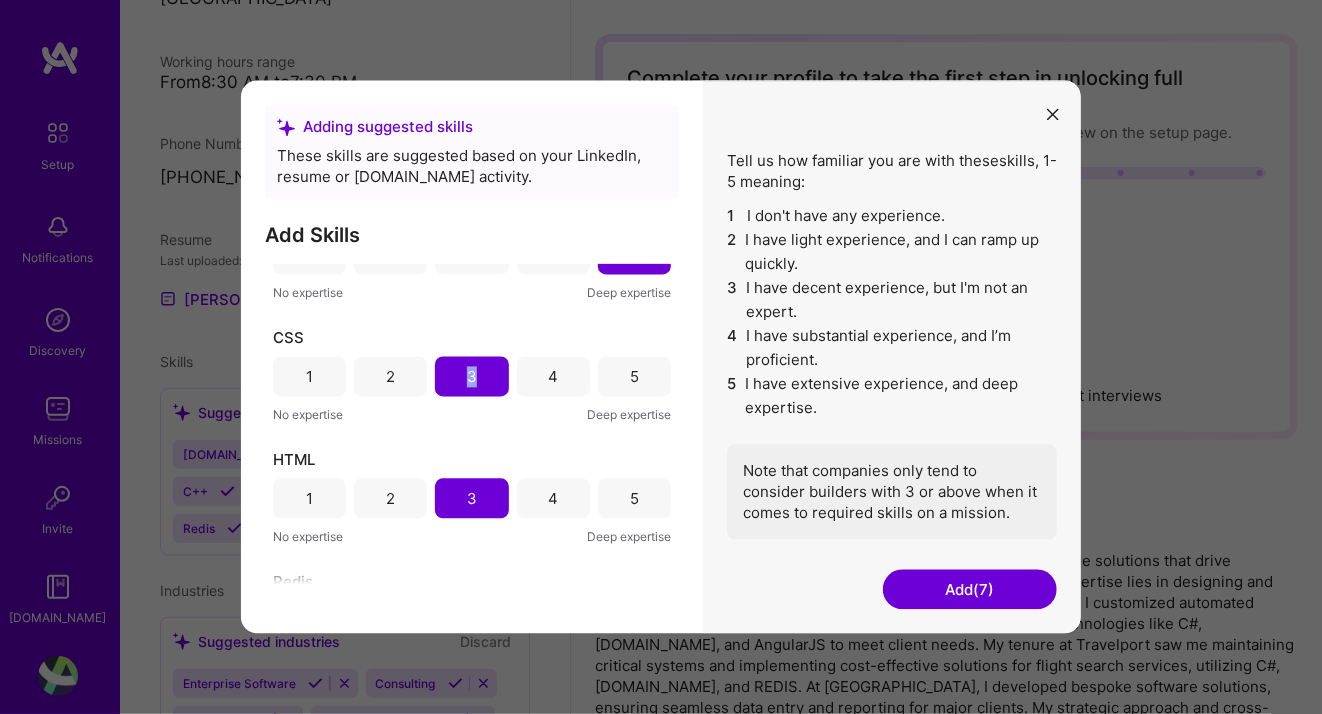 scroll, scrollTop: 508, scrollLeft: 0, axis: vertical 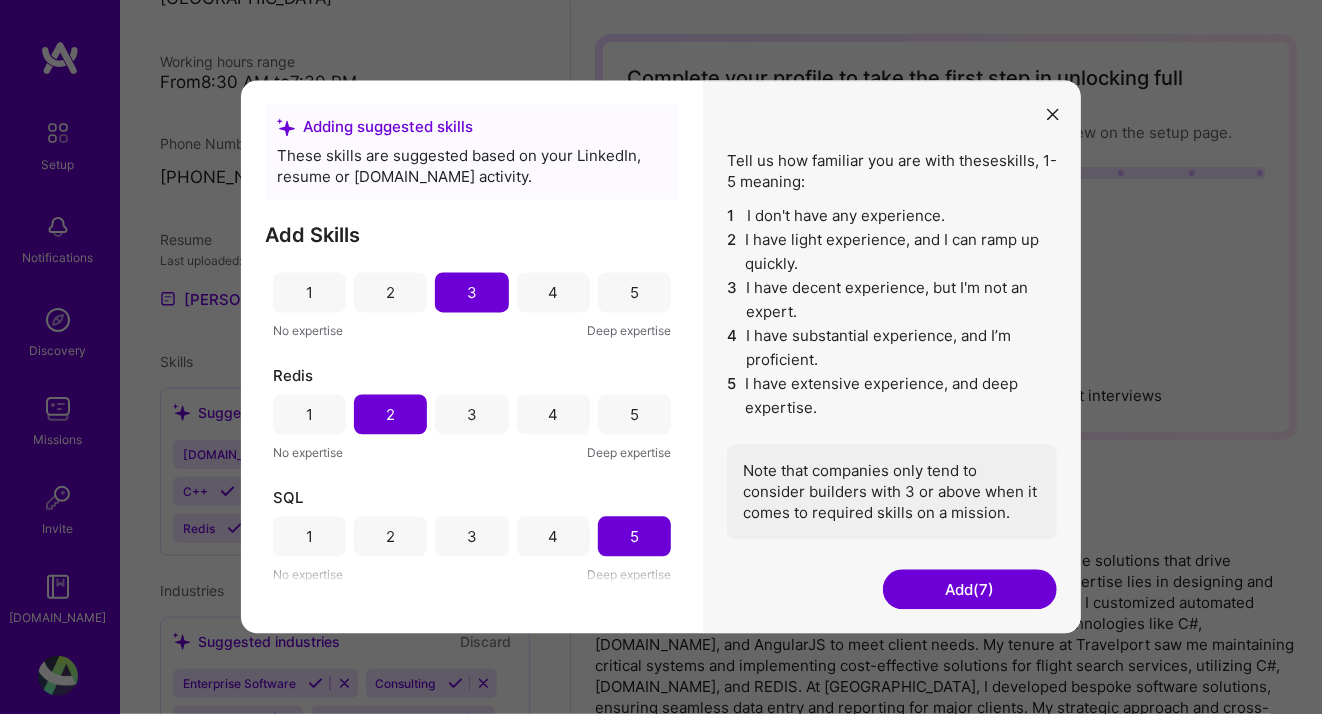 click on "Add  (7)" at bounding box center [970, 590] 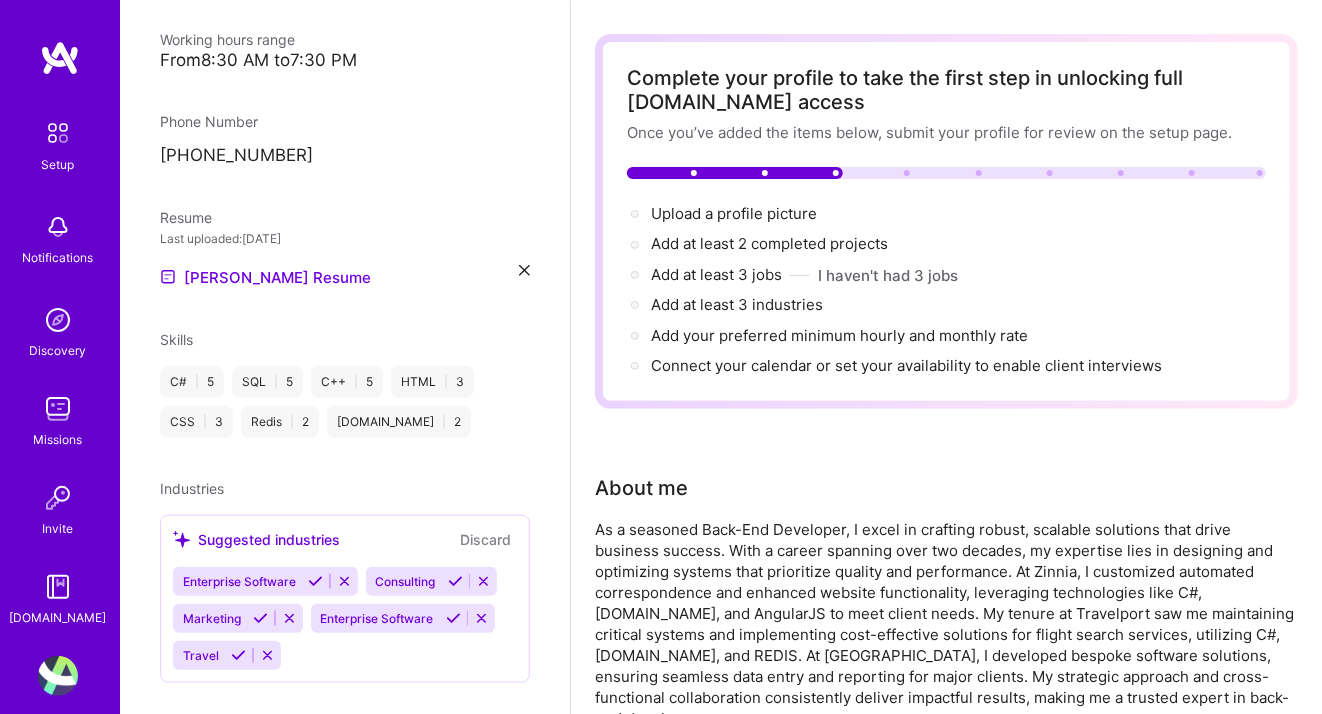 scroll, scrollTop: 472, scrollLeft: 0, axis: vertical 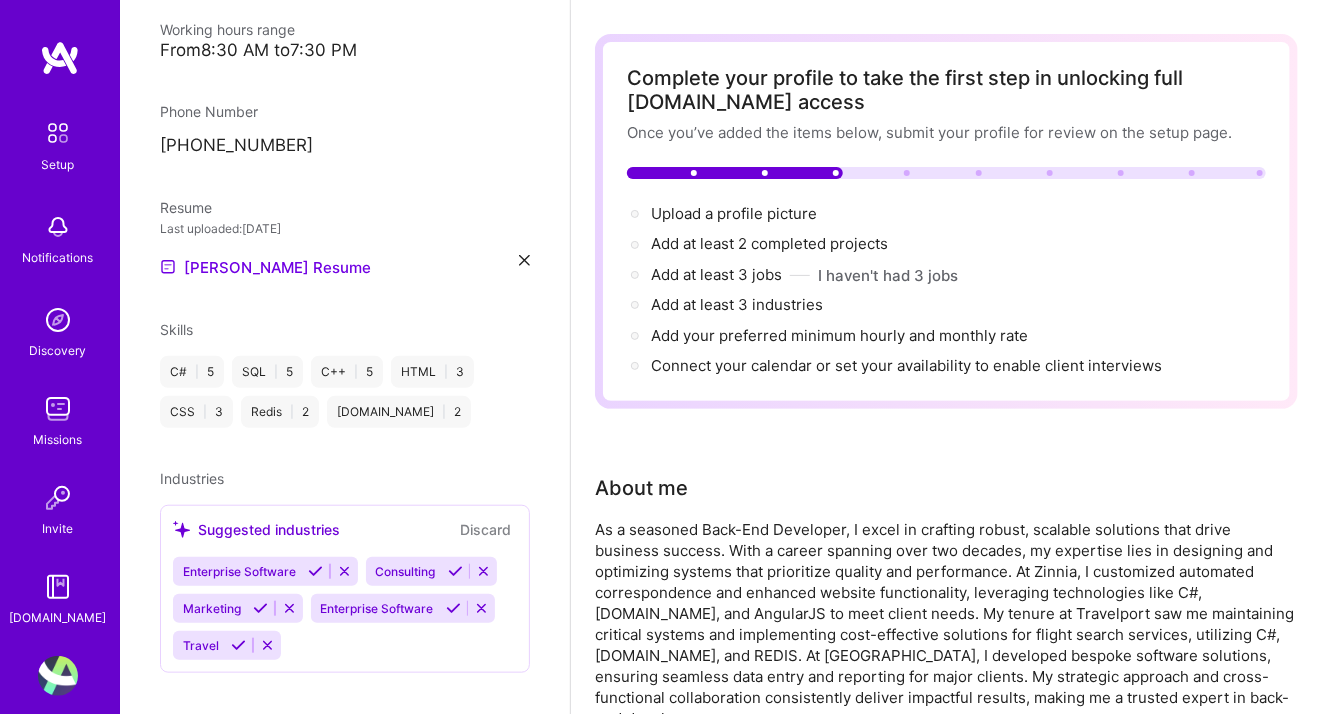 click on "Enterprise Software" at bounding box center [239, 571] 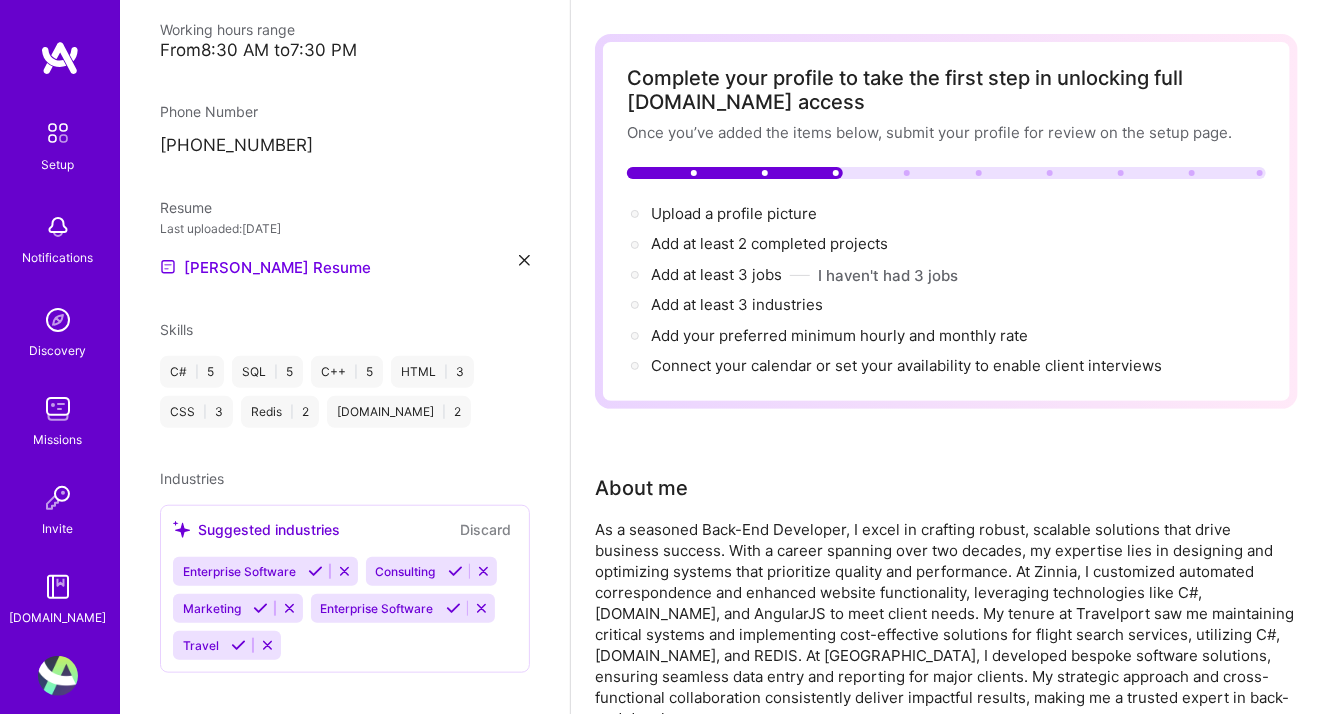 click at bounding box center [315, 571] 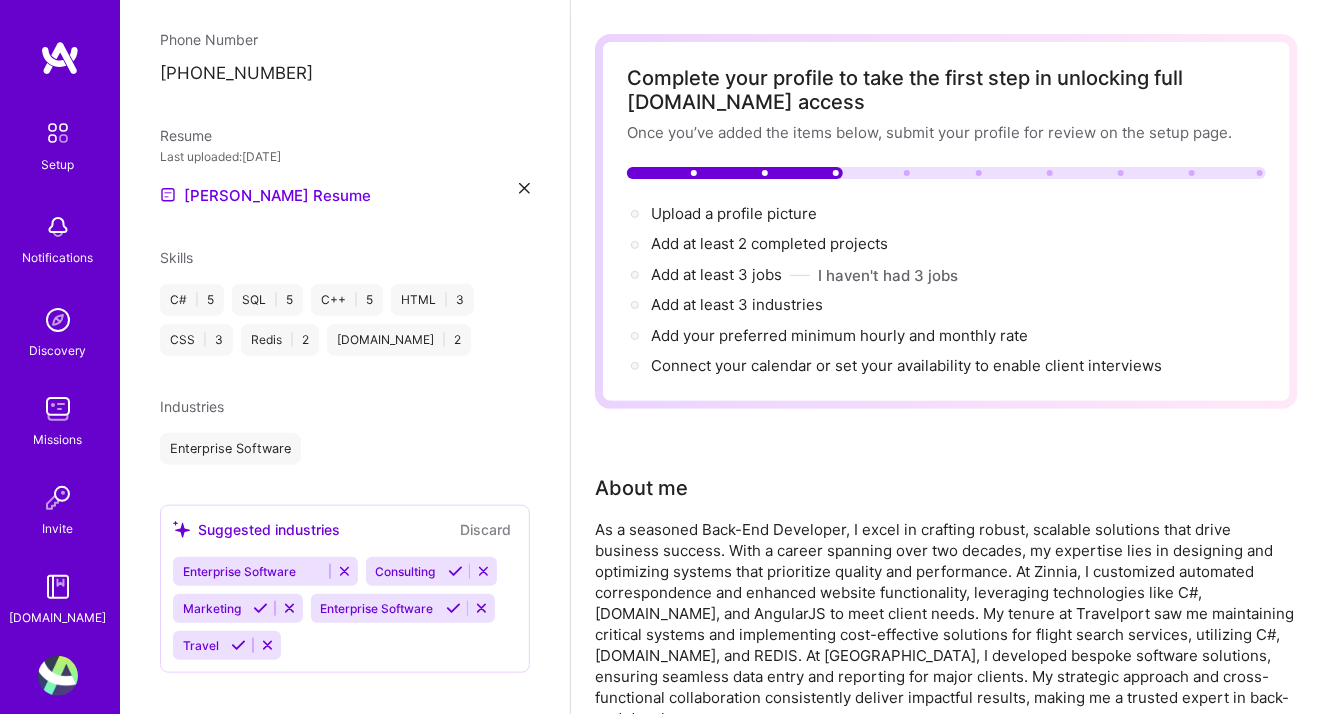 scroll, scrollTop: 543, scrollLeft: 0, axis: vertical 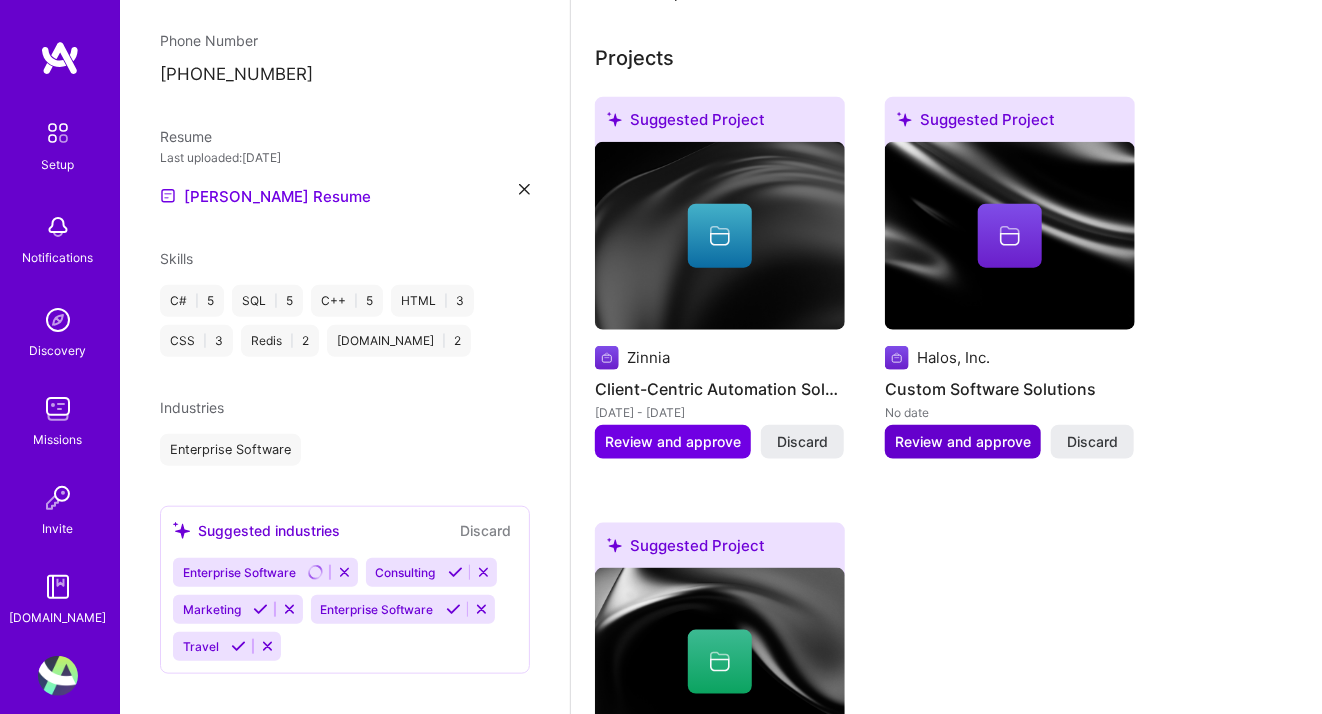 click on "Review and approve" at bounding box center (963, 442) 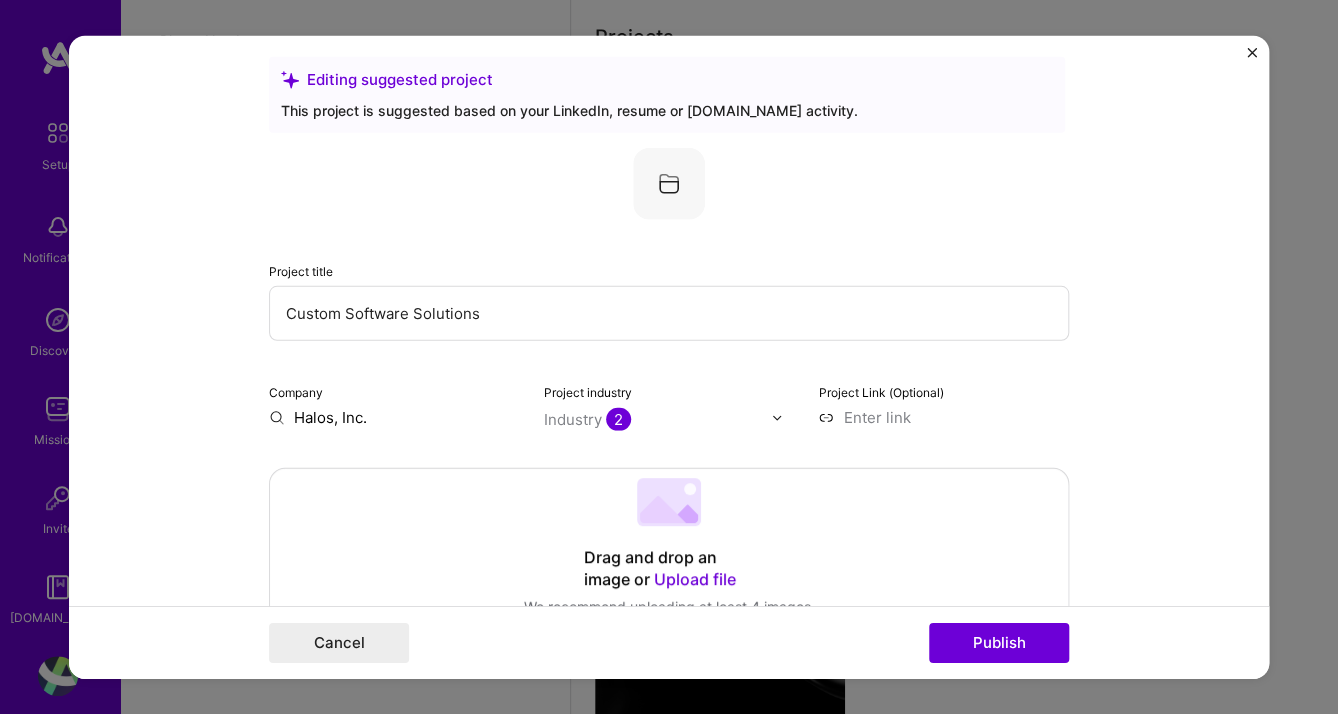 scroll, scrollTop: 10, scrollLeft: 0, axis: vertical 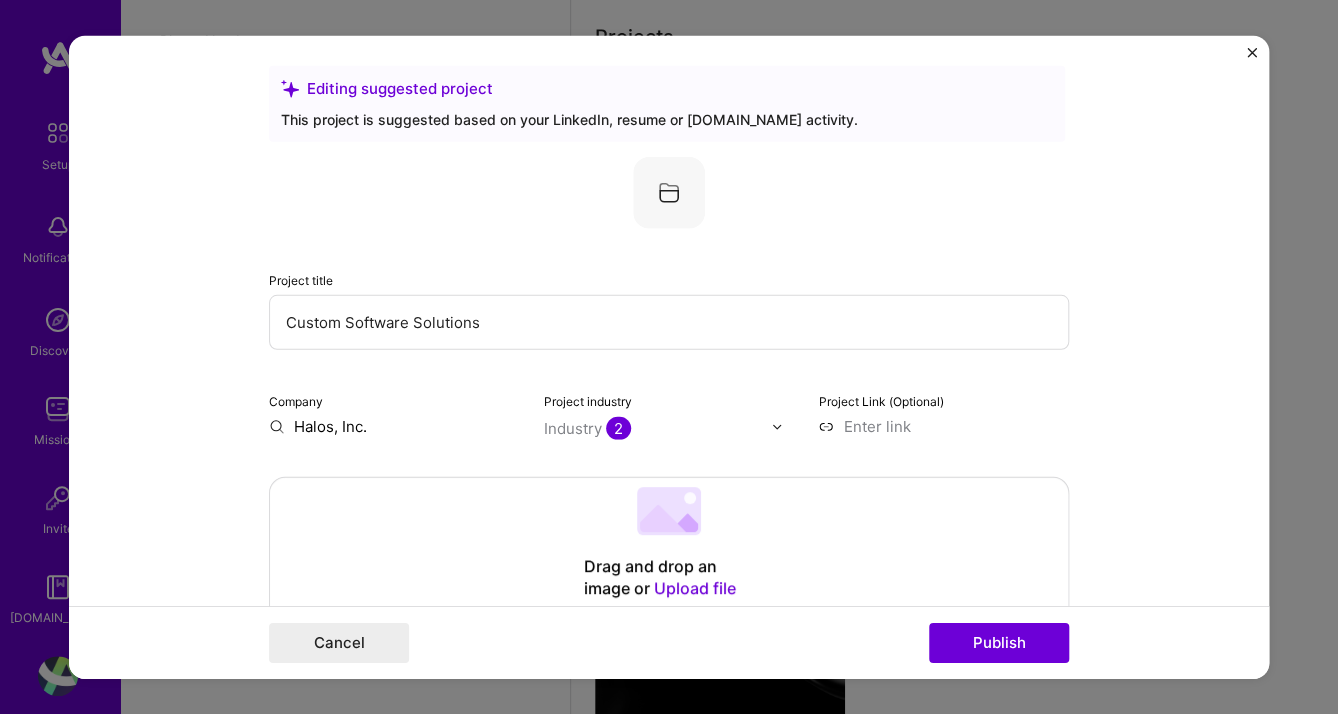 click on "Halos, Inc." at bounding box center [394, 426] 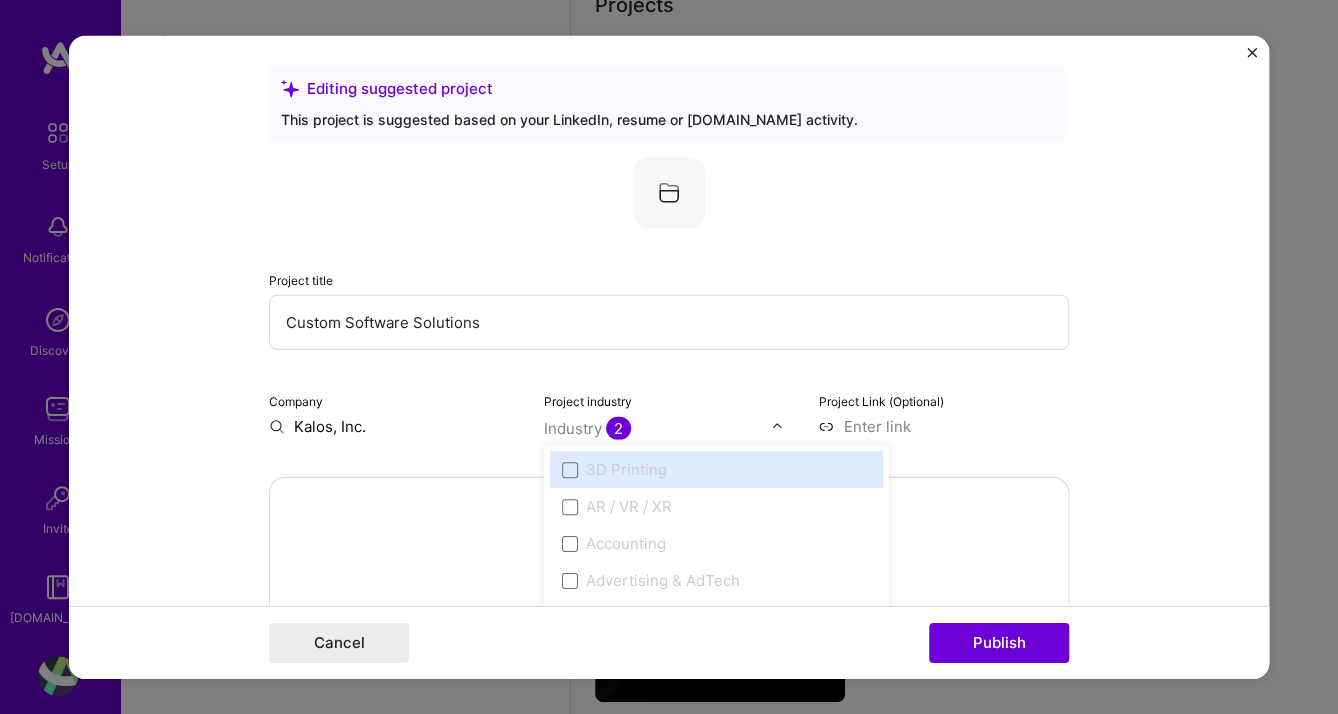 click at bounding box center [658, 428] 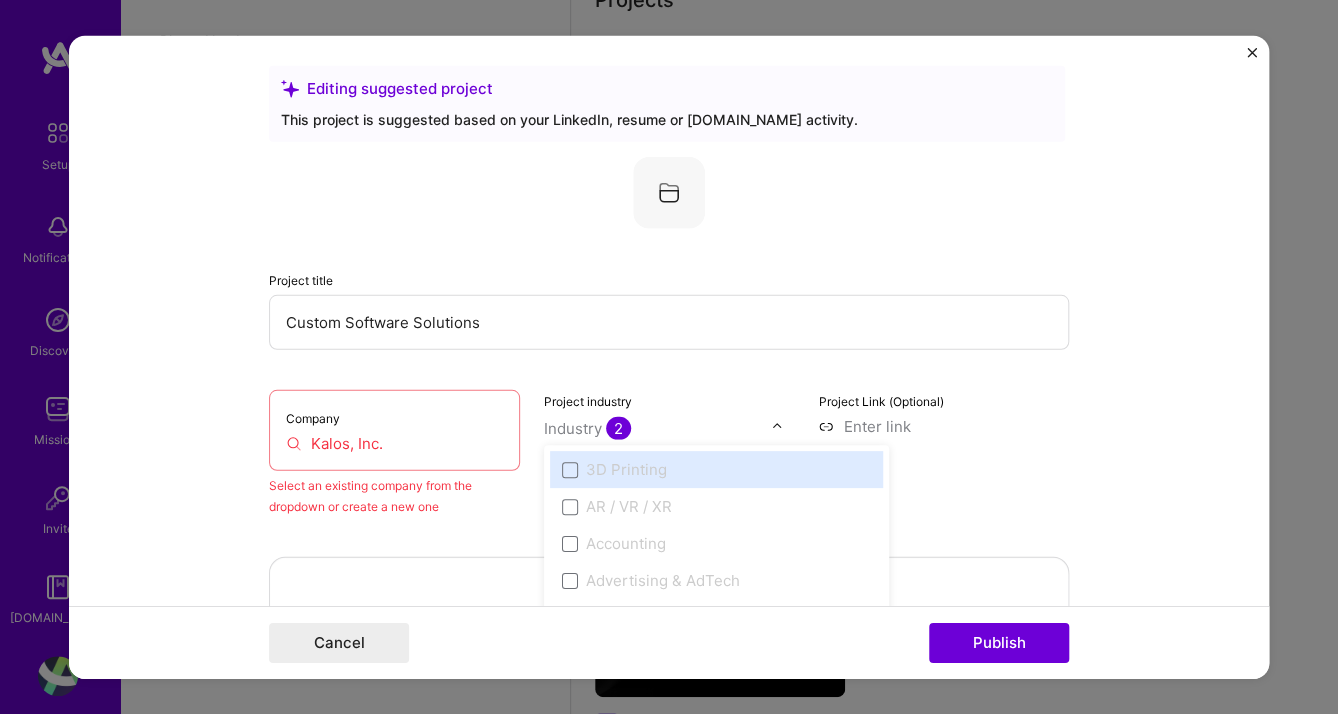 click on "Select an existing company from the dropdown or create a new one" at bounding box center (394, 496) 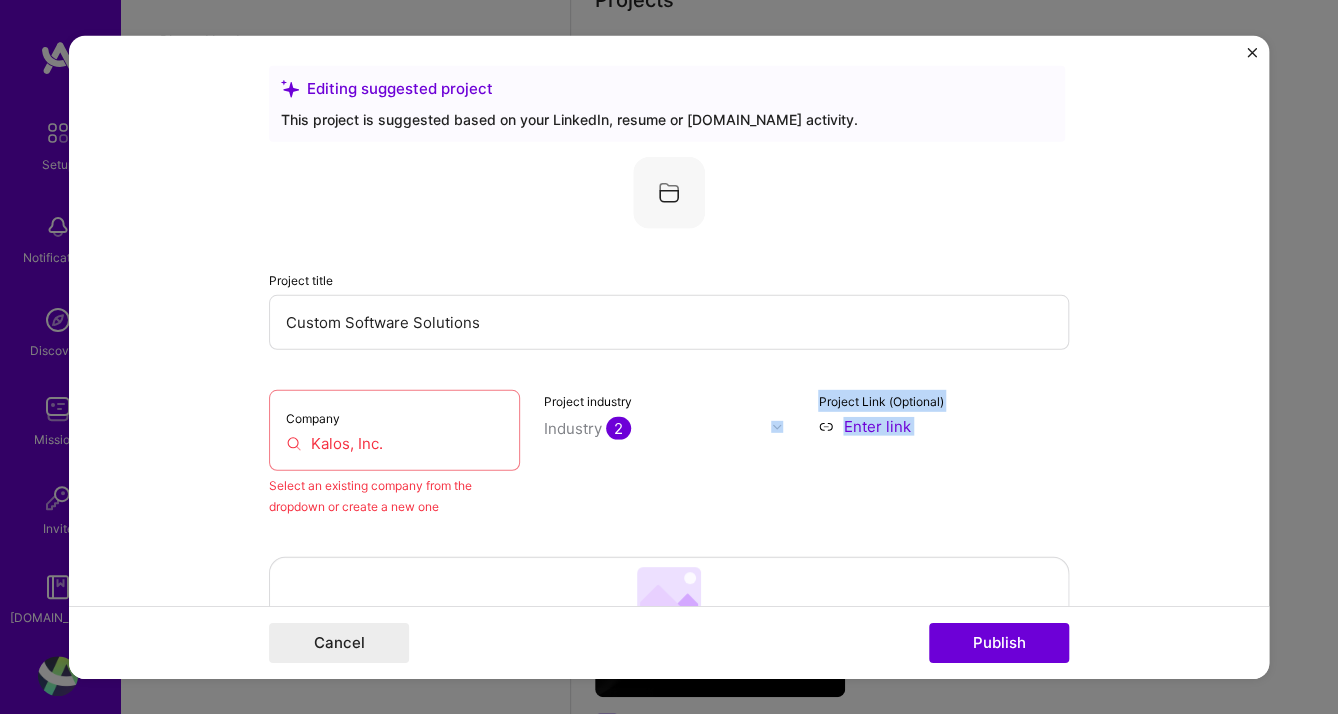 drag, startPoint x: 396, startPoint y: 513, endPoint x: 537, endPoint y: 518, distance: 141.08862 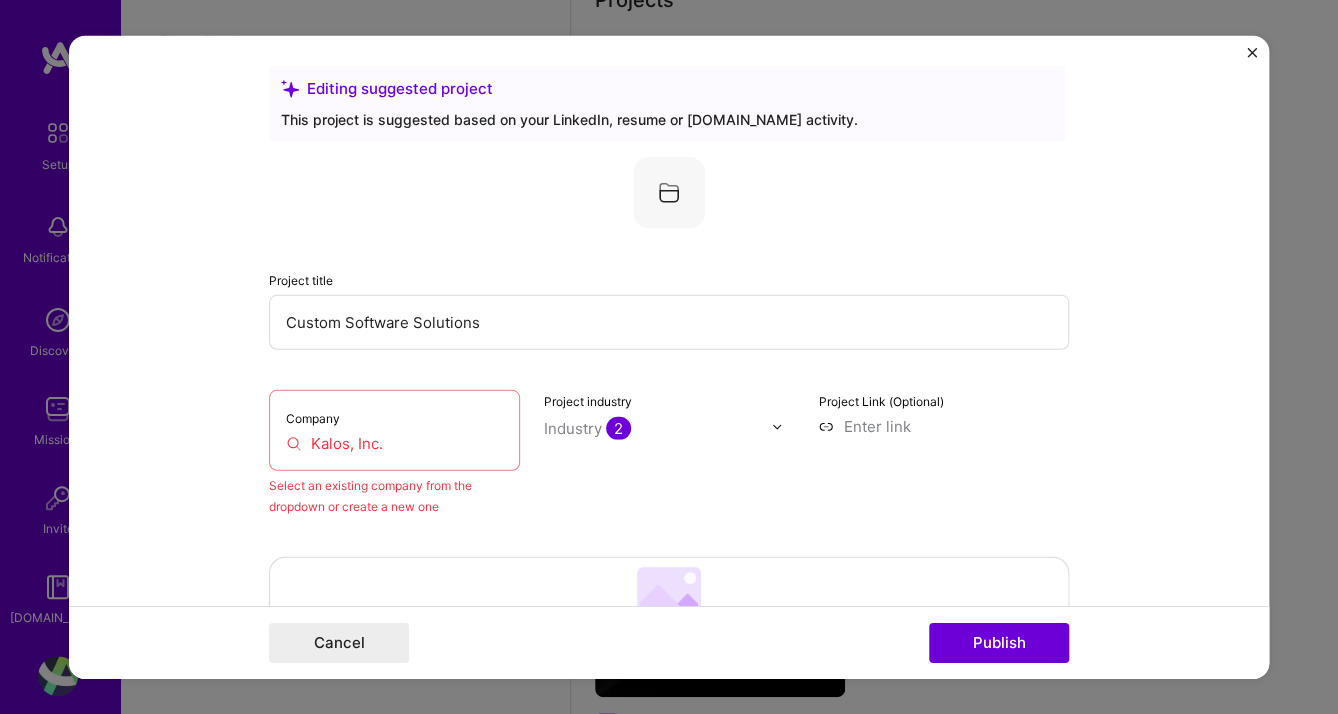 drag, startPoint x: 537, startPoint y: 518, endPoint x: 520, endPoint y: 320, distance: 198.72845 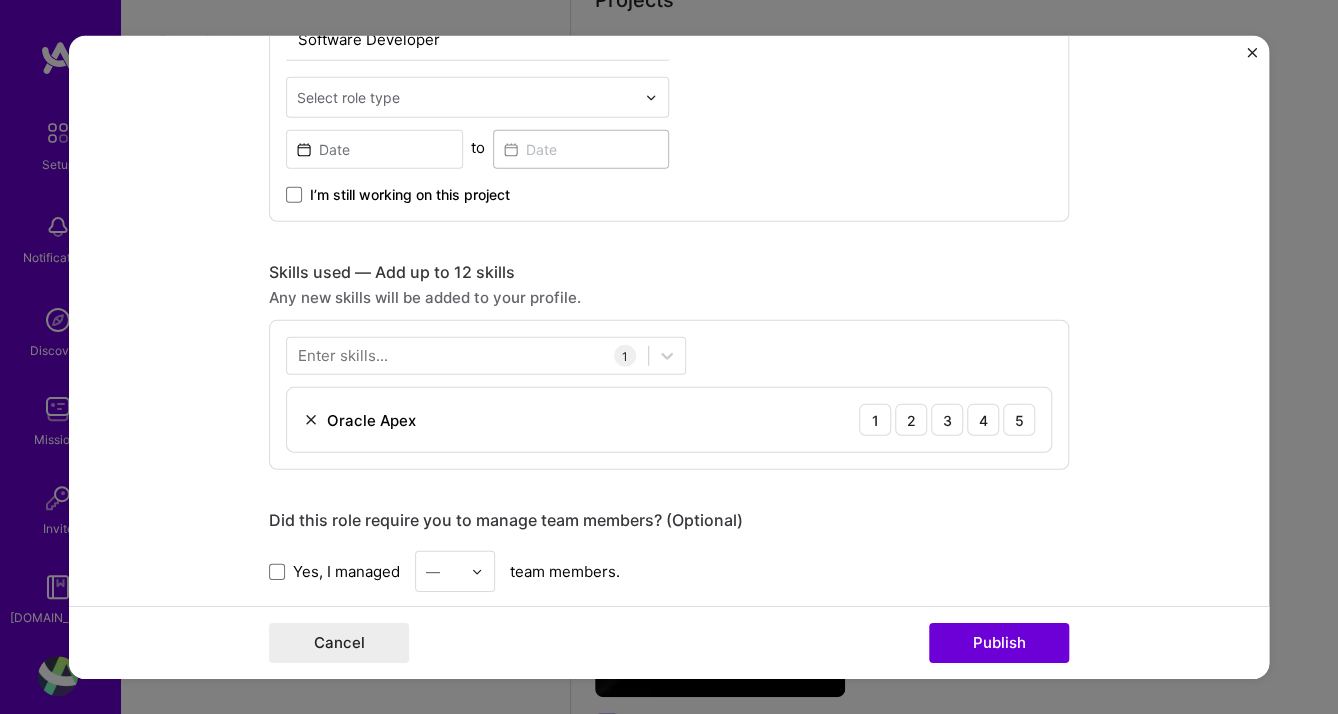 scroll, scrollTop: 857, scrollLeft: 0, axis: vertical 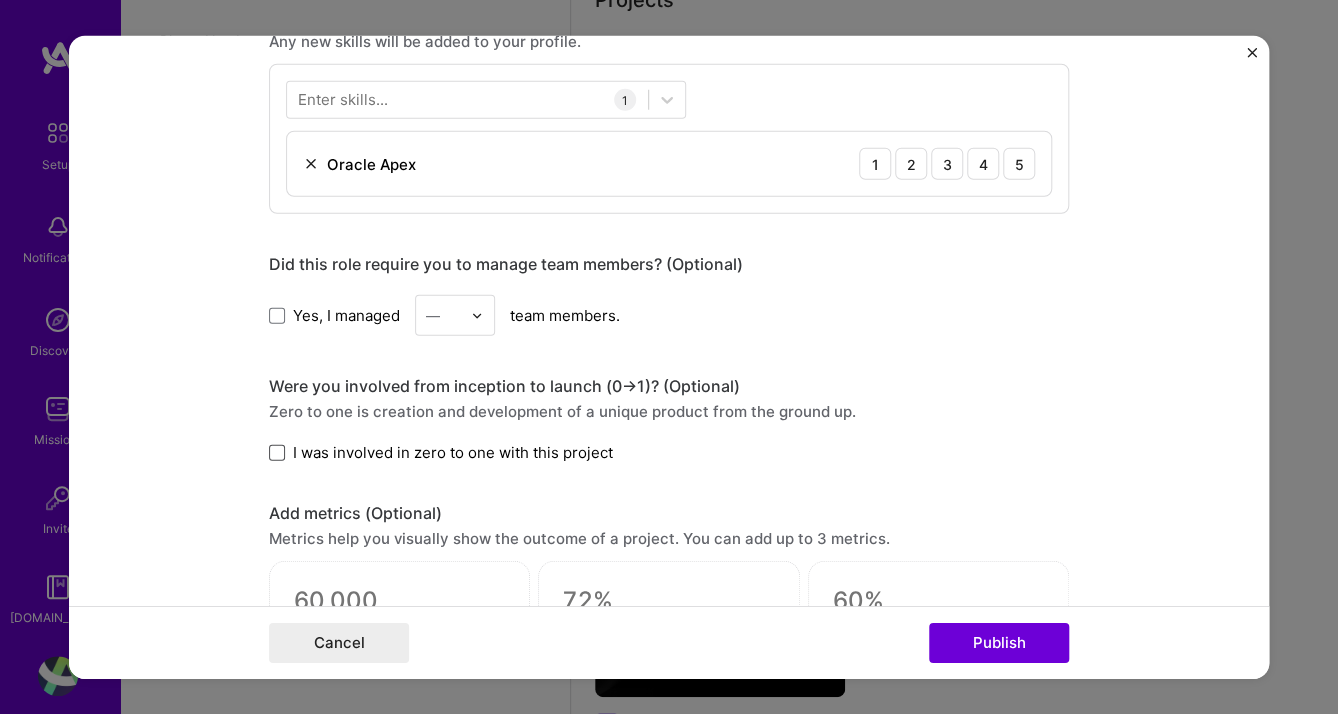click at bounding box center [277, 452] 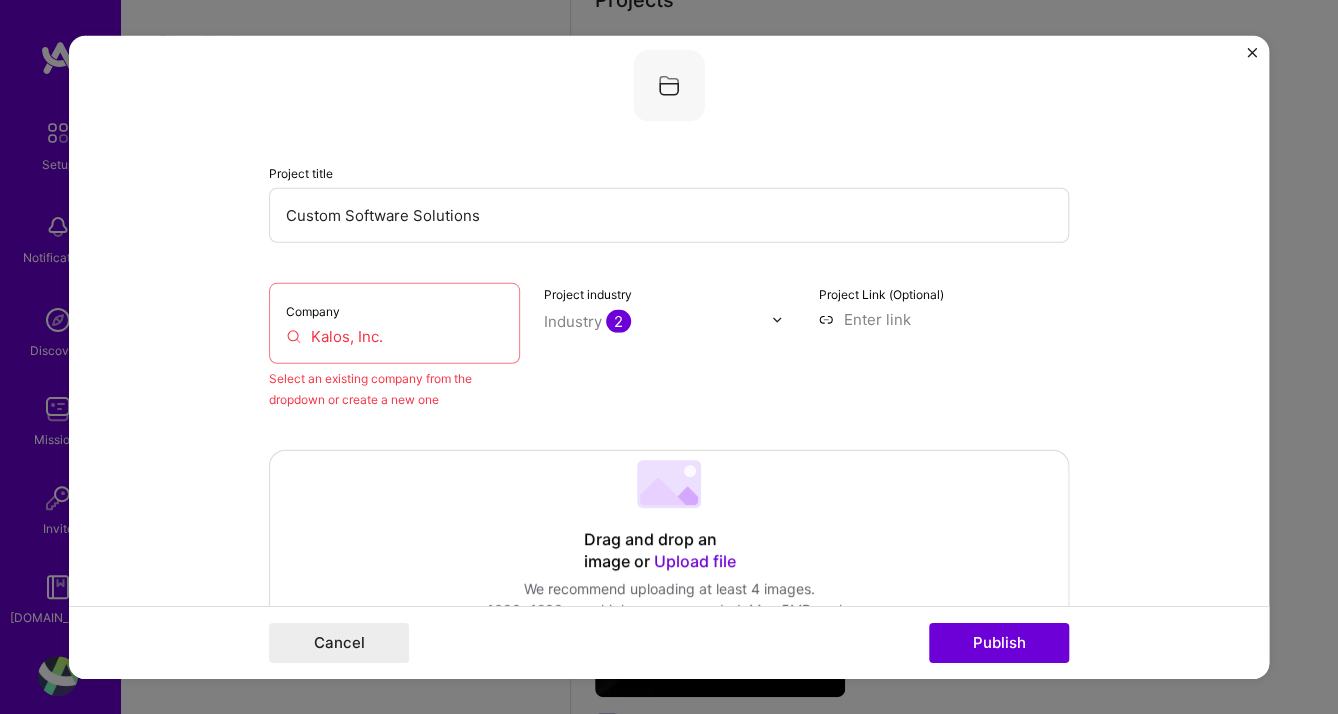 scroll, scrollTop: 114, scrollLeft: 0, axis: vertical 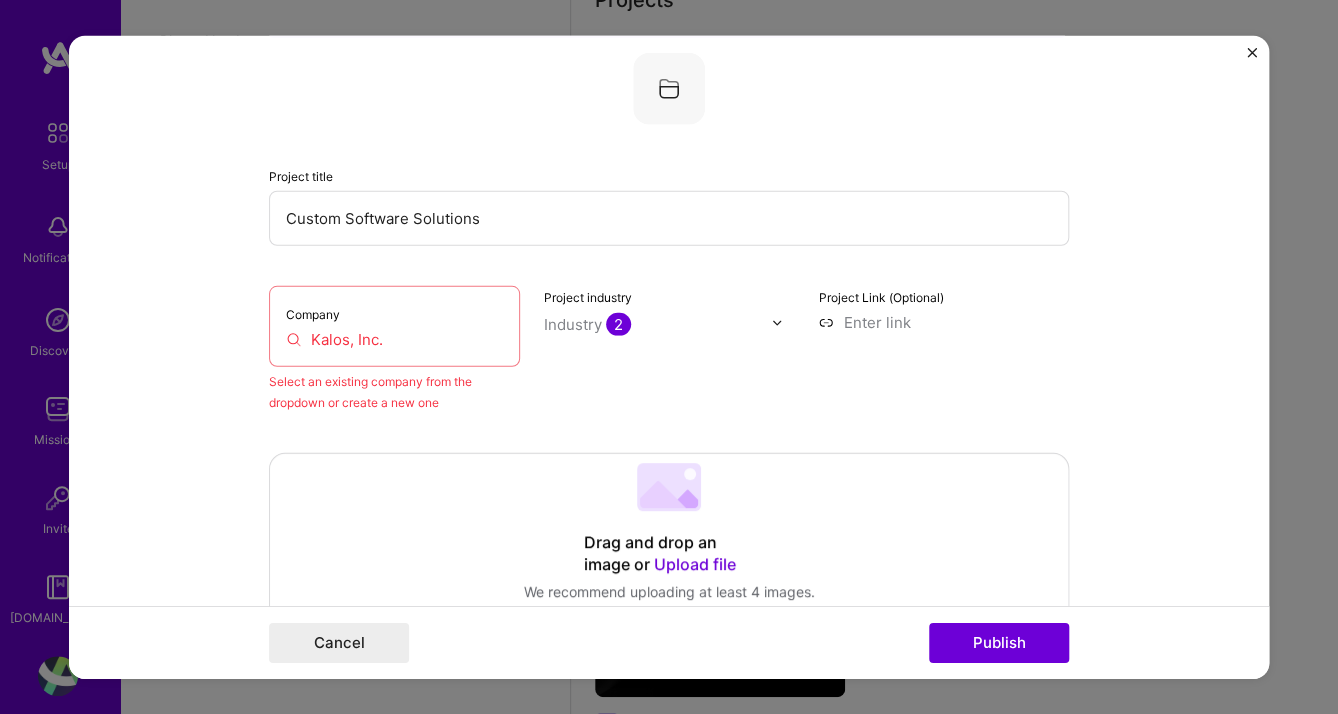 click on "Editing suggested project This project is suggested based on your LinkedIn, resume or [DOMAIN_NAME] activity. Project title Custom Software Solutions Company Kalos, Inc.
Select an existing company from the dropdown or create a new one Project industry Industry 2 Project Link (Optional)
Drag and drop an image or   Upload file Upload file We recommend uploading at least 4 images. 1600x1200px or higher recommended. Max 5MB each. Role Software Developer Select role type
to
I’m still working on this project Skills used — Add up to 12 skills Any new skills will be added to your profile. Enter skills... 1 Oracle Apex 1 2 3 4 5 Did this role require you to manage team members? (Optional) Yes, I managed — team members. Were you involved from inception to launch (0  ->  1)? (Optional) Zero to one is creation and development of a unique product from the ground up. I was involved in zero to one with this project Add metrics (Optional) Project details   100 characters minimum 204" at bounding box center (669, 357) 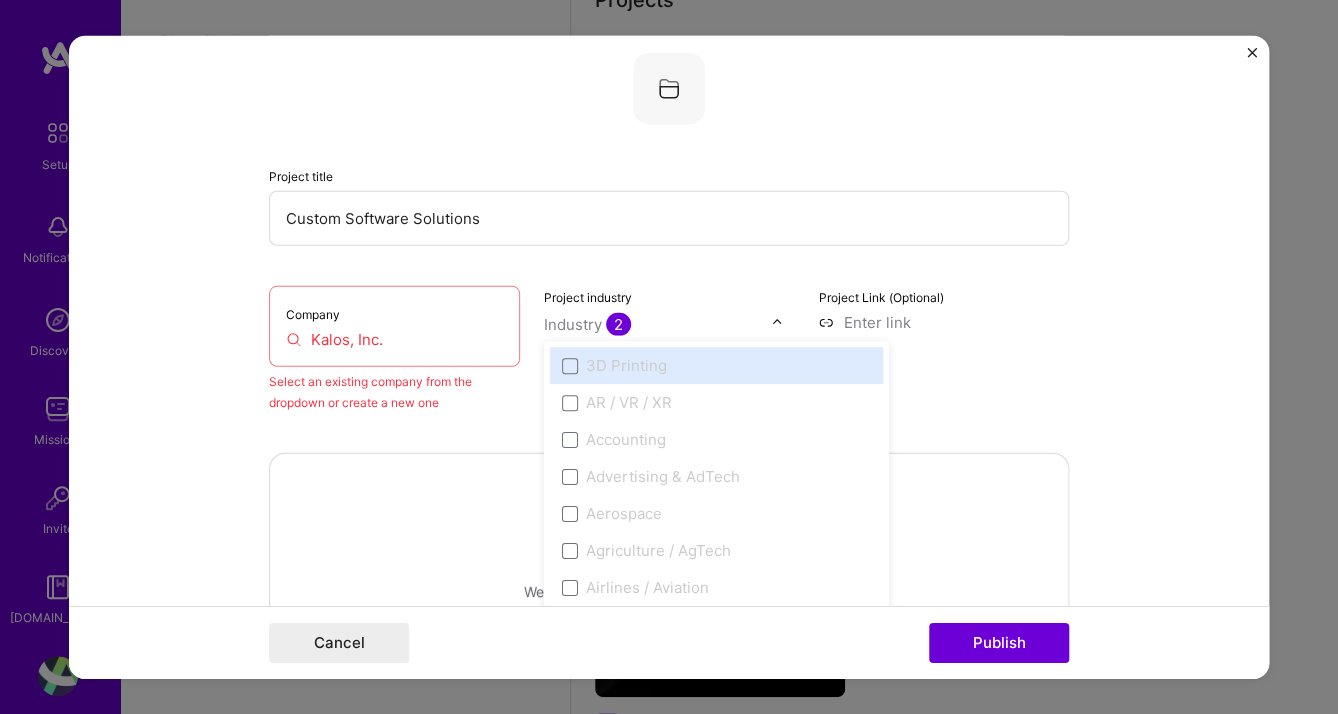 scroll, scrollTop: 44, scrollLeft: 0, axis: vertical 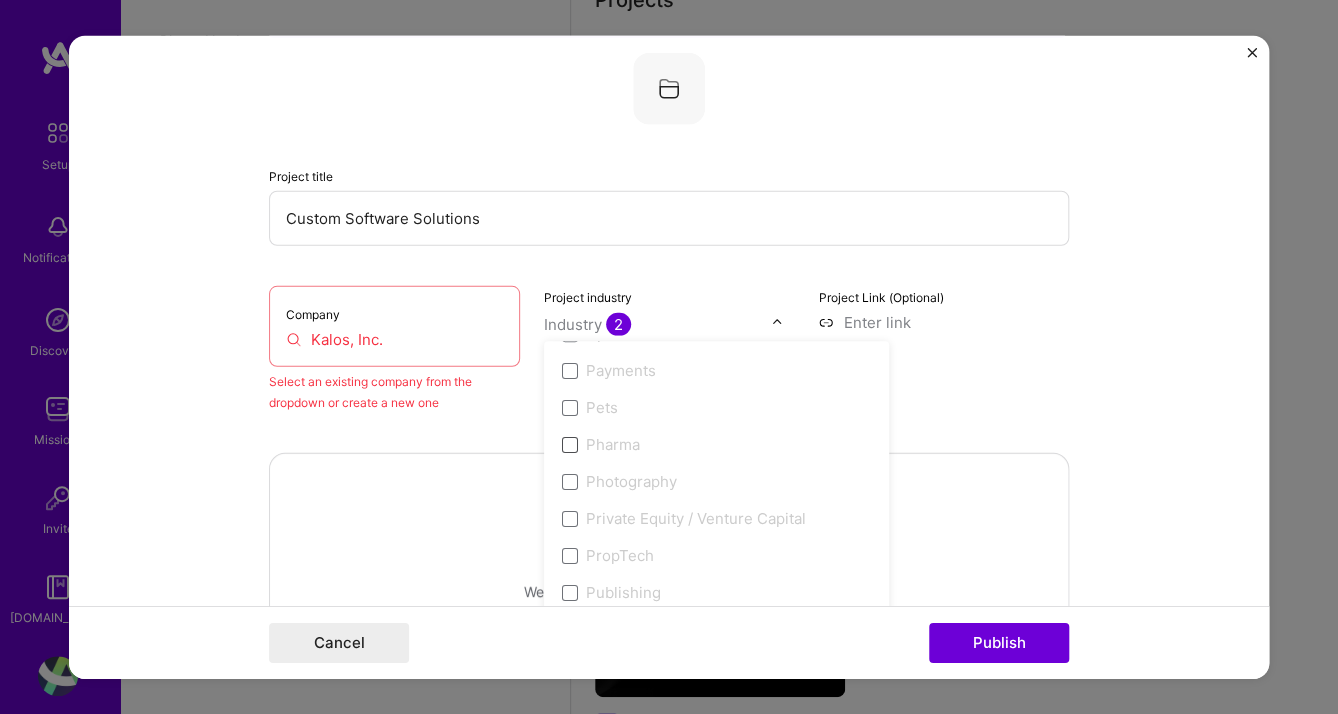 click at bounding box center (570, 444) 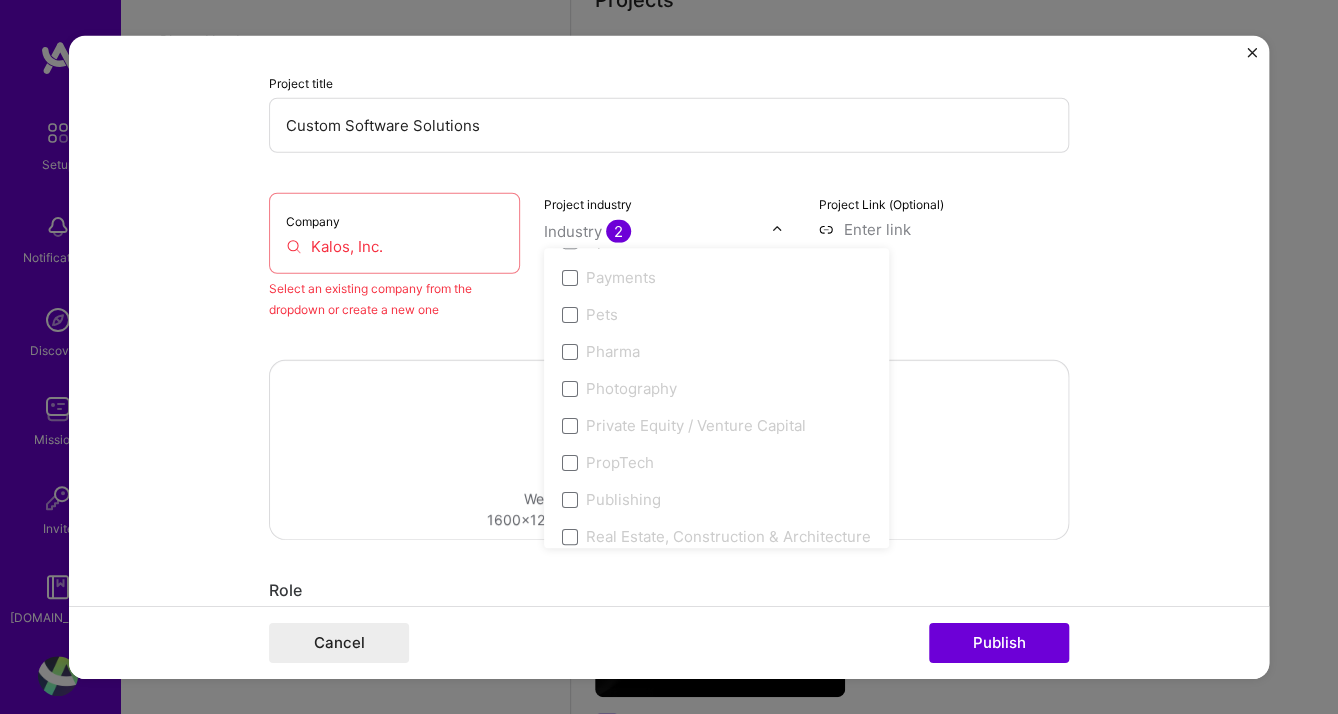 scroll, scrollTop: 314, scrollLeft: 0, axis: vertical 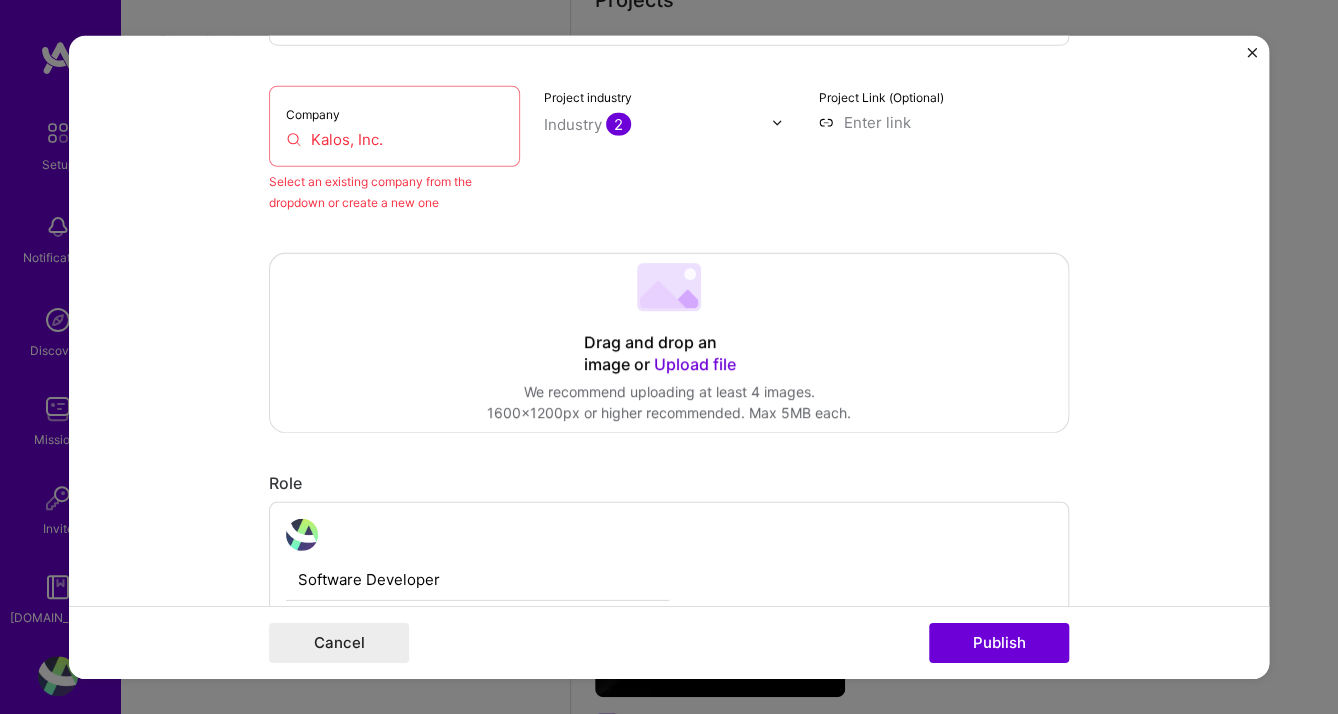 click on "Editing suggested project This project is suggested based on your LinkedIn, resume or [DOMAIN_NAME] activity. Project title Custom Software Solutions Company Kalos, Inc.
Select an existing company from the dropdown or create a new one Project industry Industry 2 Project Link (Optional)
Drag and drop an image or   Upload file Upload file We recommend uploading at least 4 images. 1600x1200px or higher recommended. Max 5MB each. Role Software Developer Select role type
to
I’m still working on this project Skills used — Add up to 12 skills Any new skills will be added to your profile. Enter skills... 1 Oracle Apex 1 2 3 4 5 Did this role require you to manage team members? (Optional) Yes, I managed — team members. Were you involved from inception to launch (0  ->  1)? (Optional) Zero to one is creation and development of a unique product from the ground up. I was involved in zero to one with this project Add metrics (Optional) Project details   100 characters minimum 204" at bounding box center (669, 357) 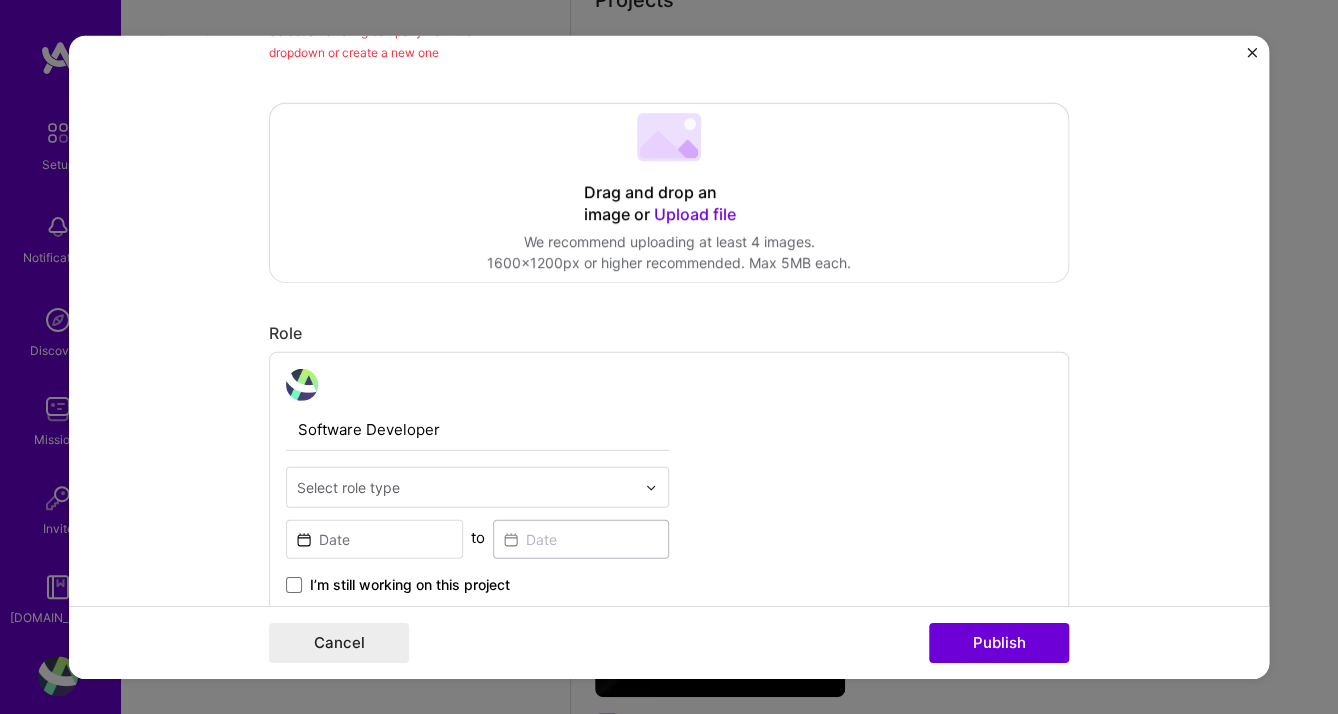 scroll, scrollTop: 528, scrollLeft: 0, axis: vertical 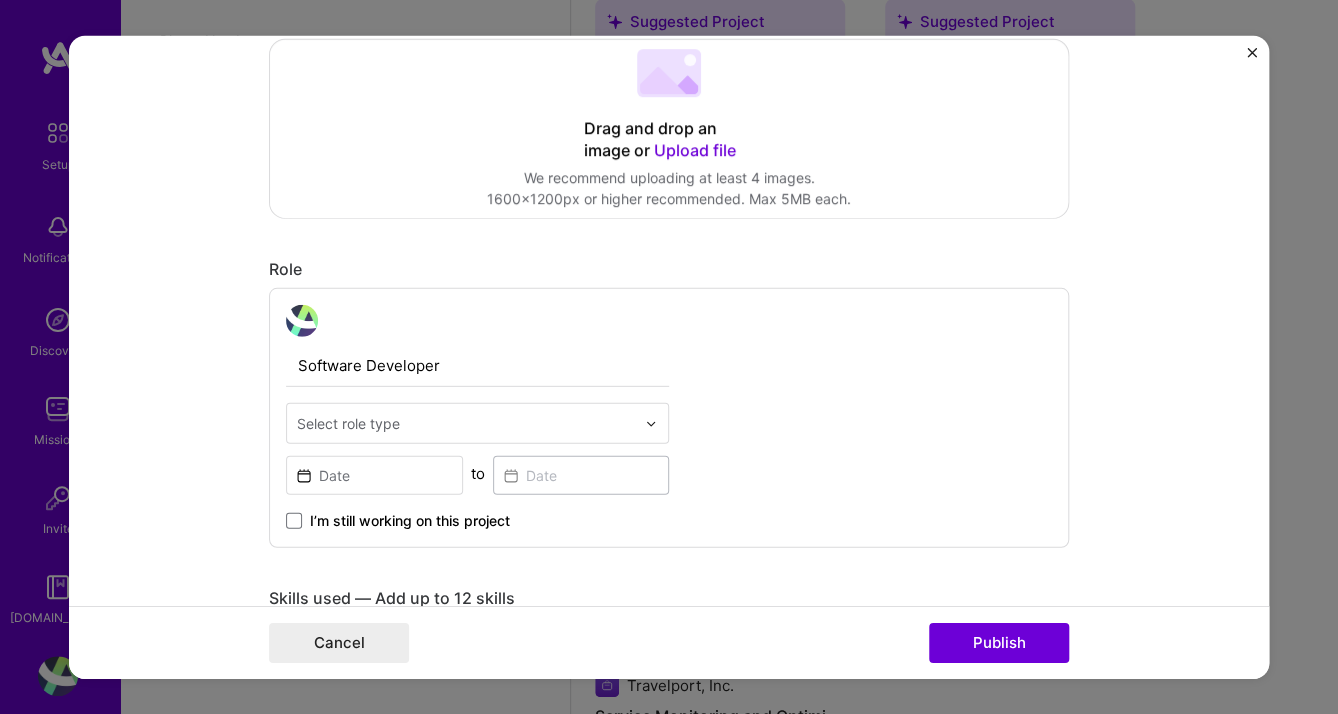 click on "Select role type" at bounding box center [466, 423] 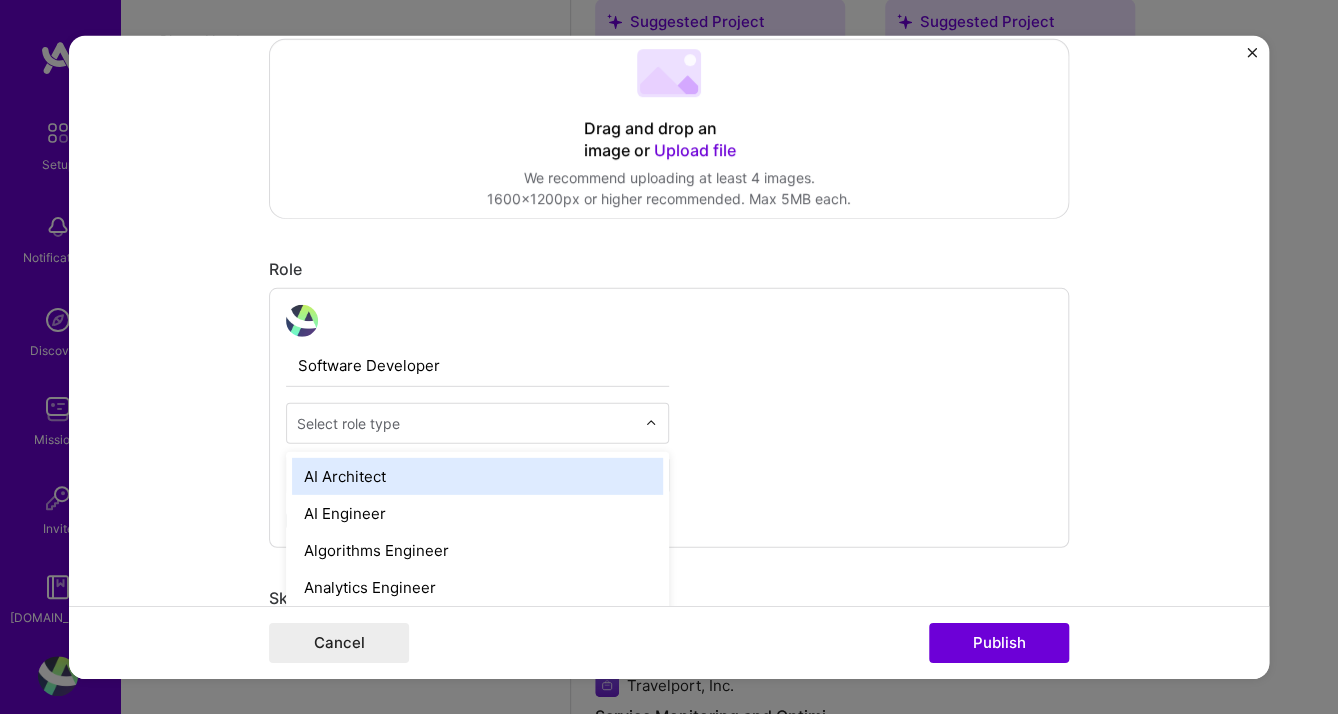 scroll, scrollTop: 877, scrollLeft: 0, axis: vertical 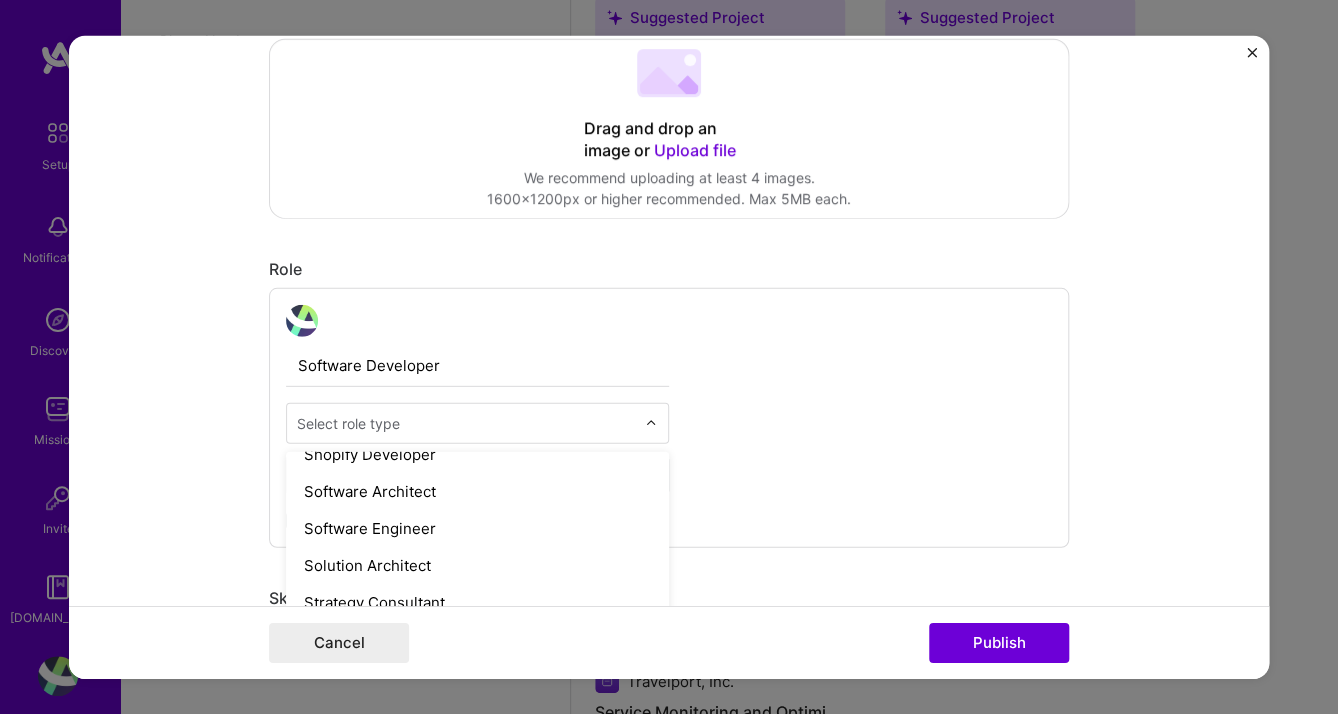 click on "Editing suggested project This project is suggested based on your LinkedIn, resume or [DOMAIN_NAME] activity. Project title Custom Software Solutions Company Kalos, Inc.
Select an existing company from the dropdown or create a new one Project industry Industry 2 Project Link (Optional)
Drag and drop an image or   Upload file Upload file We recommend uploading at least 4 images. 1600x1200px or higher recommended. Max 5MB each. Role Software Developer option AI Architect focused, 1 of 68. 68 results available. Use Up and Down to choose options, press Enter to select the currently focused option, press Escape to exit the menu, press Tab to select the option and exit the menu. Select role type AI Architect AI Engineer Algorithms Engineer Analytics Engineer Android Developer Art Director Automation Developer Back-End Developer Blockchain Developer Brand Designer Brand Expert Business Development Chief Technology Officer (CTO) Chief of Staff Cloud Expert Community Manager Content Writer MLOps" at bounding box center (669, 357) 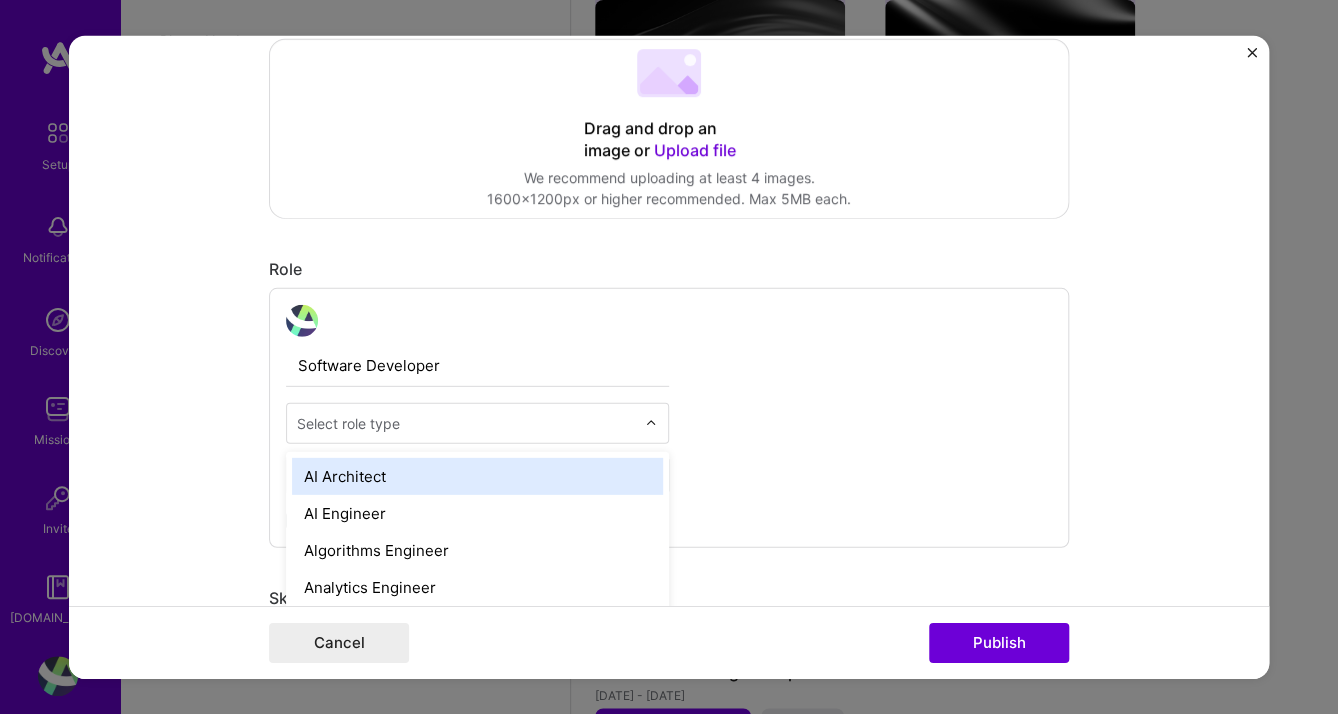 click at bounding box center [651, 423] 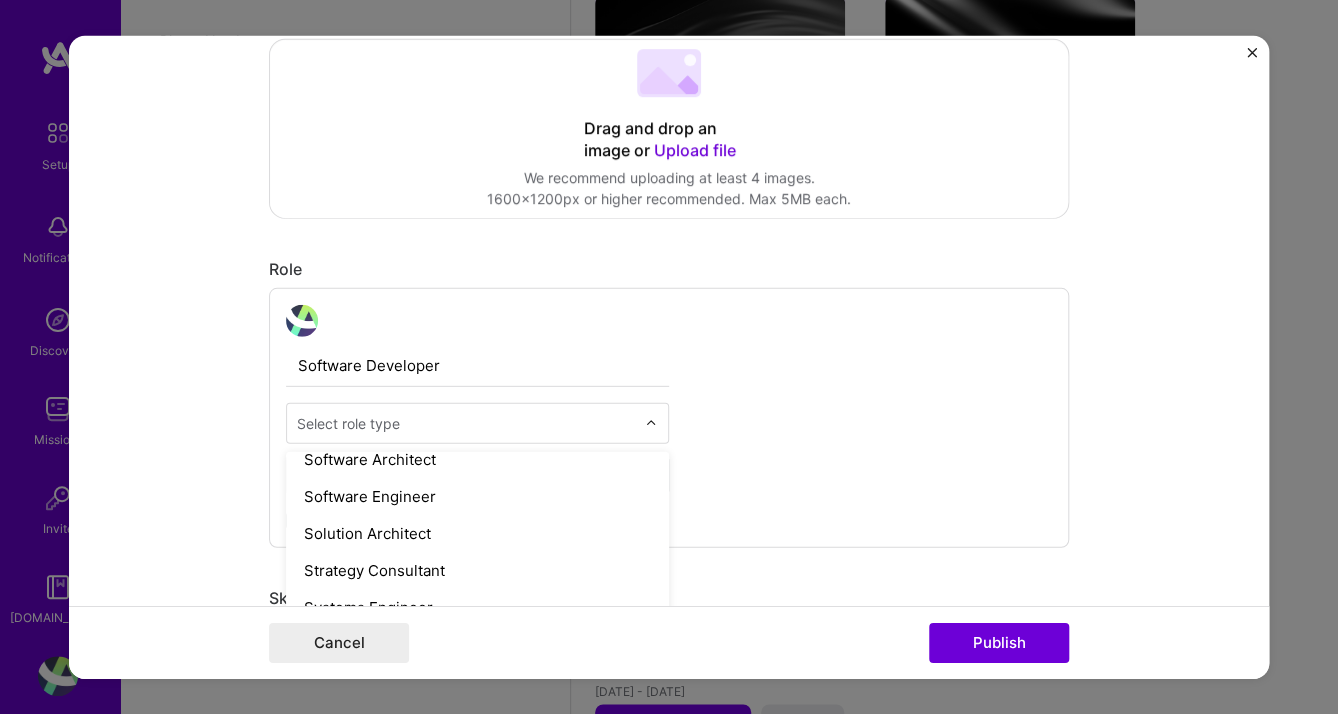 scroll, scrollTop: 2134, scrollLeft: 0, axis: vertical 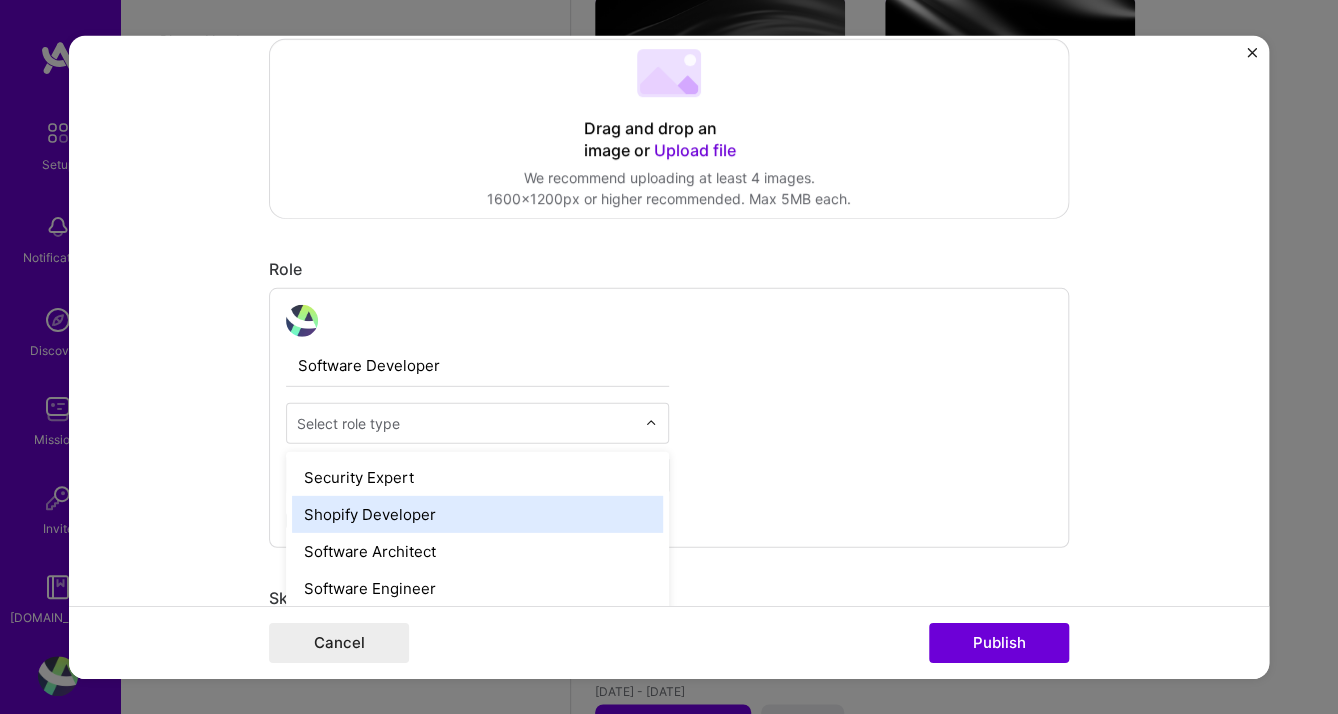 click on "Shopify Developer" at bounding box center [477, 514] 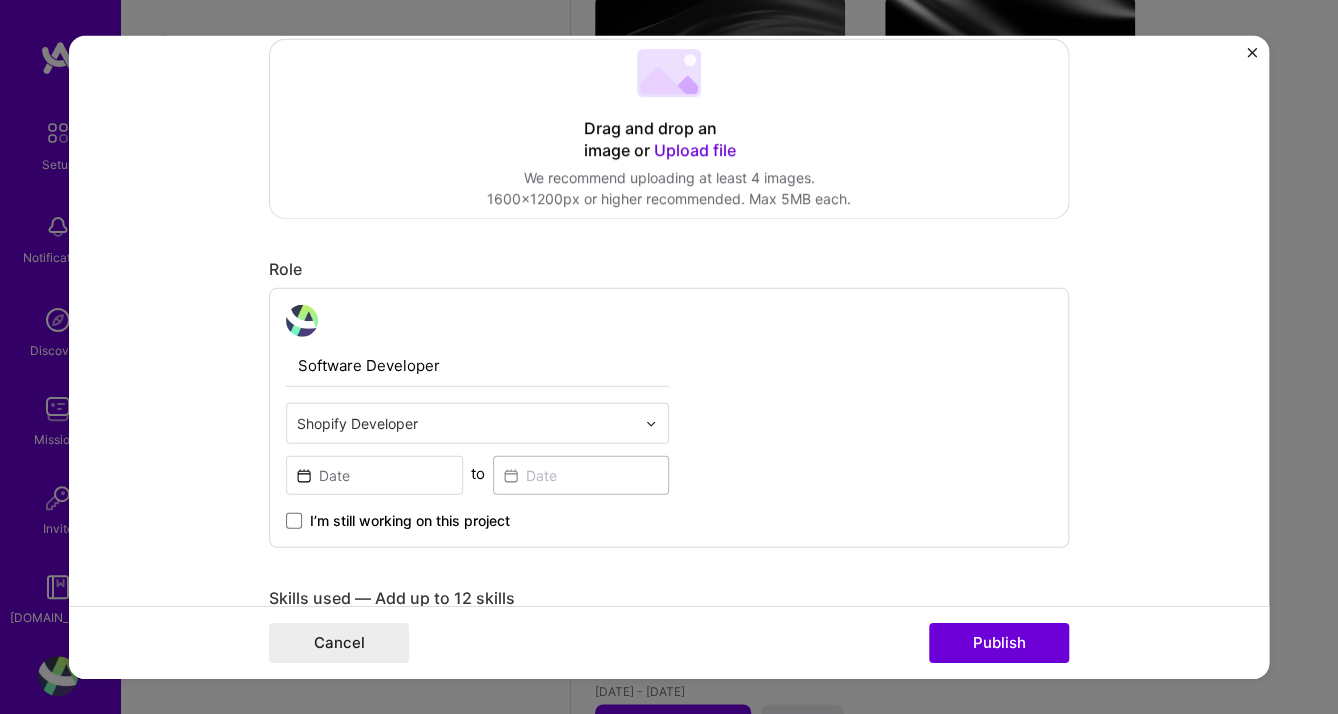 click on "I’m still working on this project" at bounding box center (477, 513) 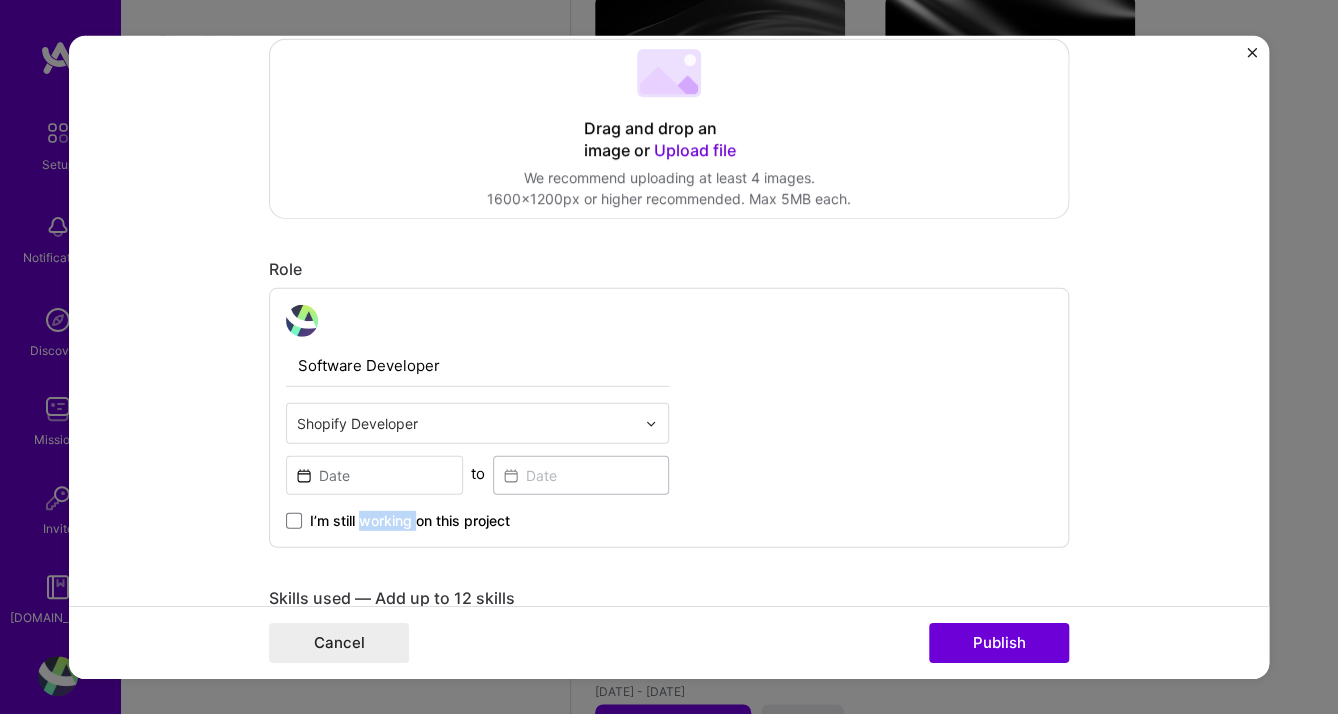 click on "I’m still working on this project" at bounding box center [477, 513] 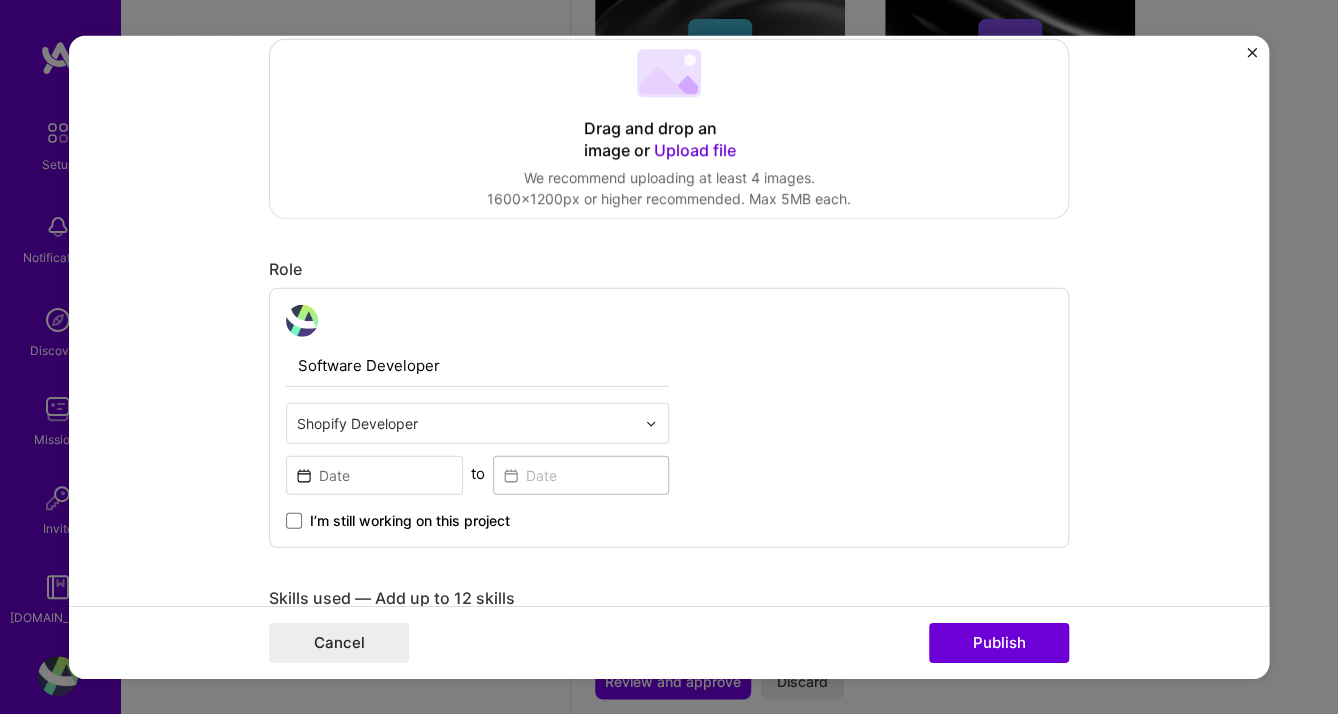 drag, startPoint x: 382, startPoint y: 505, endPoint x: 646, endPoint y: 423, distance: 276.44168 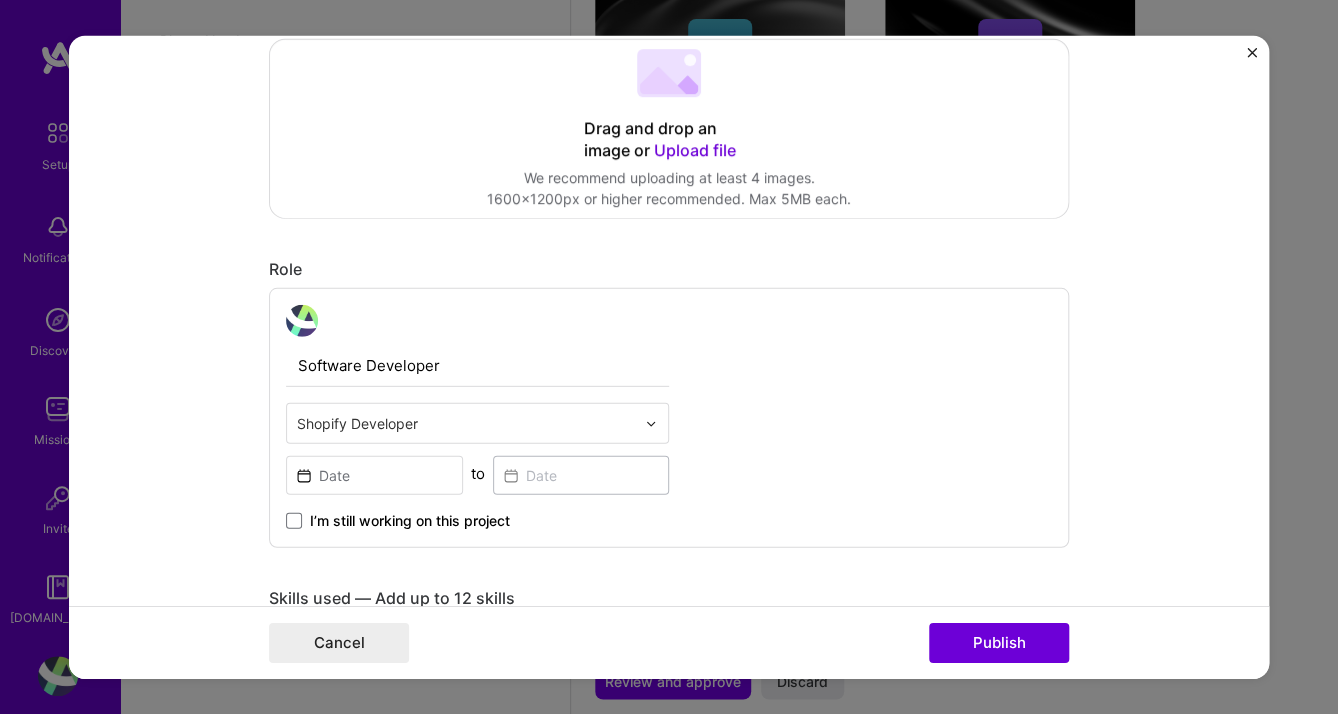 click at bounding box center (651, 423) 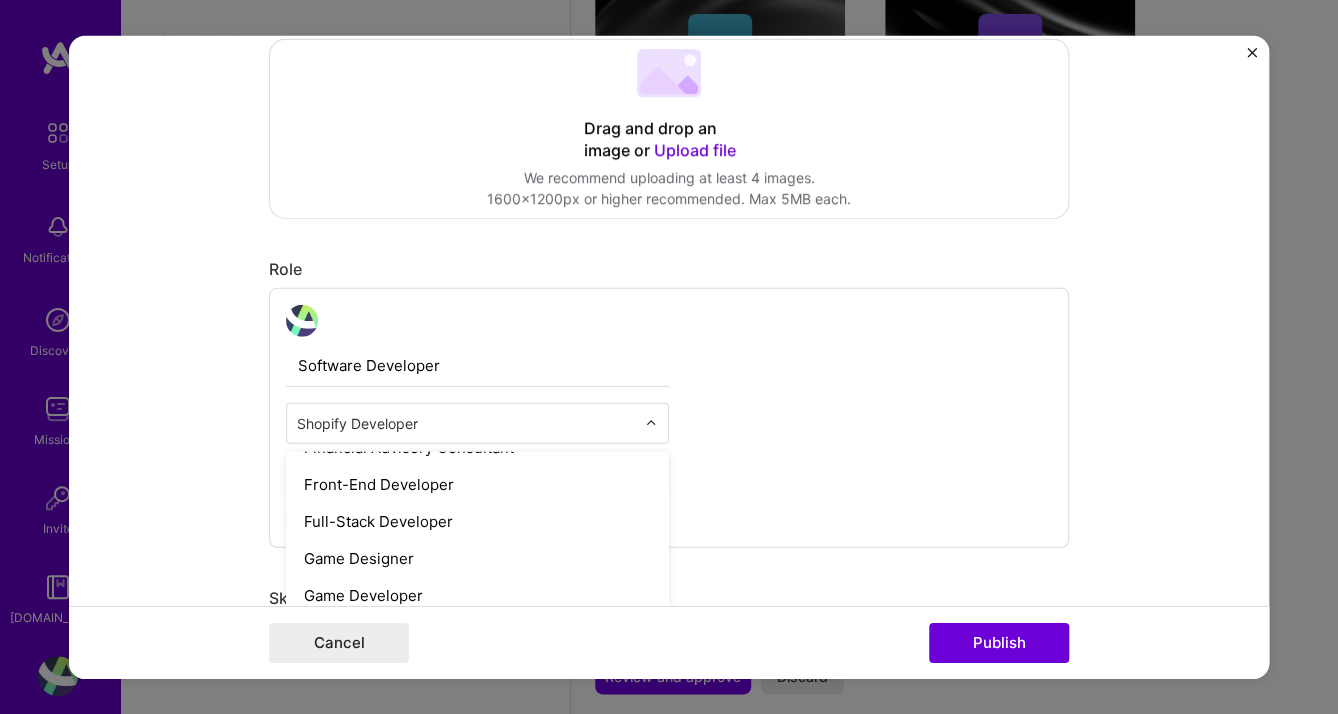 scroll, scrollTop: 1073, scrollLeft: 0, axis: vertical 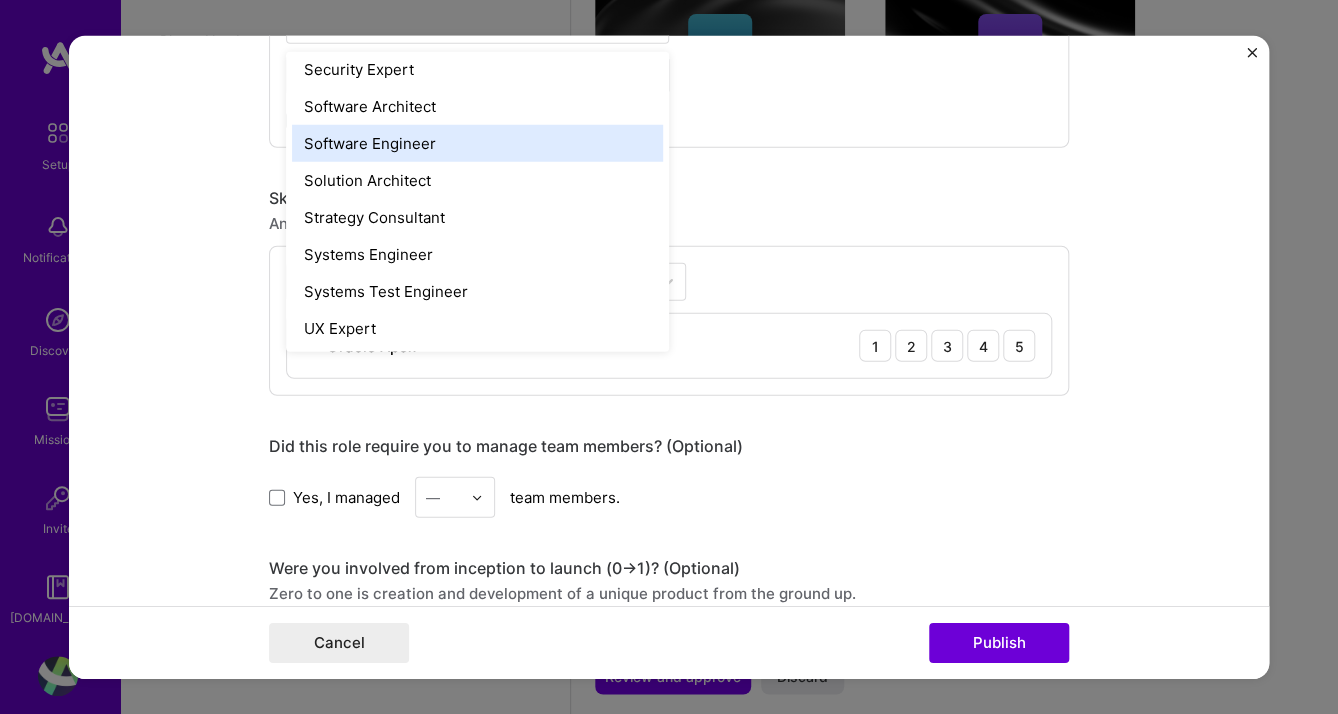 click on "Software Engineer" at bounding box center [477, 143] 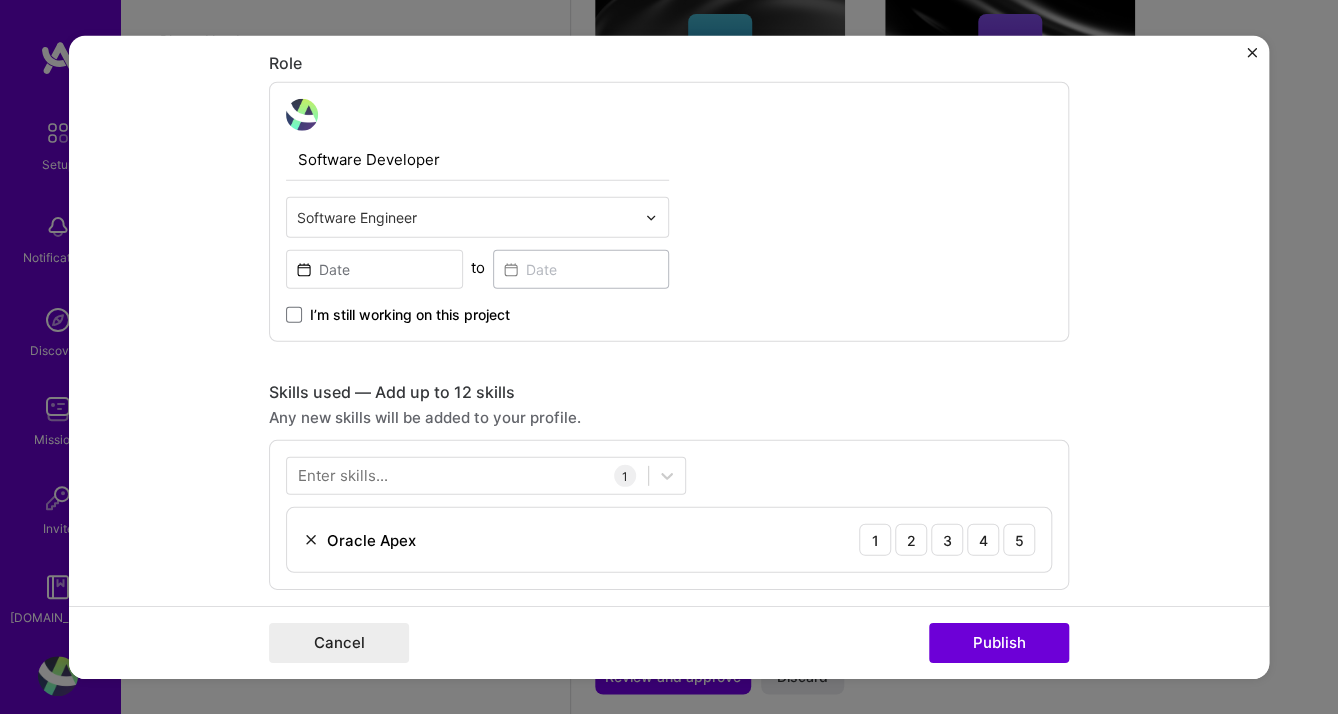 scroll, scrollTop: 782, scrollLeft: 0, axis: vertical 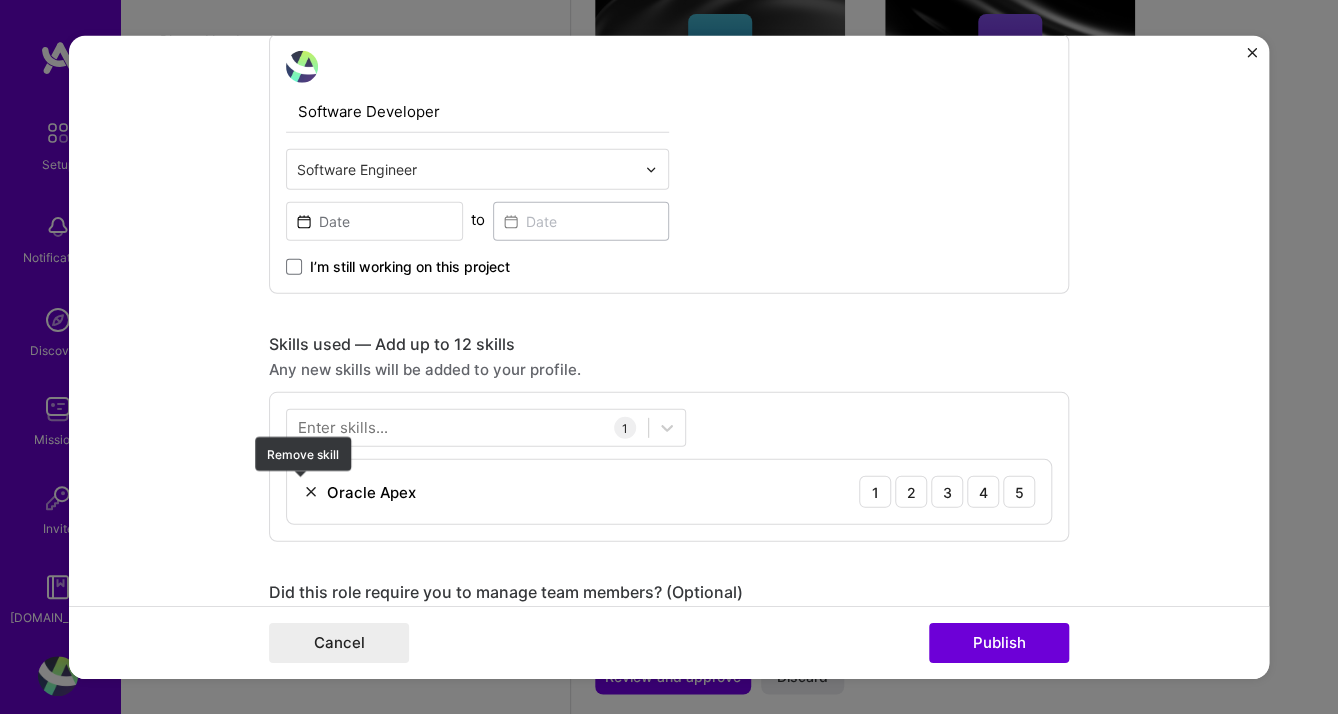 click at bounding box center (311, 492) 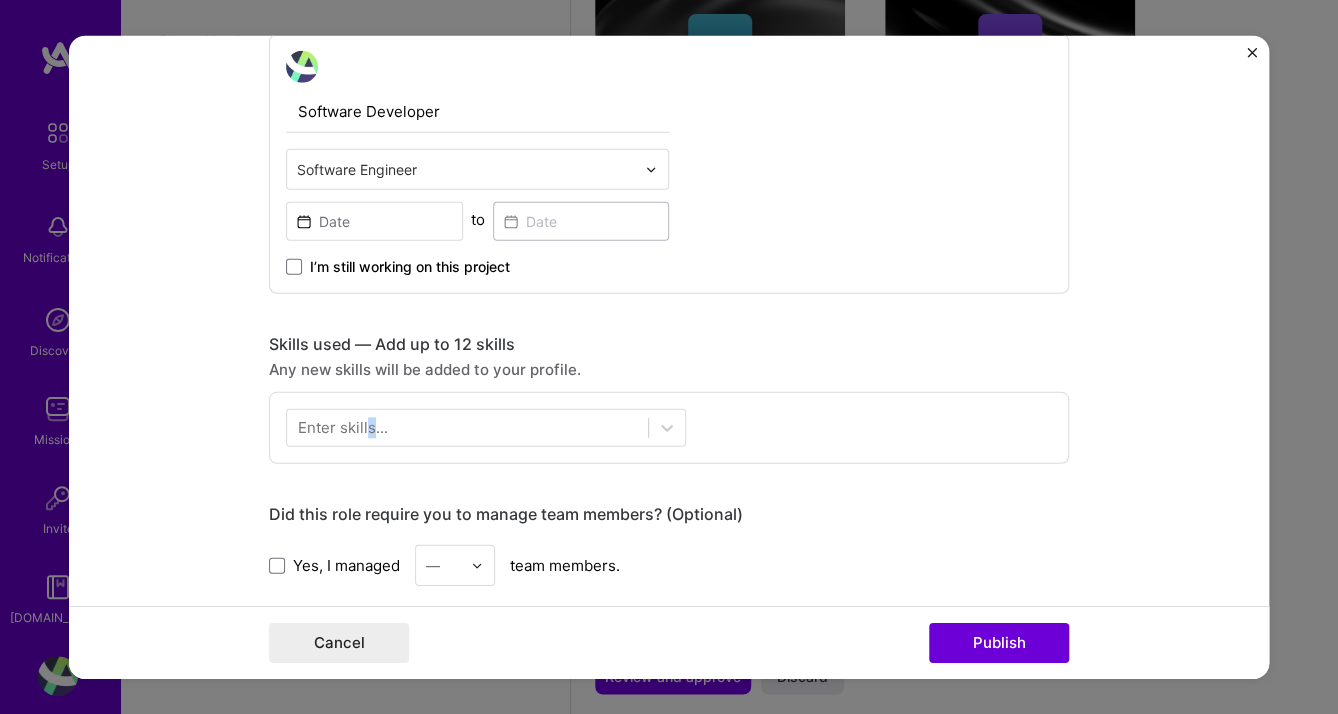 click on "Enter skills..." at bounding box center [343, 427] 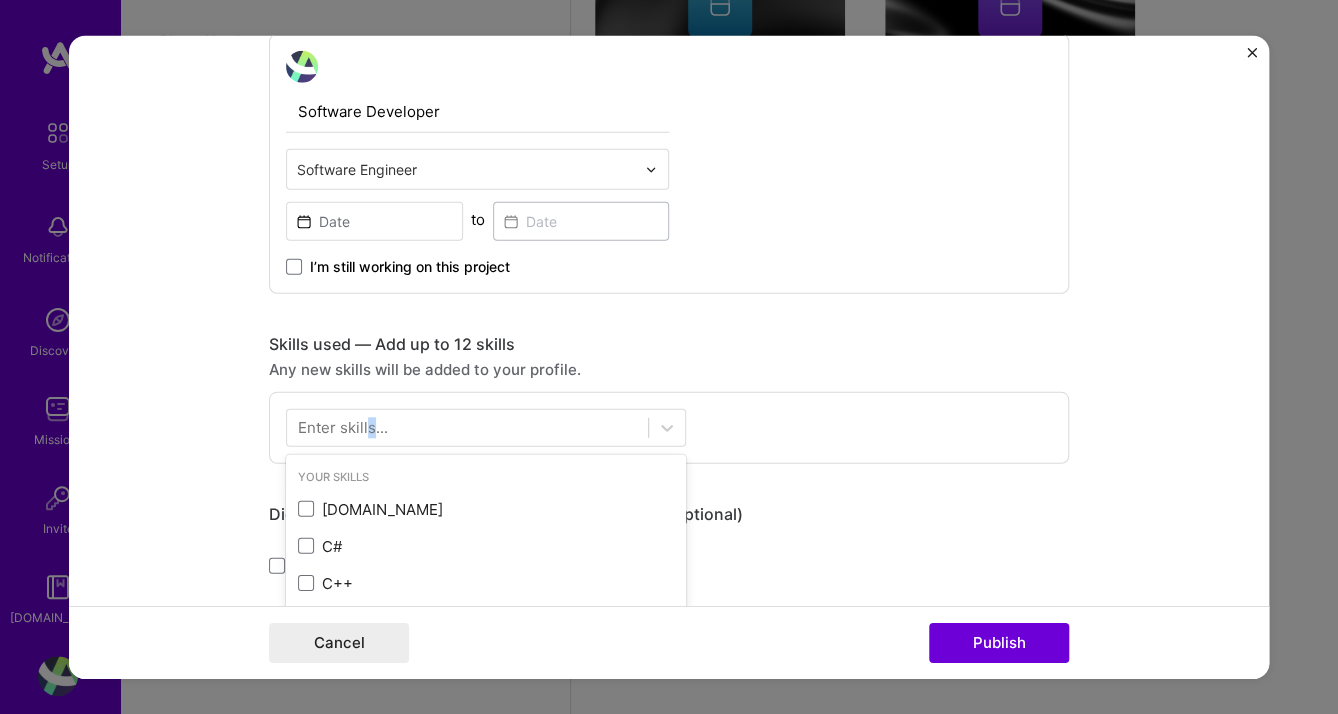 scroll, scrollTop: 1011, scrollLeft: 0, axis: vertical 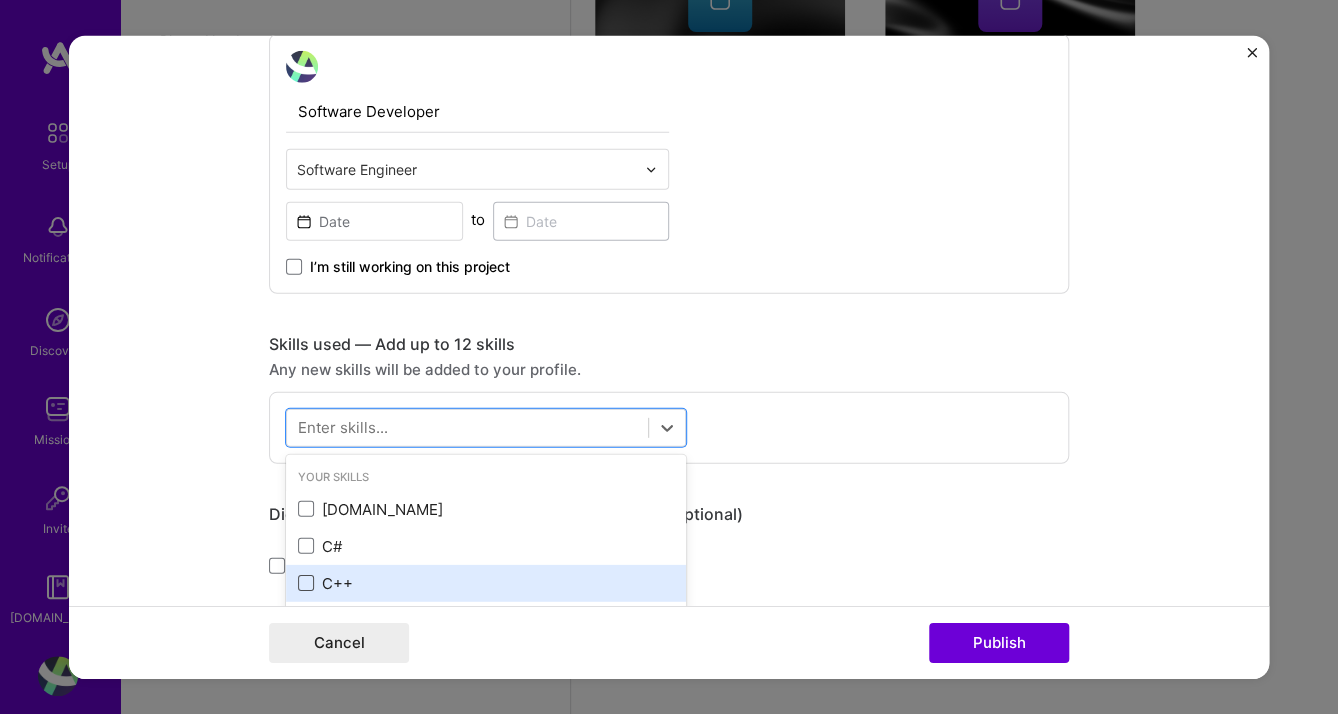 click at bounding box center [306, 583] 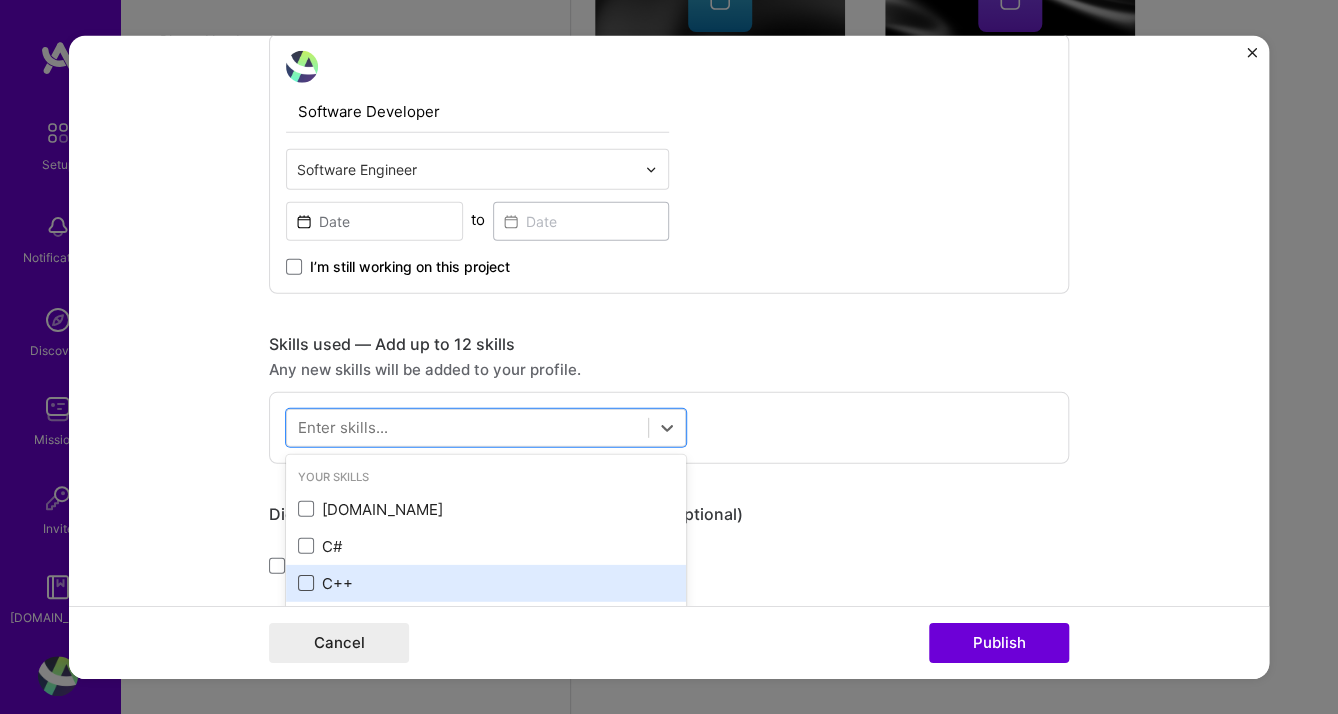 click at bounding box center (0, 0) 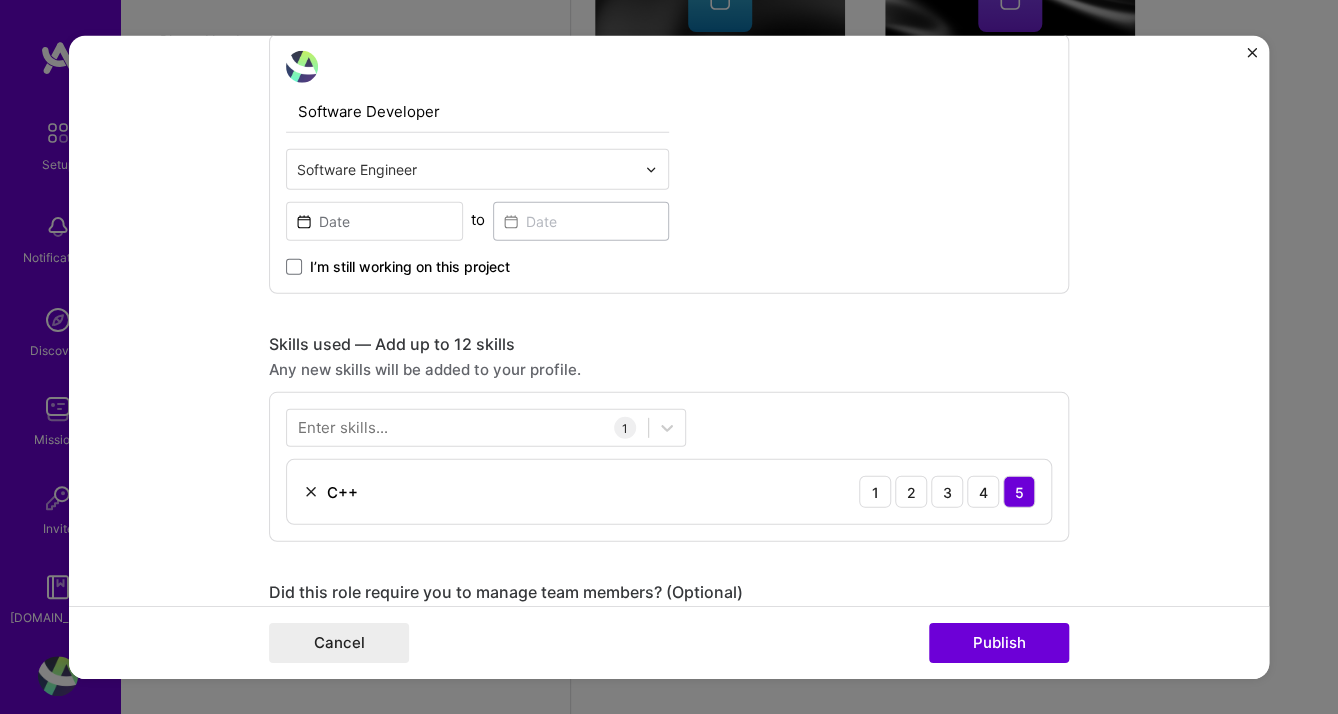 drag, startPoint x: 828, startPoint y: 396, endPoint x: 809, endPoint y: 396, distance: 19 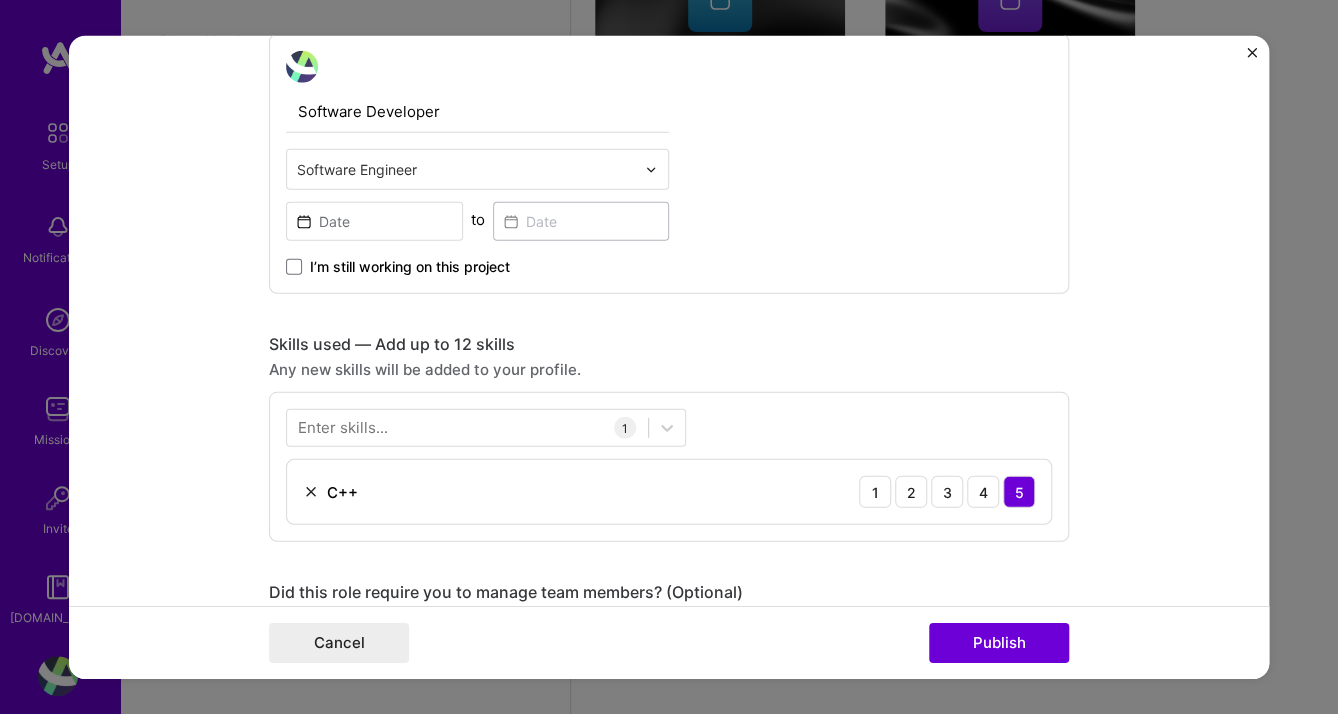click on "Enter skills... 1 C++ 1 2 3 4 5" at bounding box center (669, 467) 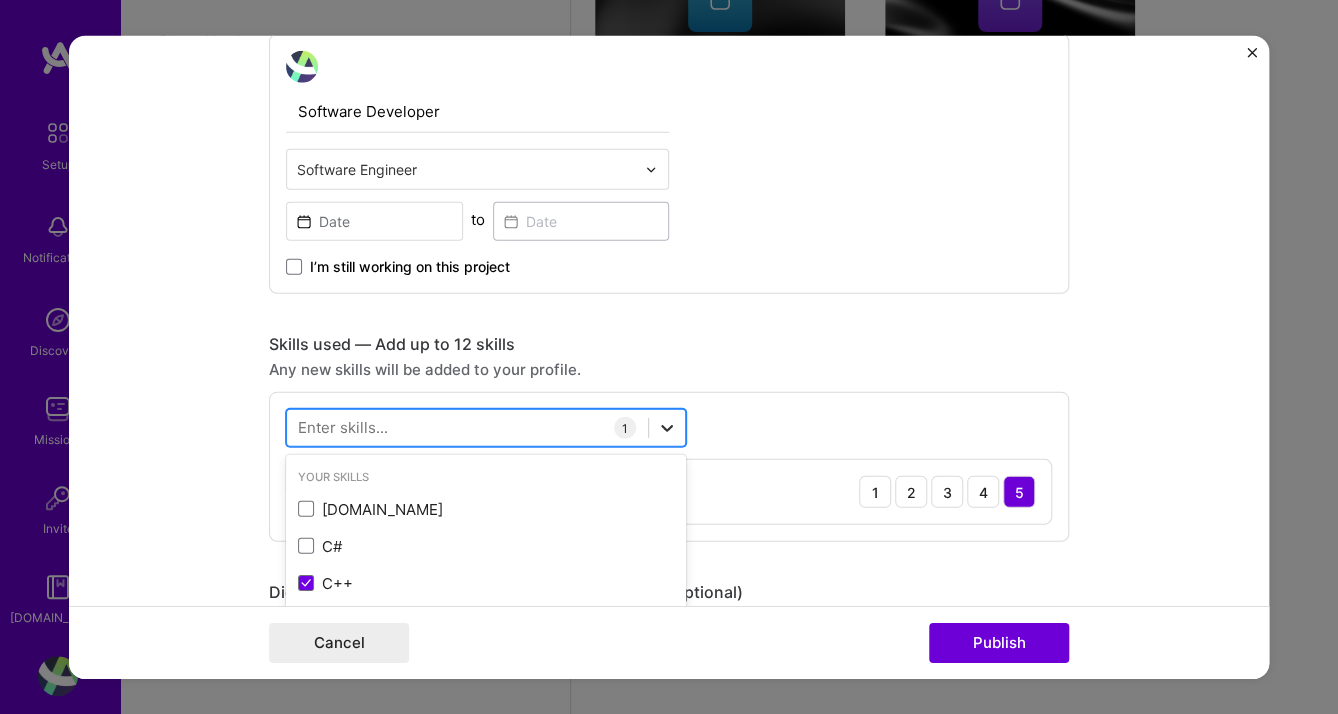 click 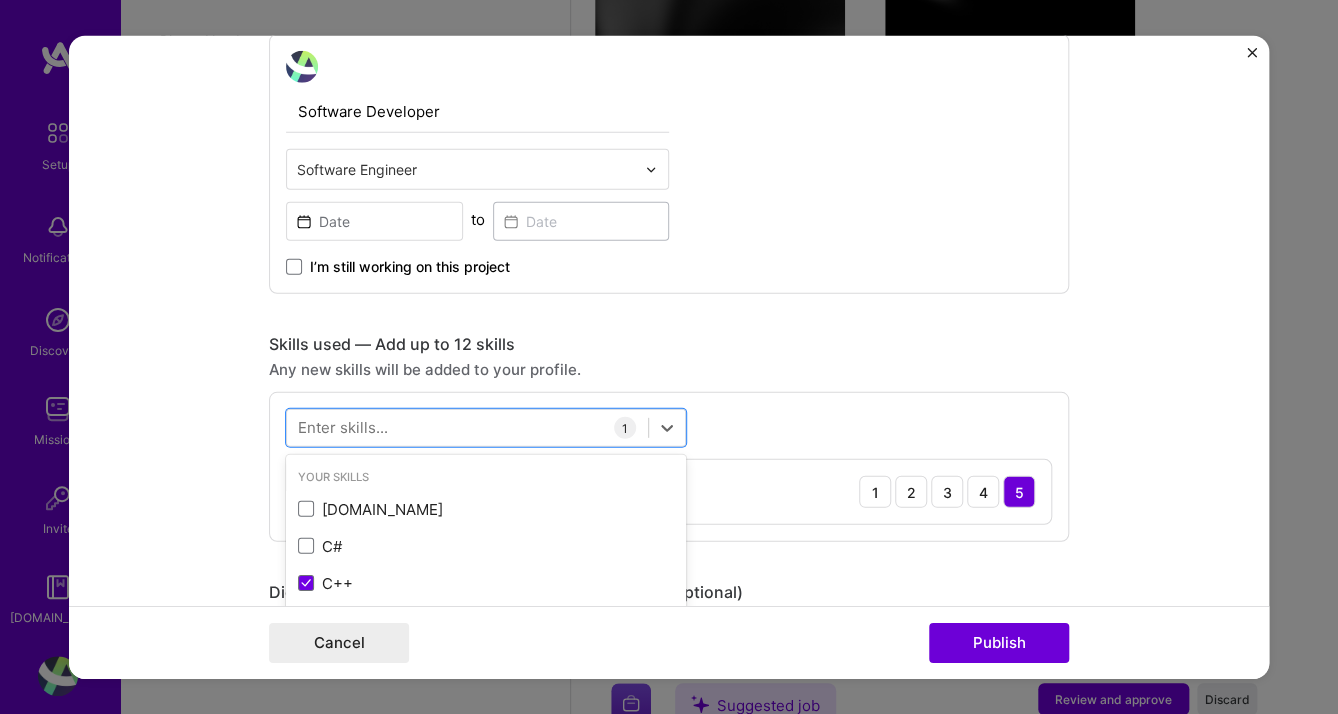 scroll, scrollTop: 262, scrollLeft: 0, axis: vertical 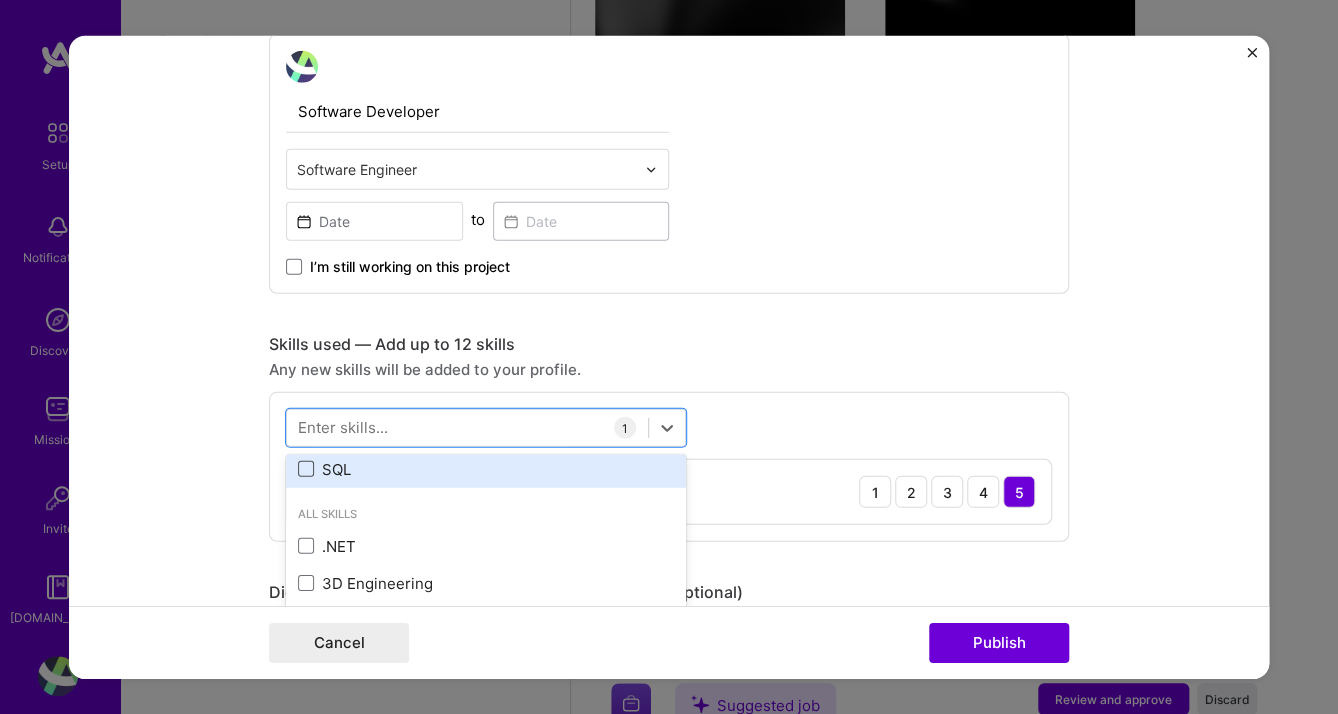 click at bounding box center [306, 469] 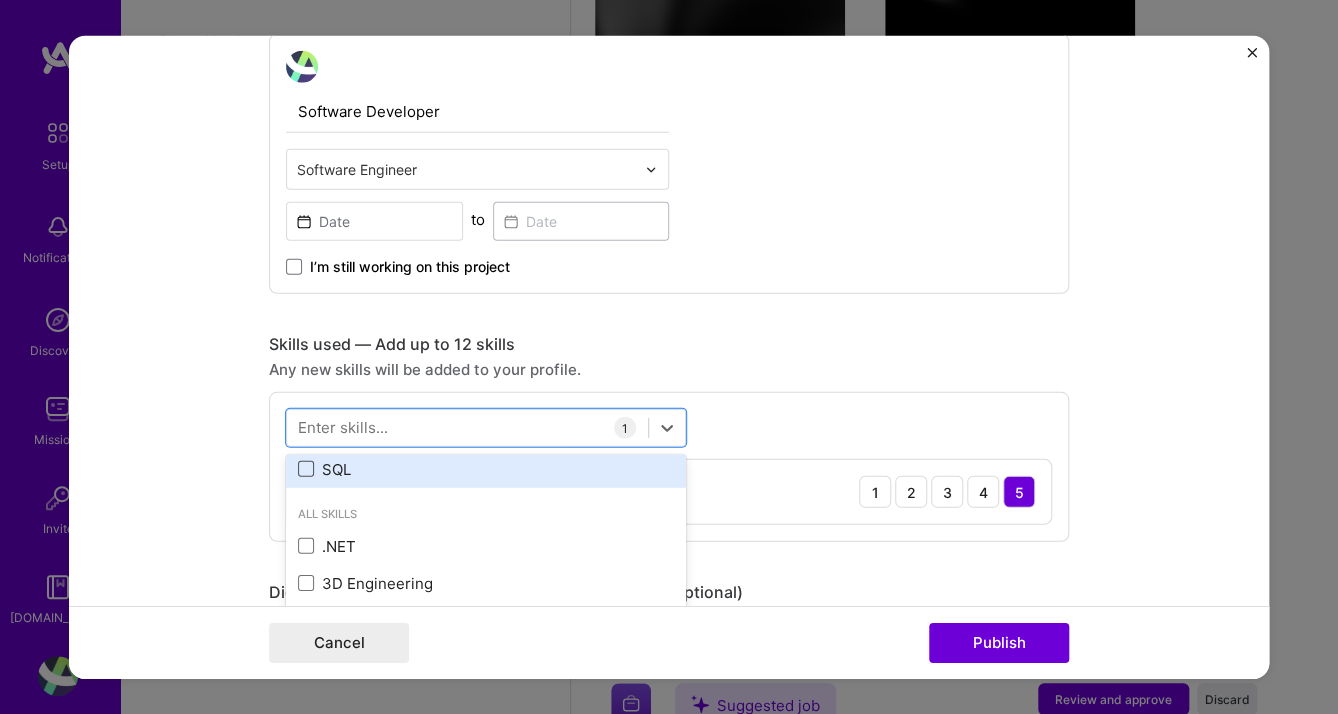 click at bounding box center [0, 0] 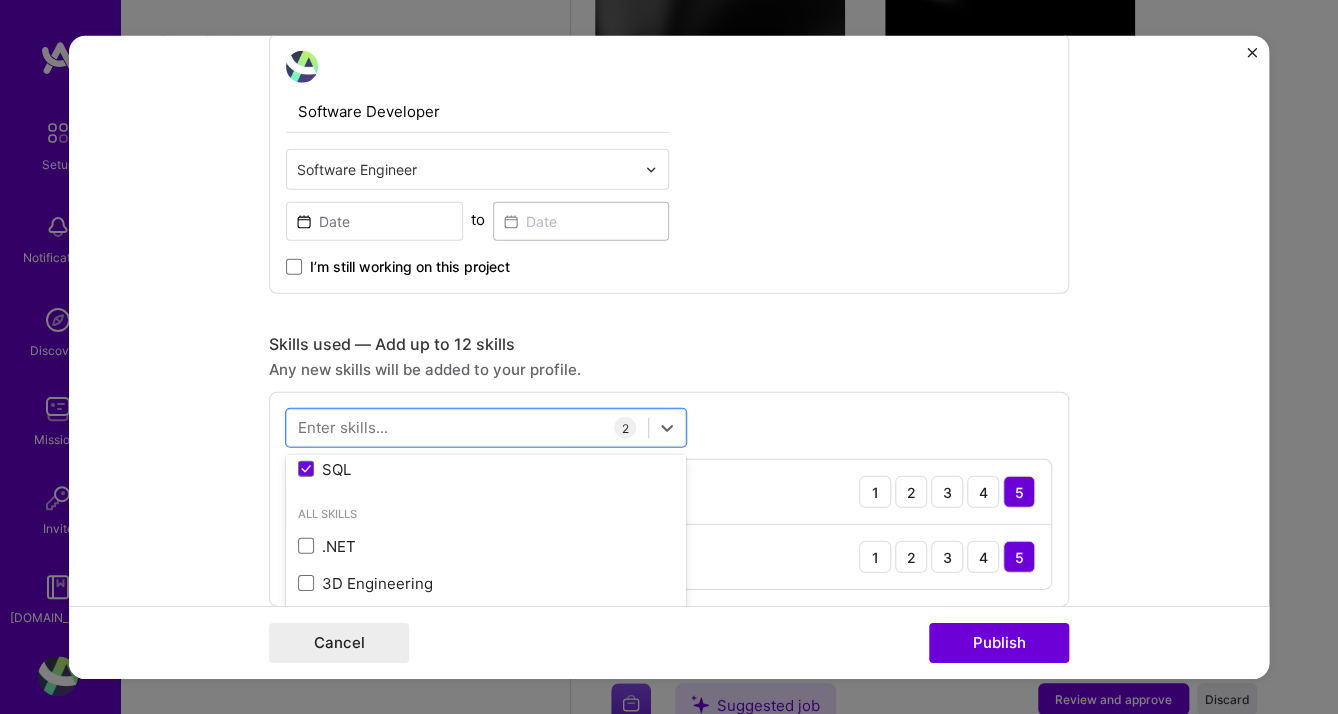scroll, scrollTop: 524, scrollLeft: 0, axis: vertical 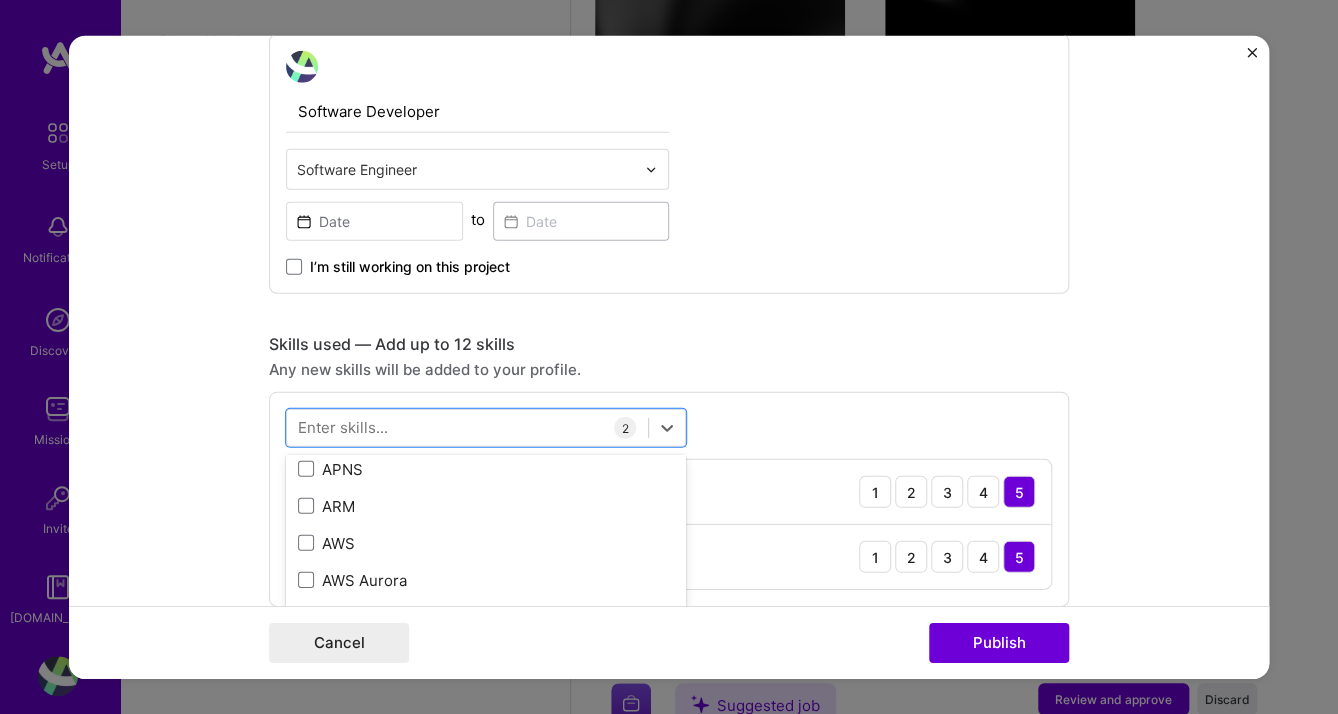 click on "SQL 1 2 3 4 5" at bounding box center [669, 557] 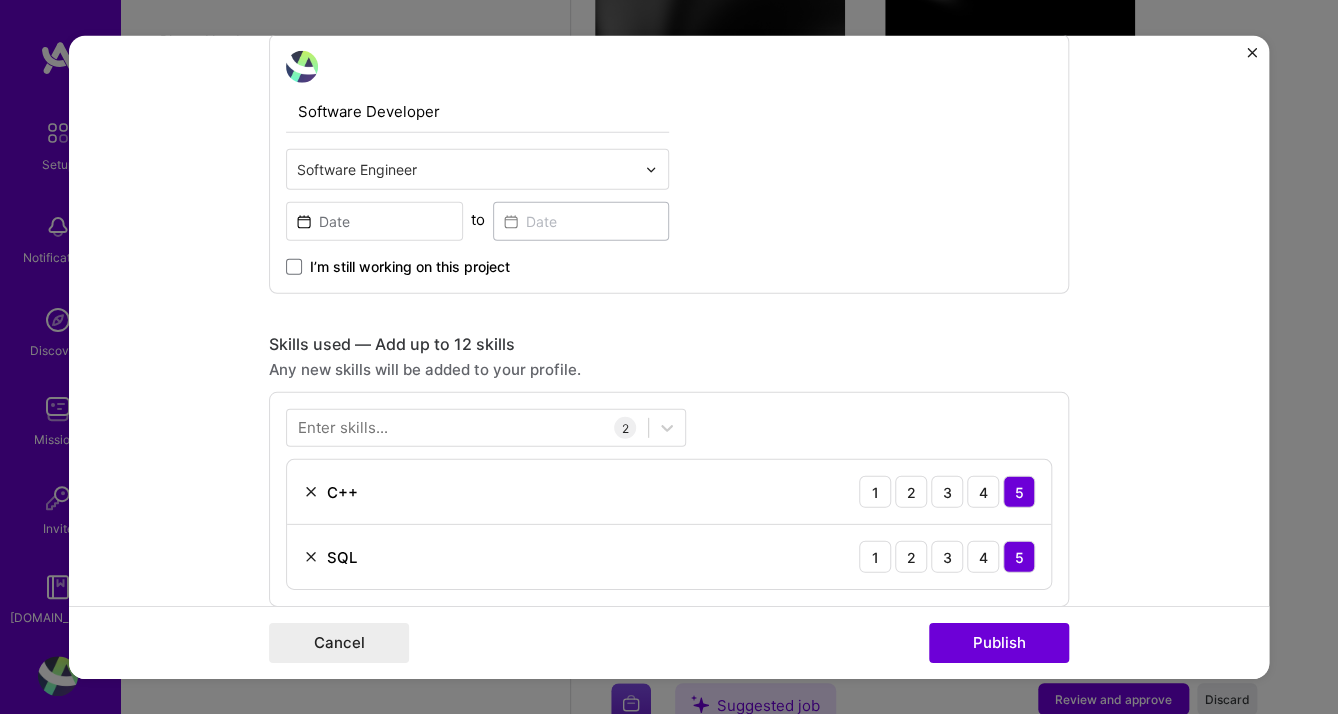 drag, startPoint x: 672, startPoint y: 565, endPoint x: 1118, endPoint y: 371, distance: 486.36612 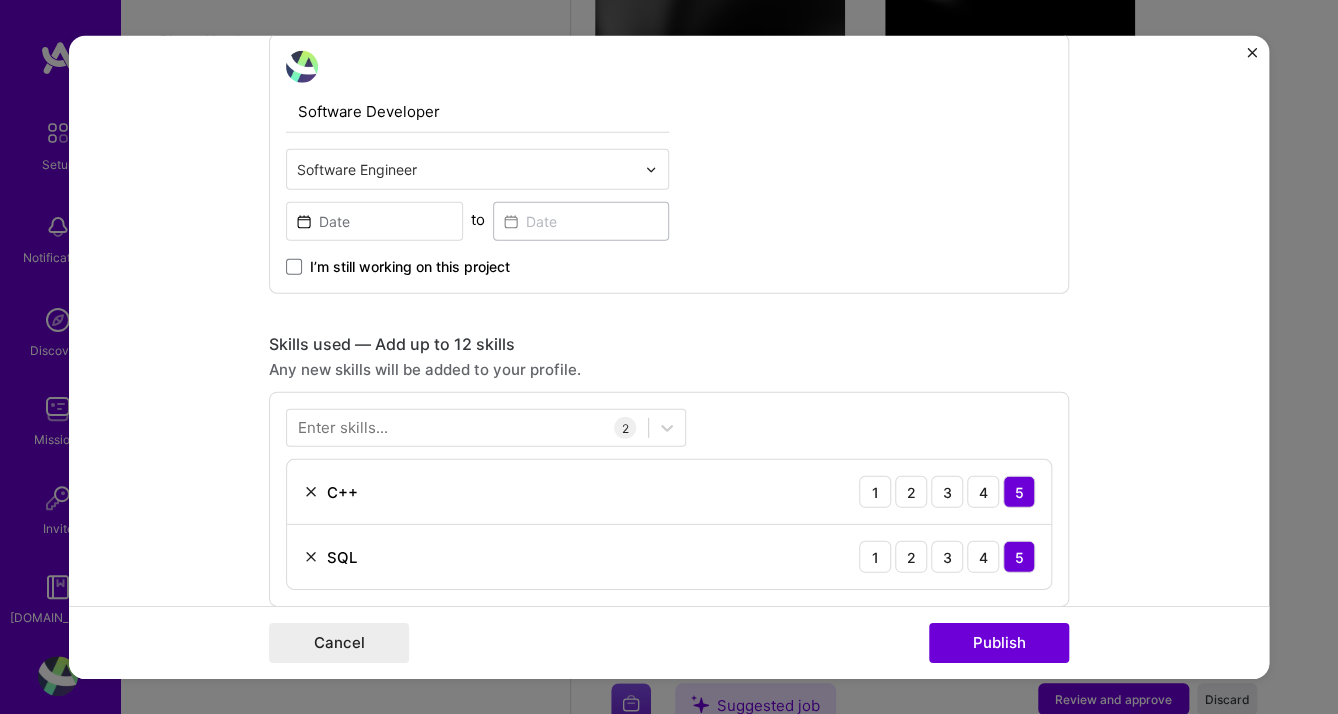 click on "Editing suggested project This project is suggested based on your LinkedIn, resume or [DOMAIN_NAME] activity. Project title Custom Software Solutions Company Kalos, Inc.
Select an existing company from the dropdown or create a new one Project industry Industry 2 Project Link (Optional)
Drag and drop an image or   Upload file Upload file We recommend uploading at least 4 images. 1600x1200px or higher recommended. Max 5MB each. Role Software Developer Software Engineer
to
I’m still working on this project Skills used — Add up to 12 skills Any new skills will be added to your profile. Enter skills... 2 C++ 1 2 3 4 5 SQL 1 2 3 4 5 Did this role require you to manage team members? (Optional) Yes, I managed — team members. Were you involved from inception to launch (0  ->  1)? (Optional) Zero to one is creation and development of a unique product from the ground up. I was involved in zero to one with this project Add metrics (Optional) Project details   204 / 1,000 Cancel" at bounding box center [669, 357] 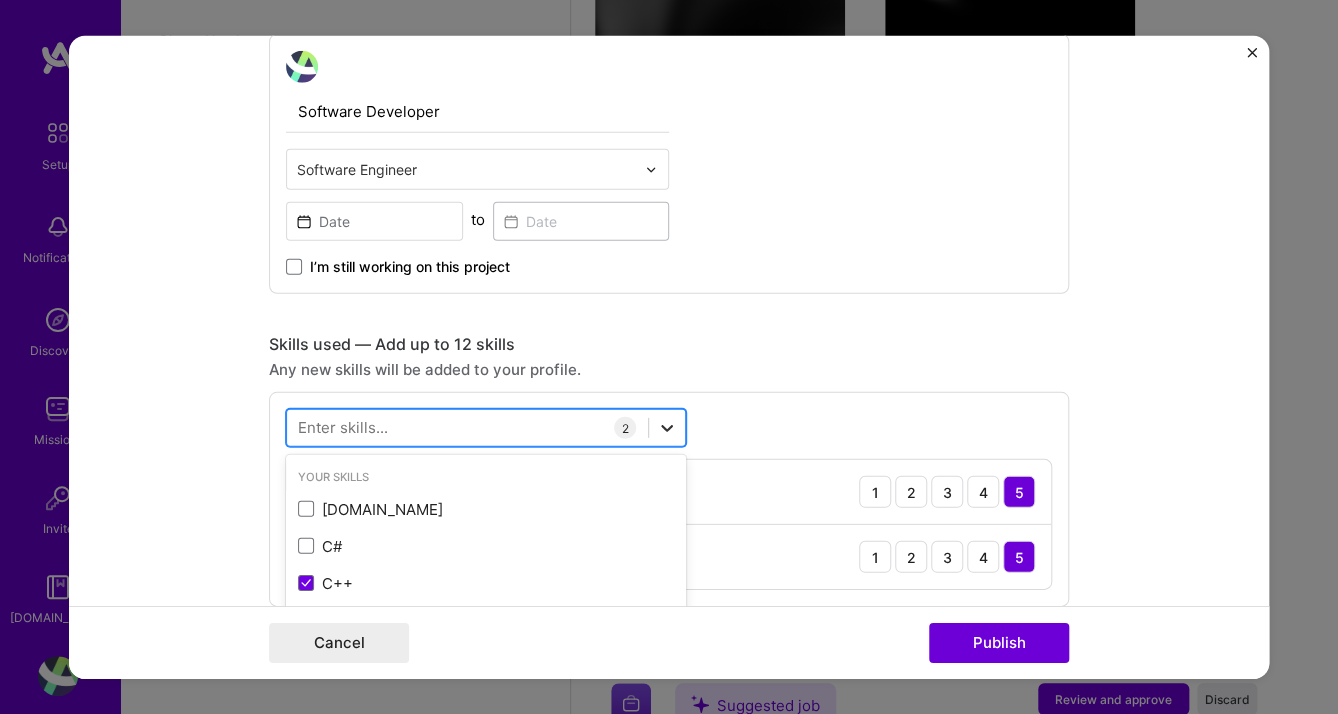 click 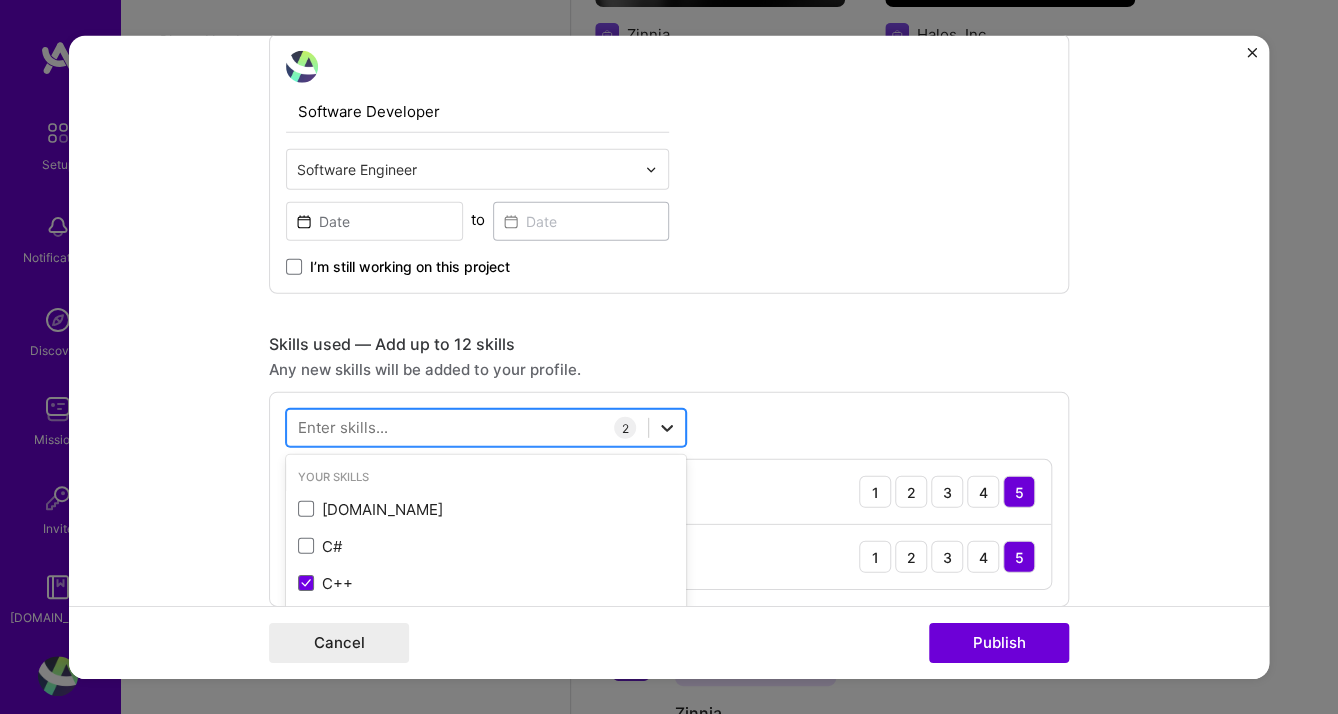 scroll, scrollTop: 1102, scrollLeft: 0, axis: vertical 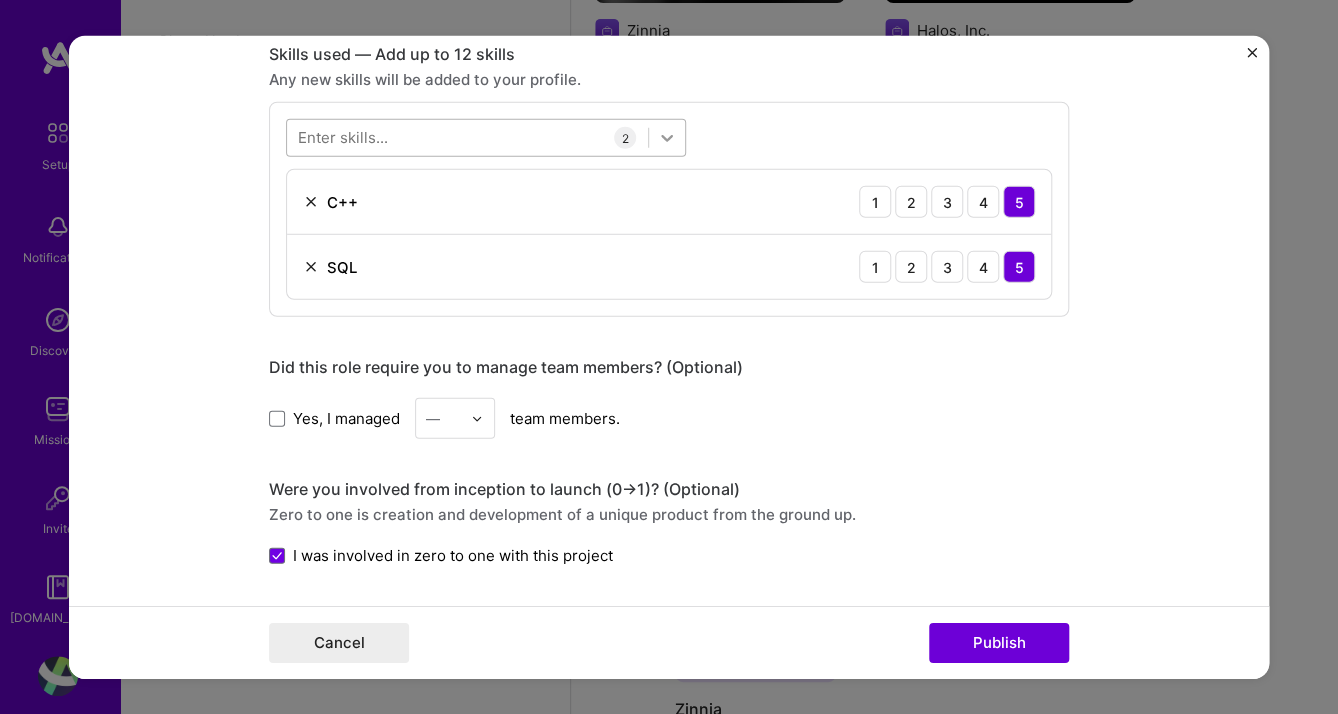 click 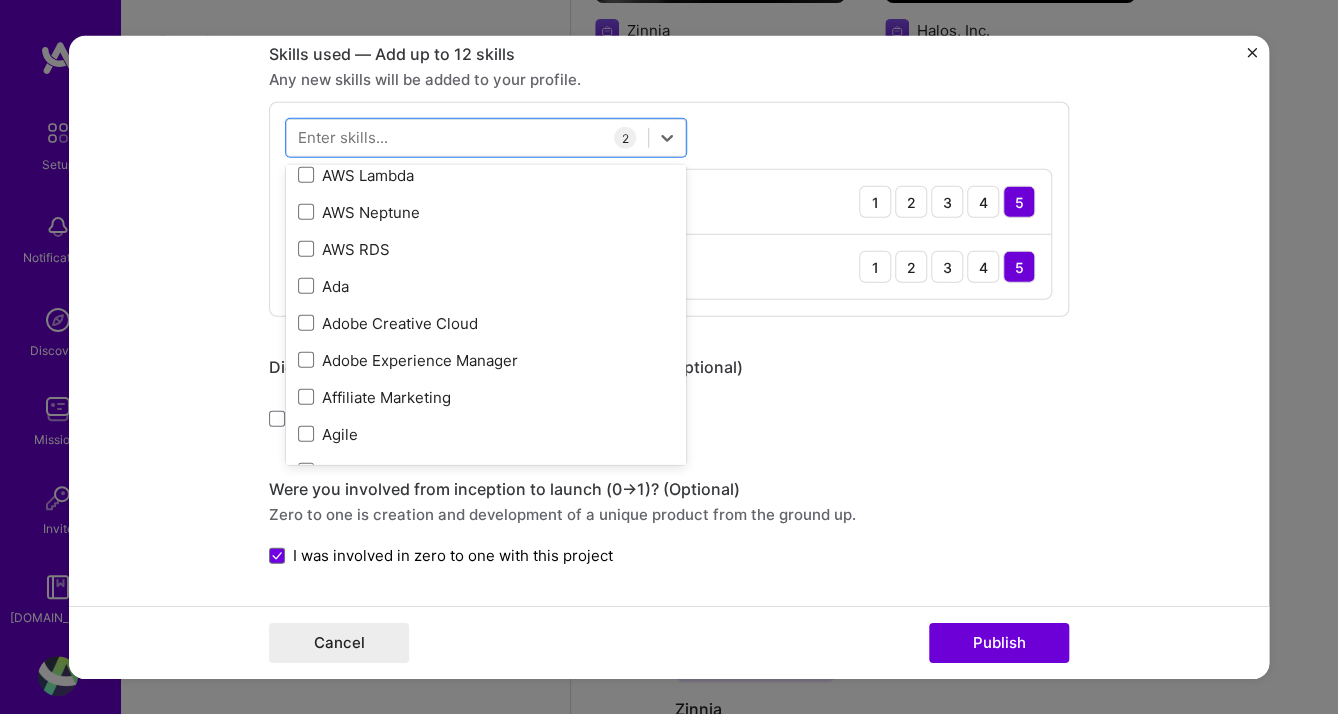 scroll, scrollTop: 1049, scrollLeft: 0, axis: vertical 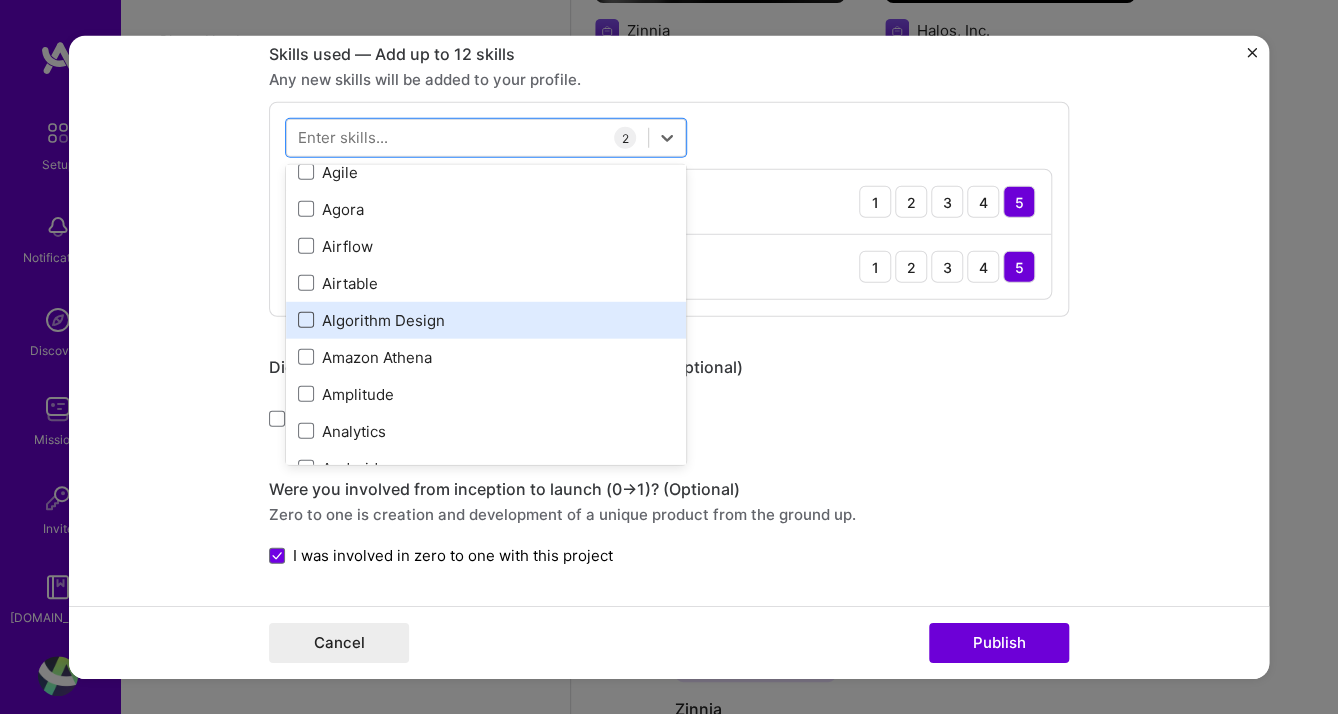 click at bounding box center (306, 320) 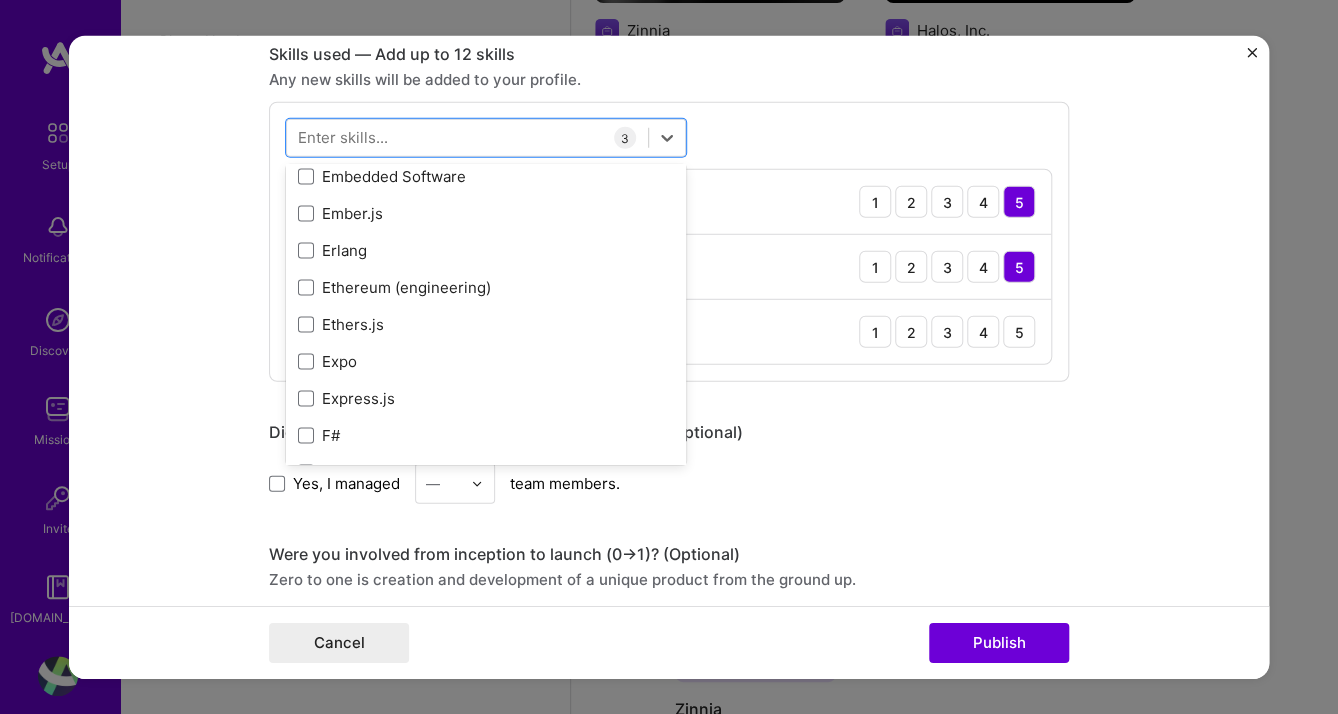 scroll, scrollTop: 4896, scrollLeft: 0, axis: vertical 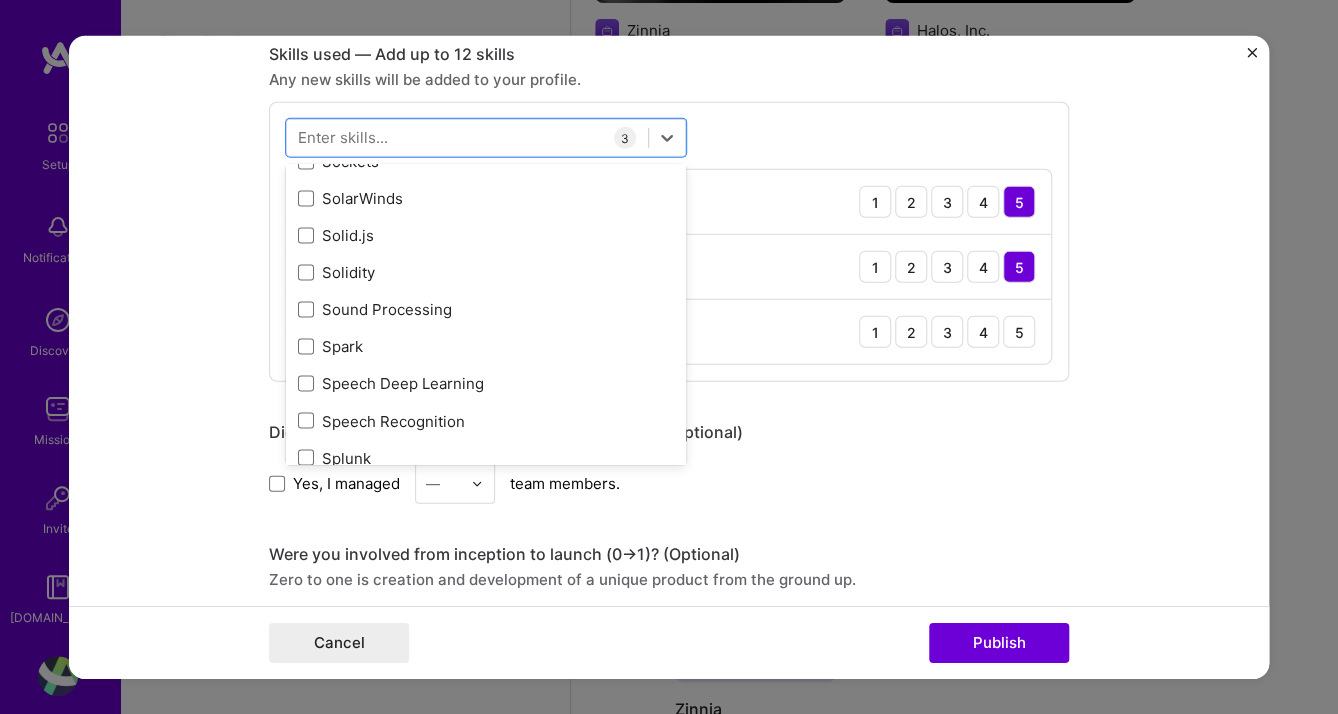 click on "Did this role require you to manage team members? (Optional)" at bounding box center (669, 432) 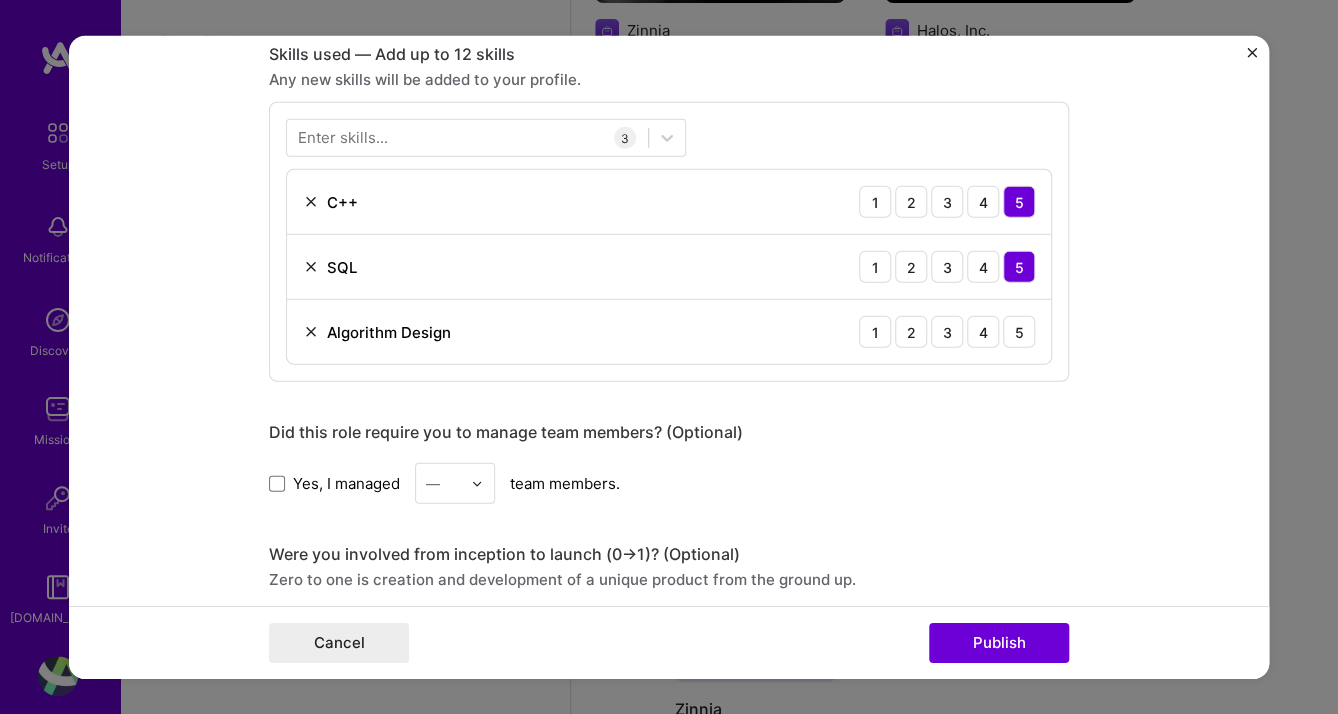 drag, startPoint x: 665, startPoint y: 433, endPoint x: 487, endPoint y: 397, distance: 181.60396 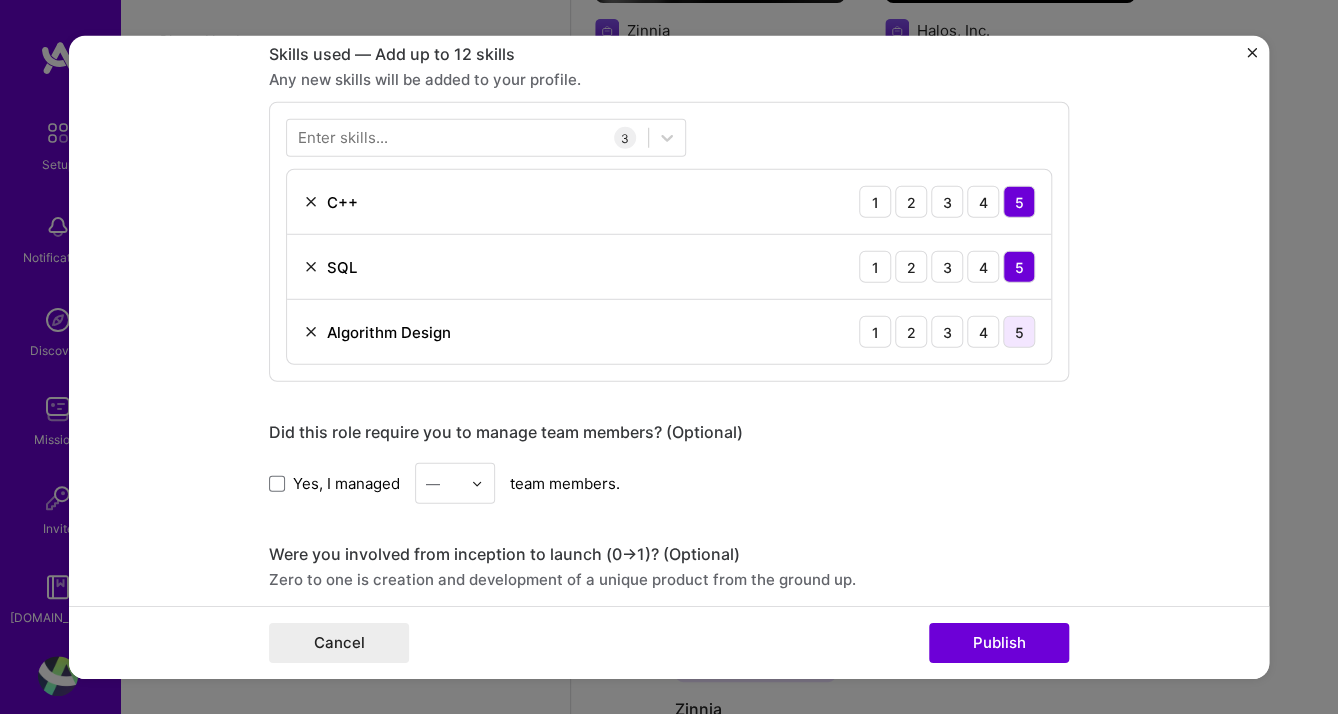 click on "5" at bounding box center [1019, 332] 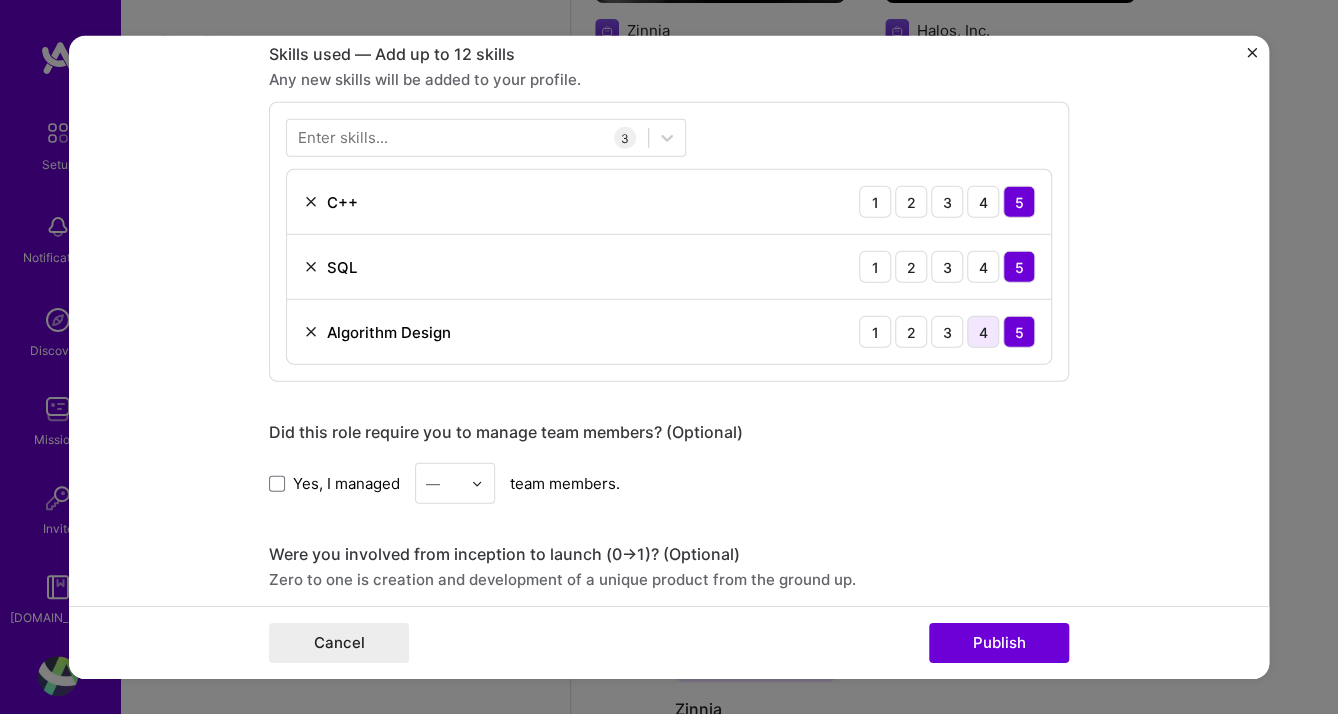 click on "4" at bounding box center (983, 332) 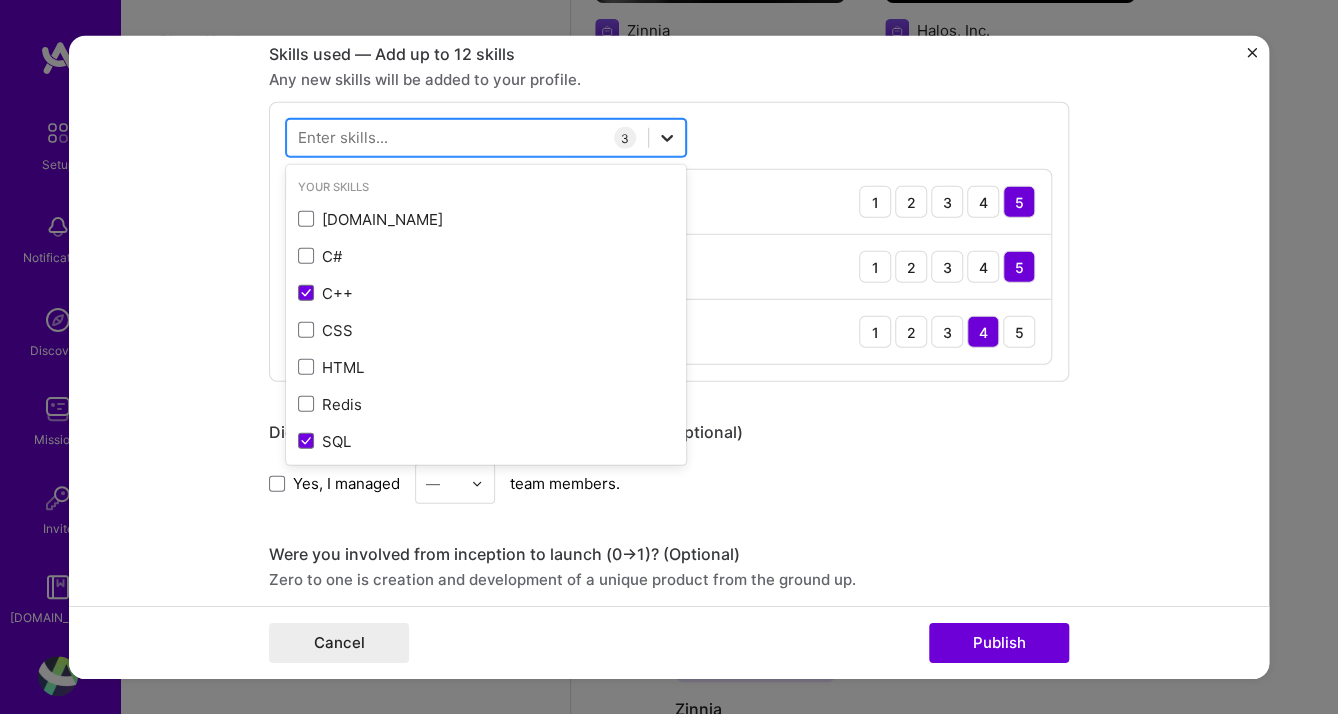 click 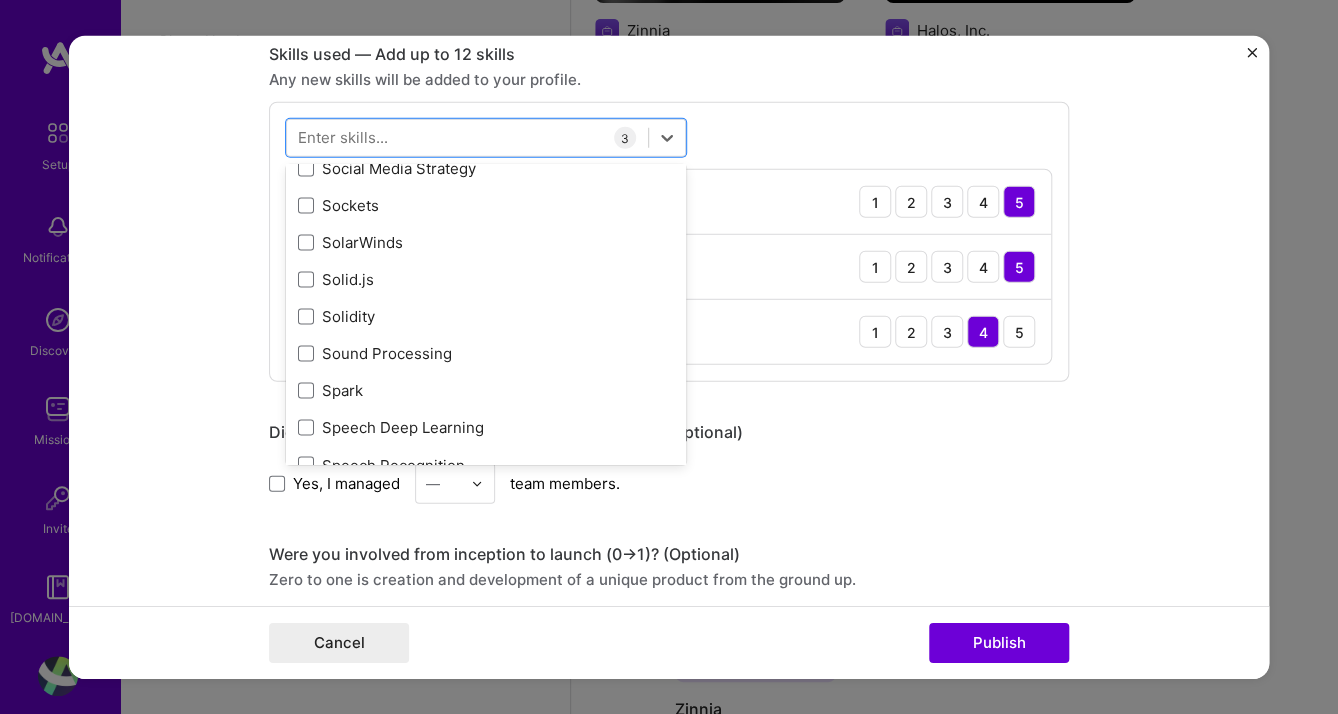 scroll, scrollTop: 11365, scrollLeft: 0, axis: vertical 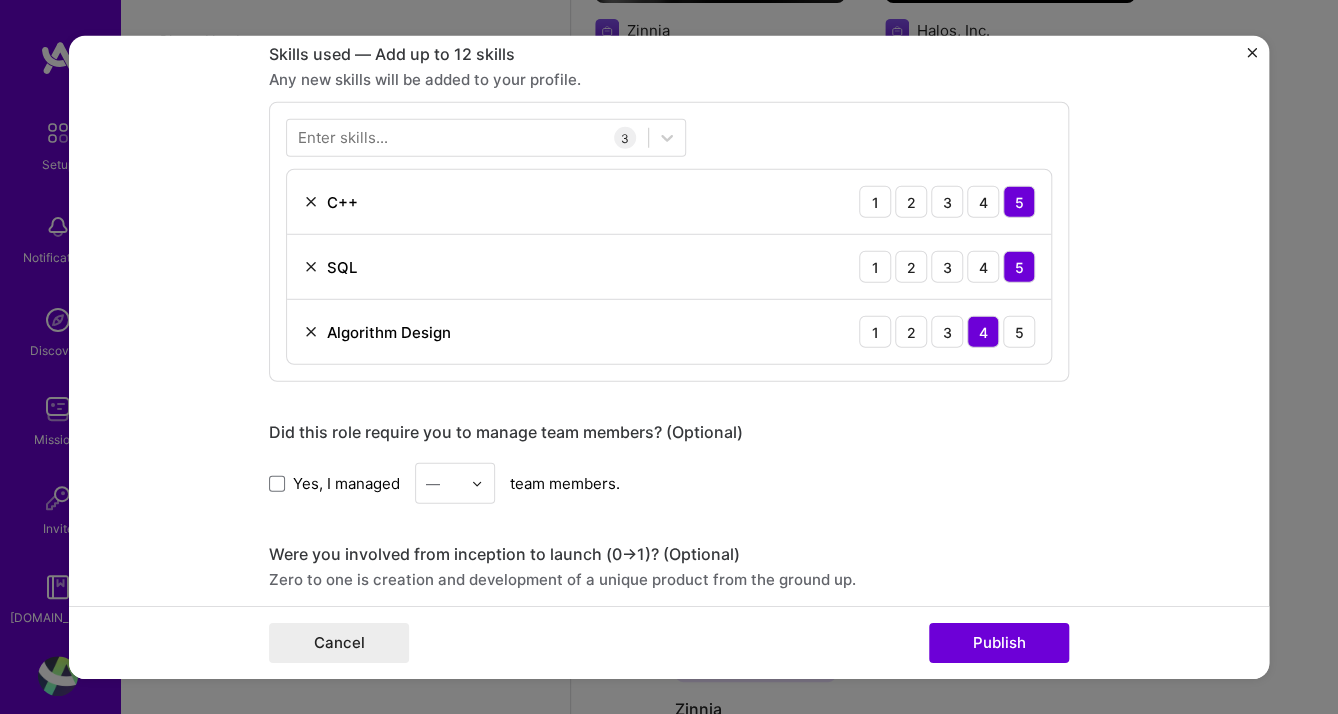click on "Editing suggested project This project is suggested based on your LinkedIn, resume or [DOMAIN_NAME] activity. Project title Custom Software Solutions Company Kalos, Inc.
Select an existing company from the dropdown or create a new one Project industry Industry 2 Project Link (Optional)
Drag and drop an image or   Upload file Upload file We recommend uploading at least 4 images. 1600x1200px or higher recommended. Max 5MB each. Role Software Developer Software Engineer
to
I’m still working on this project Skills used — Add up to 12 skills Any new skills will be added to your profile. Enter skills... 3 C++ 1 2 3 4 5 SQL 1 2 3 4 5 Algorithm Design 1 2 3 4 5 Did this role require you to manage team members? (Optional) Yes, I managed — team members. Were you involved from inception to launch (0  ->  1)? (Optional) Zero to one is creation and development of a unique product from the ground up. I was involved in zero to one with this project Add metrics (Optional)   204 /" at bounding box center (669, 357) 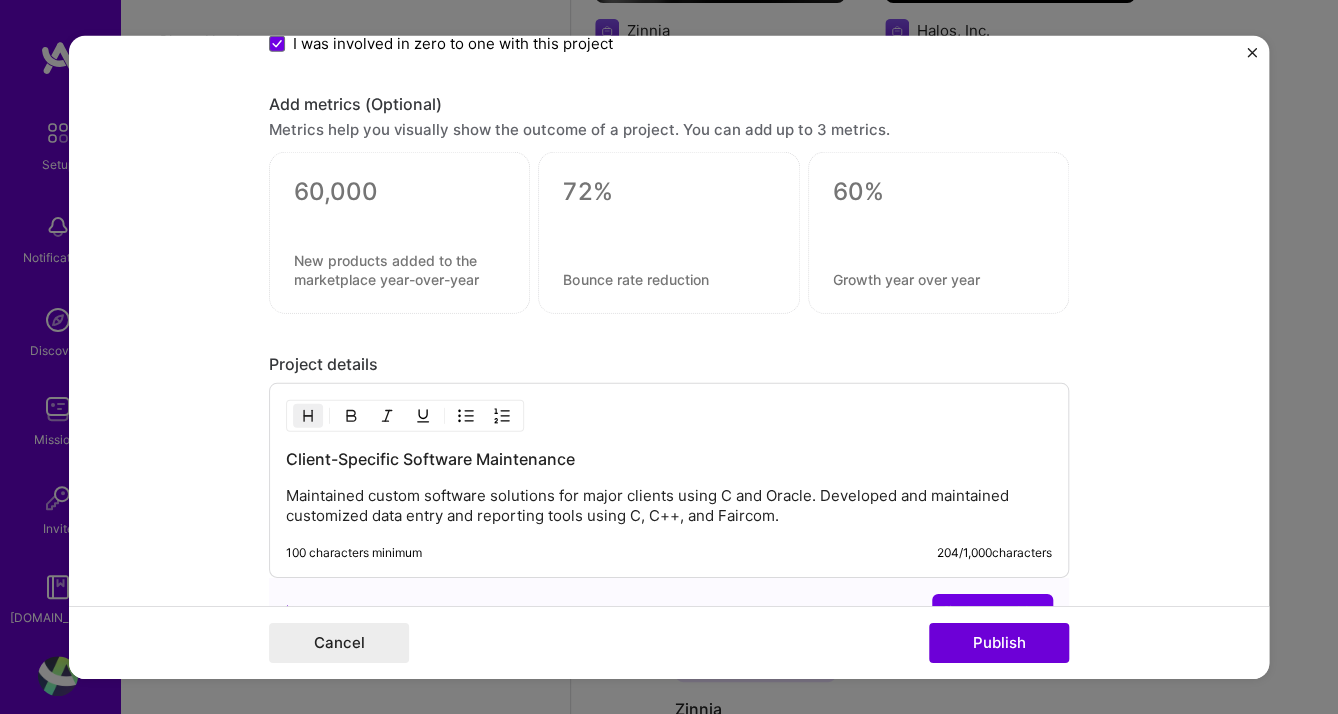 scroll, scrollTop: 1684, scrollLeft: 0, axis: vertical 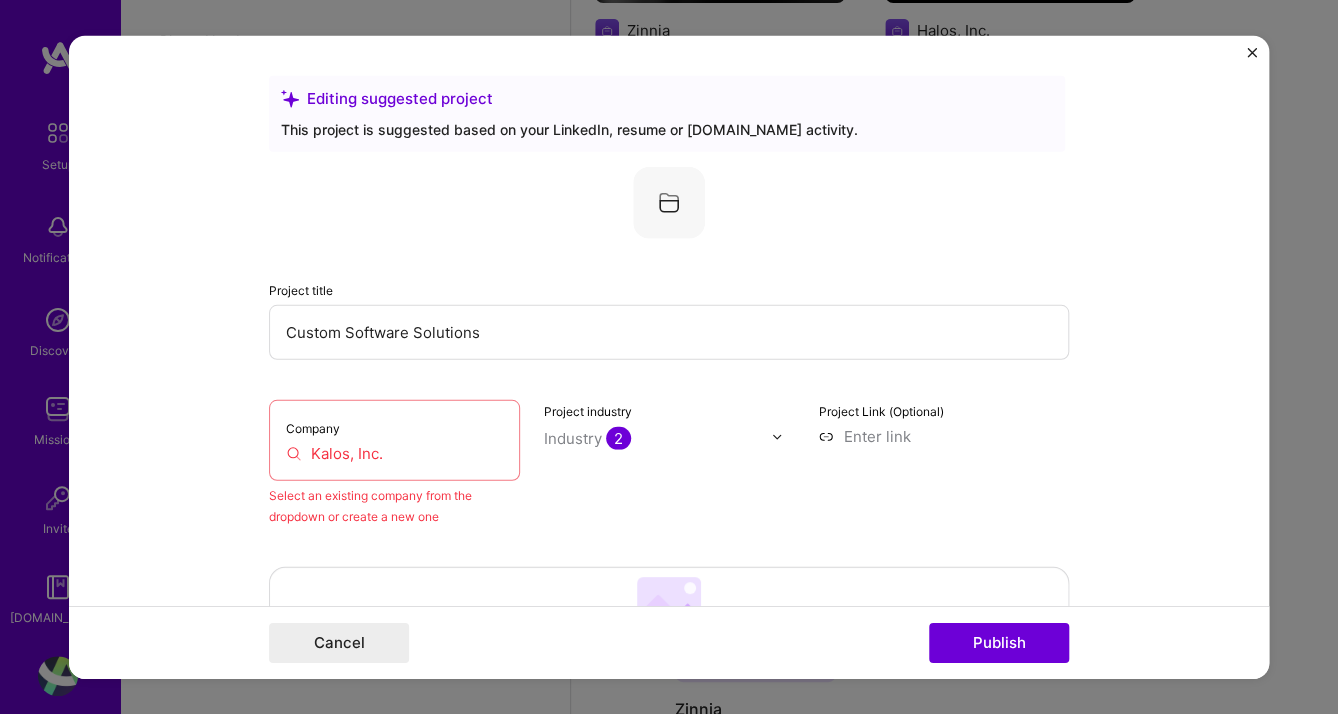 click at bounding box center [1252, 53] 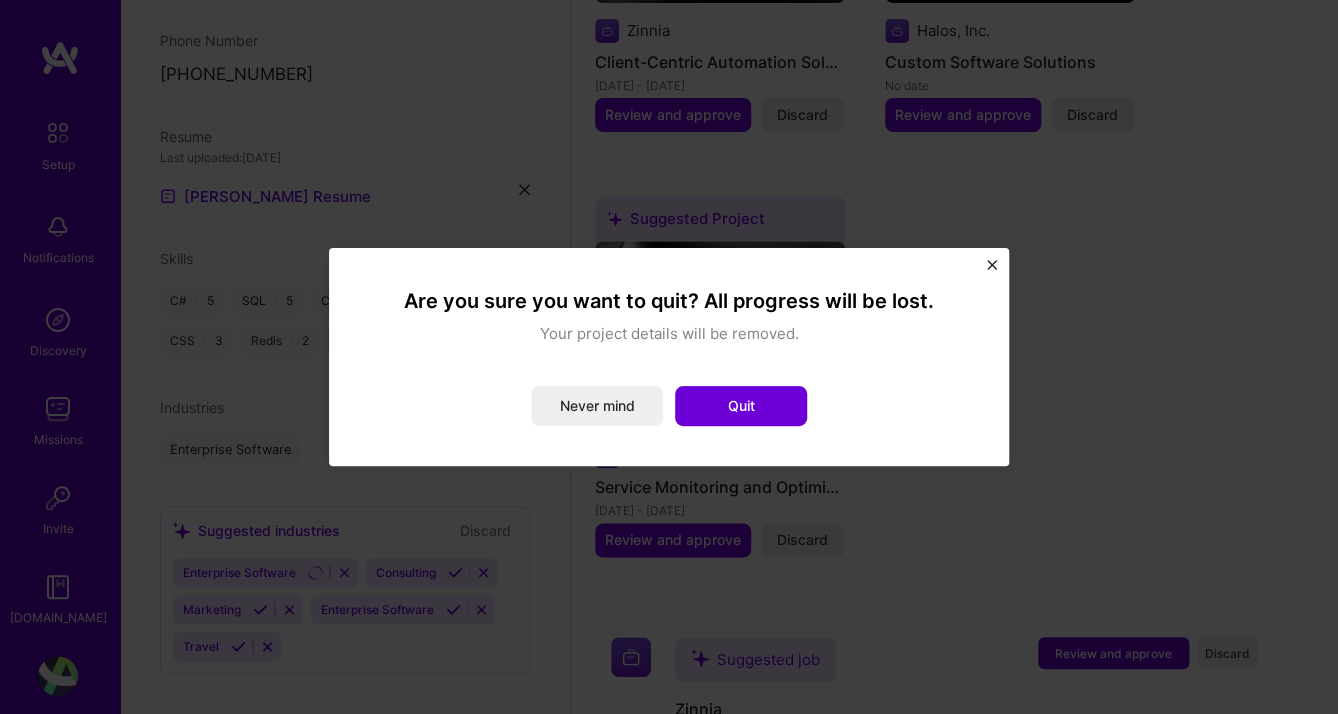 click on "Never mind" at bounding box center [597, 406] 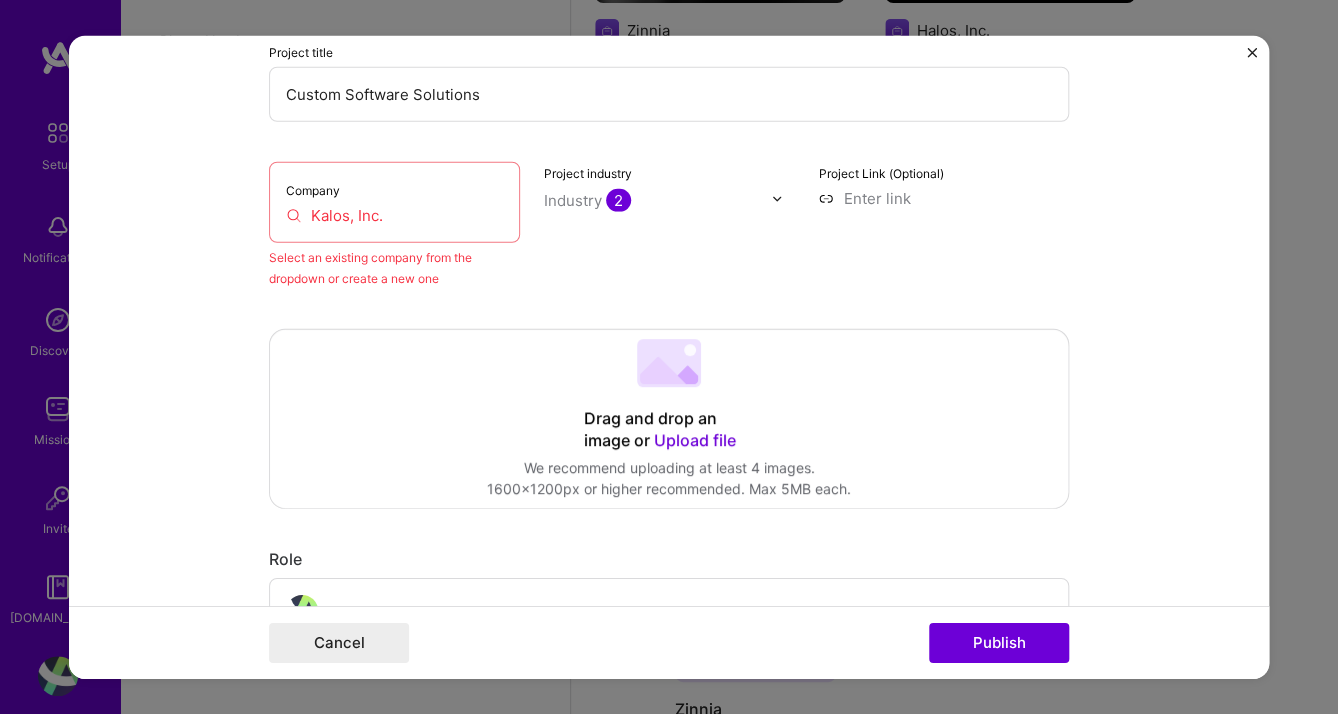 scroll, scrollTop: 272, scrollLeft: 0, axis: vertical 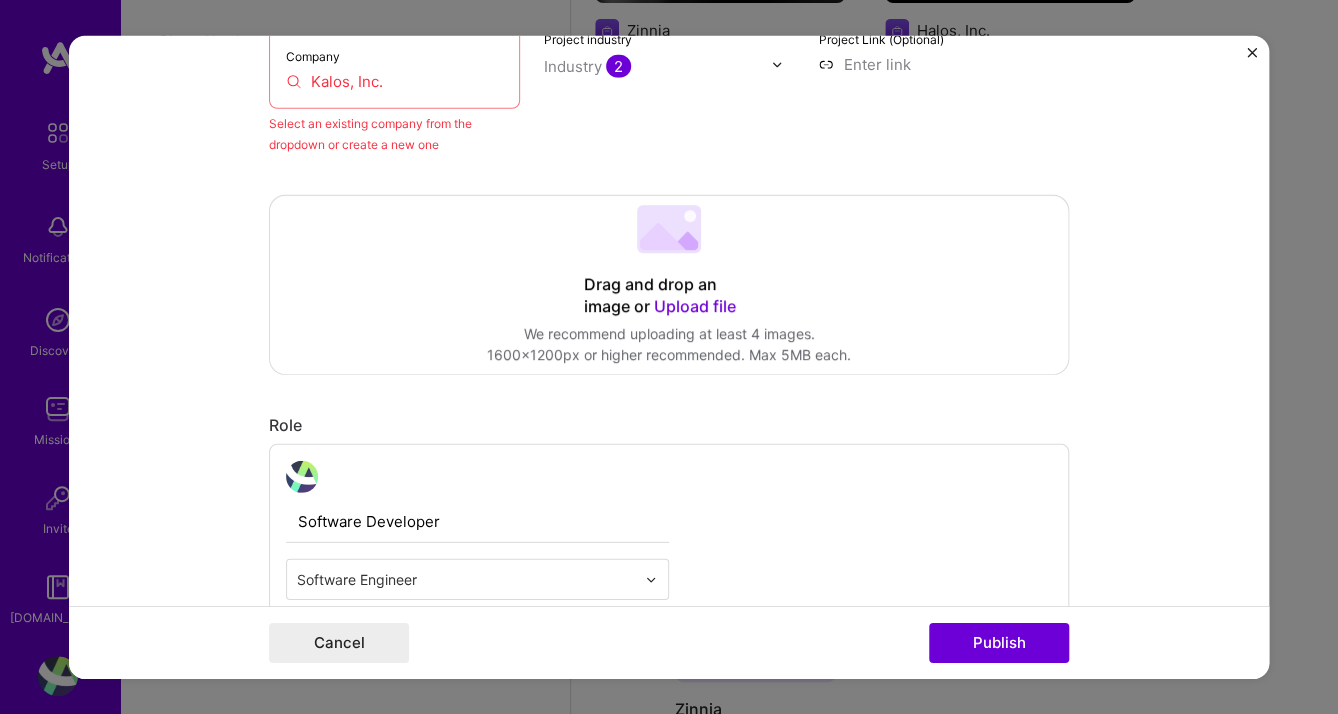 click on "Editing suggested project This project is suggested based on your LinkedIn, resume or [DOMAIN_NAME] activity. Project title Custom Software Solutions Company Kalos, Inc.
Select an existing company from the dropdown or create a new one Project industry Industry 2 Project Link (Optional)
Drag and drop an image or   Upload file Upload file We recommend uploading at least 4 images. 1600x1200px or higher recommended. Max 5MB each. Role Software Developer Software Engineer
to
I’m still working on this project Skills used — Add up to 12 skills Any new skills will be added to your profile. Enter skills... 3 C++ 1 2 3 4 5 SQL 1 2 3 4 5 Algorithm Design 1 2 3 4 5 Did this role require you to manage team members? (Optional) Yes, I managed — team members. Were you involved from inception to launch (0  ->  1)? (Optional) Zero to one is creation and development of a unique product from the ground up. I was involved in zero to one with this project Add metrics (Optional)   204 /" at bounding box center [669, 885] 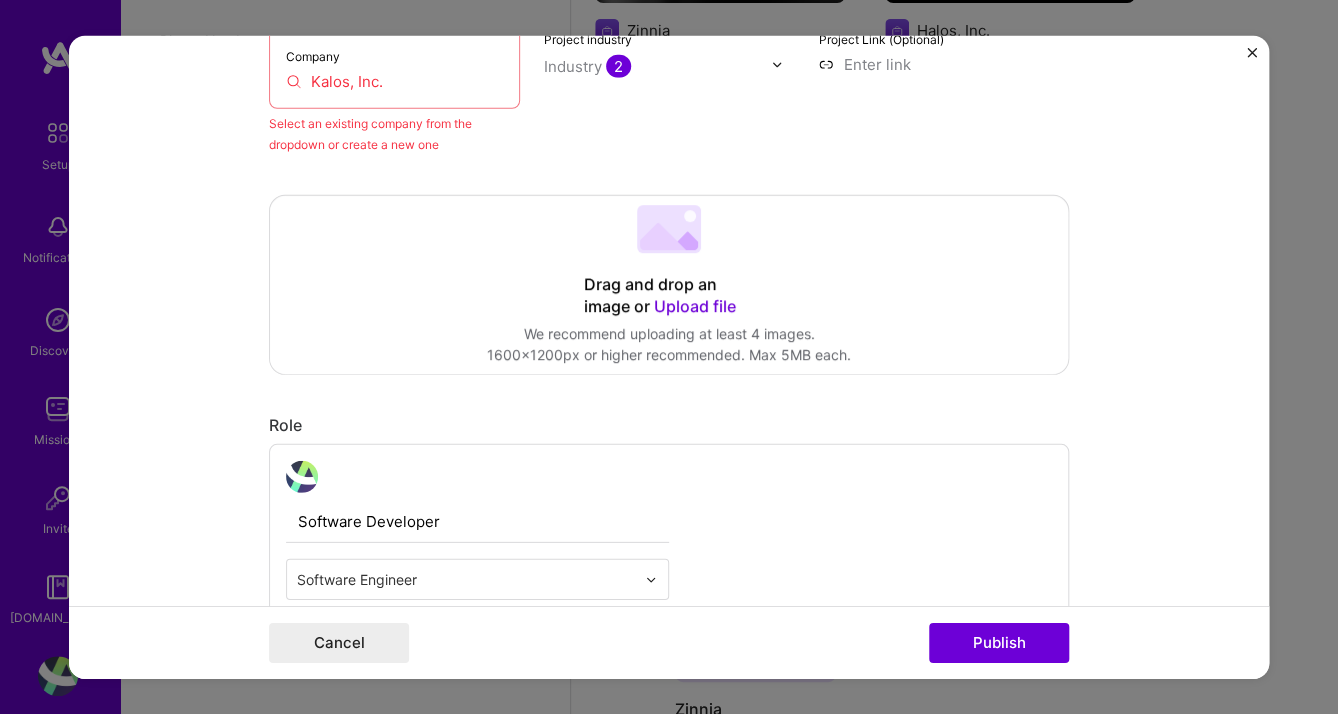 click on "Kalos, Inc." at bounding box center [394, 81] 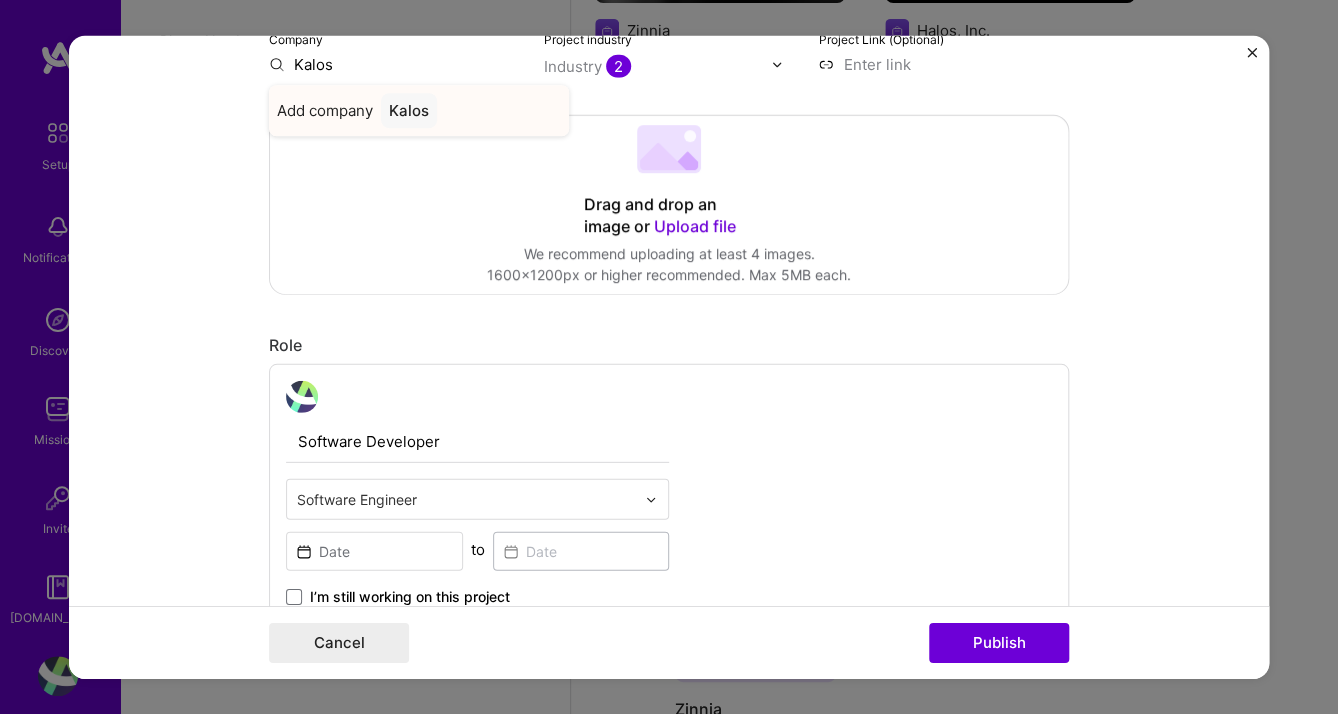 type on "Kalos" 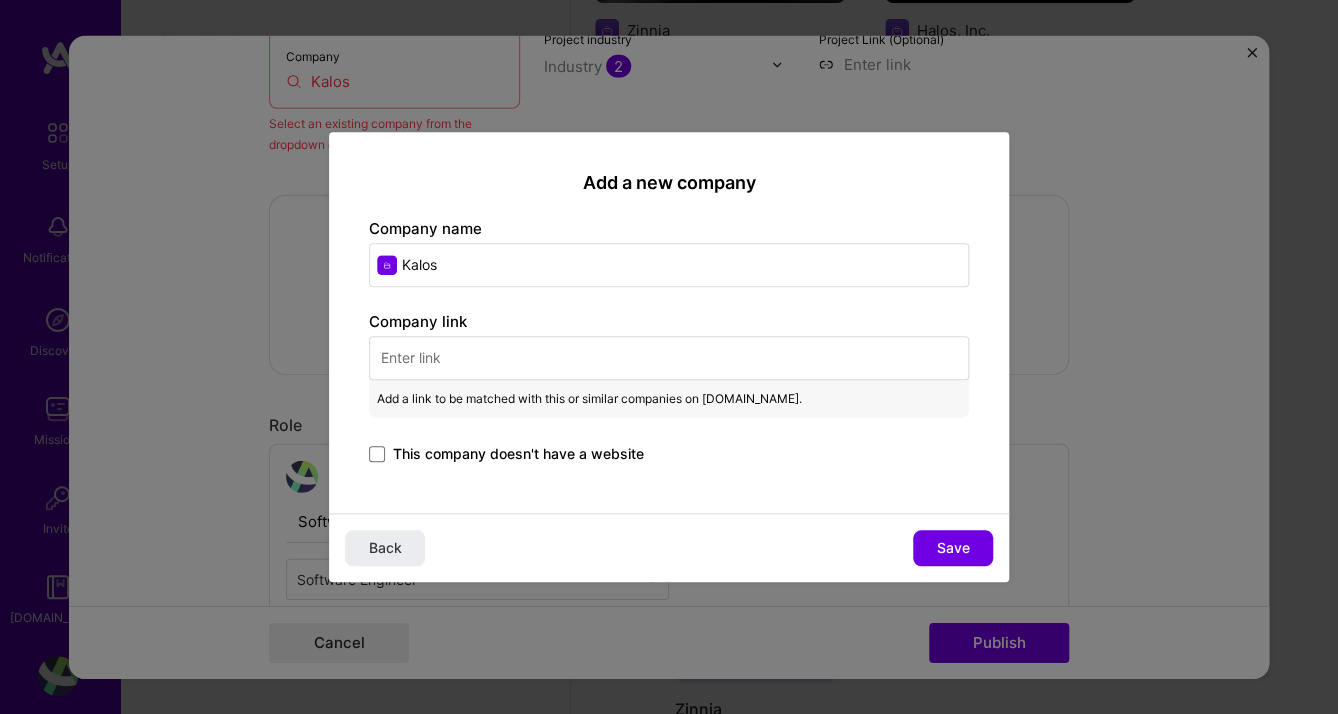 click at bounding box center (669, 358) 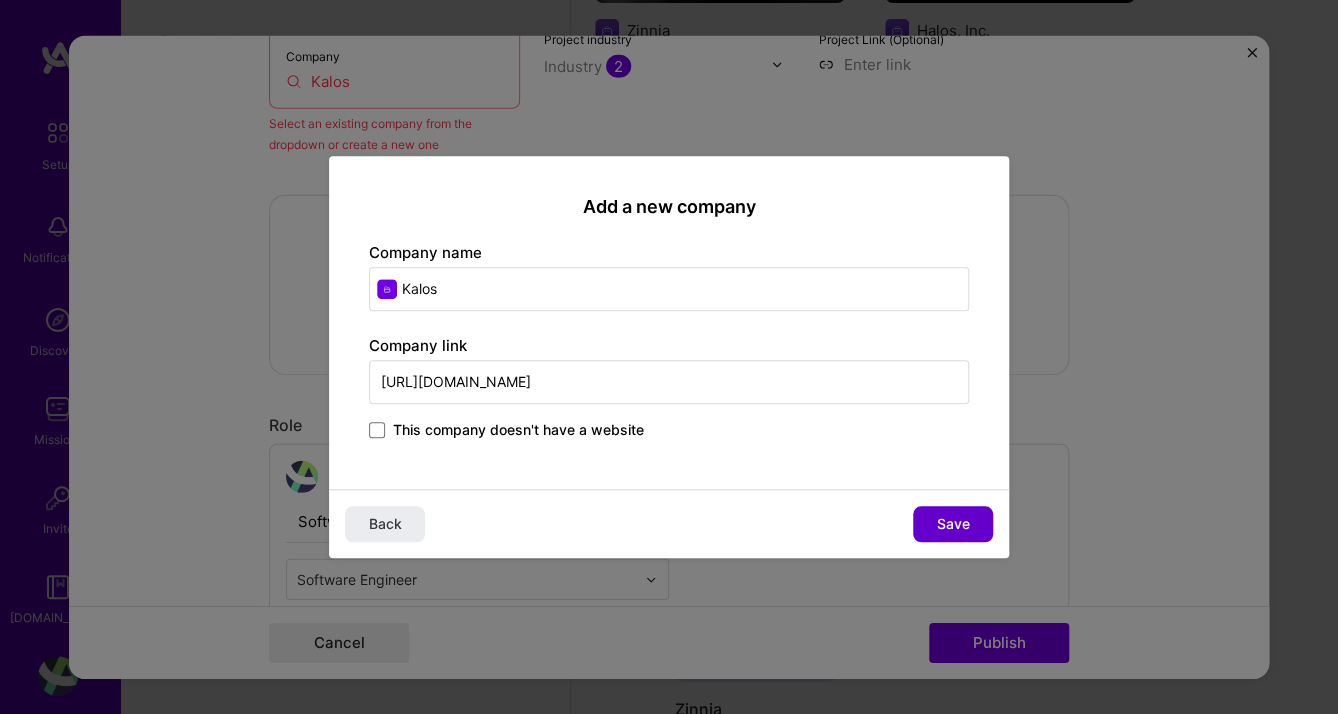 type on "[URL][DOMAIN_NAME]" 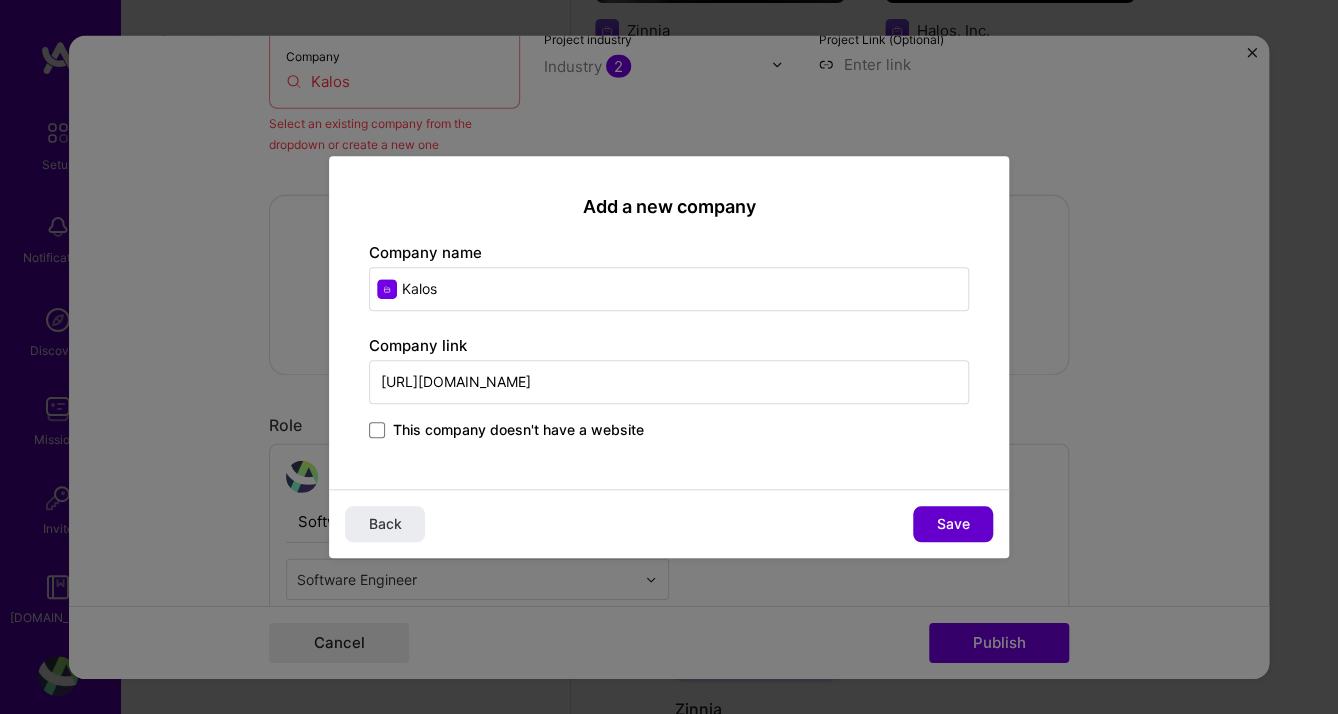 click on "Save" at bounding box center (953, 524) 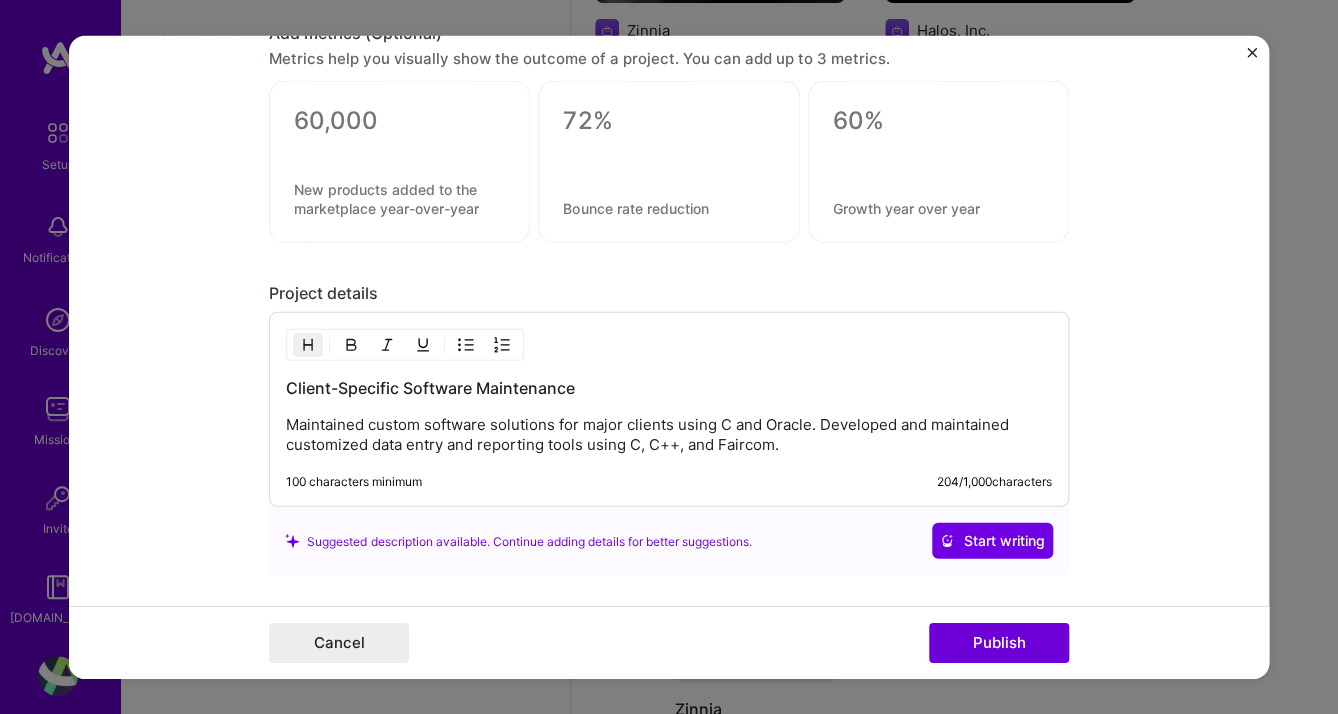 scroll, scrollTop: 1717, scrollLeft: 0, axis: vertical 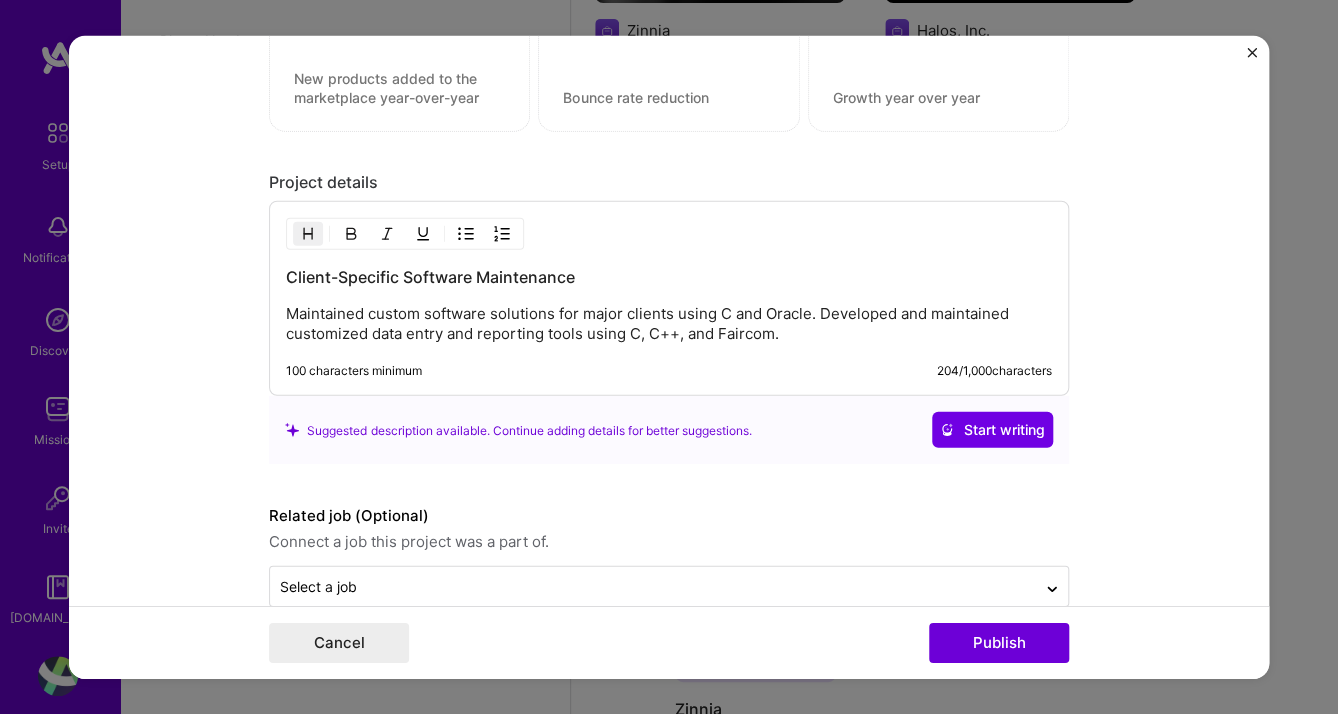 click on "Maintained custom software solutions for major clients using C and Oracle. Developed and maintained customized data entry and reporting tools using C, C++, and Faircom." at bounding box center [669, 324] 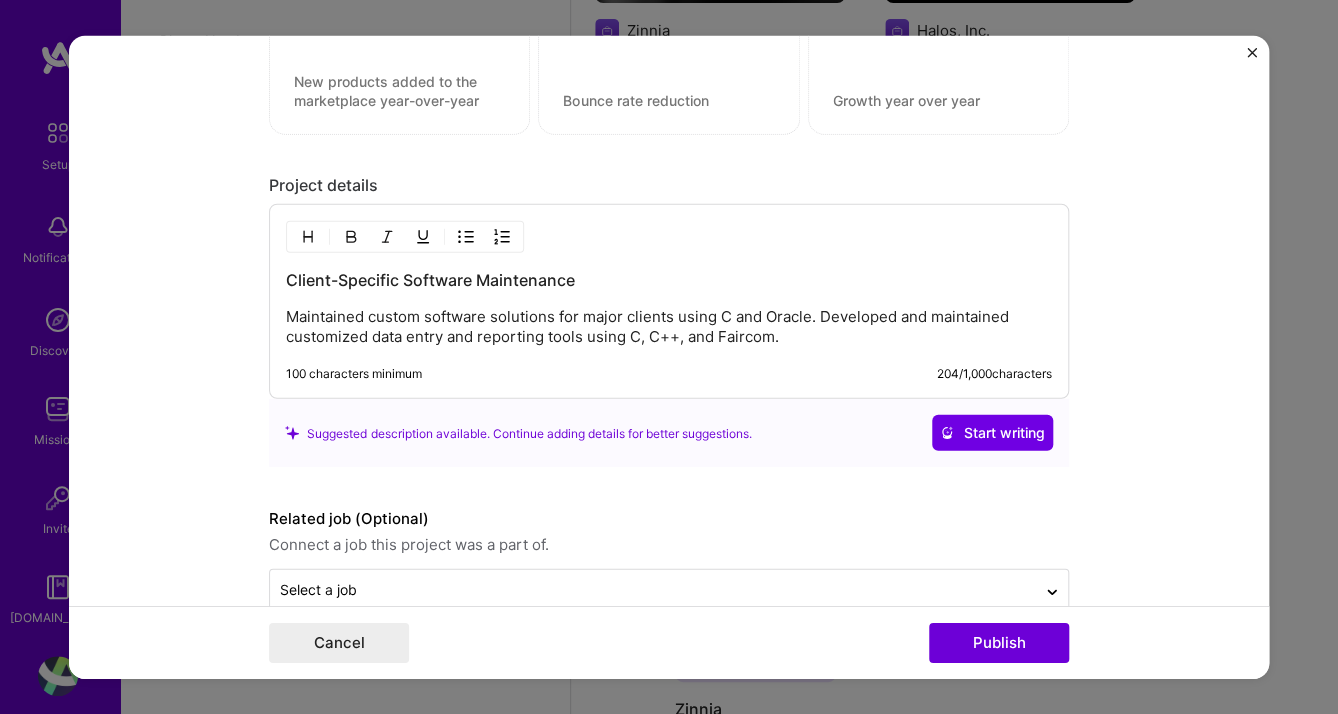 scroll, scrollTop: 1784, scrollLeft: 0, axis: vertical 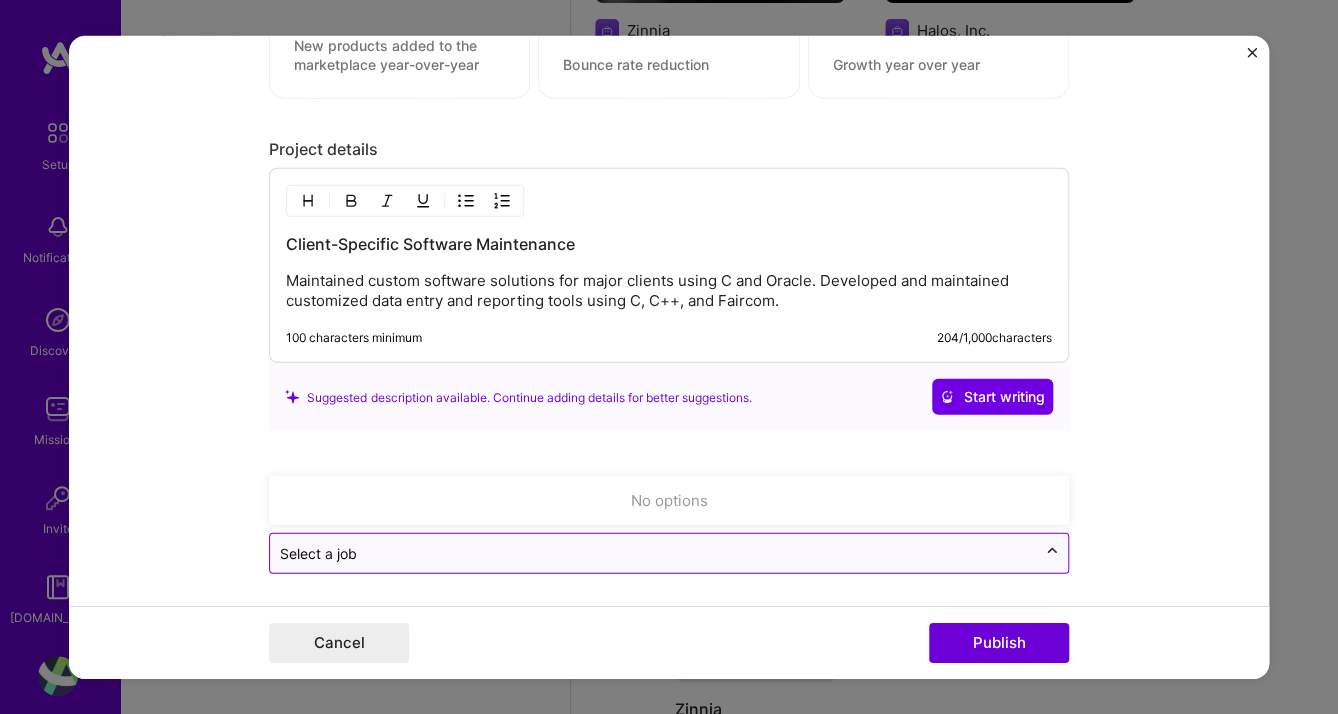 click 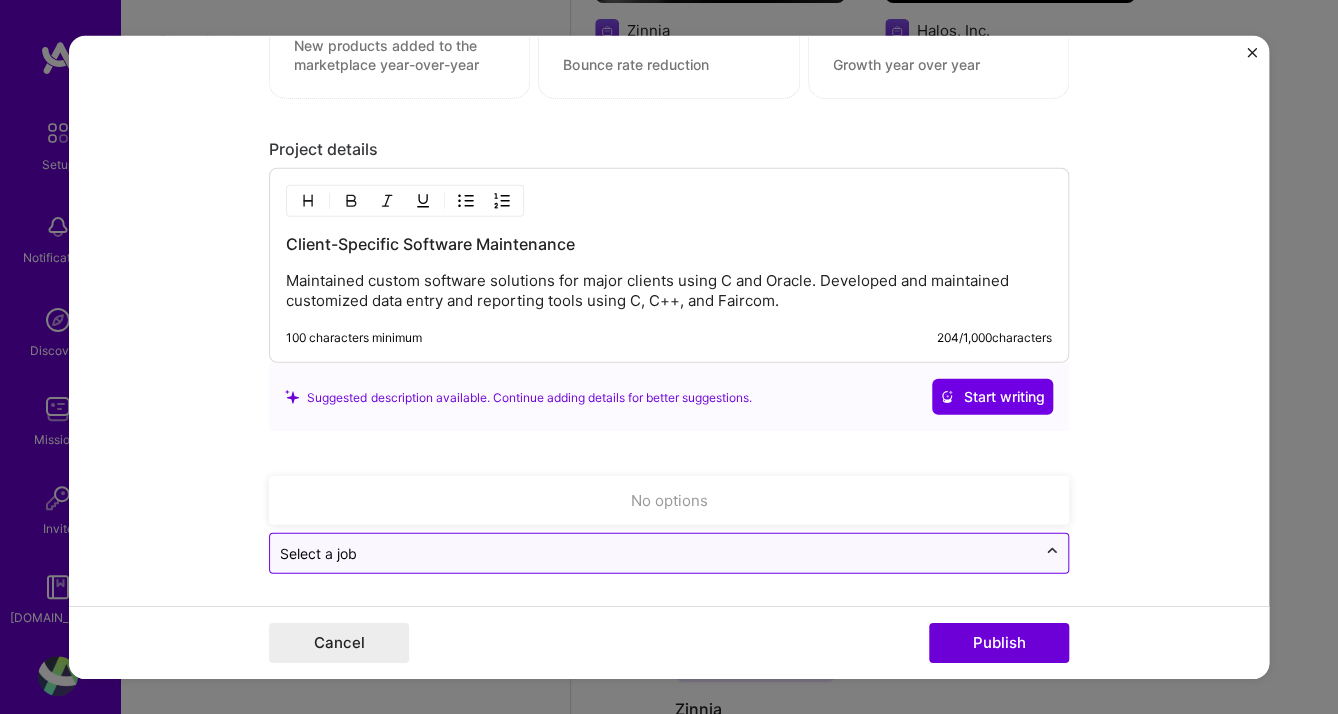 click 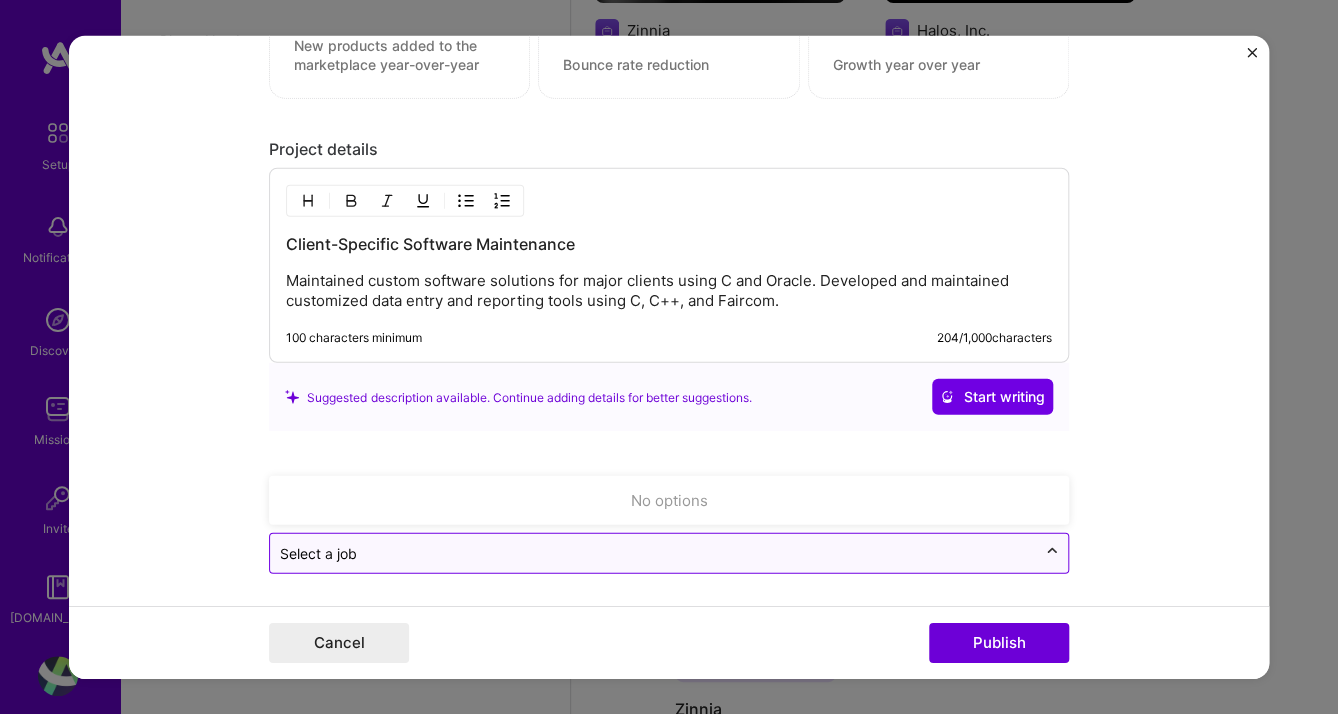 click 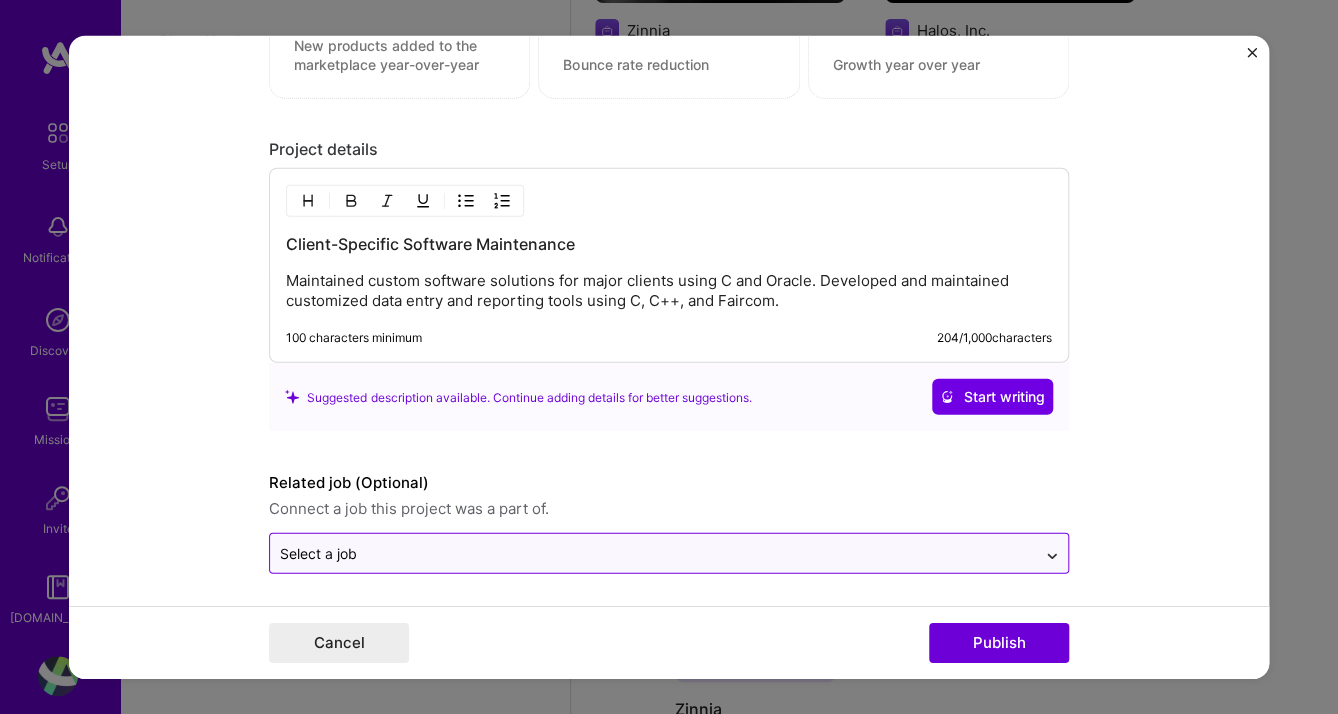 click 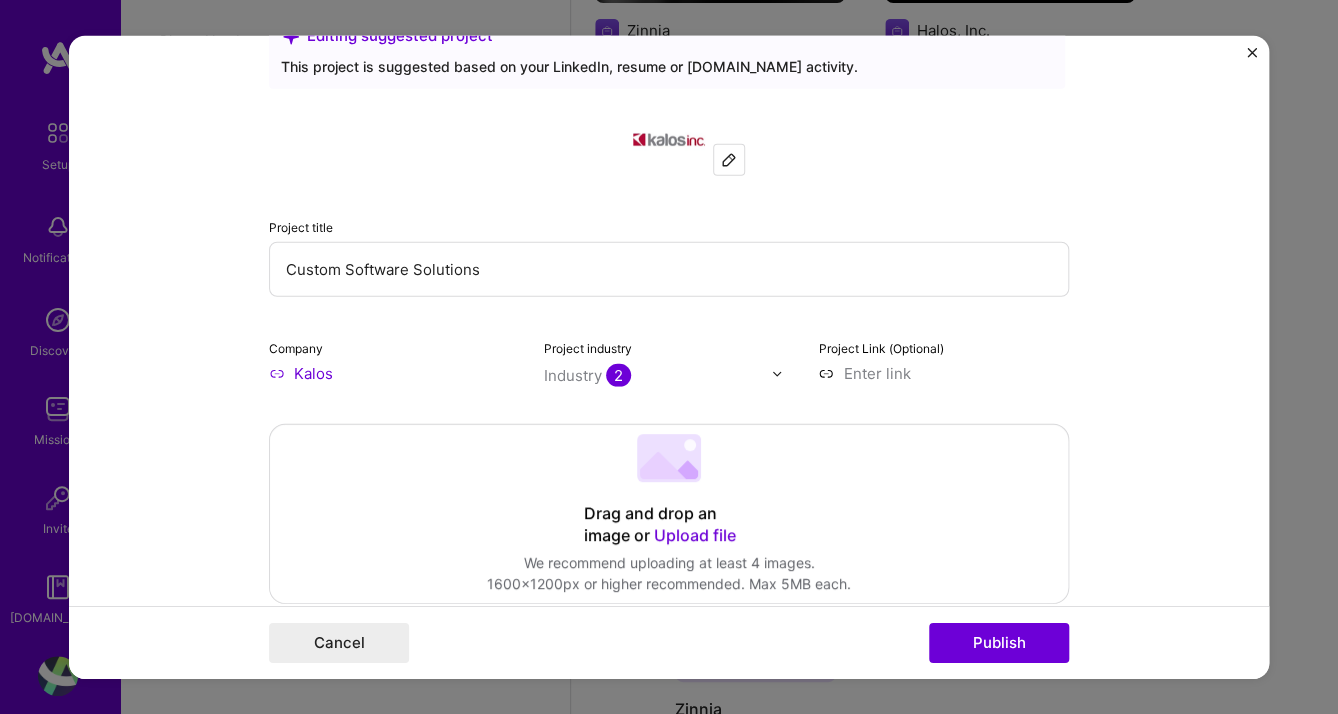 scroll, scrollTop: 0, scrollLeft: 0, axis: both 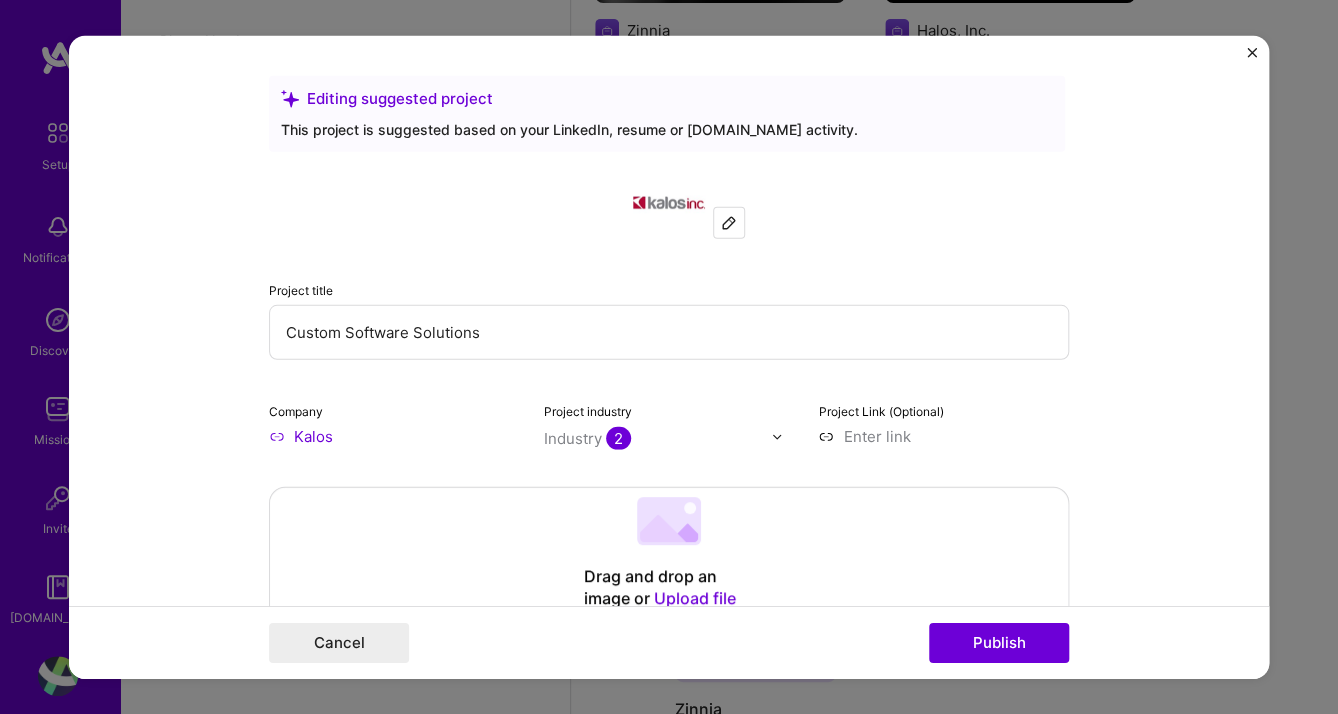 click on "Custom Software Solutions" at bounding box center [669, 332] 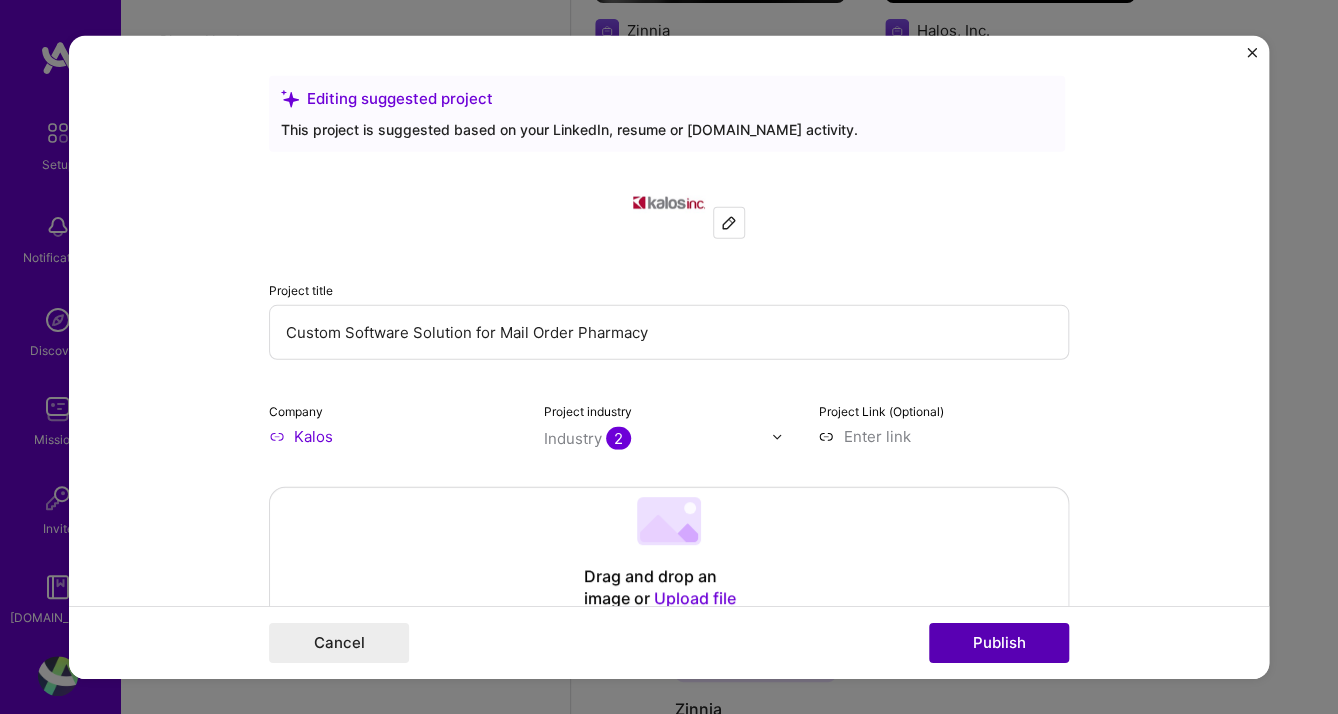 type on "Custom Software Solution for Mail Order Pharmacy" 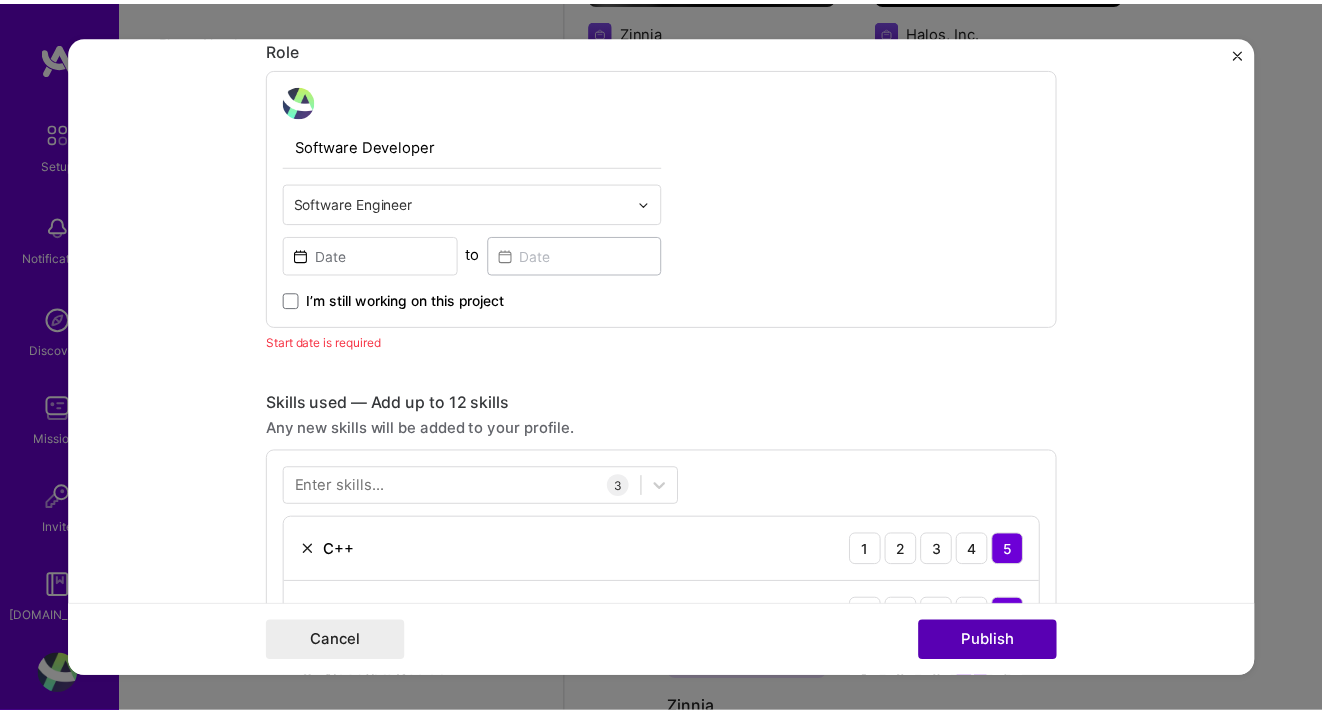 scroll, scrollTop: 670, scrollLeft: 0, axis: vertical 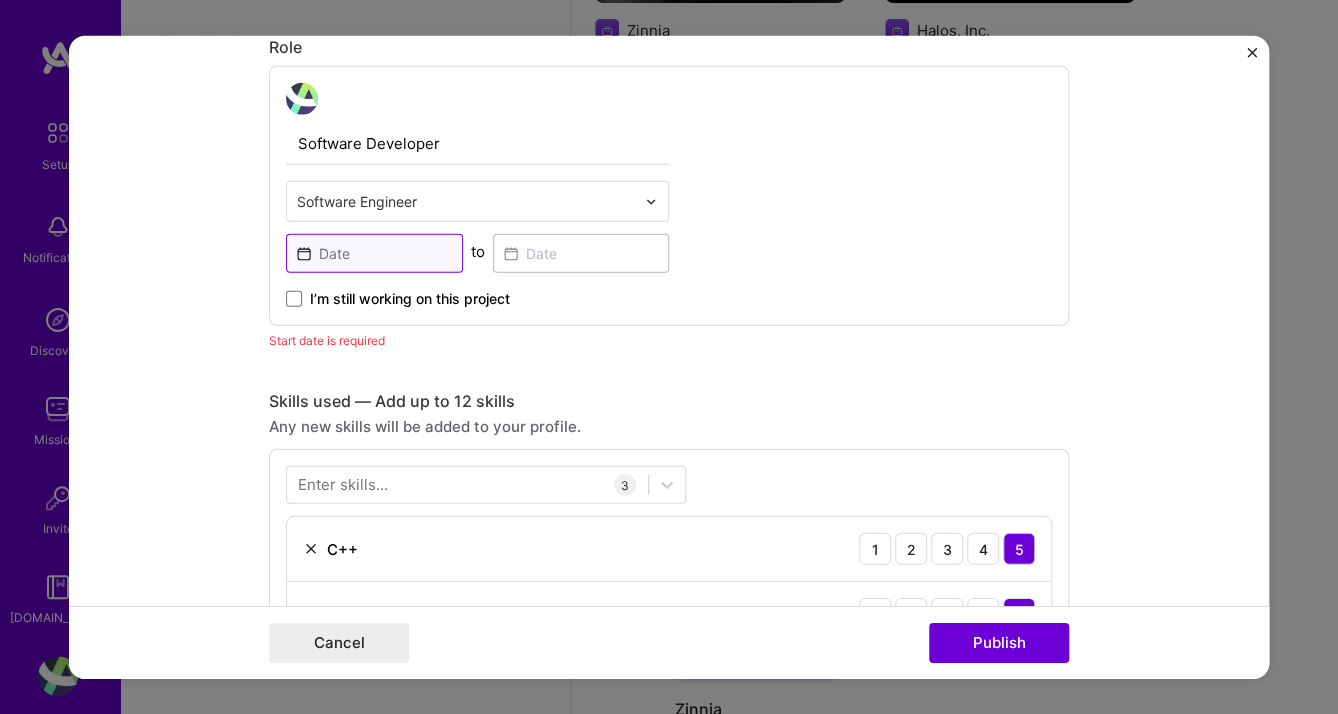 click at bounding box center (374, 253) 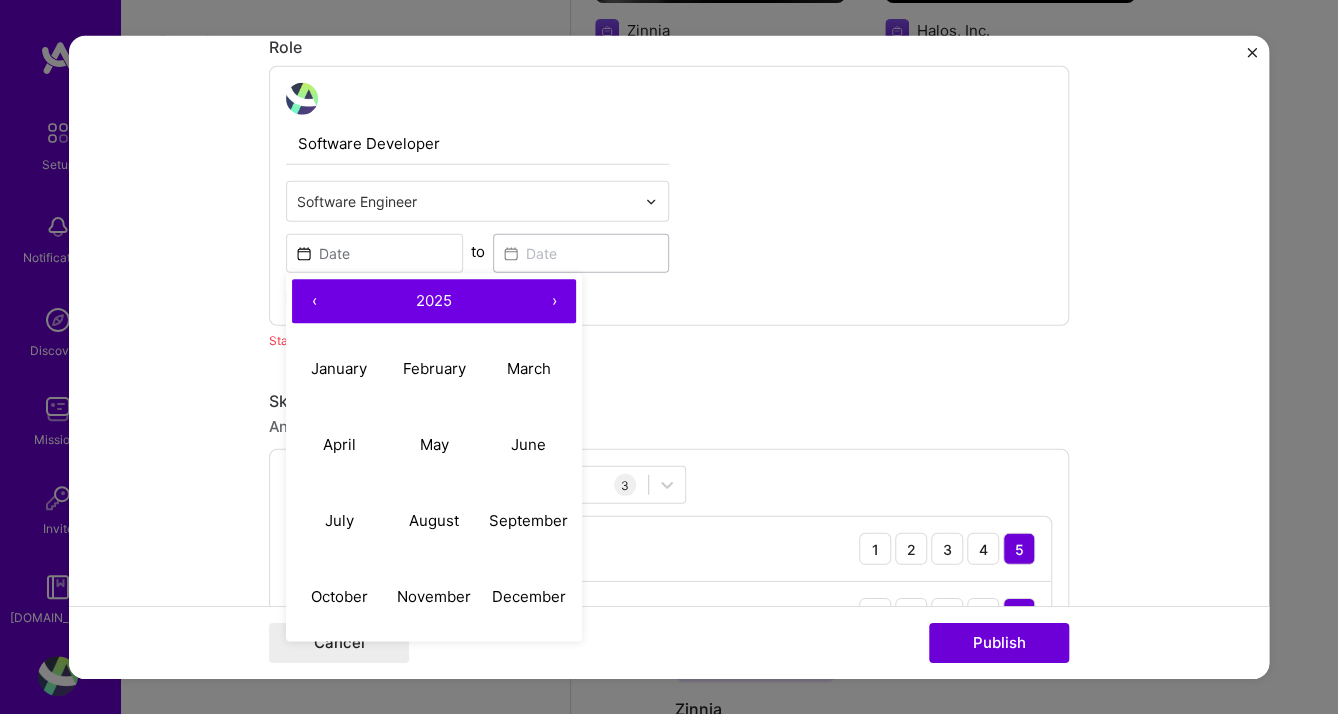 click on "‹" at bounding box center (314, 301) 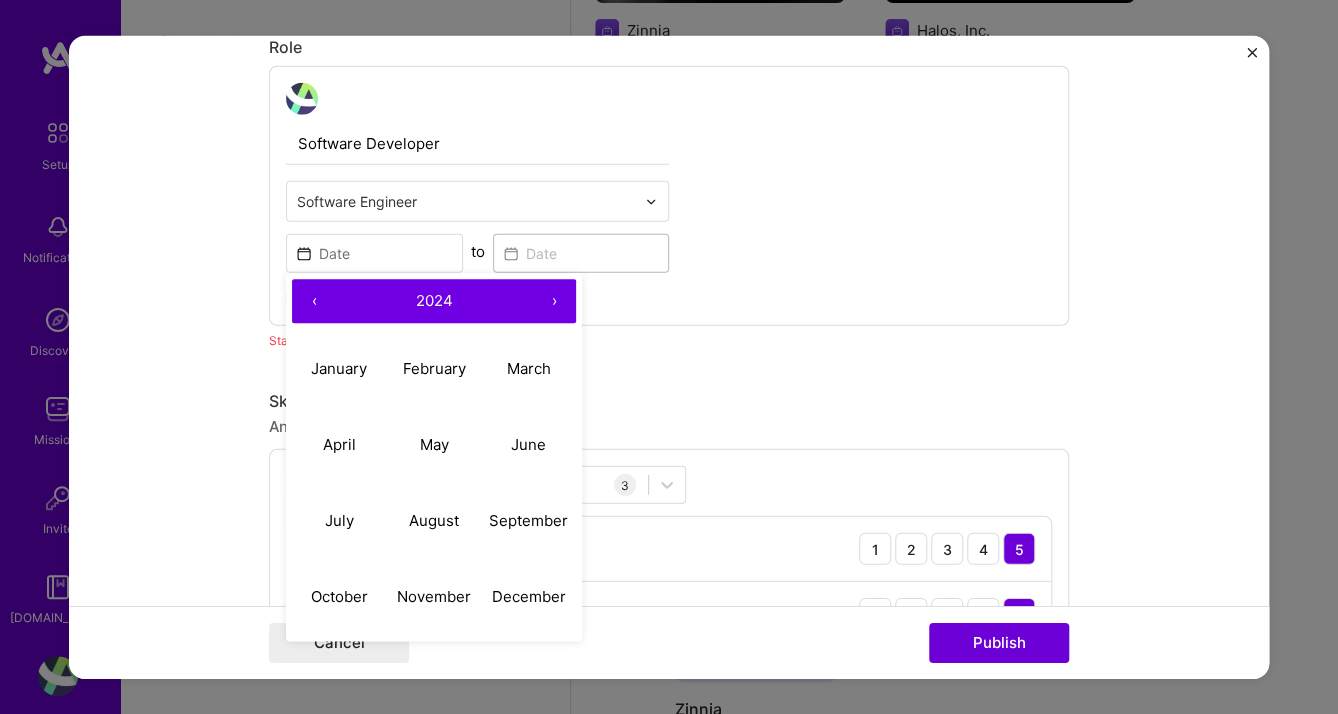 click on "‹" at bounding box center [314, 301] 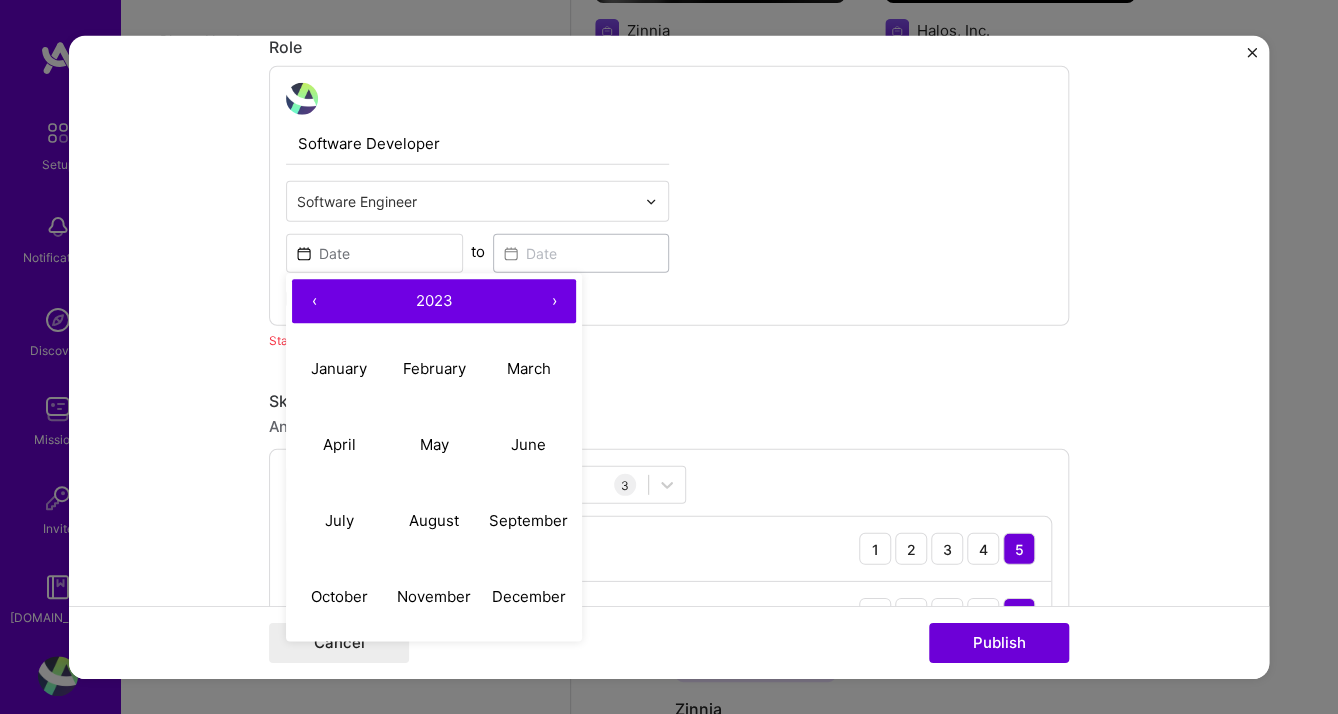 click on "‹" at bounding box center [314, 301] 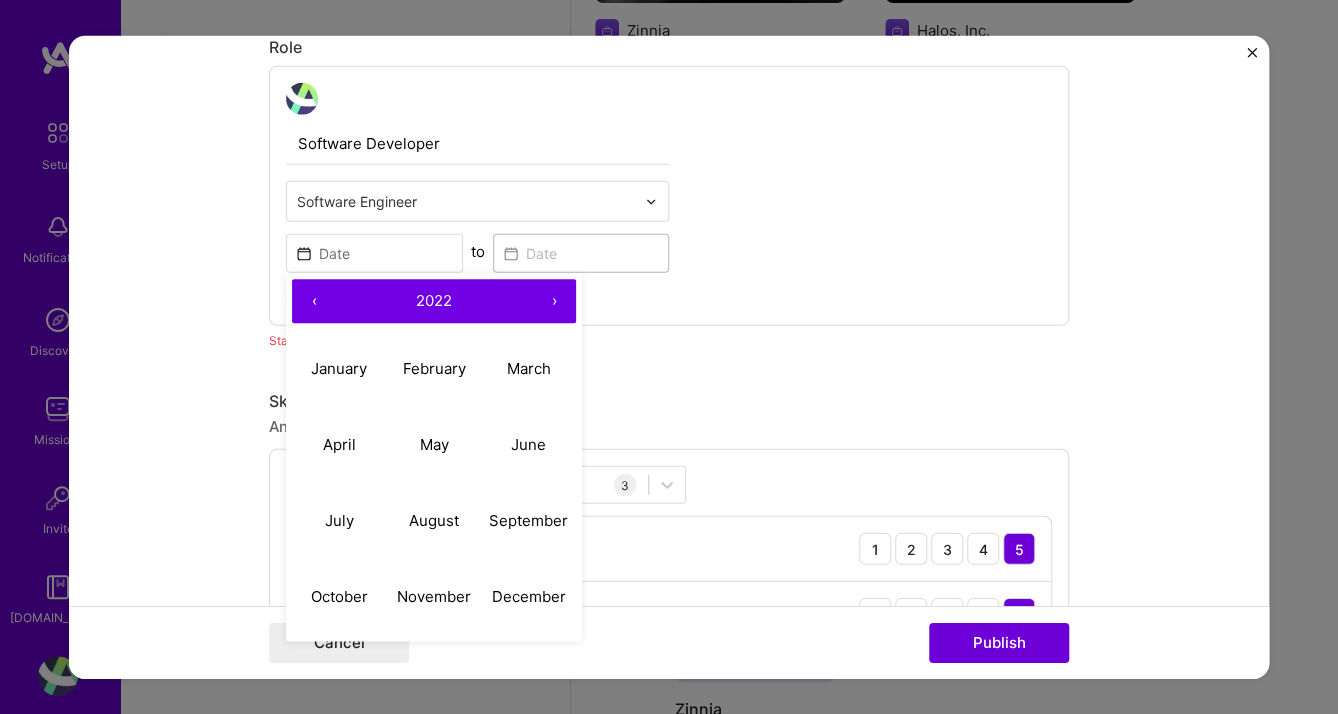 click on "‹" at bounding box center [314, 301] 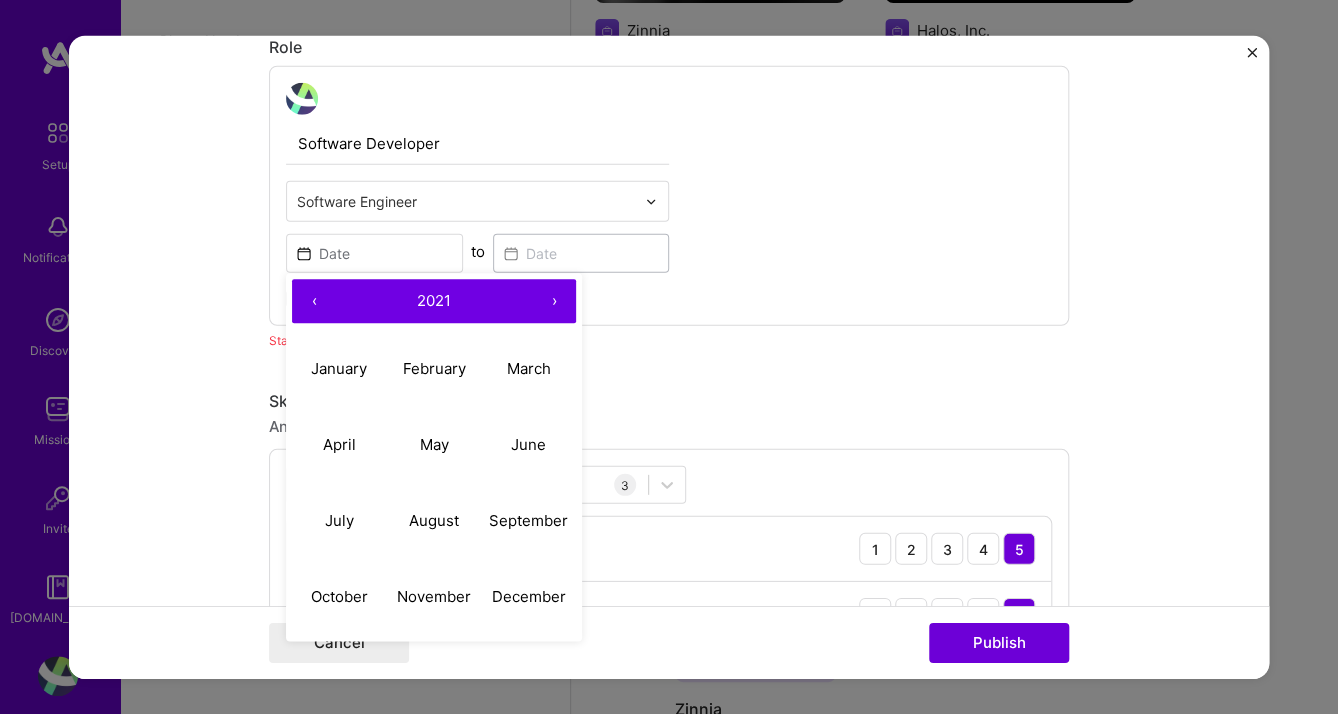 click on "‹" at bounding box center [314, 301] 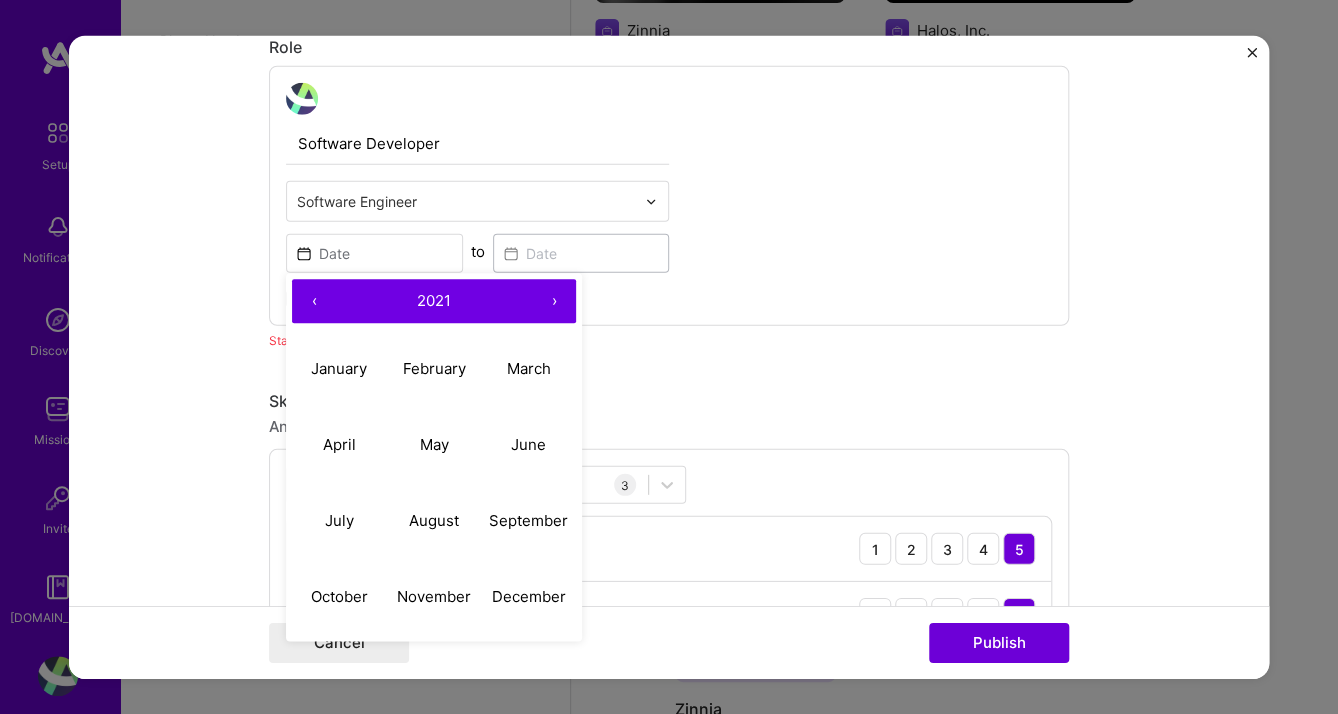 click on "‹" at bounding box center [314, 301] 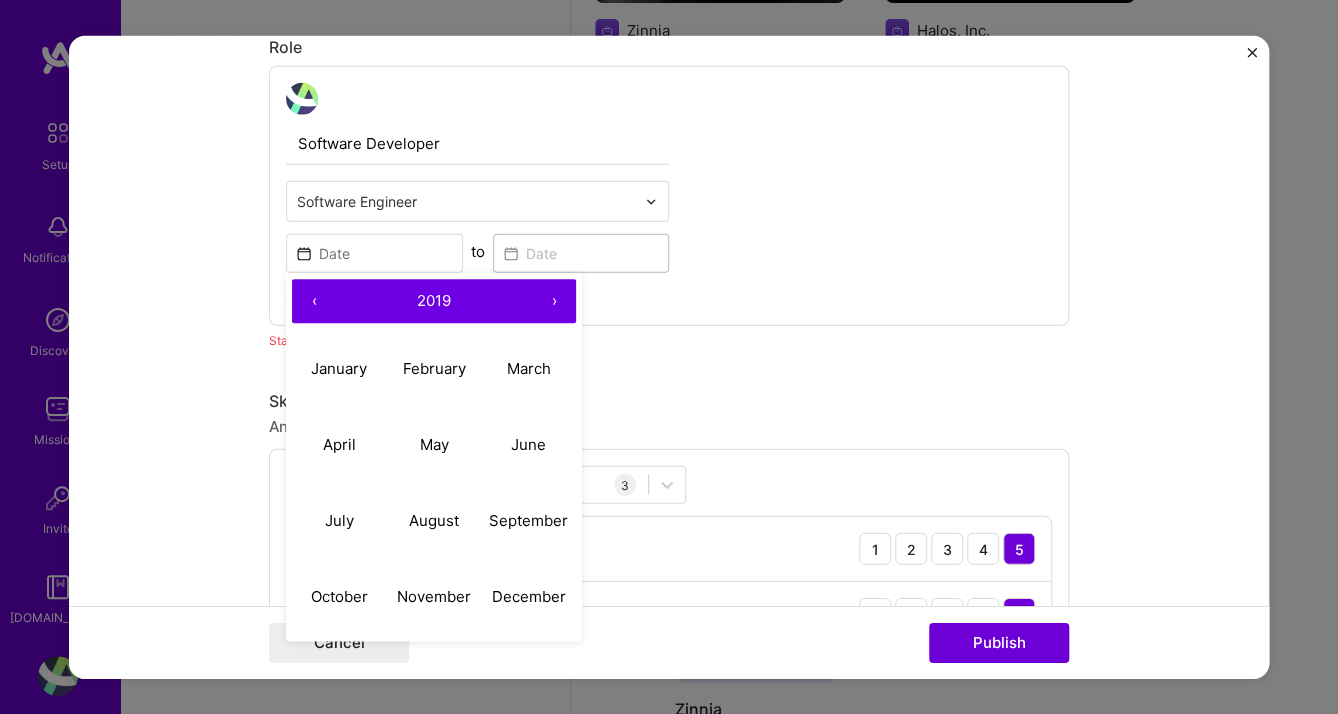 click on "‹" at bounding box center [314, 301] 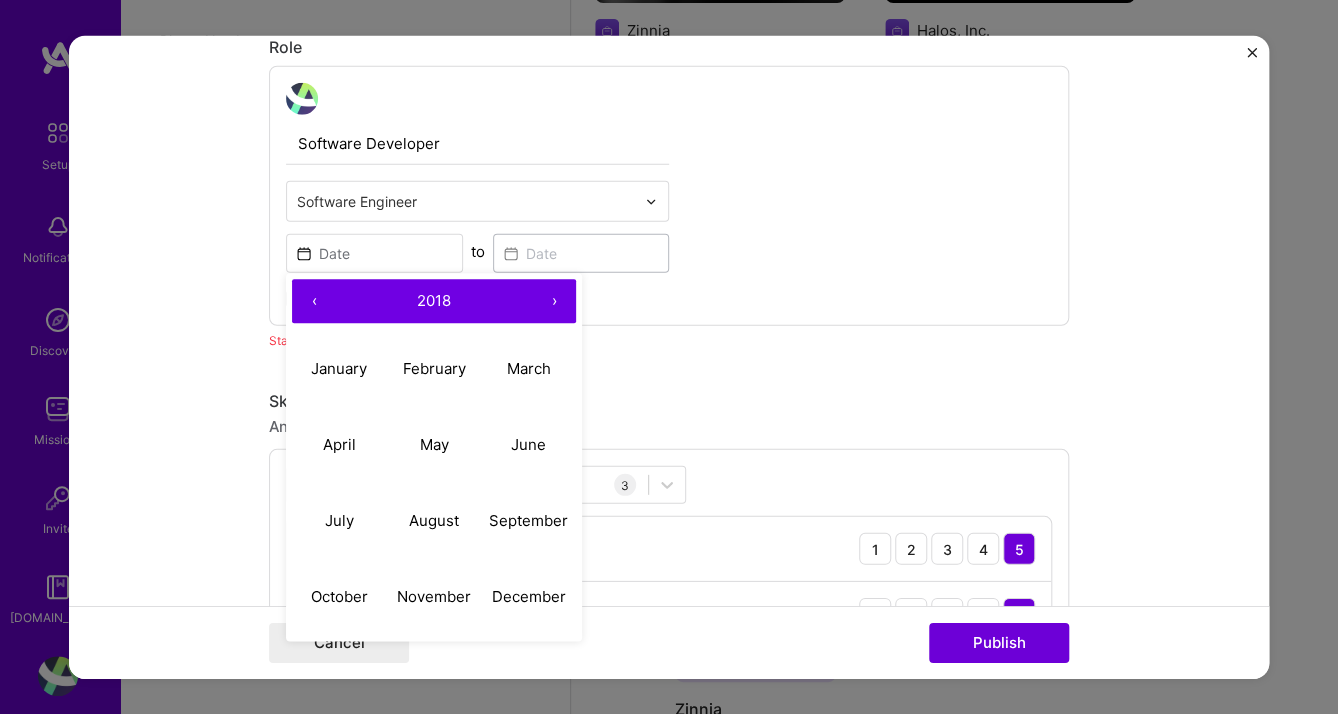 click on "‹" at bounding box center [314, 301] 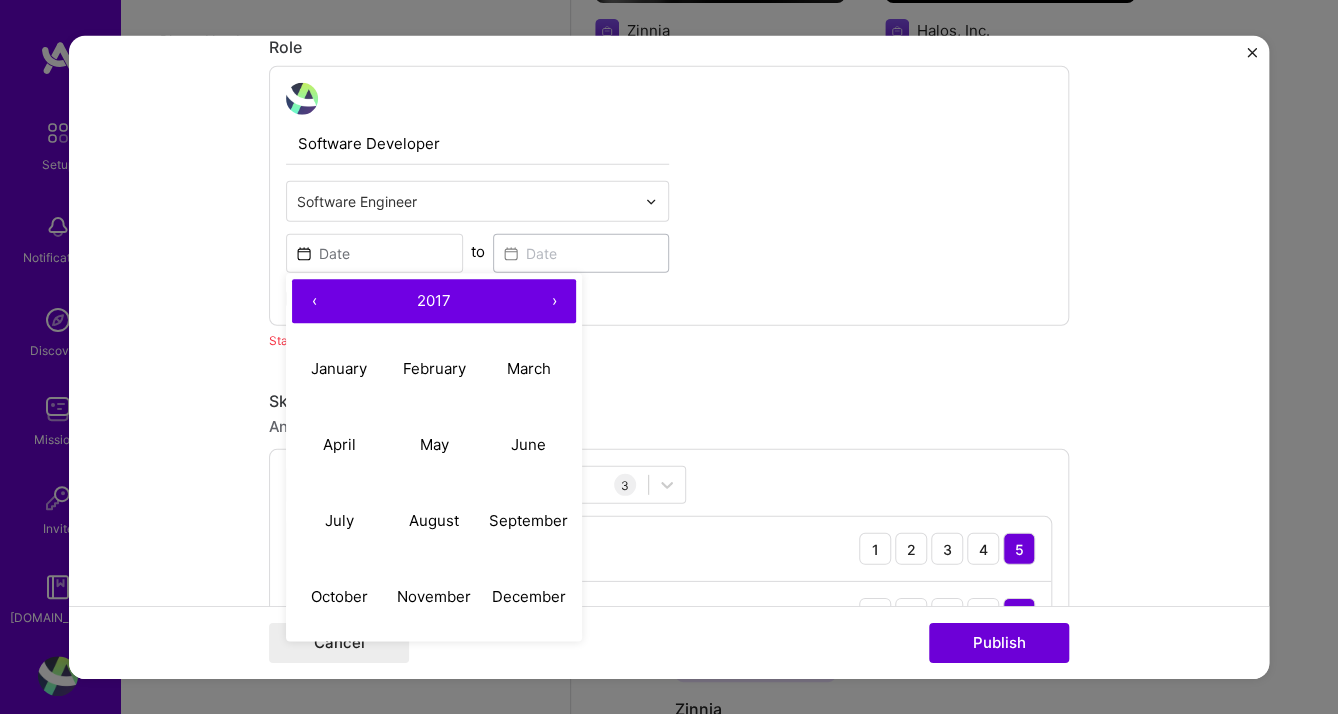 click on "‹" at bounding box center (314, 301) 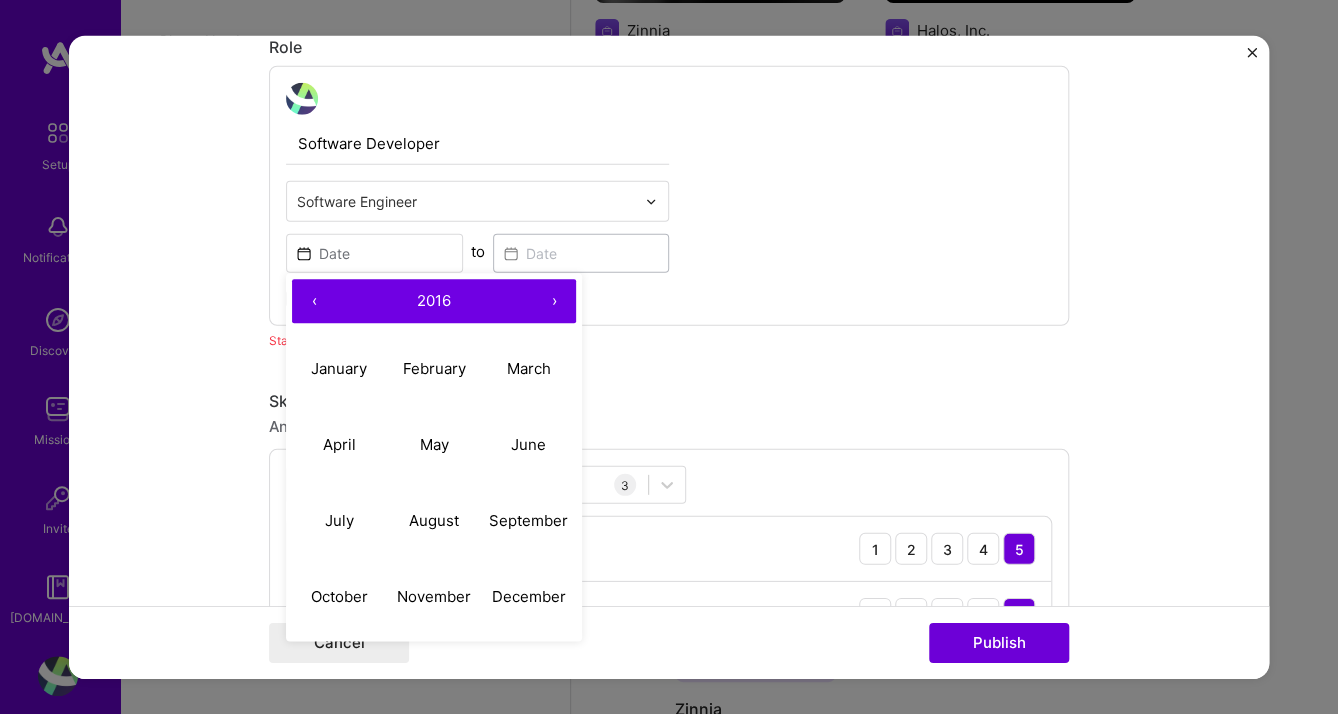 click on "‹" at bounding box center (314, 301) 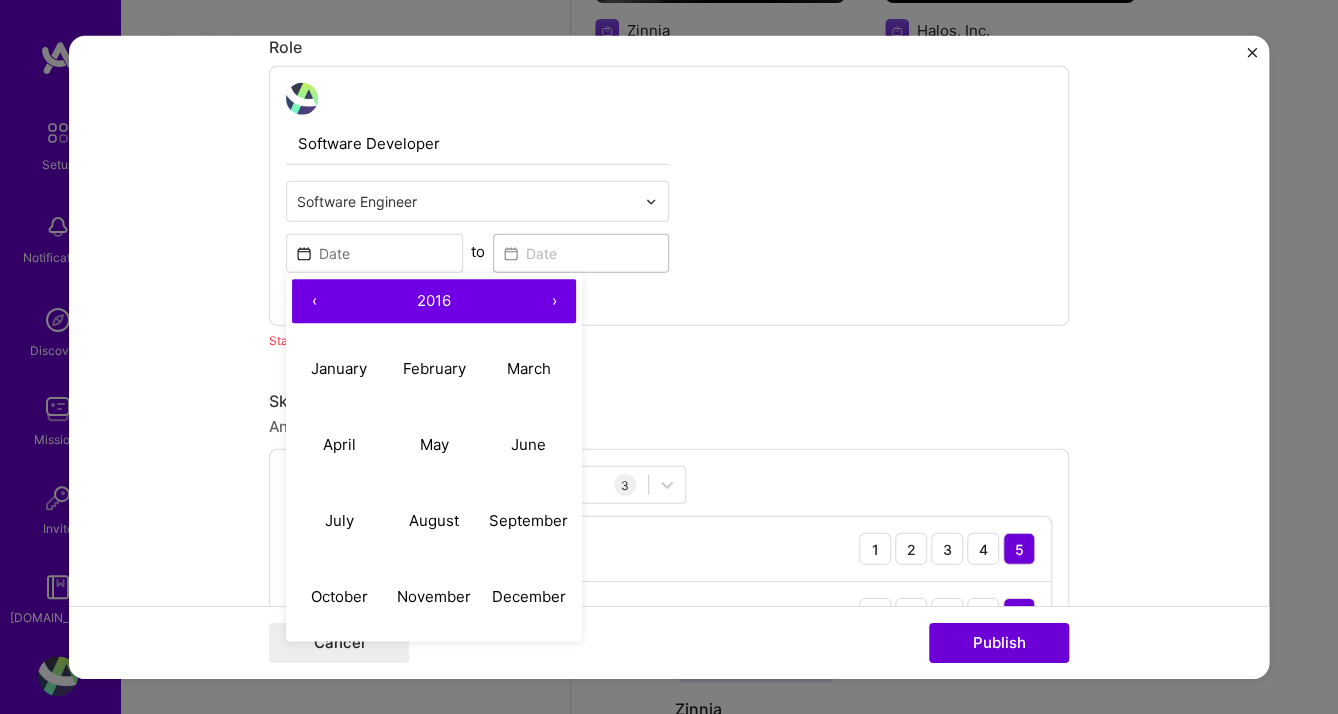 click on "‹" at bounding box center (314, 301) 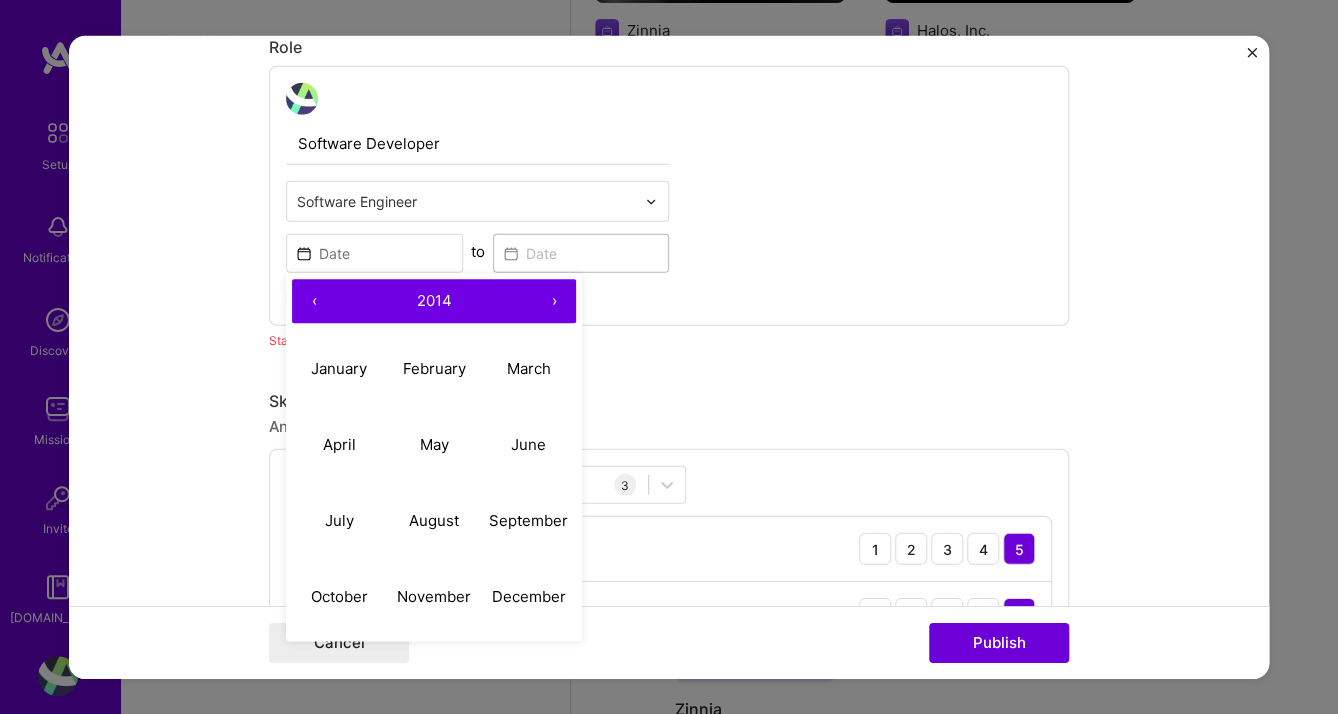 click on "‹" at bounding box center (314, 301) 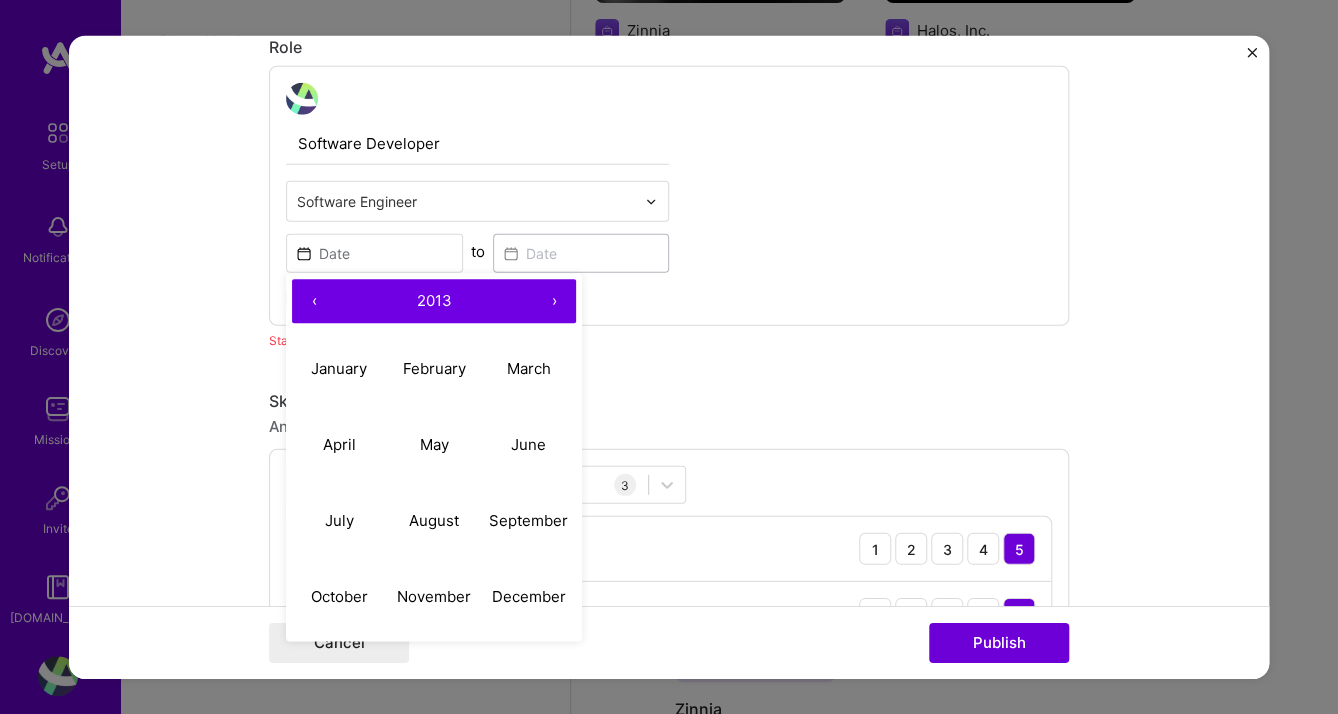 click on "‹" at bounding box center (314, 301) 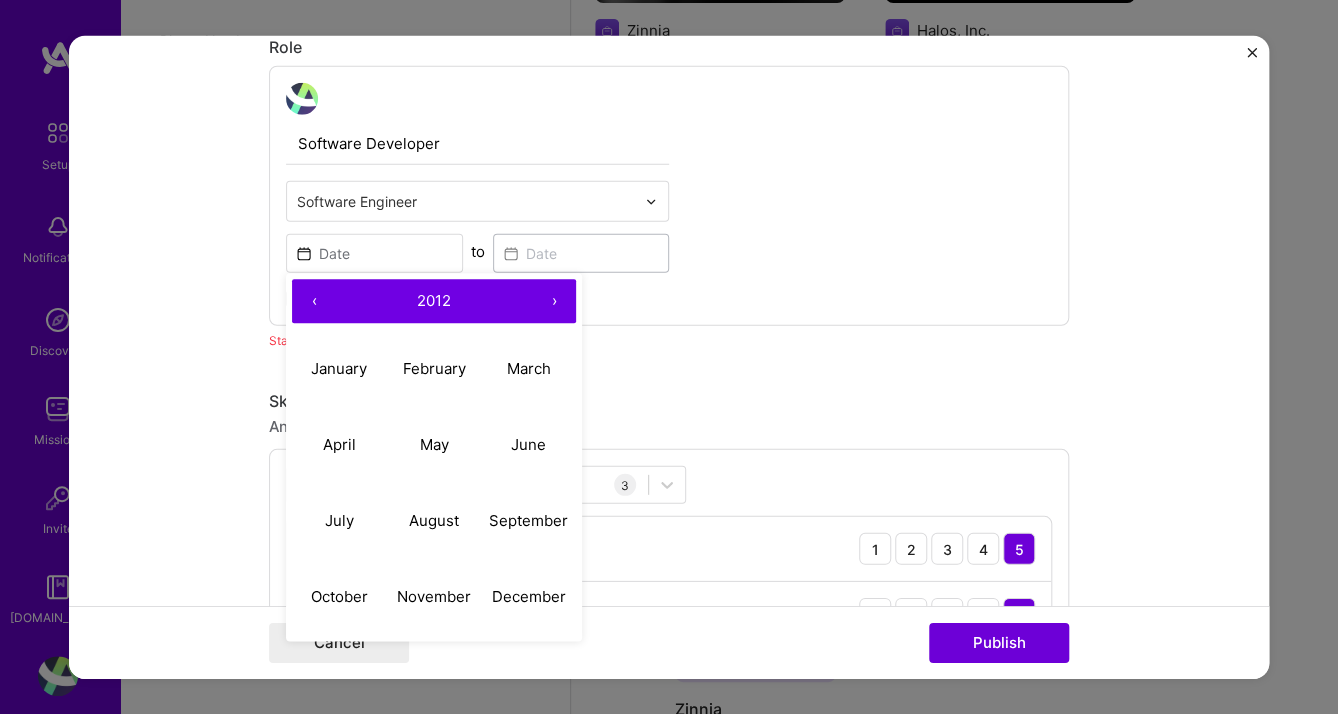 click on "‹" at bounding box center [314, 301] 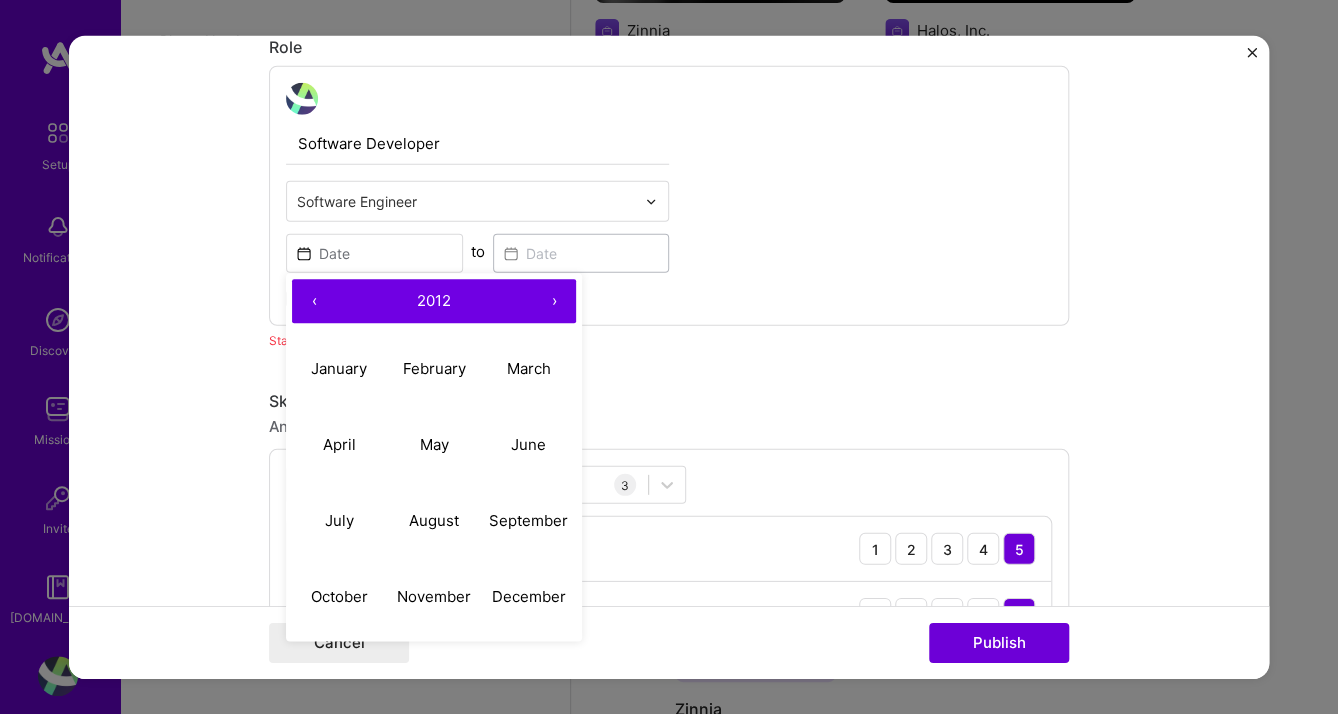 click on "‹" at bounding box center [314, 301] 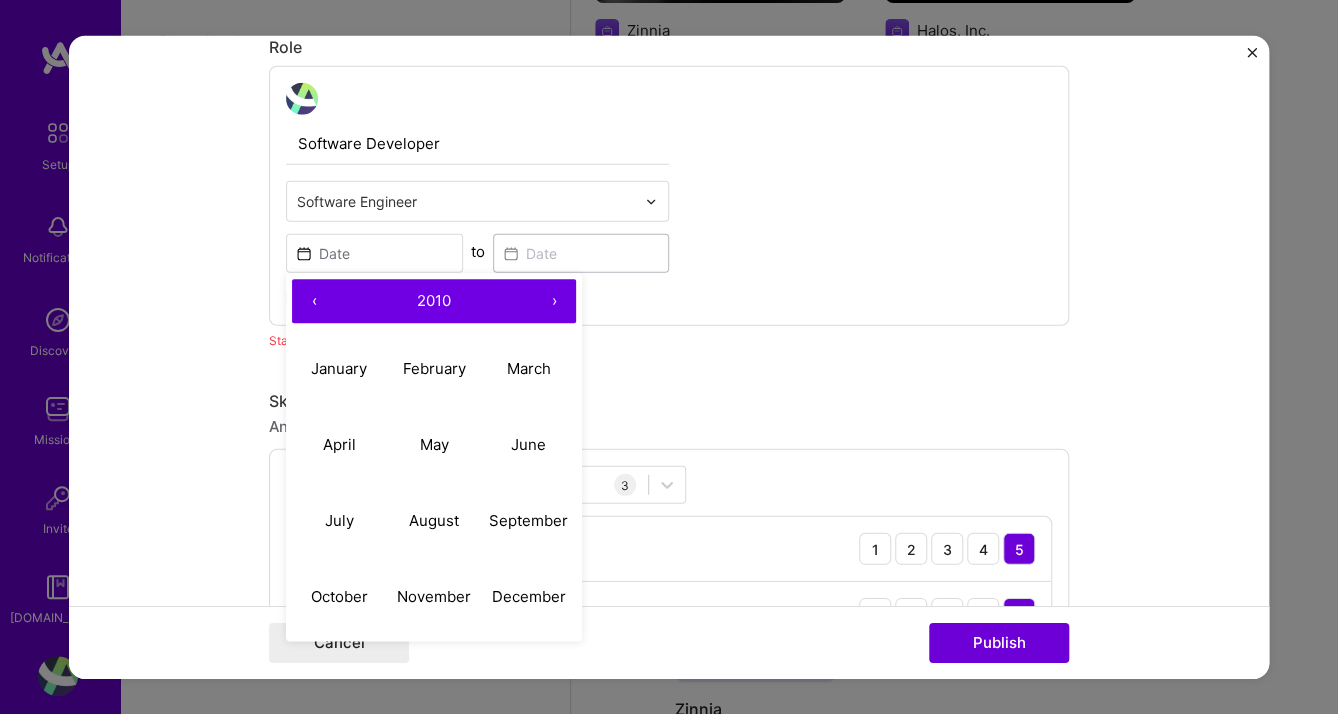 click on "‹" at bounding box center [314, 301] 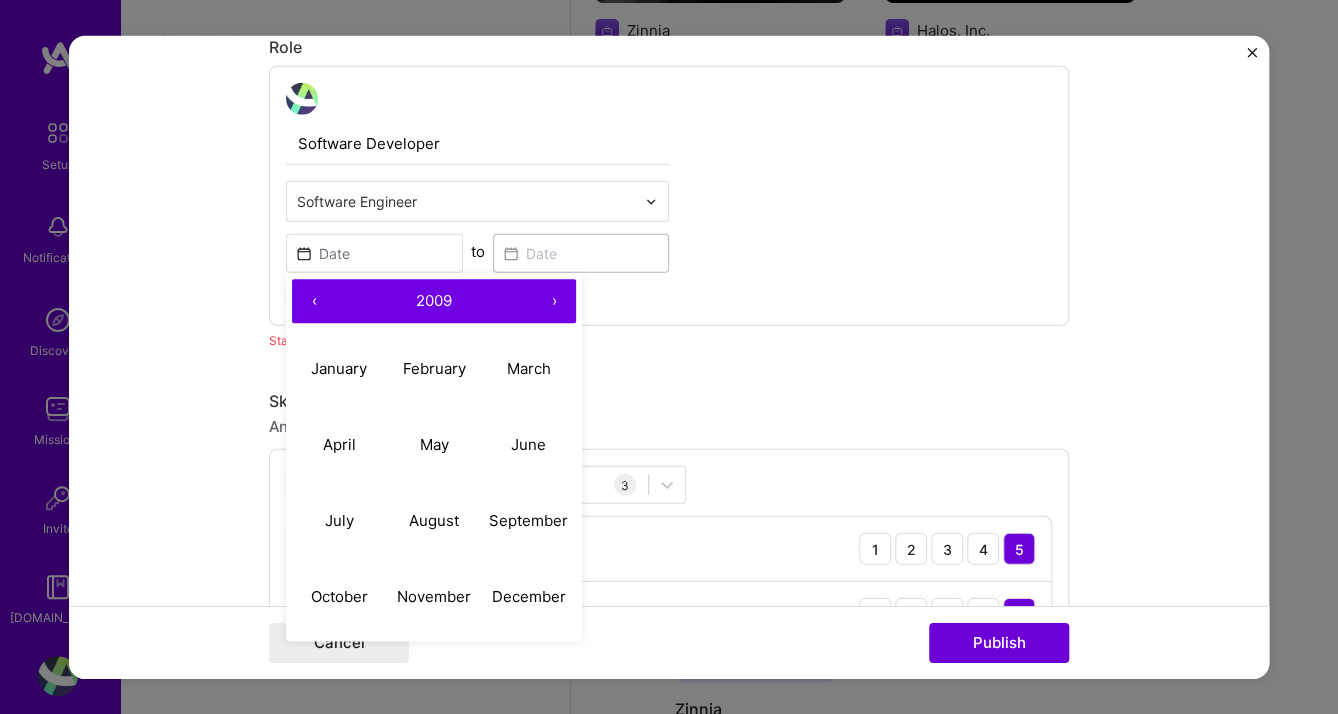 click on "‹" at bounding box center [314, 301] 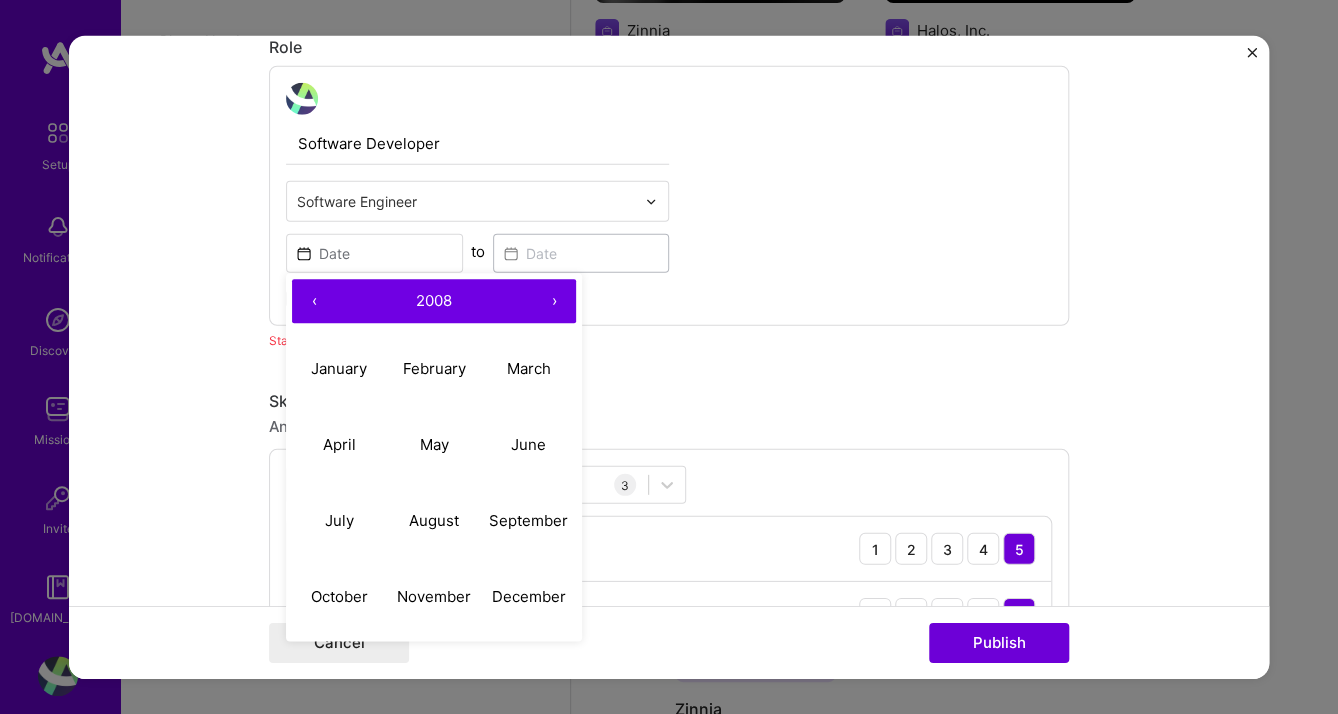 click on "‹" at bounding box center (314, 301) 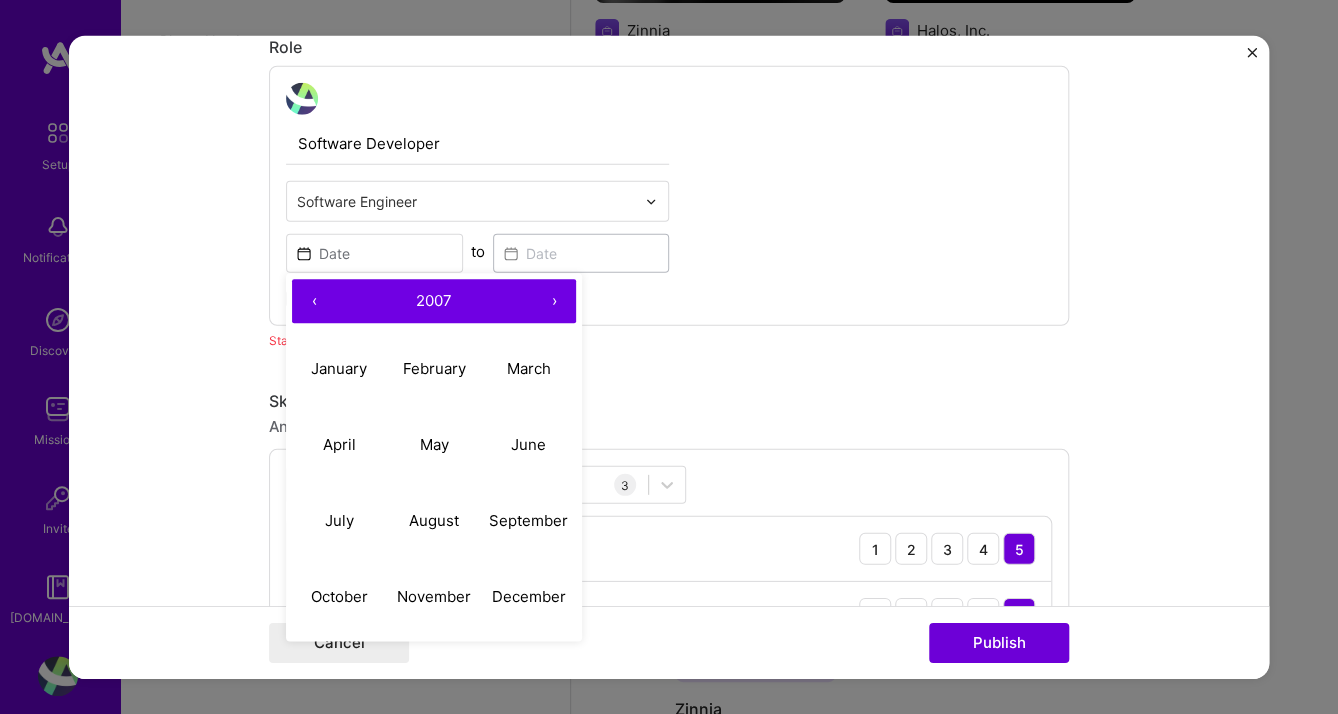 click on "‹" at bounding box center (314, 301) 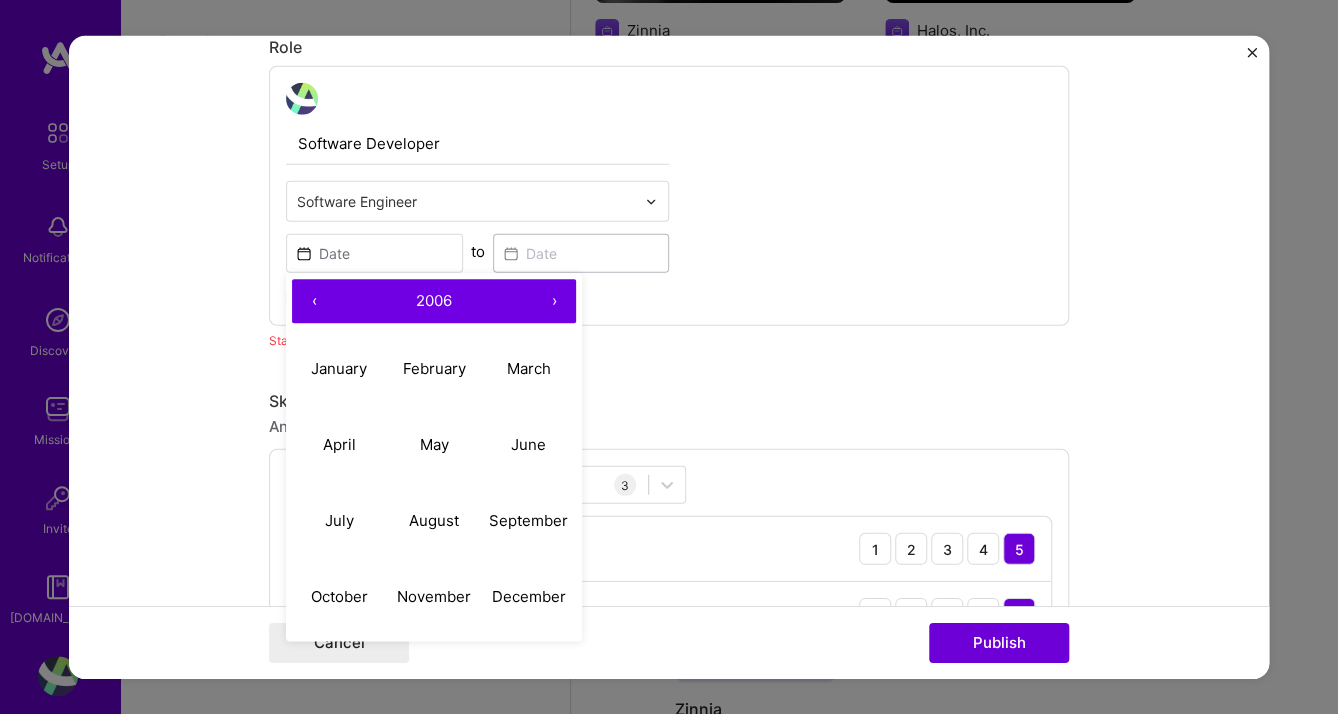 click on "‹" at bounding box center (314, 301) 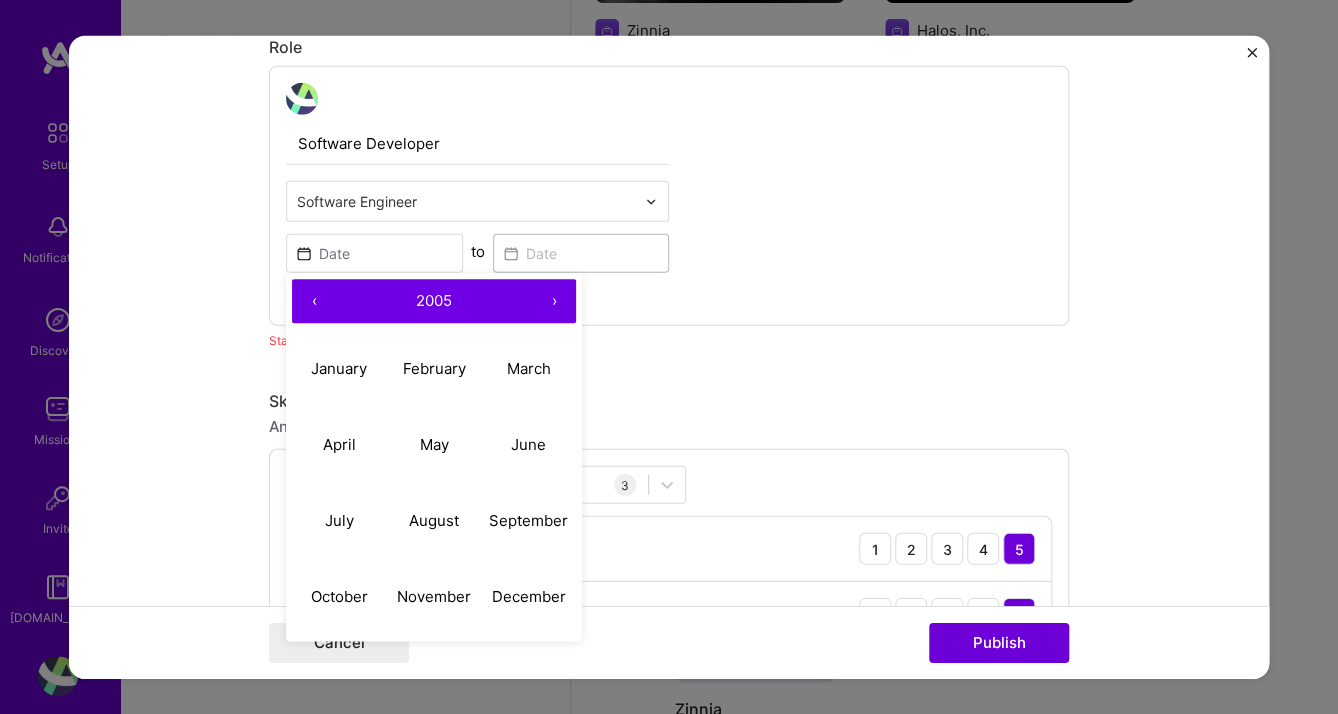 click on "‹" at bounding box center [314, 301] 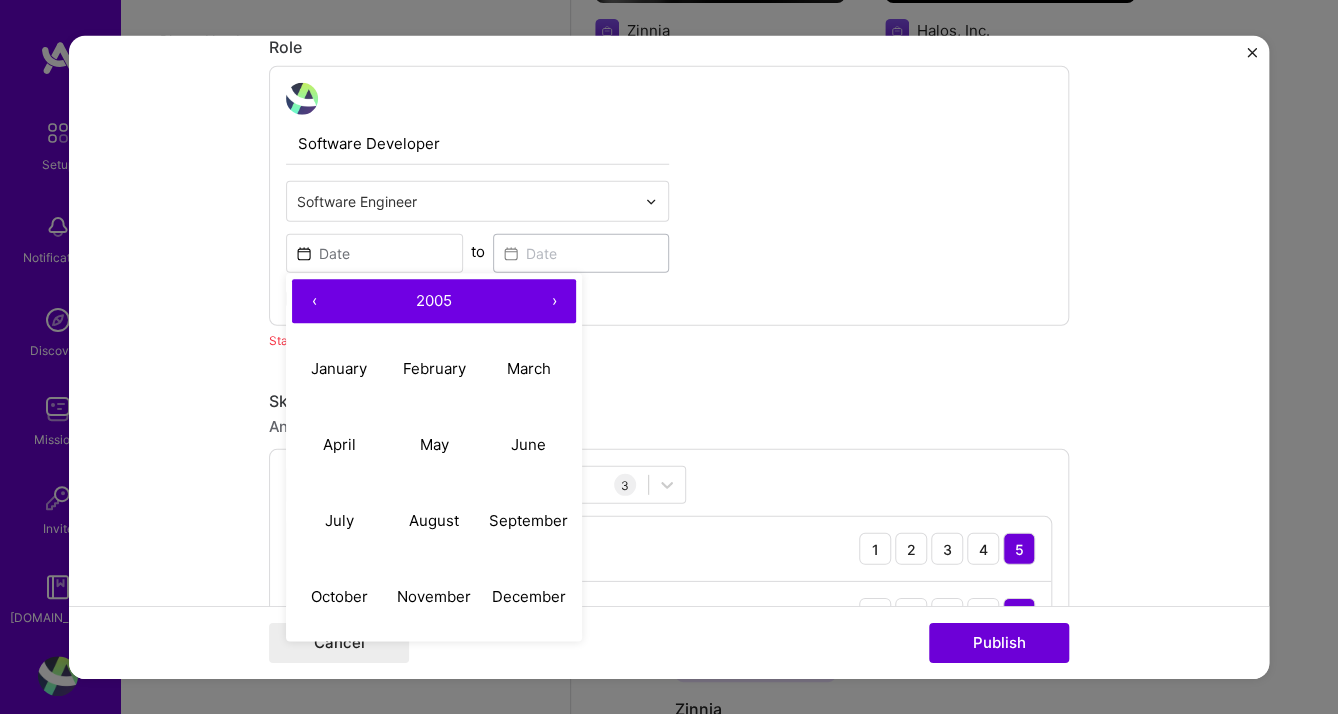 click on "‹" at bounding box center [314, 301] 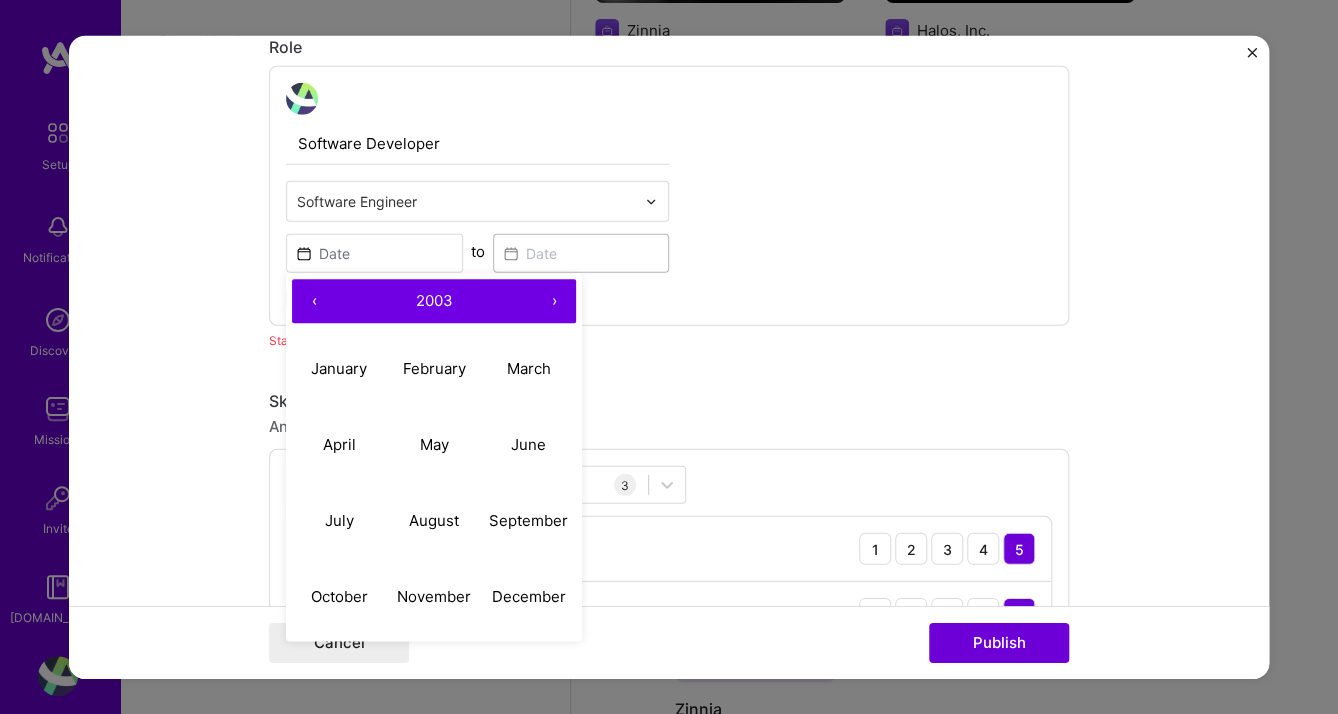 click on "‹" at bounding box center [314, 301] 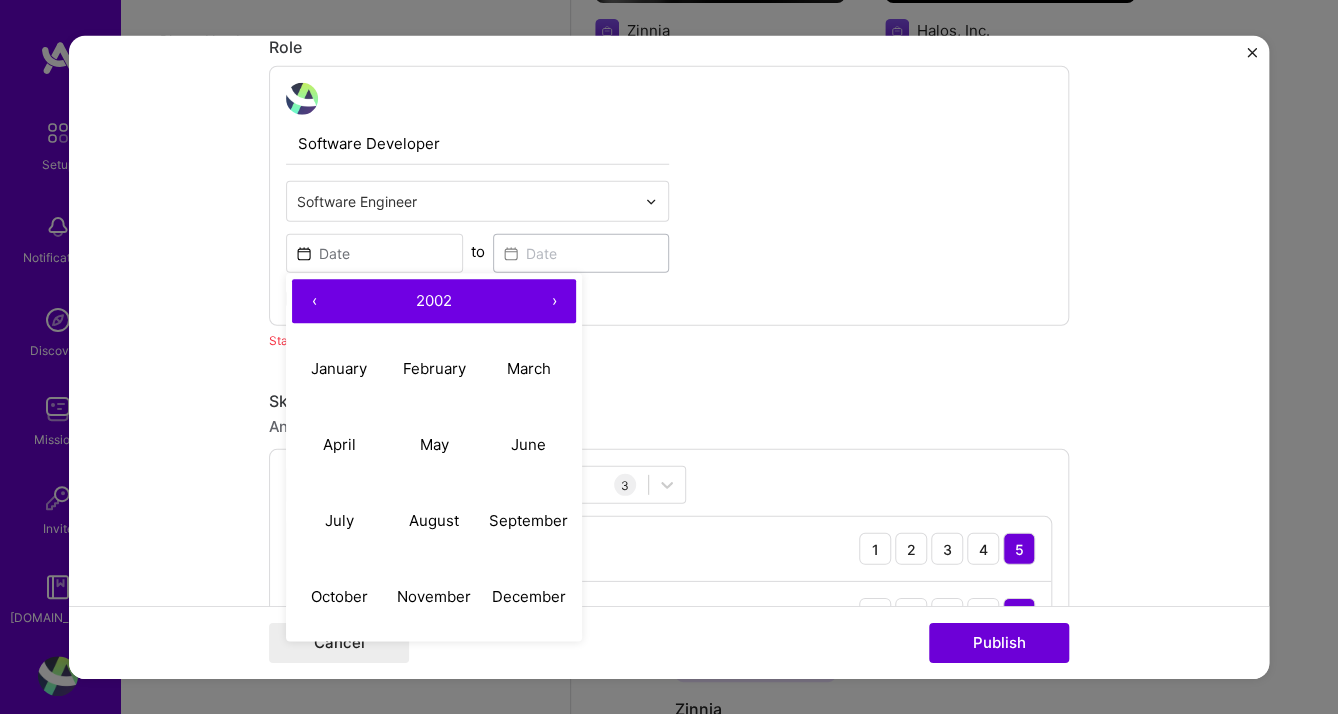 click on "‹" at bounding box center (314, 301) 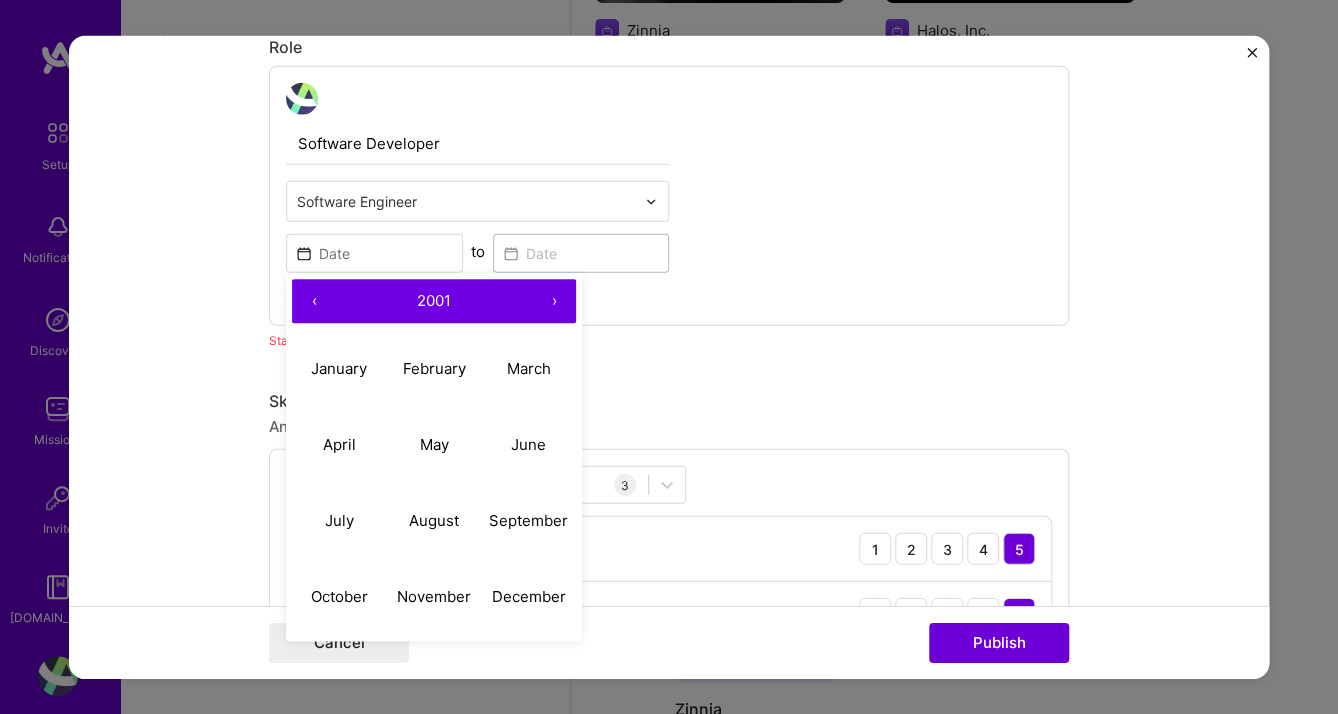 click on "‹" at bounding box center (314, 301) 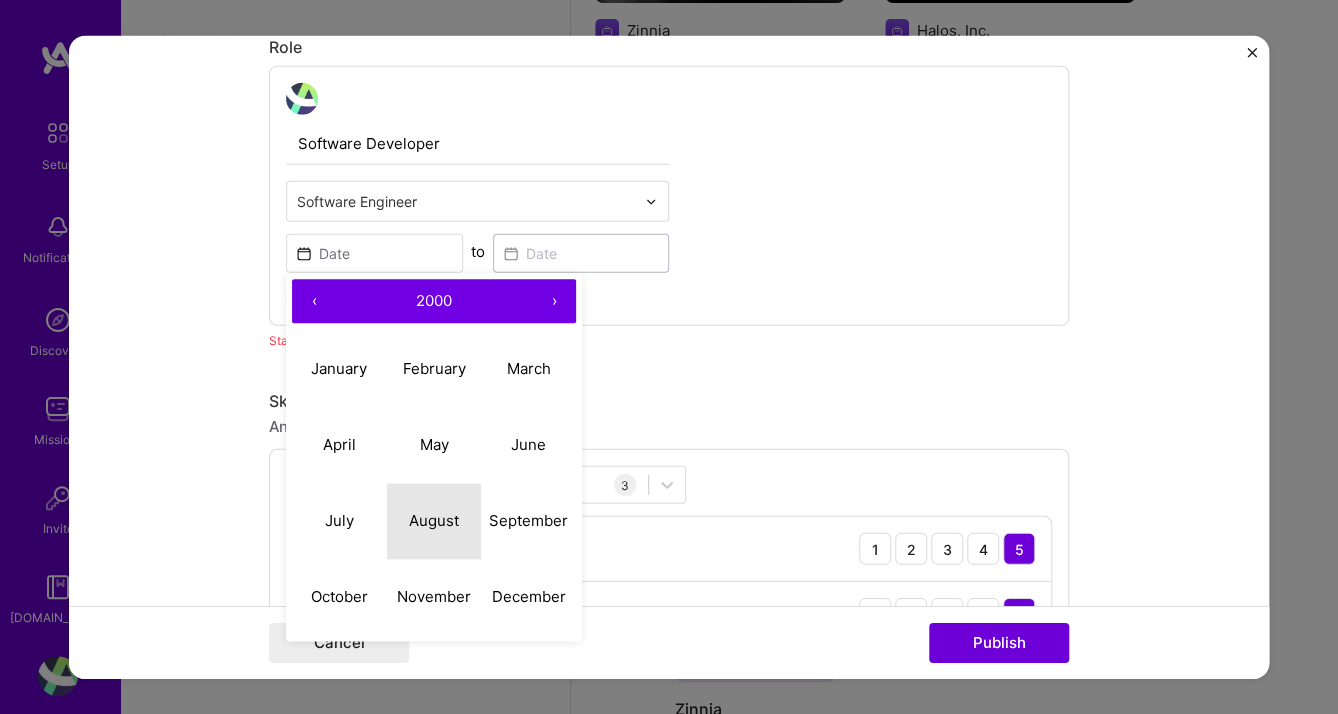 click on "August" at bounding box center [434, 519] 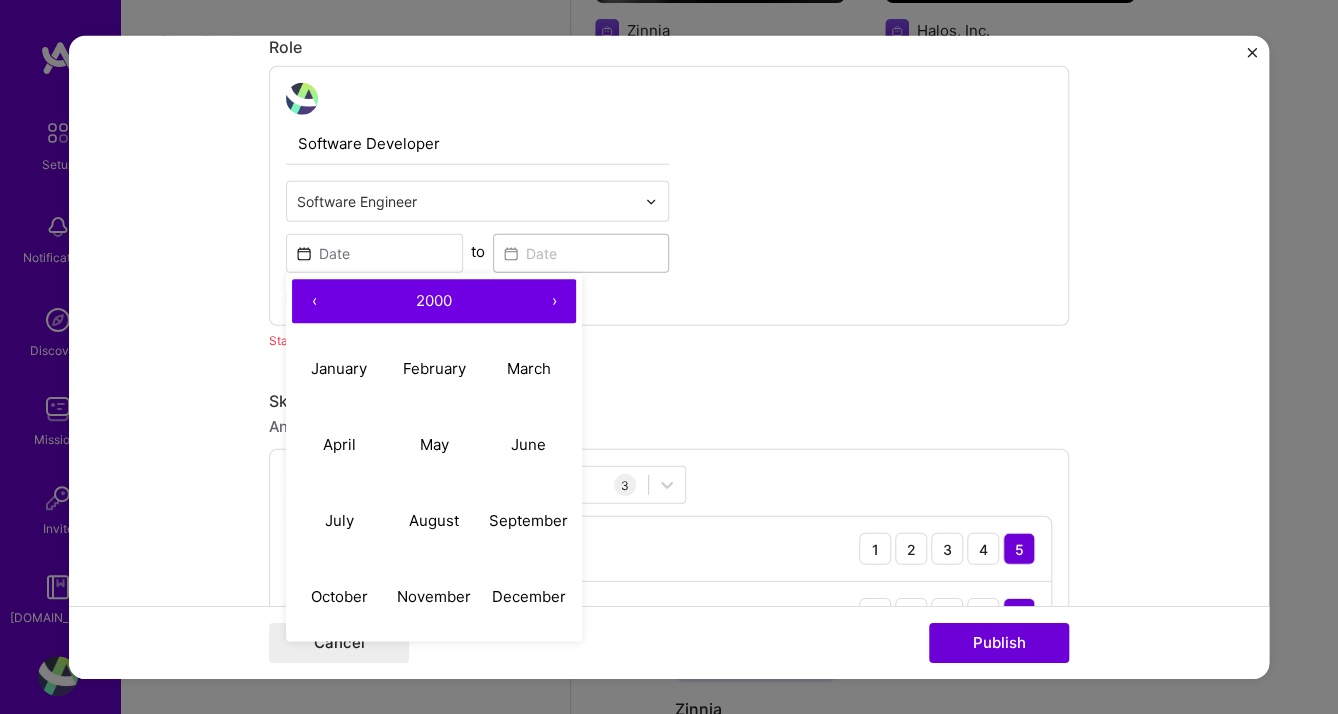 type on "[DATE]" 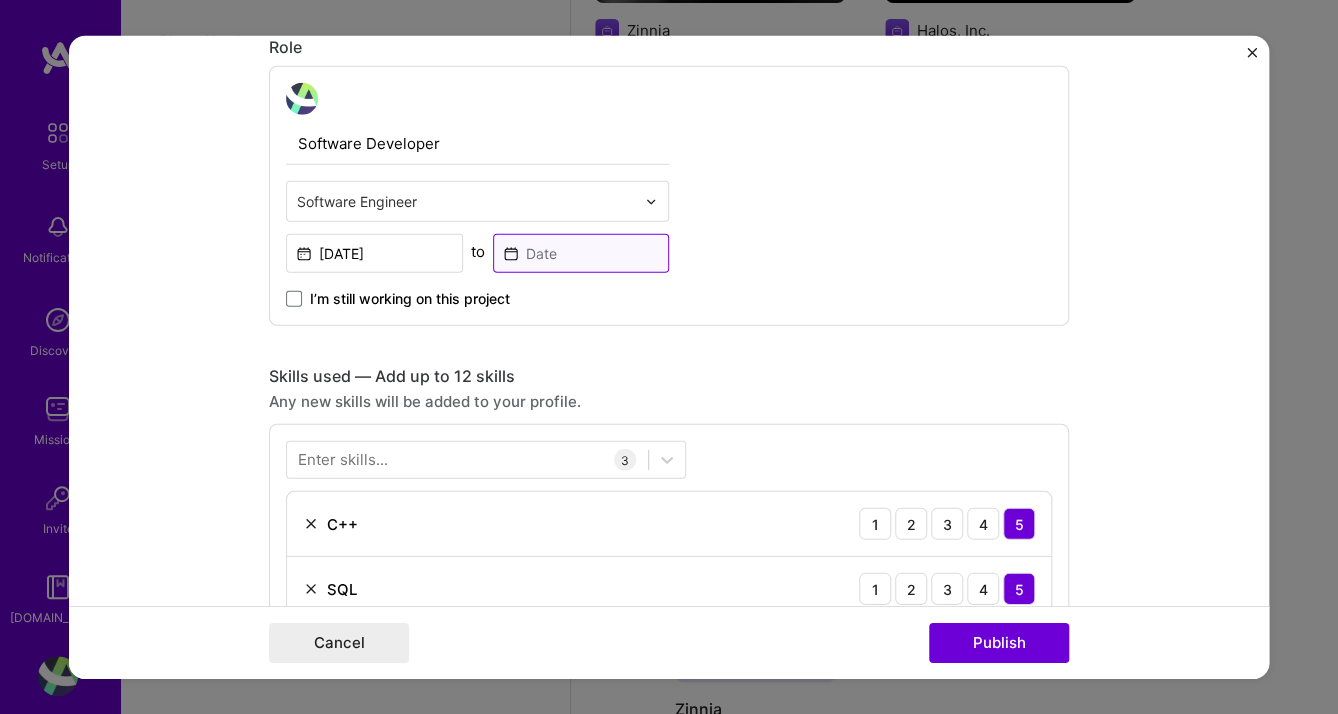 click at bounding box center [581, 253] 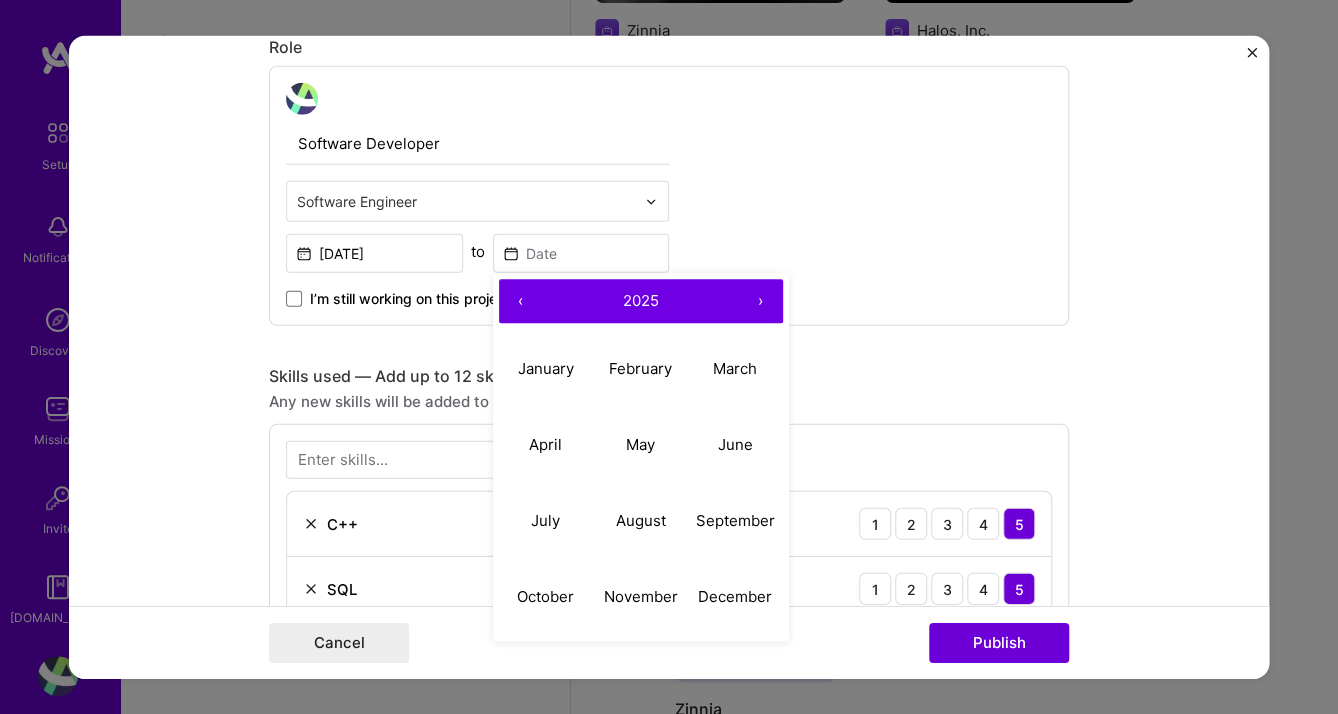 click on "‹" at bounding box center [521, 301] 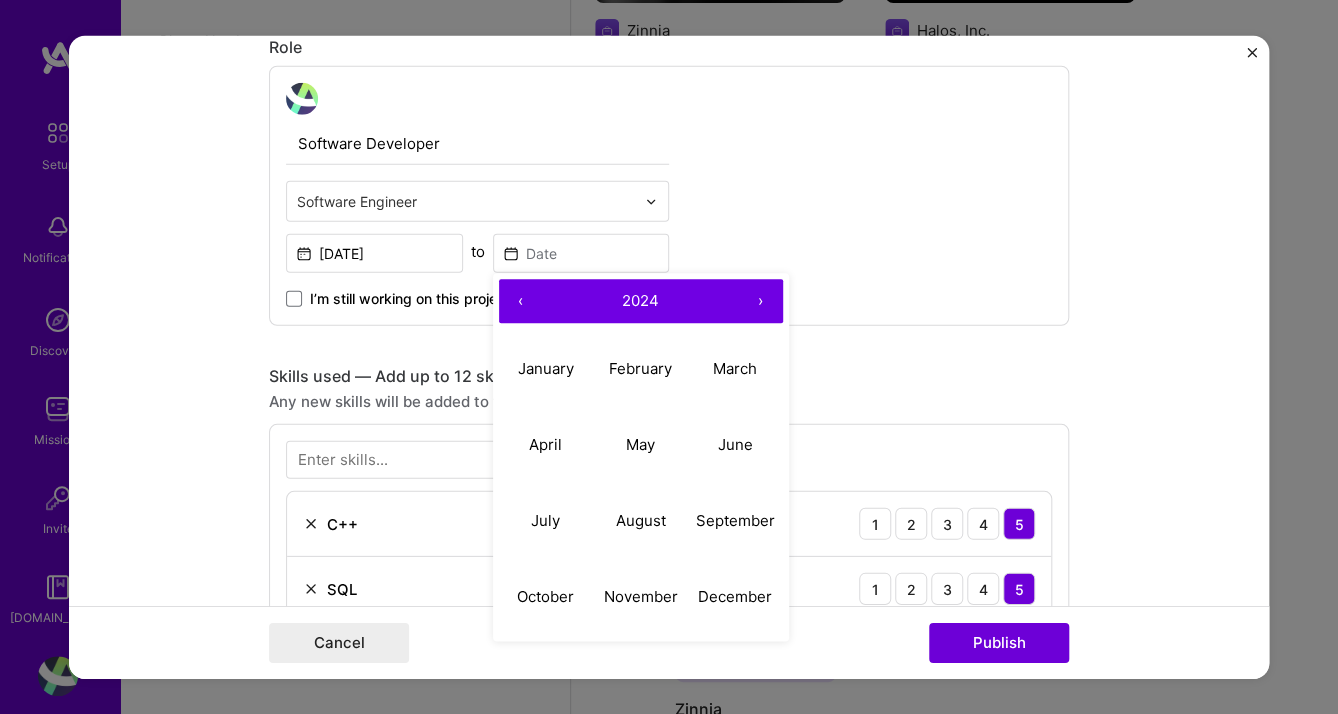 click on "‹" at bounding box center [521, 301] 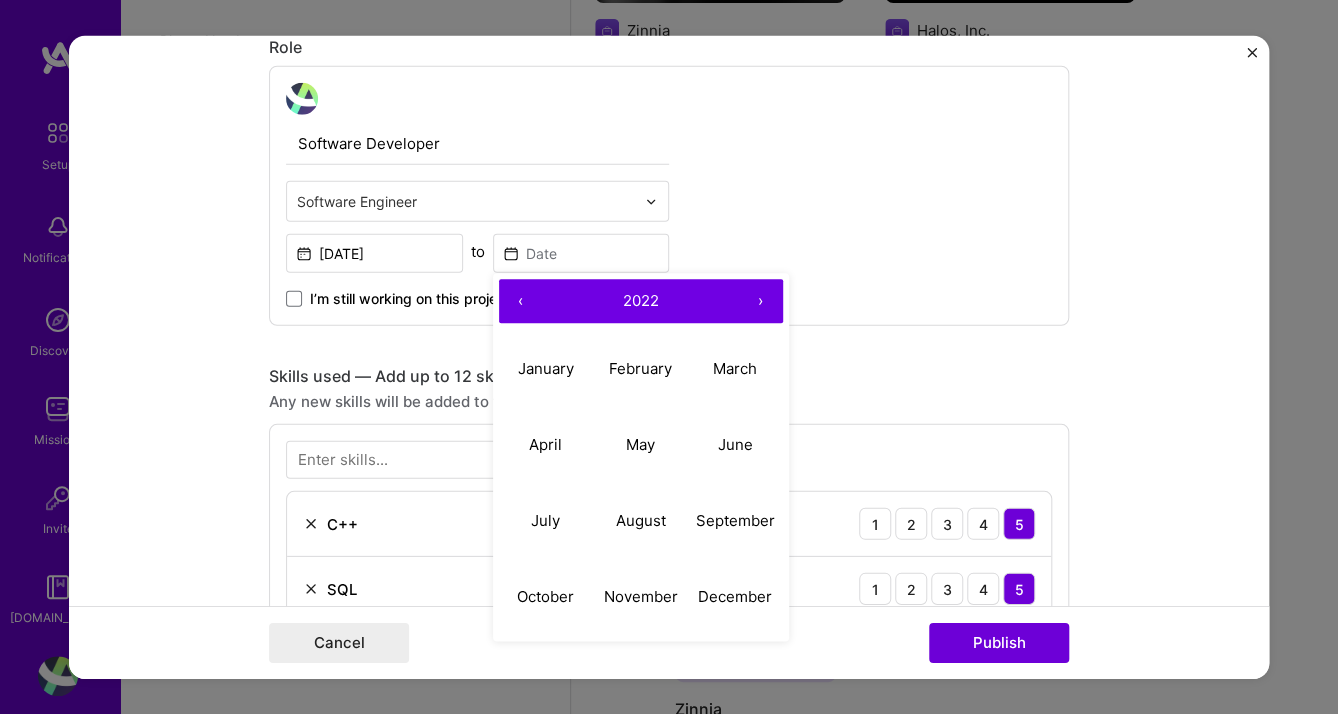 click on "‹" at bounding box center [521, 301] 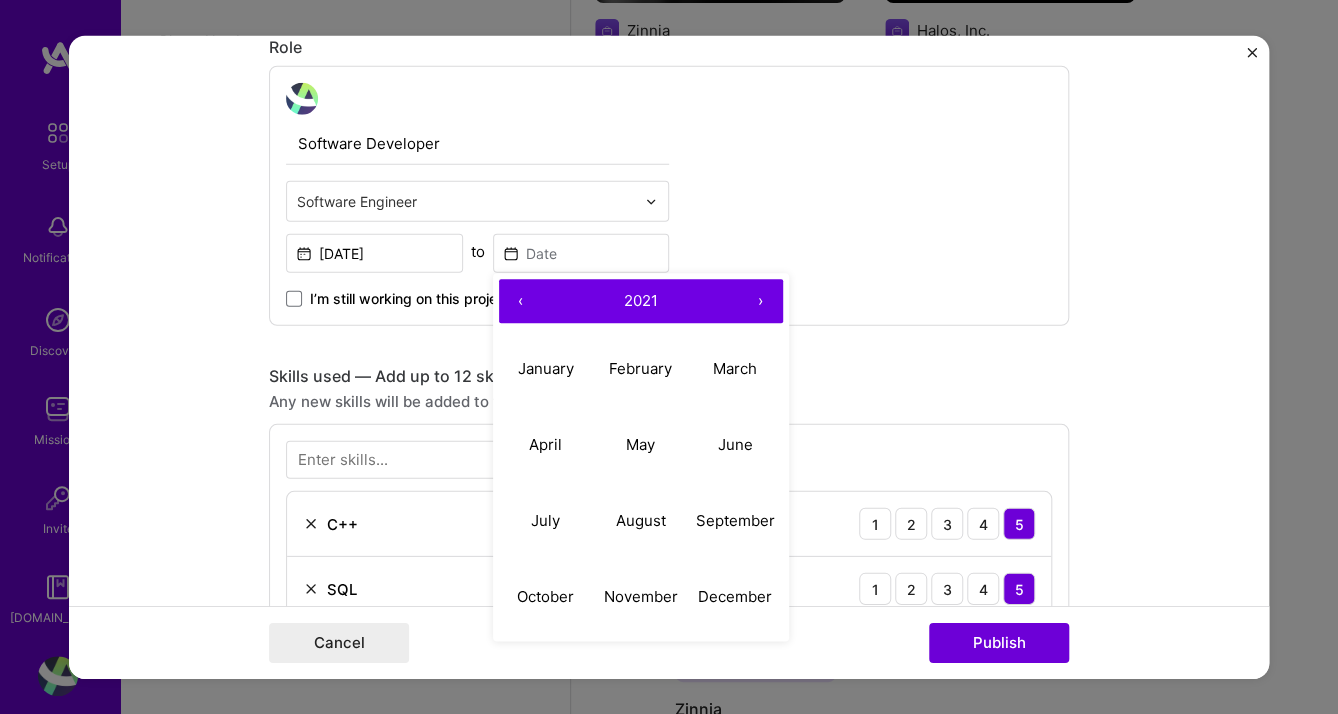 click on "‹" at bounding box center (521, 301) 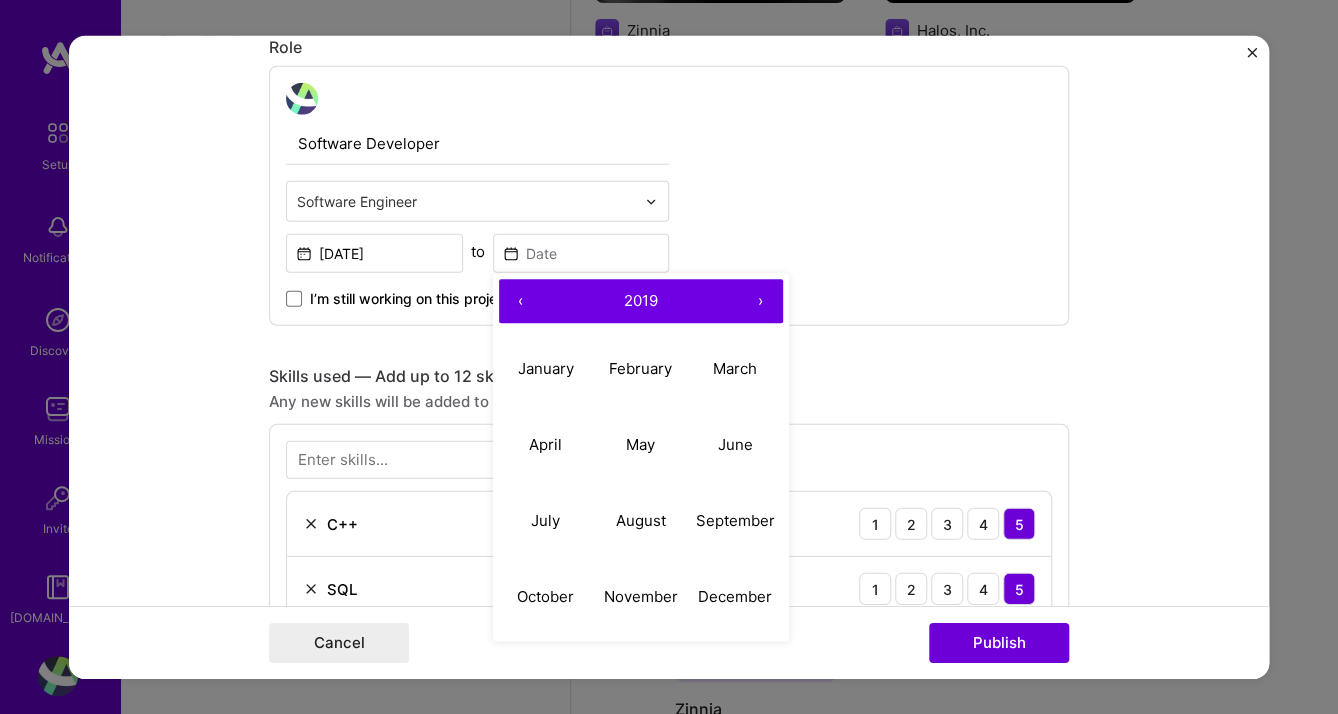 click on "‹" at bounding box center (521, 301) 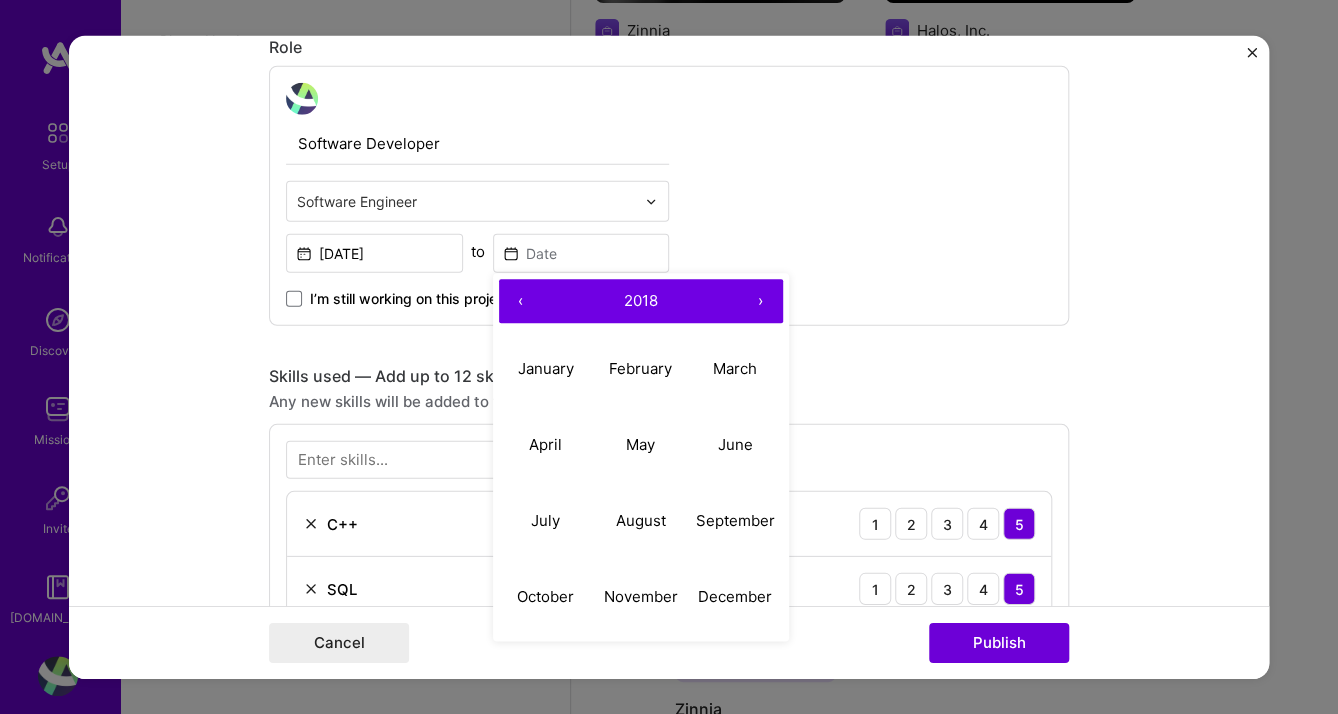 click on "‹" at bounding box center (521, 301) 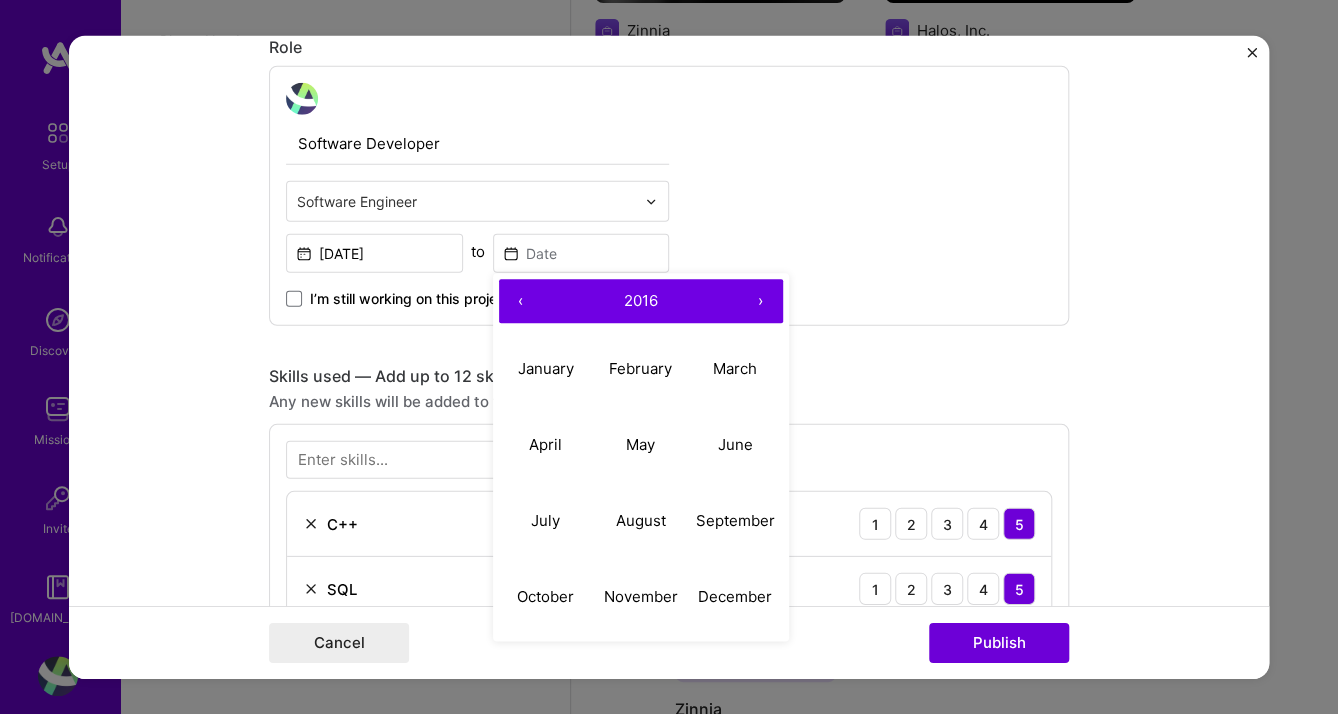 click on "‹" at bounding box center [521, 301] 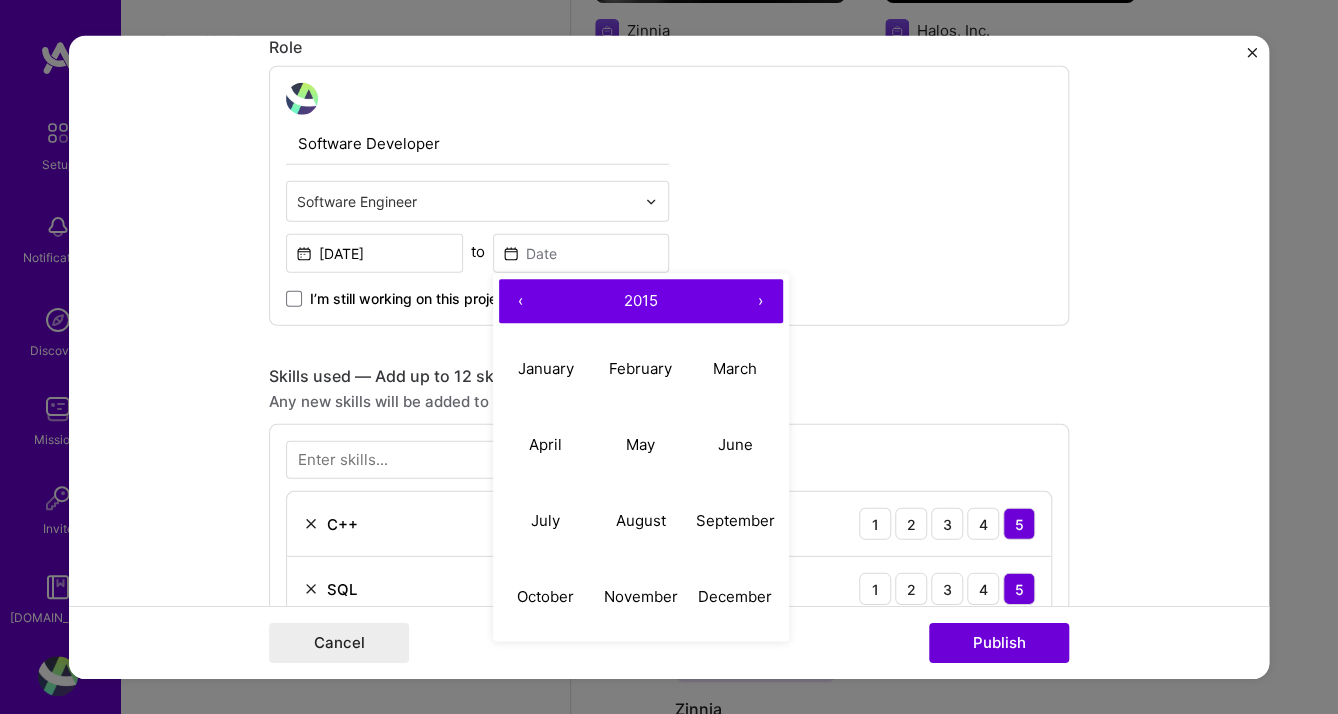 click on "‹" at bounding box center (521, 301) 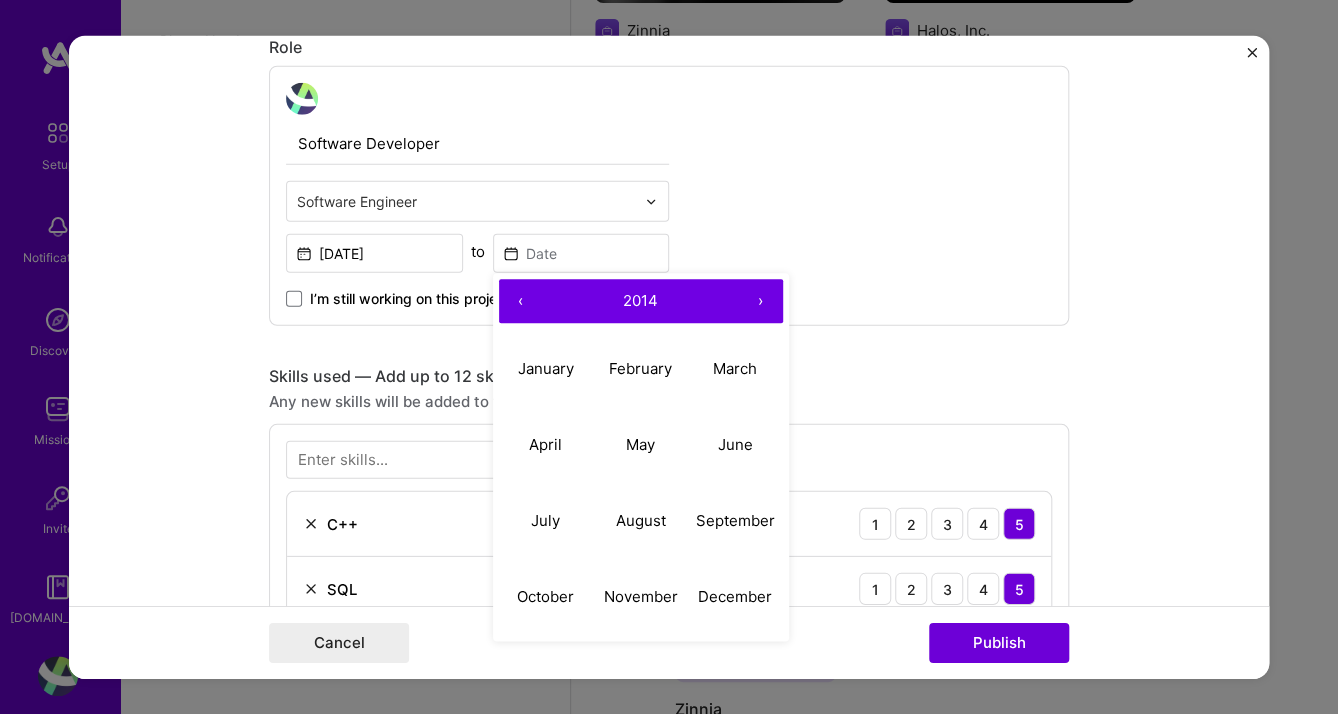 click on "‹" at bounding box center [521, 301] 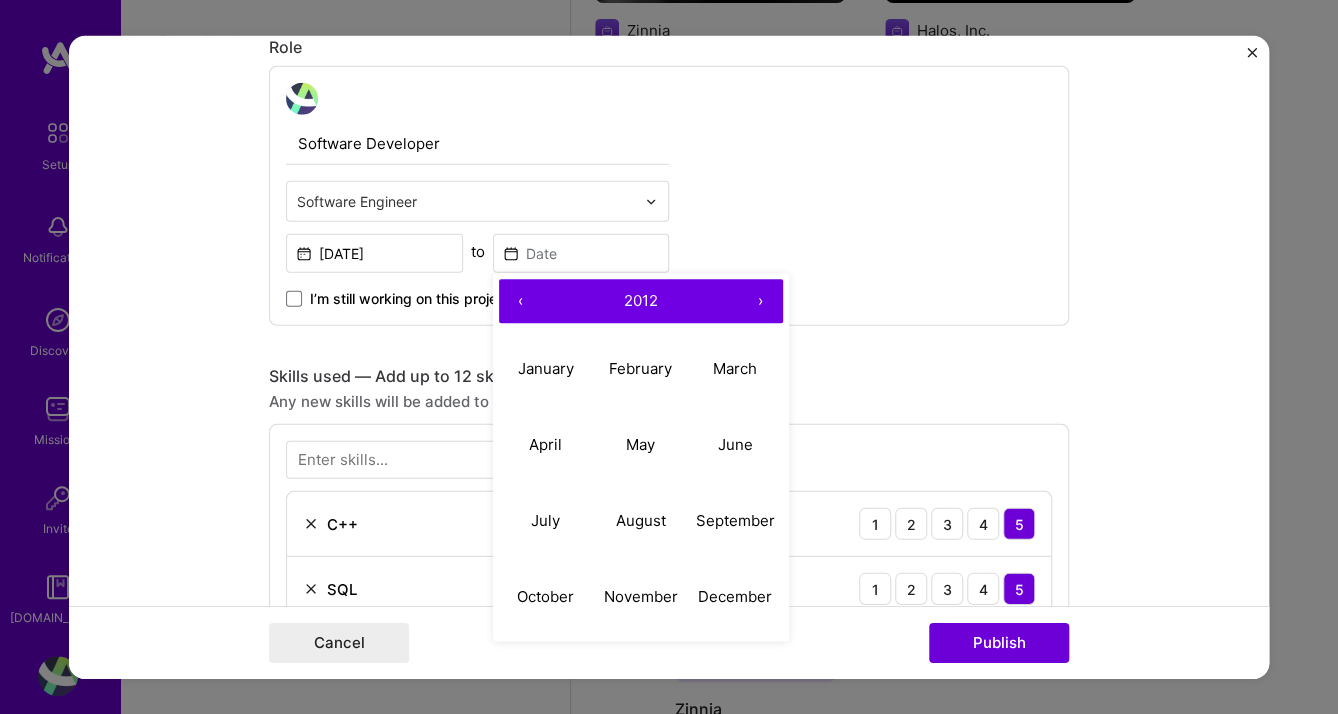 click on "‹" at bounding box center (521, 301) 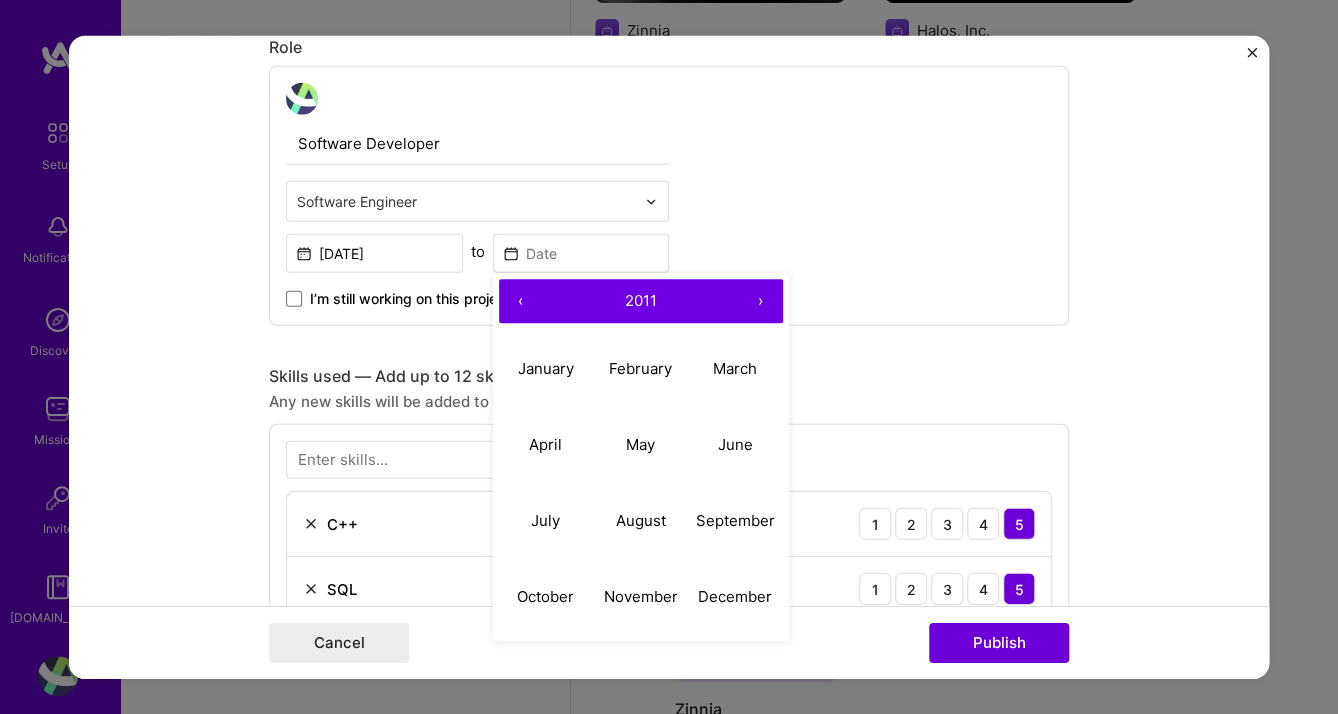 click on "‹" at bounding box center (521, 301) 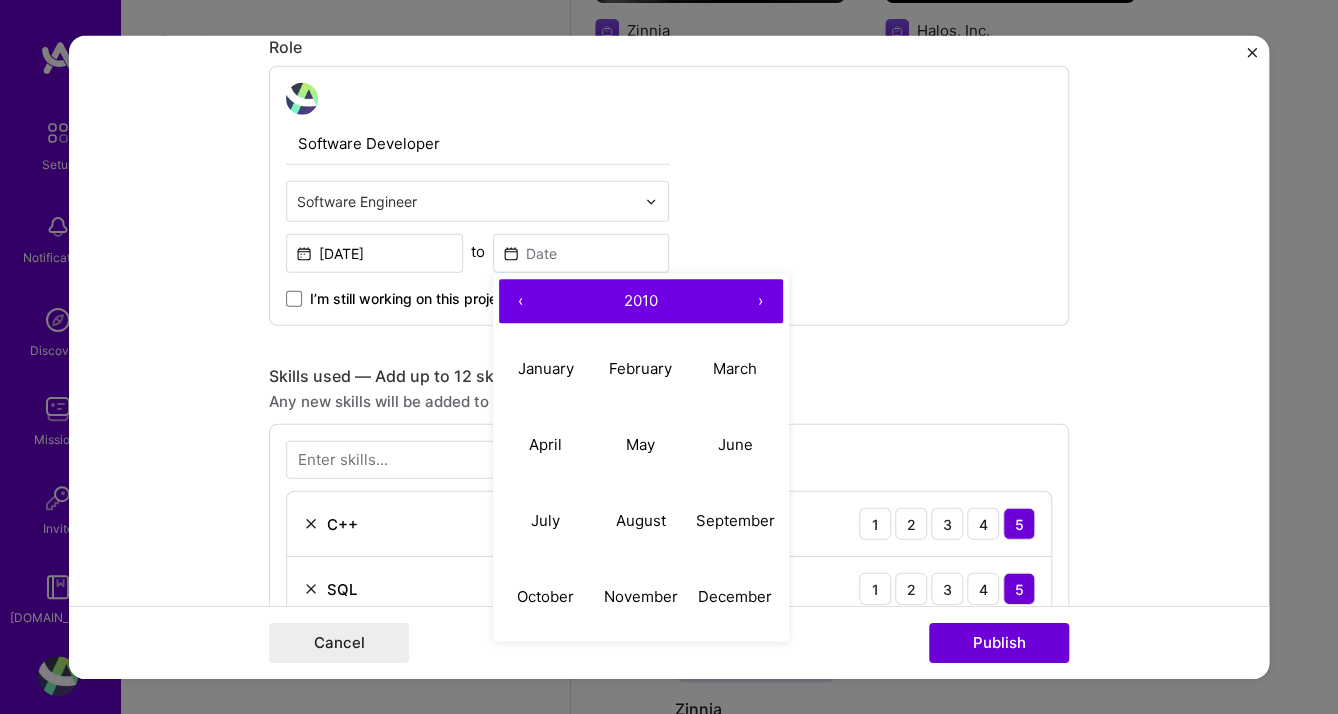 click on "‹" at bounding box center [521, 301] 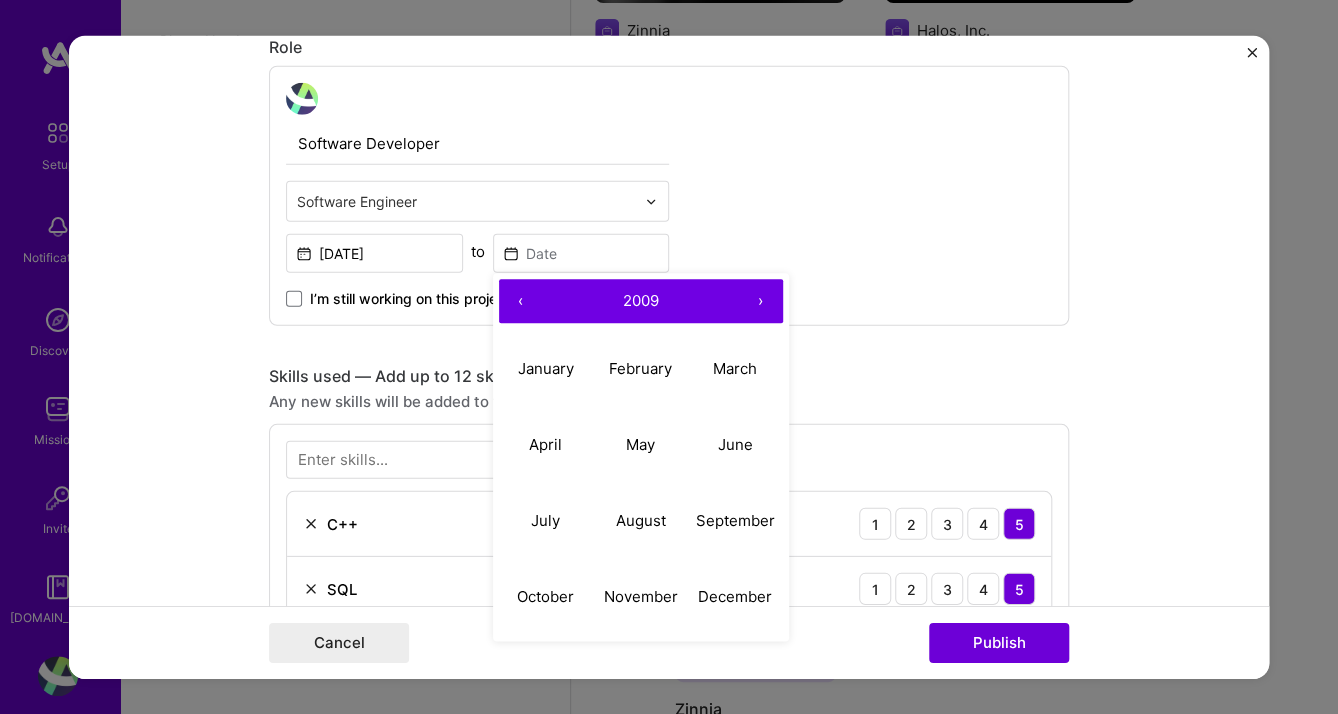 click on "‹" at bounding box center (521, 301) 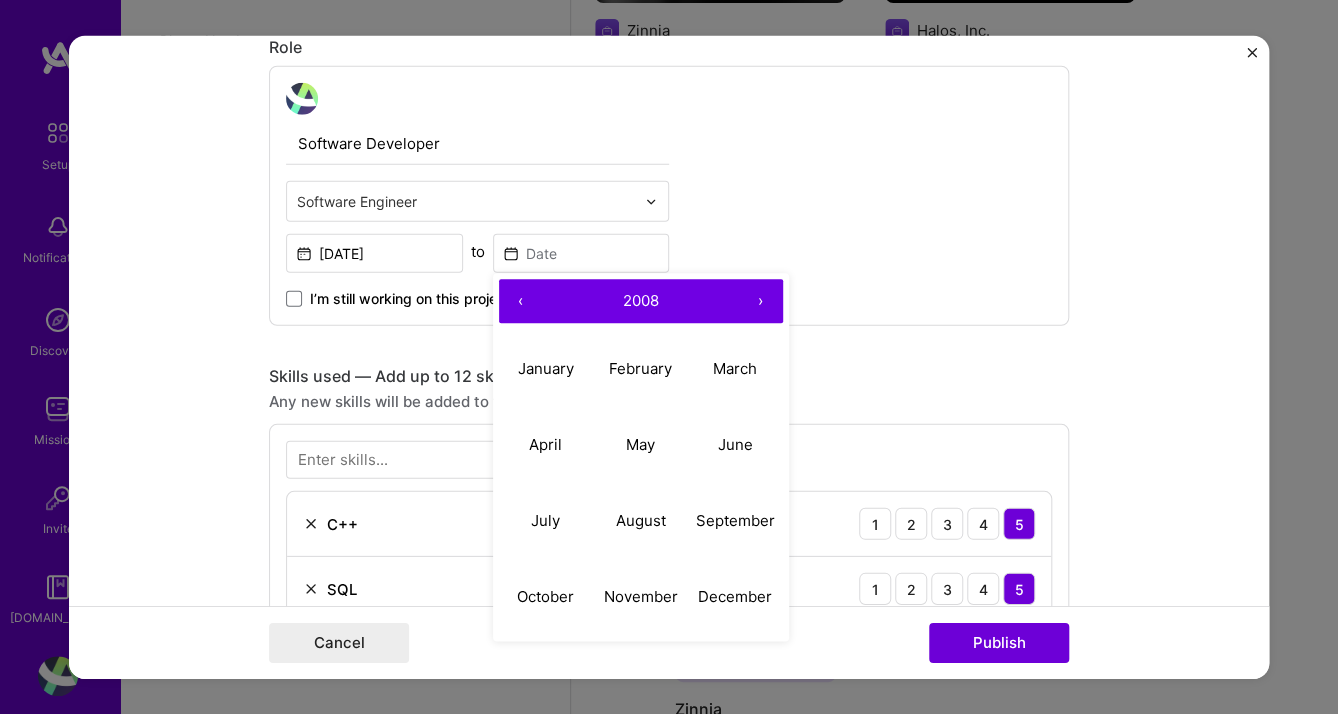 click on "‹" at bounding box center (521, 301) 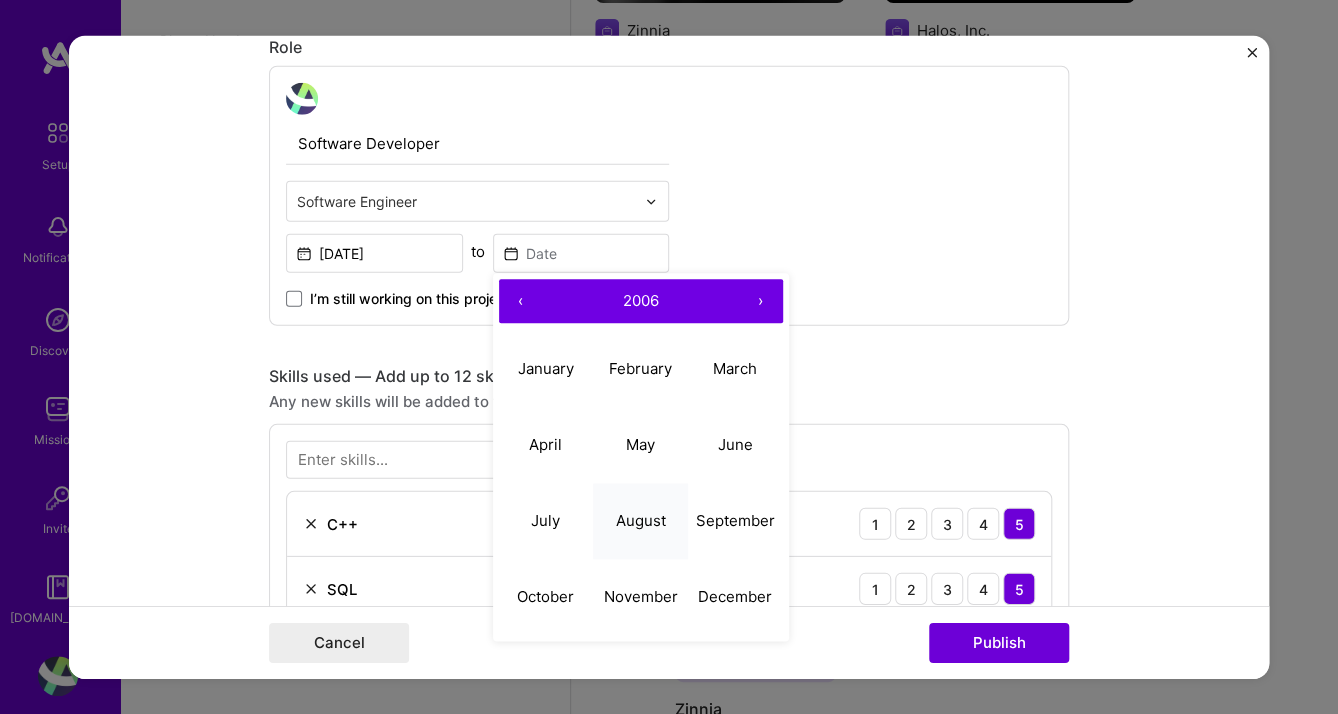 click on "August" at bounding box center [640, 519] 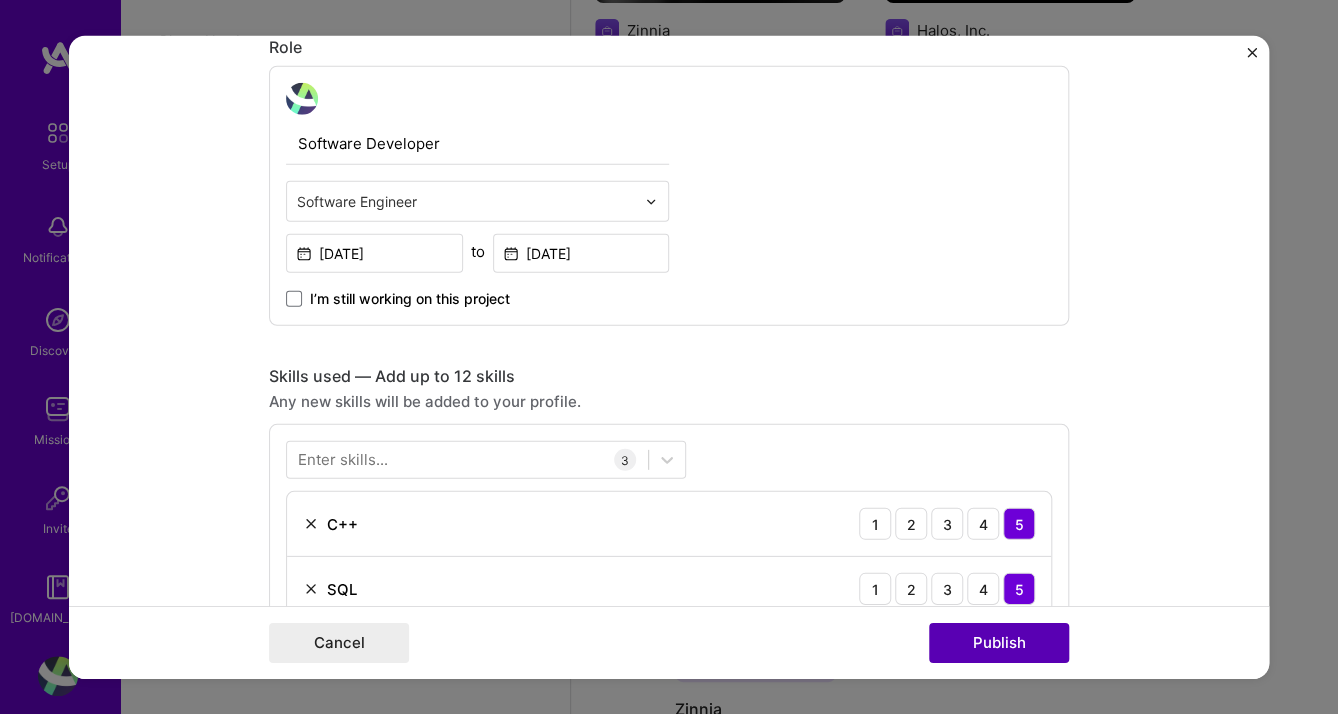 click on "Publish" at bounding box center [999, 642] 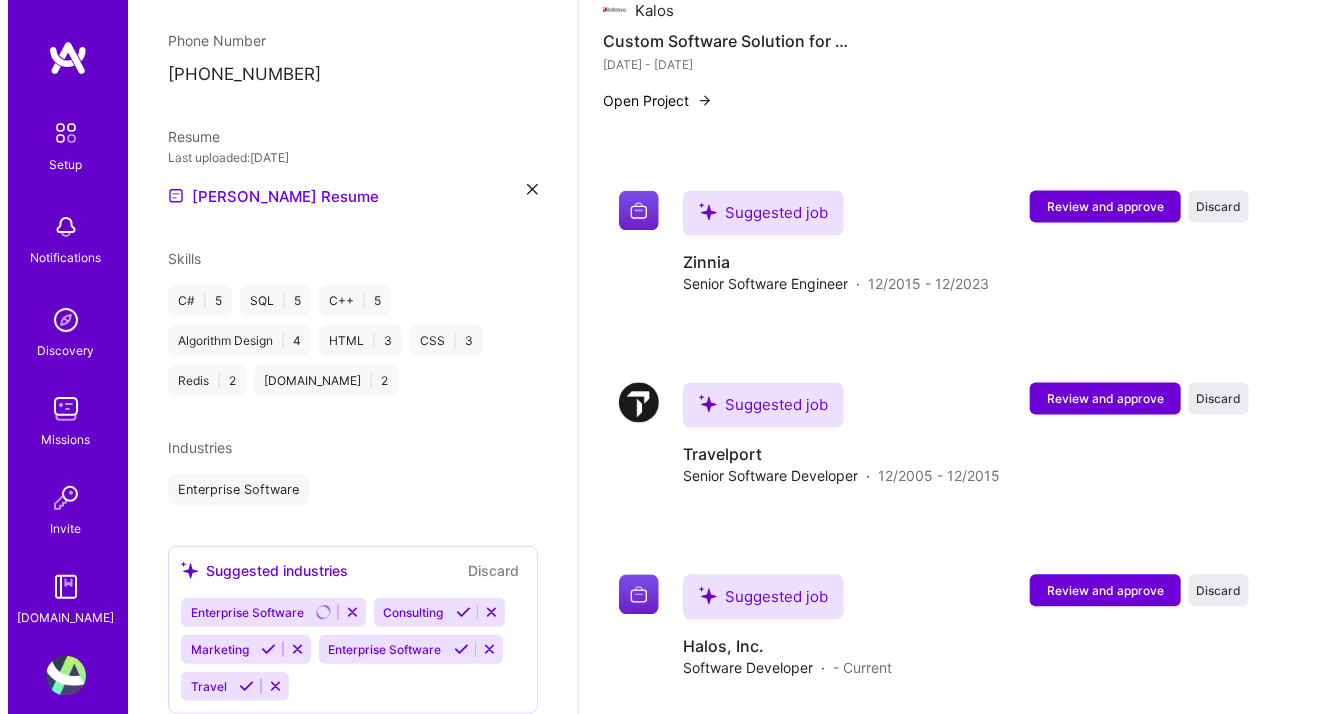 scroll, scrollTop: 1543, scrollLeft: 0, axis: vertical 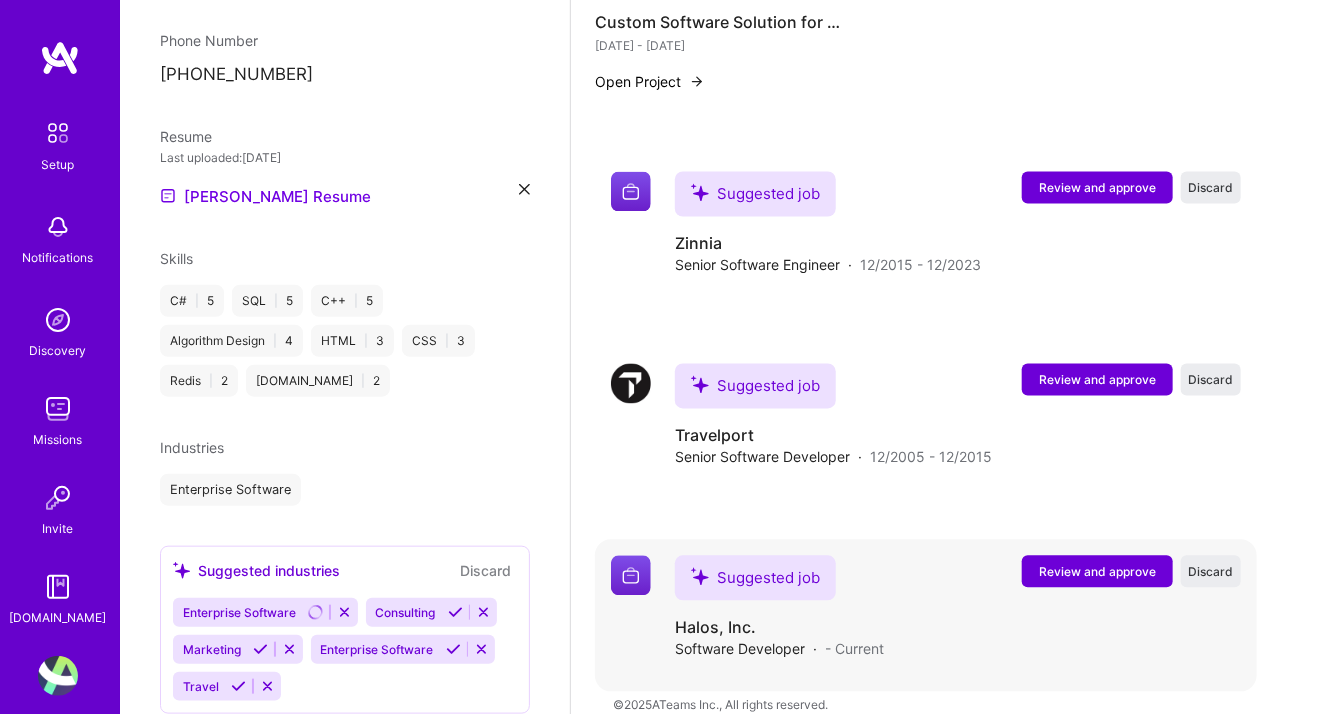 click on "Review and approve" at bounding box center [1097, 572] 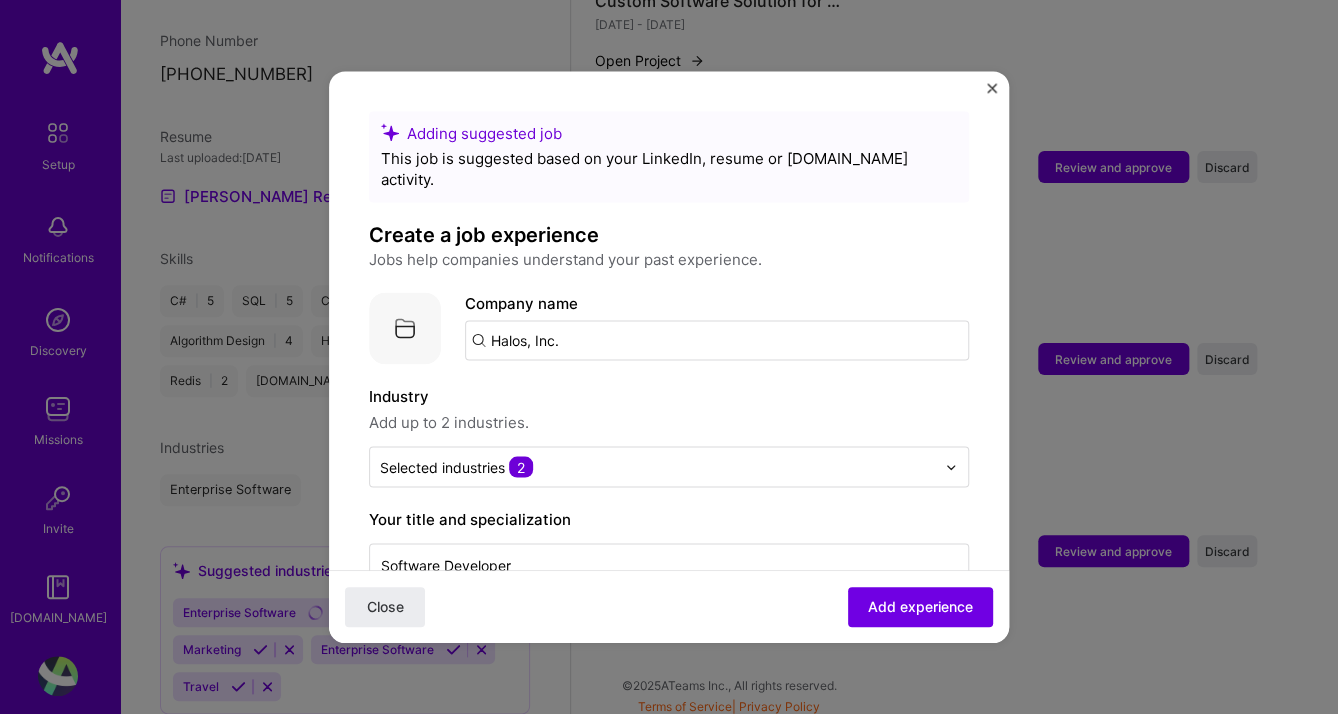click on "Halos, Inc." at bounding box center [717, 340] 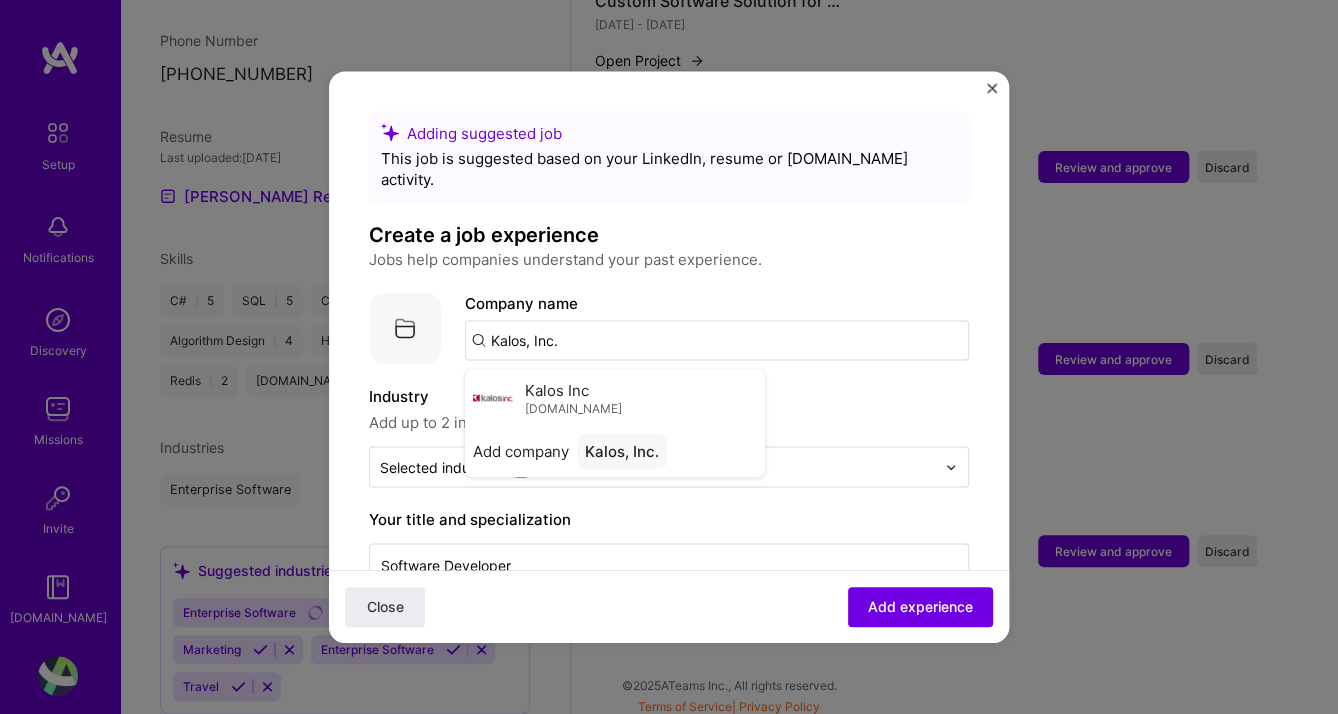 click on "Kalos Inc [DOMAIN_NAME]" at bounding box center (615, 398) 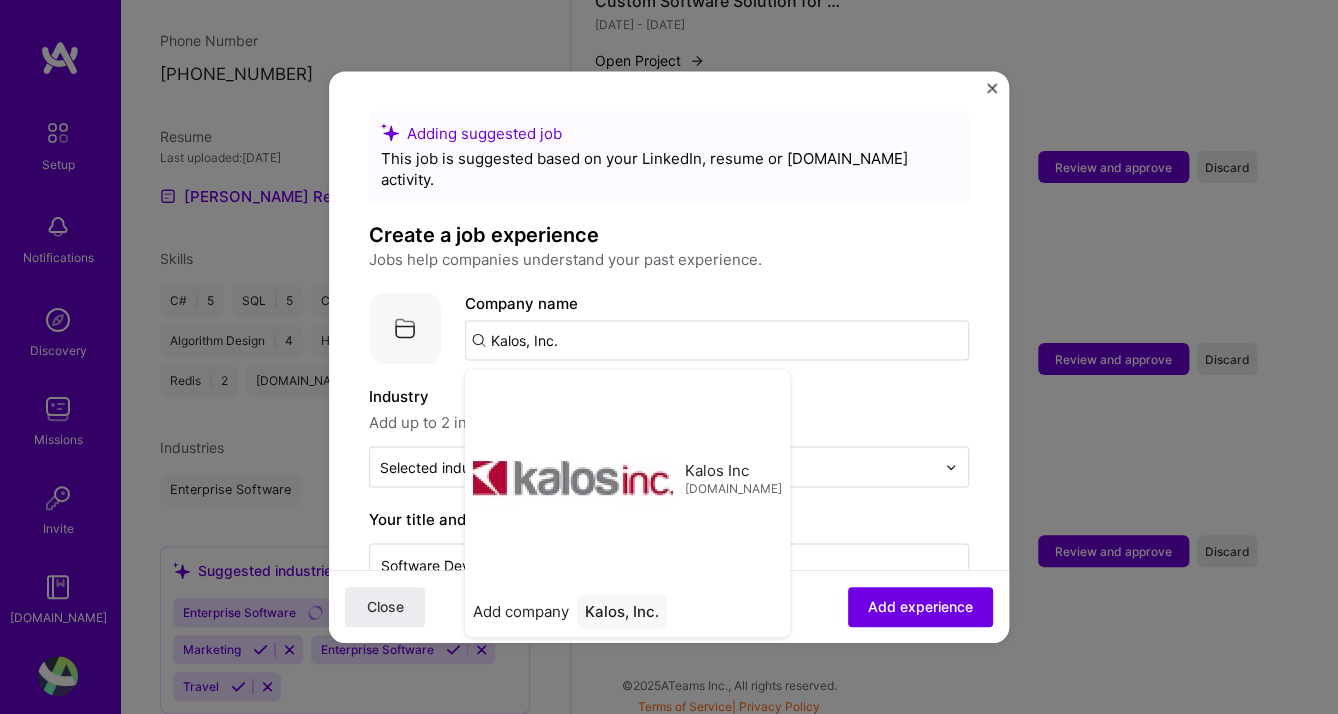 type on "Kalos Inc" 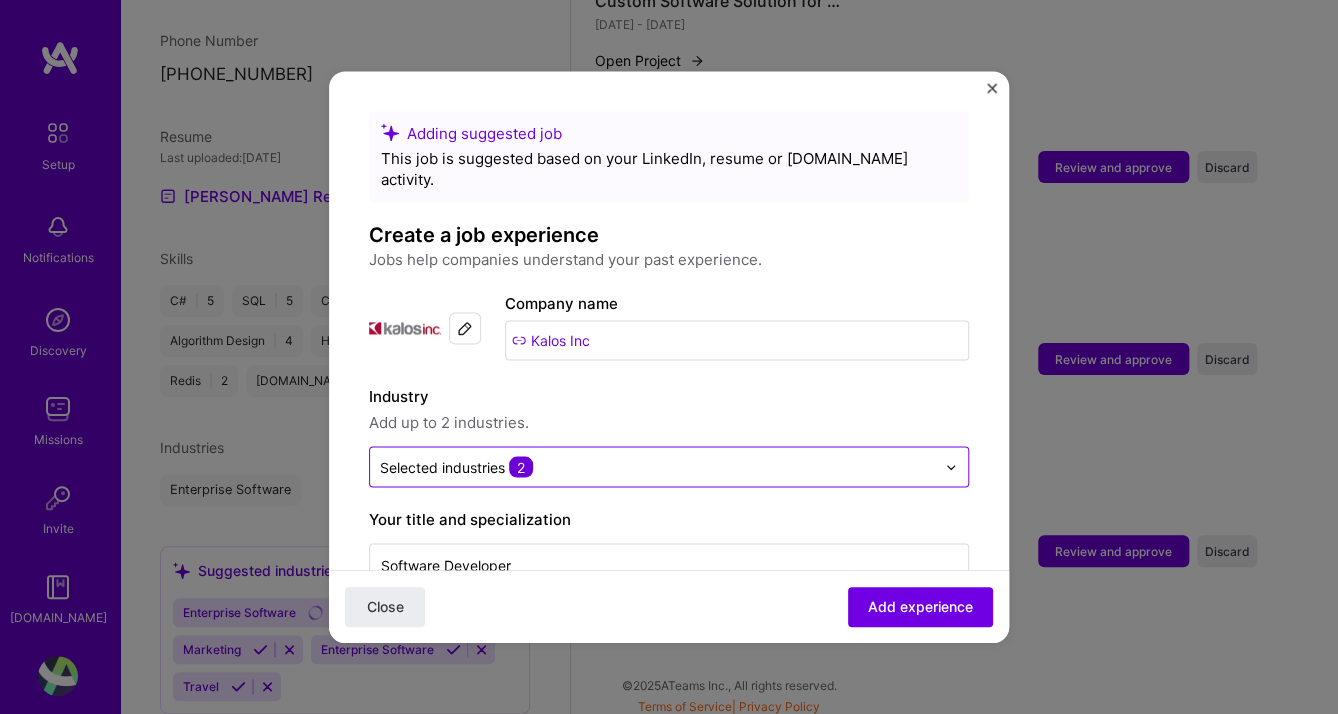 click at bounding box center (657, 466) 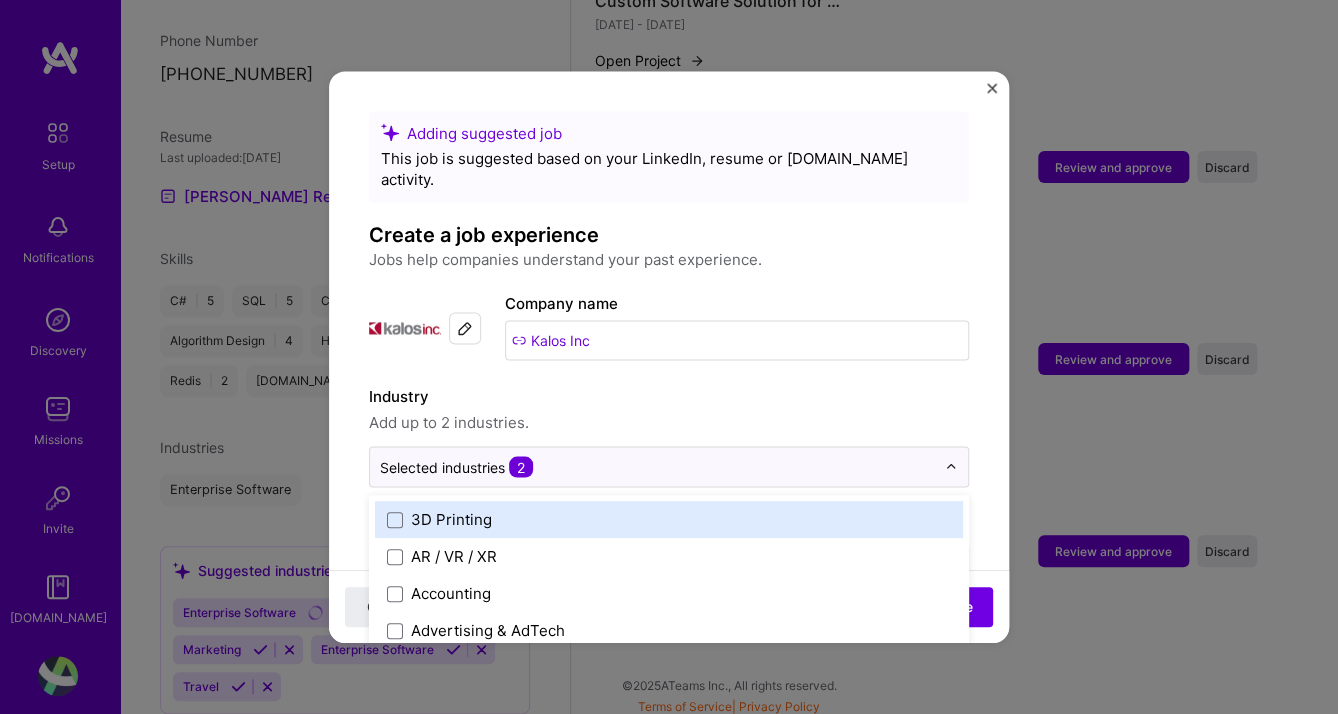 click on "Adding suggested job This job is suggested based on your LinkedIn, resume or [DOMAIN_NAME] activity. Create a job experience Jobs help companies understand your past experience. Company logo Company name Kalos Inc
Industry Add up to 2 industries. option 3D Printing focused, 1 of 120. 120 results available. Use Up and Down to choose options, press Enter to select the currently focused option, press Escape to exit the menu, press Tab to select the option and exit the menu. Selected industries 2 3D Printing AR / VR / XR Accounting Advertising & AdTech Aerospace Agriculture / AgTech Airlines / Aviation Architecture / Interior Design Art & Museums Artifical Intelligence / Machine Learning Arts / Culture Augmented & Virtual Reality (AR/VR) Automotive Automotive & Self Driving Cars Aviation B2B B2B2C B2C BPA / RPA Banking Beauty Big Data BioTech Blockchain CMS CPG CRM Cannabis Charity & Nonprofit Circular Economy CivTech Climate Tech Cloud Services Coaching Community Tech Construction Consulting Crowdfunding" at bounding box center (669, 884) 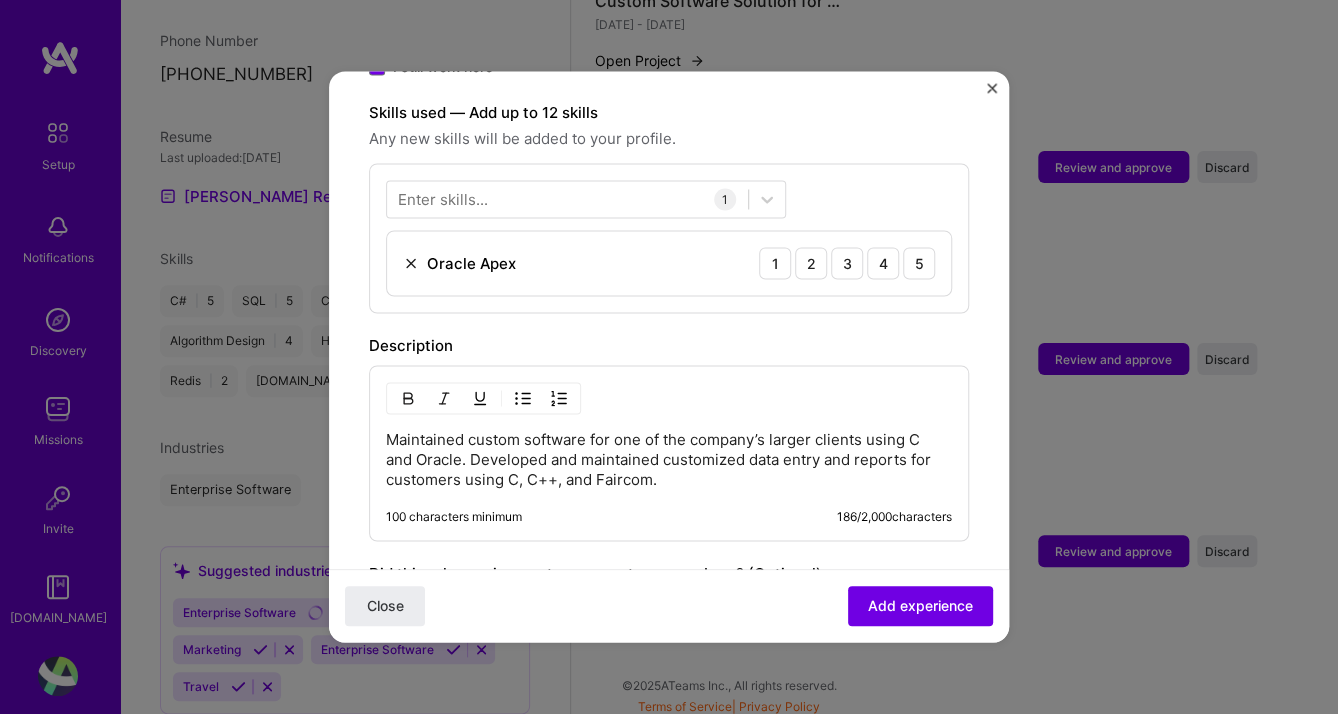 scroll, scrollTop: 736, scrollLeft: 0, axis: vertical 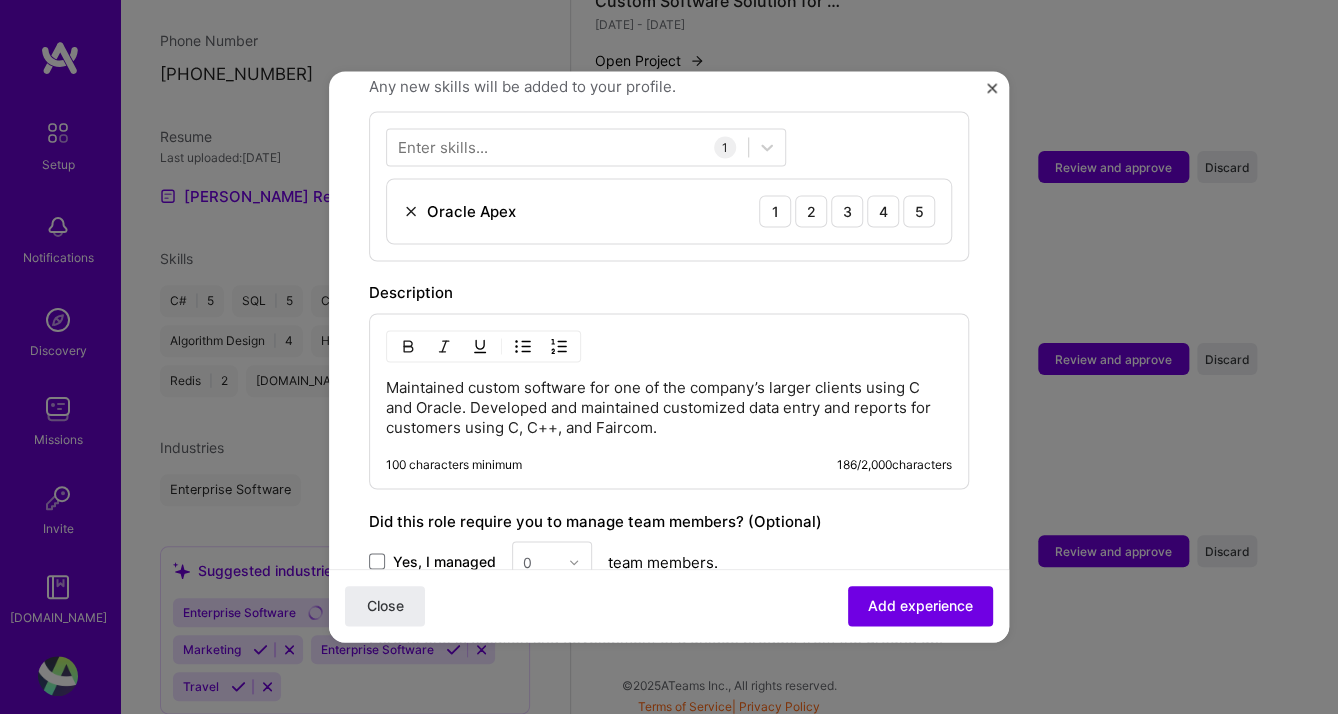 click at bounding box center (411, 211) 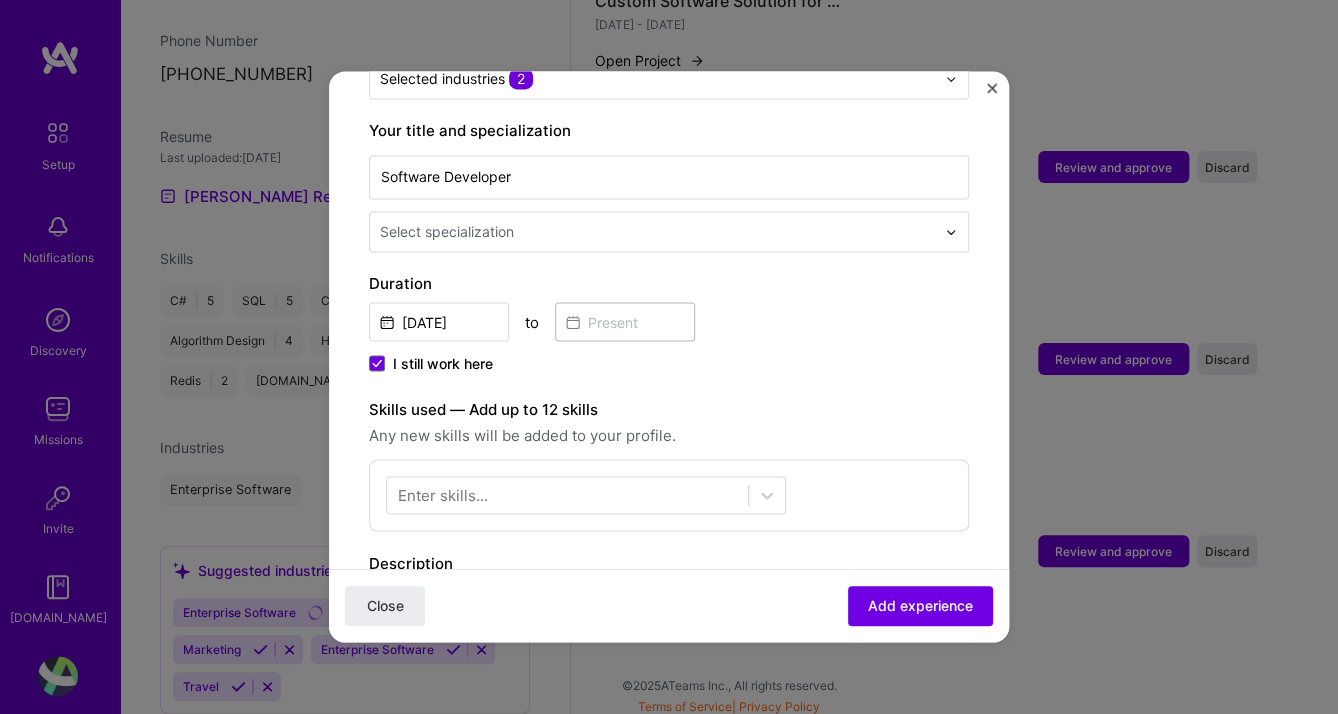 scroll, scrollTop: 393, scrollLeft: 0, axis: vertical 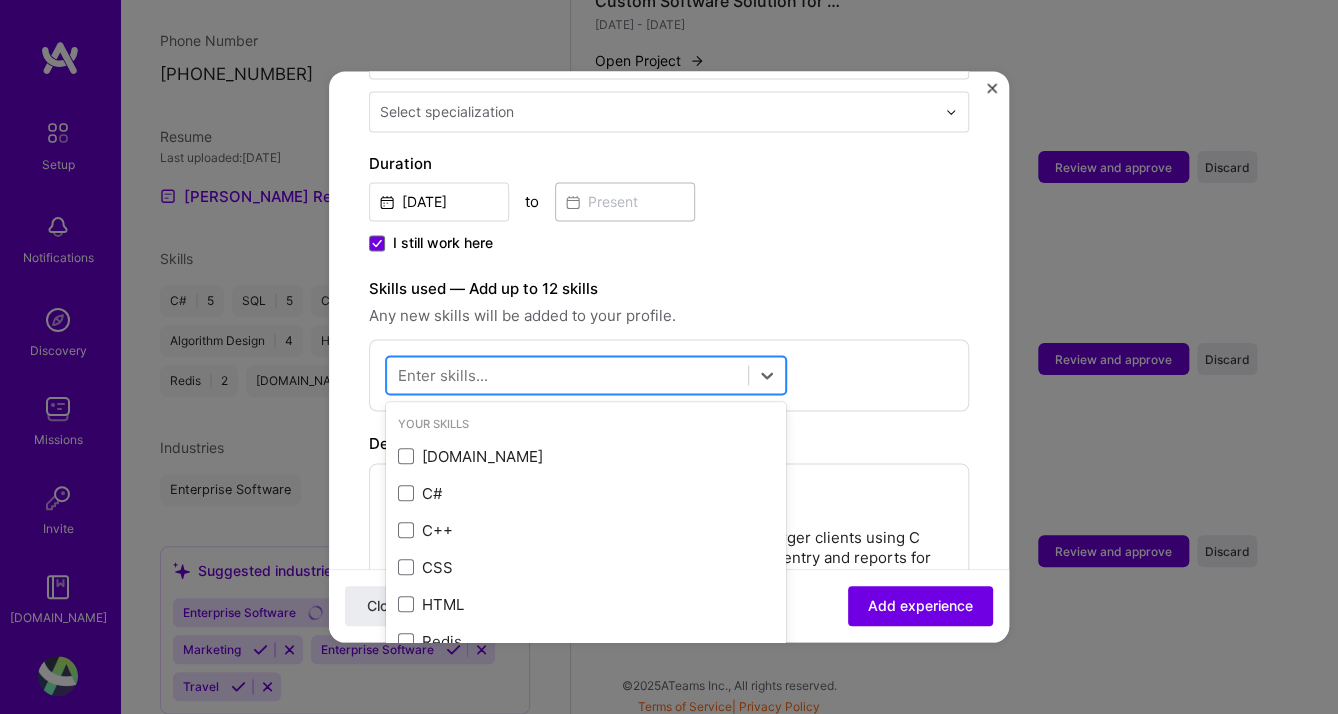 click at bounding box center [567, 375] 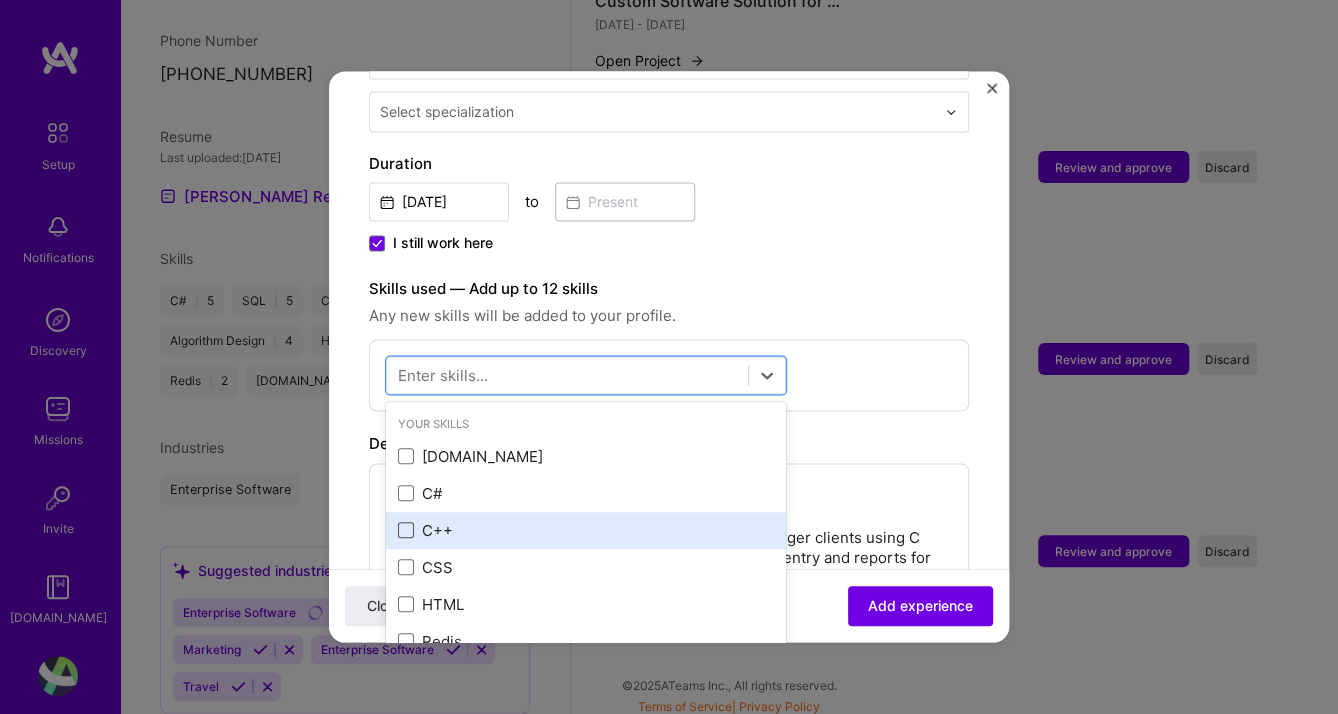 click at bounding box center (406, 531) 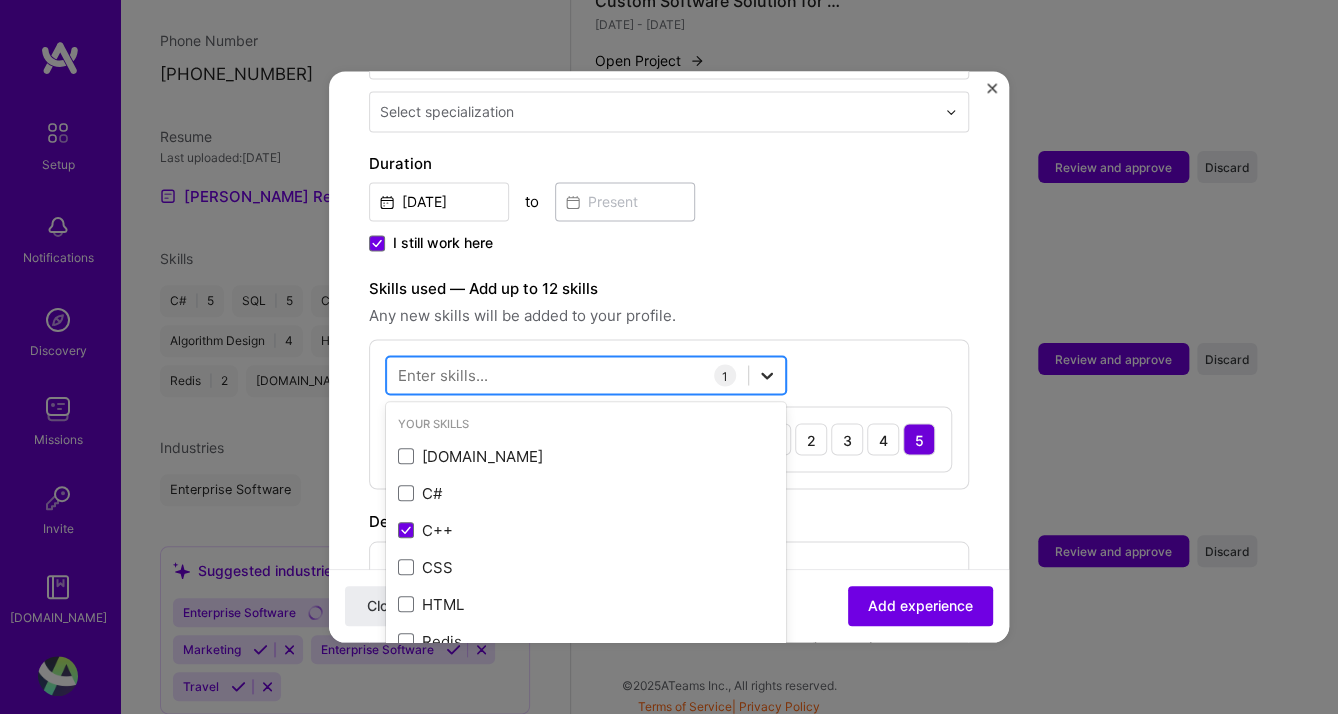 click 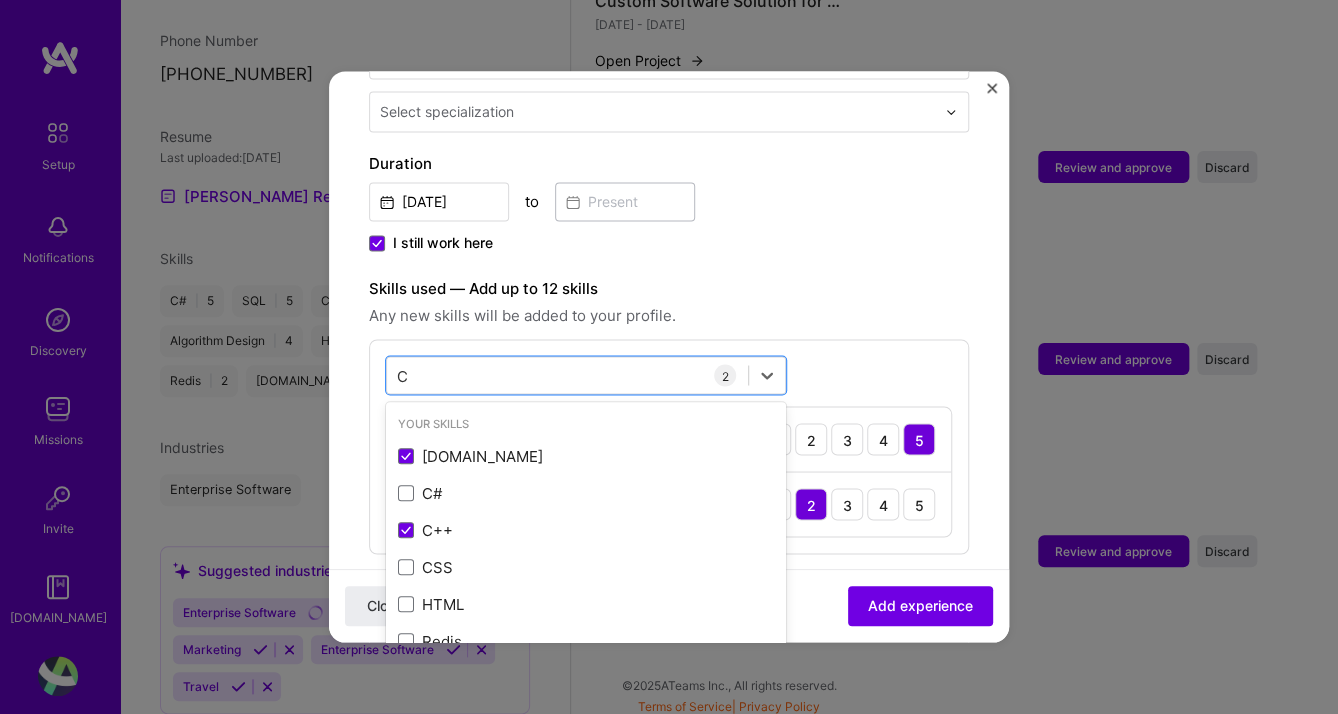 type on "C" 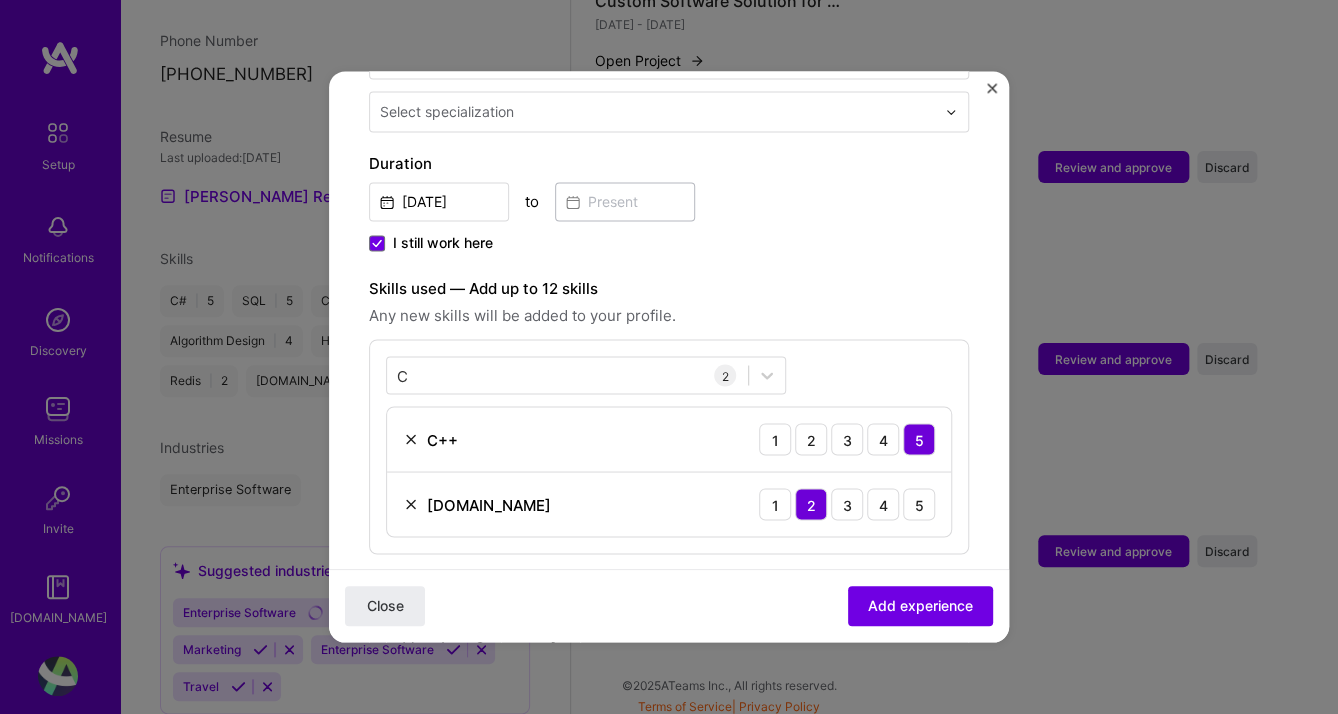 click on "C C 2 C++ 1 2 3 4 5 [DOMAIN_NAME] 1 2 3 4 5" at bounding box center (669, 446) 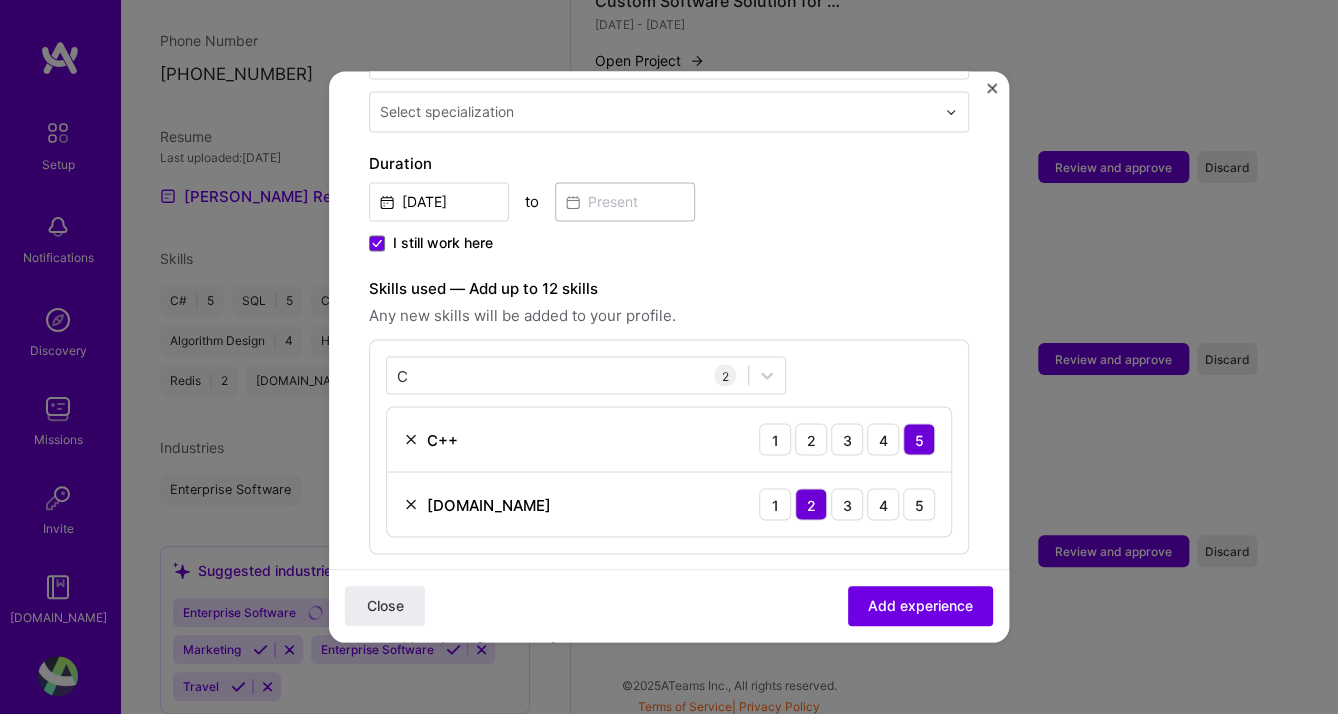 click on "[DOMAIN_NAME] 1 2 3 4 5" at bounding box center (669, 504) 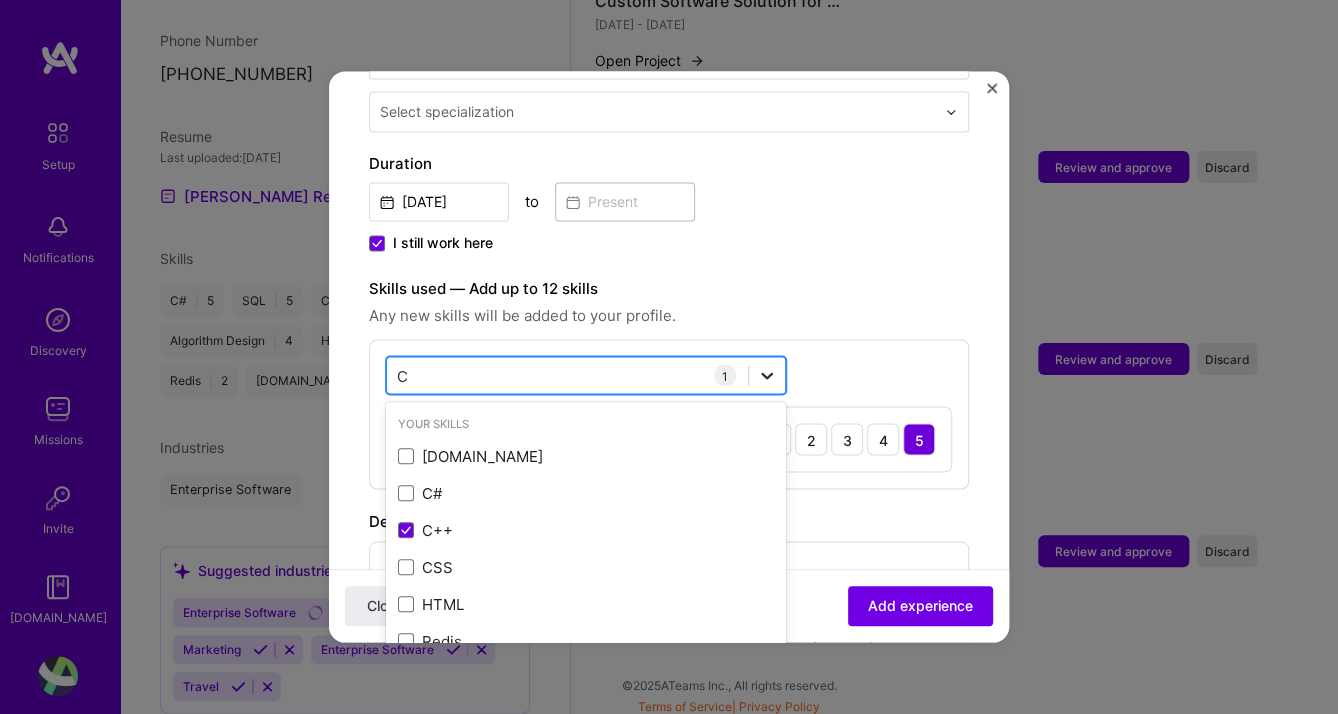 click 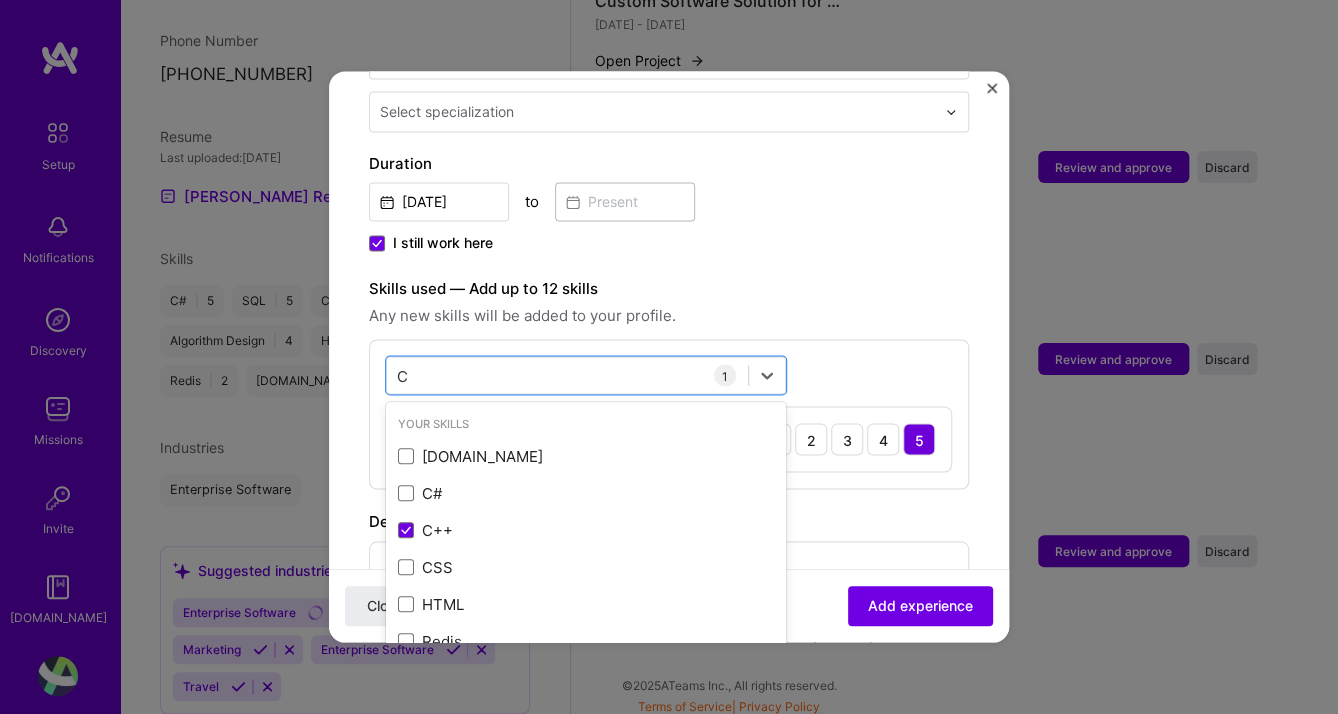 scroll, scrollTop: 262, scrollLeft: 0, axis: vertical 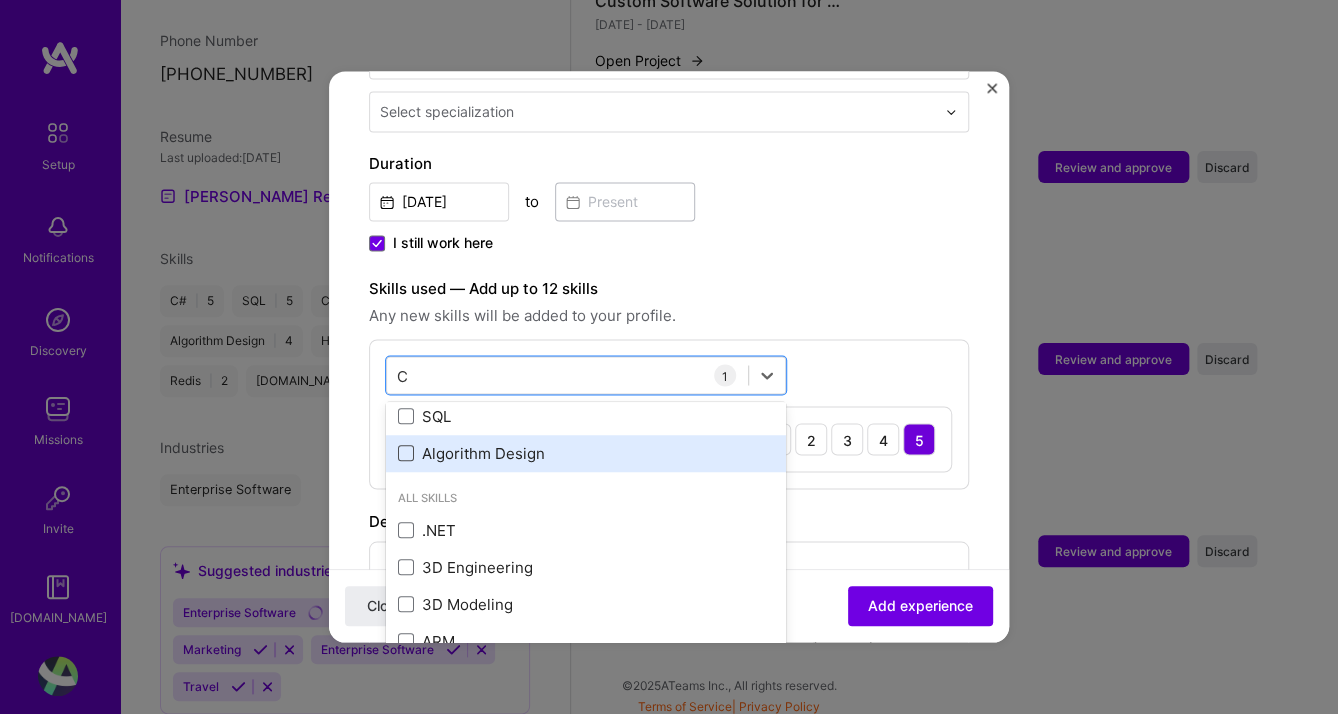 click at bounding box center [406, 454] 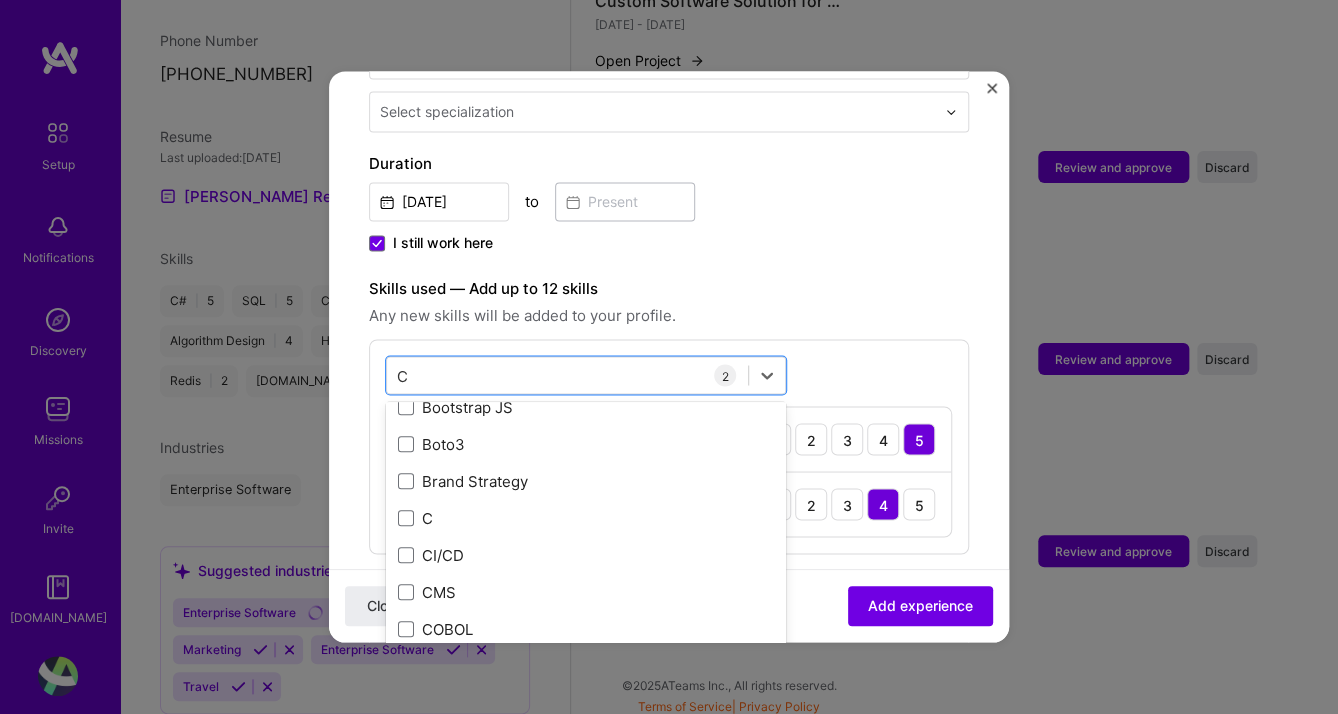 scroll, scrollTop: 1843, scrollLeft: 0, axis: vertical 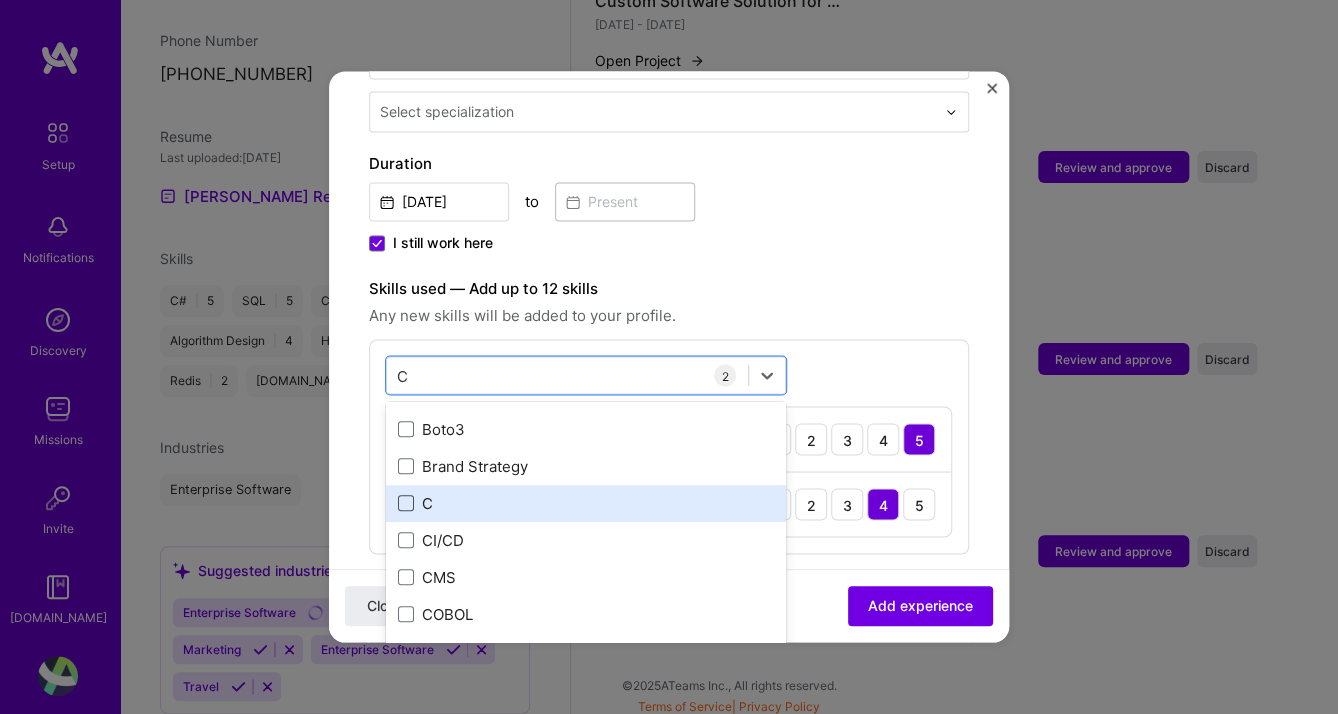 click at bounding box center [406, 504] 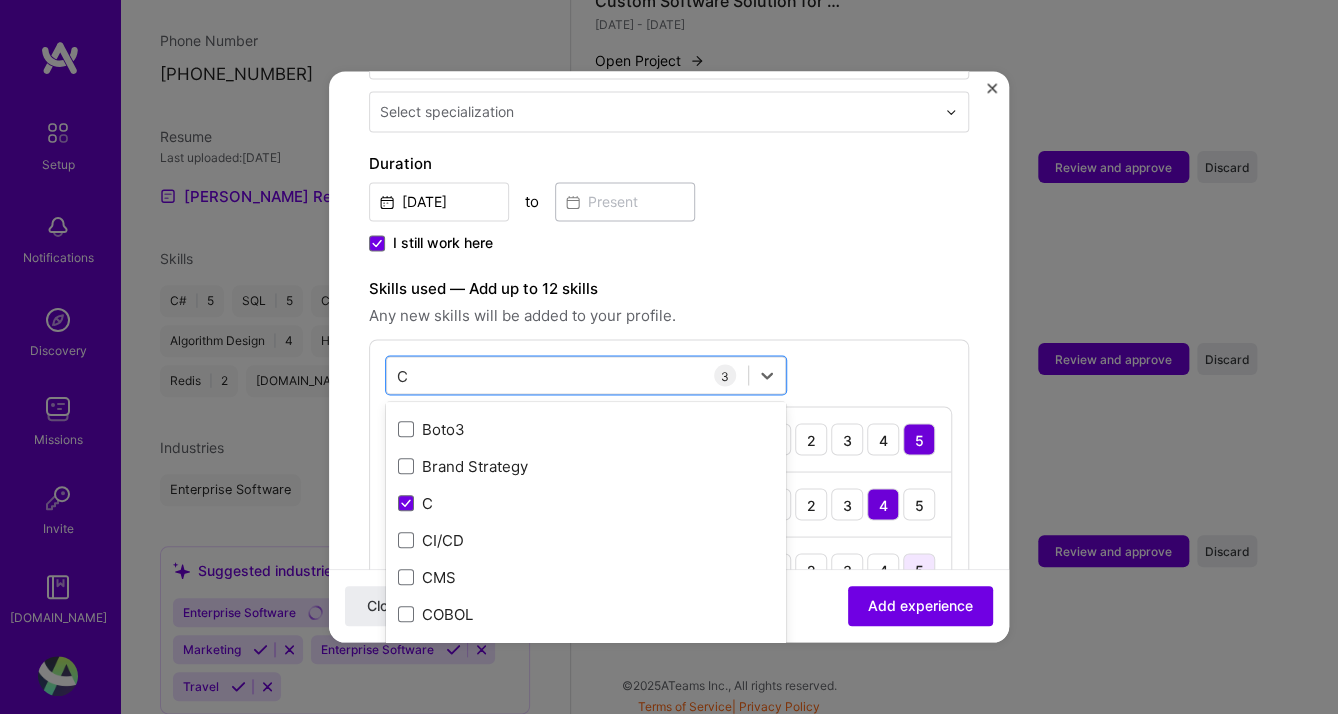 click on "5" at bounding box center [919, 569] 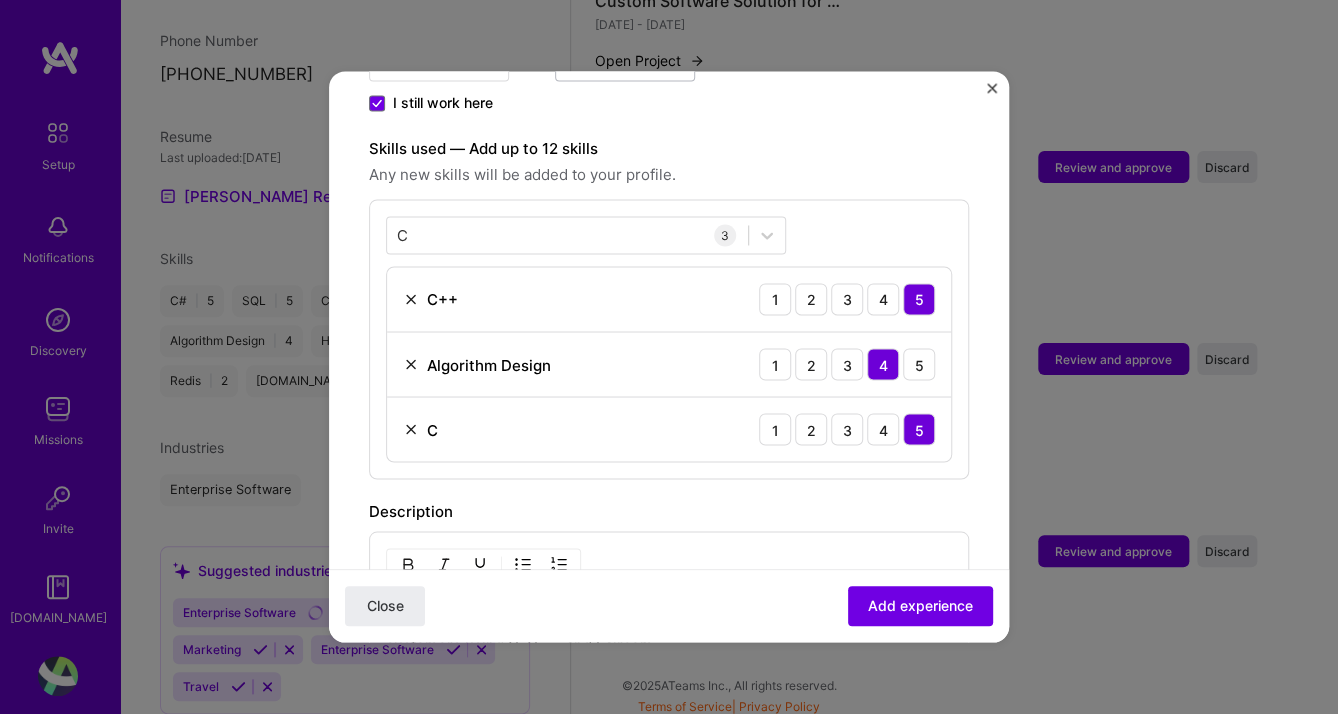 scroll, scrollTop: 640, scrollLeft: 0, axis: vertical 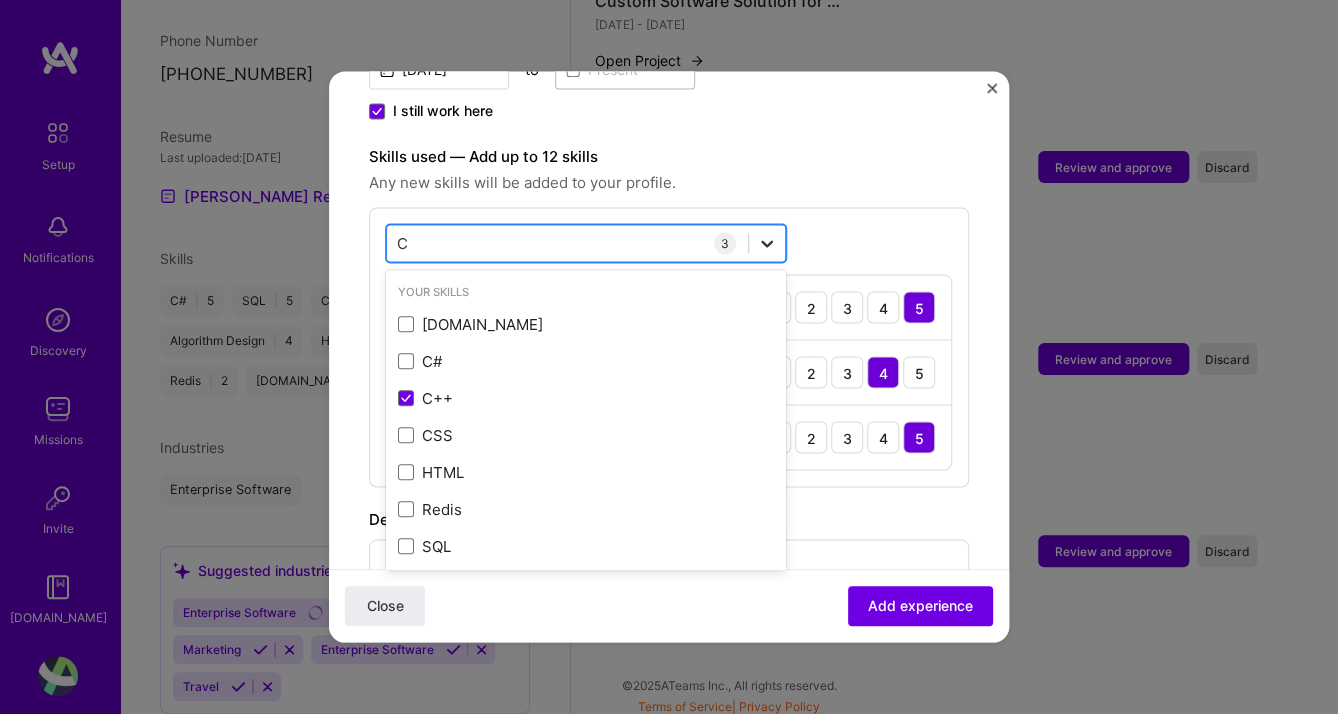 click 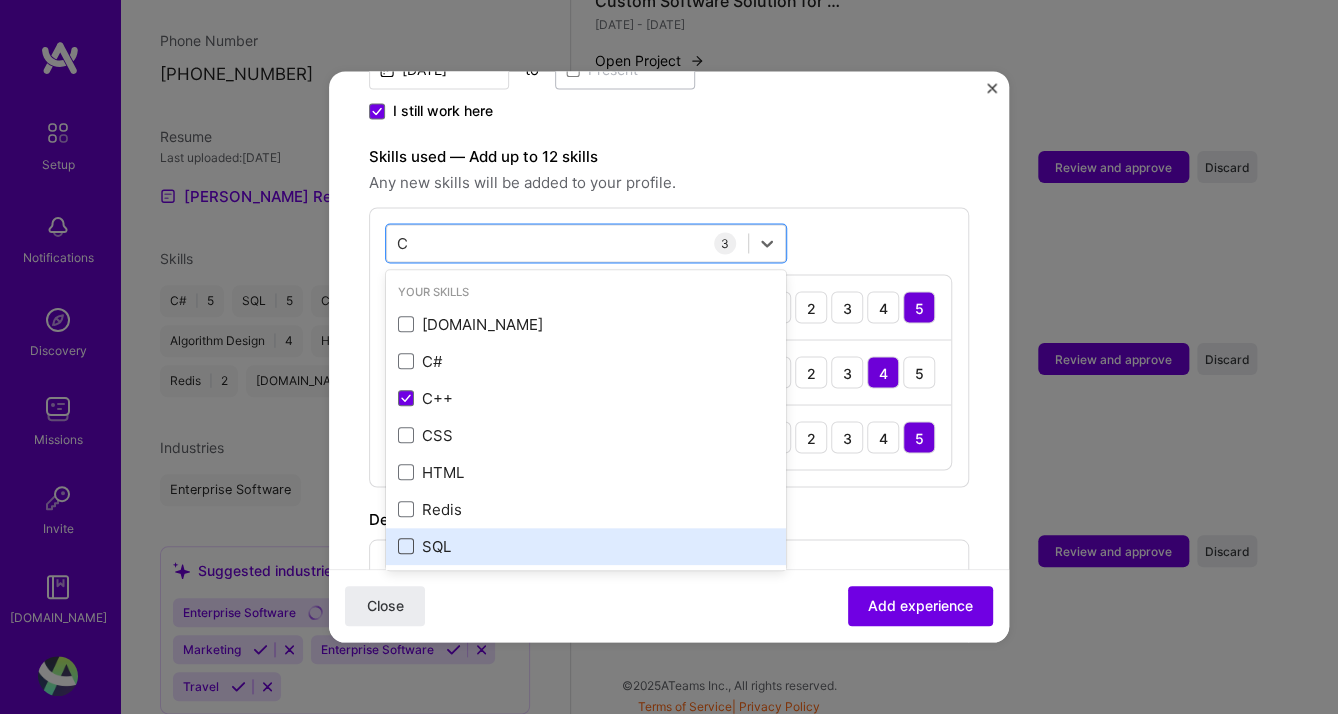 click at bounding box center [406, 547] 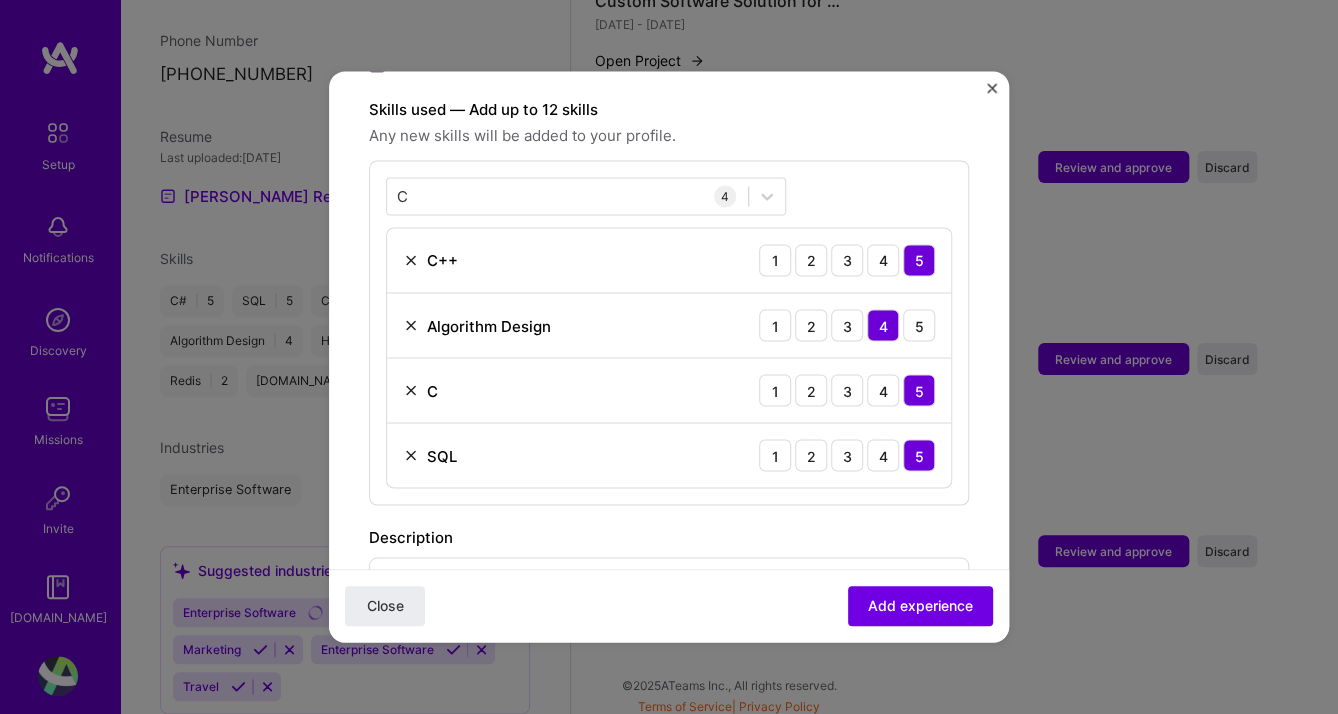 scroll, scrollTop: 698, scrollLeft: 0, axis: vertical 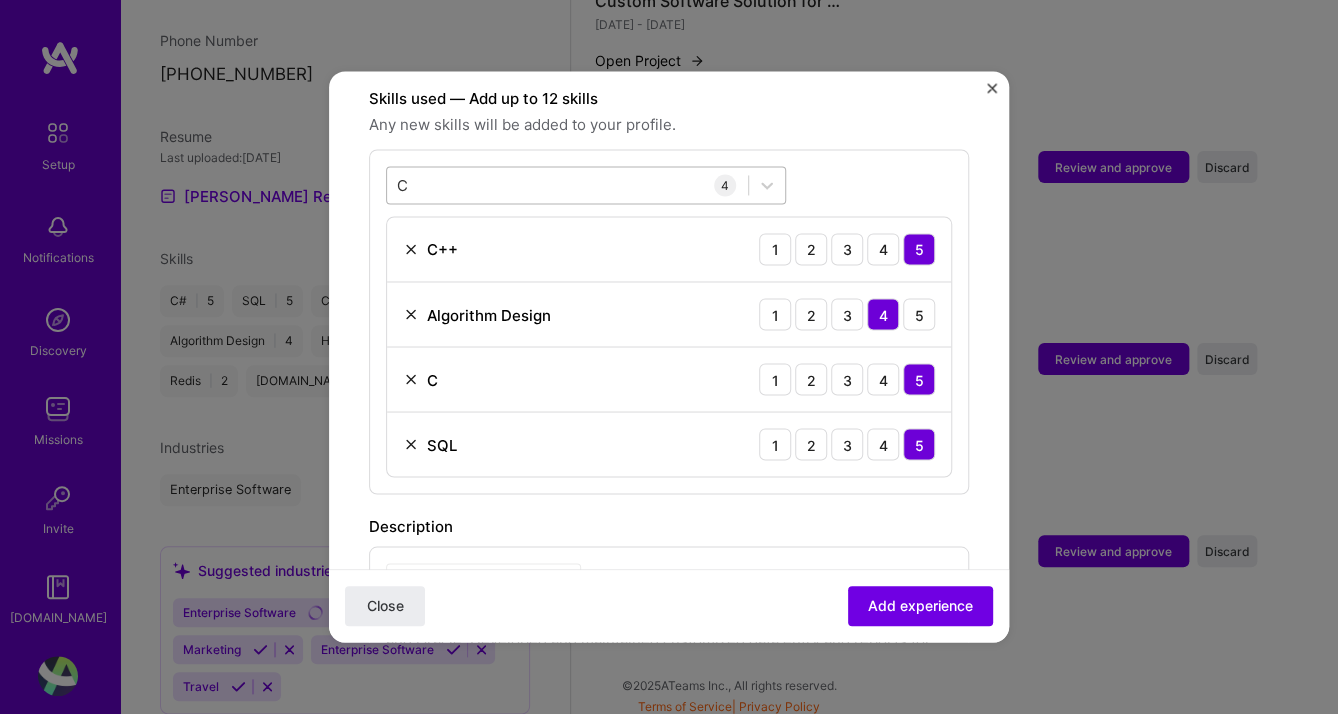 click on "C C" at bounding box center (567, 185) 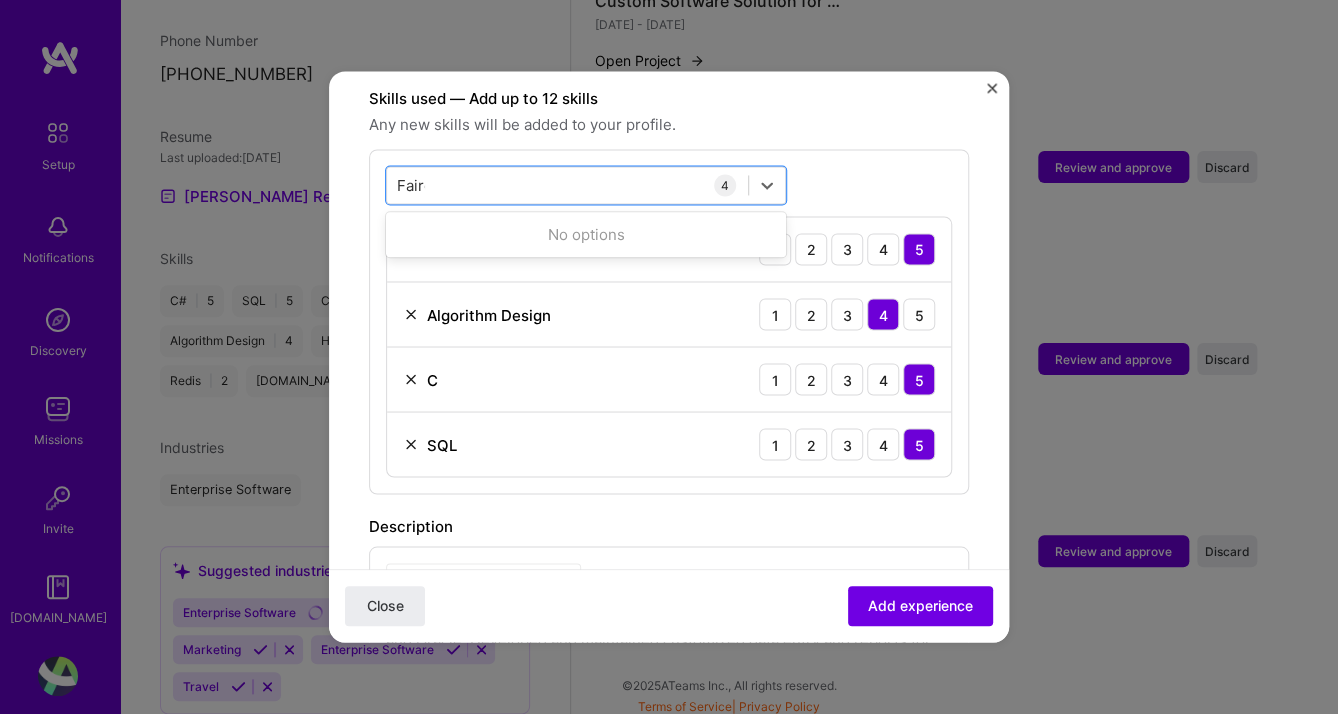 type on "Faircom" 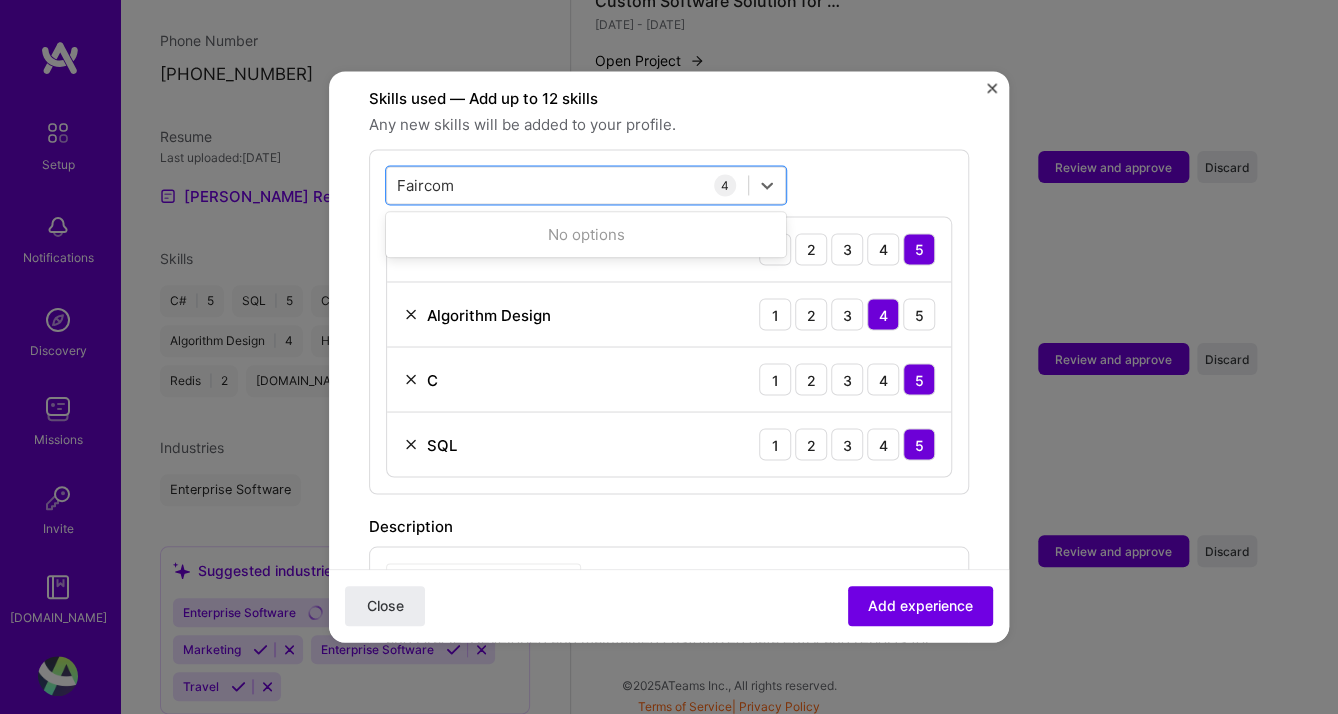 click on "Close" at bounding box center (385, 607) 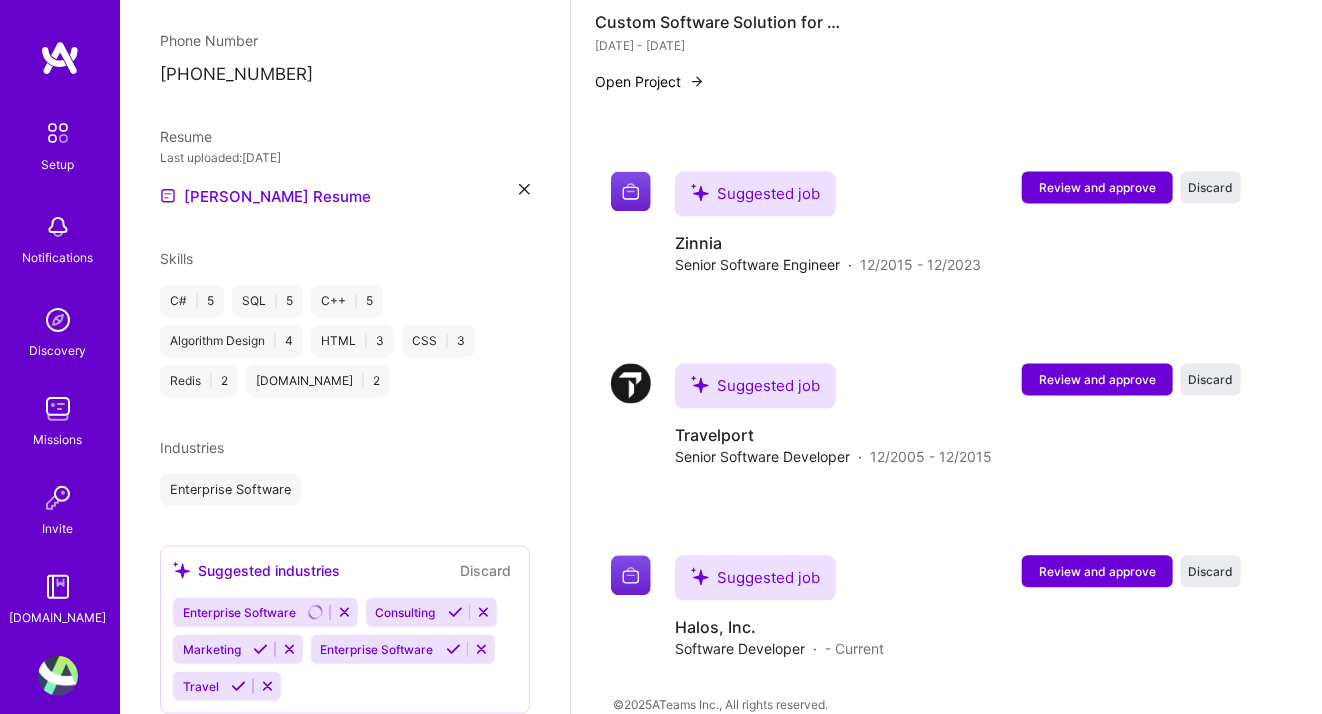 type 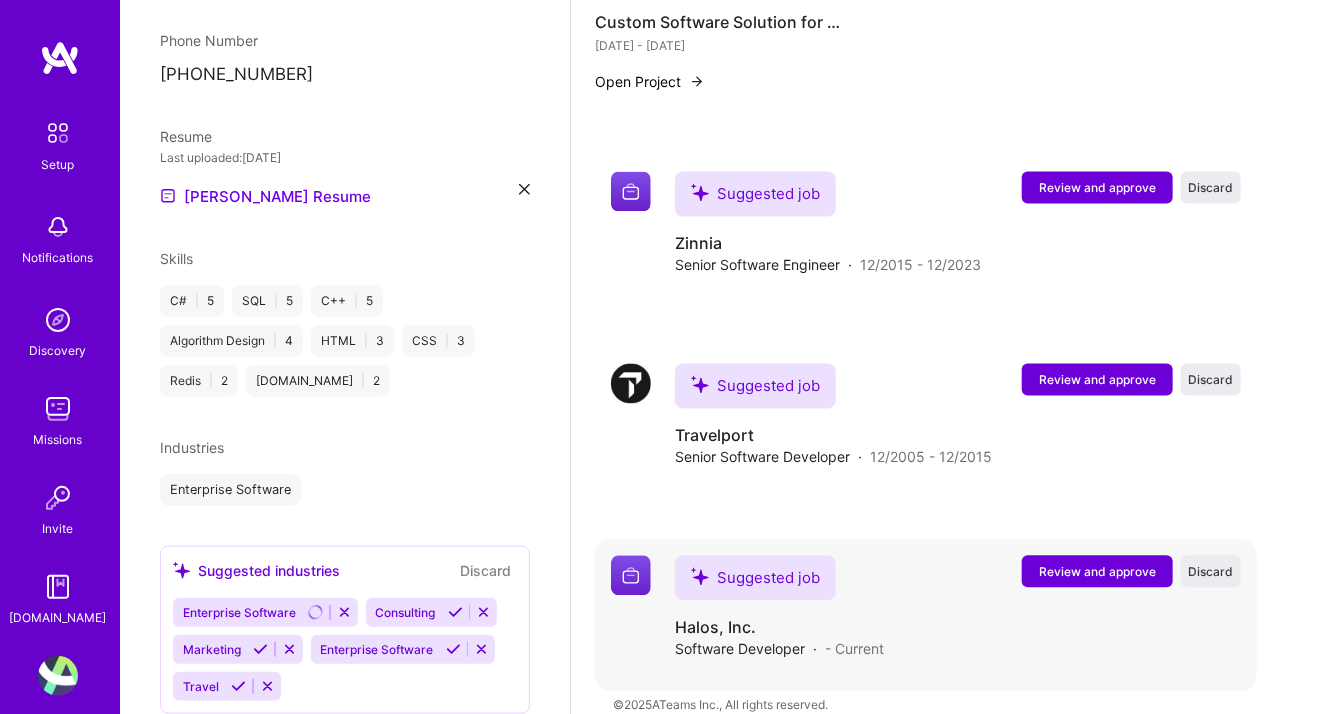 click on "- Current" at bounding box center [854, 649] 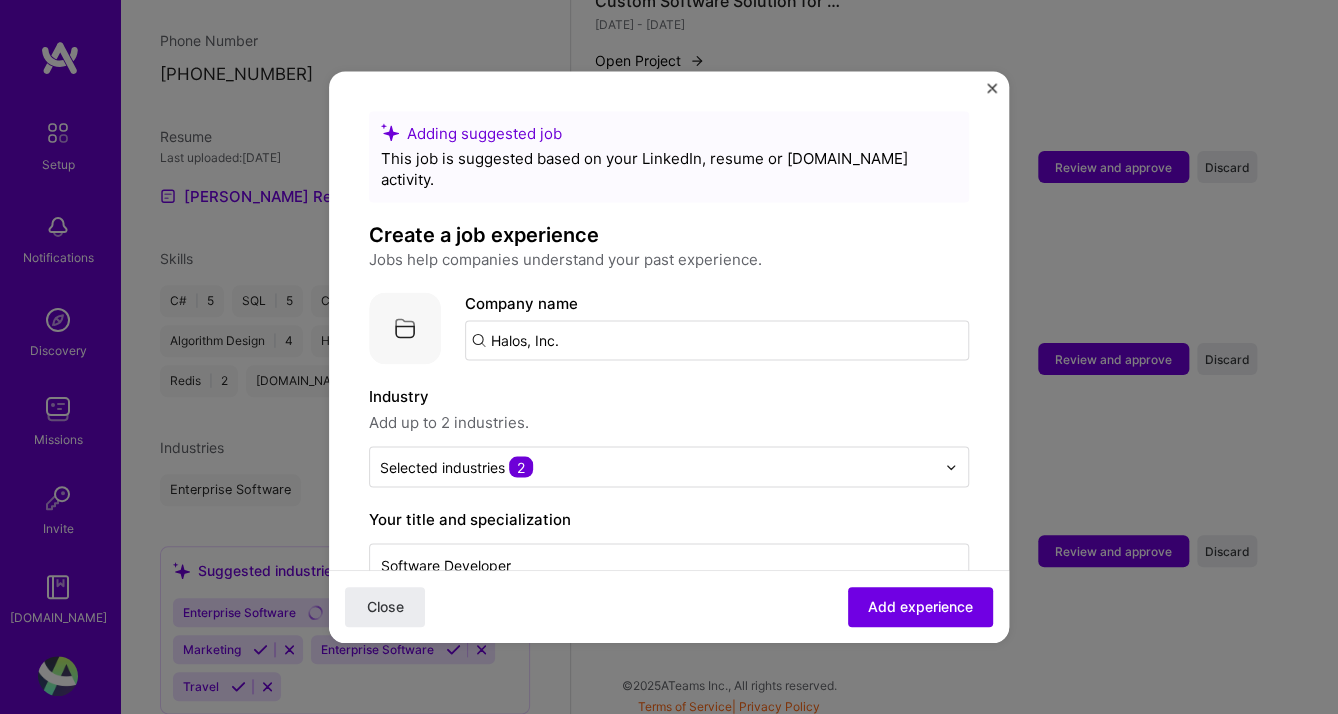 drag, startPoint x: 491, startPoint y: 310, endPoint x: 504, endPoint y: 317, distance: 14.764823 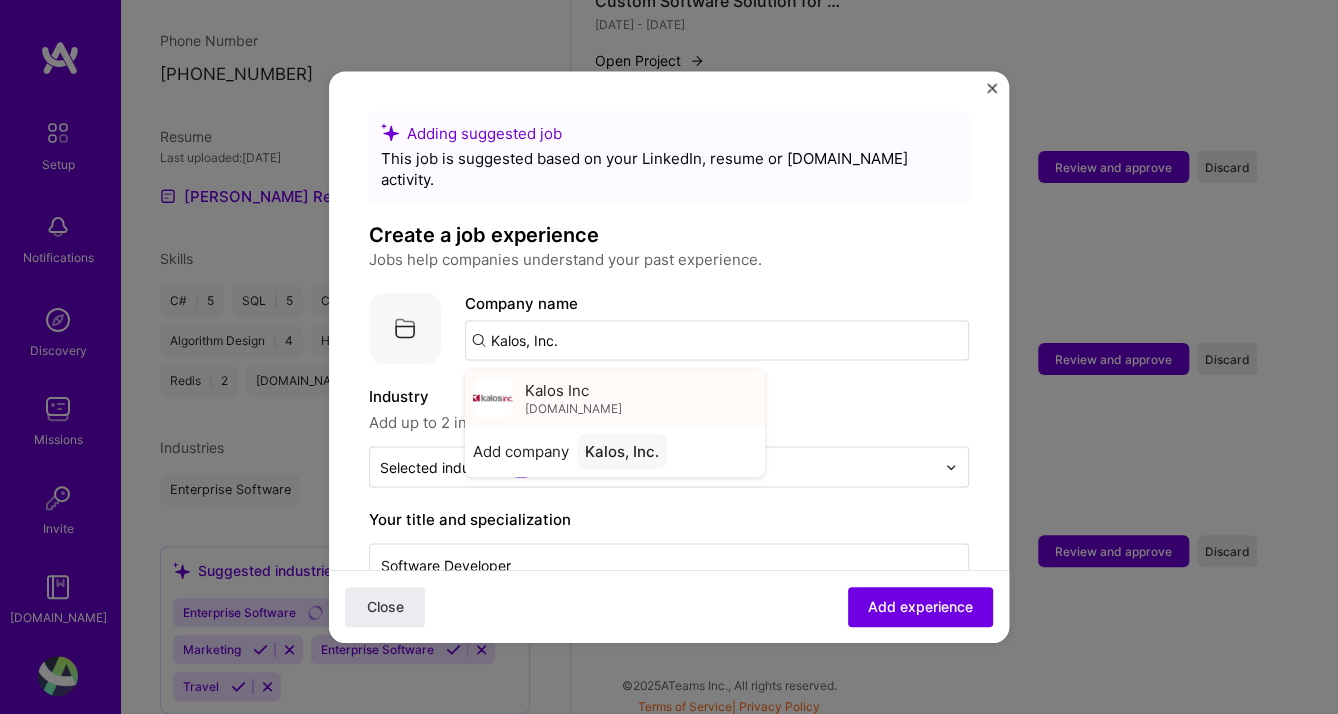 click on "Kalos Inc" at bounding box center [557, 390] 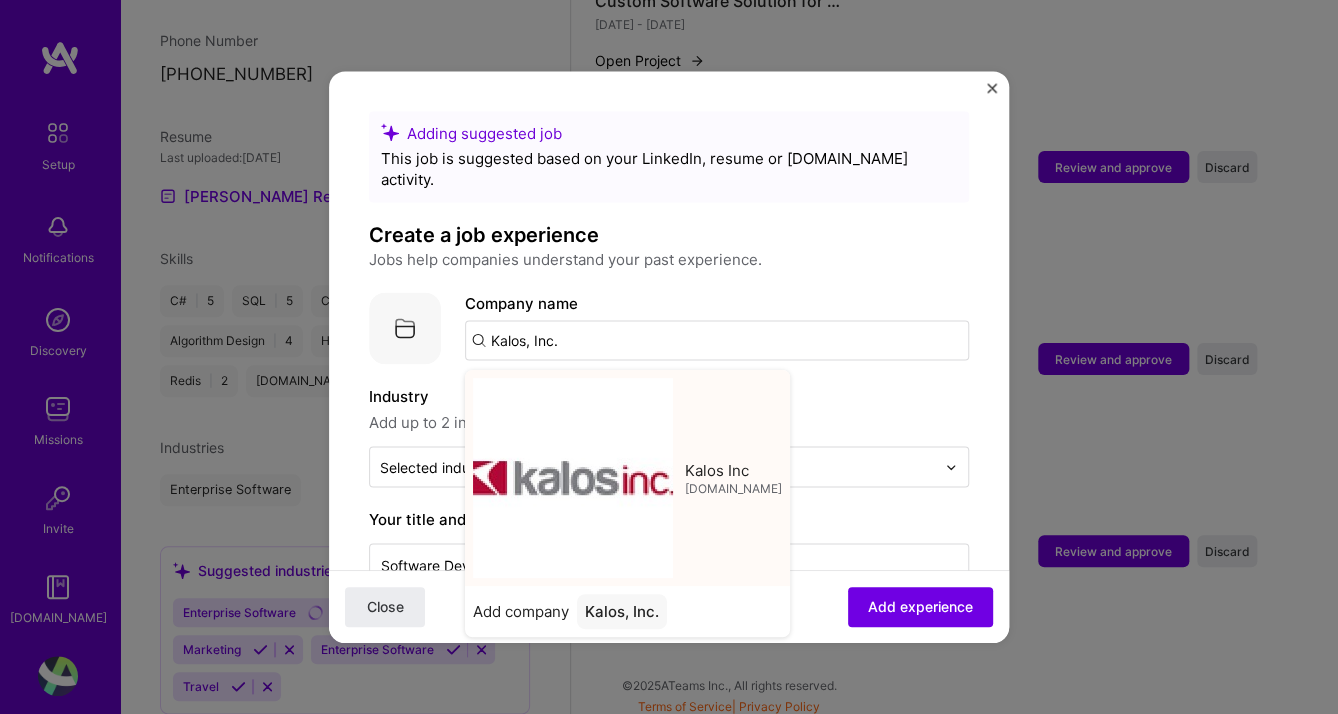 type on "Kalos Inc" 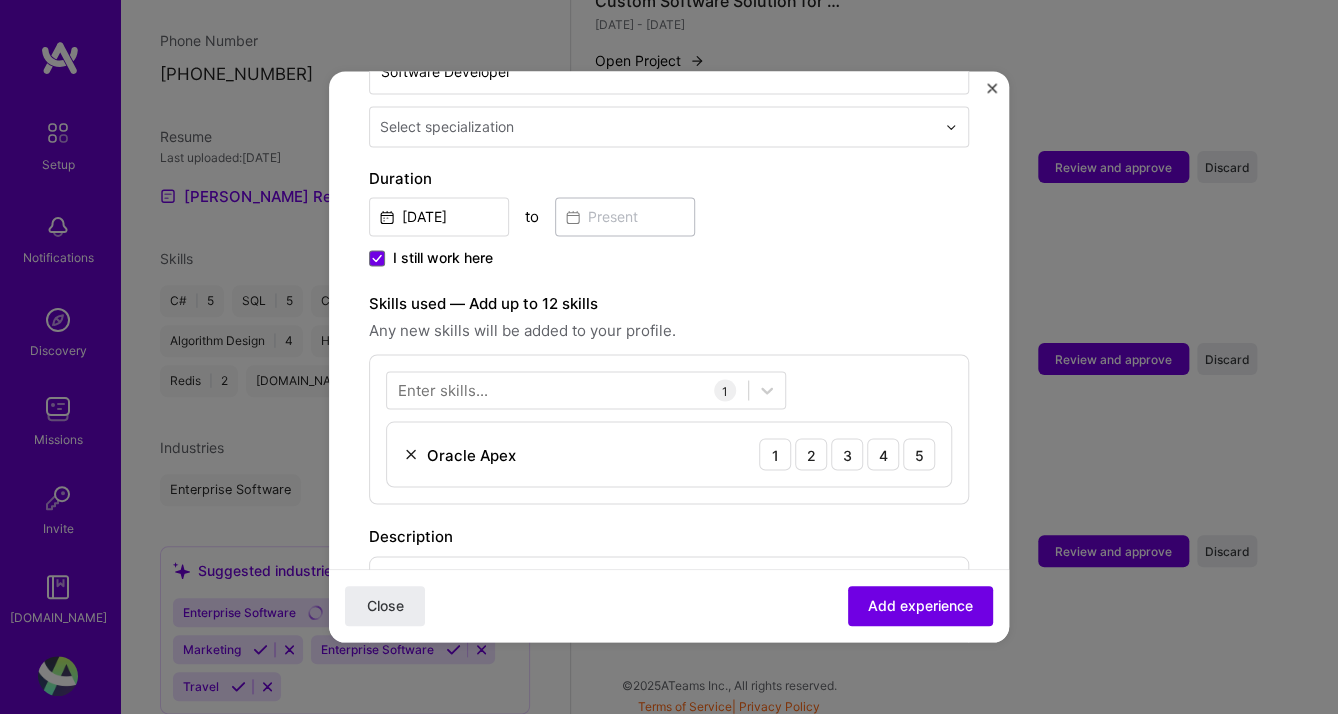 scroll, scrollTop: 508, scrollLeft: 0, axis: vertical 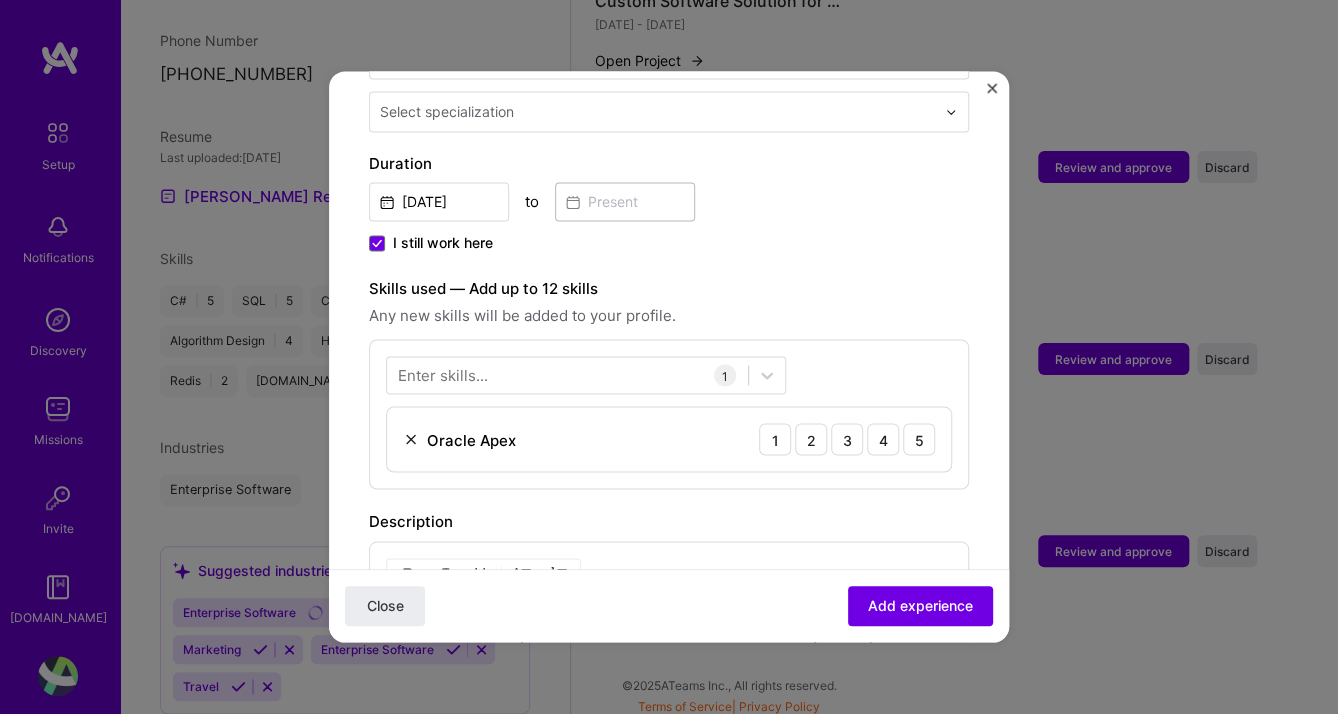 drag, startPoint x: 406, startPoint y: 413, endPoint x: 454, endPoint y: 414, distance: 48.010414 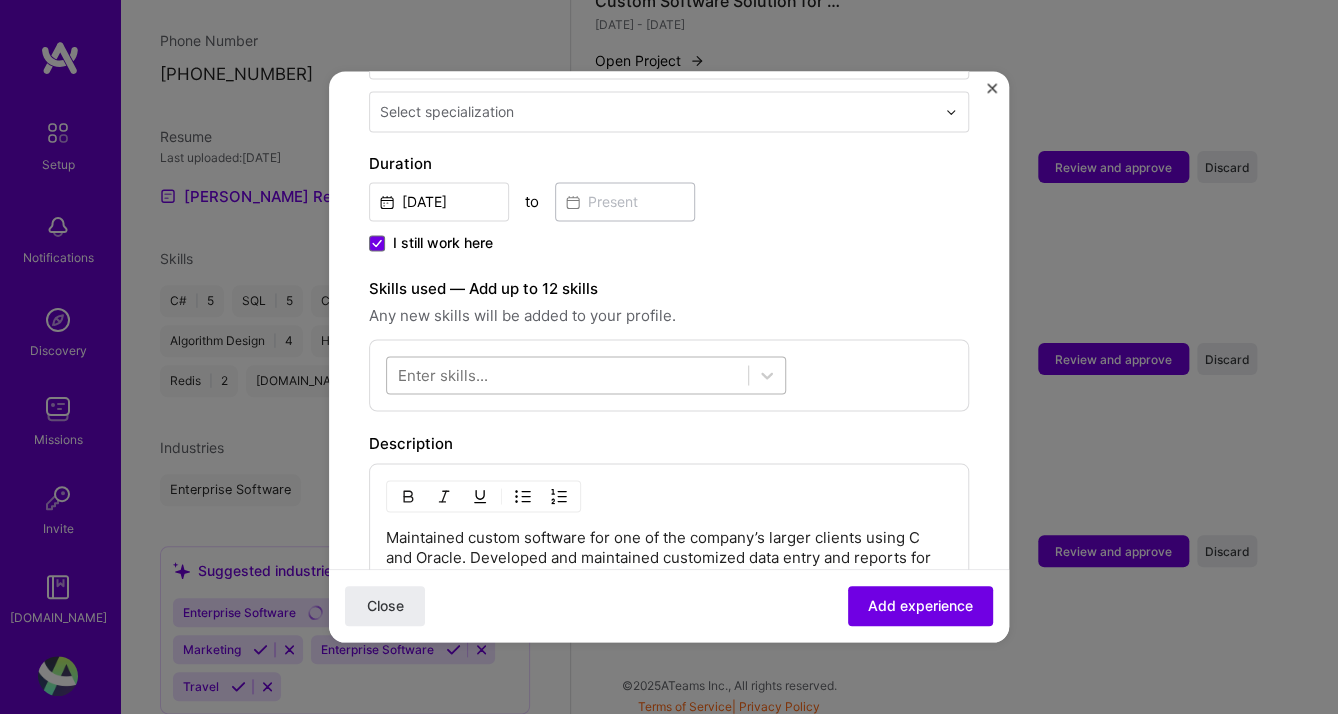 click at bounding box center [567, 375] 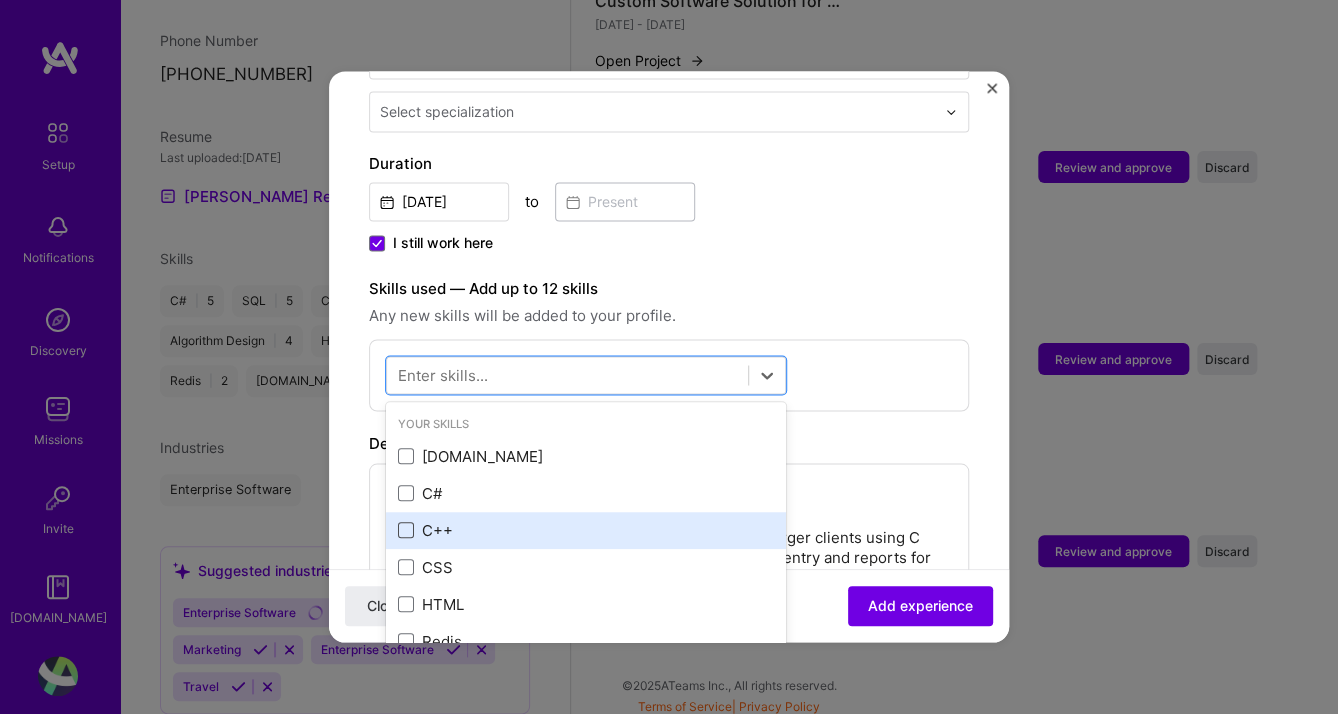 click at bounding box center [406, 531] 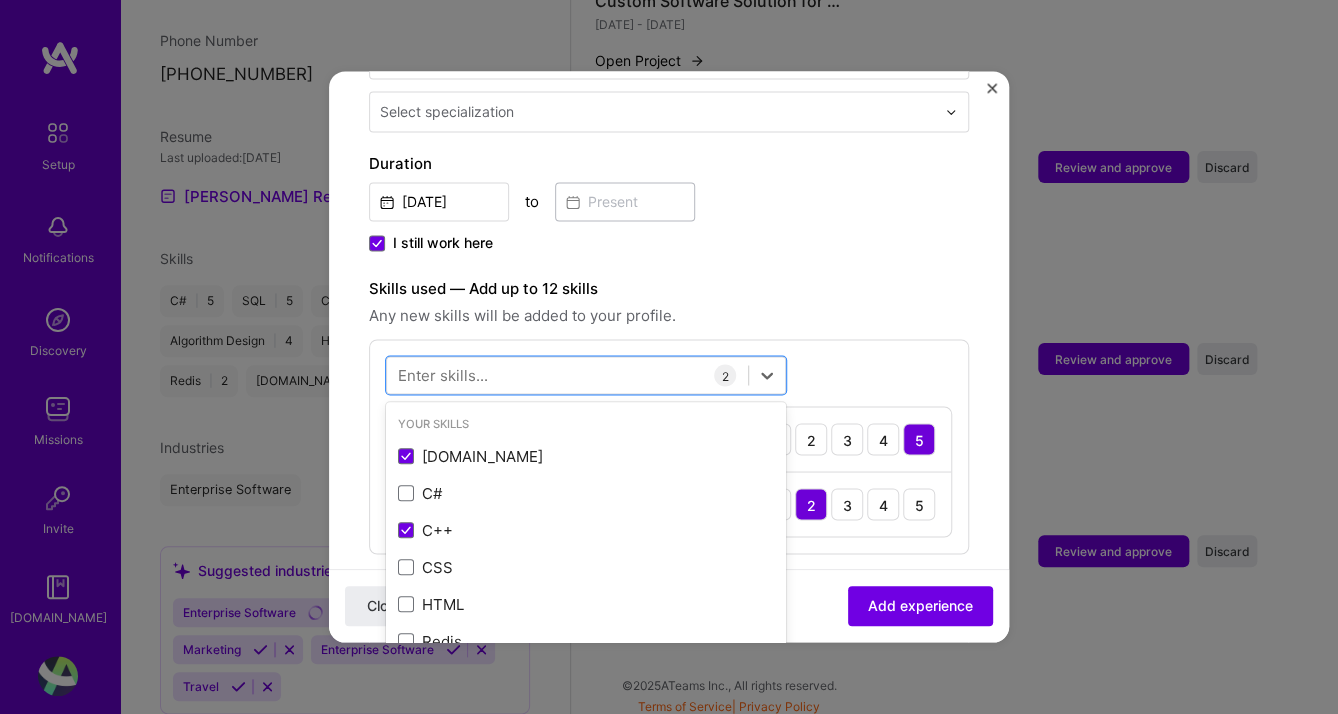 click on "Skills used — Add up to 12 skills Any new skills will be added to your profile. option [DOMAIN_NAME], selected. option [DOMAIN_NAME] selected, 0 of 2. 378 results available. Use Up and Down to choose options, press Enter to select the currently focused option, press Escape to exit the menu, press Tab to select the option and exit the menu. Your Skills [DOMAIN_NAME] C# C++ CSS HTML Redis SQL Algorithm Design All Skills .NET 3D Engineering 3D Modeling API Design API Integration APNS ARM AWS AWS Aurora AWS BETA AWS CDK AWS CloudFormation AWS Lambda AWS Neptune AWS RDS Ada Adobe Creative Cloud Adobe Experience Manager Affiliate Marketing Agile Agora Airflow Airtable Amazon Athena Amplitude Analytics Android Angular Angular.js Ansible Apache [PERSON_NAME] Apex (Salesforce) Apollo App Clip (iOS) ArangoDB Artifactory Artificial Intelligence (AI) Assembly [DOMAIN_NAME] [PERSON_NAME] Authentication Automated Testing Azure BLE (Bluetooth) Babylon.js Backbone.js Backlog Prioritization BigQuery Blockchain / Crypto Blog Bloomreach Bootstrap JS Boto3 C CMS" at bounding box center (669, 415) 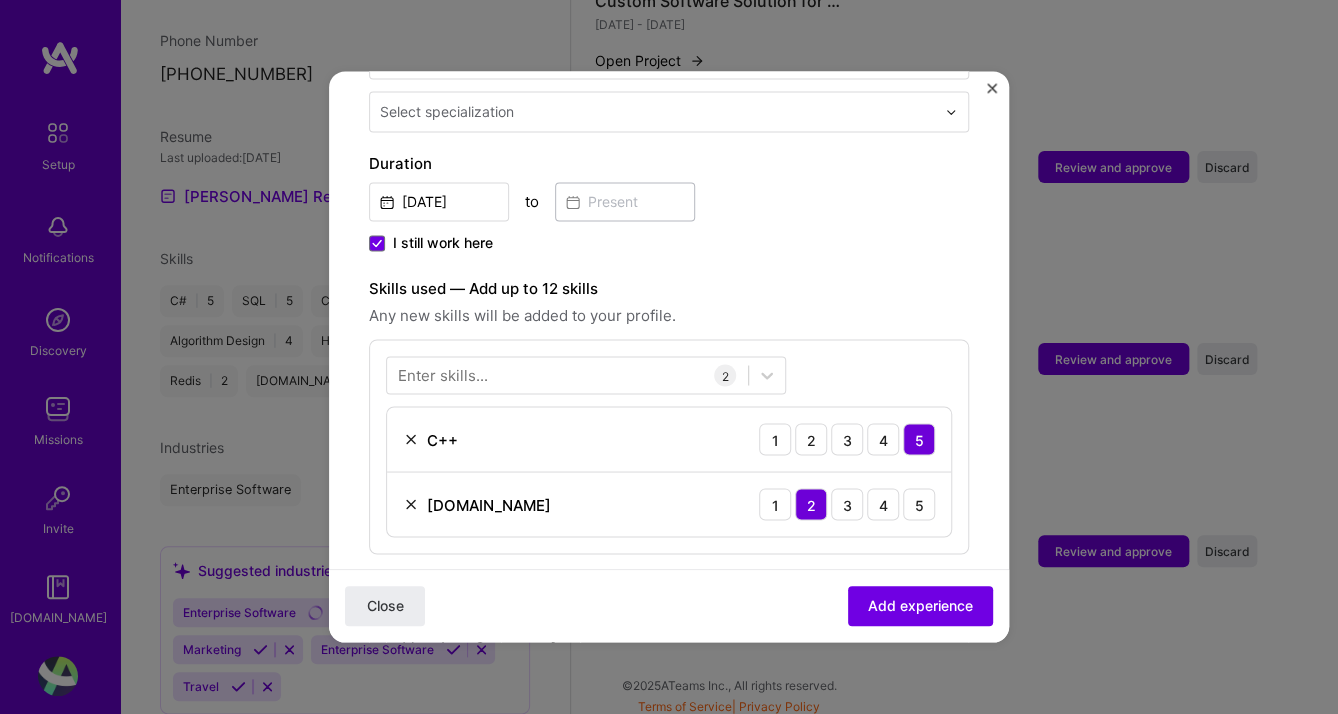 click at bounding box center [411, 504] 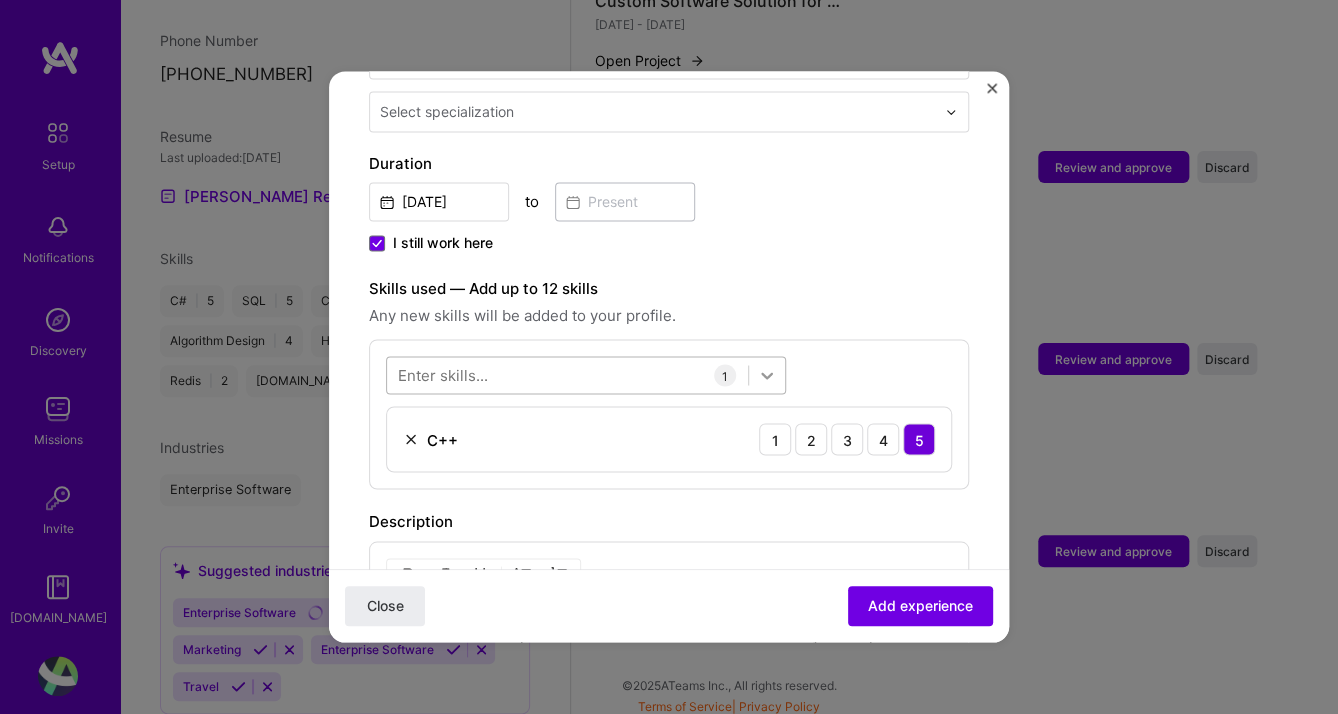 click 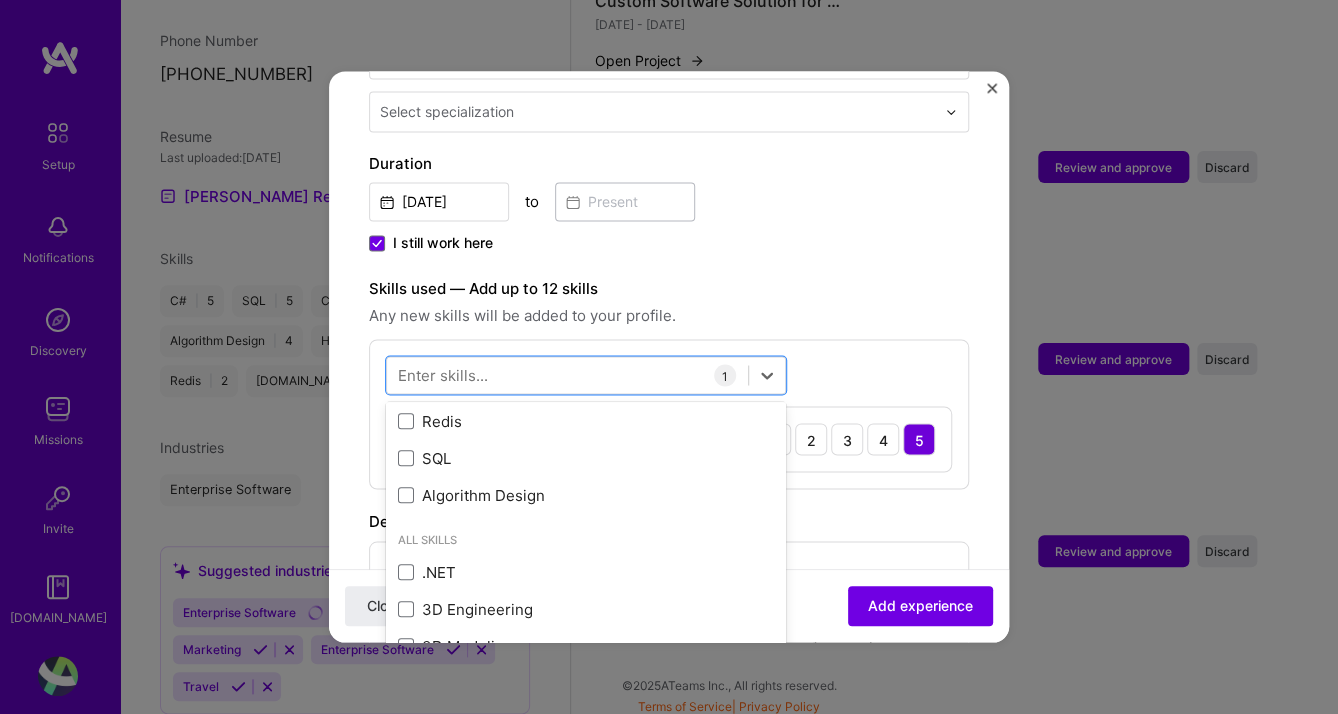 scroll, scrollTop: 262, scrollLeft: 0, axis: vertical 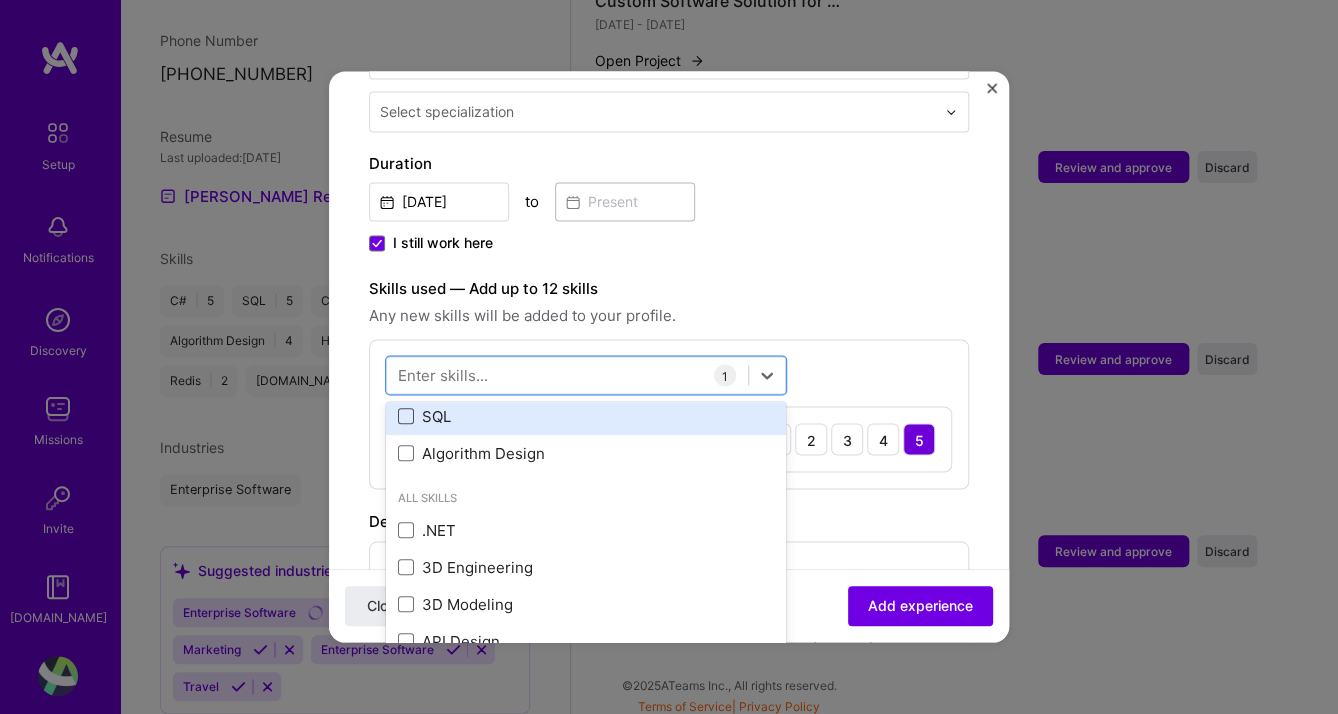 click at bounding box center [406, 417] 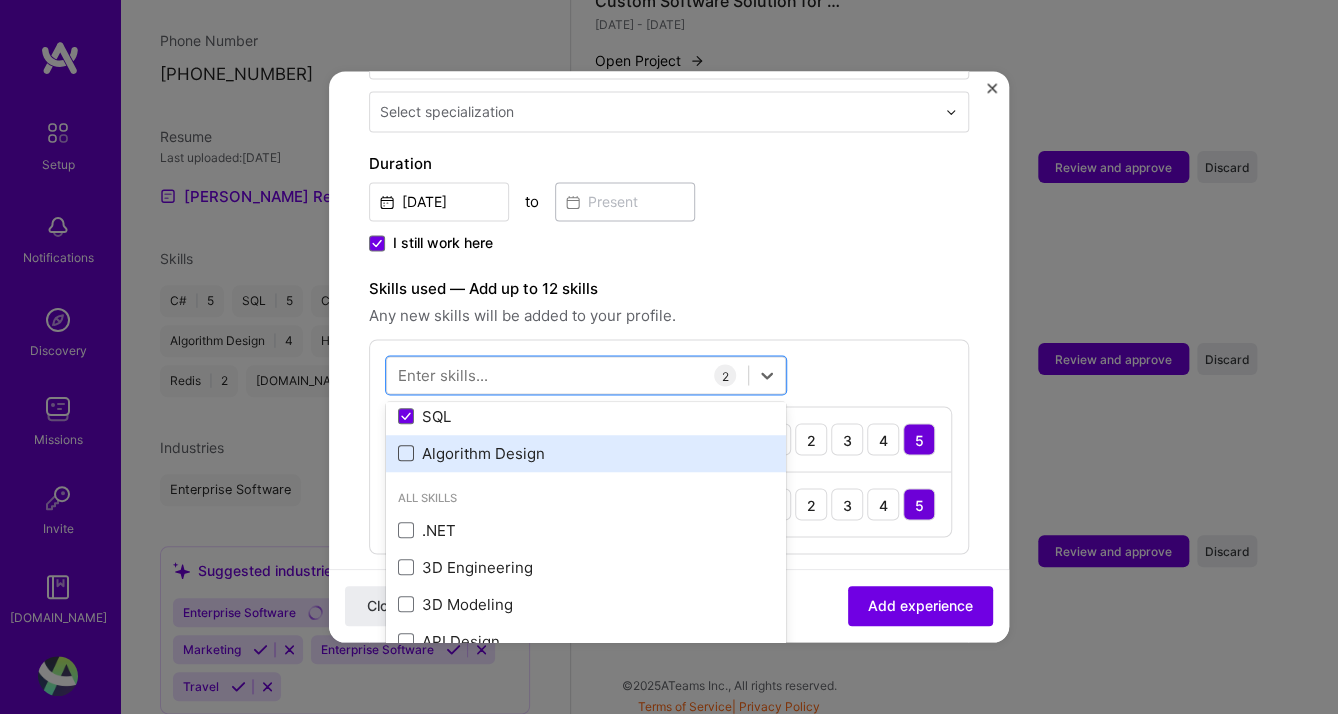click at bounding box center [406, 454] 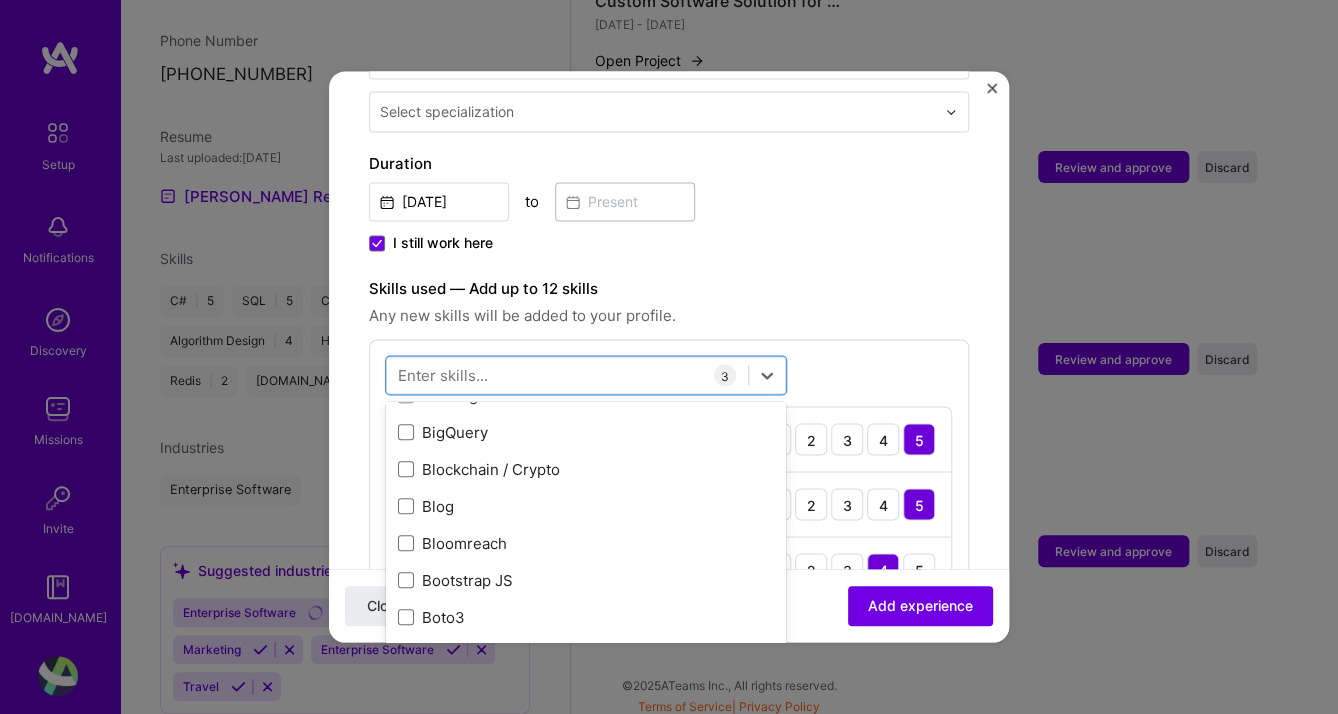 scroll, scrollTop: 2361, scrollLeft: 0, axis: vertical 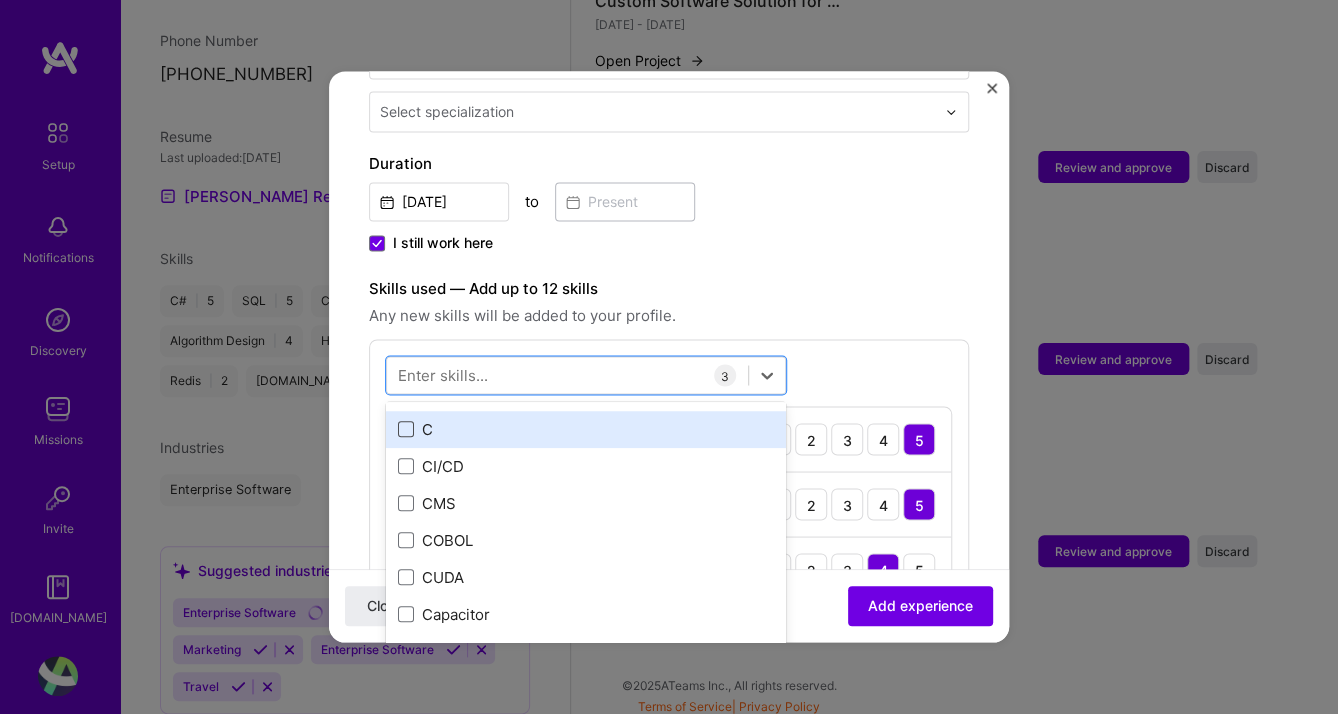 click at bounding box center [406, 430] 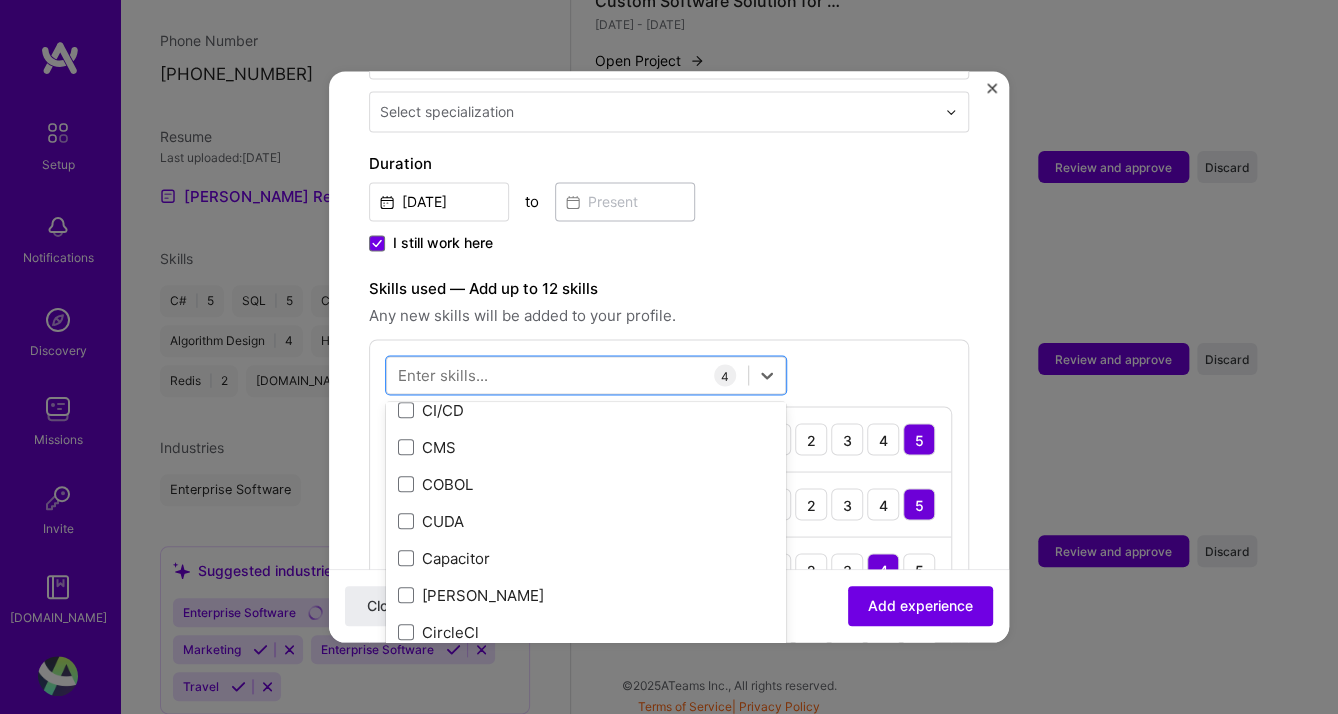 scroll, scrollTop: 2461, scrollLeft: 0, axis: vertical 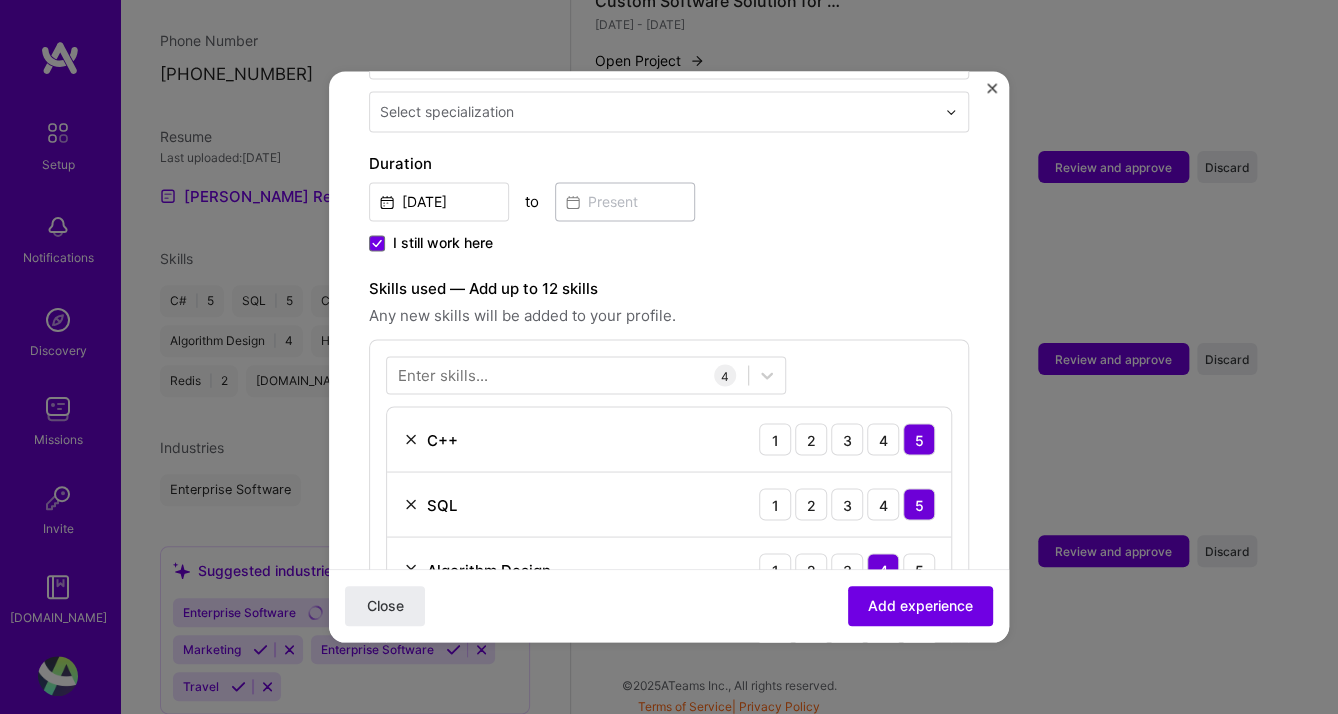 click on "Enter skills... 4 C++ 1 2 3 4 5 SQL 1 2 3 4 5 Algorithm Design 1 2 3 4 5 C 1 2 3 4 5" at bounding box center (669, 511) 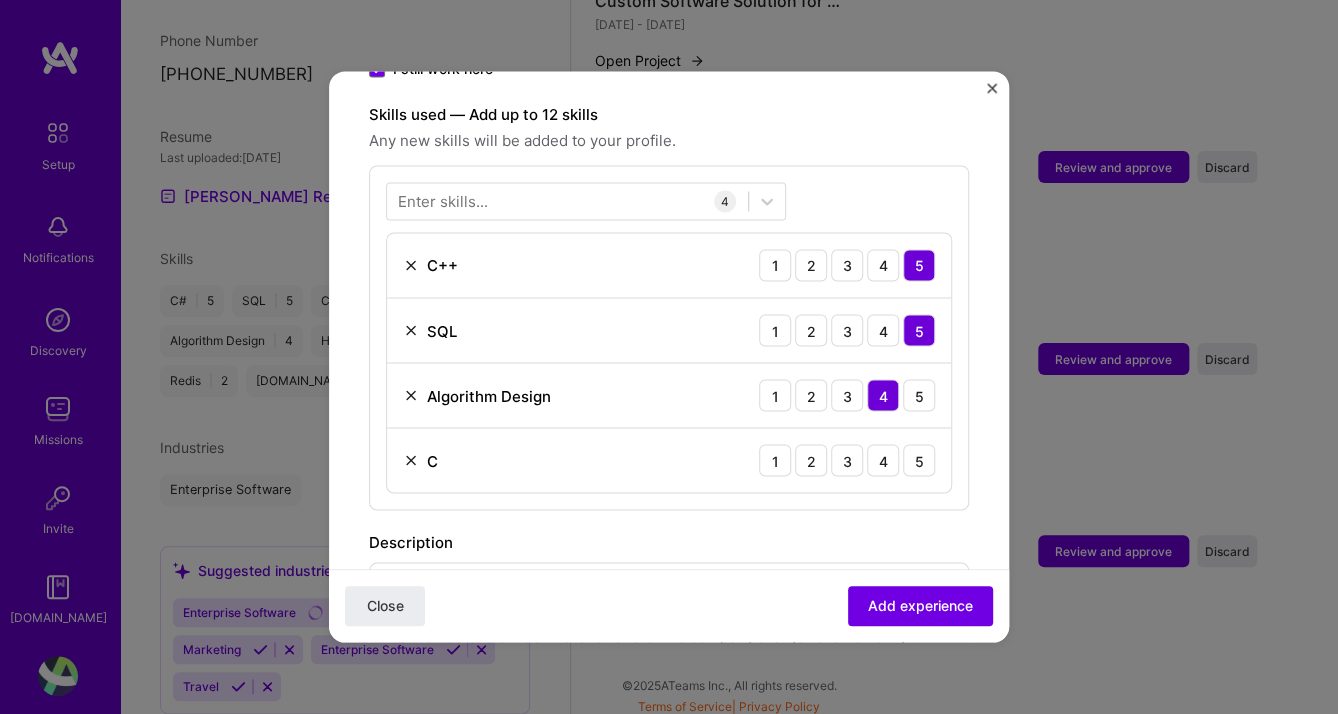 scroll, scrollTop: 714, scrollLeft: 0, axis: vertical 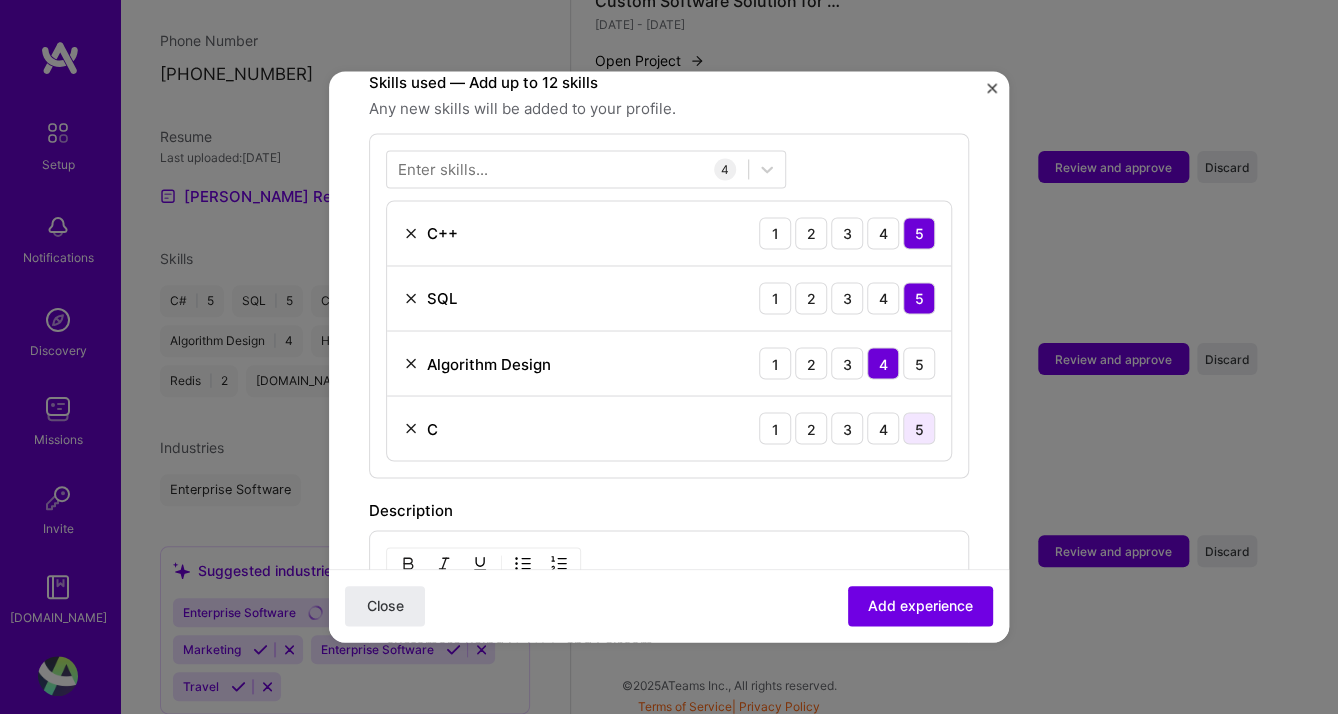 click on "5" at bounding box center (919, 428) 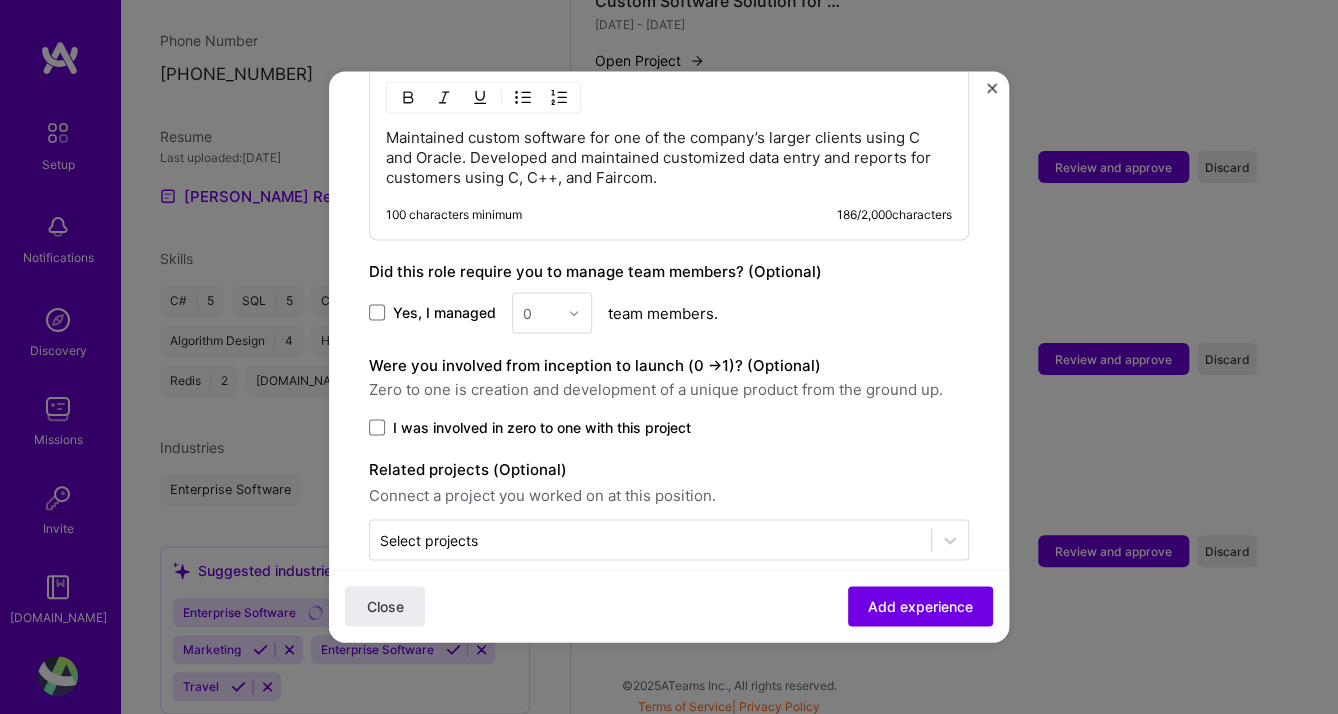 scroll, scrollTop: 1184, scrollLeft: 0, axis: vertical 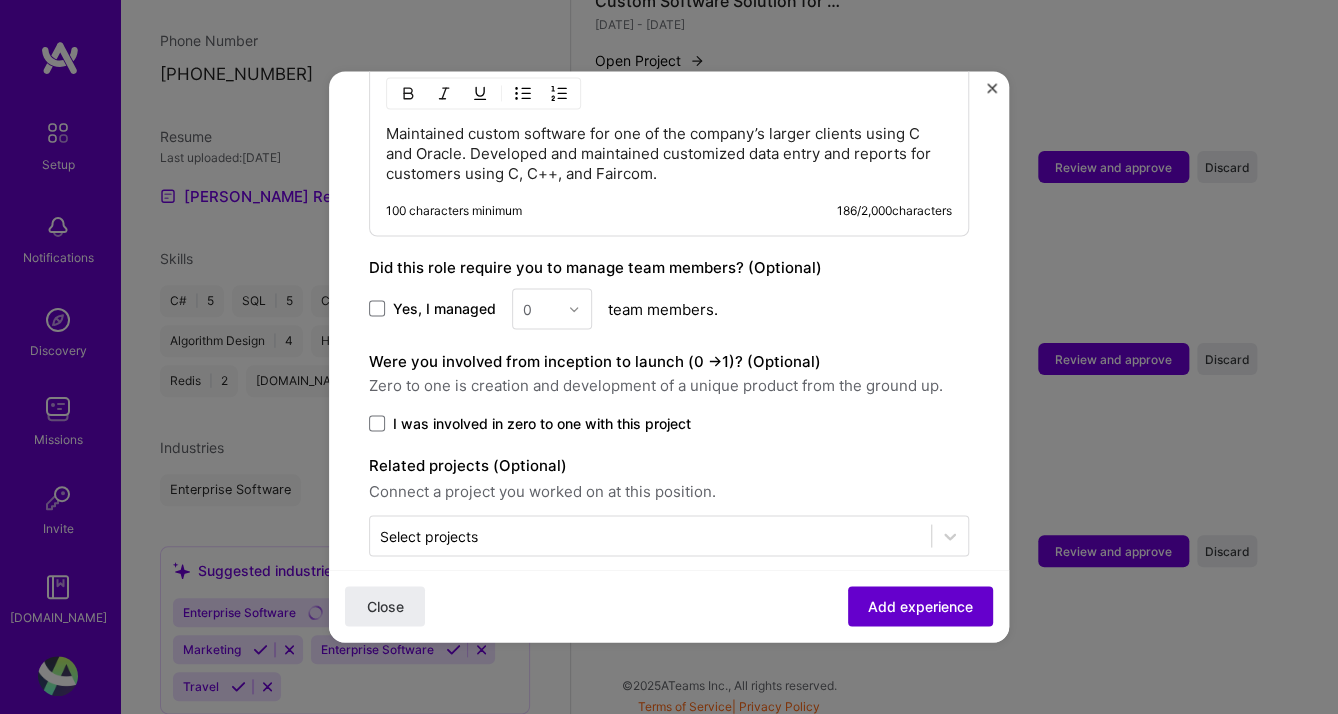 click on "Add experience" at bounding box center (920, 607) 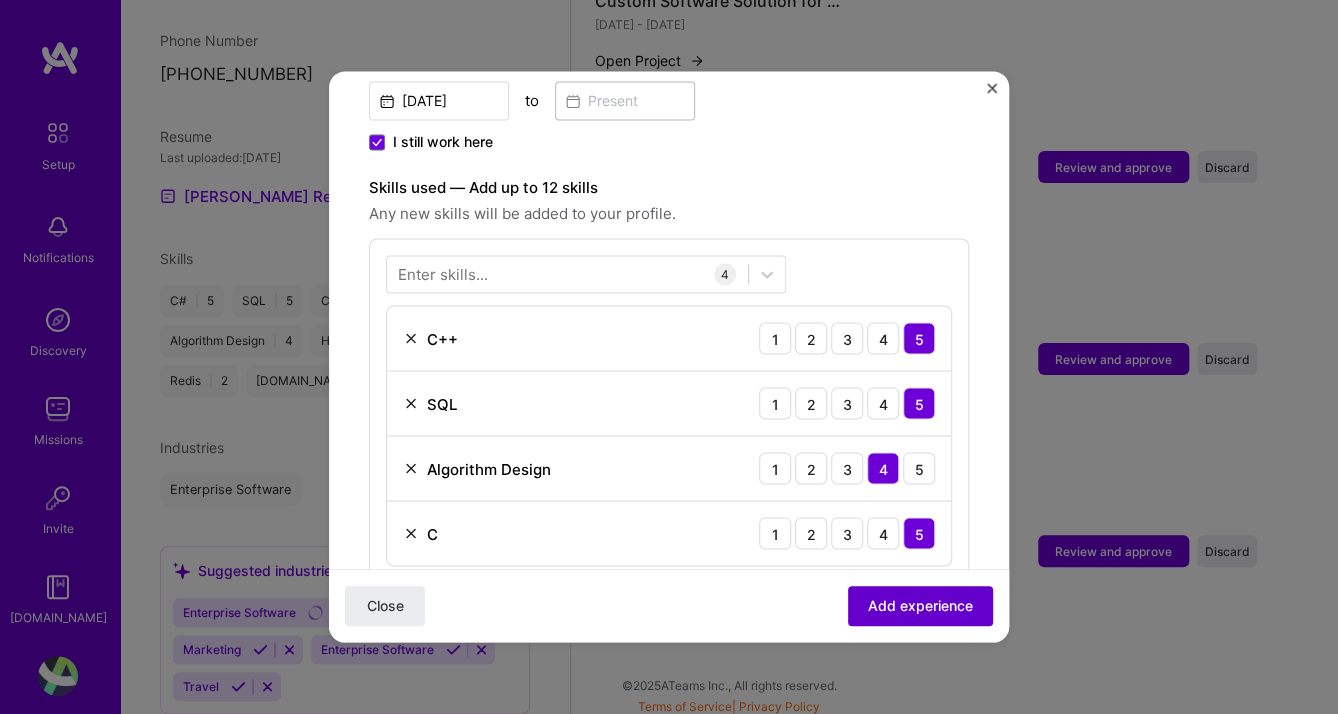 scroll, scrollTop: 414, scrollLeft: 0, axis: vertical 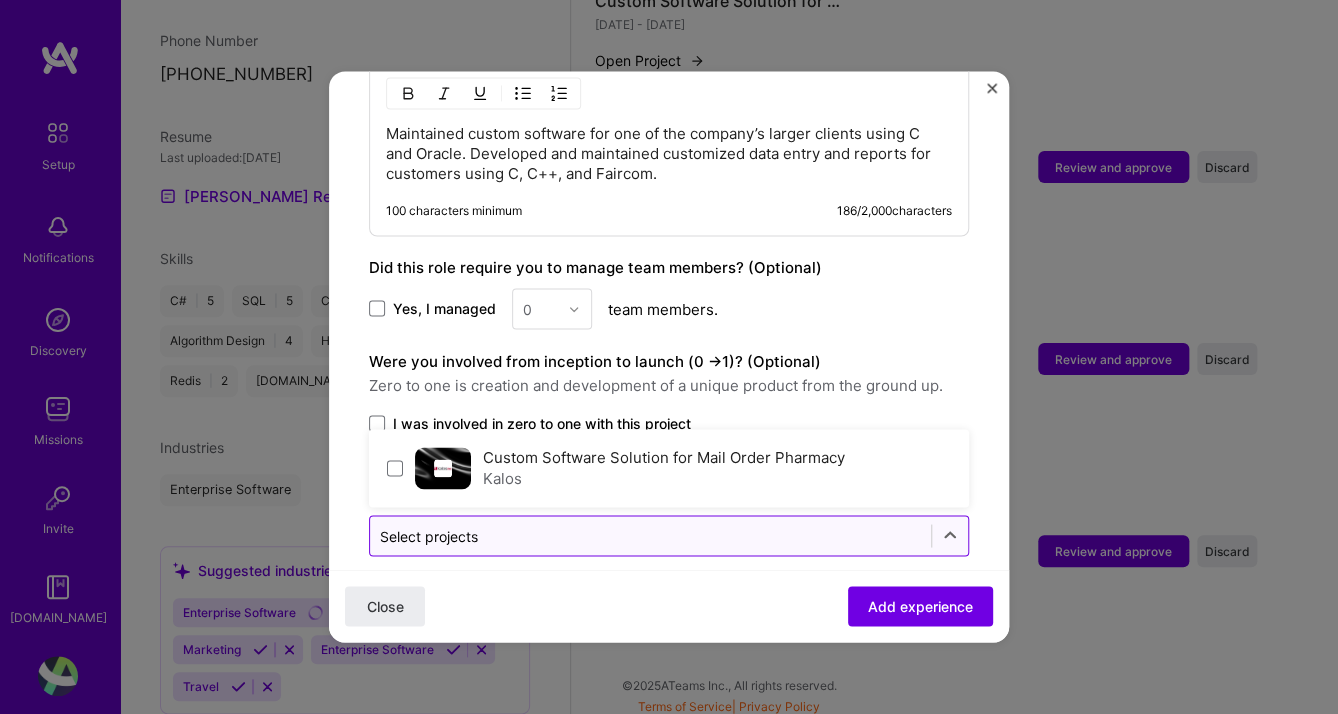click at bounding box center [650, 535] 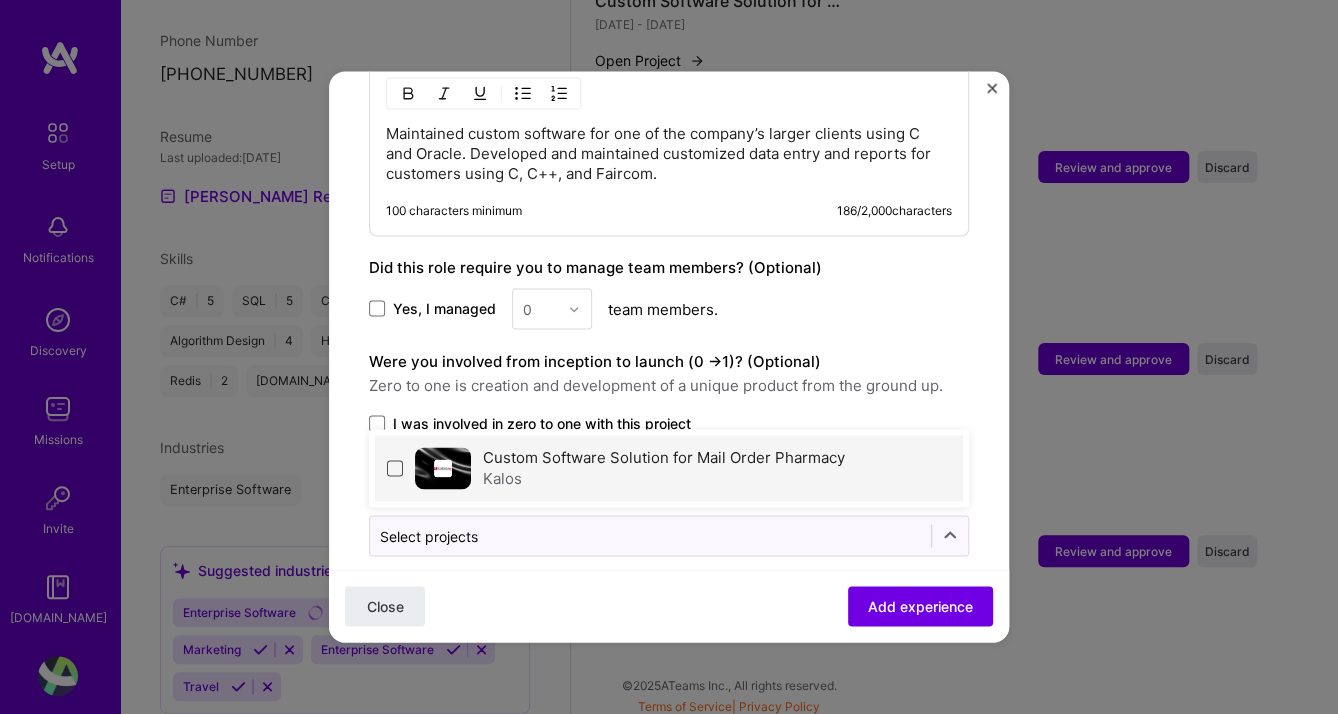 click at bounding box center [395, 468] 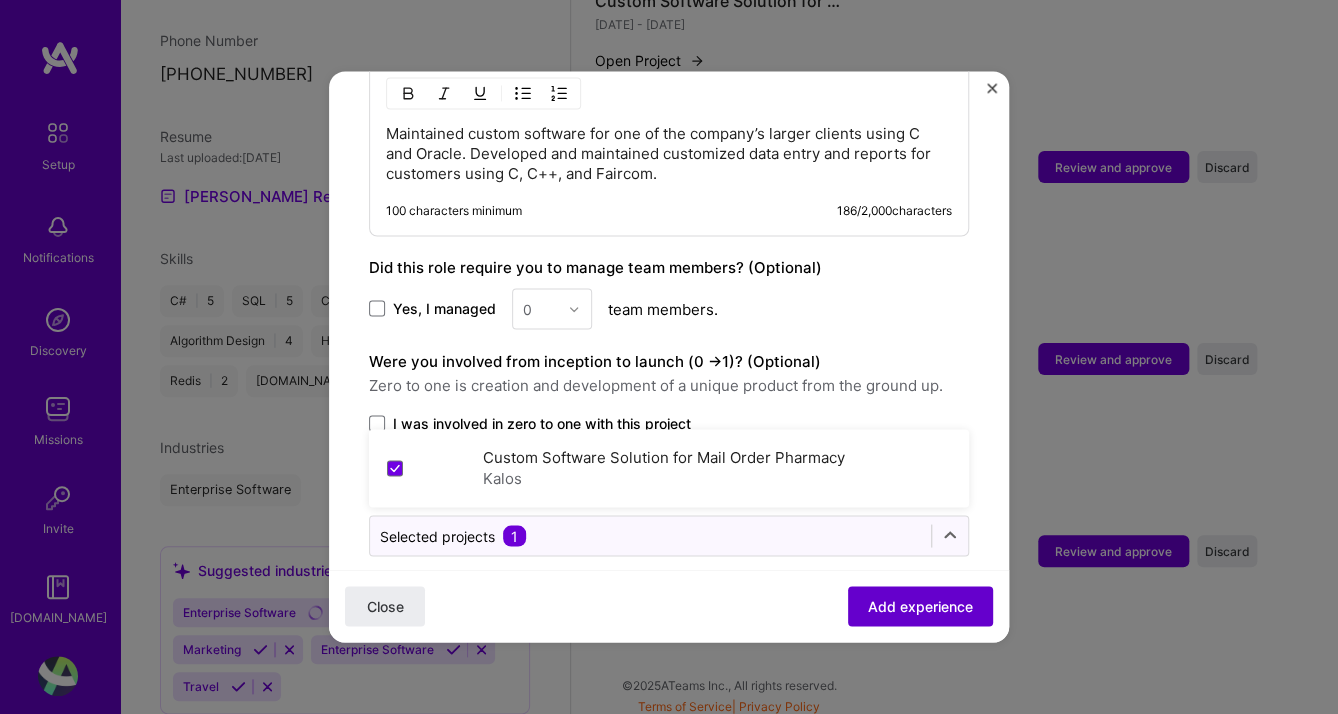 click on "Add experience" at bounding box center [920, 607] 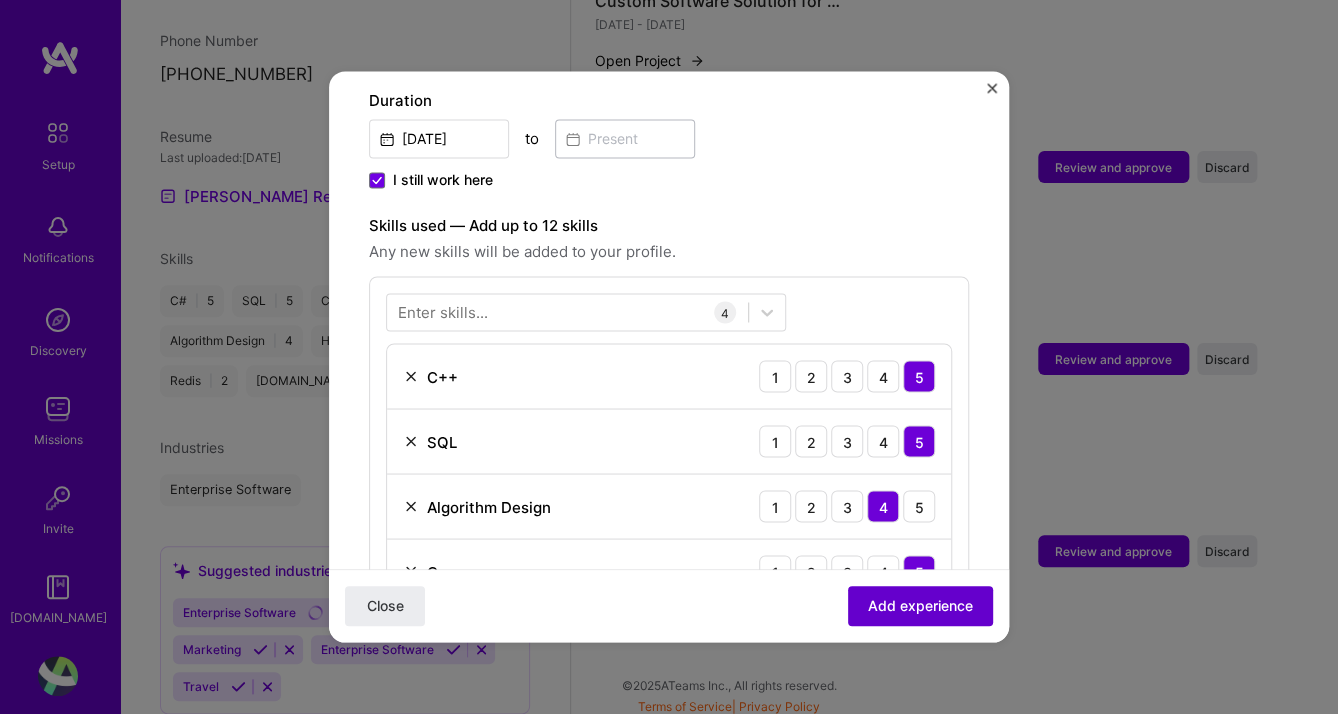 scroll, scrollTop: 414, scrollLeft: 0, axis: vertical 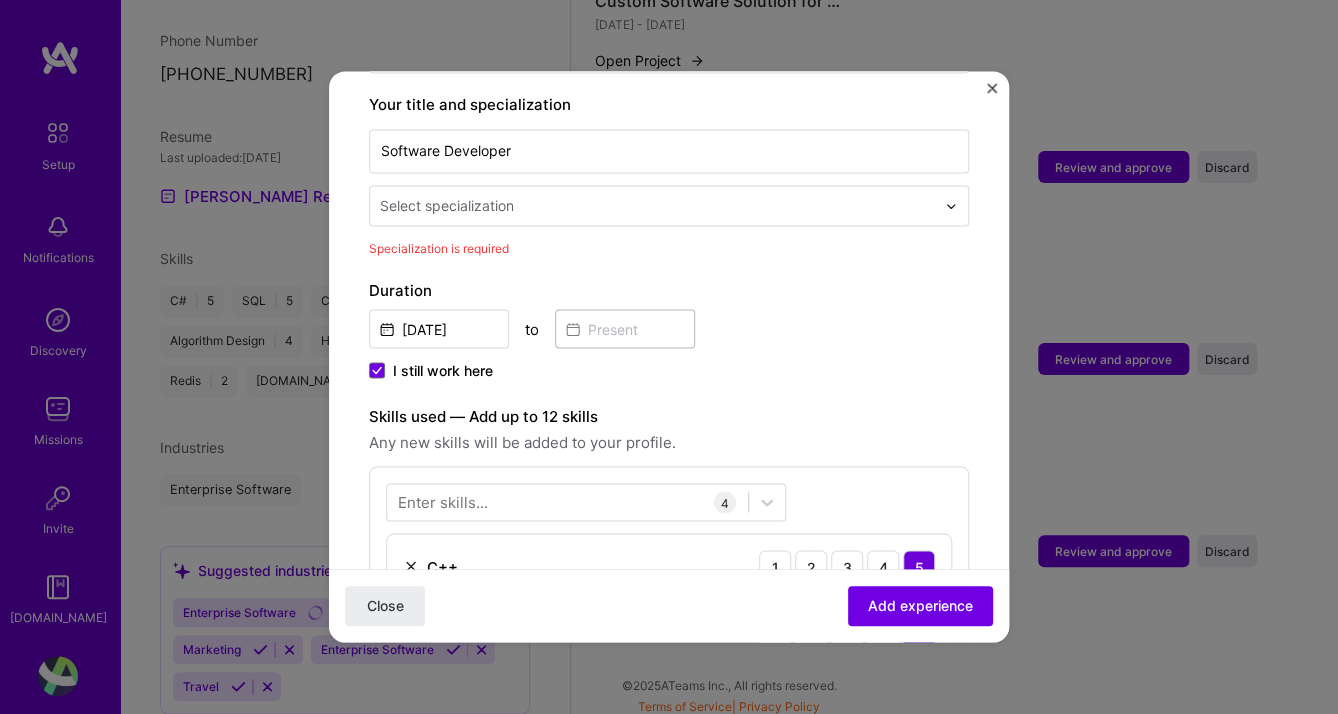 click on "Select specialization" at bounding box center [657, 205] 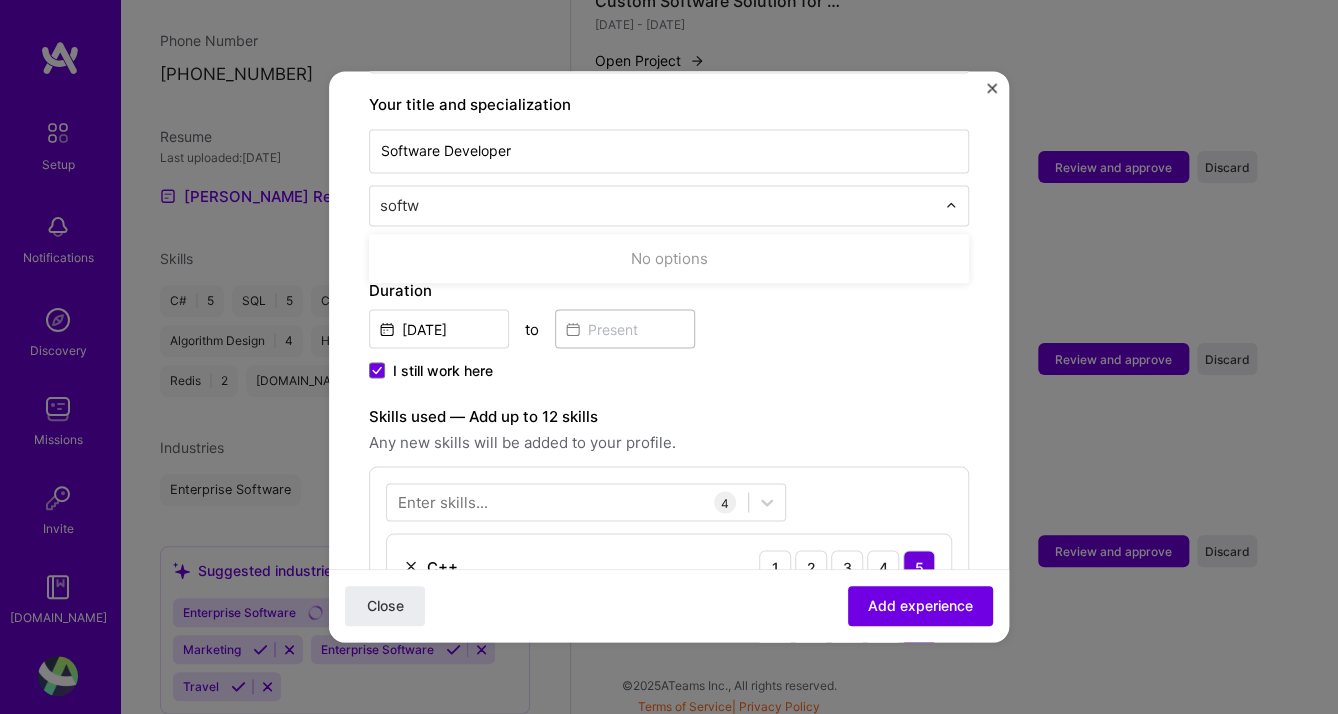 type on "soft" 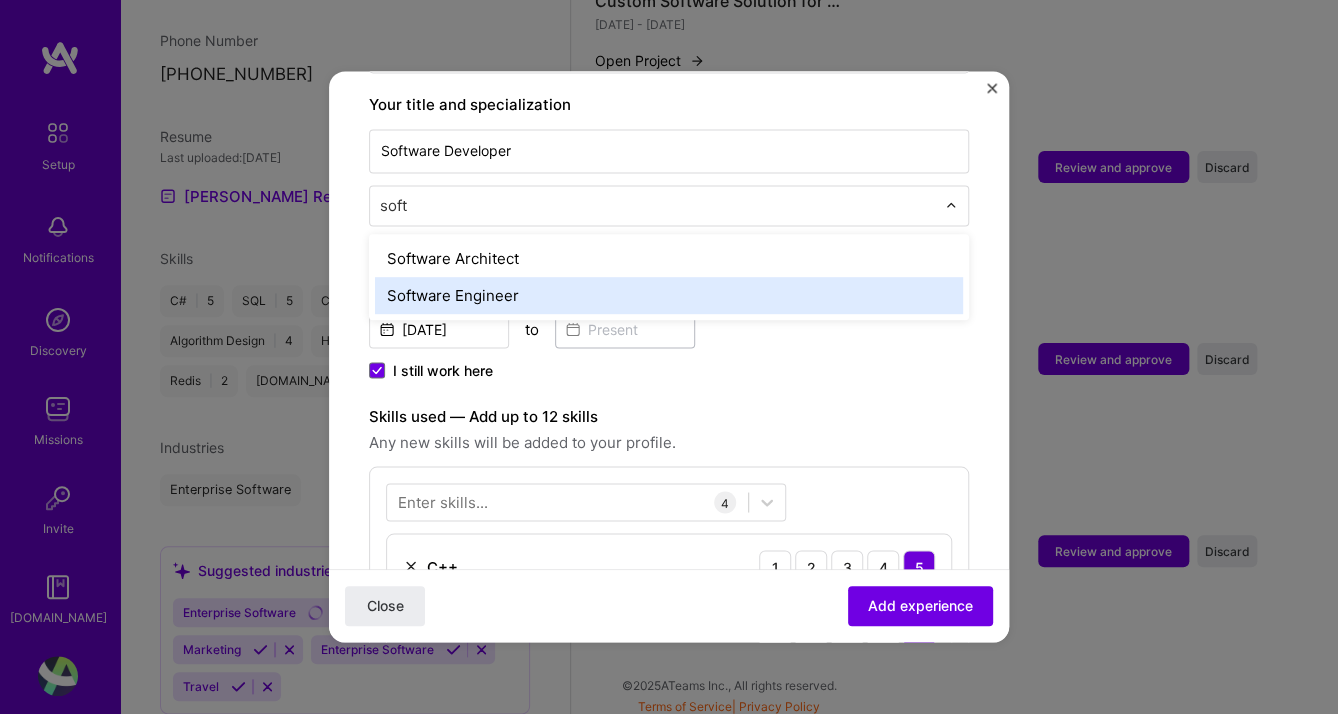 type 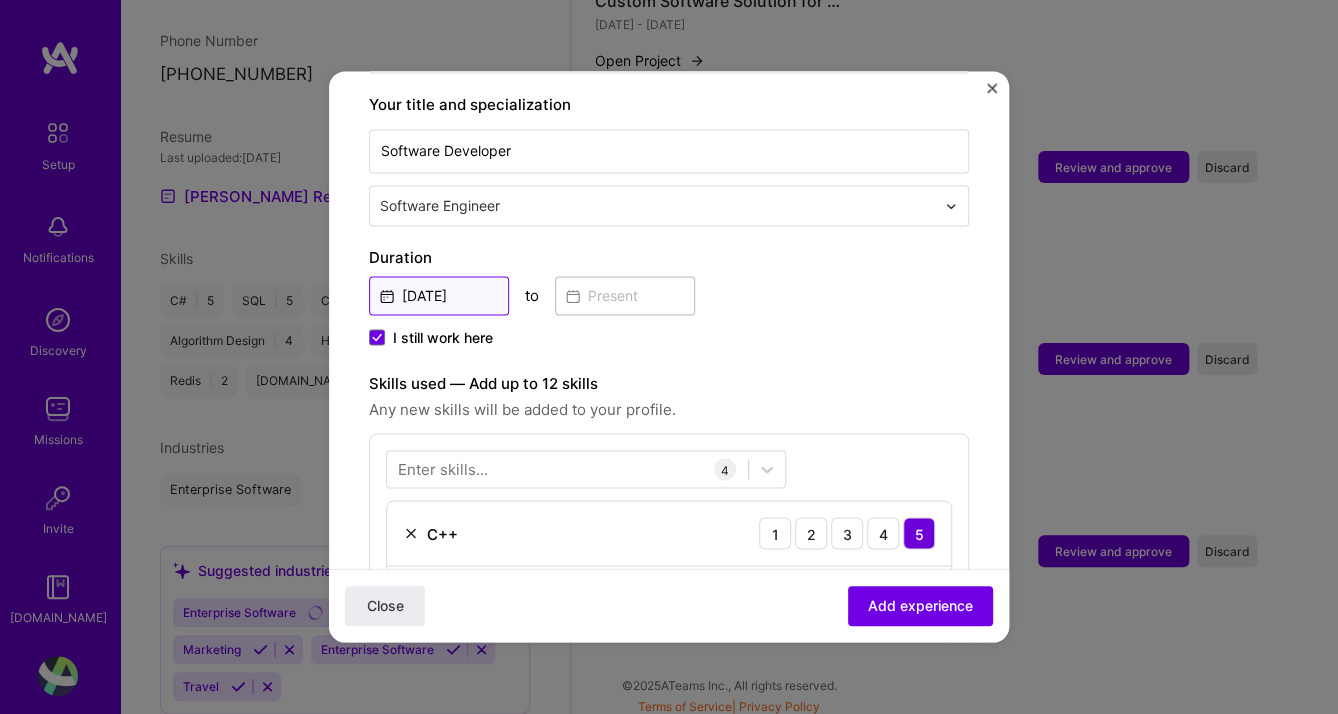 click on "[DATE]" at bounding box center [439, 295] 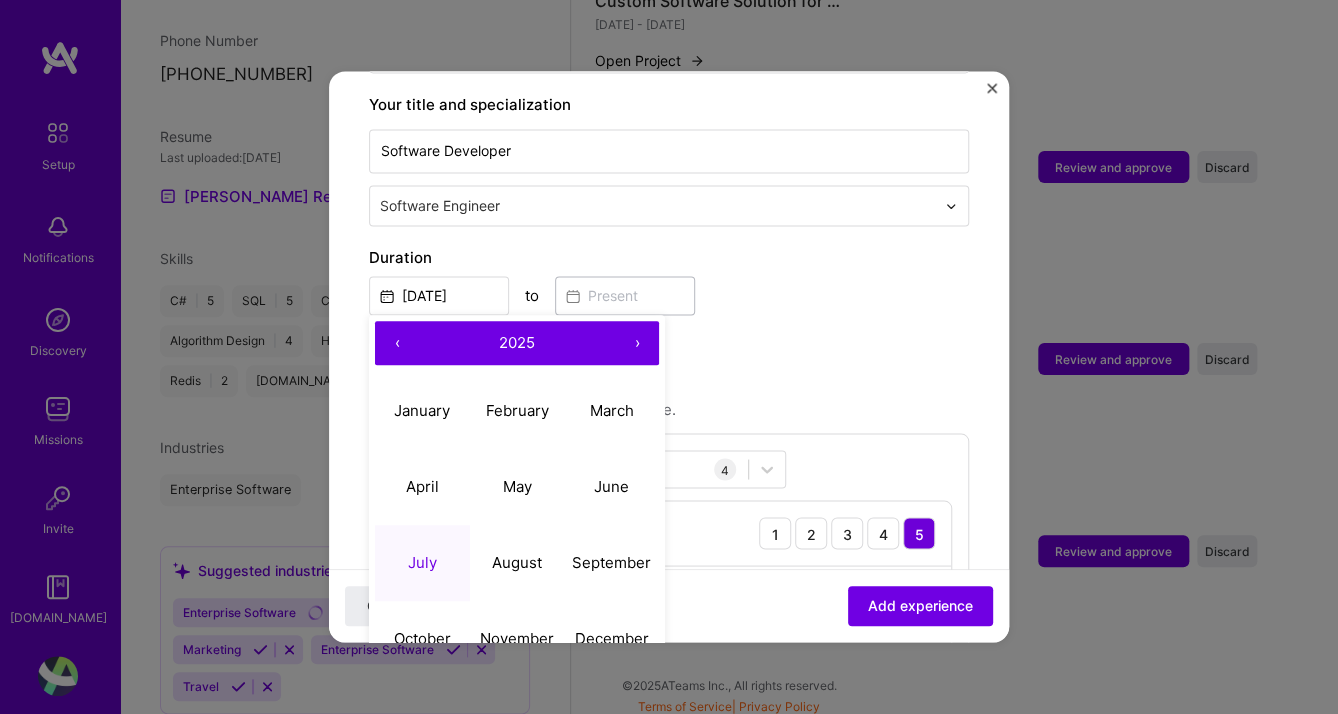 click on "‹" at bounding box center (397, 343) 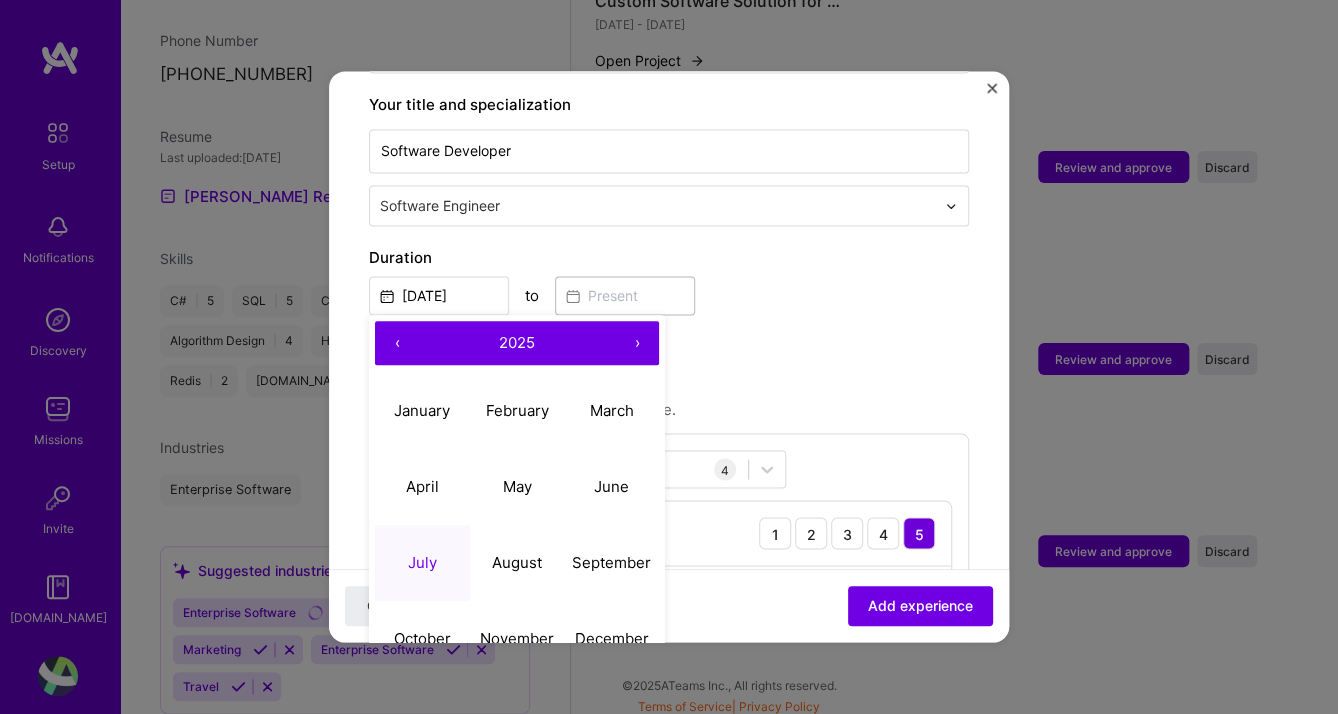 click on "‹" at bounding box center [397, 343] 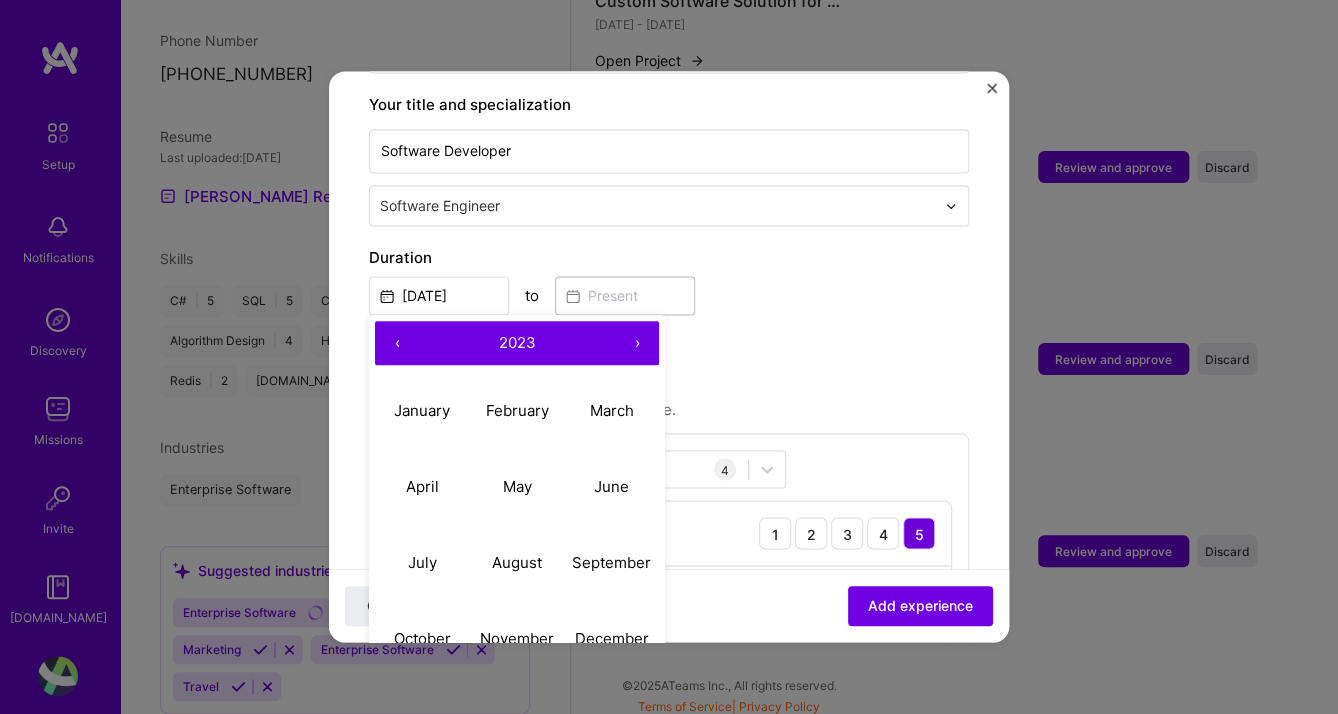click on "‹" at bounding box center [397, 343] 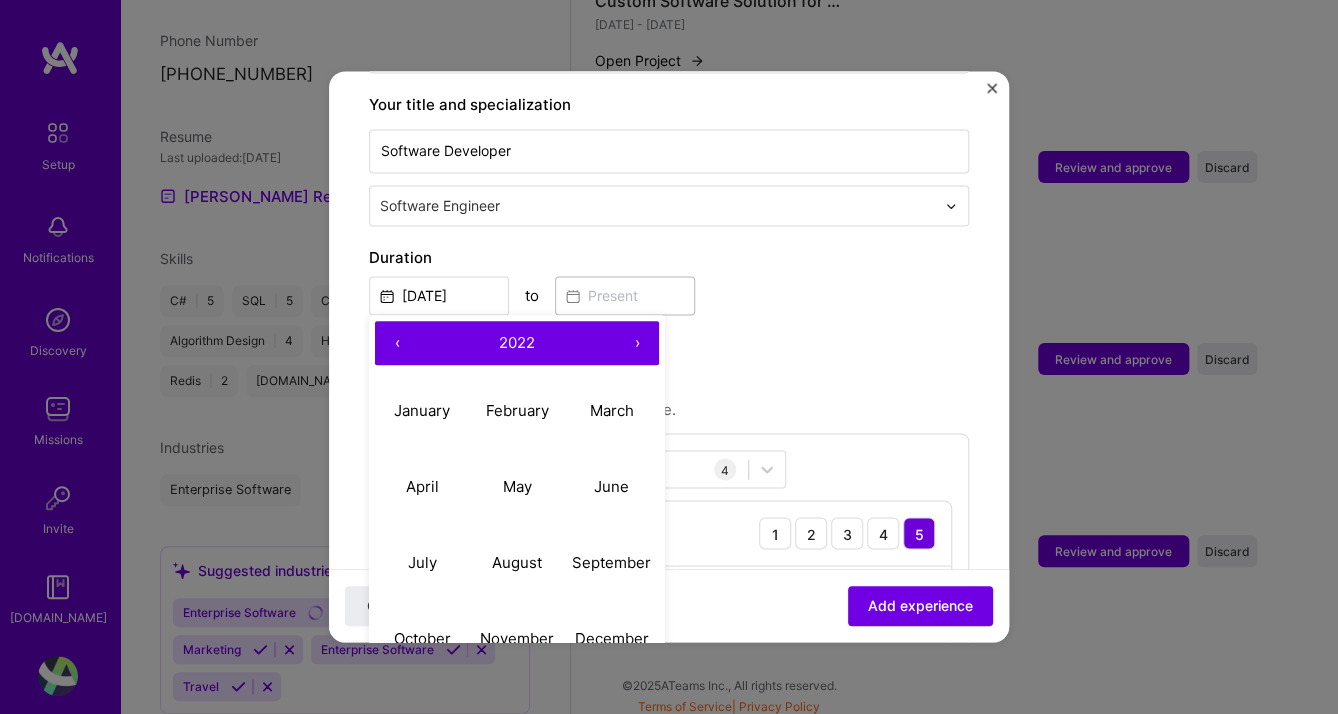 click on "‹" at bounding box center (397, 343) 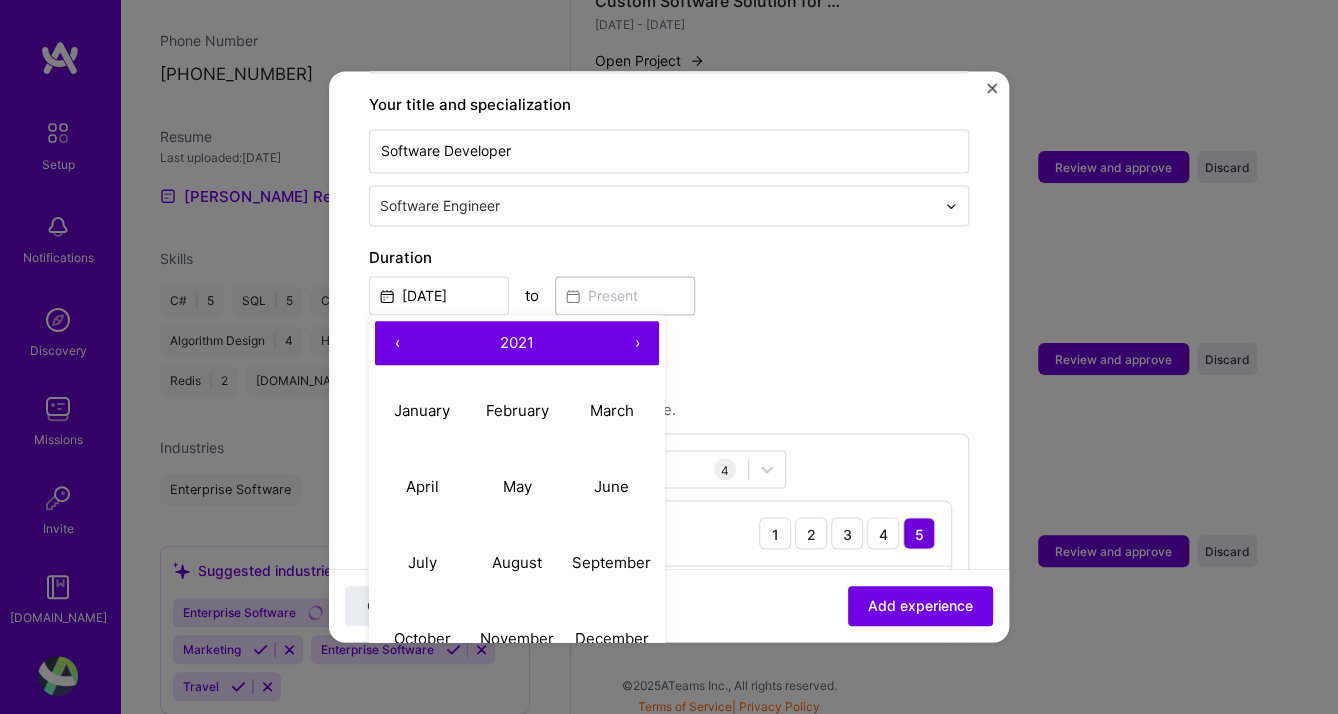 click on "‹" at bounding box center [397, 343] 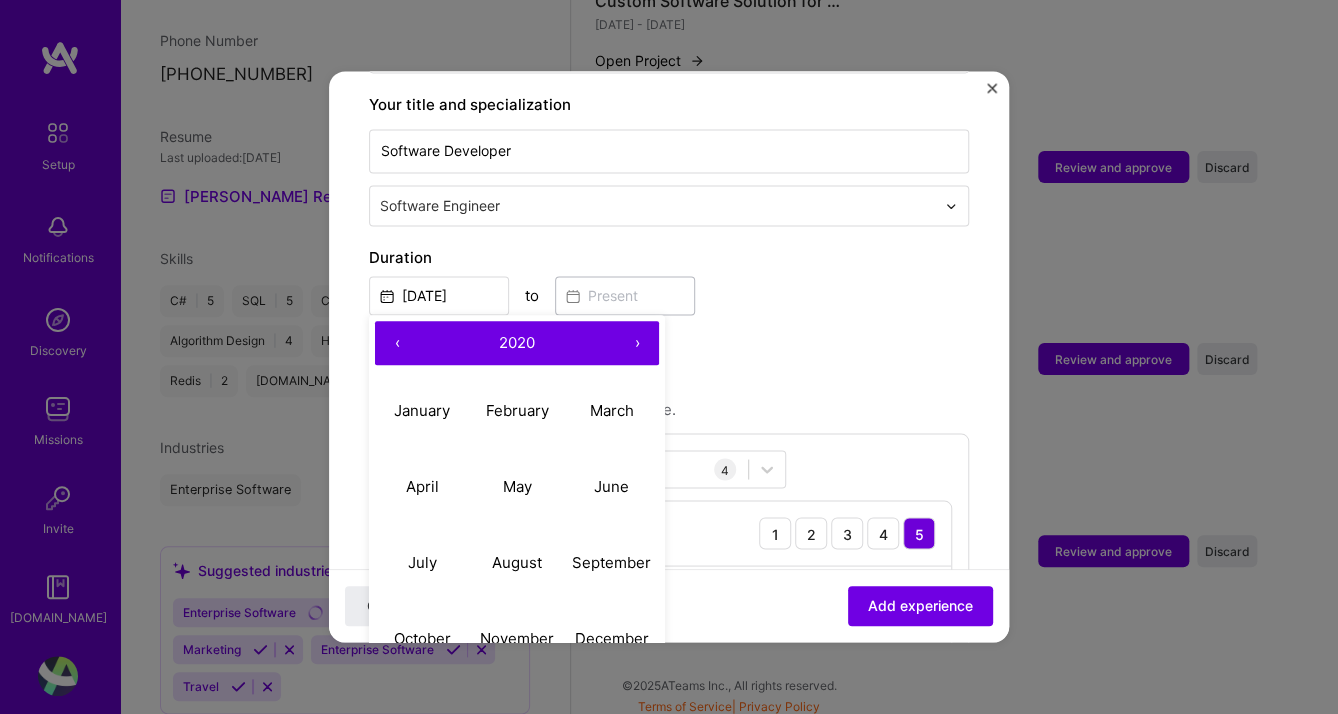 click on "‹" at bounding box center (397, 343) 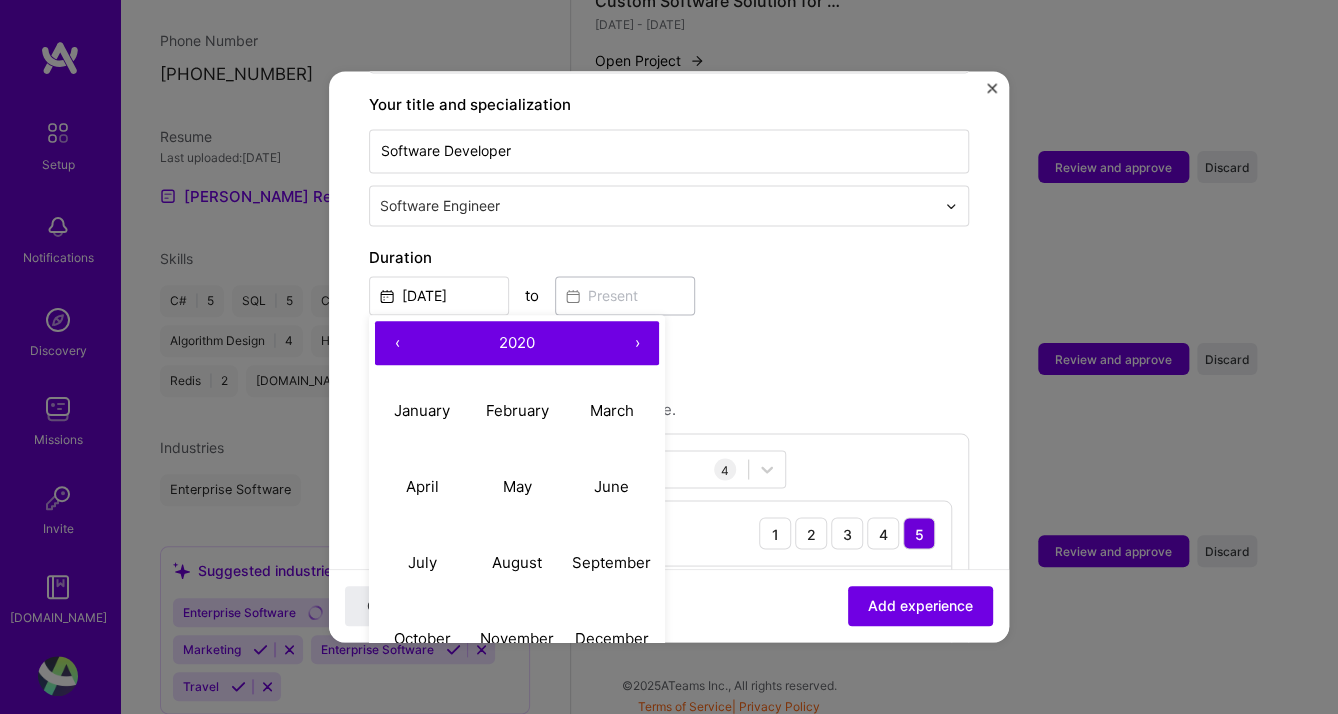 click on "‹" at bounding box center [397, 343] 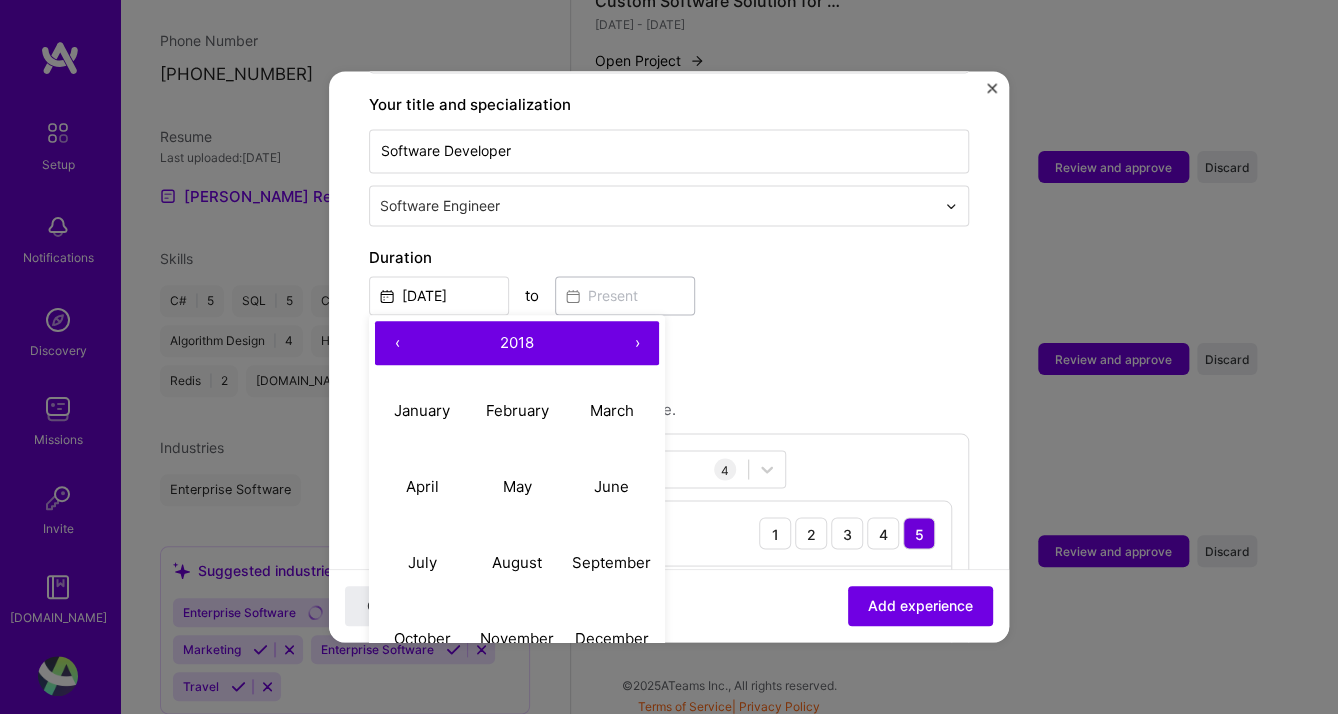 click on "‹" at bounding box center [397, 343] 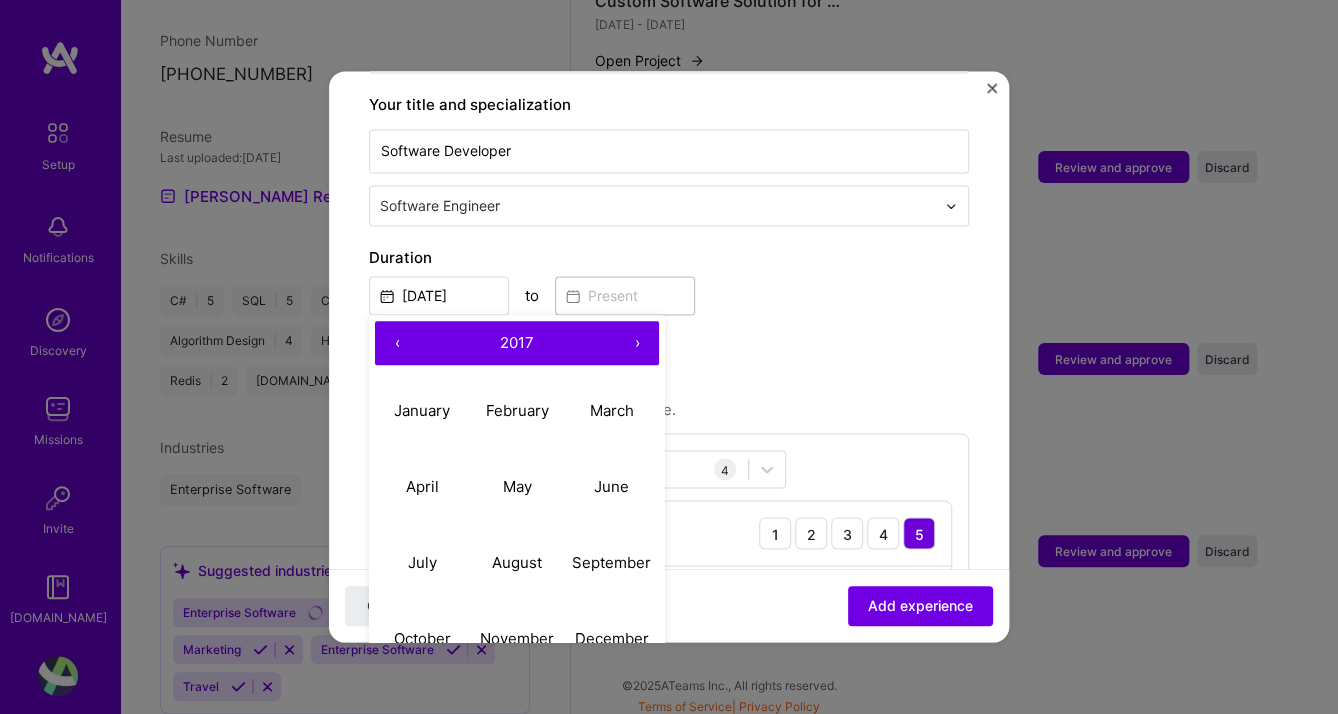 click on "‹" at bounding box center (397, 343) 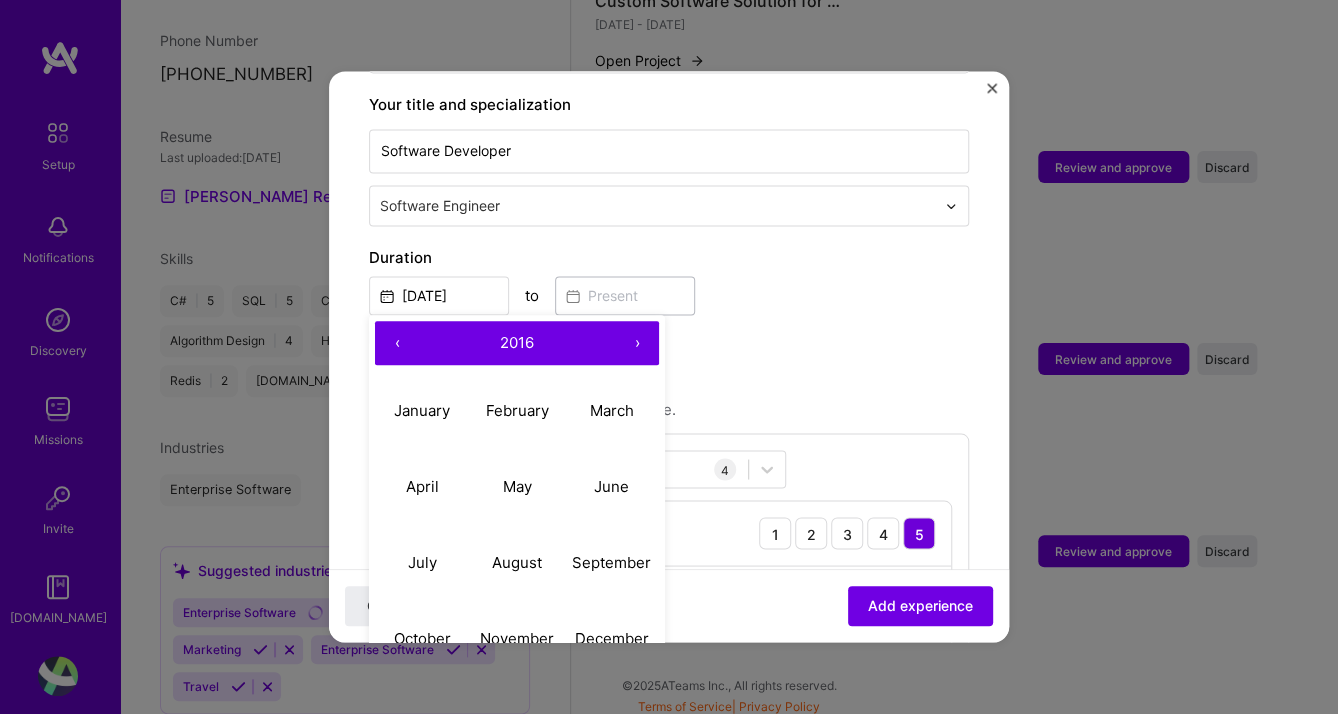 click on "‹" at bounding box center (397, 343) 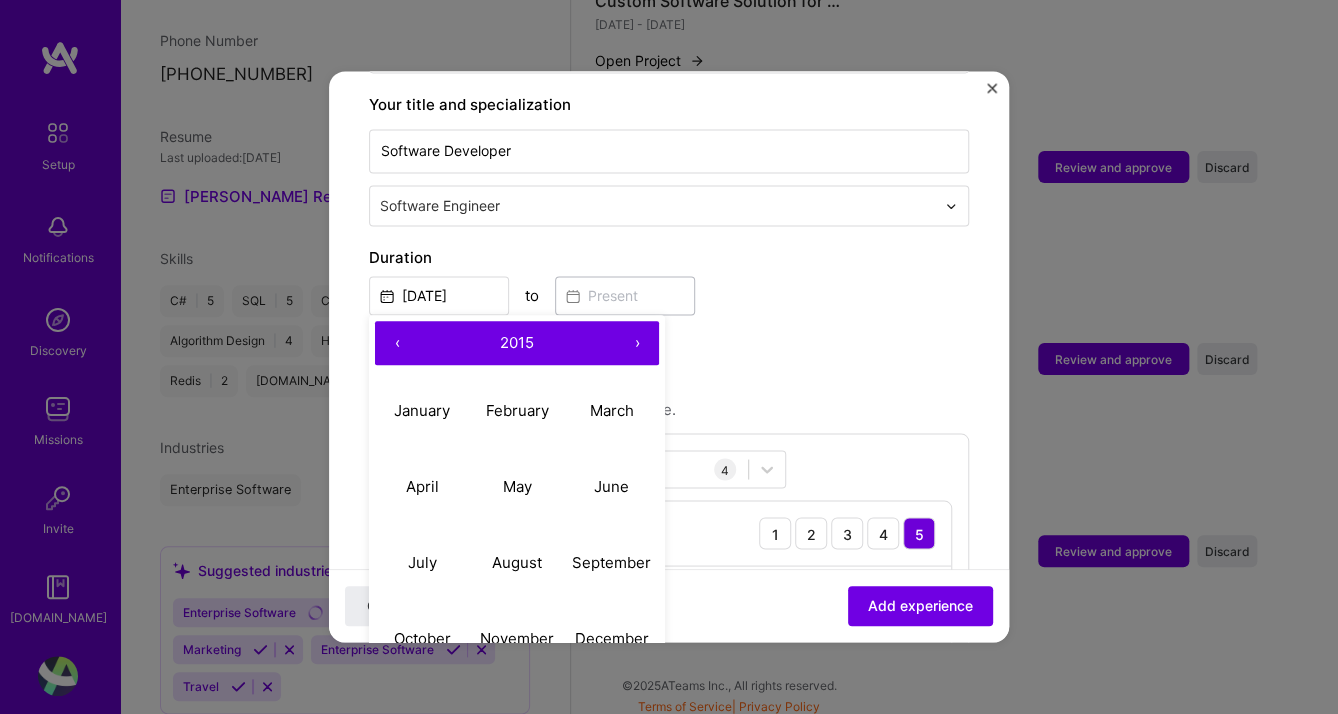 click on "‹" at bounding box center [397, 343] 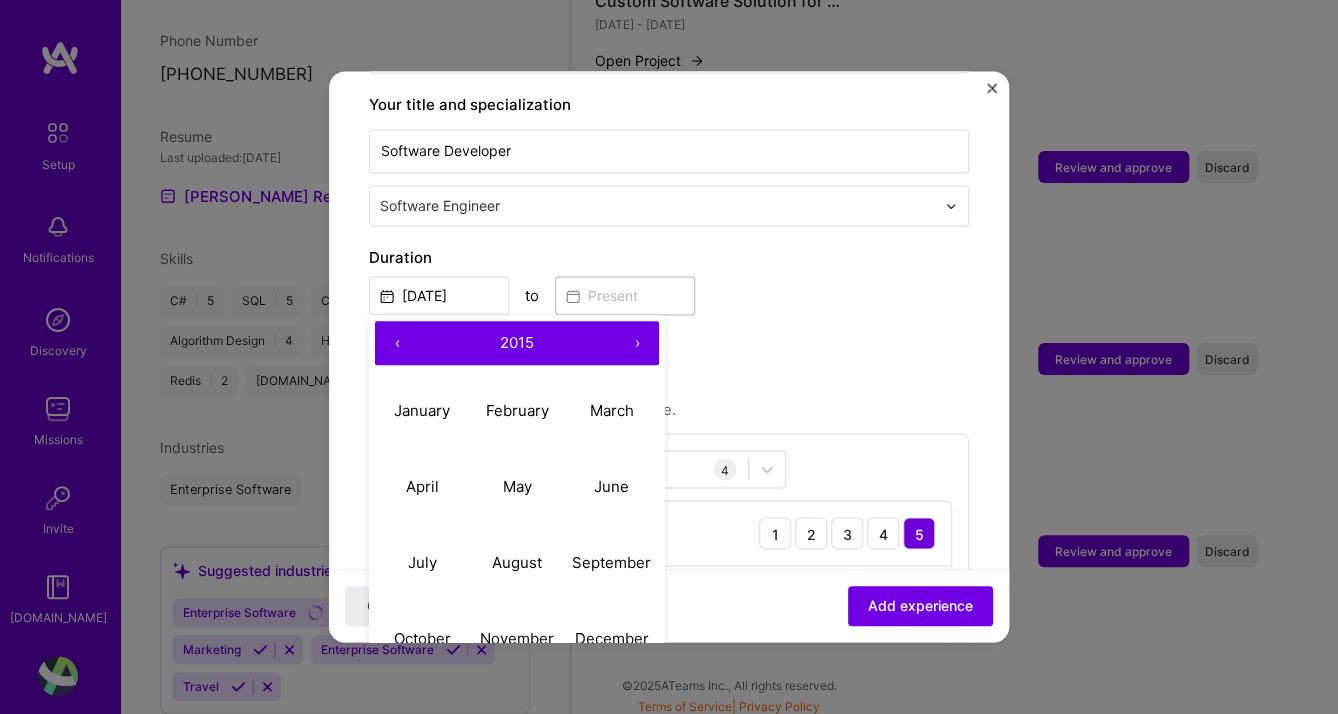 click on "‹" at bounding box center (397, 343) 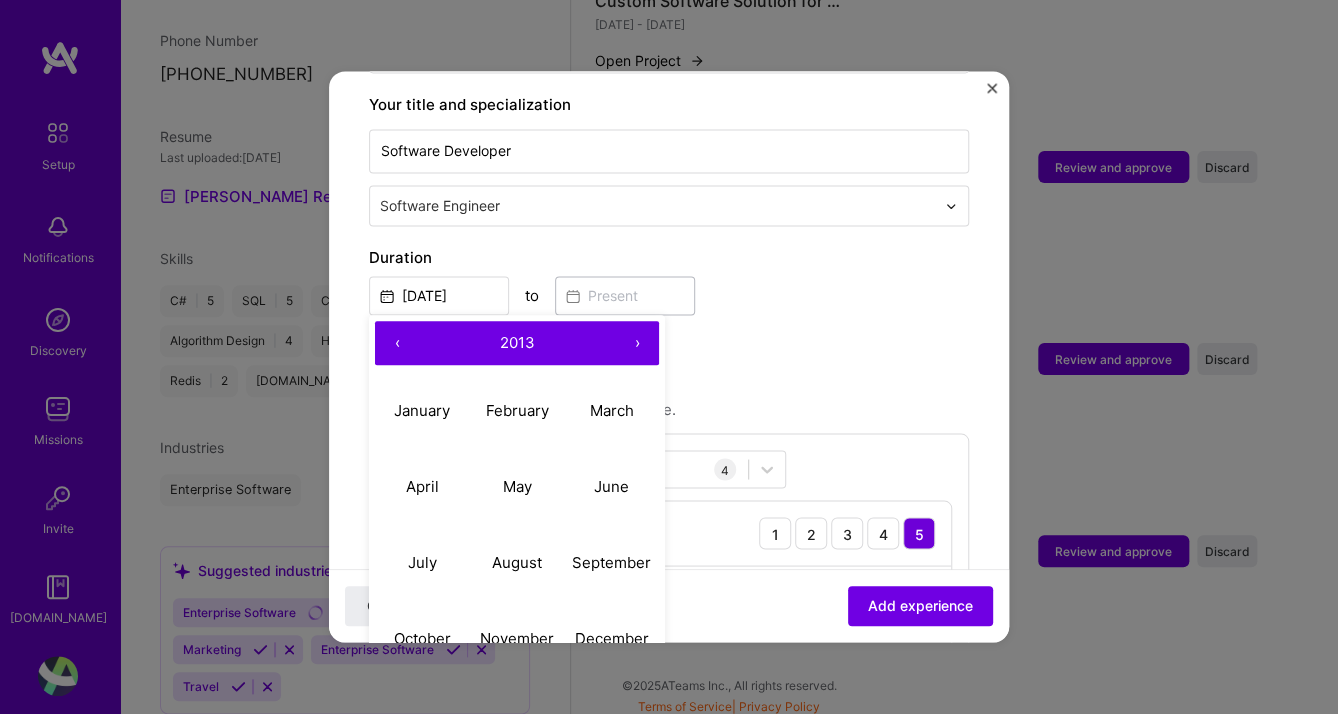 click on "‹" at bounding box center (397, 343) 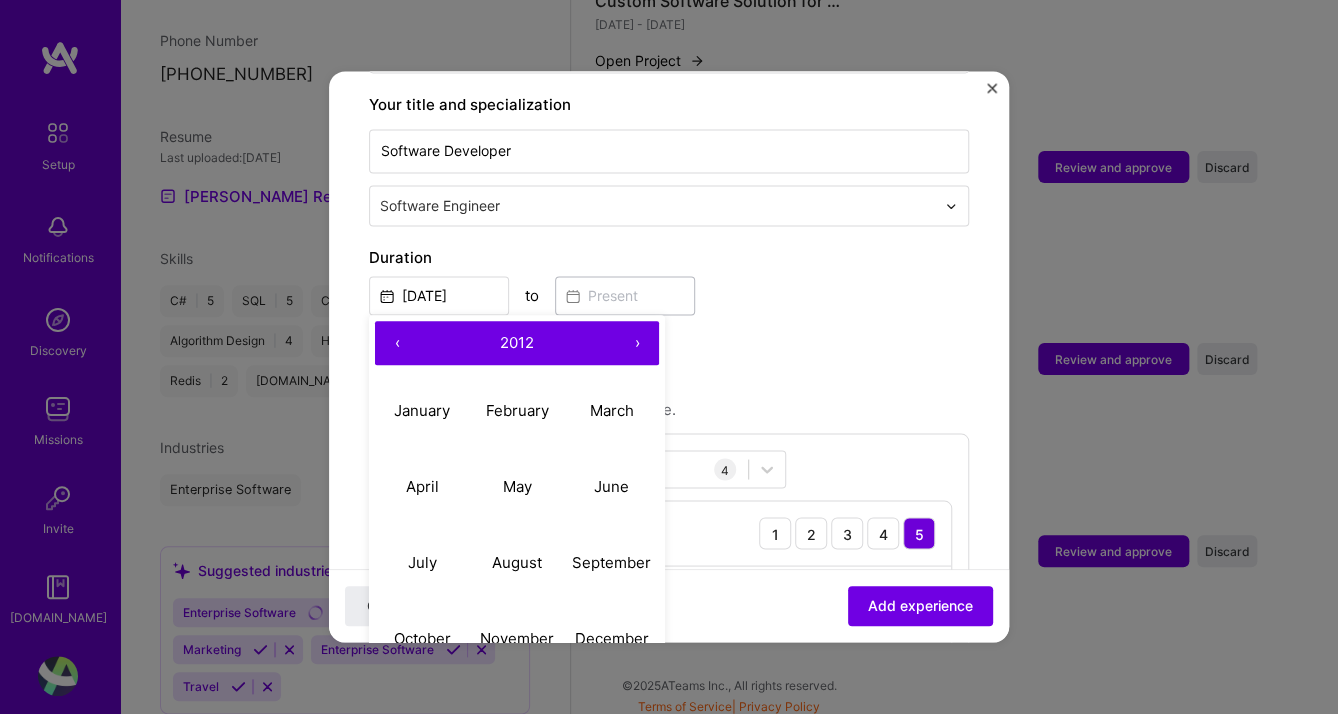 click on "‹" at bounding box center (397, 343) 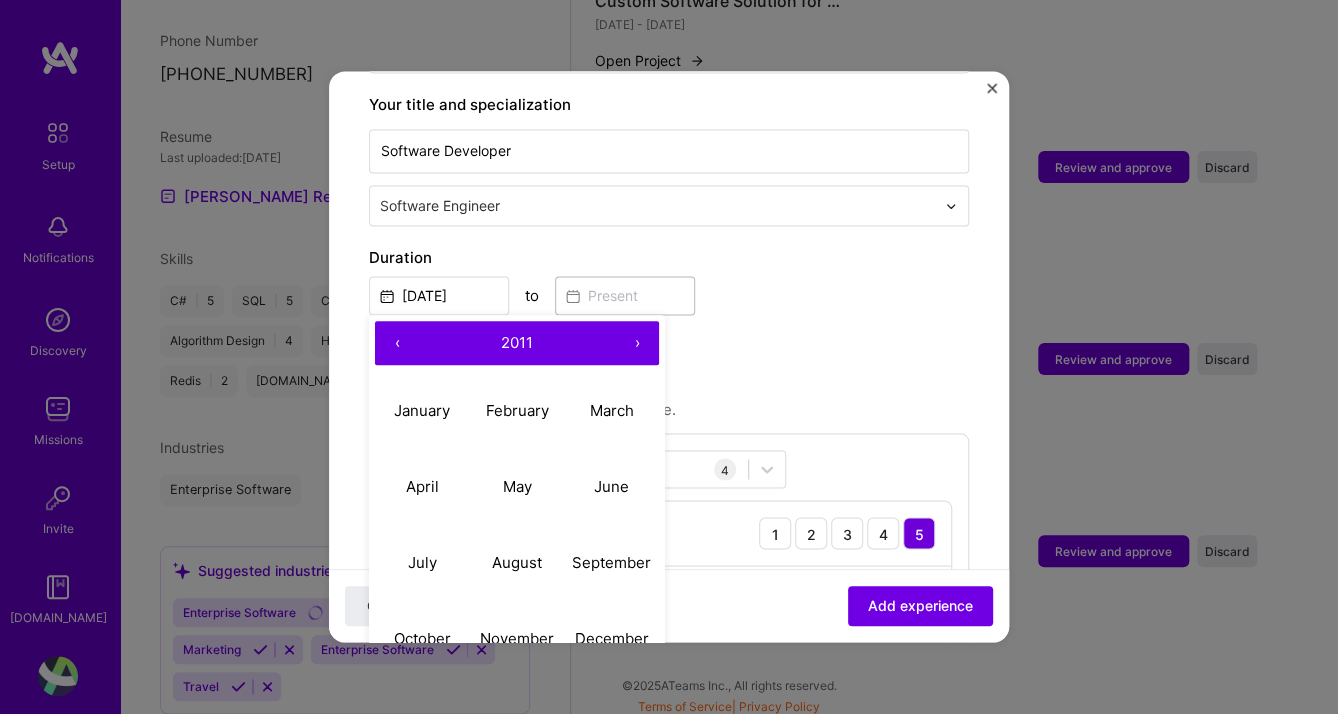 click on "‹" at bounding box center [397, 343] 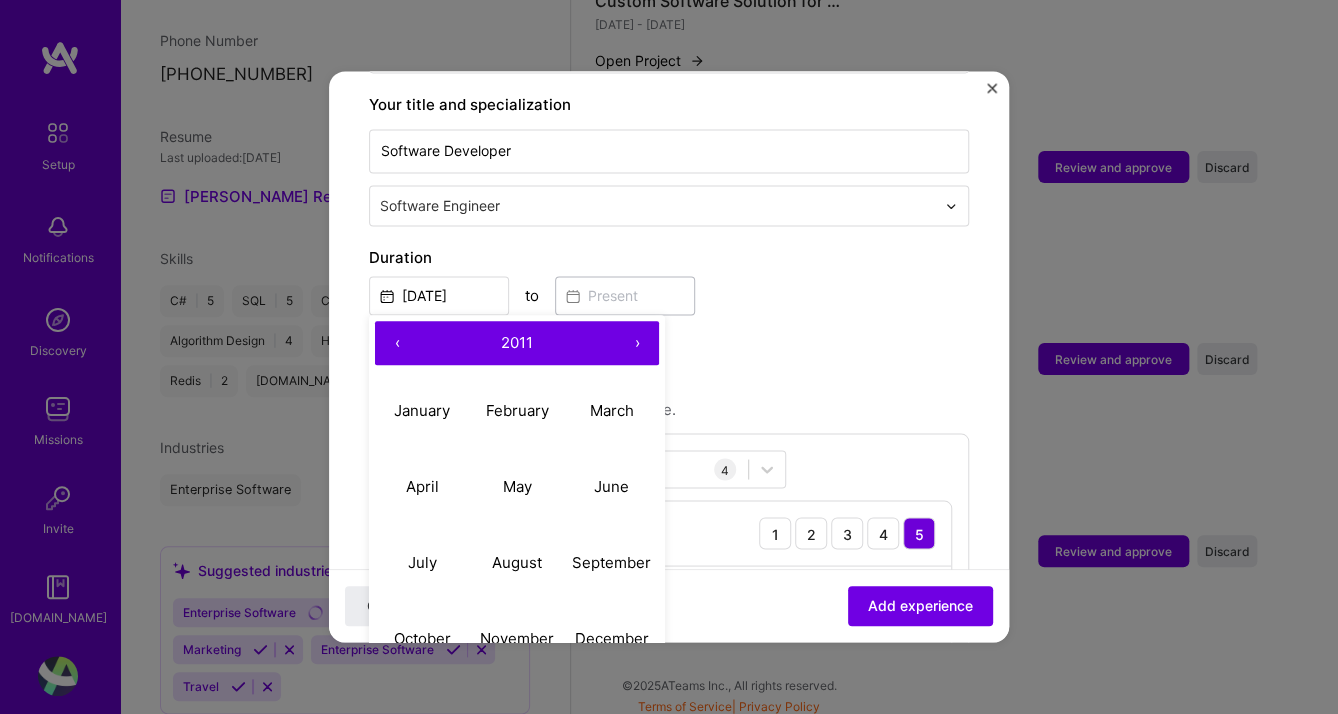 click on "‹" at bounding box center [397, 343] 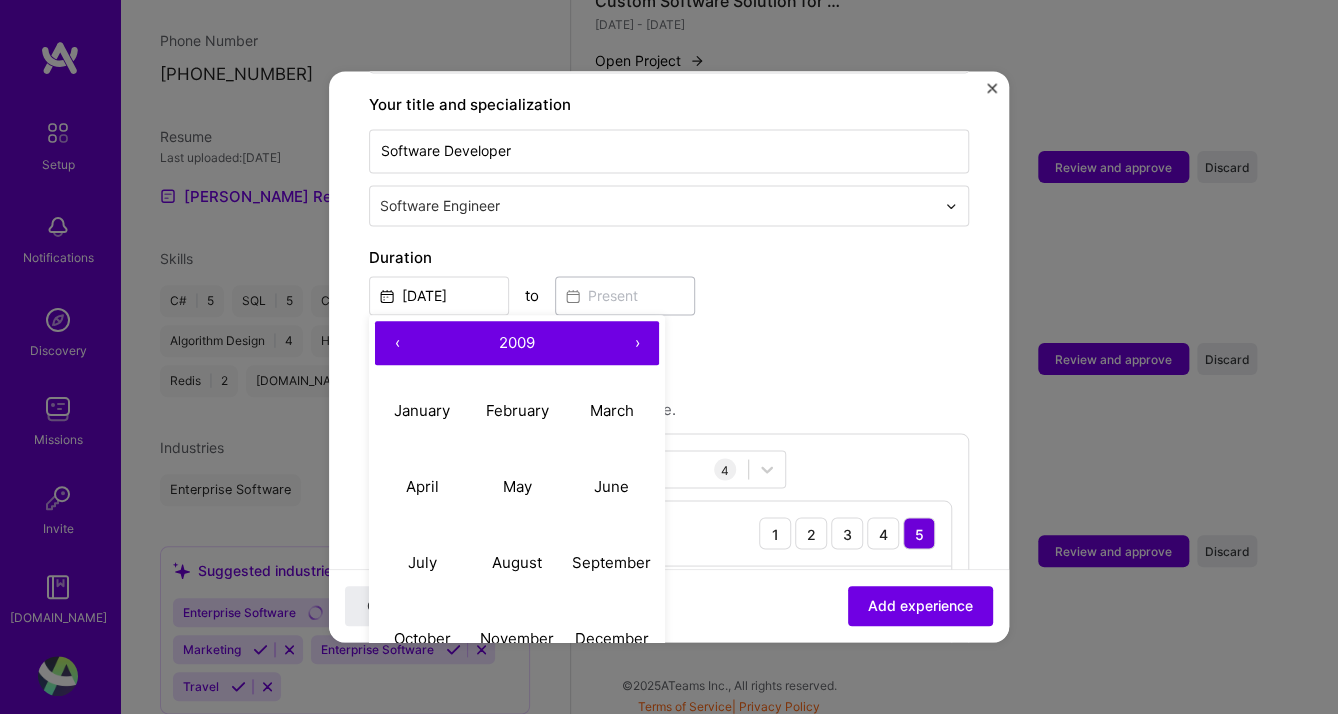 click on "‹" at bounding box center [397, 343] 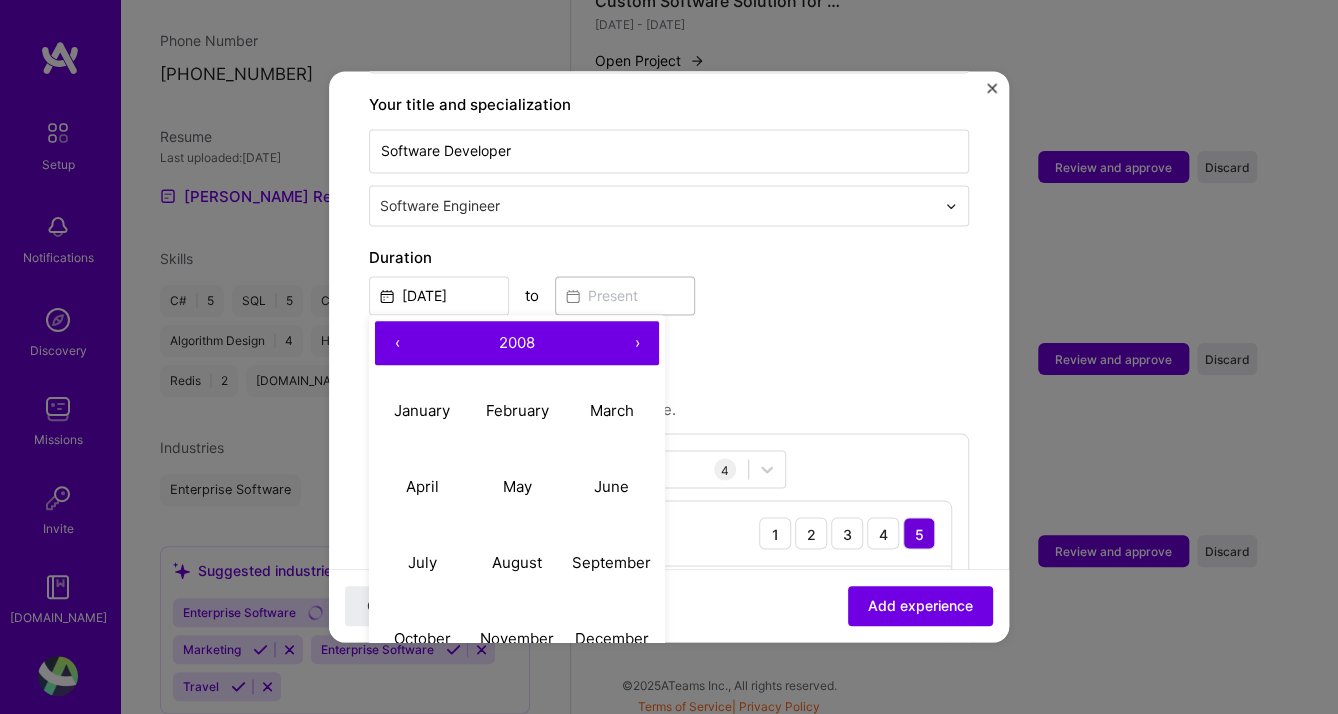 click on "‹" at bounding box center [397, 343] 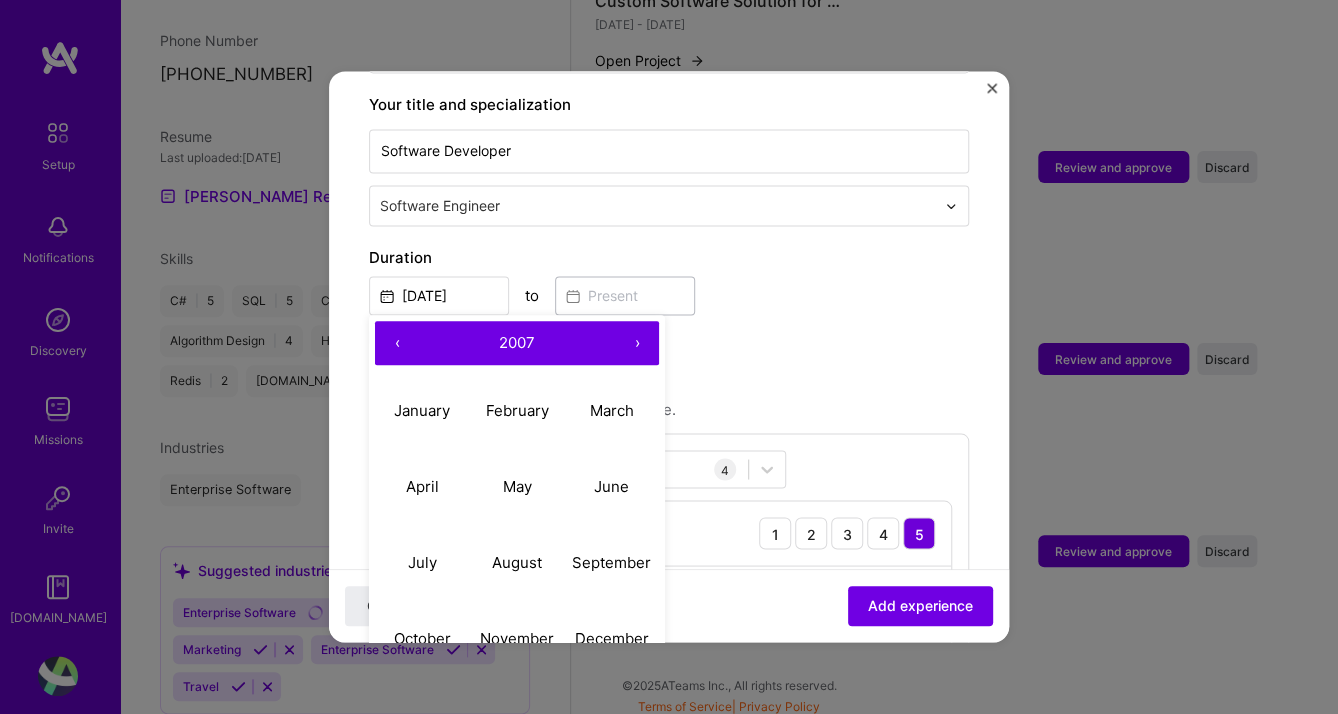 click on "‹" at bounding box center [397, 343] 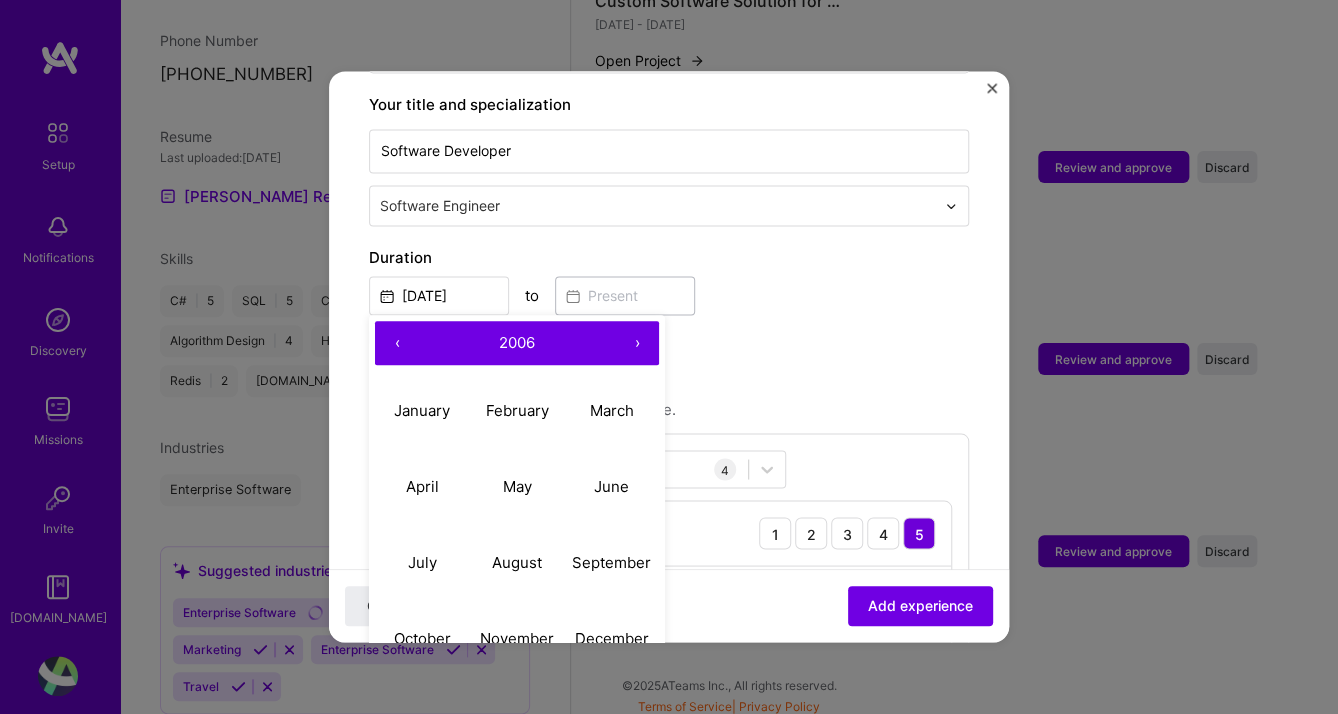 click on "‹" at bounding box center (397, 343) 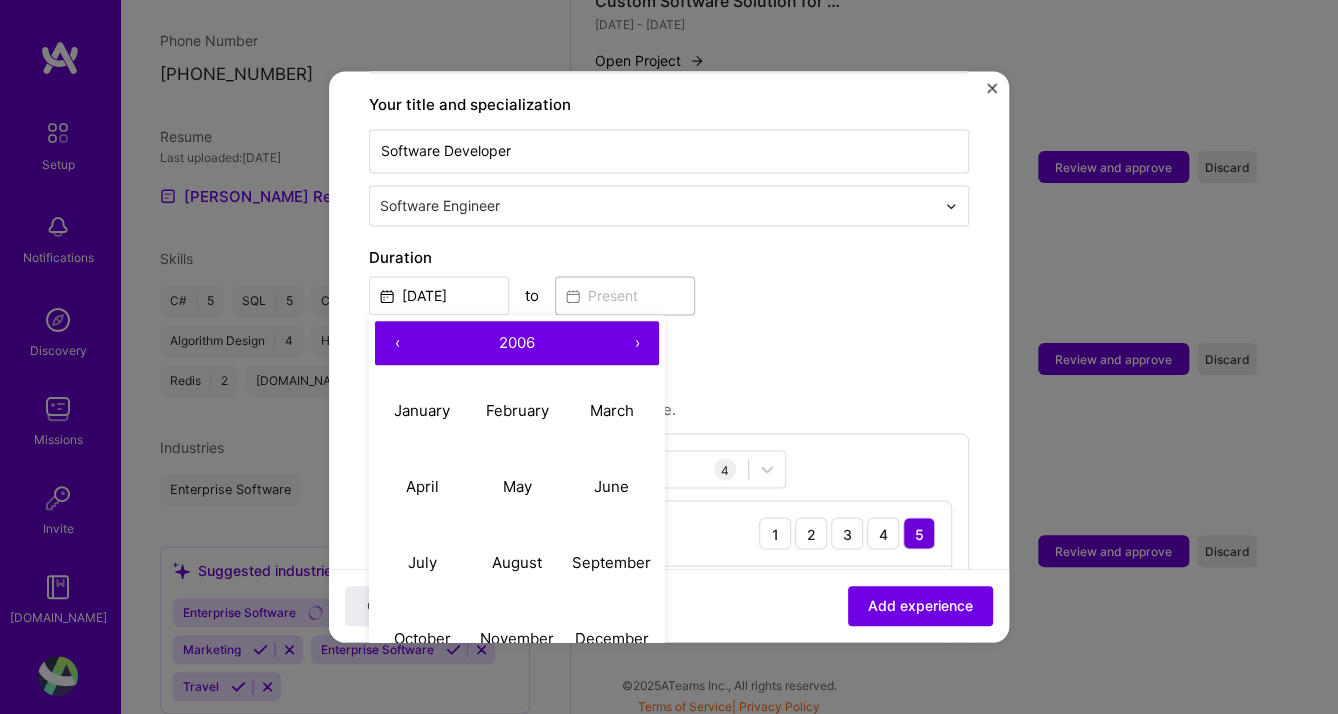click on "‹" at bounding box center [397, 343] 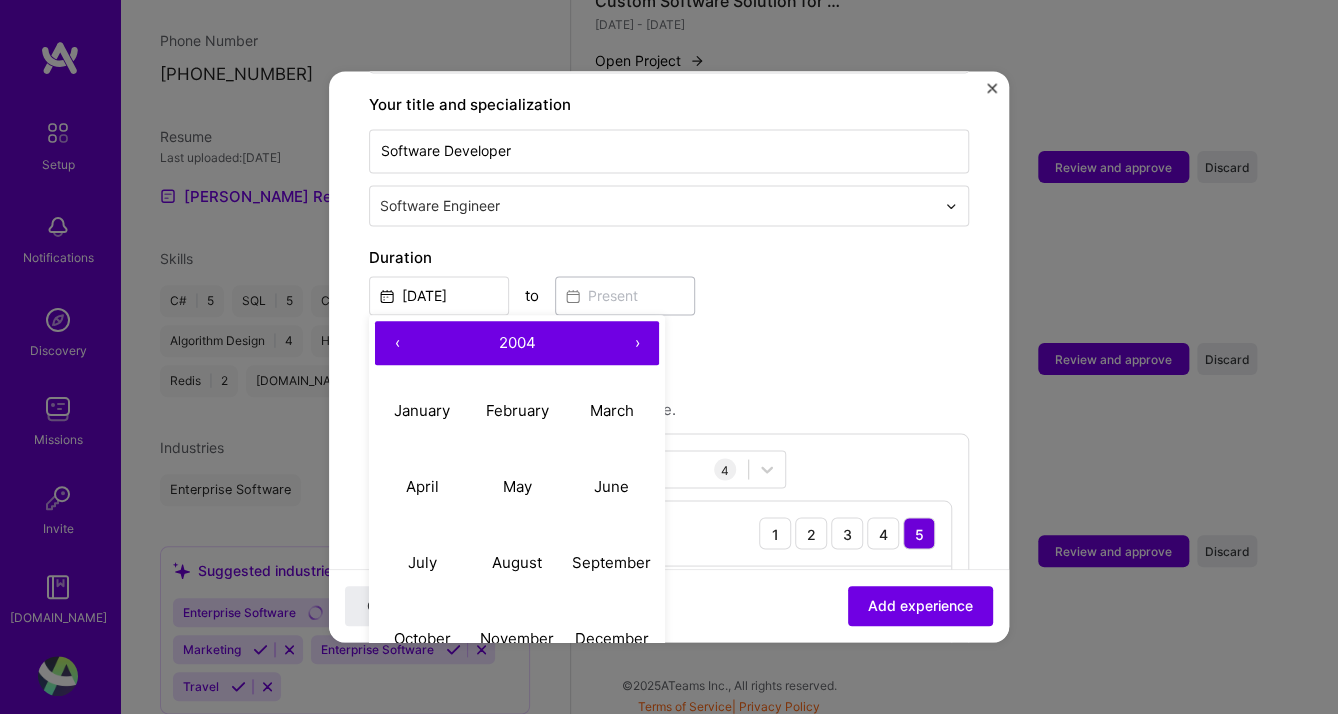 click on "‹" at bounding box center (397, 343) 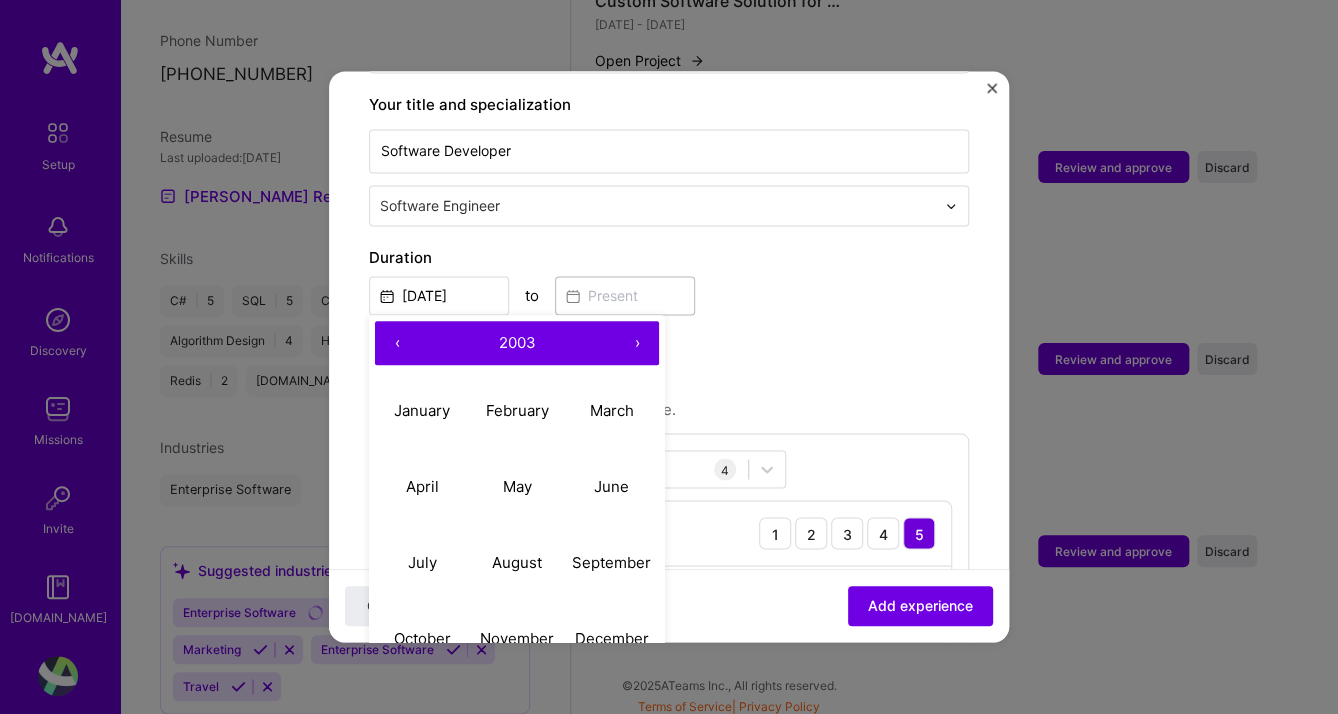 click on "‹" at bounding box center [397, 343] 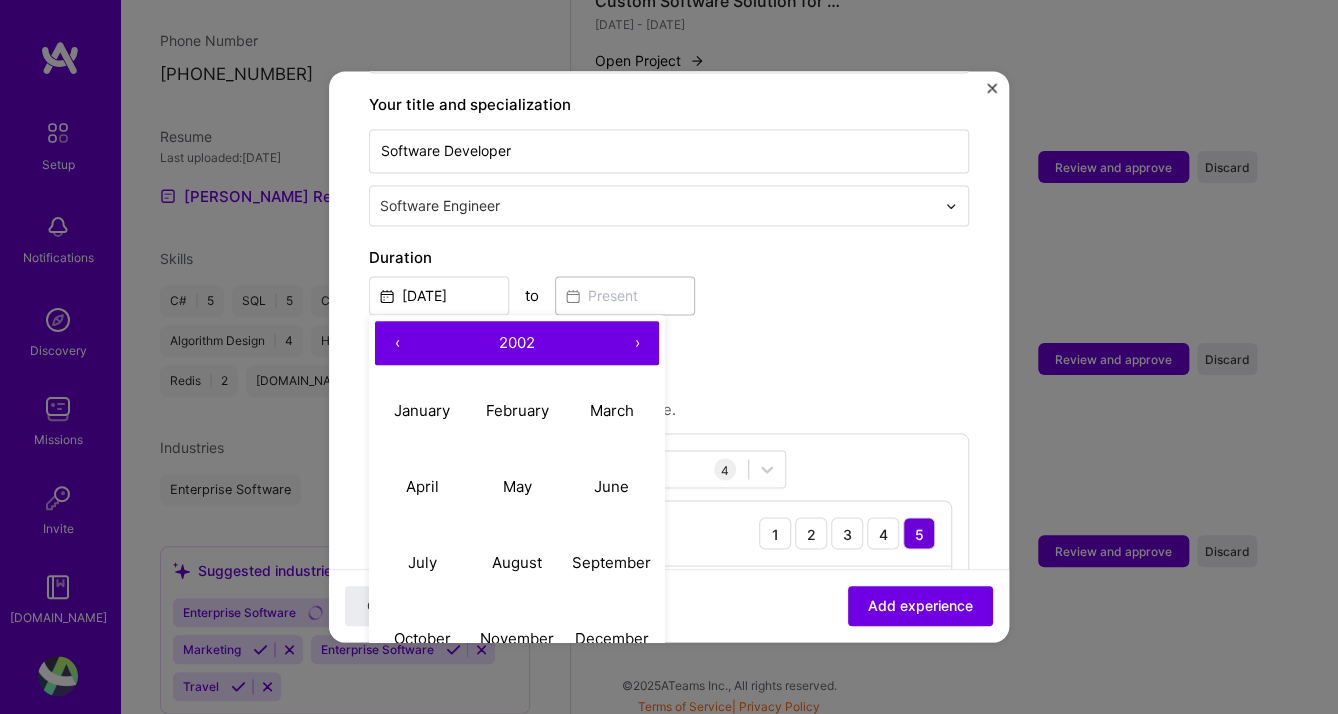 click on "‹" at bounding box center [397, 343] 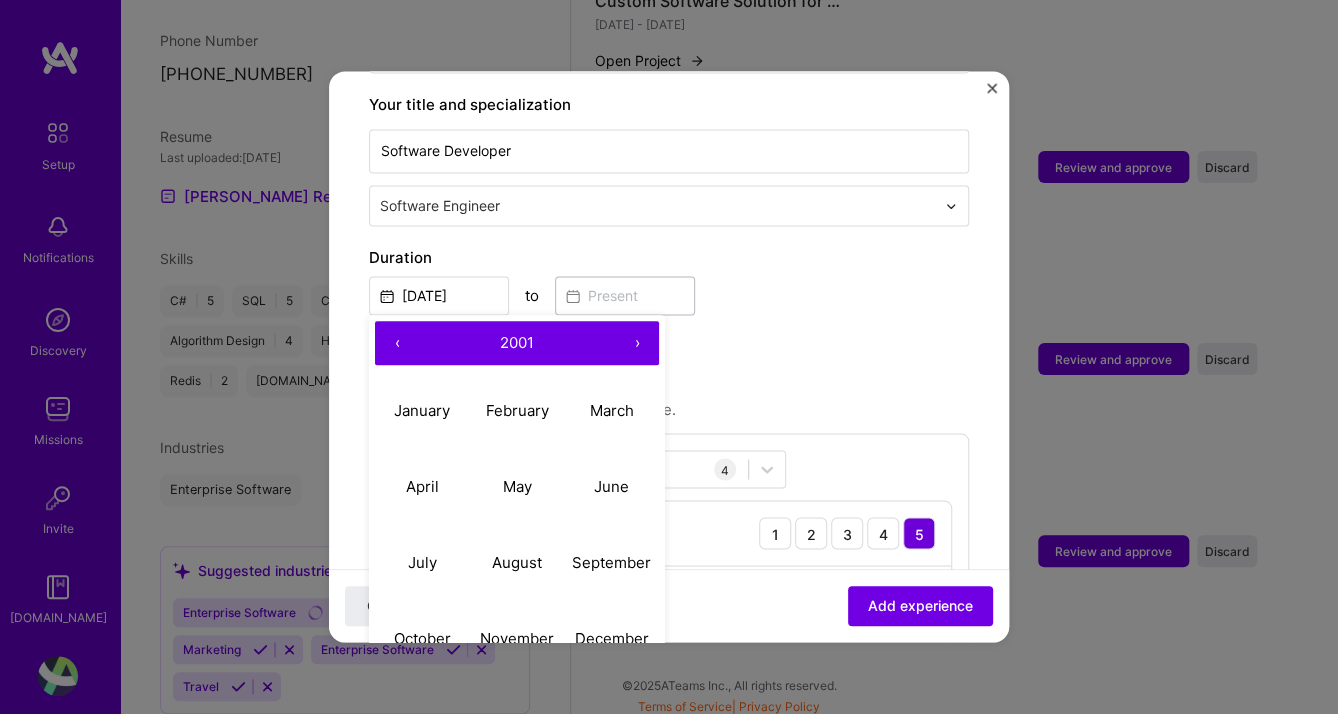 click on "‹" at bounding box center [397, 343] 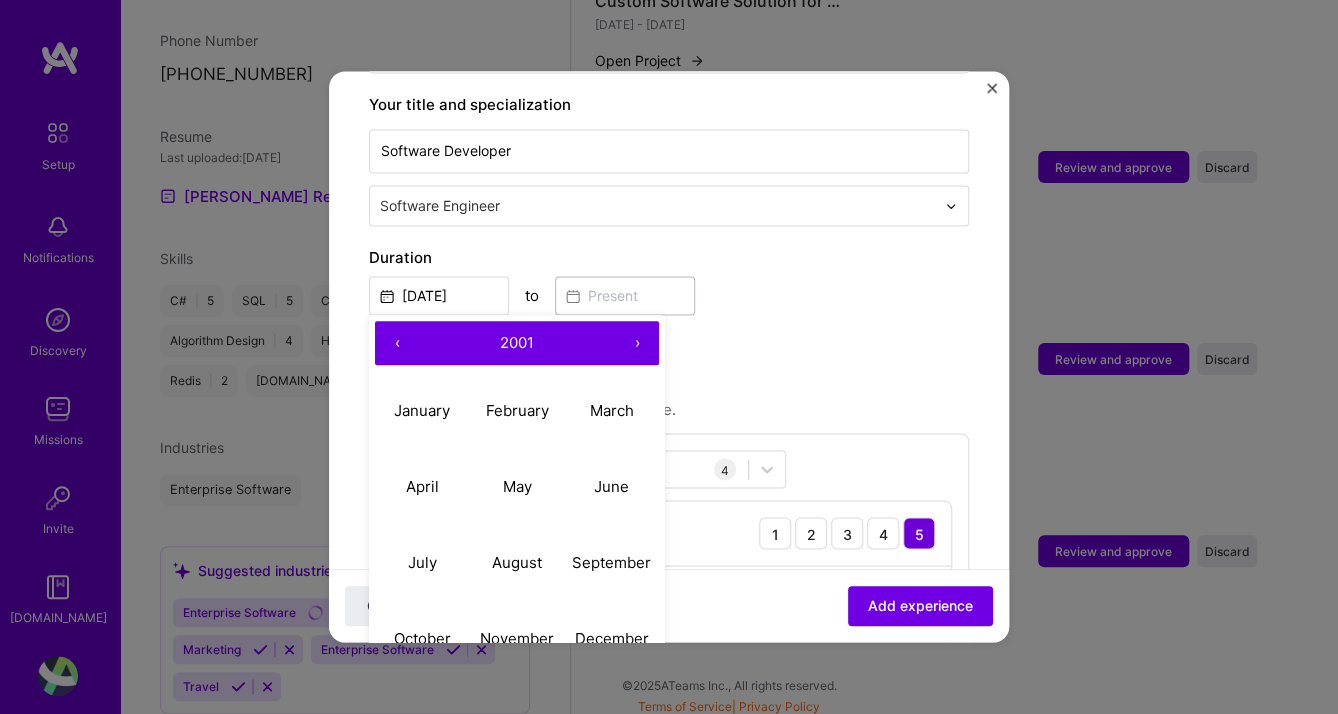 click on "‹" at bounding box center [397, 343] 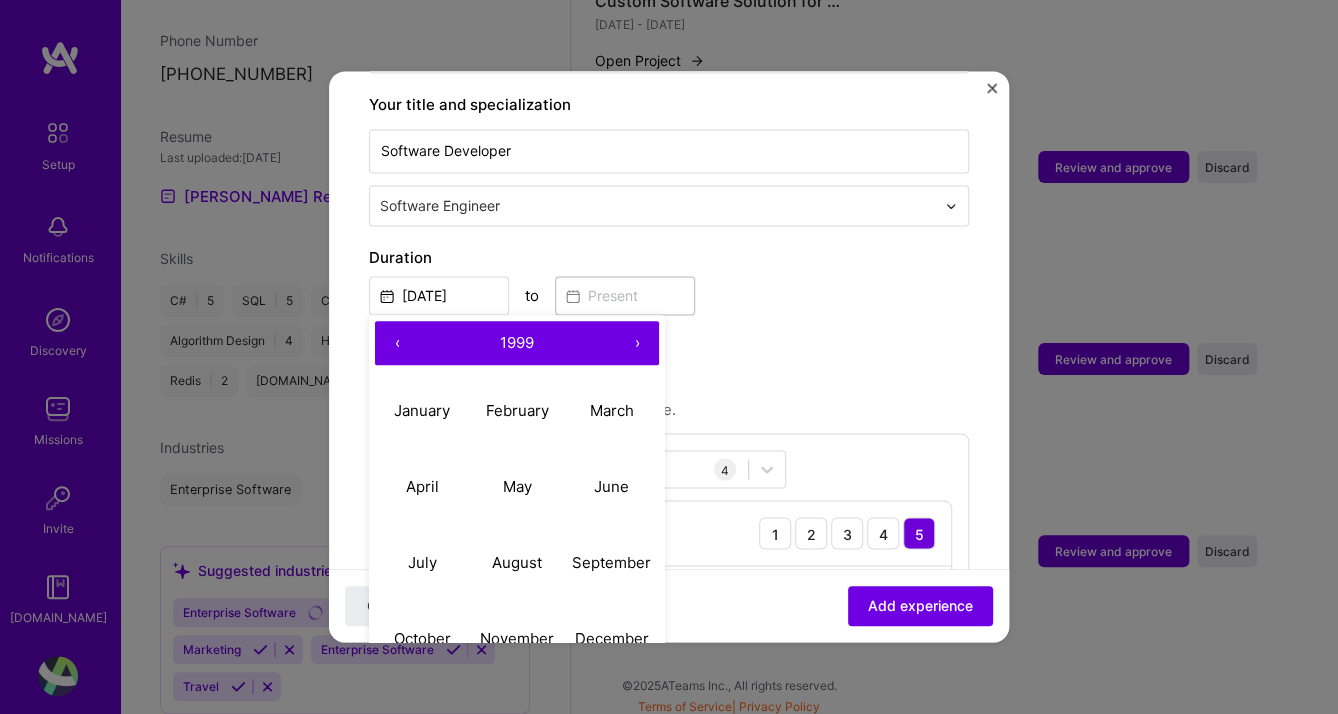 click on "‹" at bounding box center (397, 343) 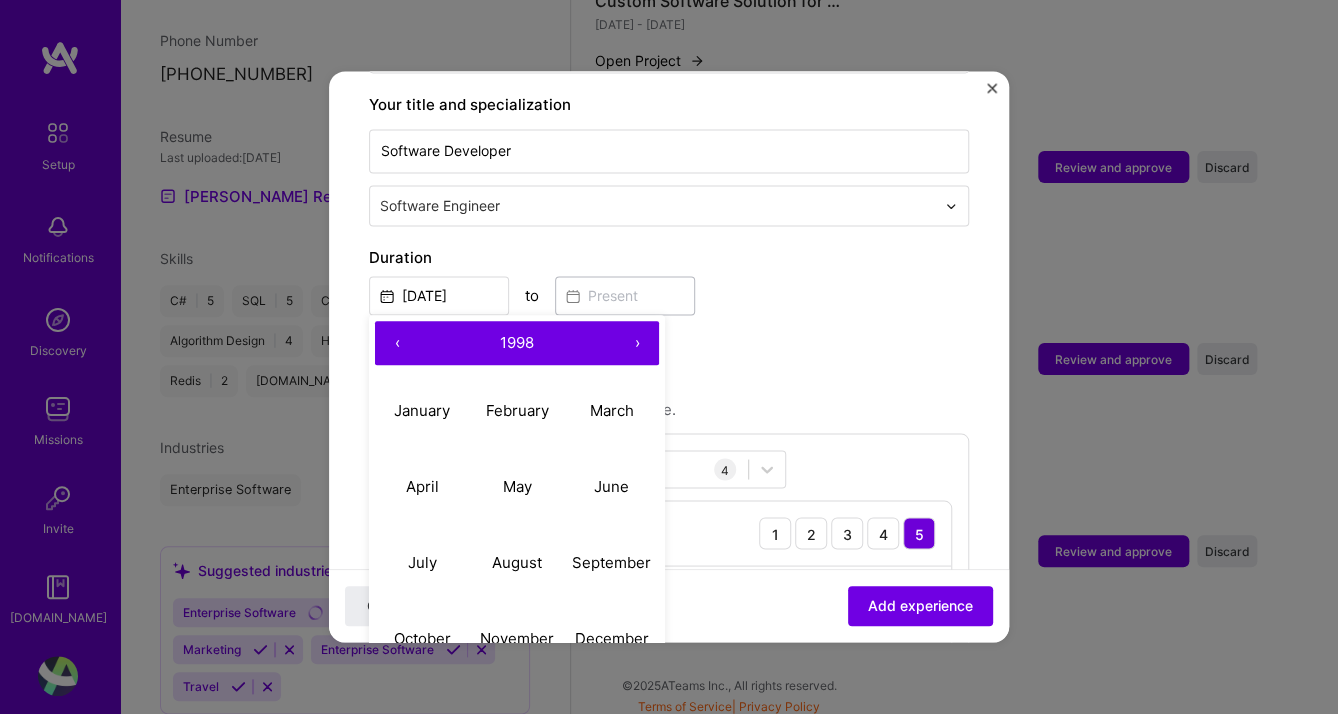 click on "‹" at bounding box center [397, 343] 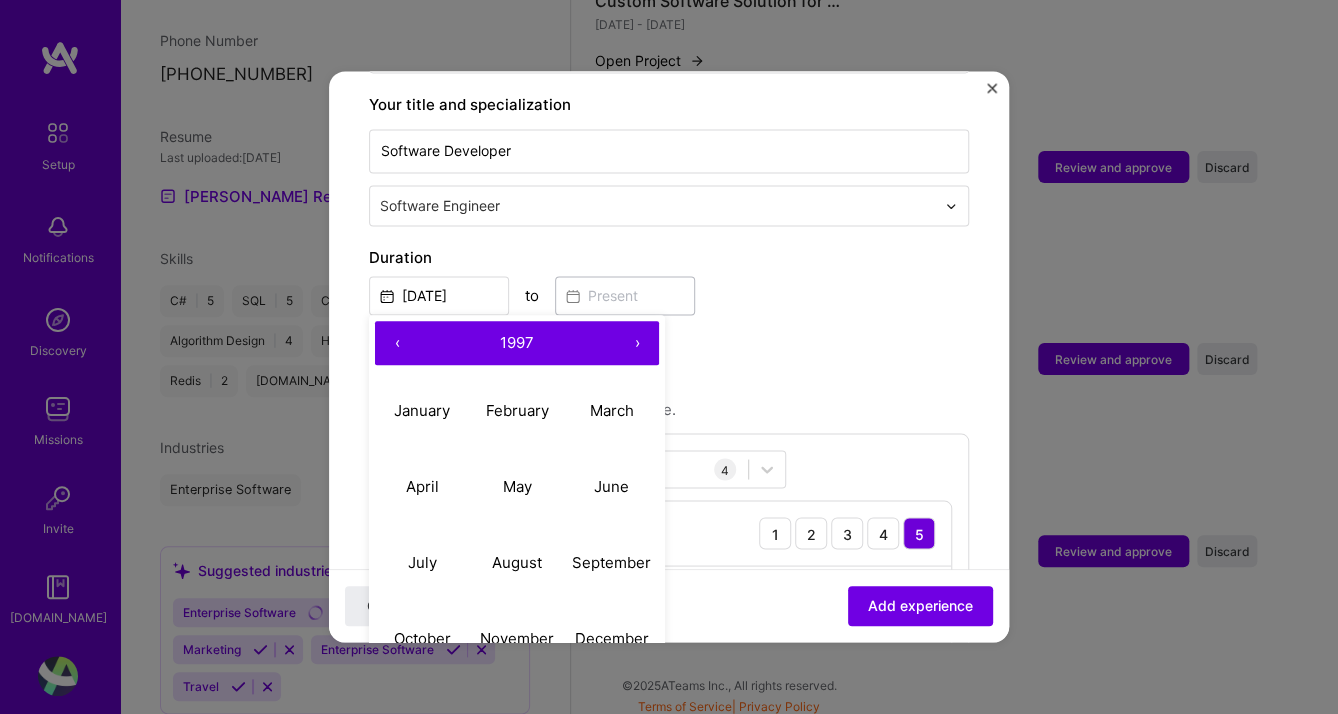 click on "›" at bounding box center (637, 343) 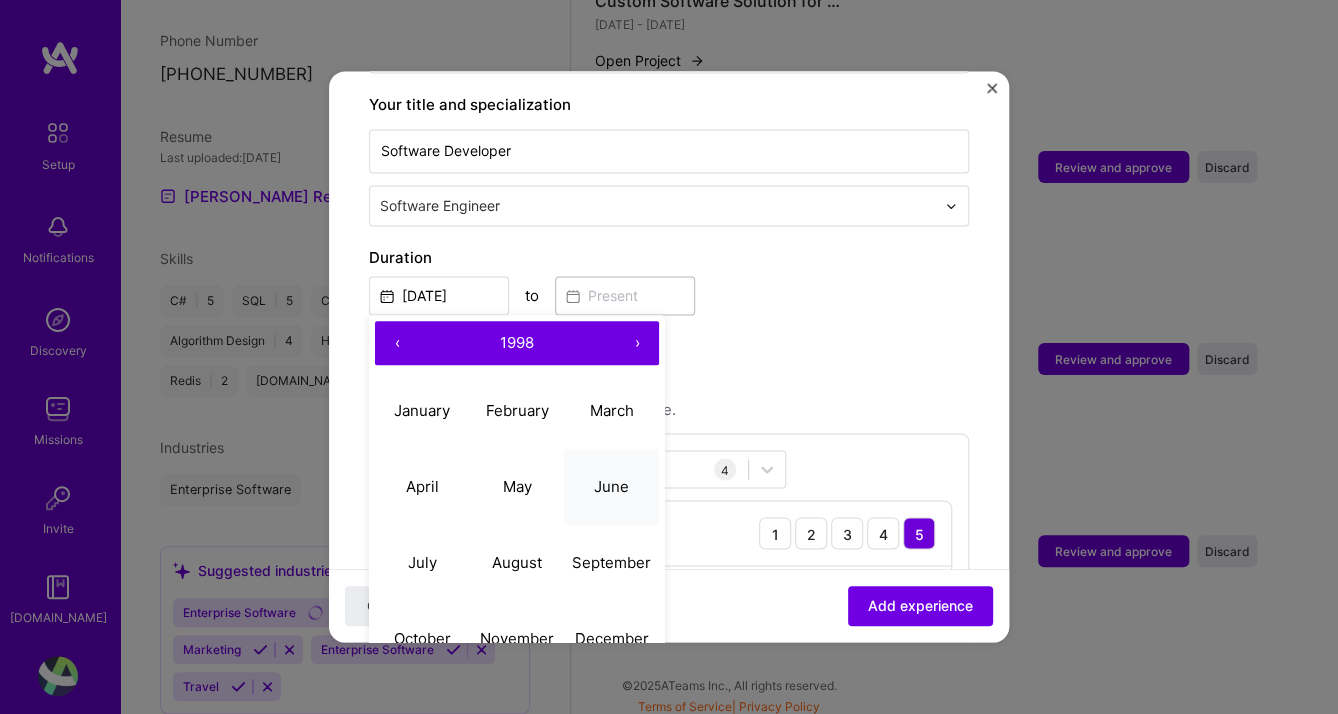 click on "June" at bounding box center (611, 486) 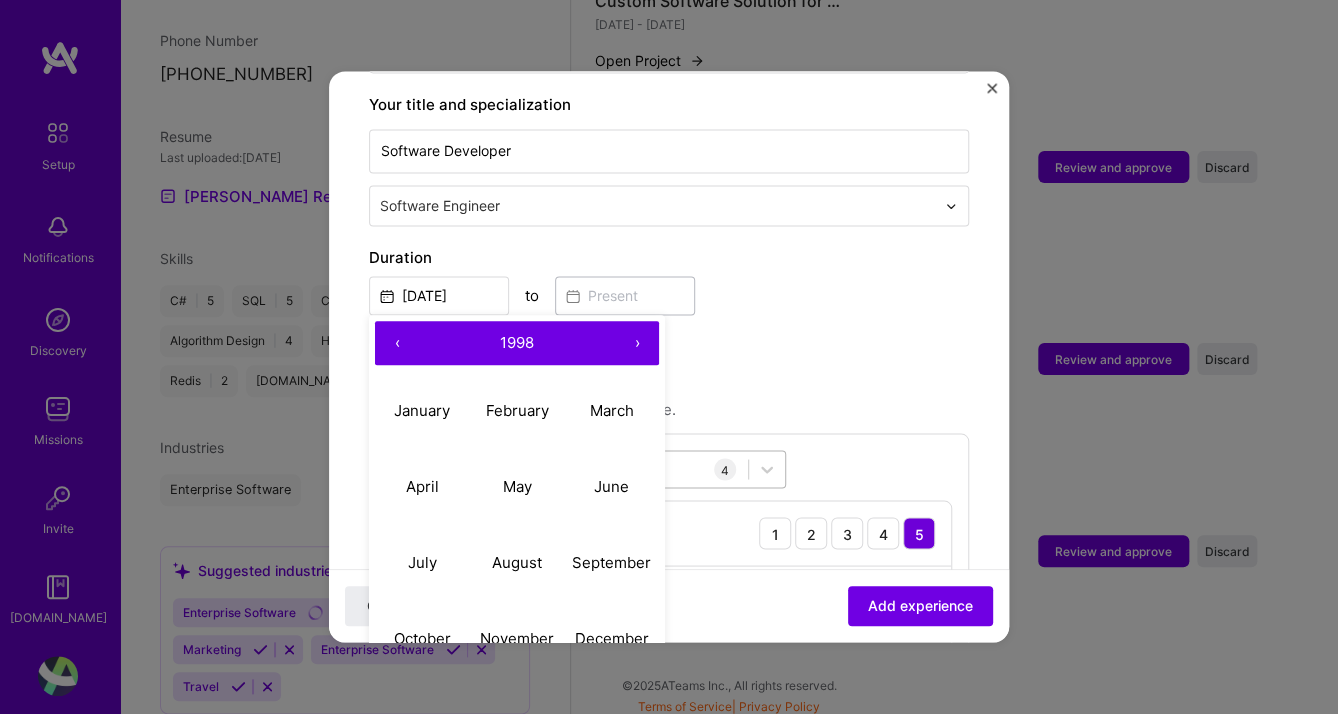type on "[DATE]" 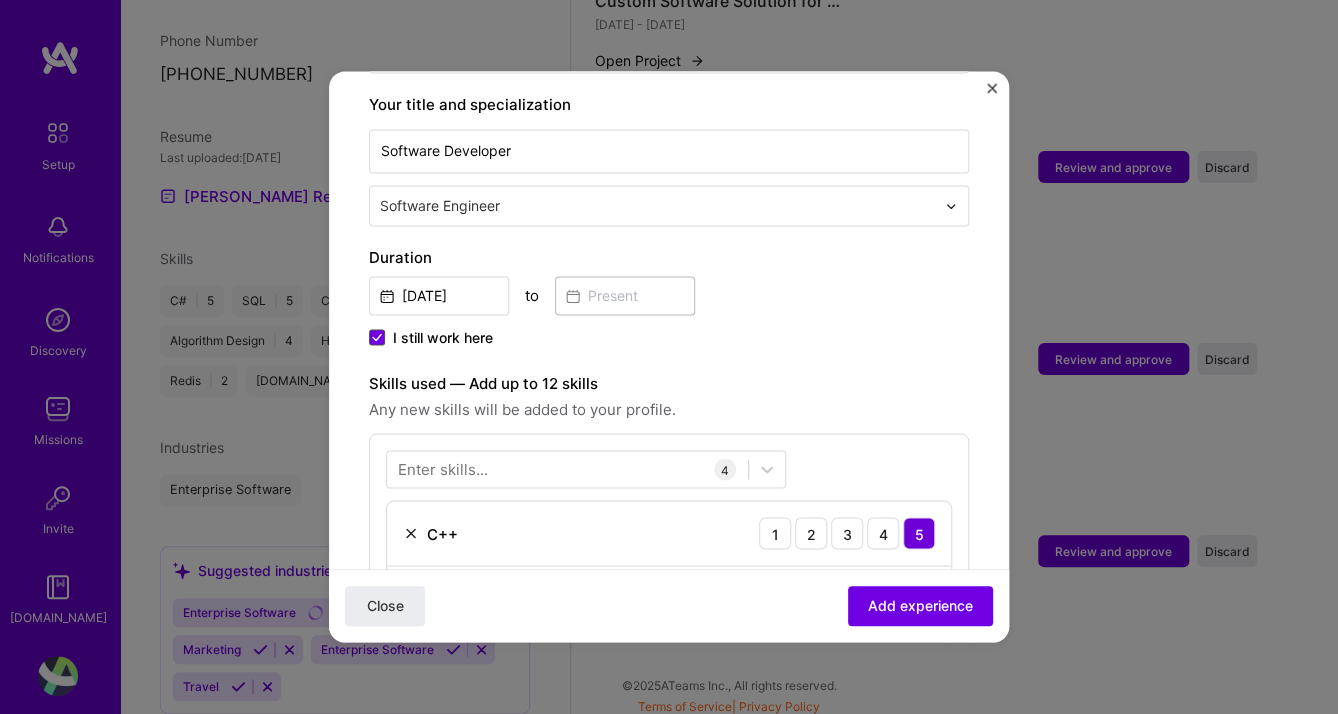 click 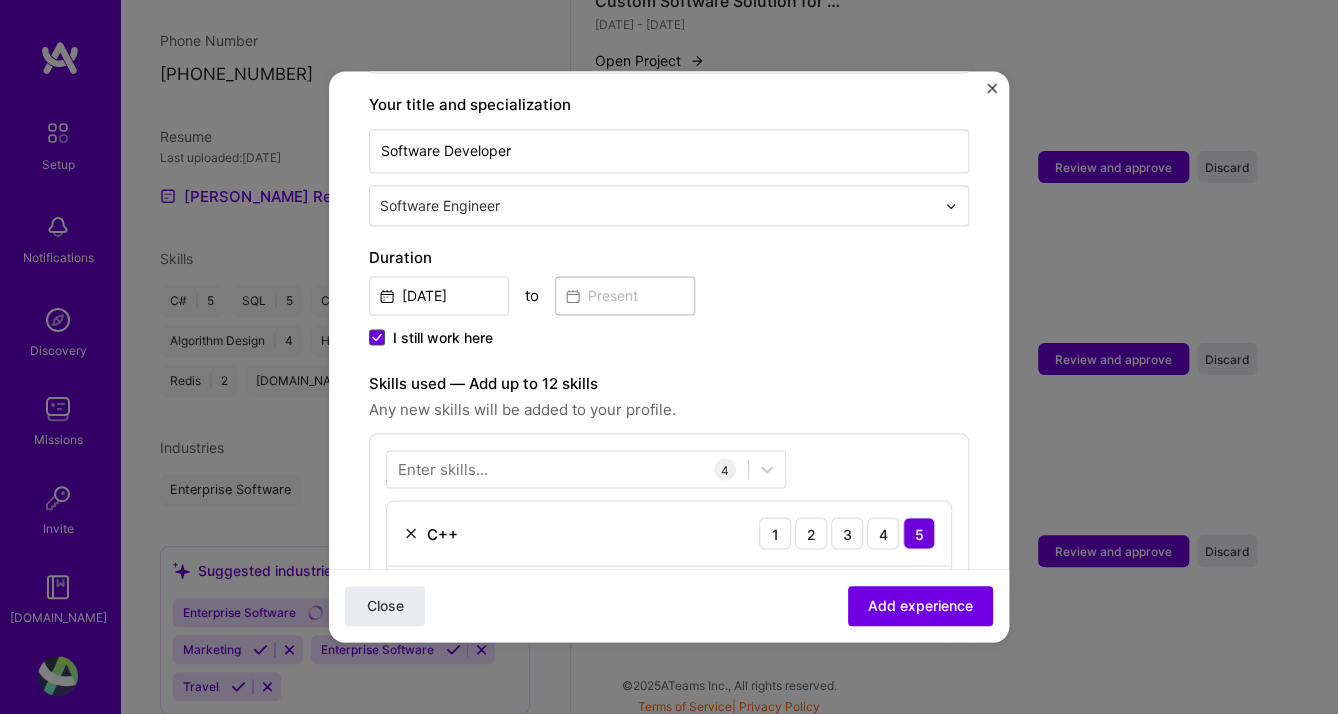 click on "I still work here" at bounding box center [0, 0] 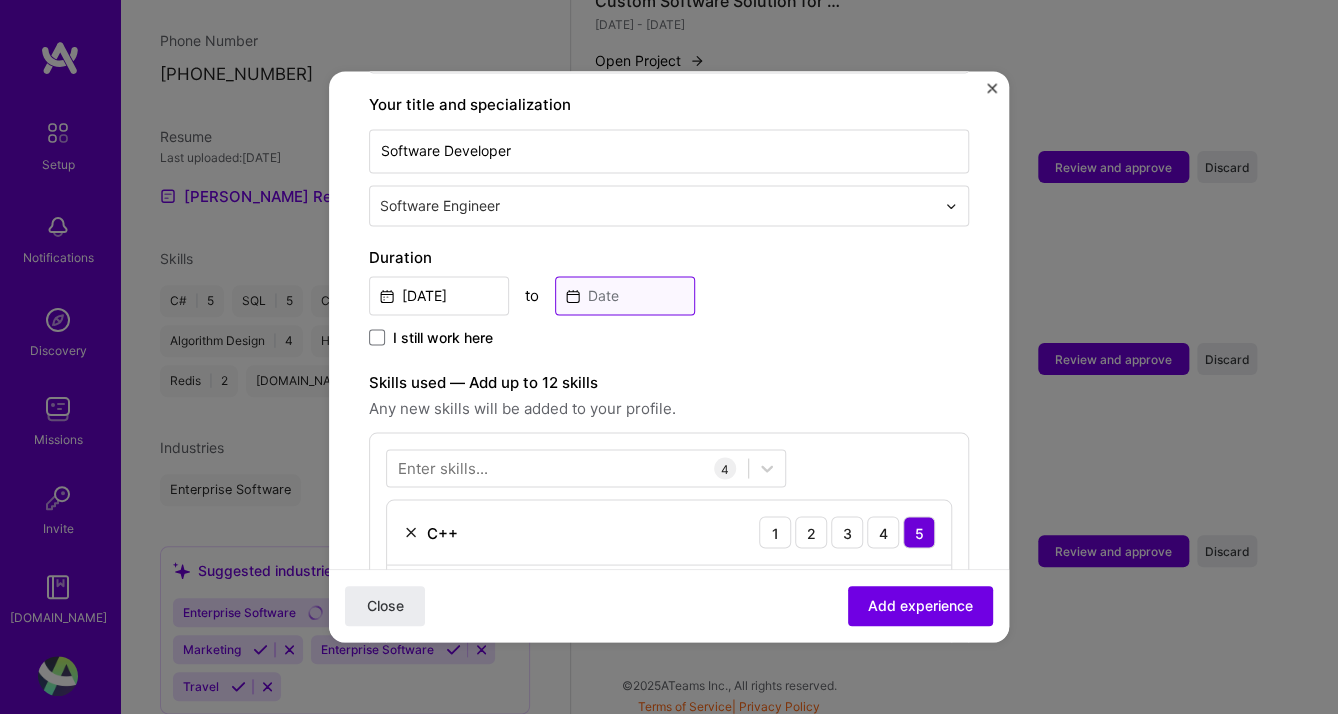 click at bounding box center [625, 295] 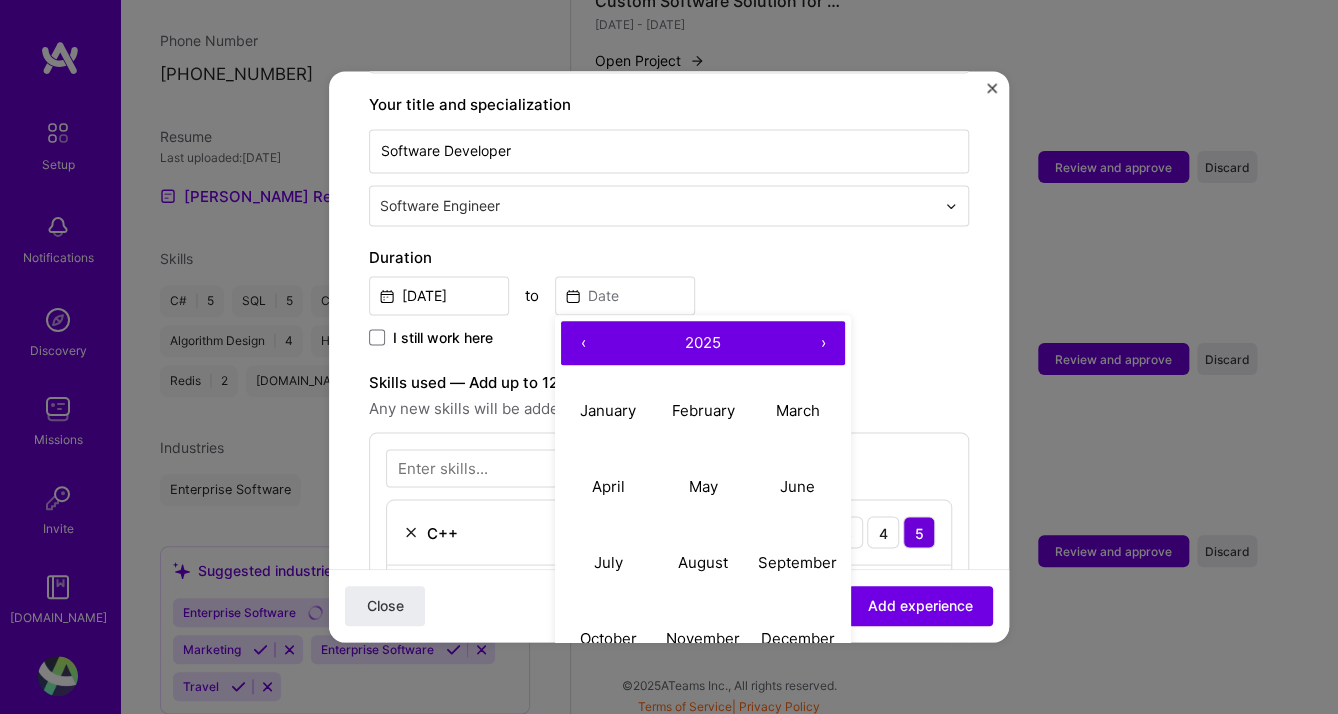 click on "‹" at bounding box center (583, 343) 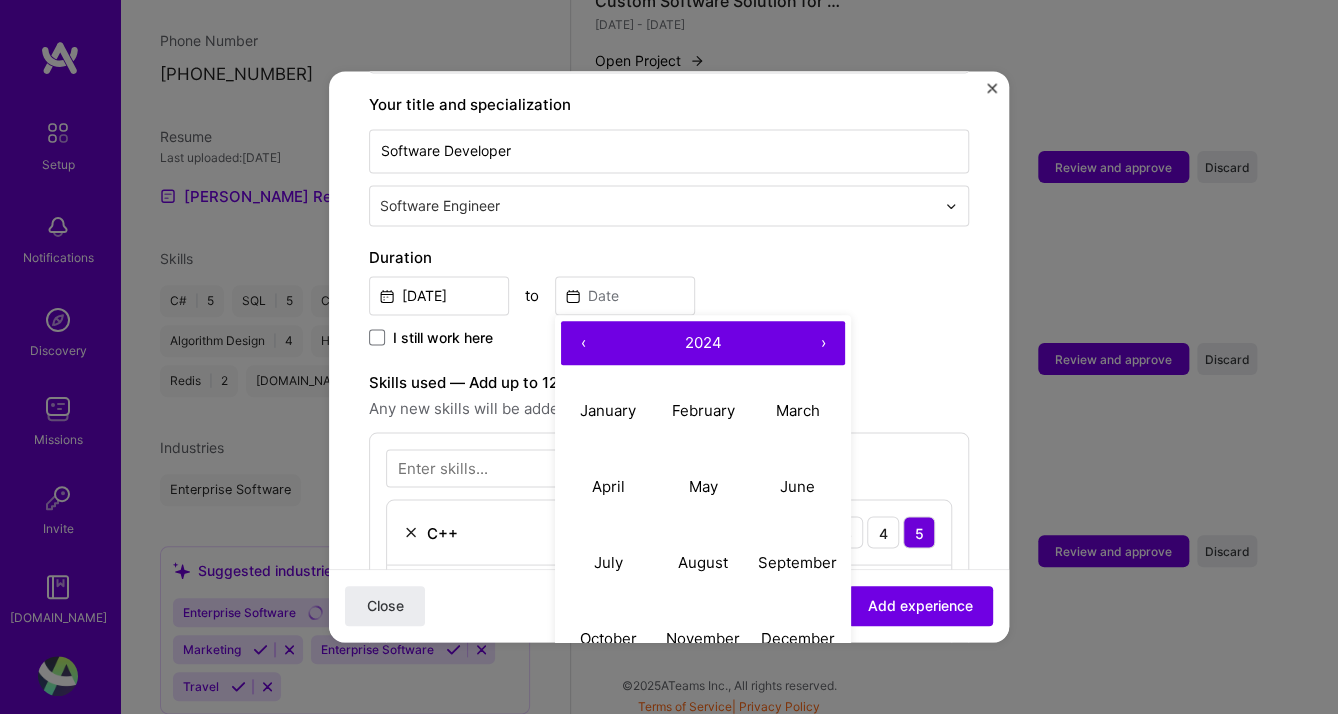 click on "‹" at bounding box center (583, 343) 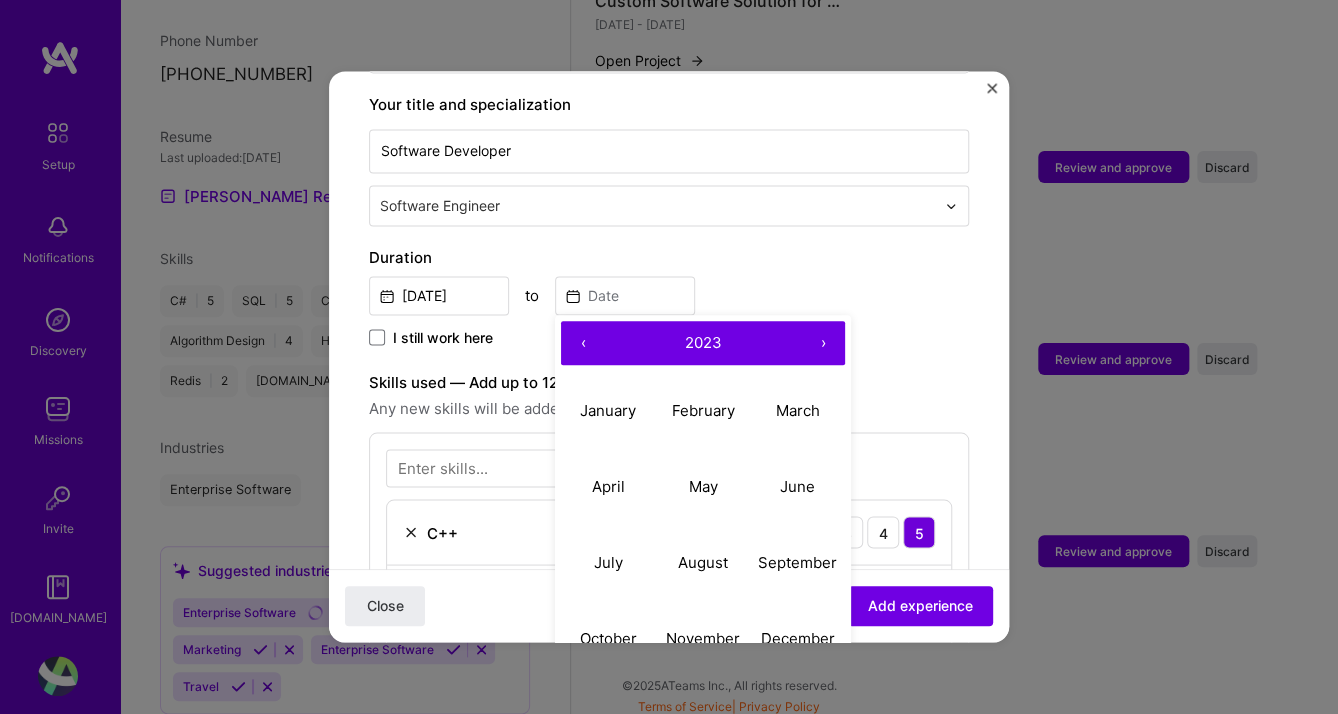click on "‹" at bounding box center [583, 343] 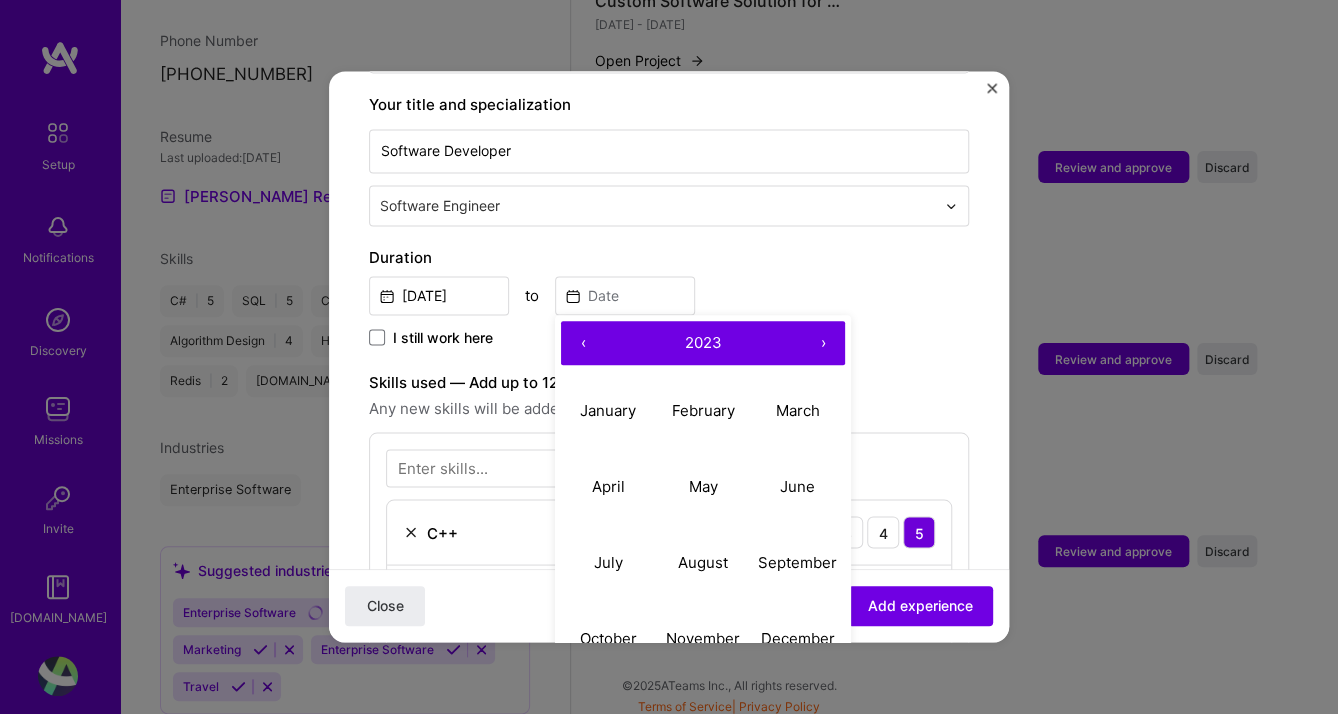 click on "‹" at bounding box center (583, 343) 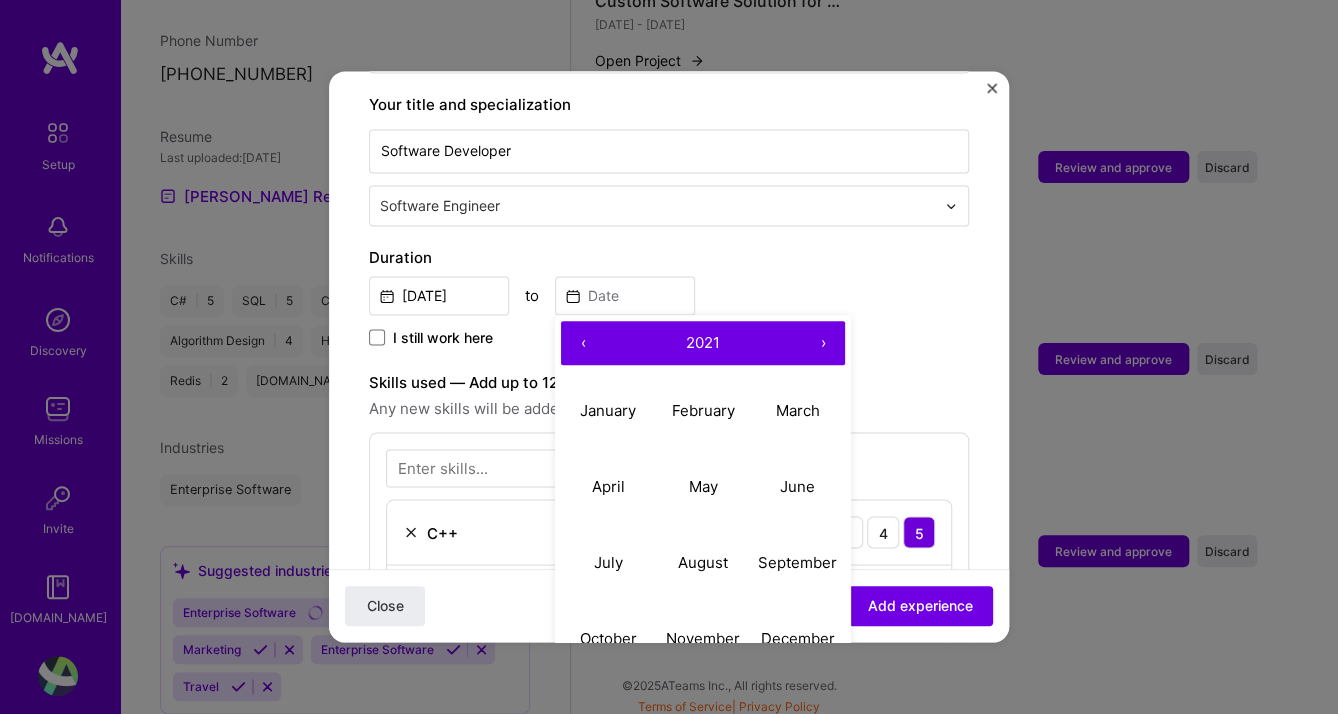 click on "‹" at bounding box center [583, 343] 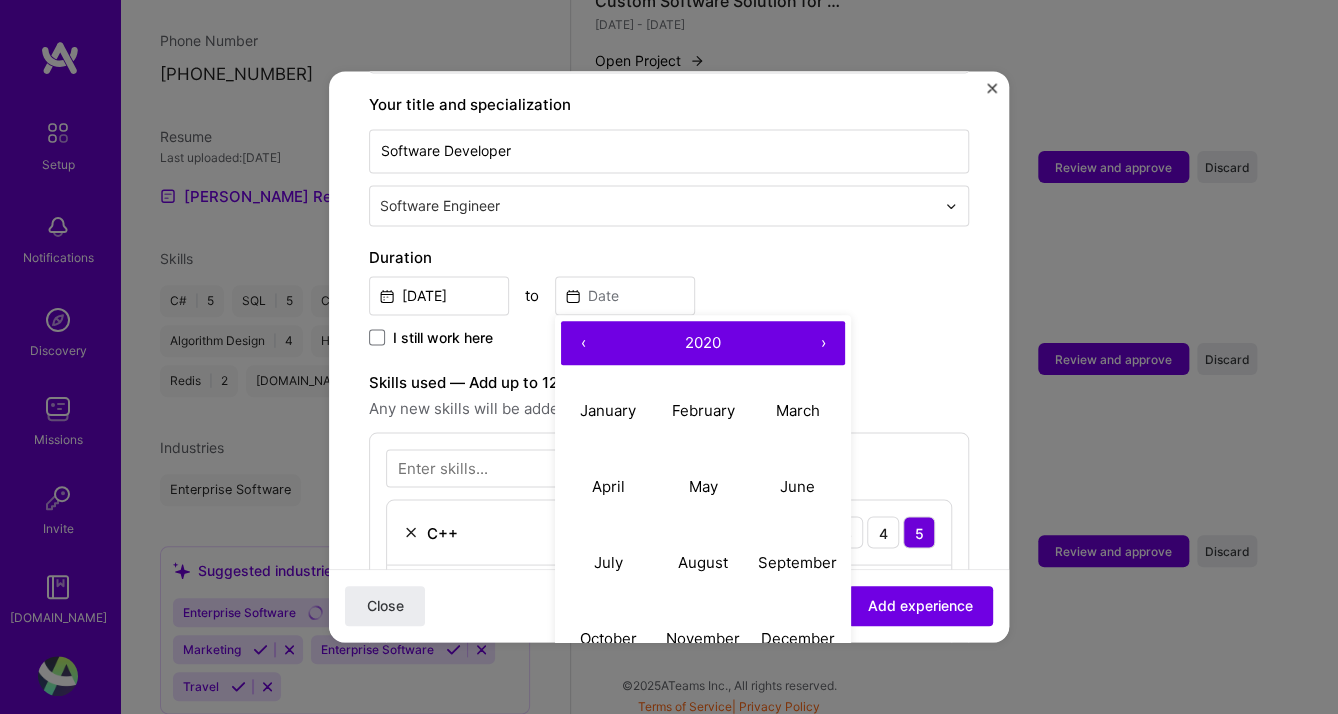 click on "‹" at bounding box center (583, 343) 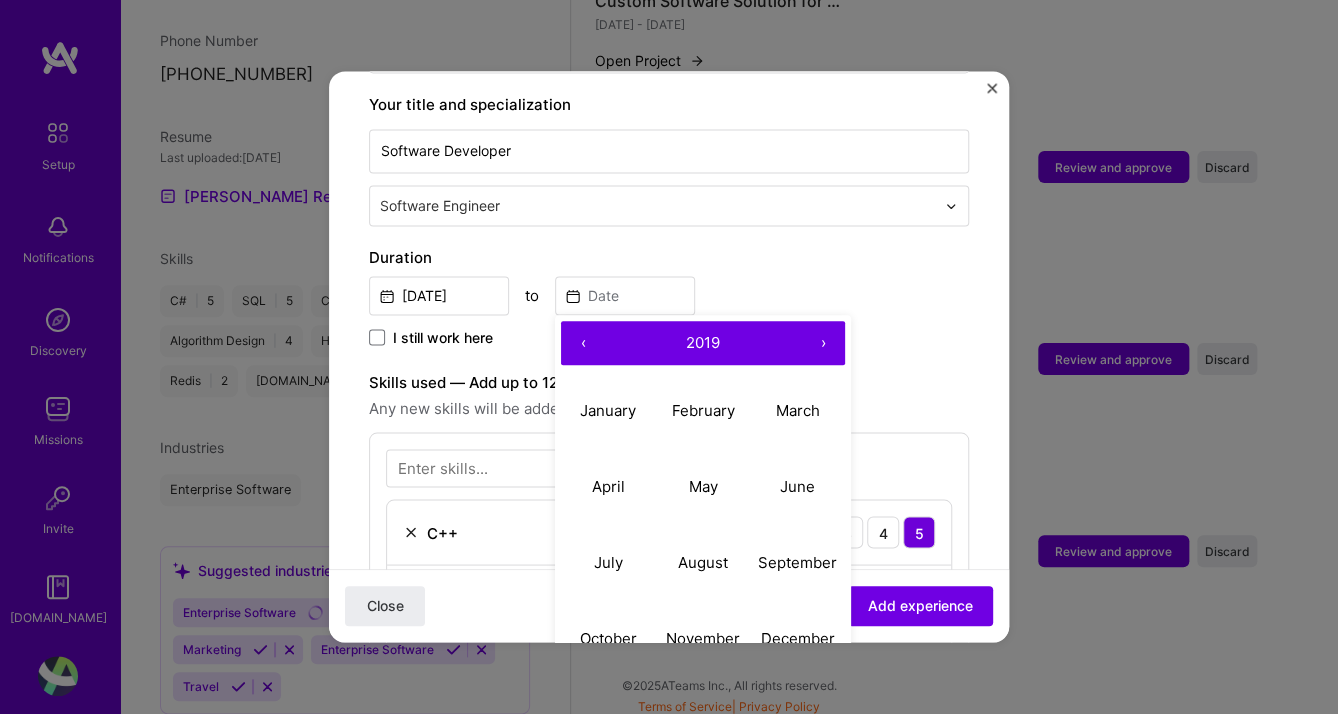 click on "‹" at bounding box center (583, 343) 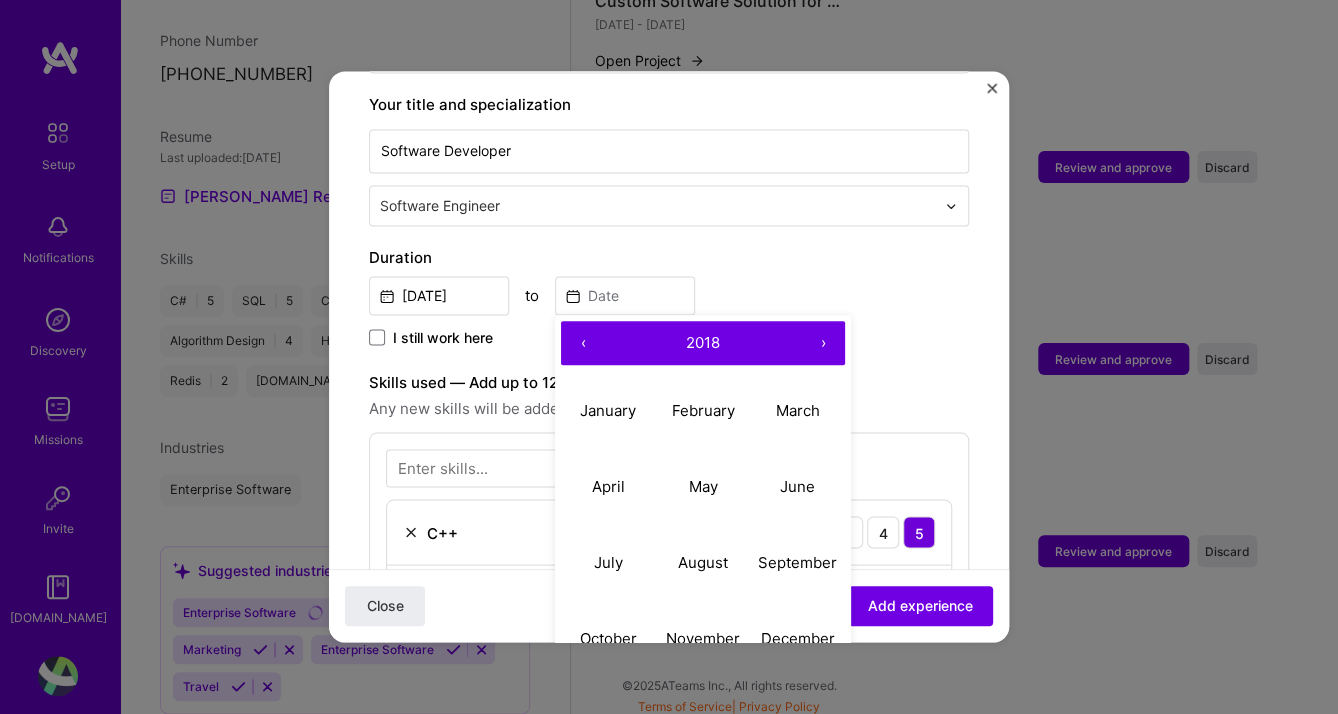 click on "‹" at bounding box center (583, 343) 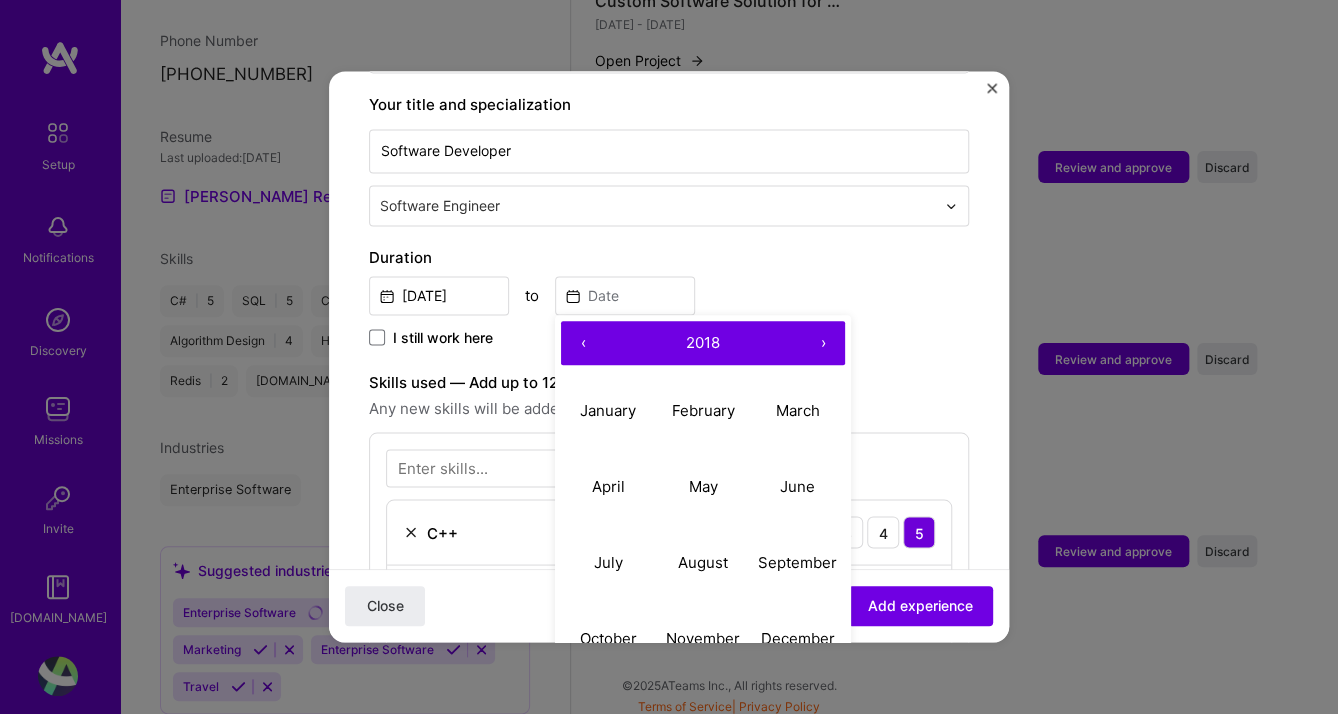 click on "‹" at bounding box center [583, 343] 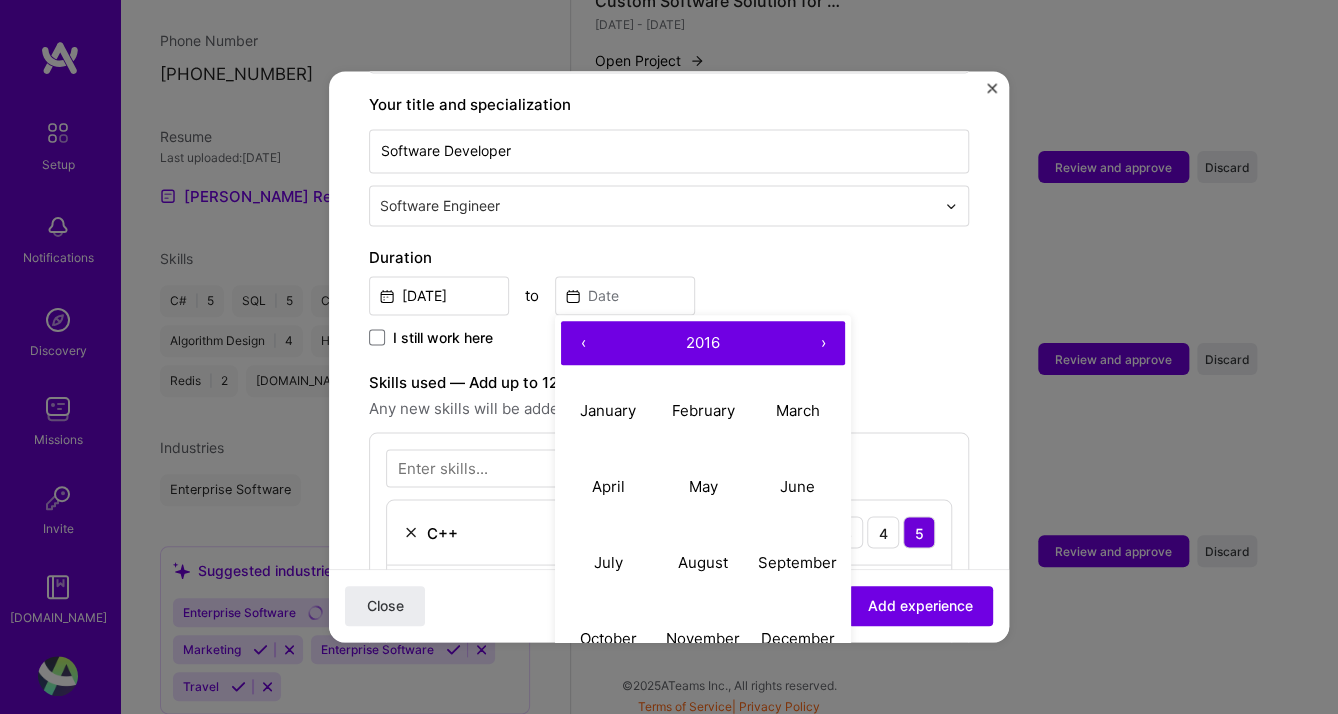 click on "‹" at bounding box center [583, 343] 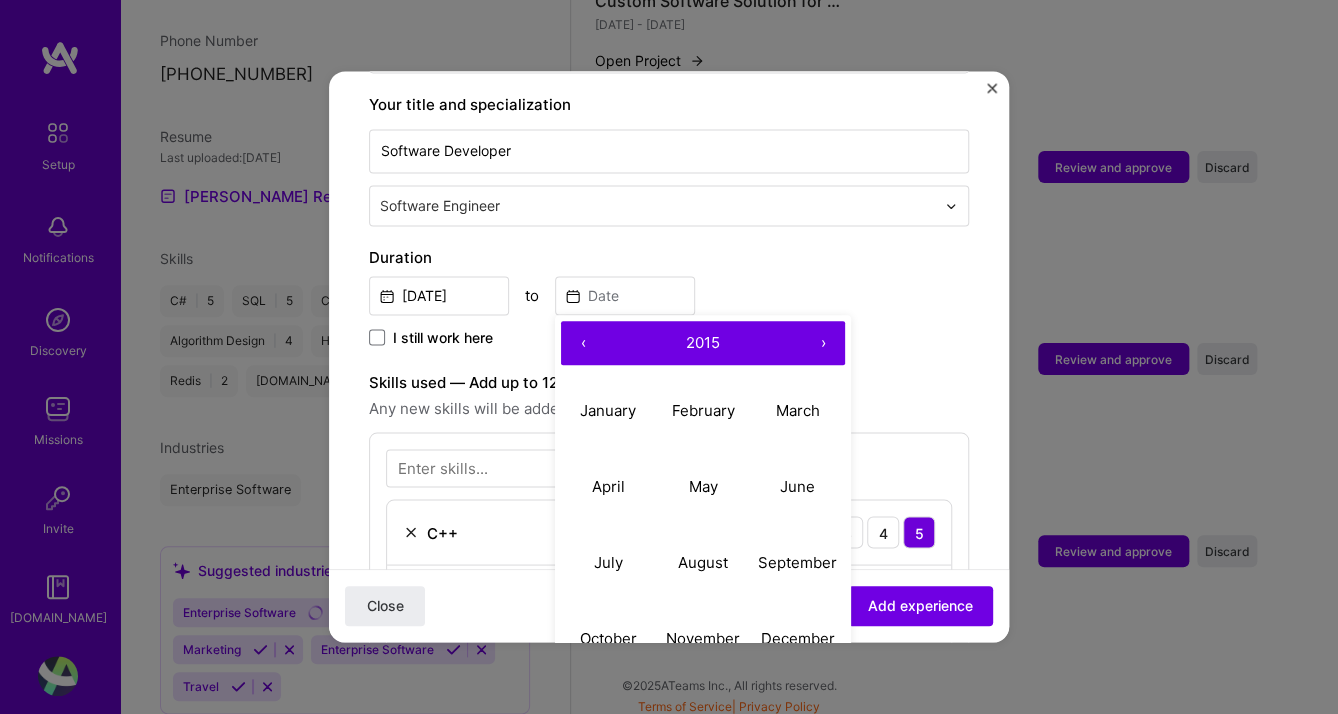 click on "‹" at bounding box center (583, 343) 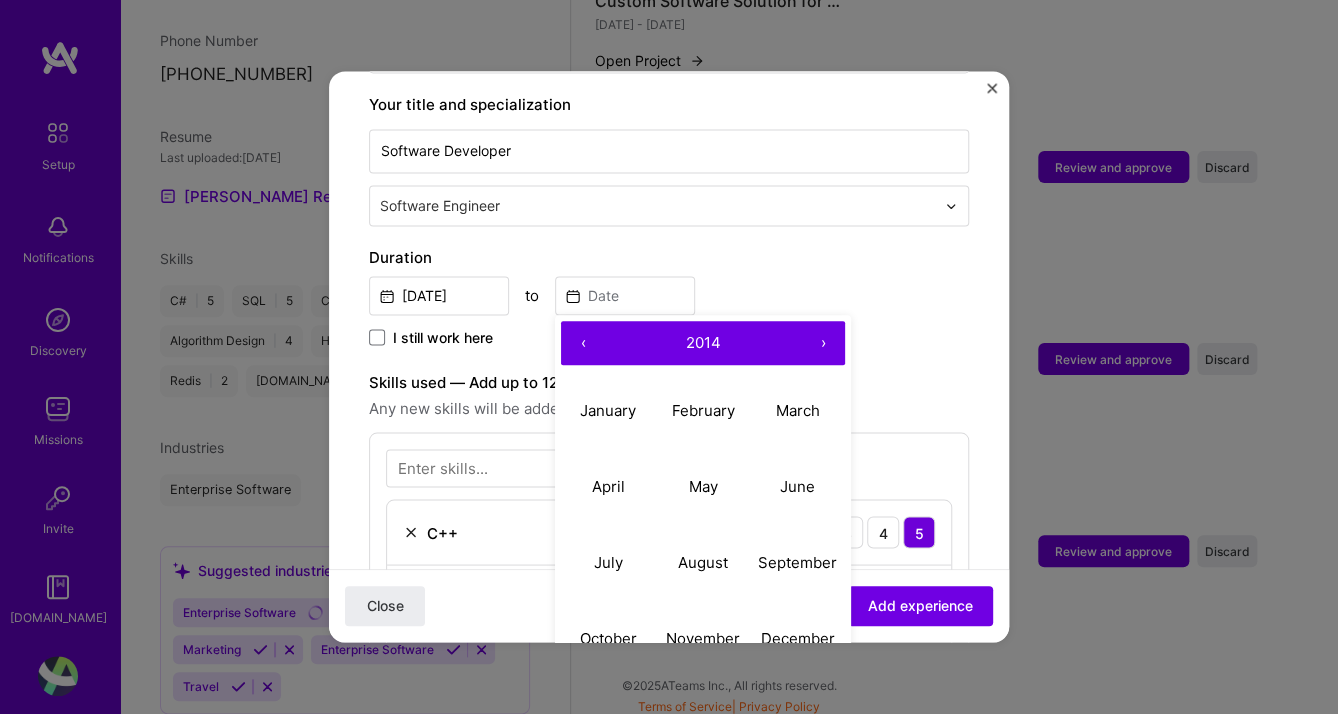 click on "‹" at bounding box center (583, 343) 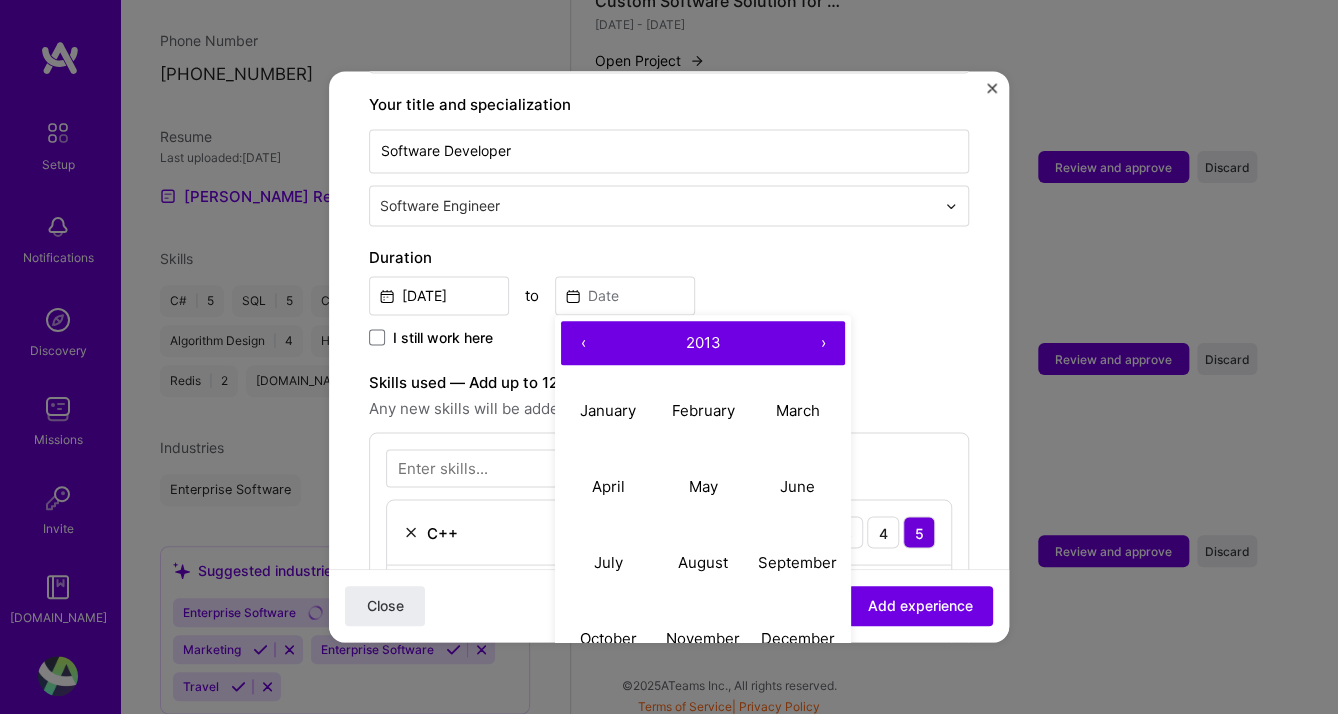 click on "‹" at bounding box center (583, 343) 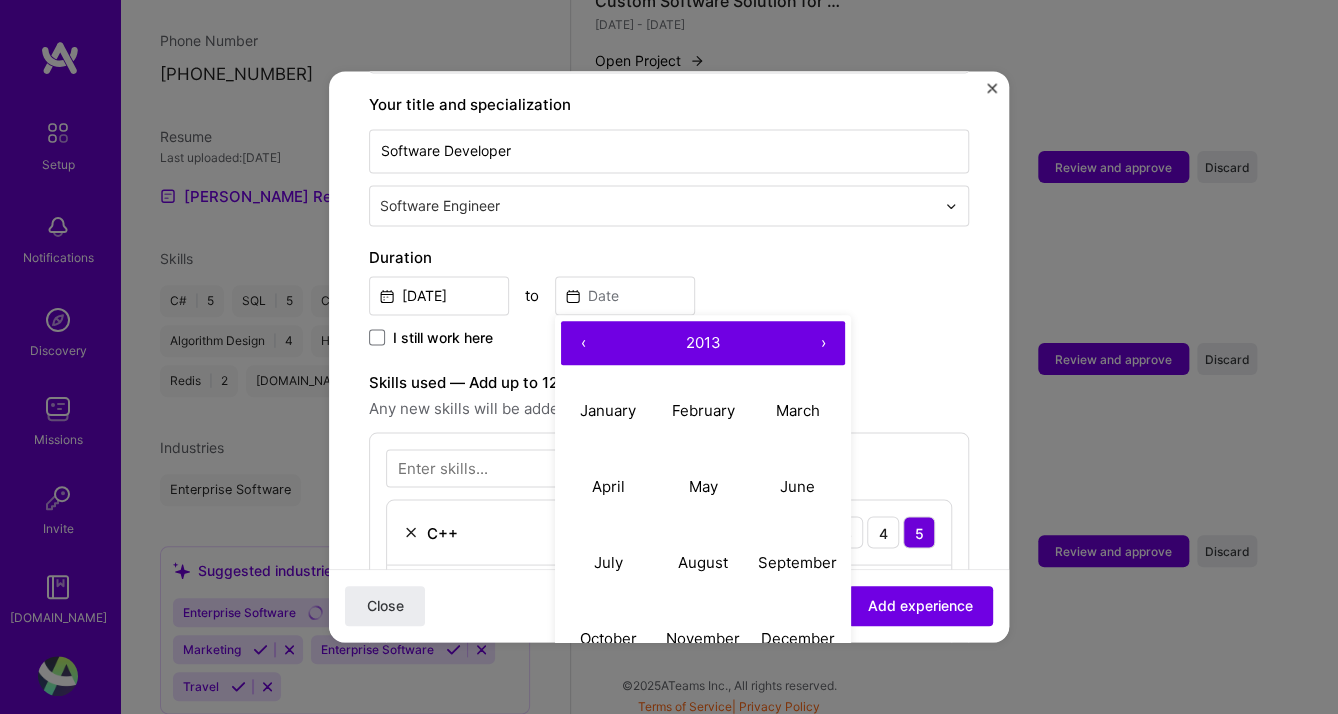 click on "‹" at bounding box center (583, 343) 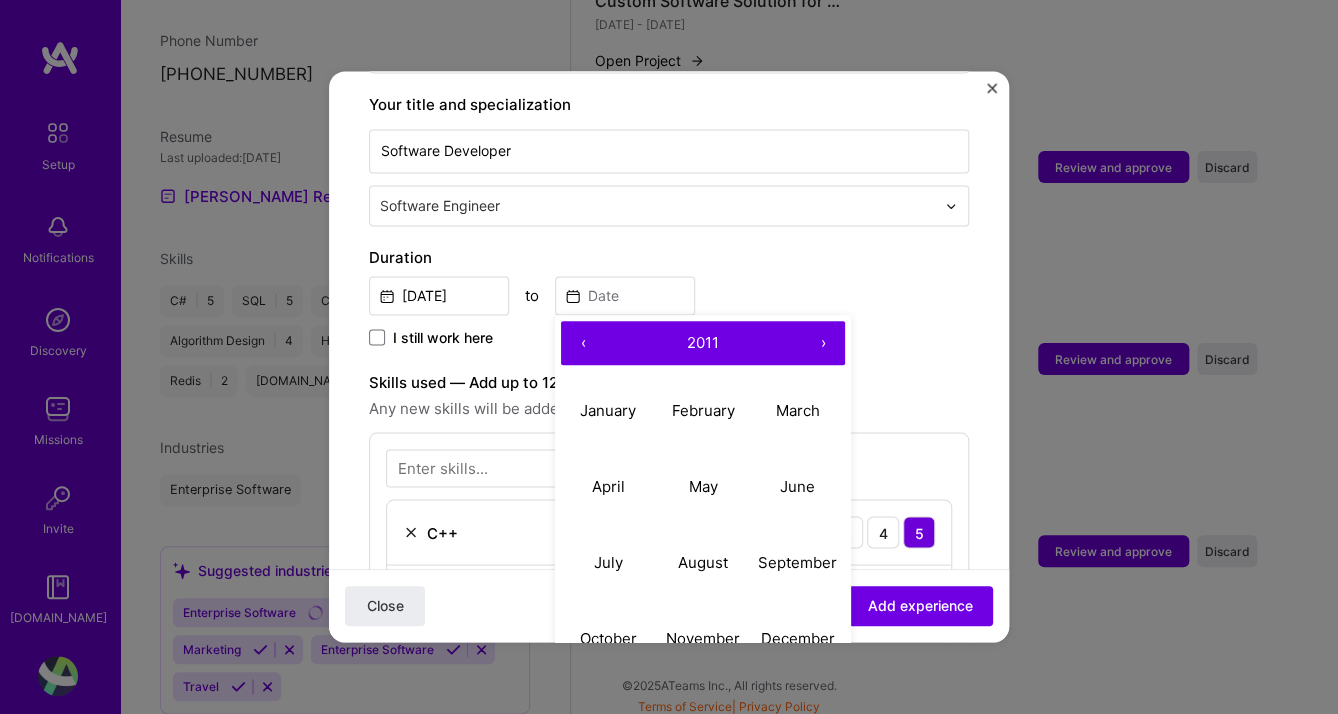 click on "‹" at bounding box center [583, 343] 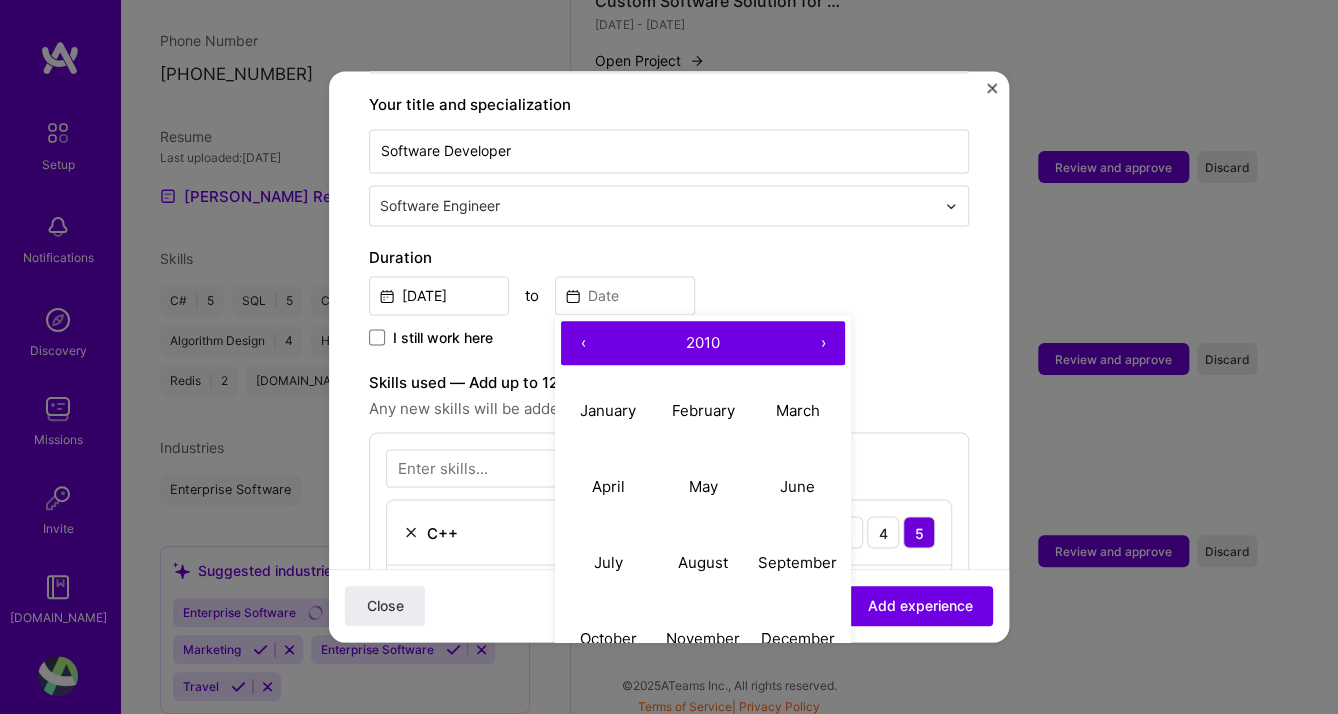 click on "‹" at bounding box center [583, 343] 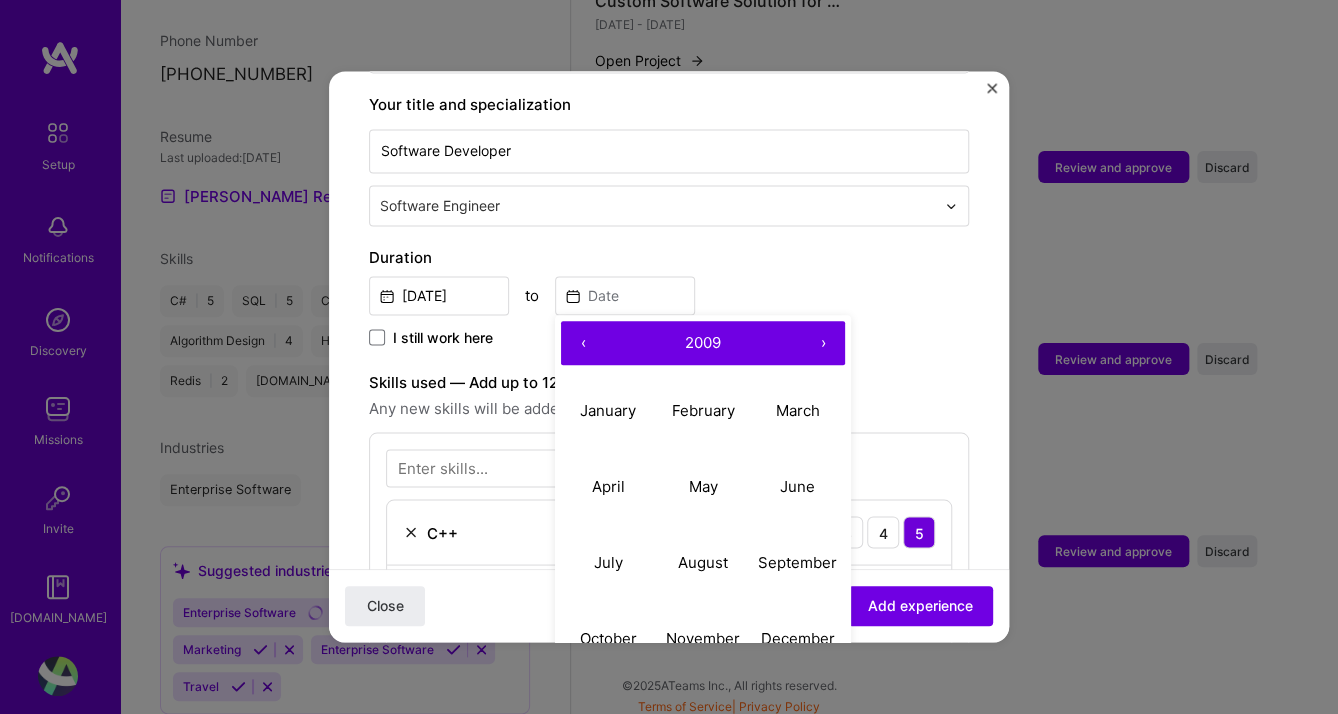 click on "‹" at bounding box center [583, 343] 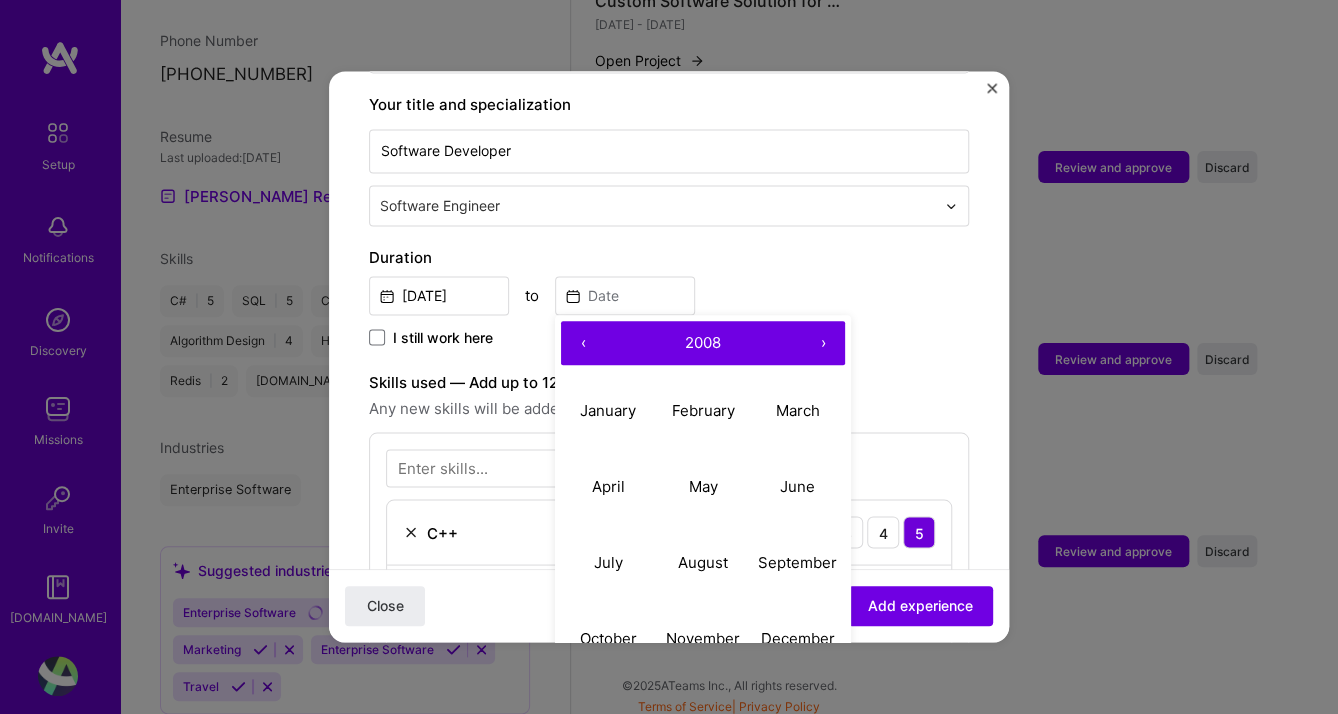 click on "‹" at bounding box center [583, 343] 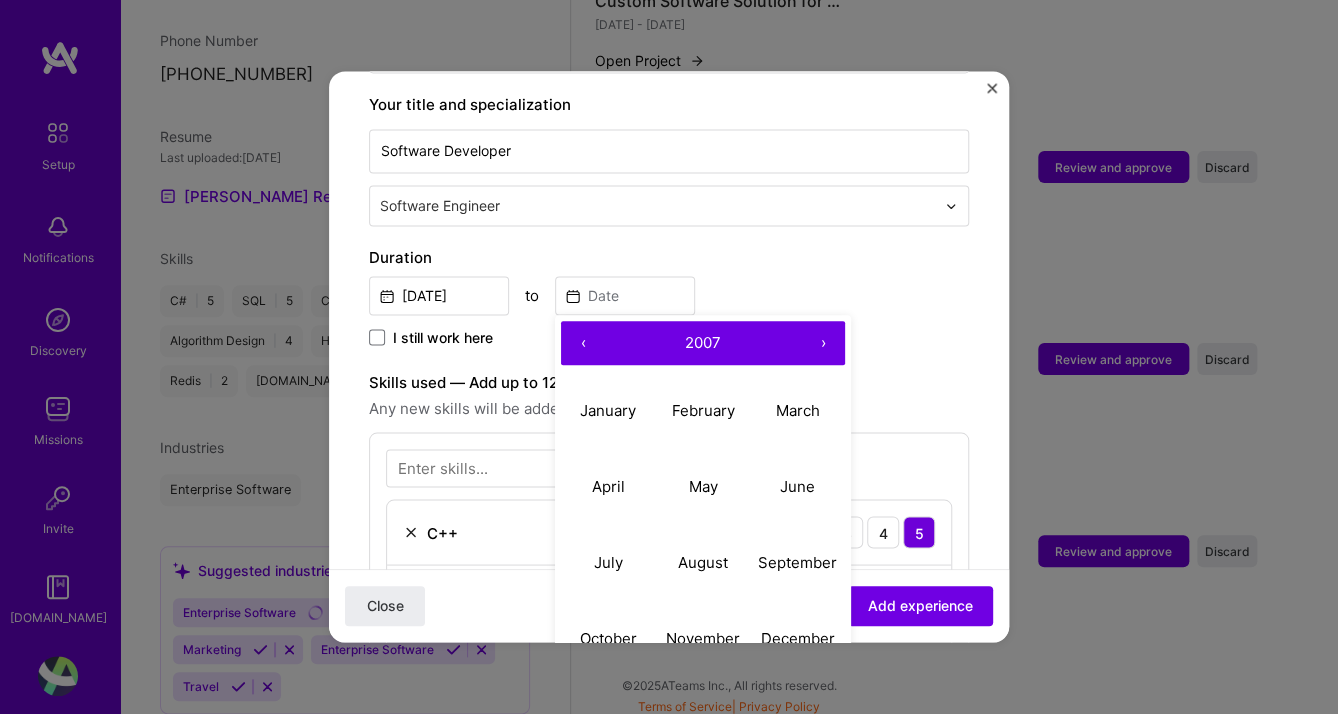 click on "‹" at bounding box center [583, 343] 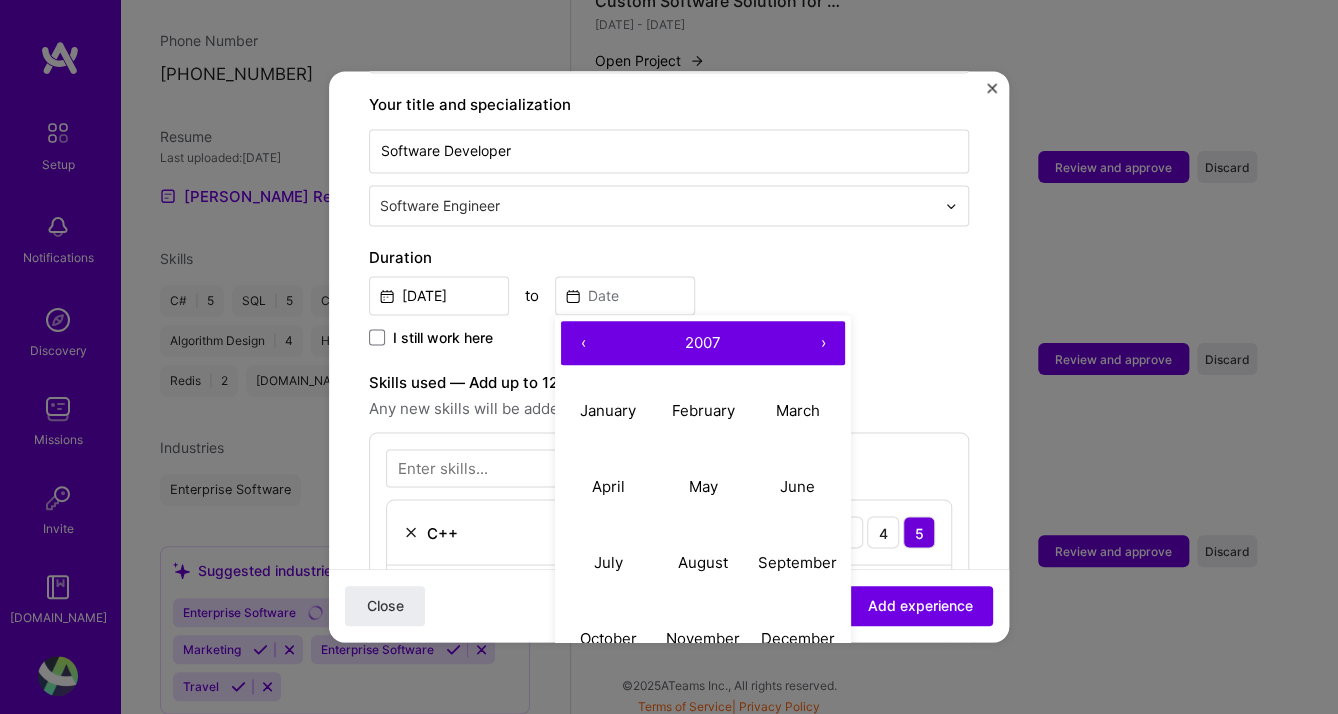 click on "‹" at bounding box center (583, 343) 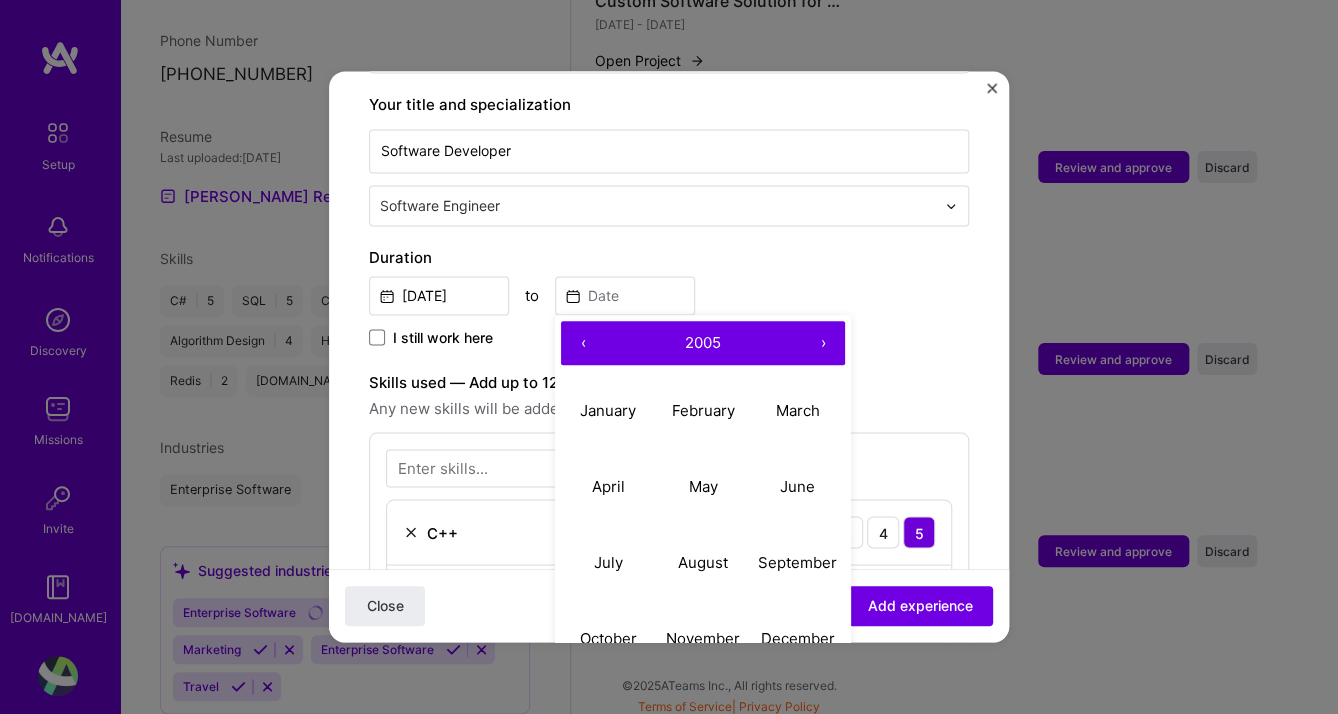 click on "‹" at bounding box center [583, 343] 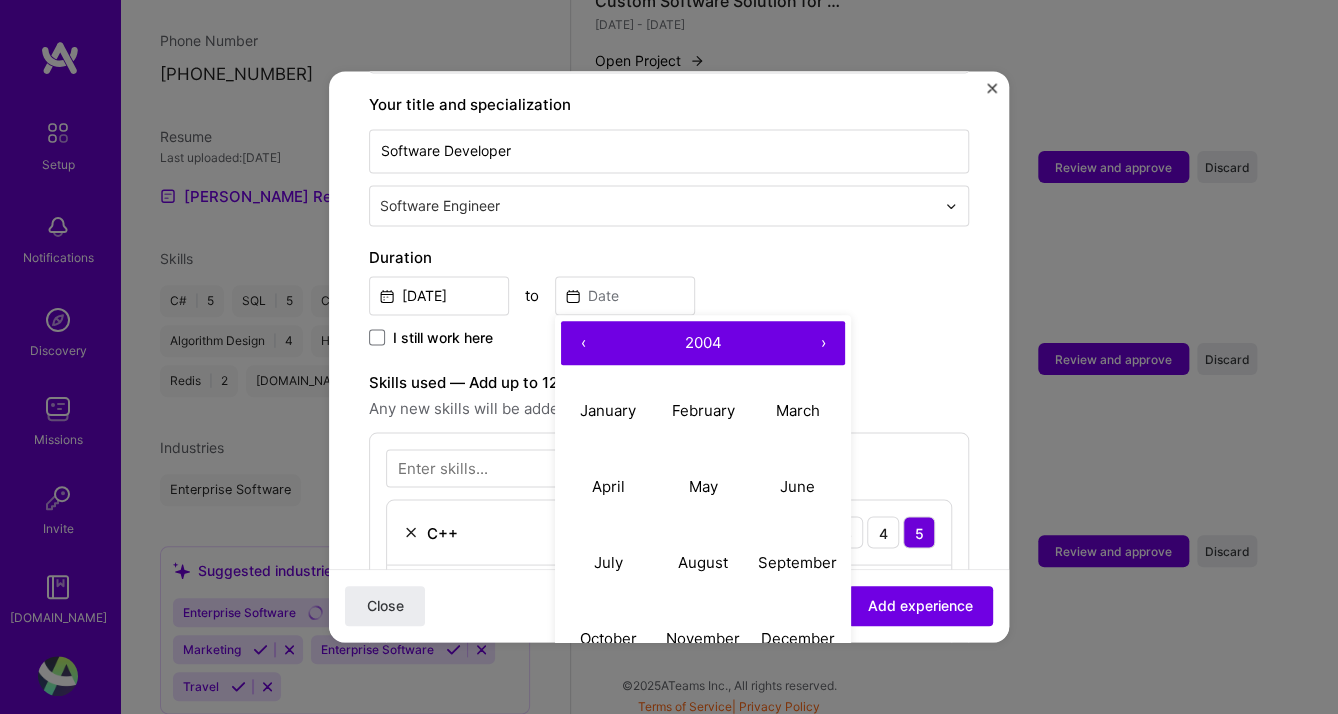 click on "‹" at bounding box center (583, 343) 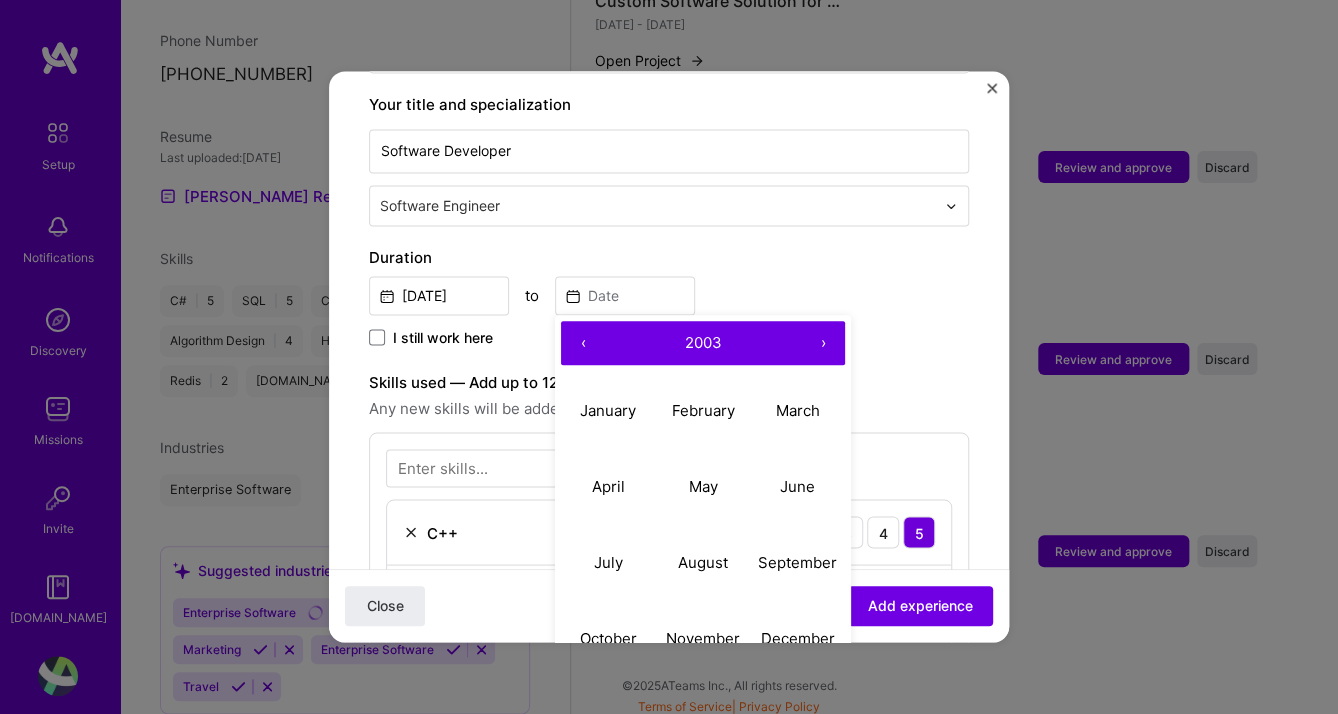 click on "‹" at bounding box center [583, 343] 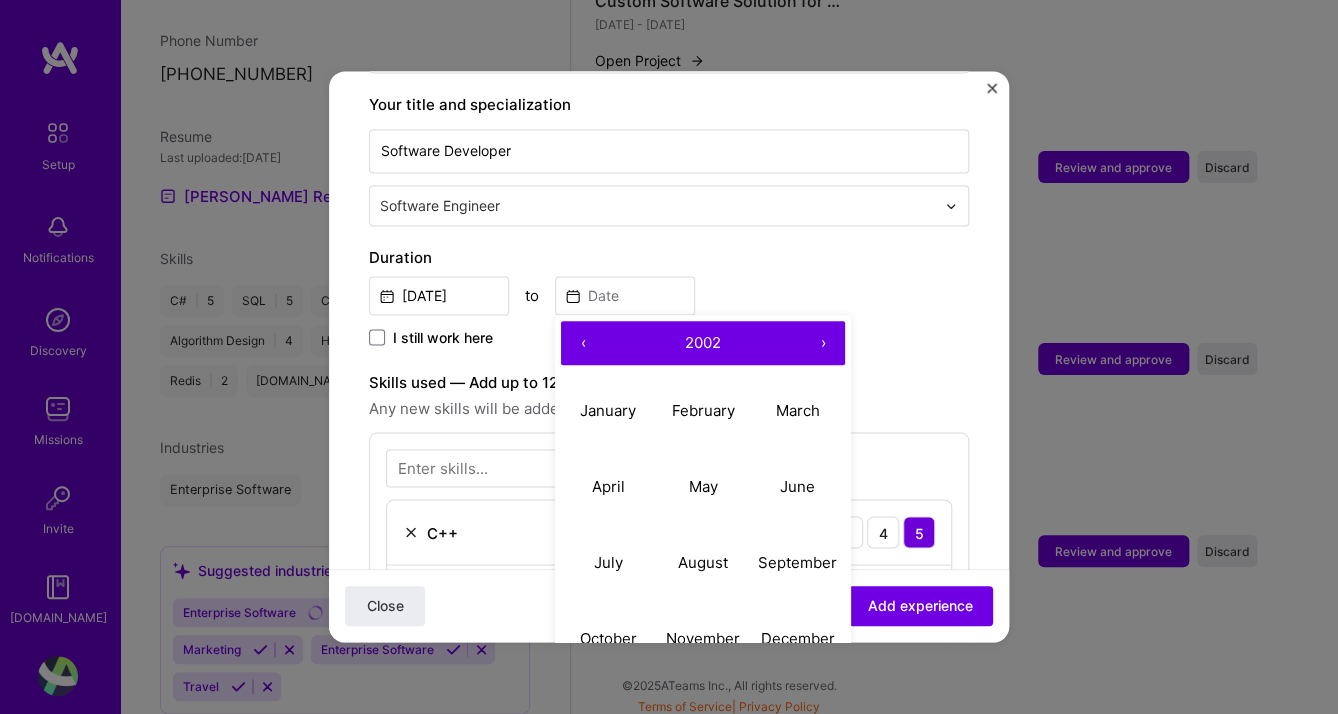 click on "›" at bounding box center (823, 343) 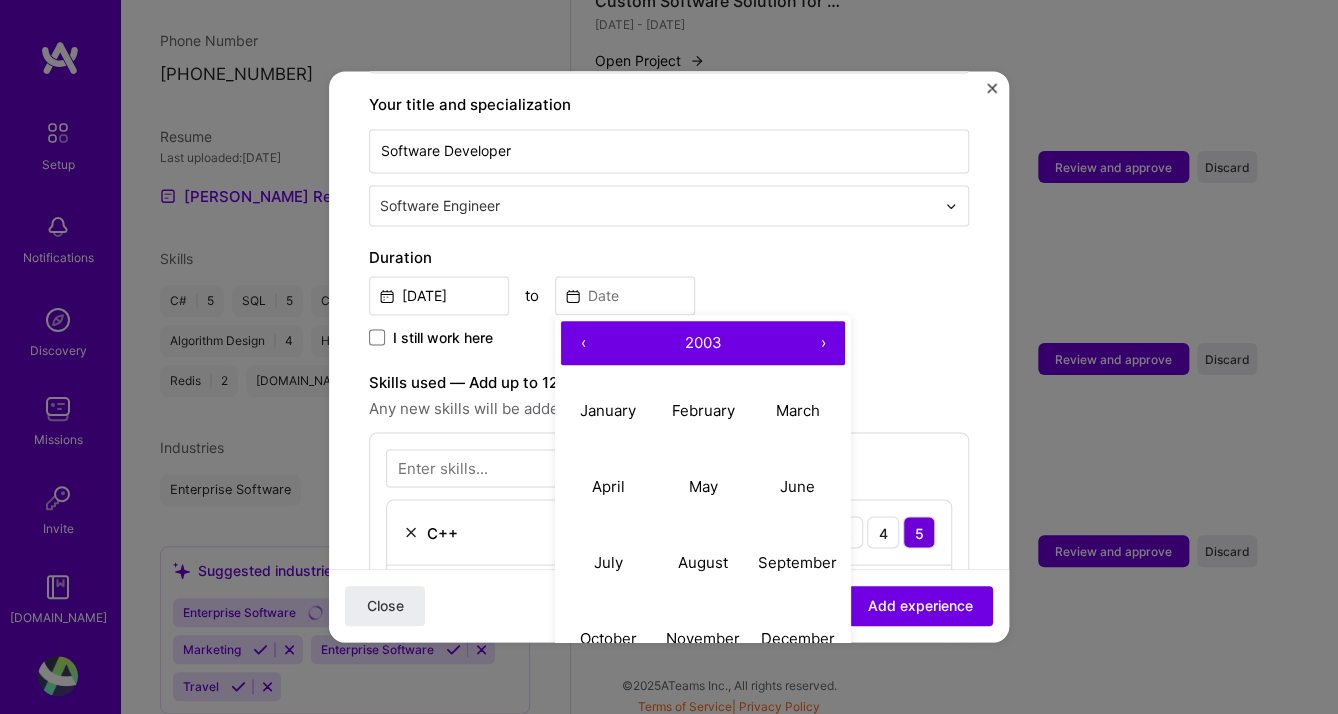 click on "›" at bounding box center (823, 343) 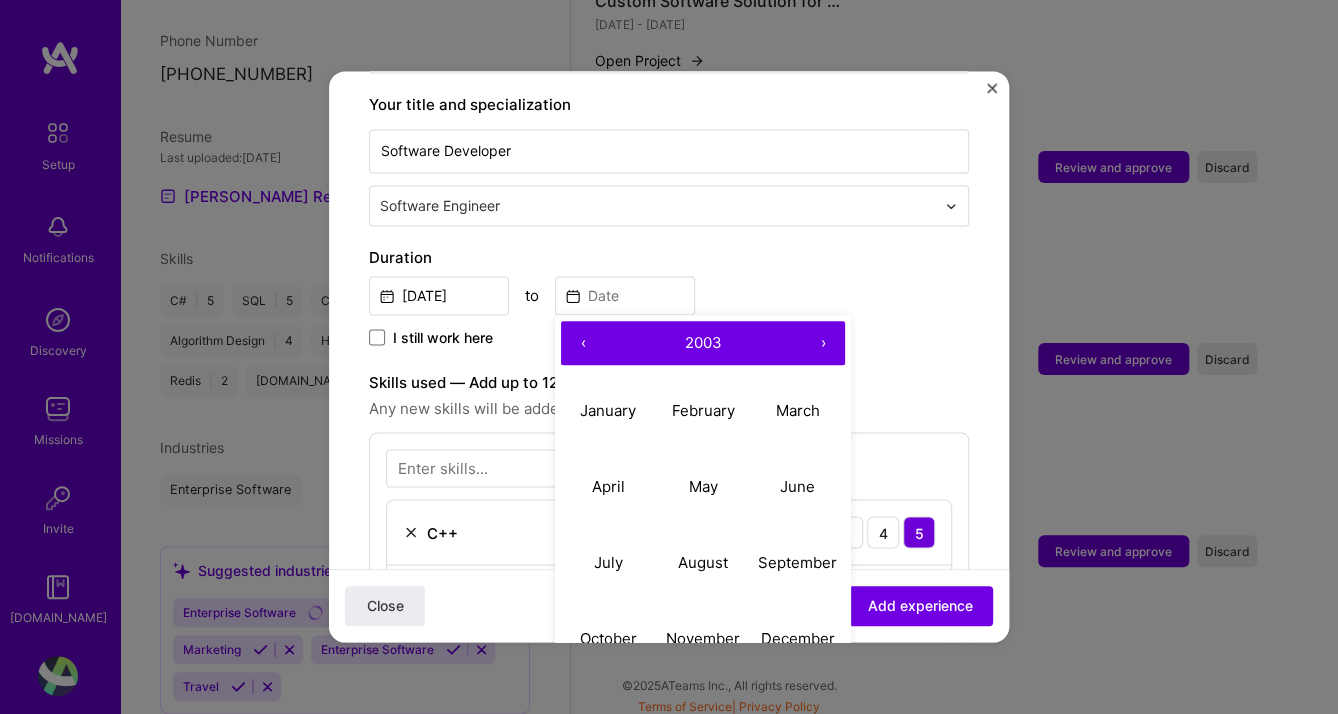 click on "›" at bounding box center (823, 343) 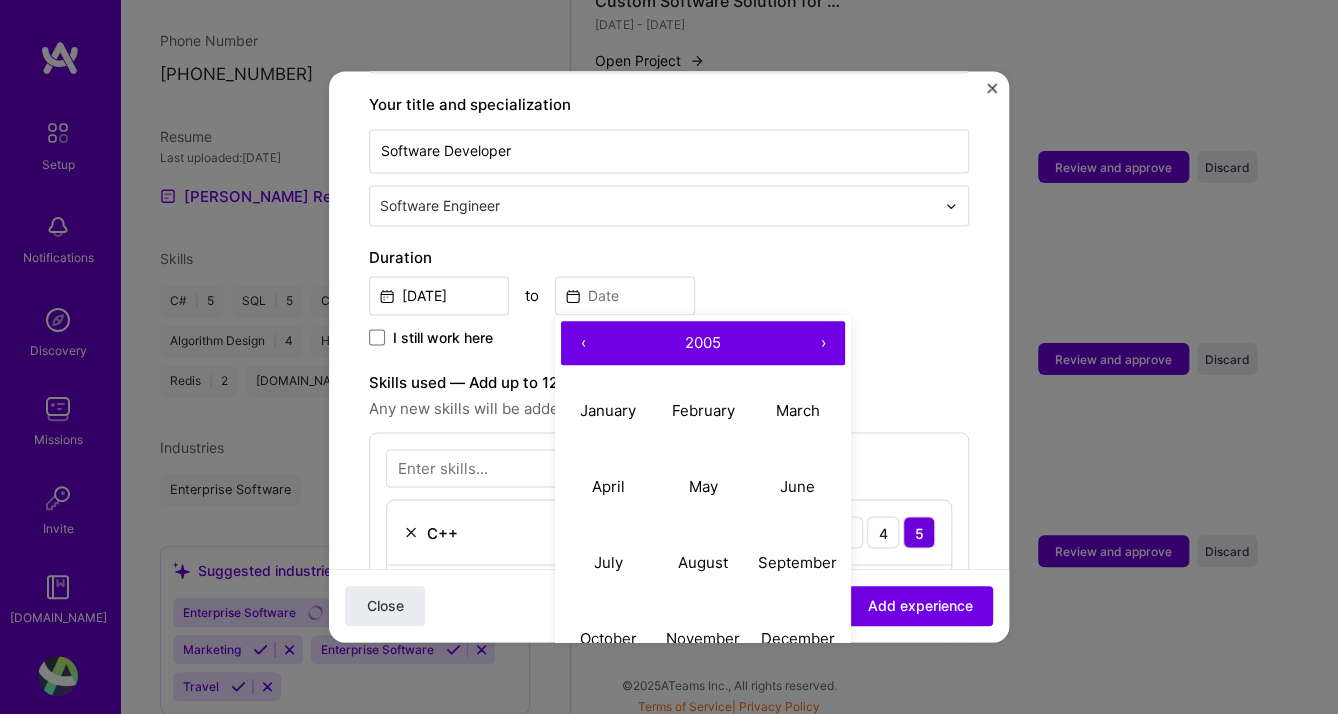 click on "›" at bounding box center [823, 343] 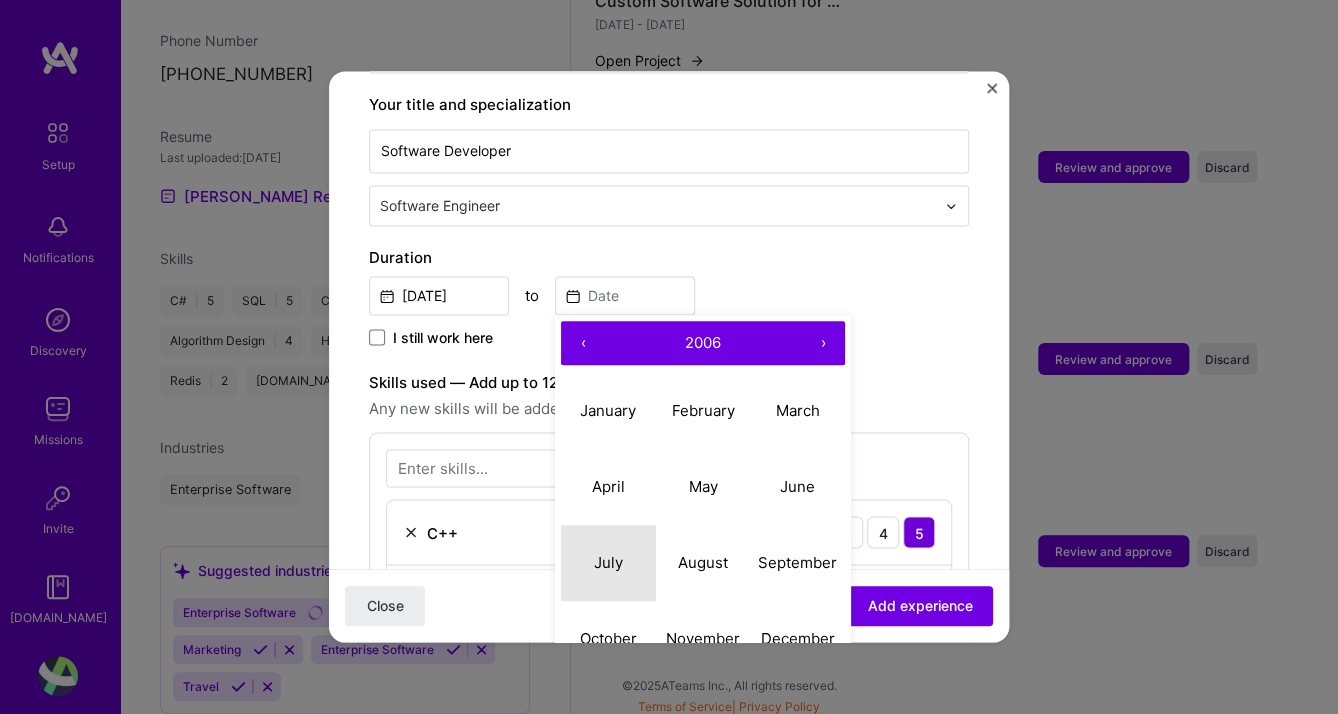click on "July" at bounding box center [608, 562] 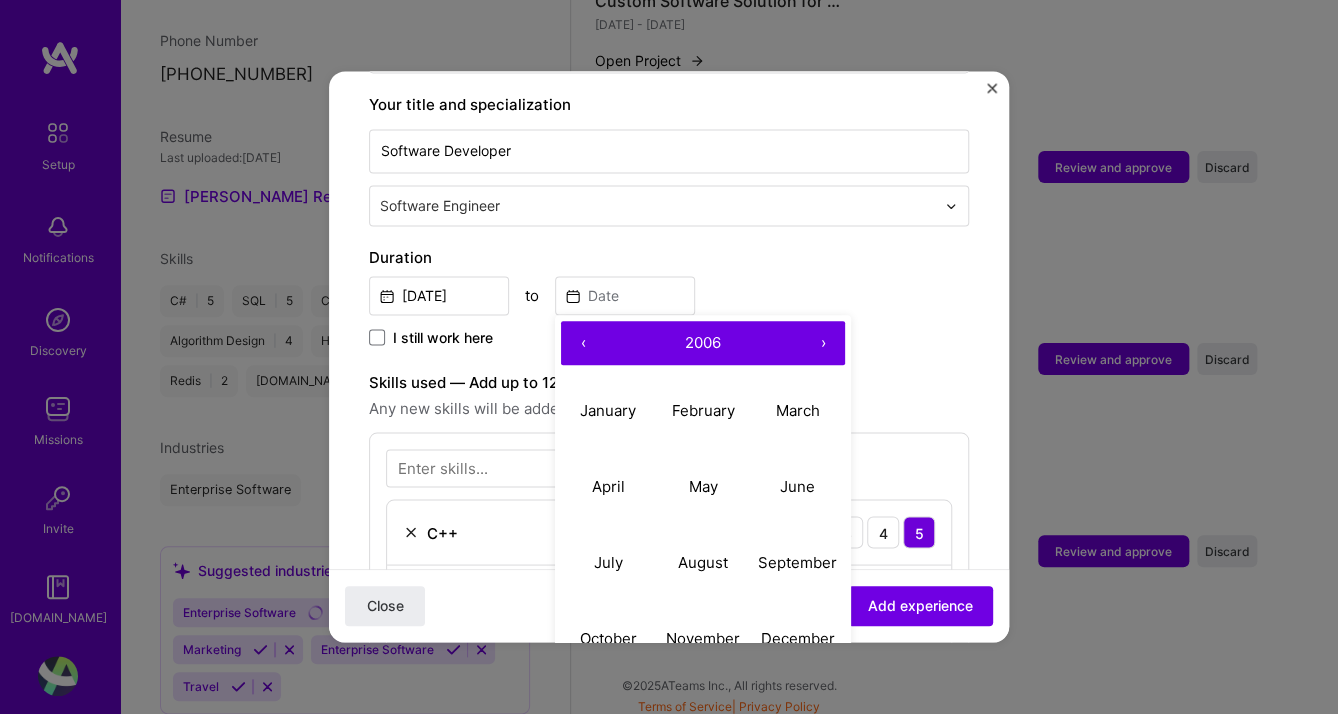 type on "[DATE]" 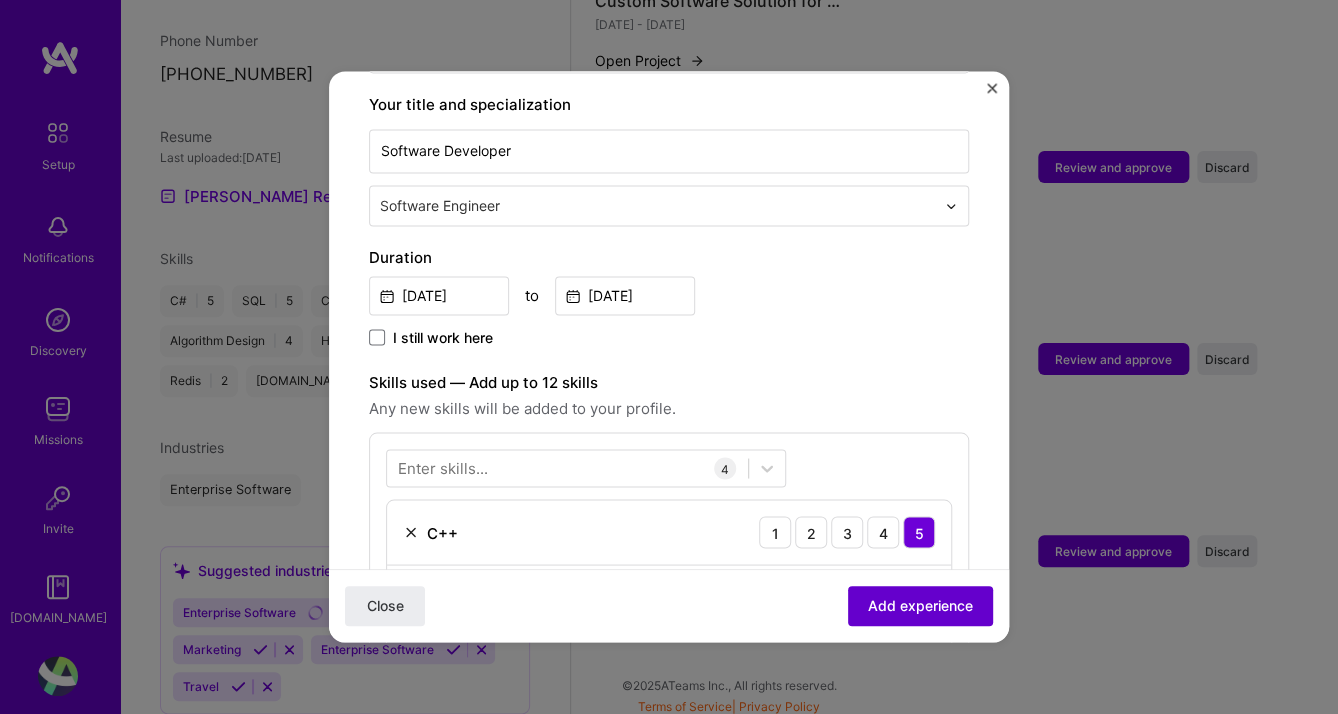 click on "Add experience" at bounding box center (920, 607) 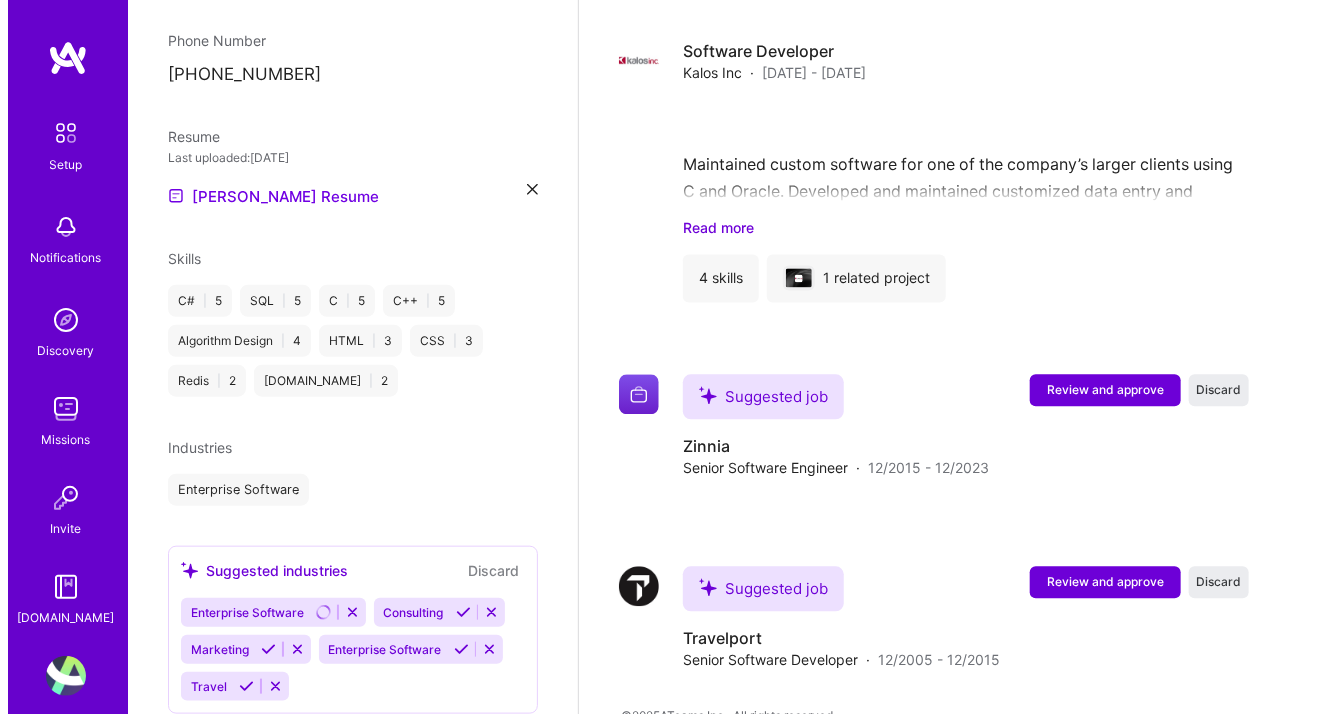scroll, scrollTop: 1750, scrollLeft: 0, axis: vertical 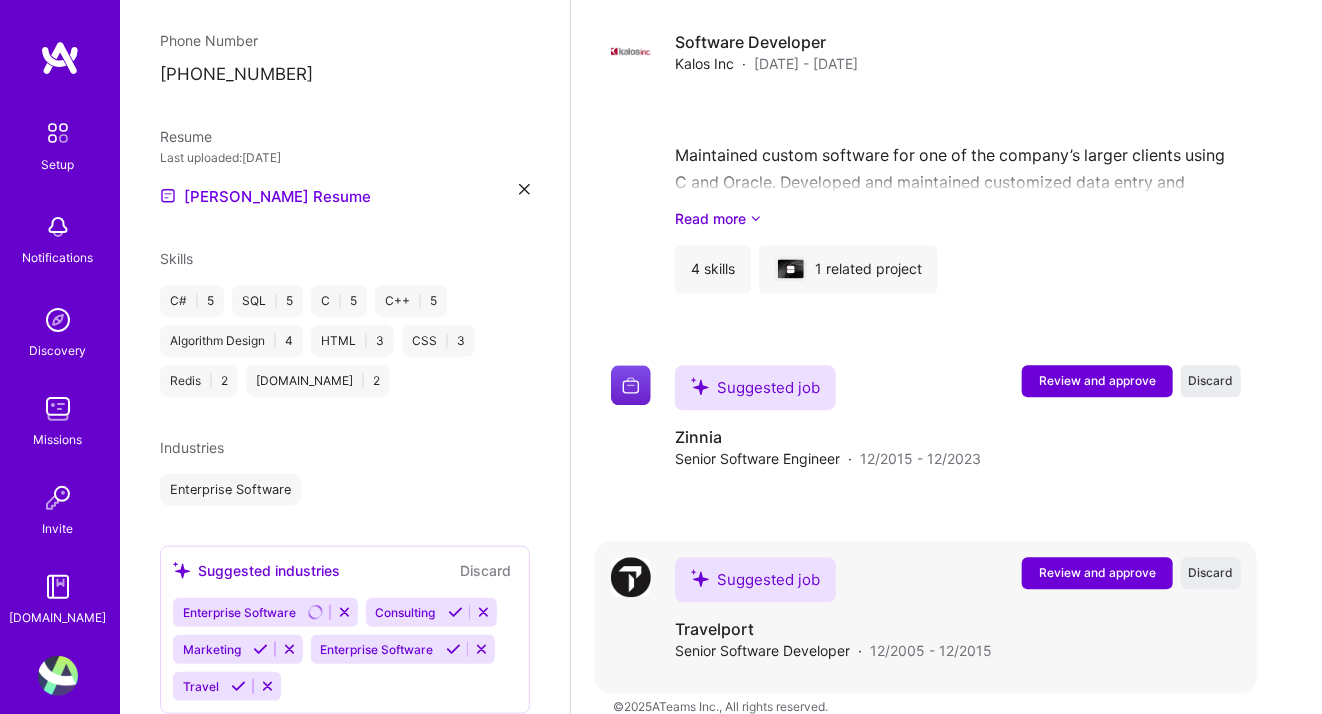 click on "Review and approve" at bounding box center (1097, 572) 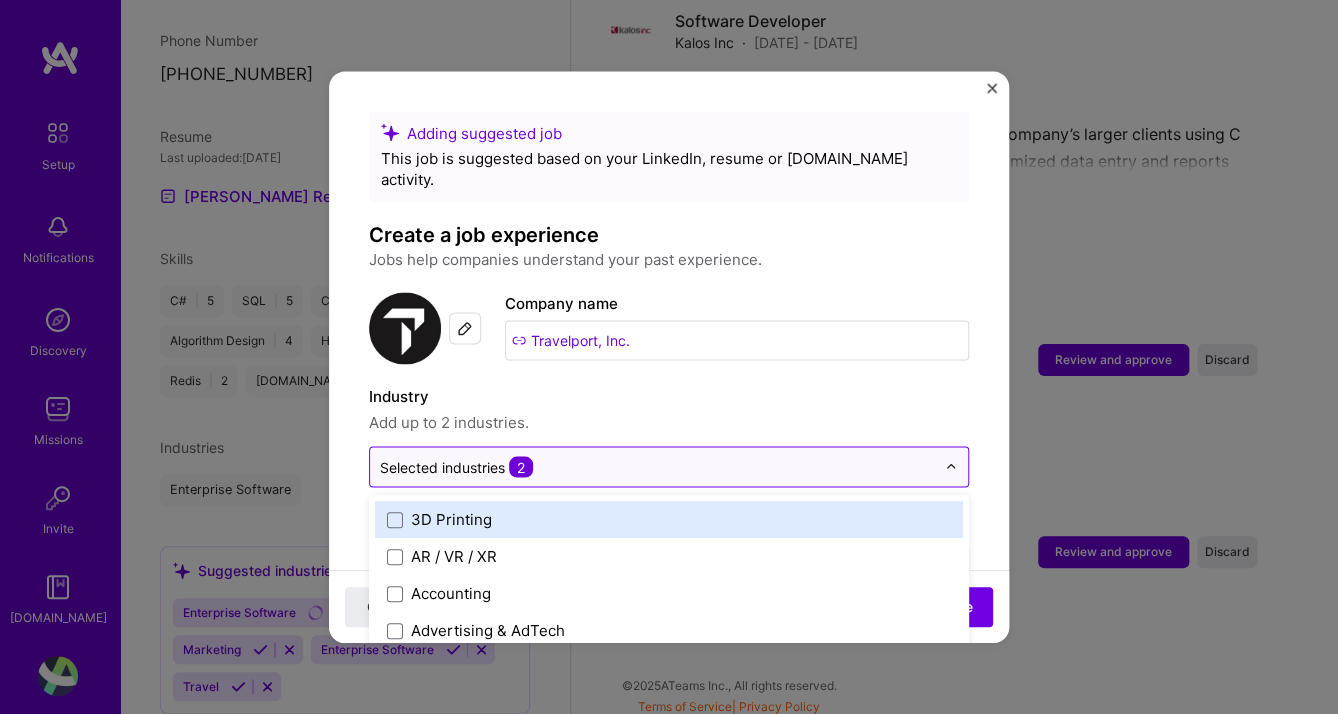 click at bounding box center [951, 467] 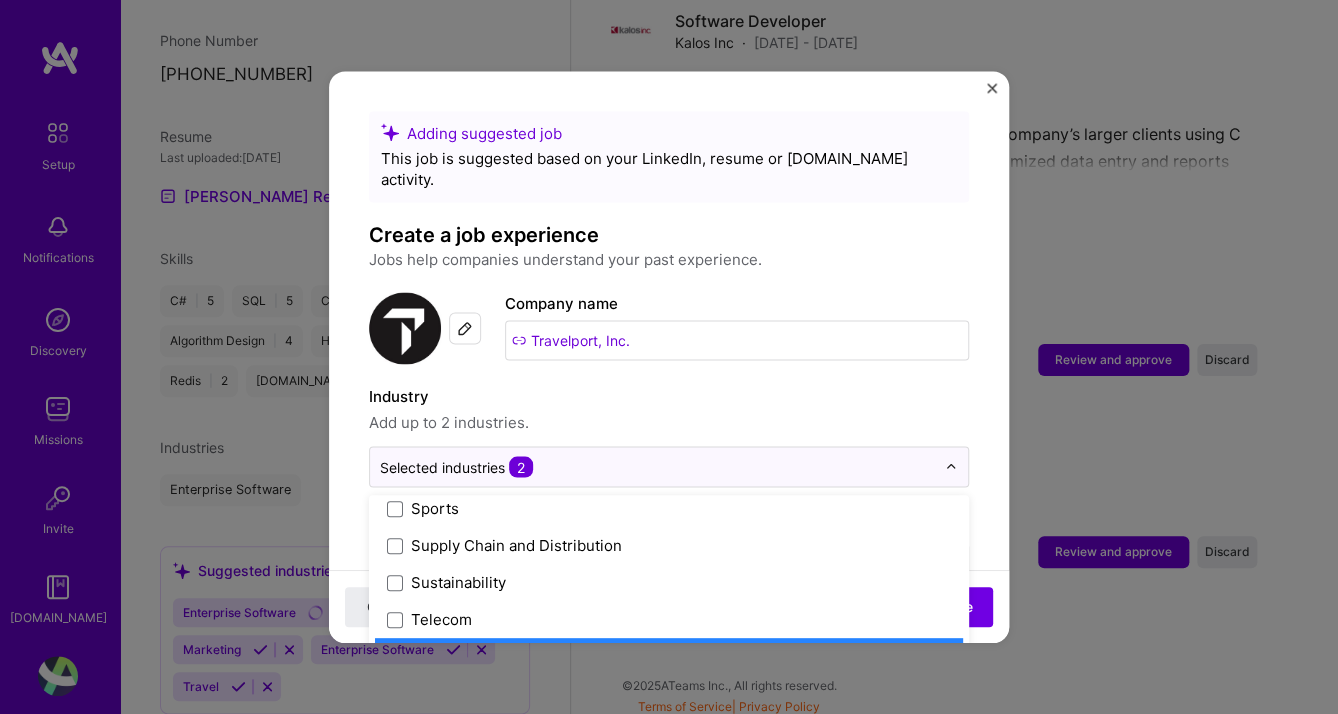 scroll, scrollTop: 0, scrollLeft: 0, axis: both 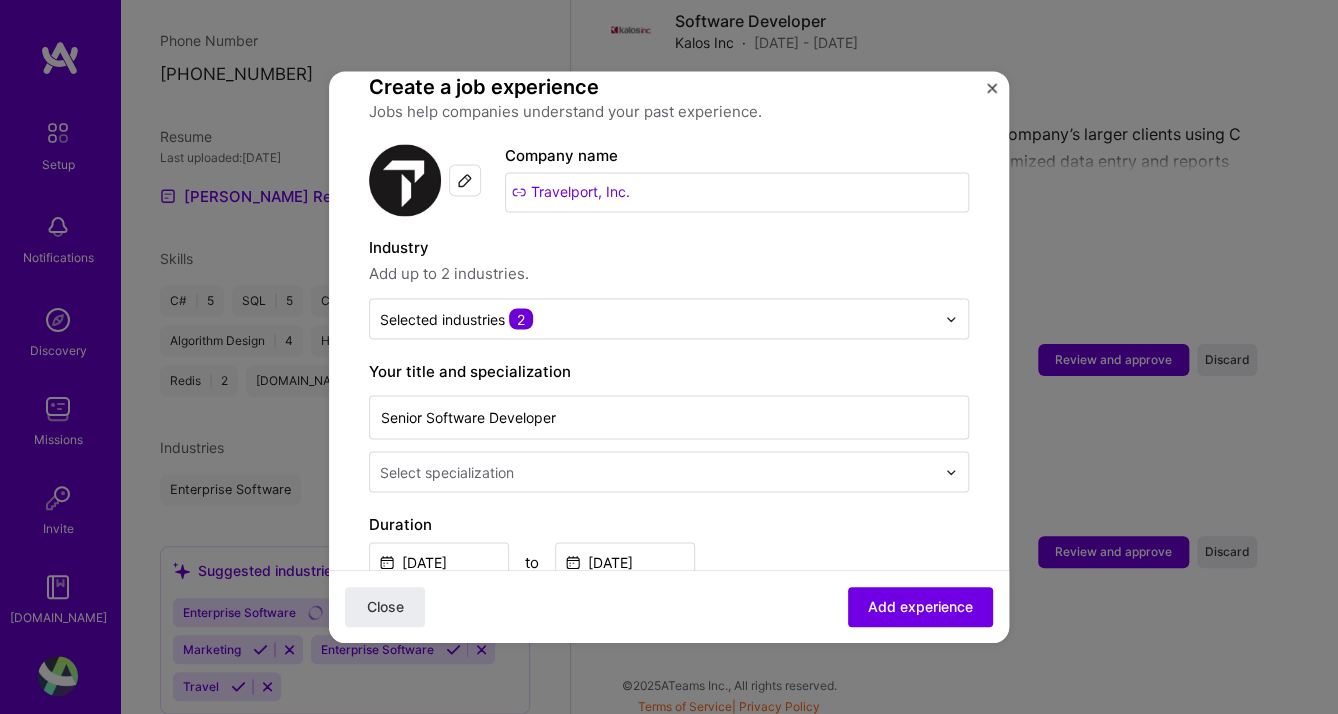 click at bounding box center [659, 471] 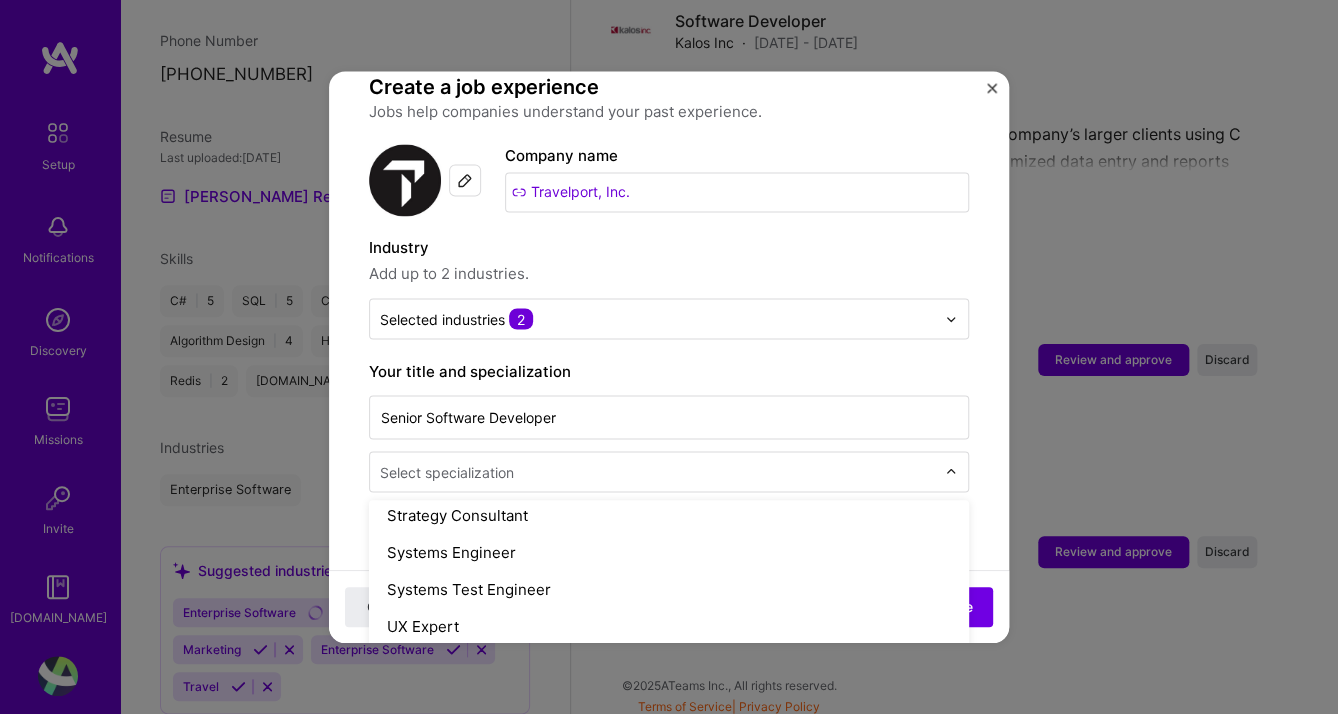 scroll, scrollTop: 2122, scrollLeft: 0, axis: vertical 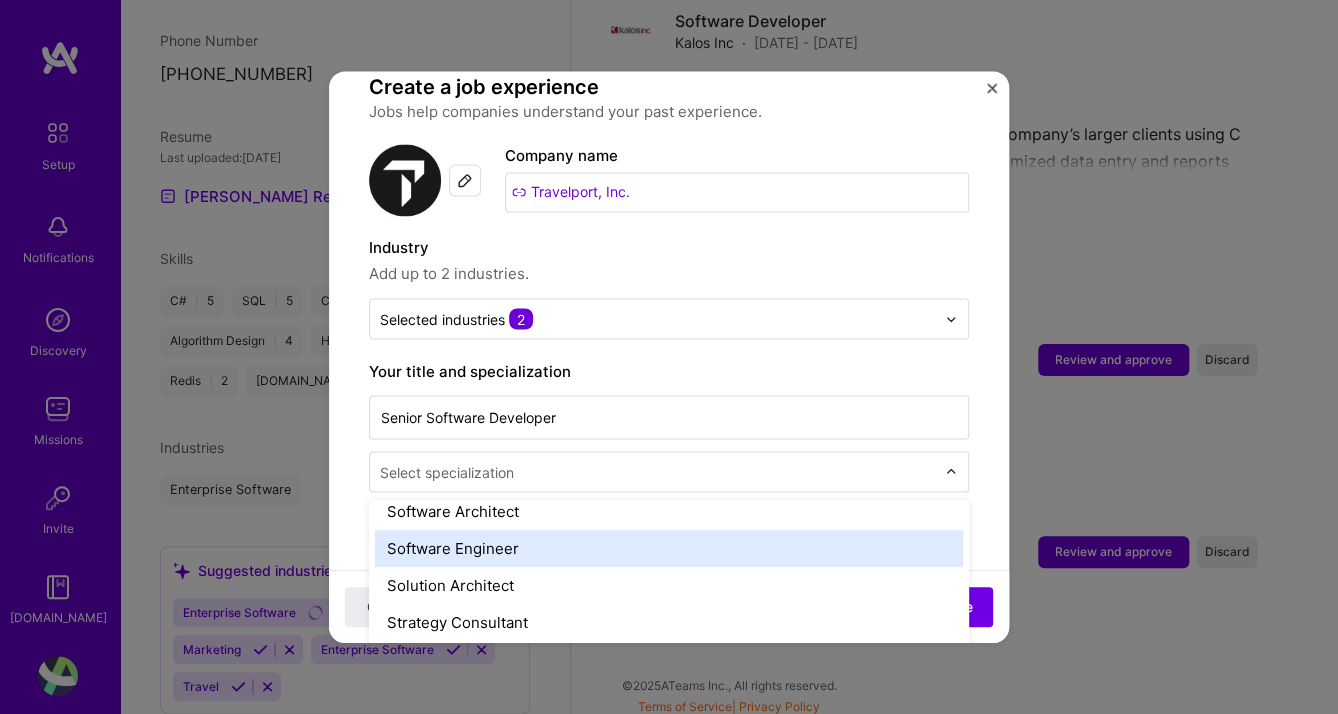 click on "Software Engineer" at bounding box center (669, 548) 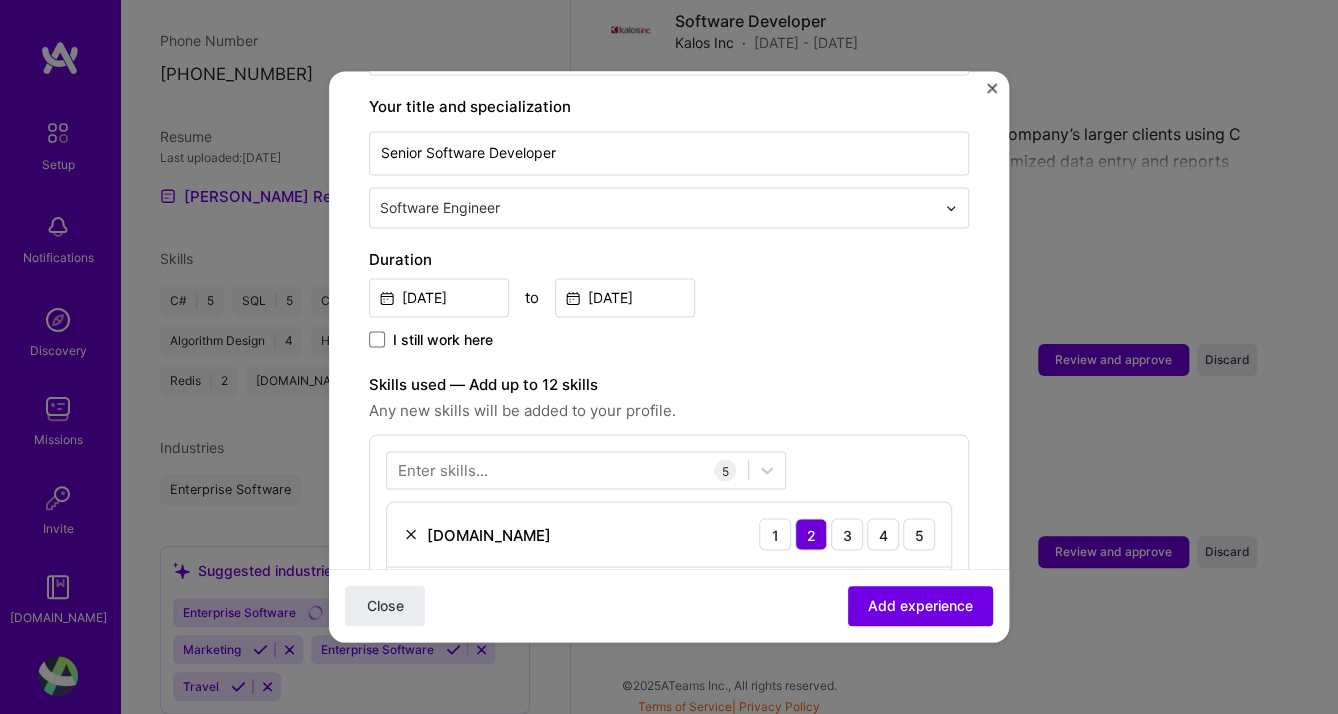 scroll, scrollTop: 429, scrollLeft: 0, axis: vertical 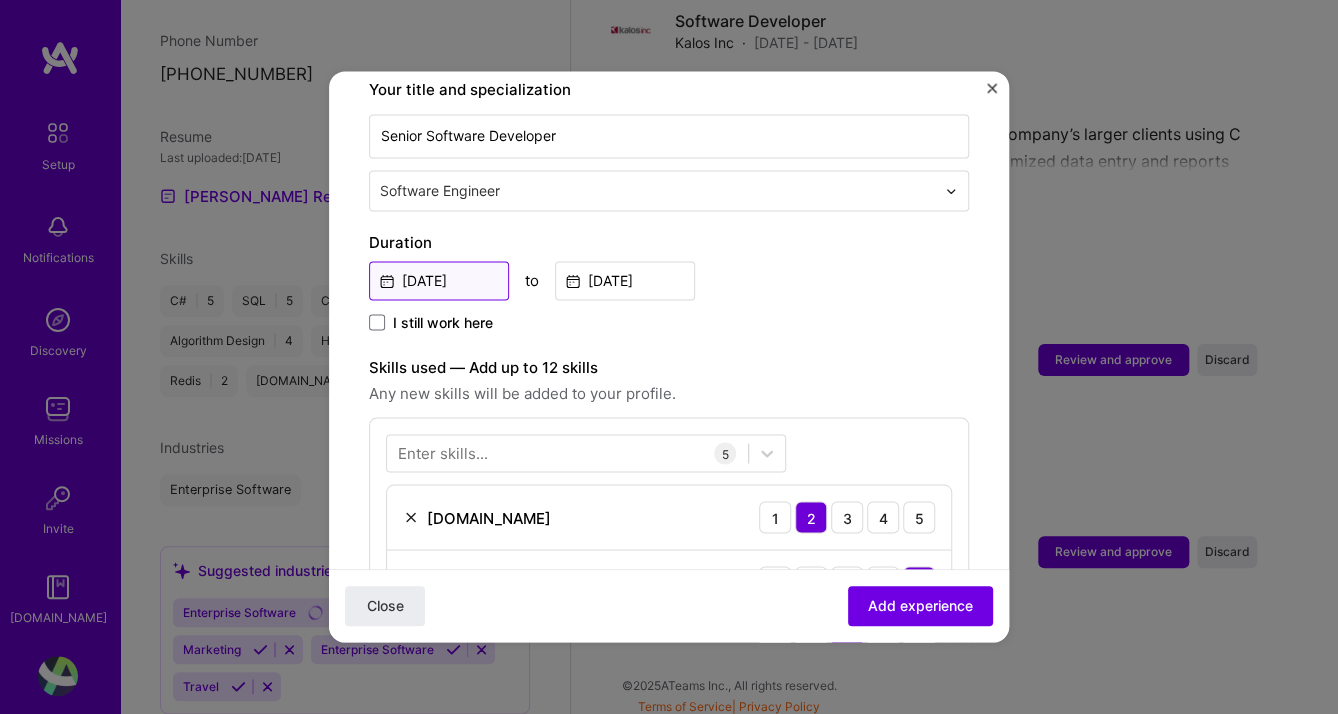 click on "[DATE]" at bounding box center (439, 280) 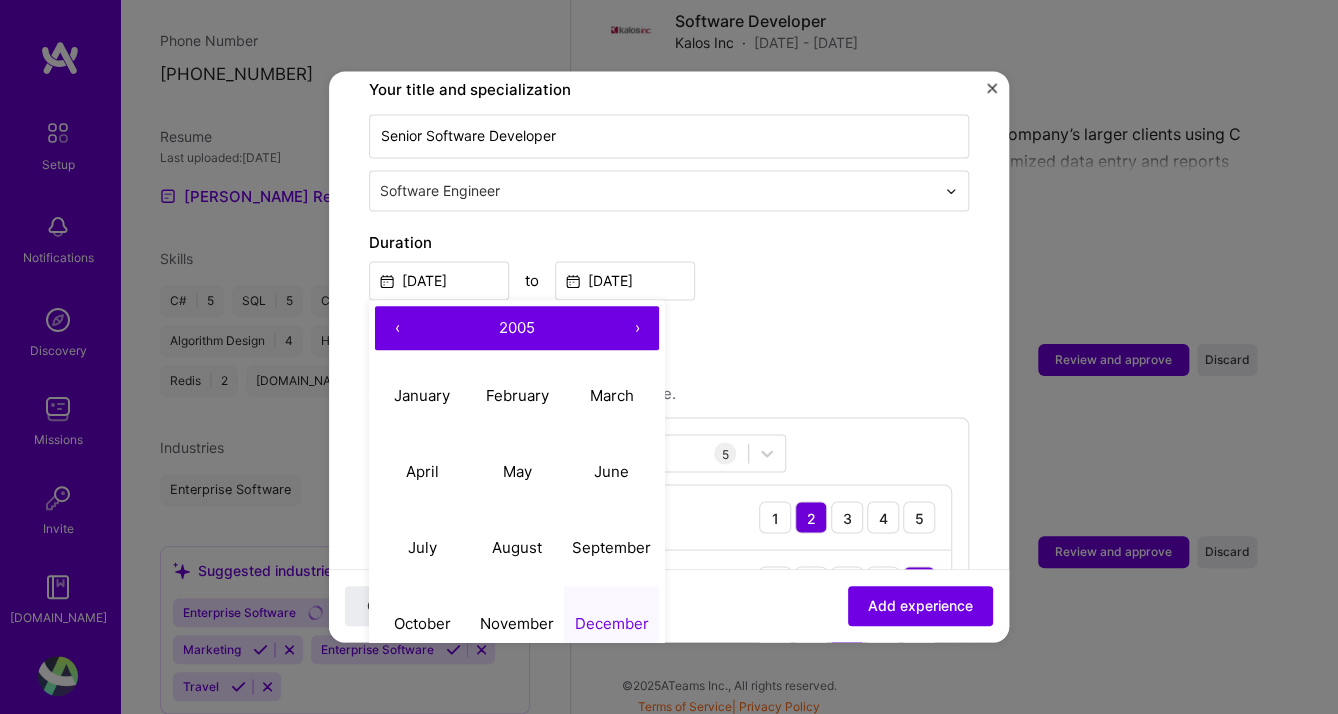 click on "›" at bounding box center [637, 328] 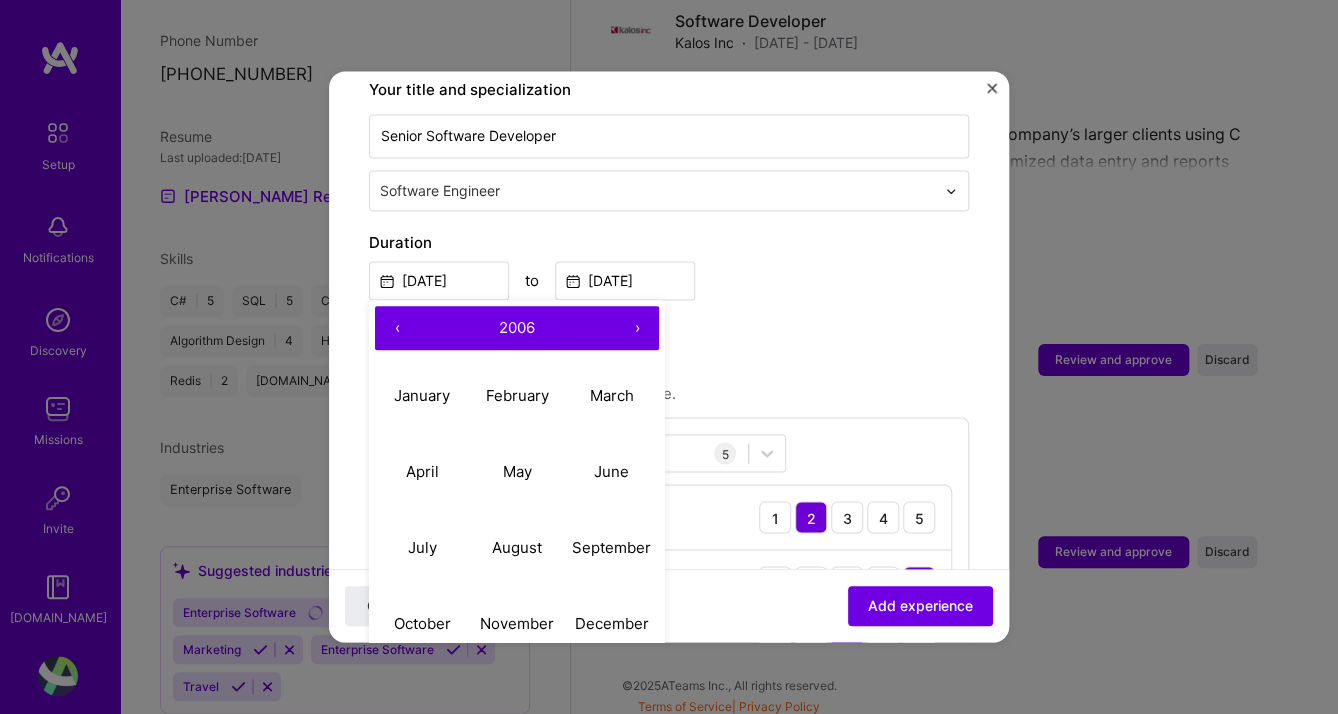 click on "›" at bounding box center (637, 328) 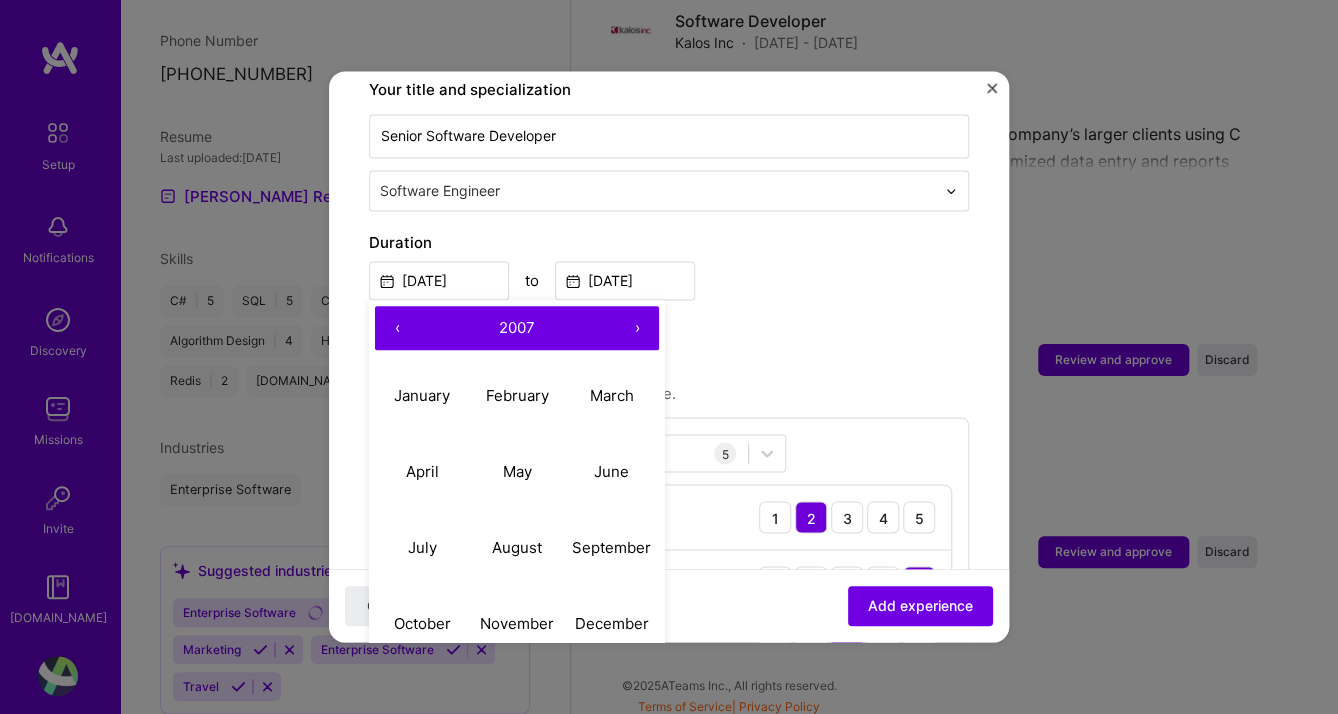 click on "›" at bounding box center (637, 328) 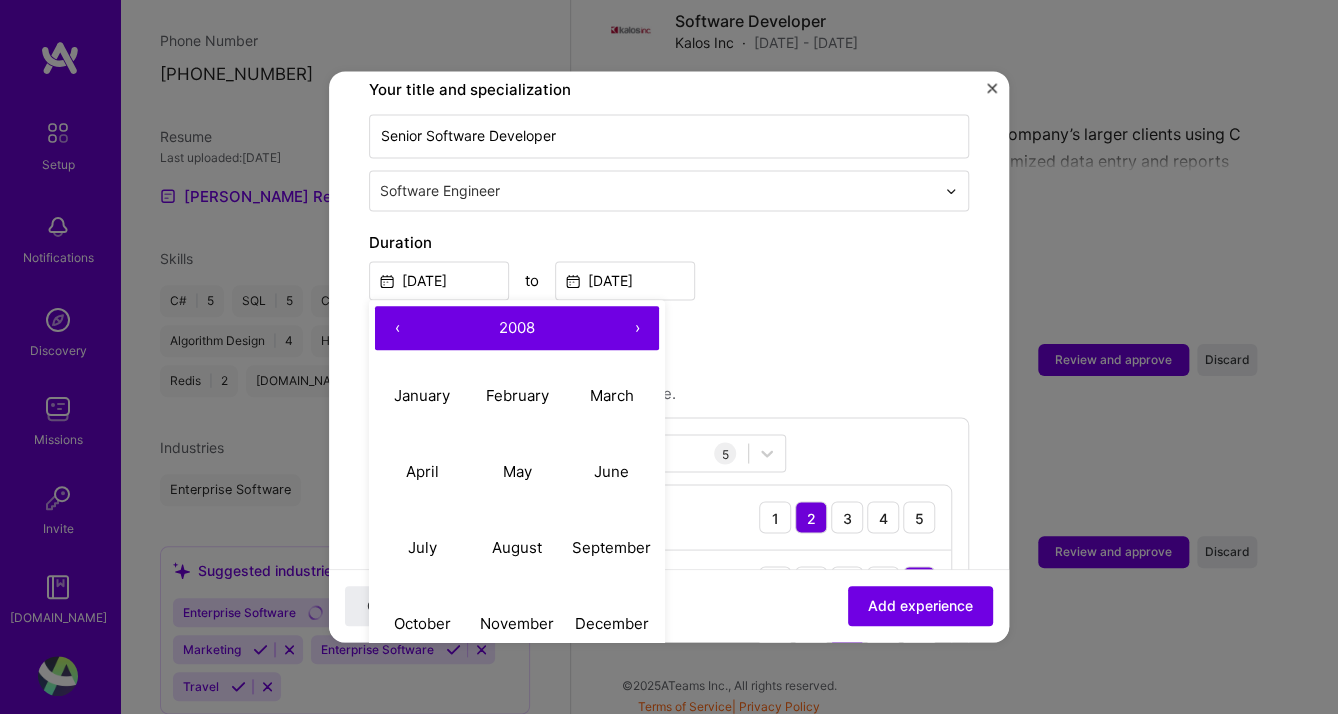 click on "›" at bounding box center (637, 328) 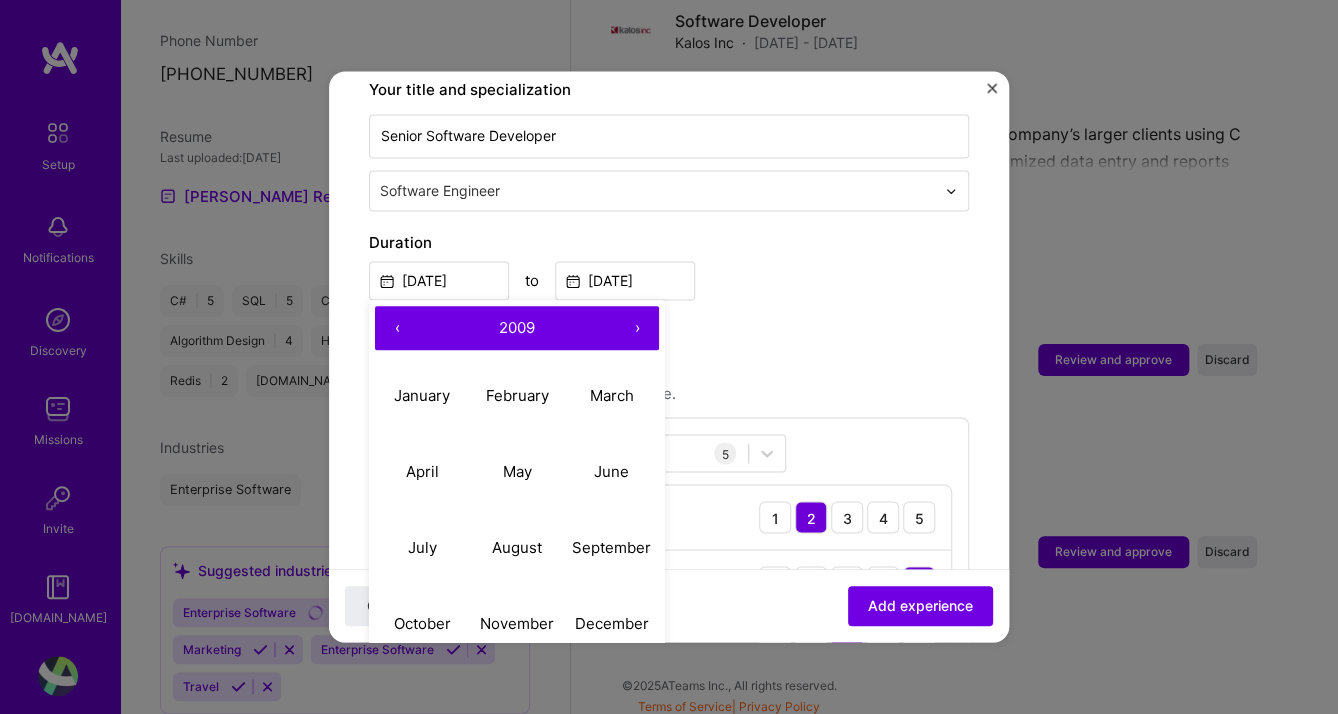 click on "‹" at bounding box center (397, 328) 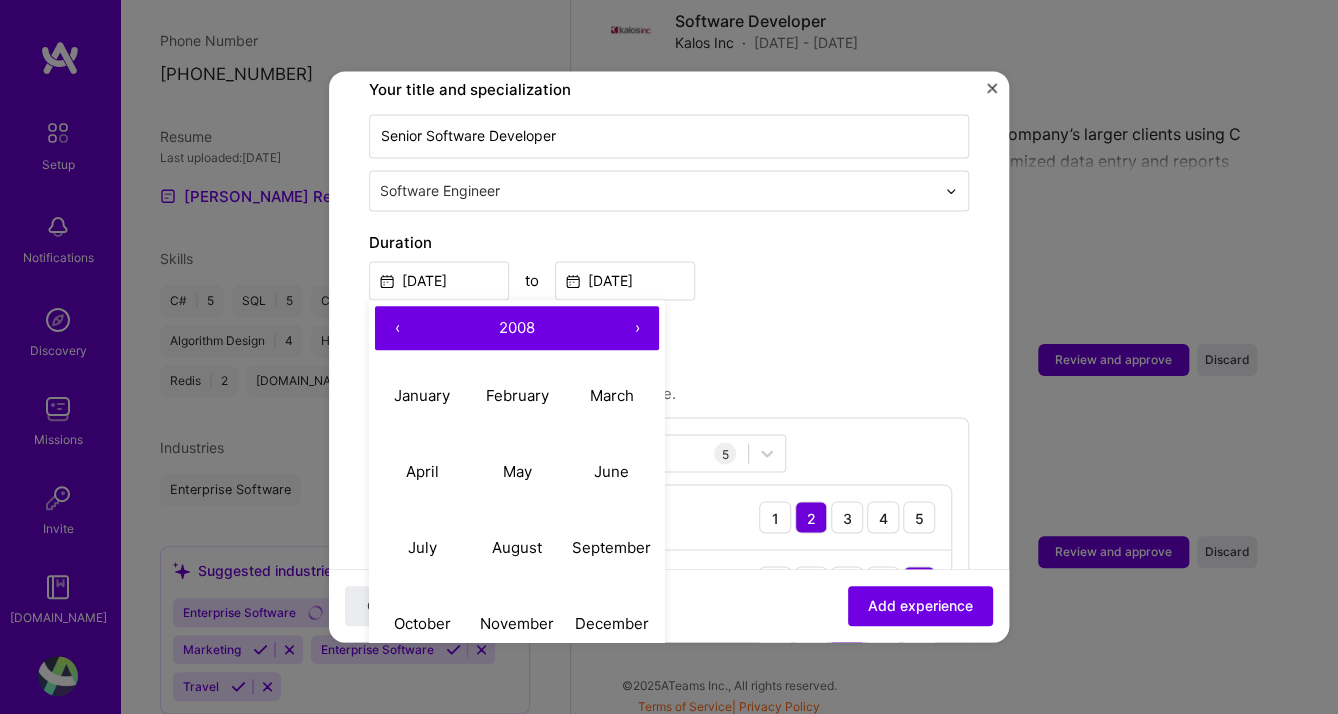 click on "‹" at bounding box center (397, 328) 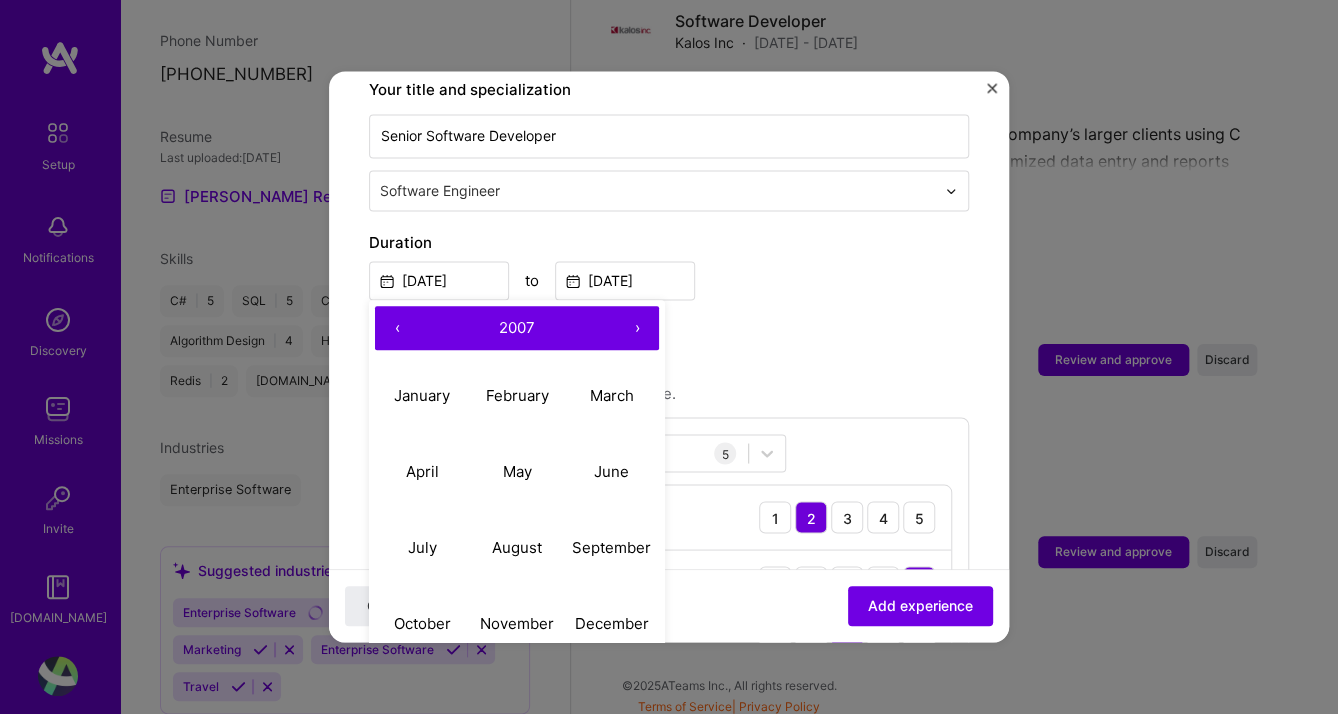 click on "‹" at bounding box center (397, 328) 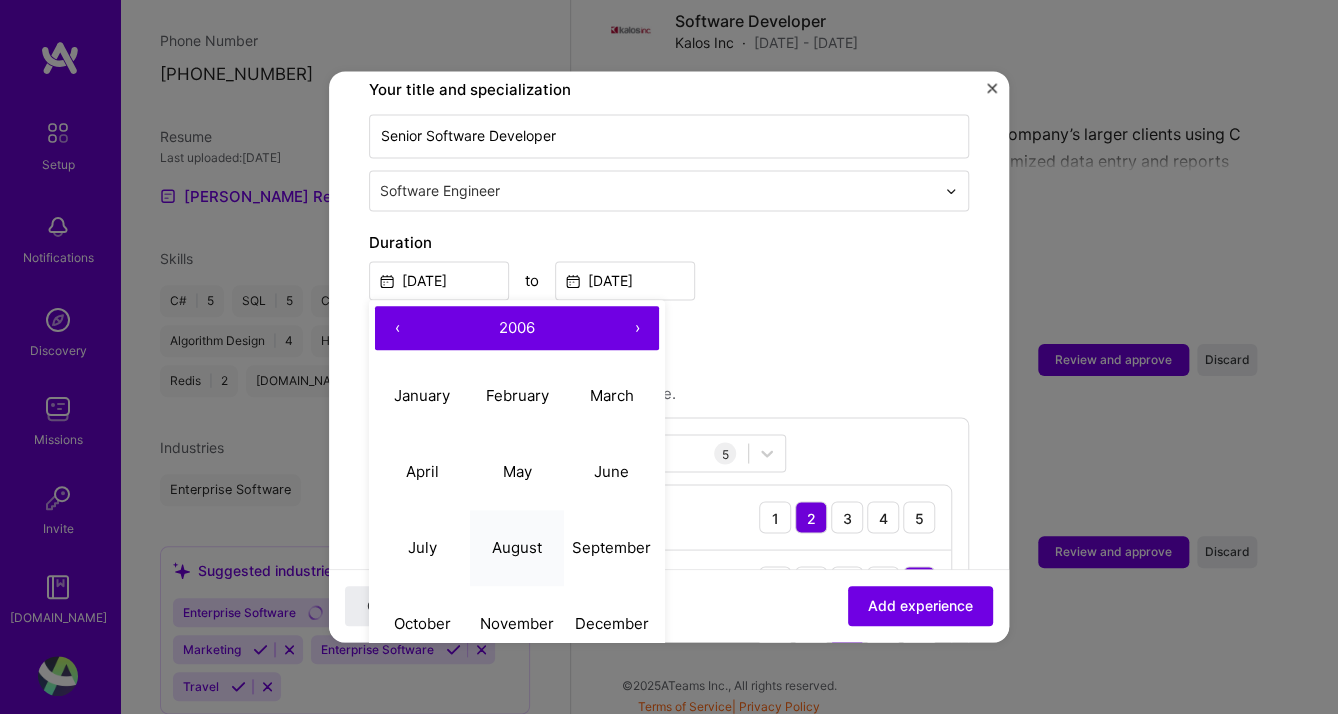 click on "August" at bounding box center [517, 547] 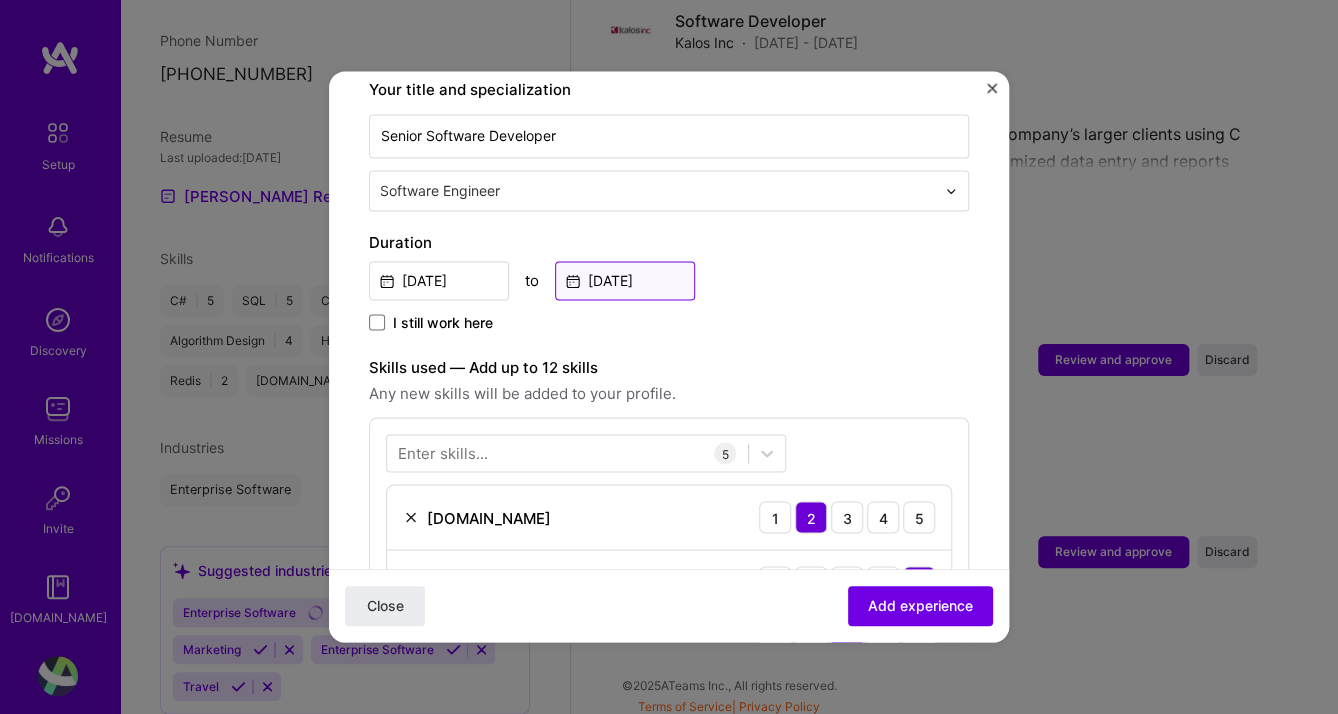 click on "[DATE]" at bounding box center (625, 280) 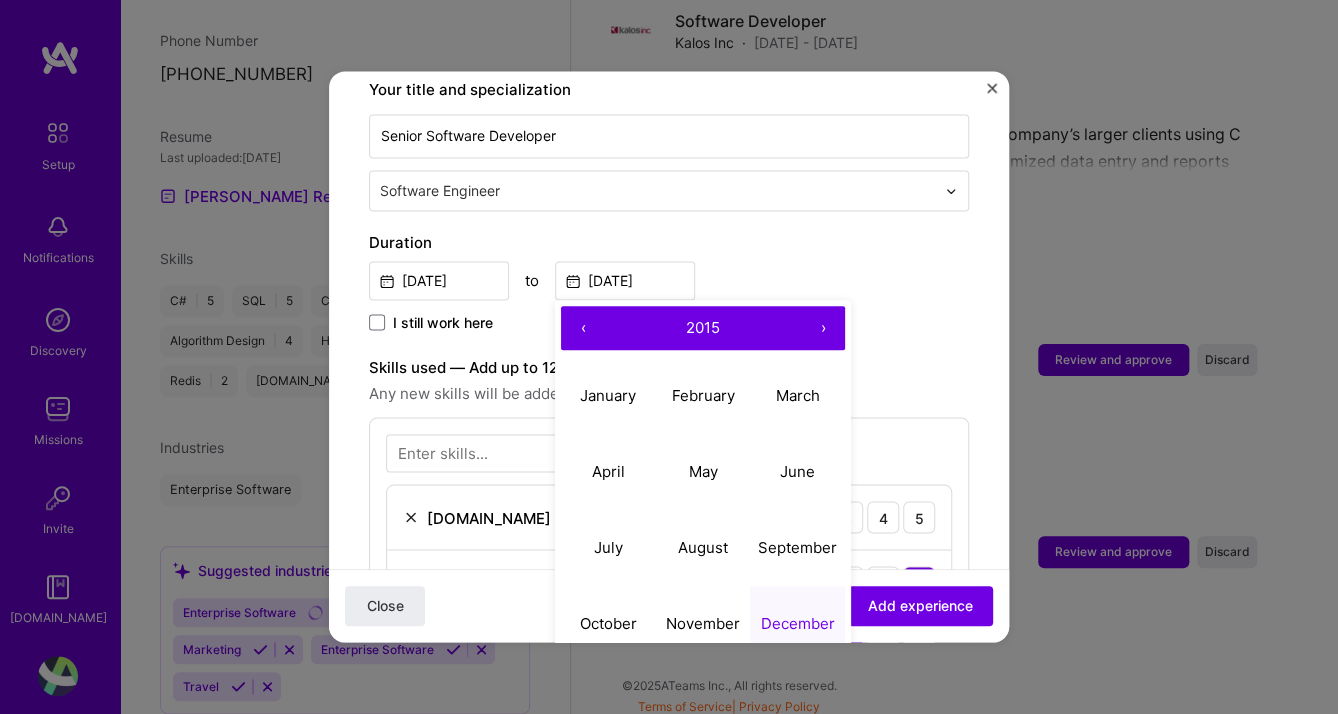 click on "›" at bounding box center (823, 328) 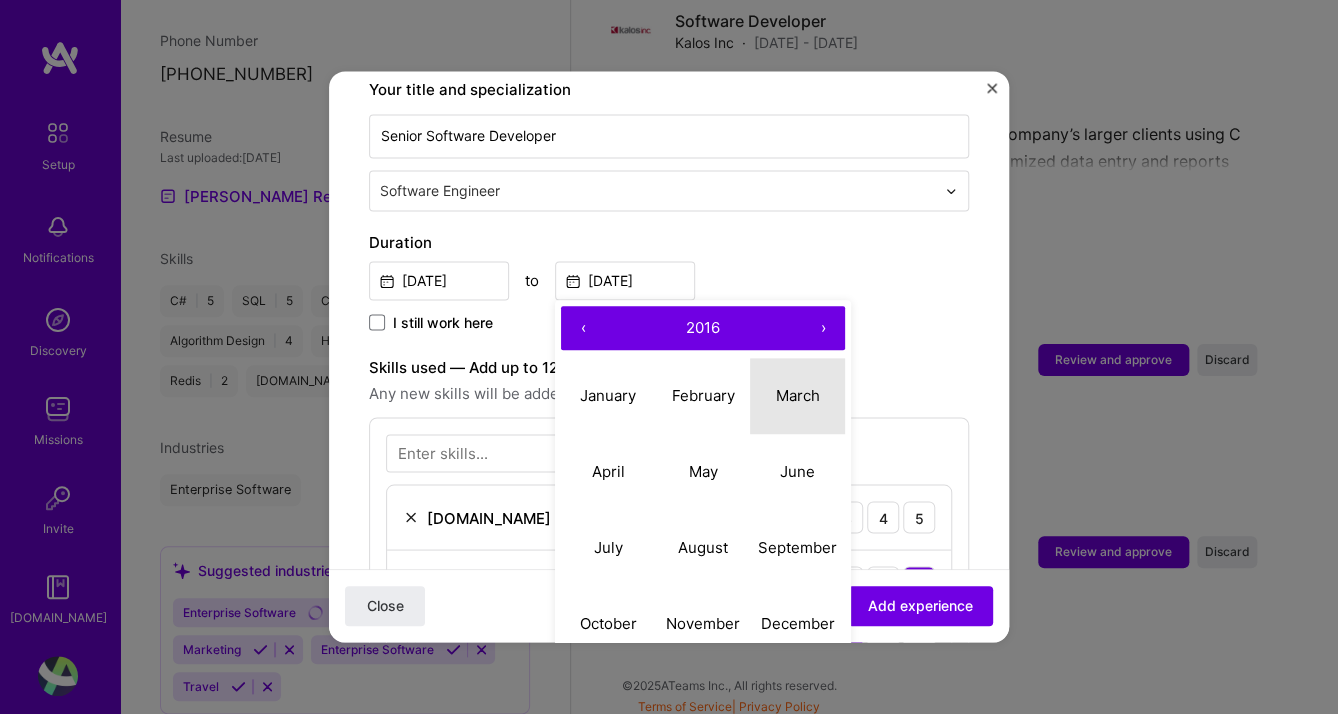click on "March" at bounding box center [798, 395] 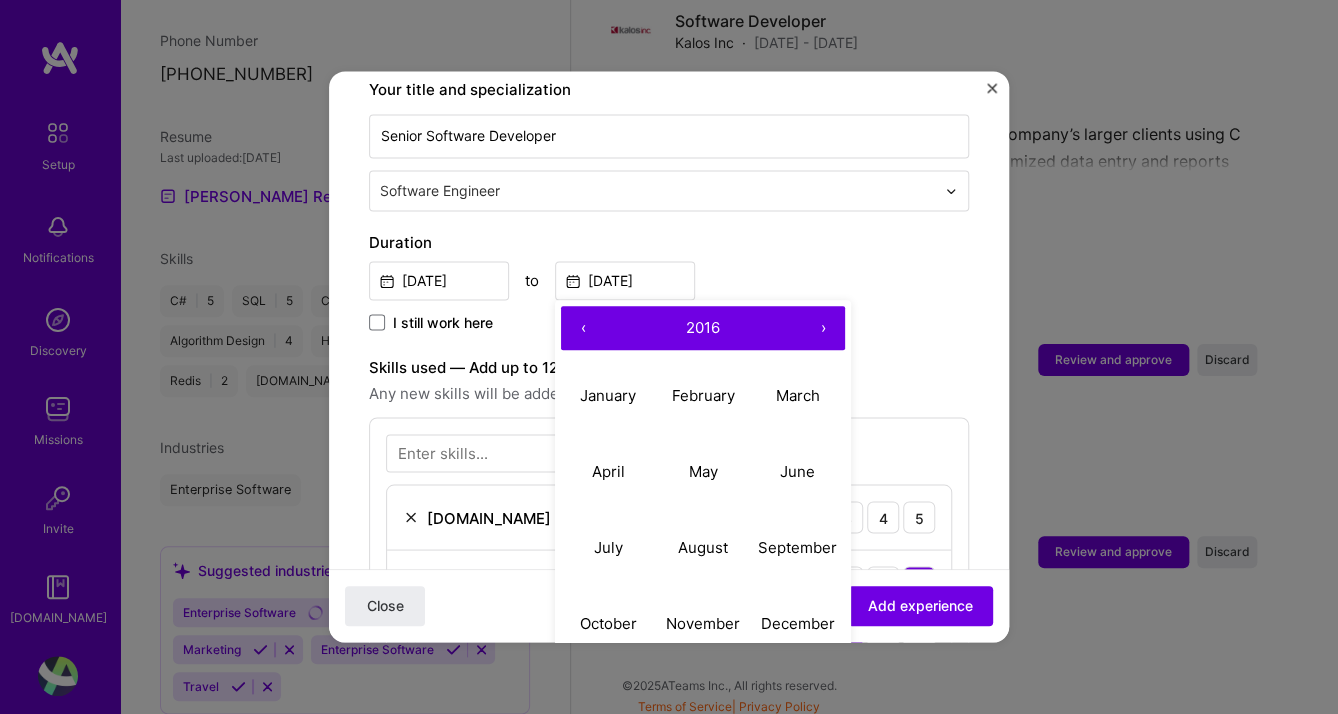 type on "[DATE]" 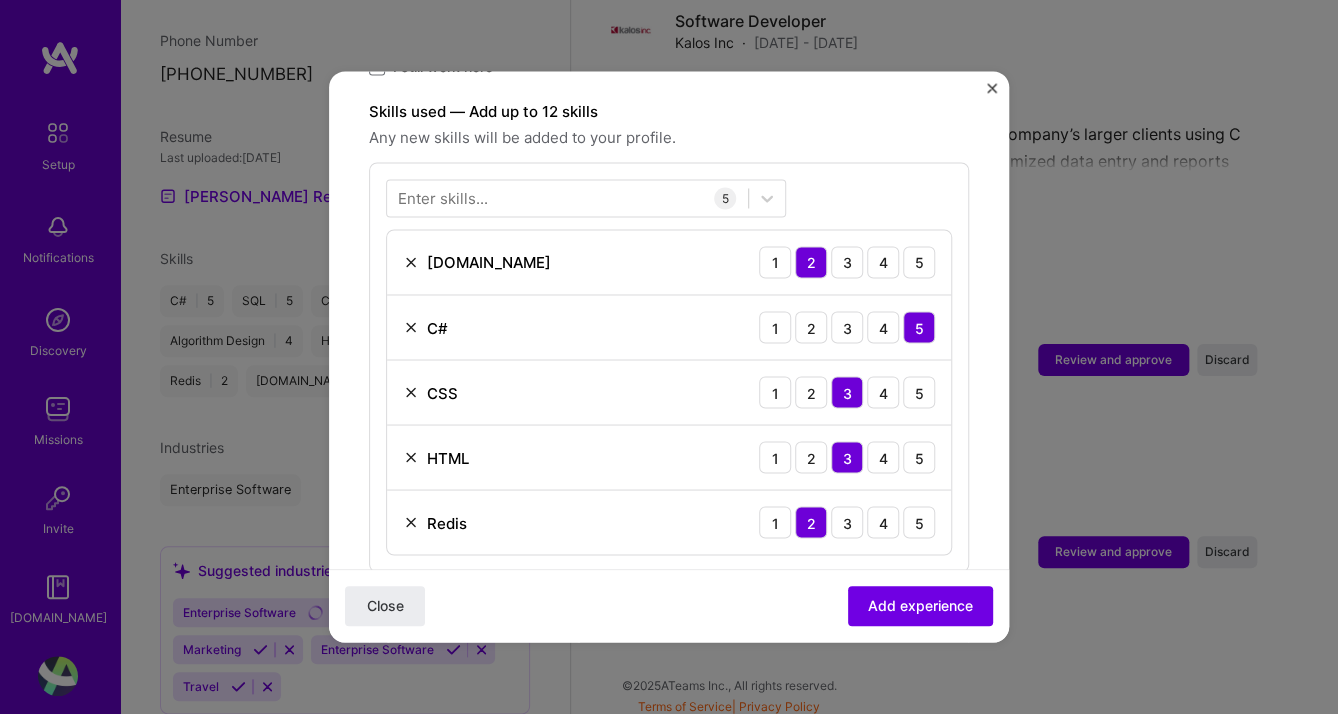 scroll, scrollTop: 688, scrollLeft: 0, axis: vertical 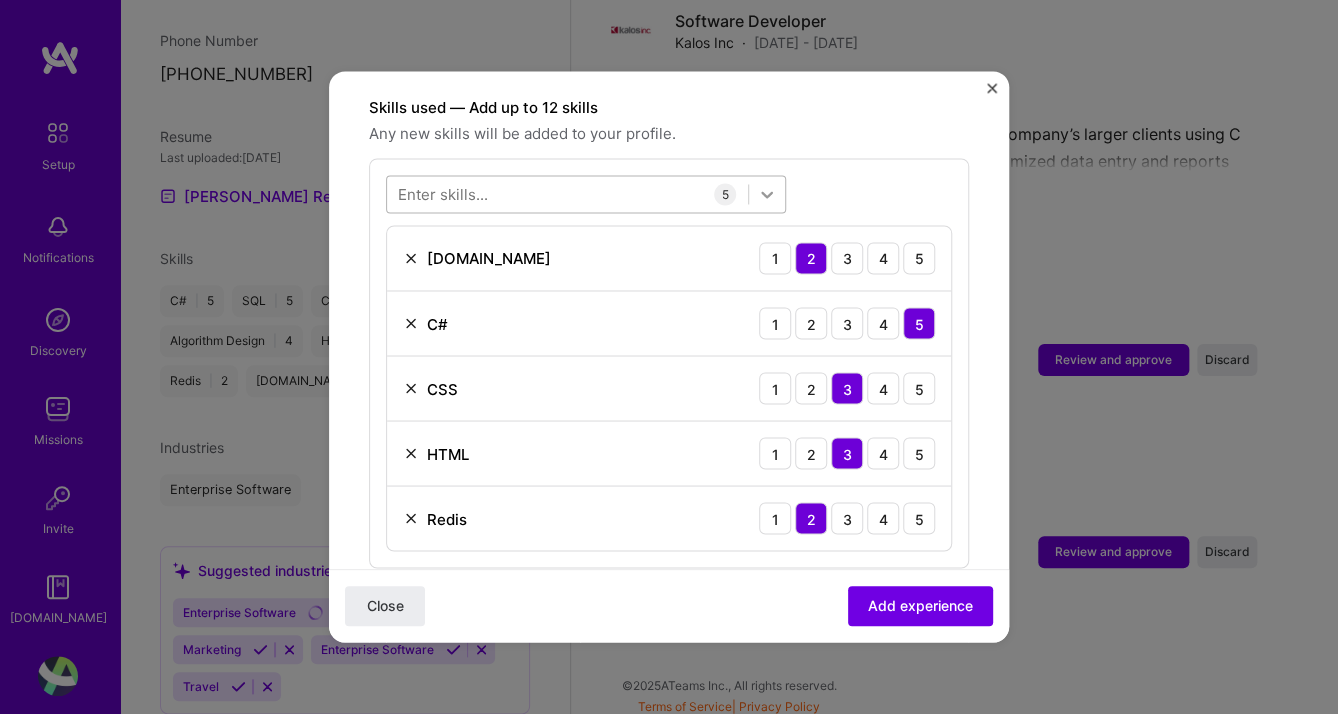 click 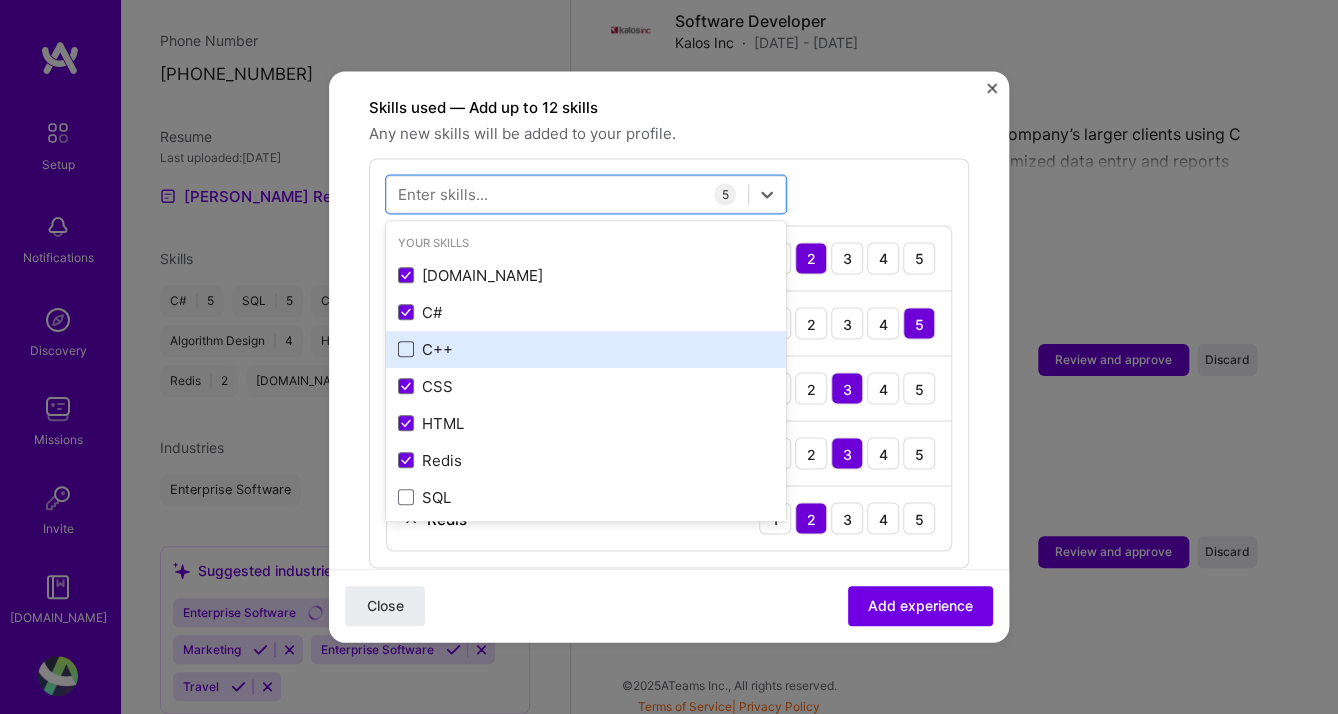 click at bounding box center [406, 350] 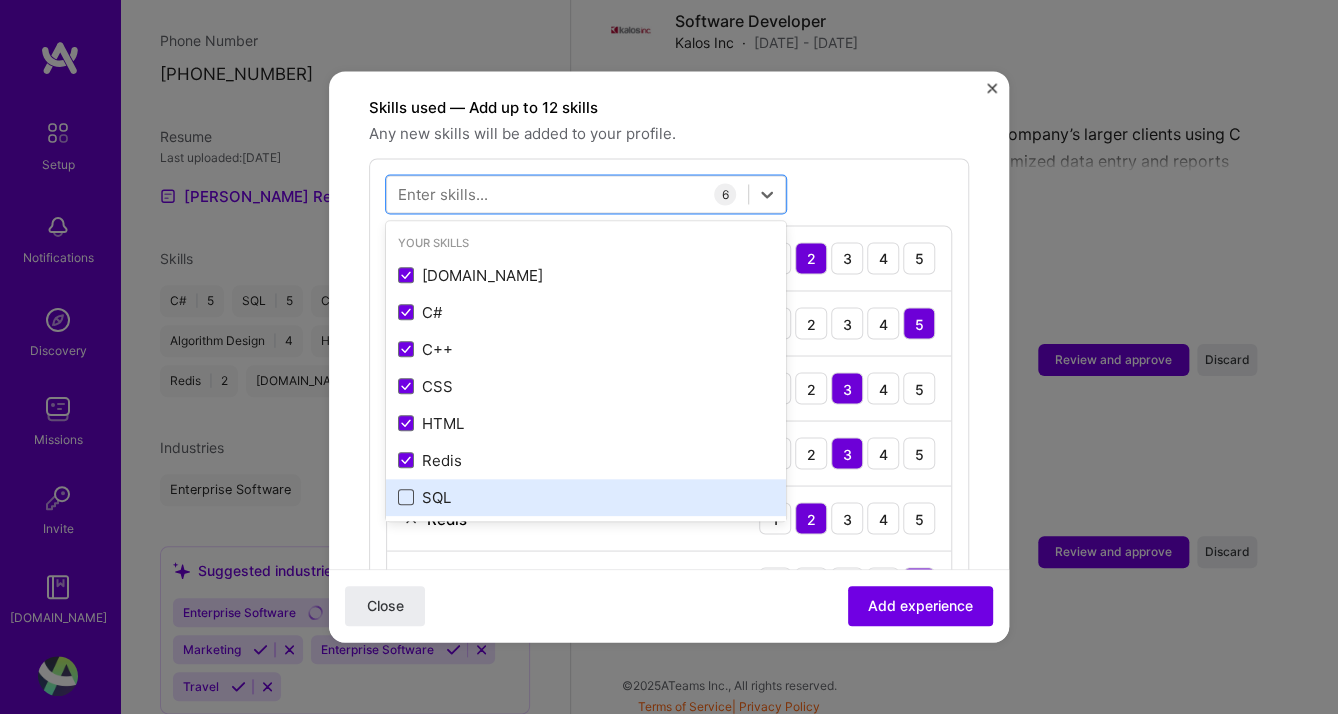 click at bounding box center [406, 498] 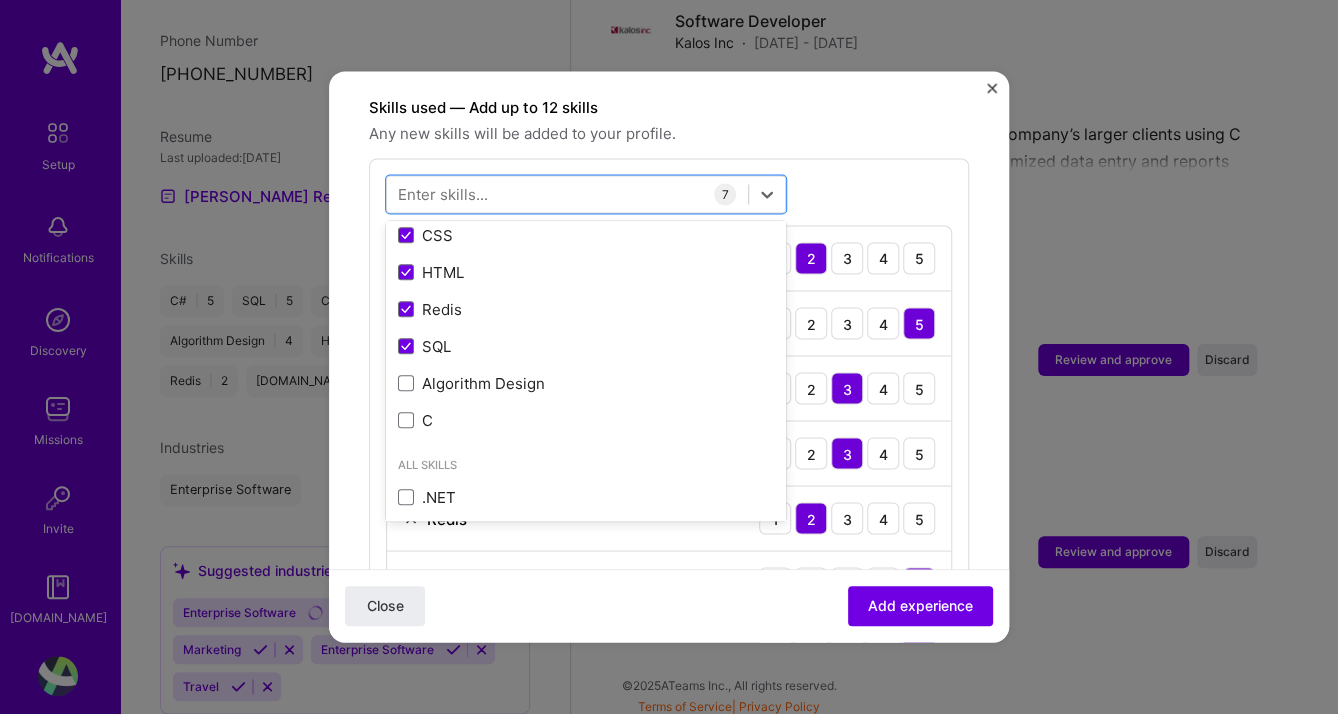 scroll, scrollTop: 197, scrollLeft: 0, axis: vertical 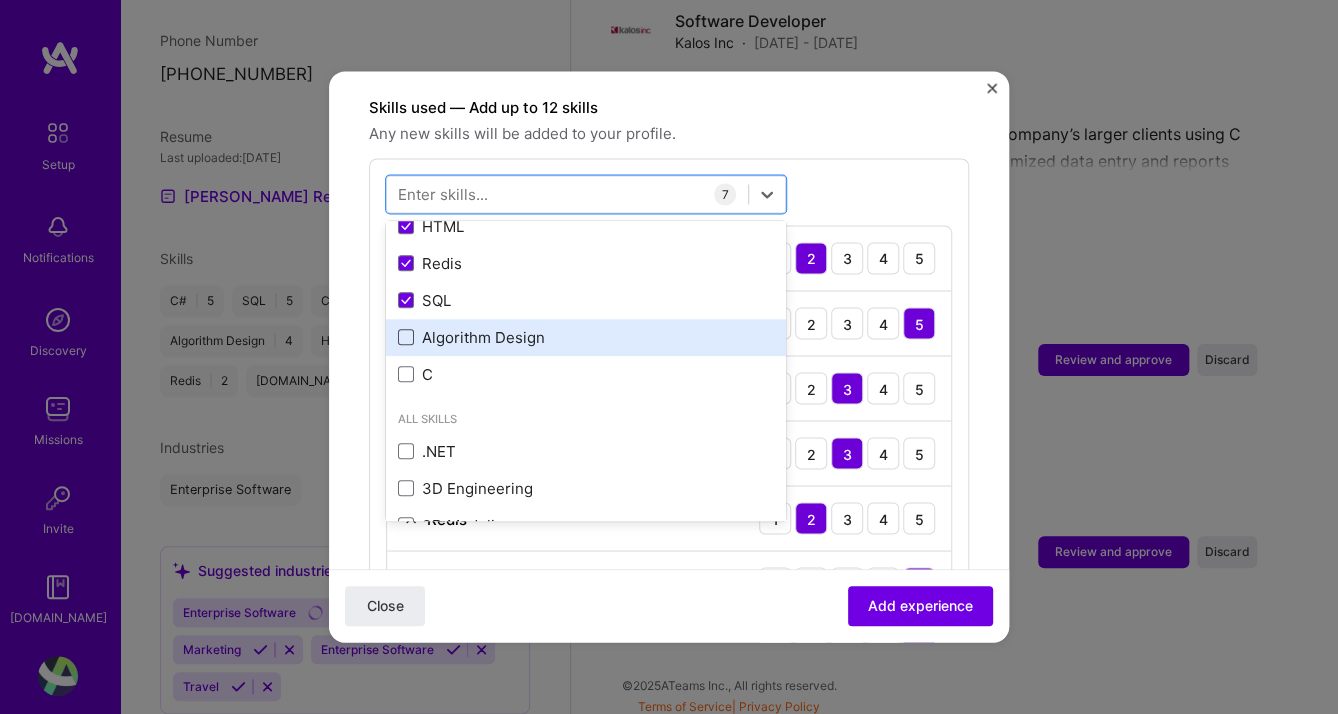 click at bounding box center [406, 338] 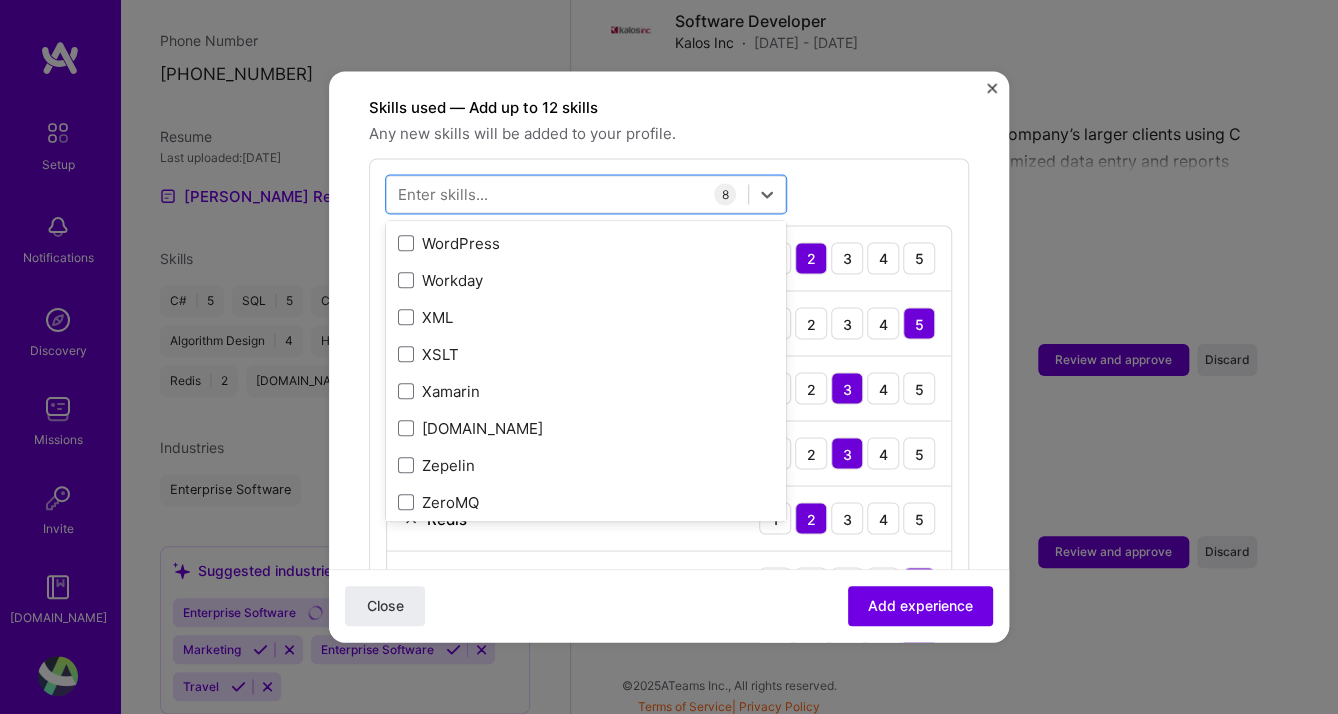 scroll, scrollTop: 13773, scrollLeft: 0, axis: vertical 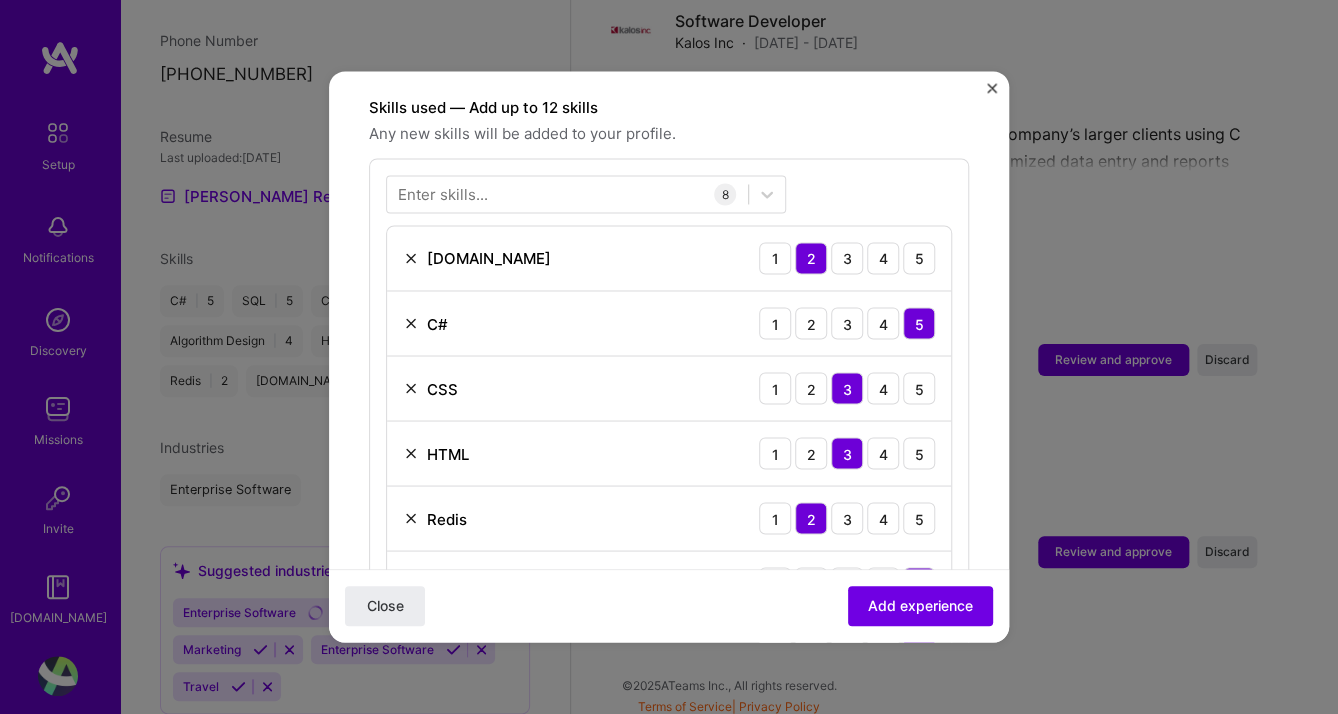 click on "Enter skills... 8 [DOMAIN_NAME] 1 2 3 4 5 C# 1 2 3 4 5 CSS 1 2 3 4 5 HTML 1 2 3 4 5 Redis 1 2 3 4 5 C++ 1 2 3 4 5 SQL 1 2 3 4 5 Algorithm Design 1 2 3 4 5" at bounding box center (669, 460) 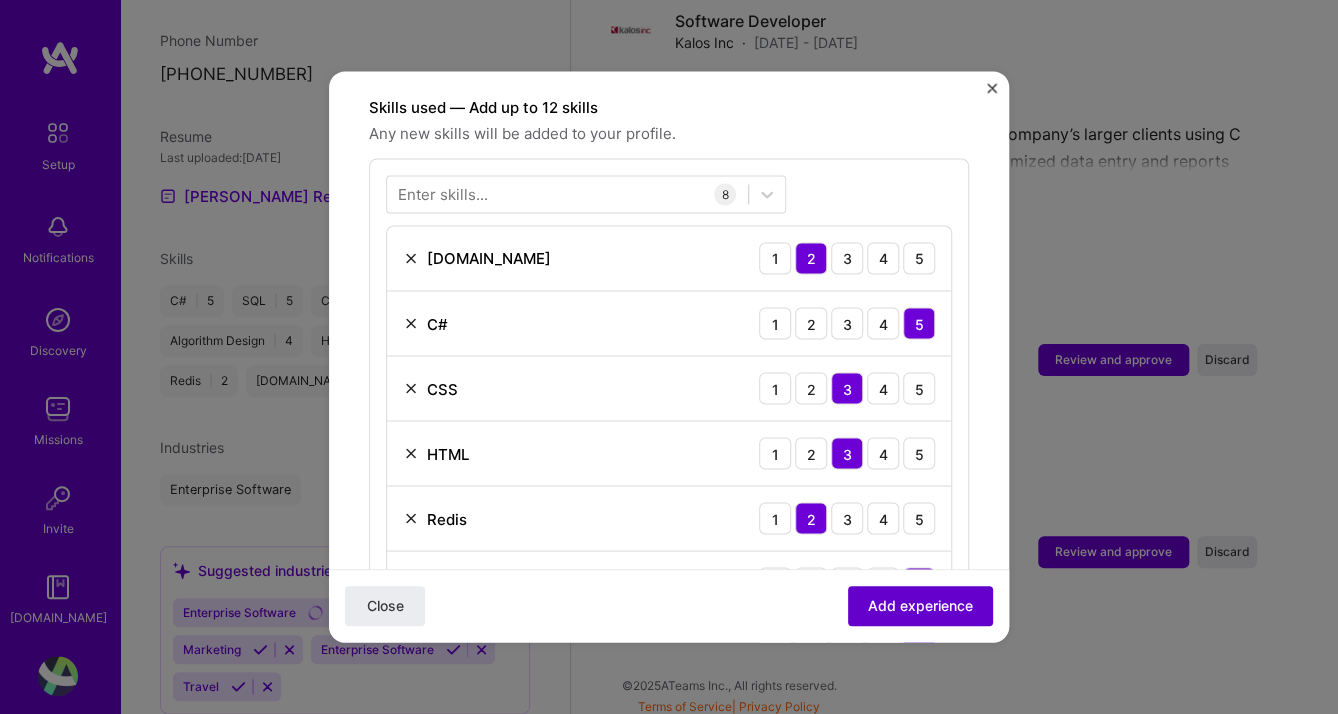 click on "Add experience" at bounding box center [920, 607] 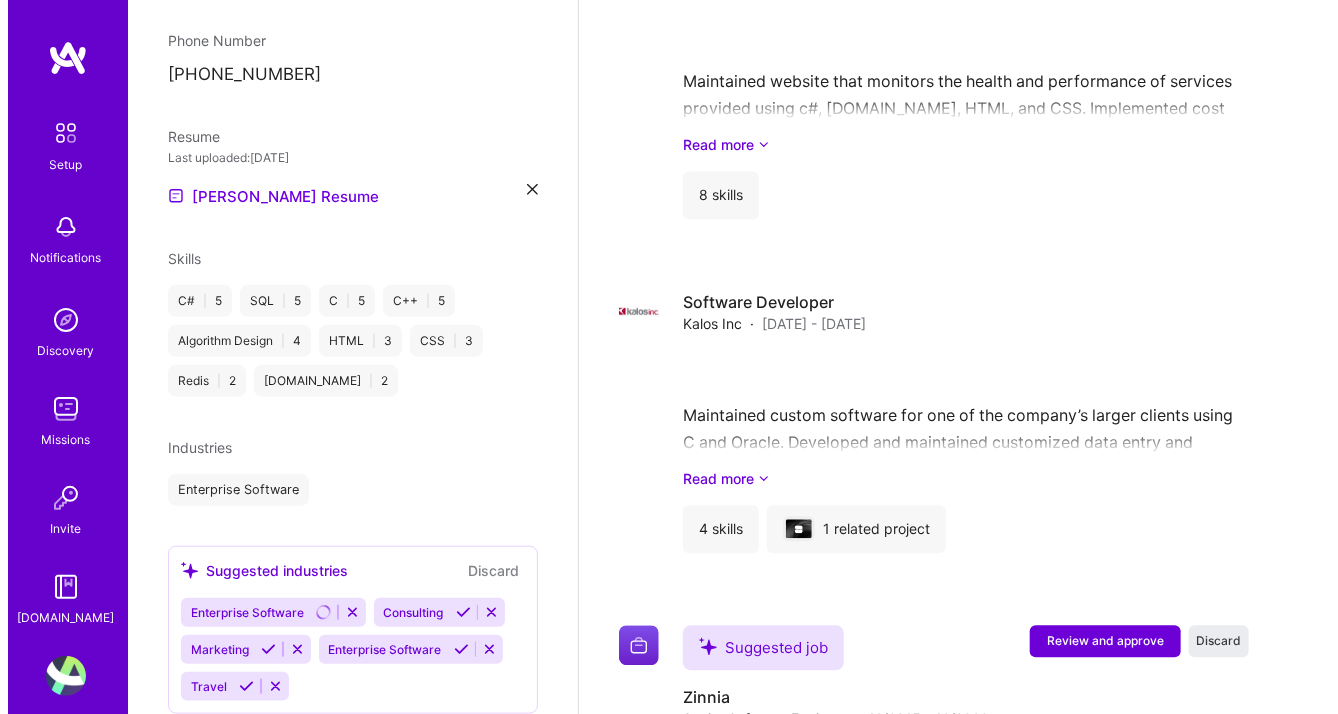 scroll, scrollTop: 1892, scrollLeft: 0, axis: vertical 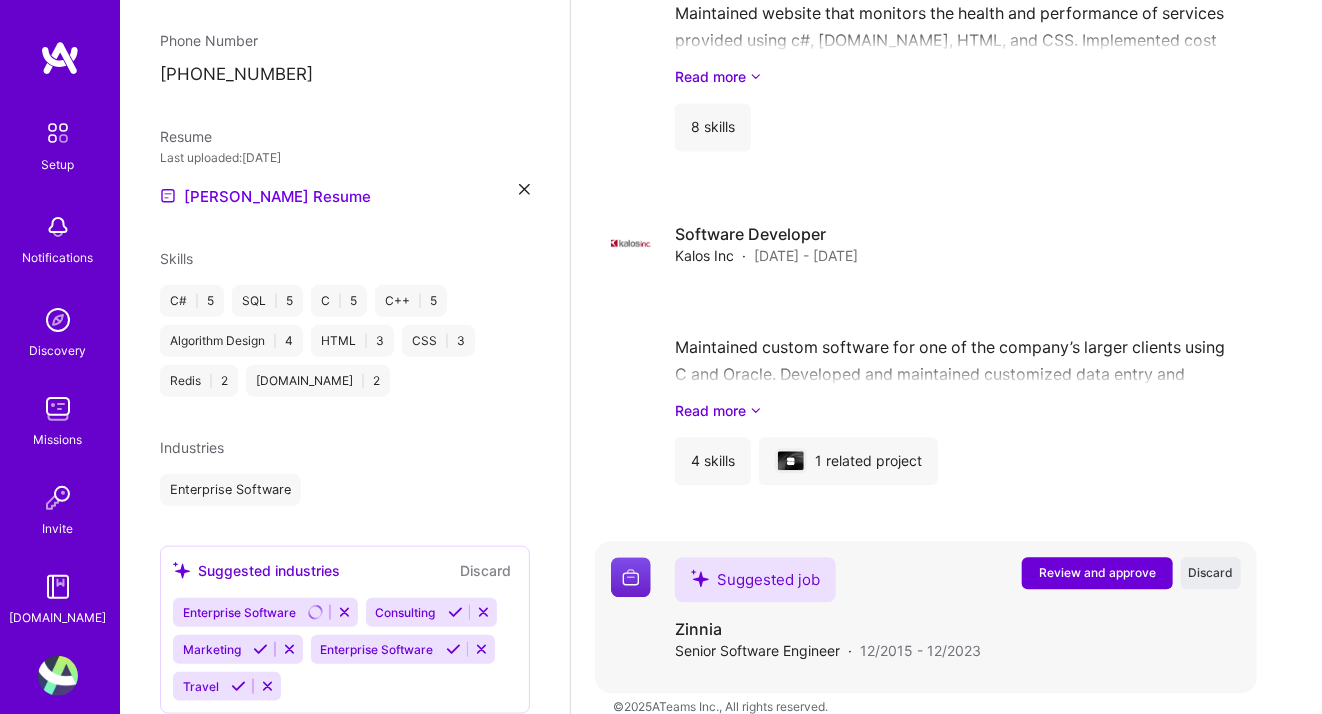 click on "Review and approve" at bounding box center (1097, 572) 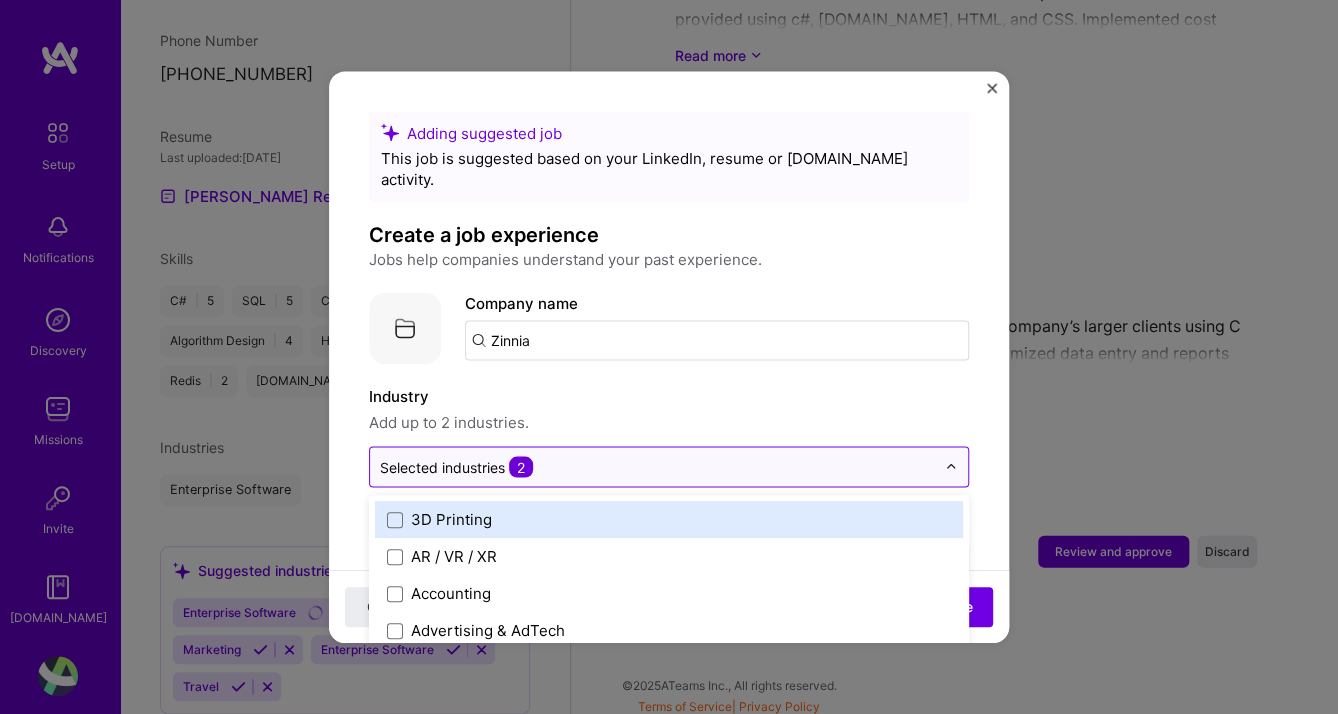 click on "Selected industries 2" at bounding box center [657, 466] 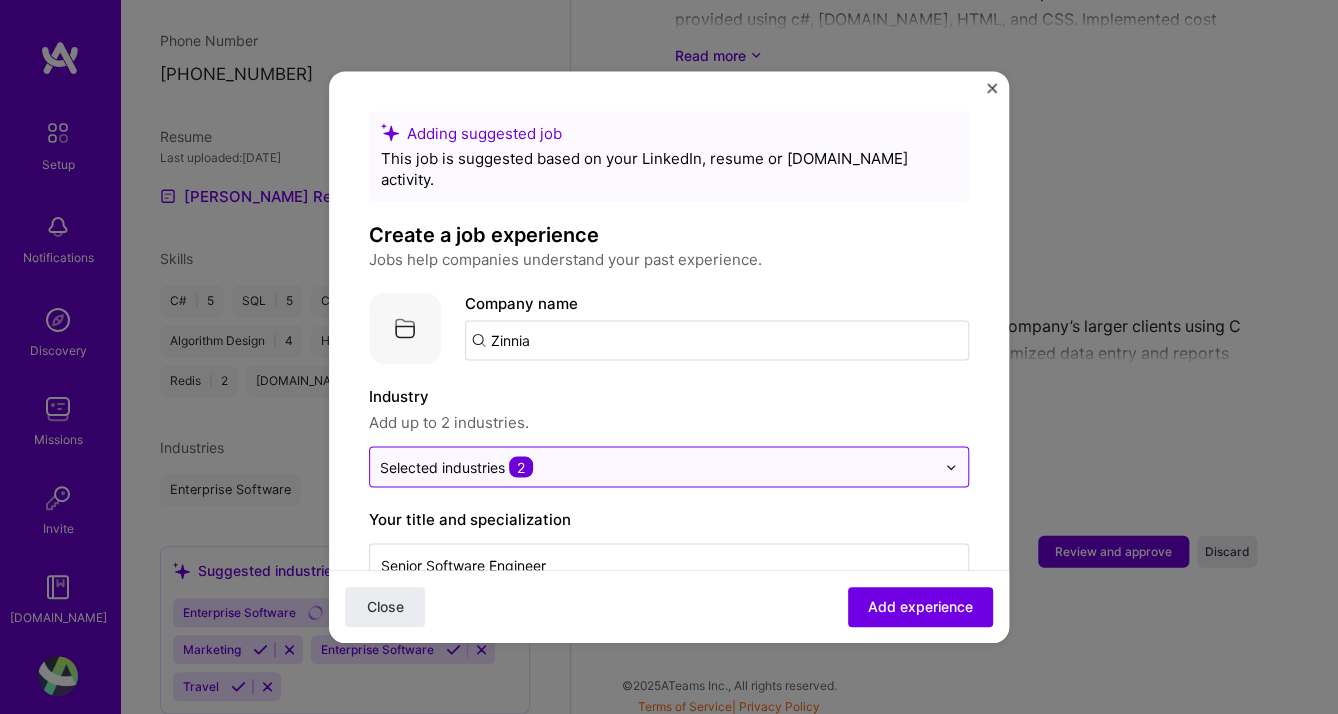 click on "Selected industries 2" at bounding box center [657, 466] 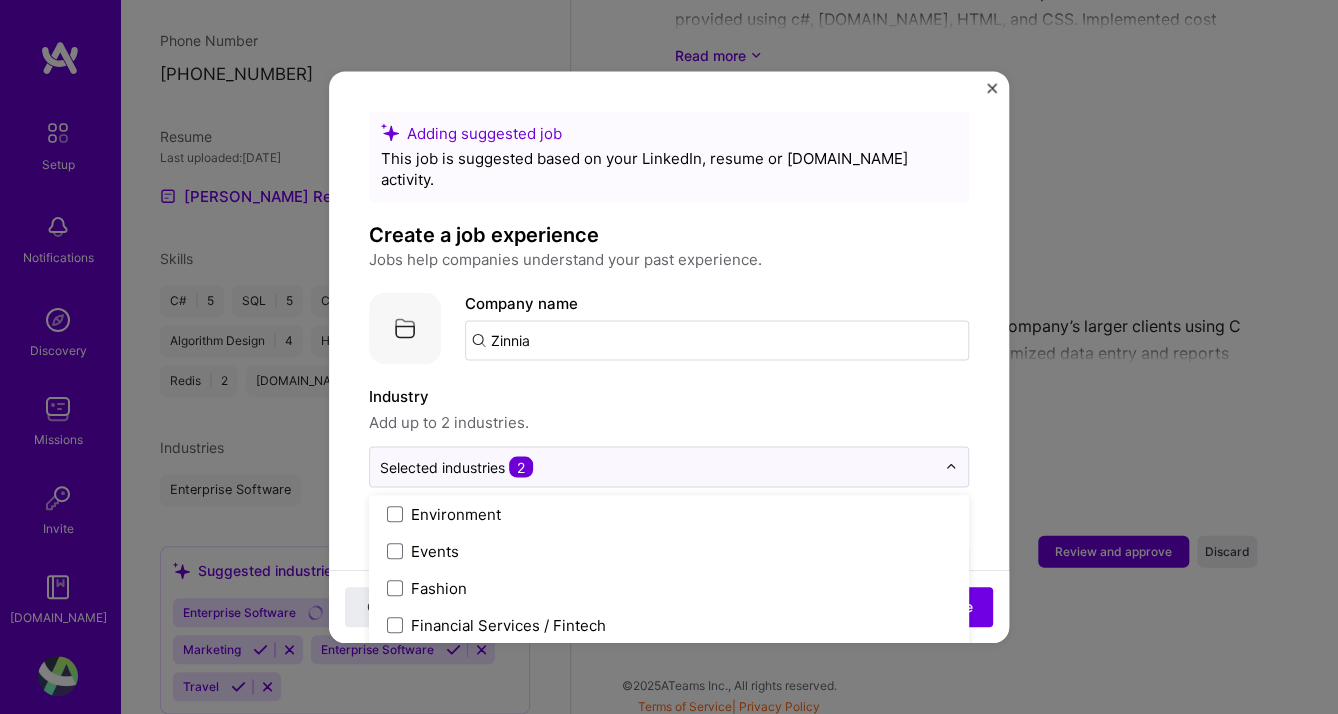 scroll, scrollTop: 2047, scrollLeft: 0, axis: vertical 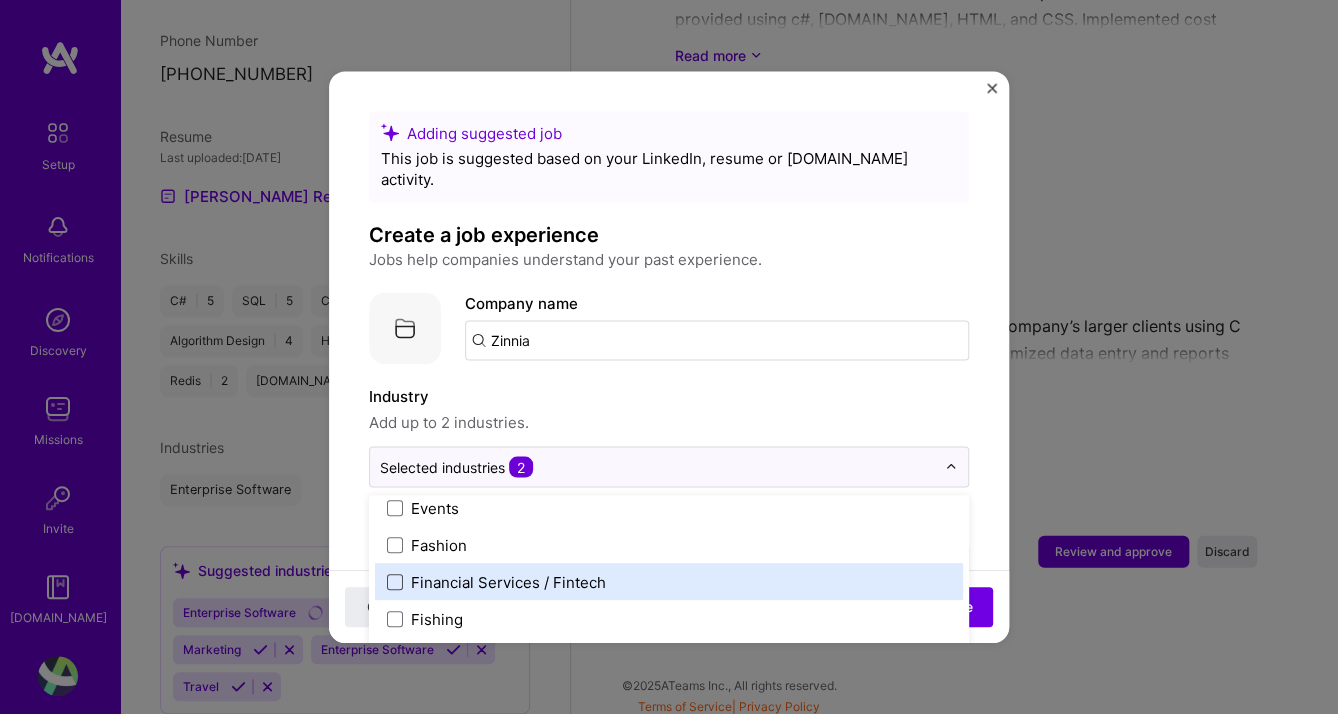 click at bounding box center [395, 582] 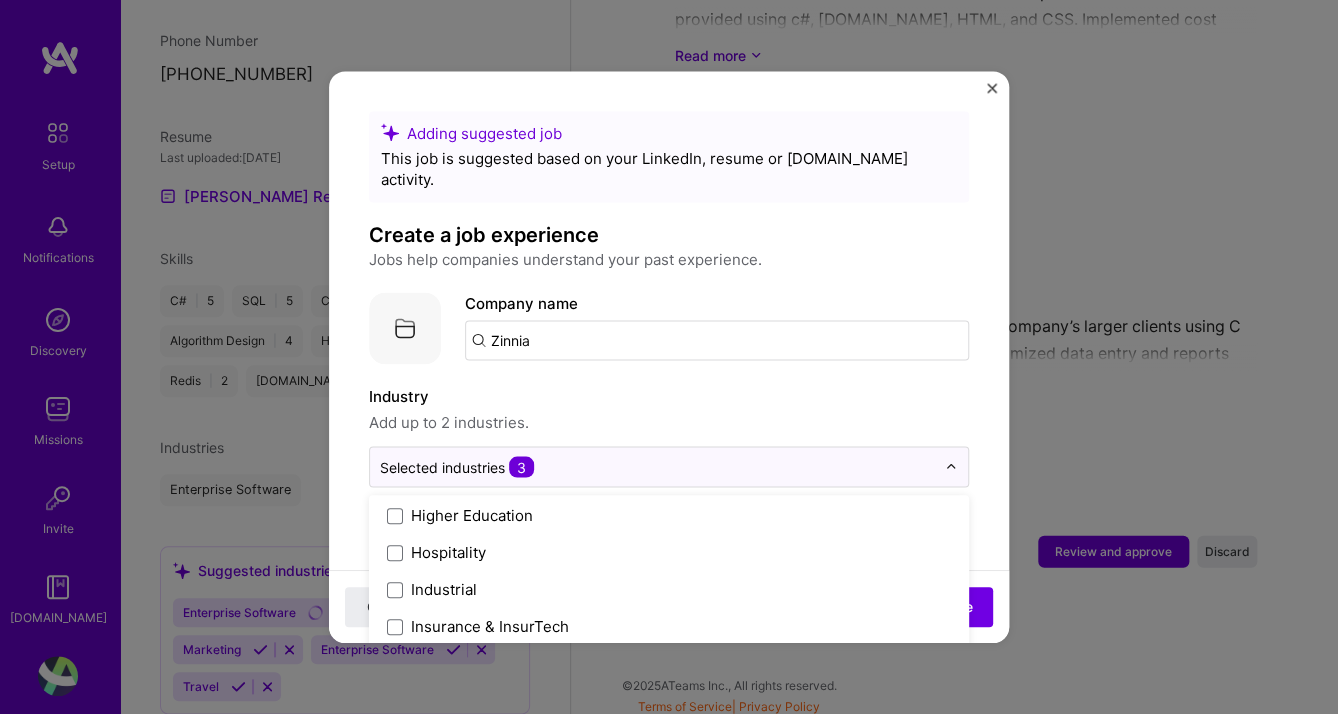scroll, scrollTop: 2628, scrollLeft: 0, axis: vertical 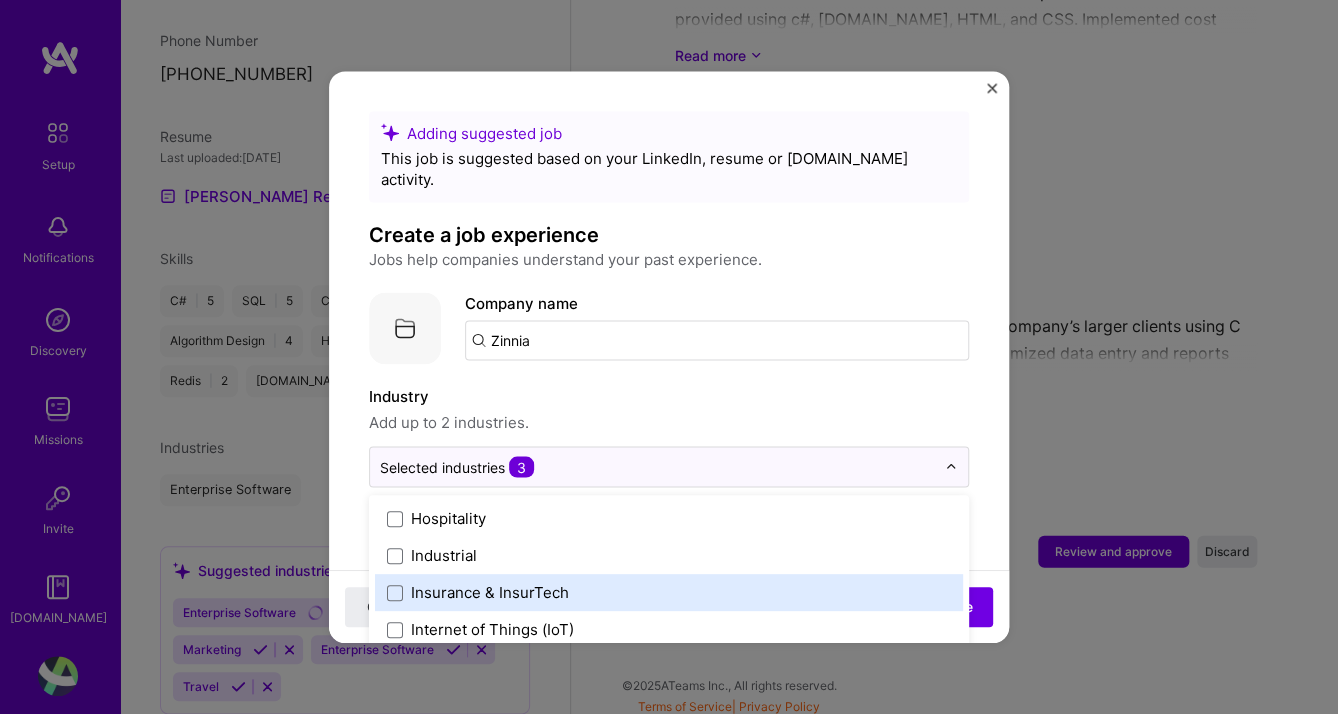 click on "Insurance & InsurTech" at bounding box center (490, 592) 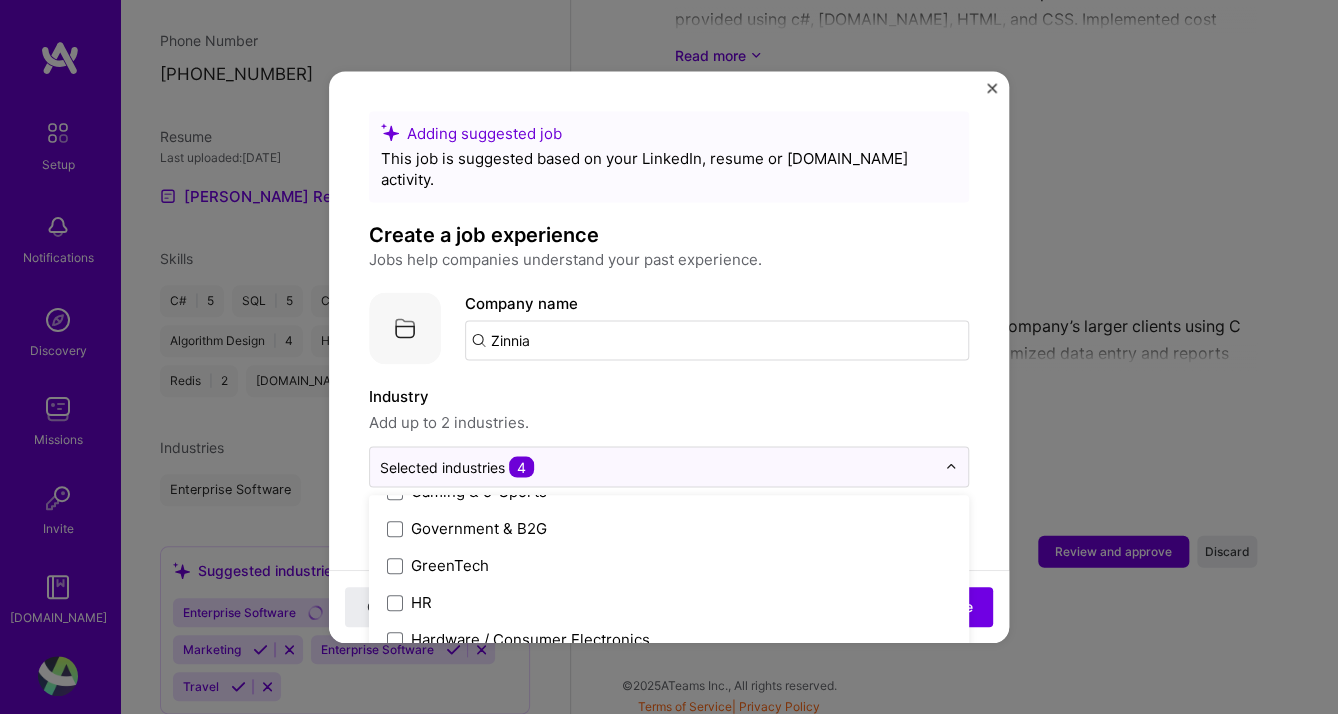 scroll, scrollTop: 2340, scrollLeft: 0, axis: vertical 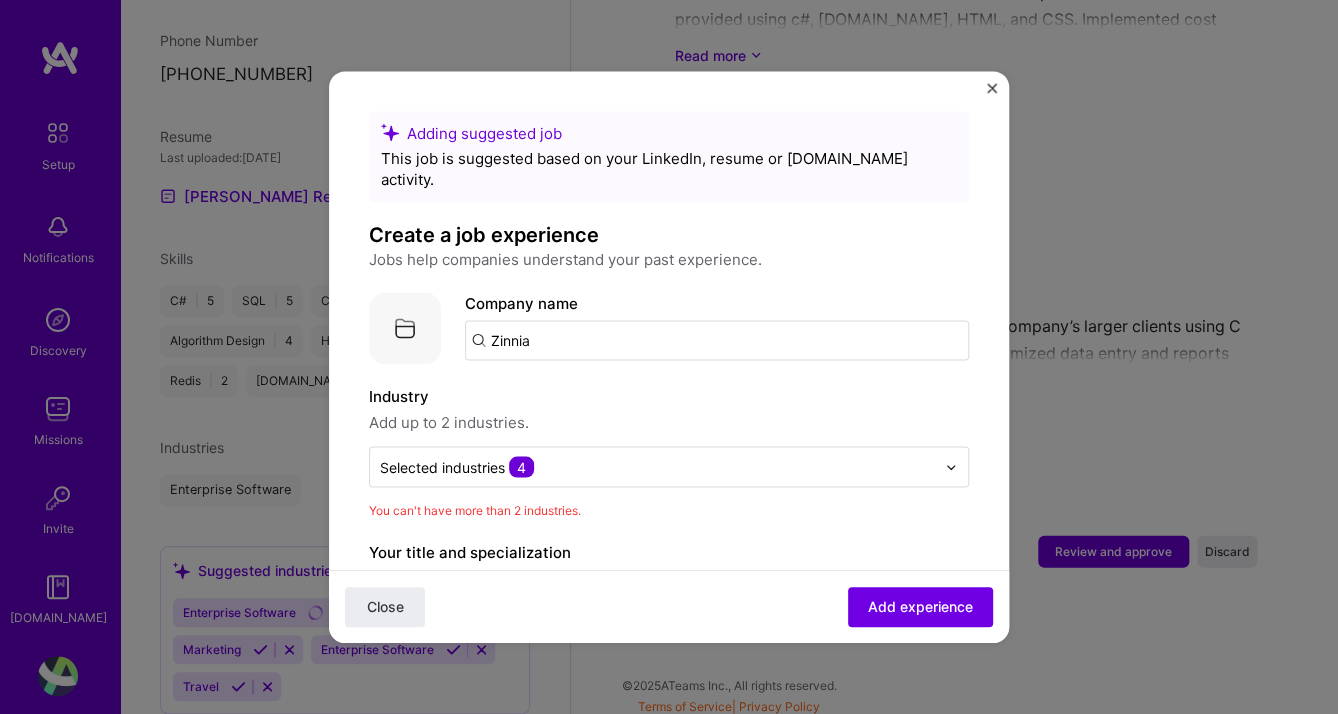 drag, startPoint x: 947, startPoint y: 533, endPoint x: 845, endPoint y: 515, distance: 103.57606 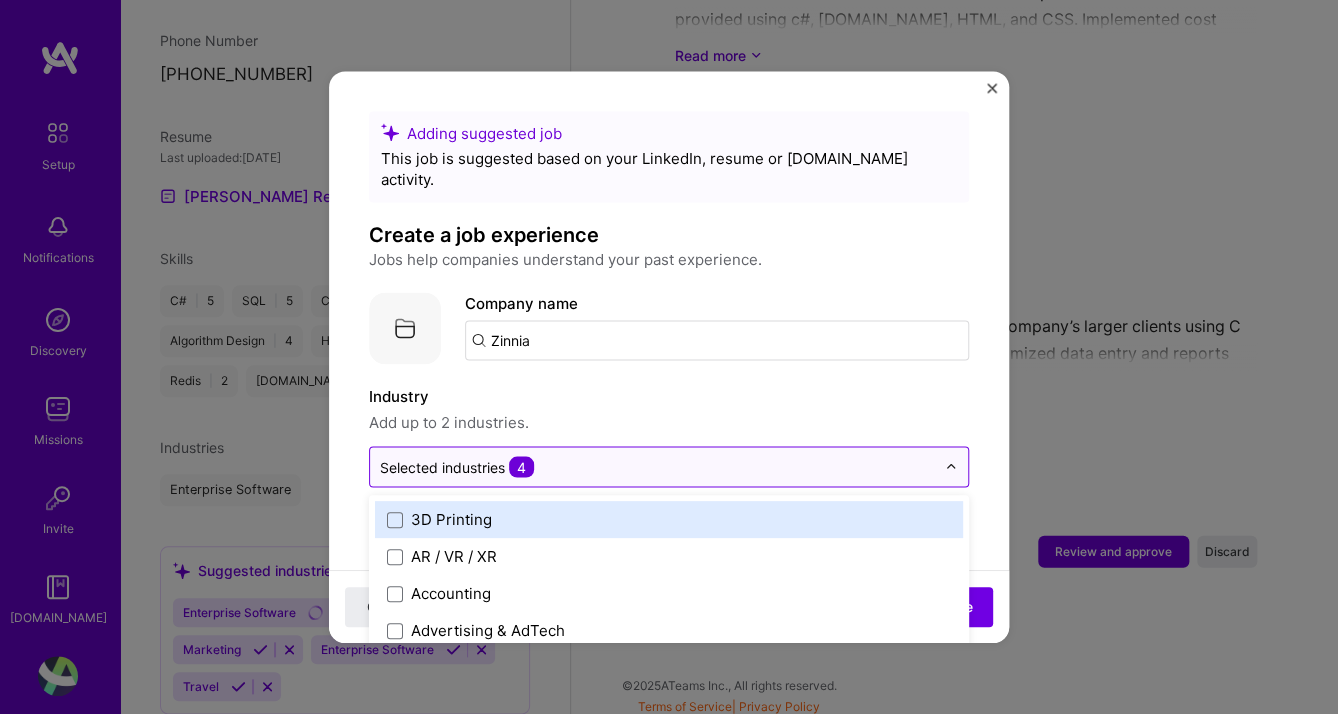 click at bounding box center [951, 467] 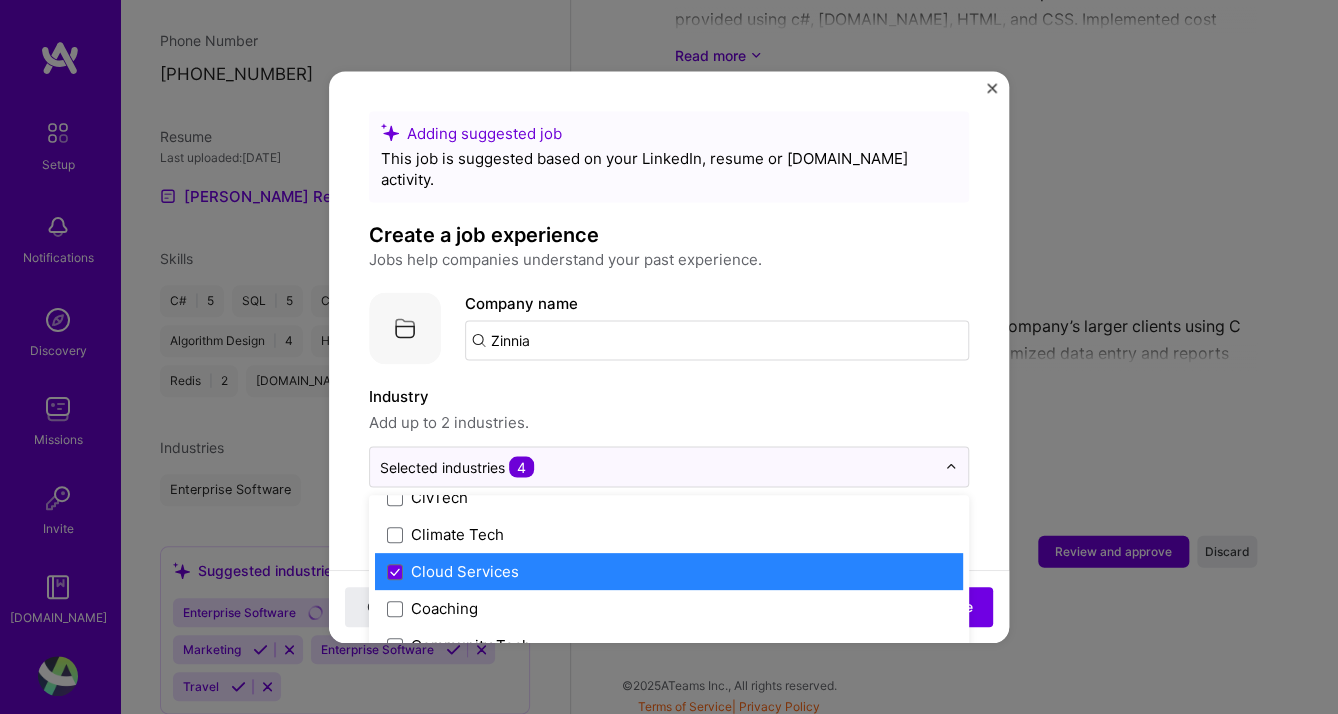 scroll, scrollTop: 1161, scrollLeft: 0, axis: vertical 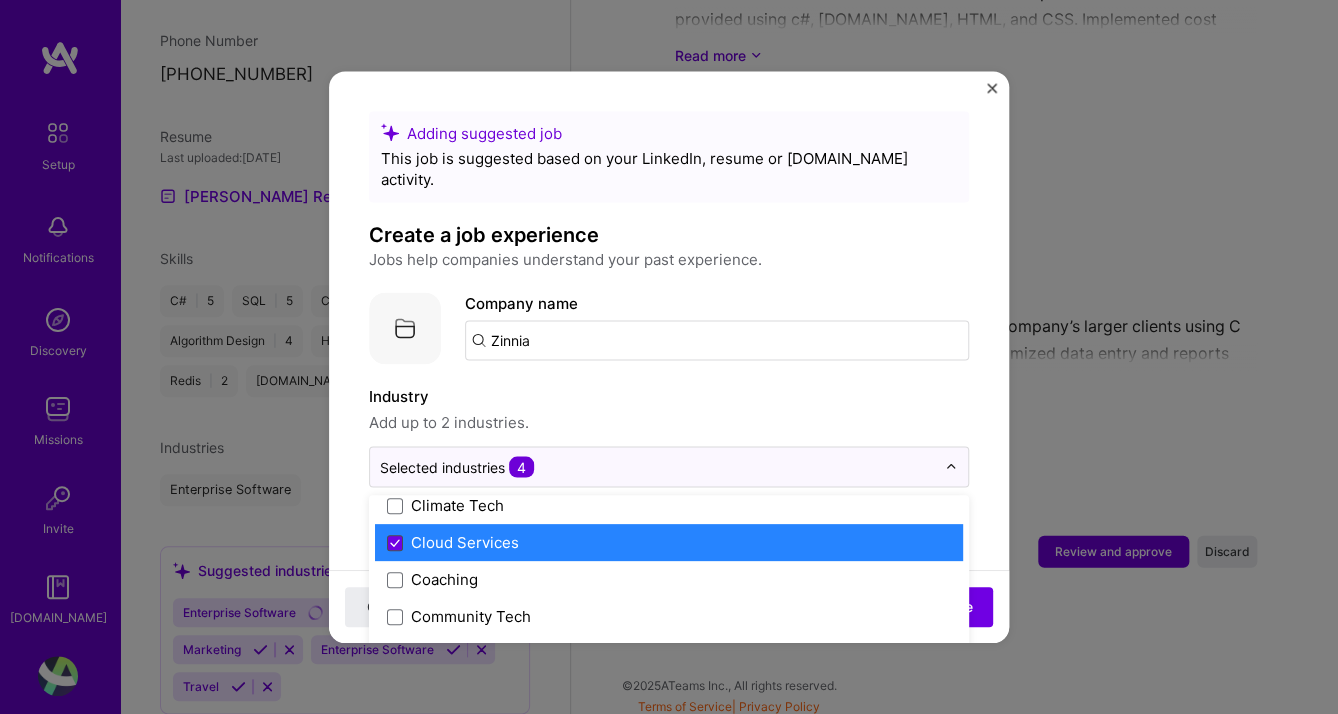 drag, startPoint x: 393, startPoint y: 516, endPoint x: 402, endPoint y: 523, distance: 11.401754 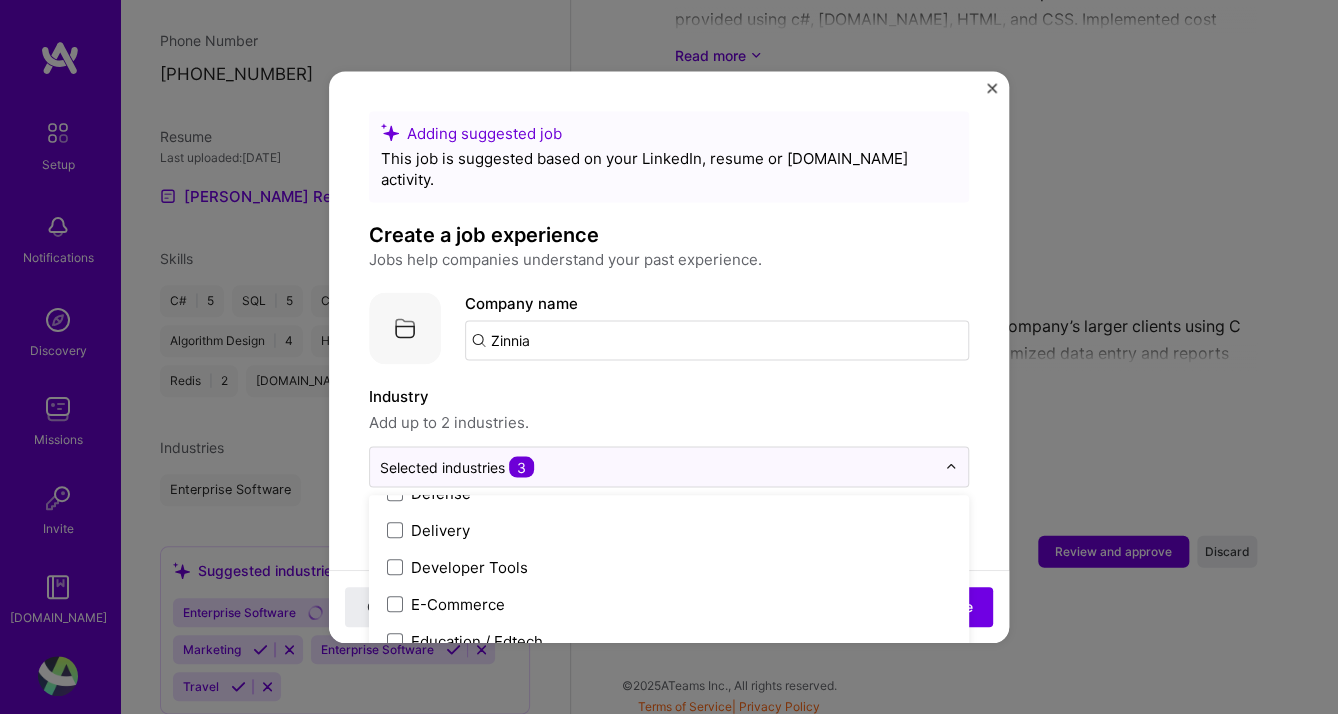 scroll, scrollTop: 1742, scrollLeft: 0, axis: vertical 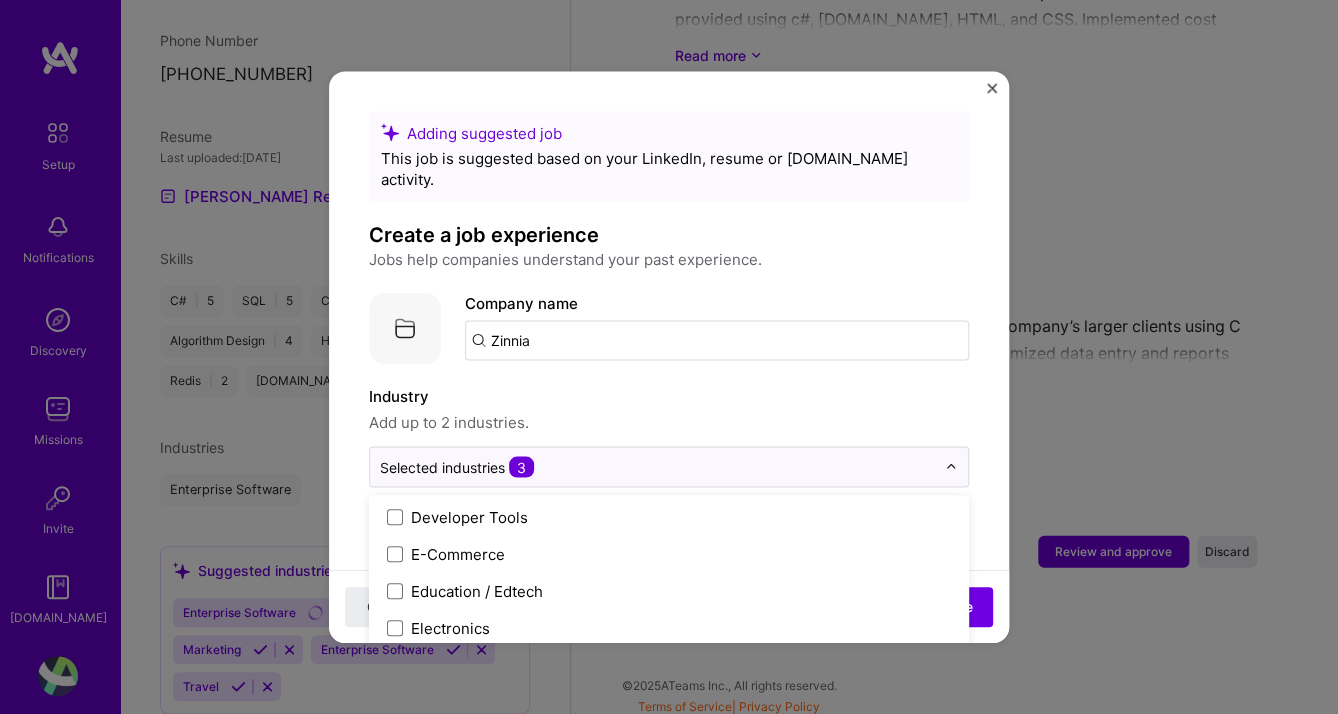 click on "3D Printing AR / VR / XR Accounting Advertising & AdTech Aerospace Agriculture / AgTech Airlines / Aviation Architecture / Interior Design Art & Museums Artifical Intelligence / Machine Learning Arts / Culture Augmented & Virtual Reality (AR/VR) Automotive Automotive & Self Driving Cars Aviation B2B B2B2C B2C BPA / RPA Banking Beauty Big Data BioTech Blockchain CMS CPG CRM Cannabis Charity & Nonprofit Circular Economy CivTech Climate Tech Cloud Services Coaching Community Tech Construction Consulting Consumer Electronics Crowdfunding Crypto Customer Success Cybersecurity DTC Databases Dating Defense Delivery Developer Tools E-Commerce Education / Edtech Electronics Energy Enterprise Software Entertainment Environment Events Fashion Financial Services / Fintech Fishing Fitness Food & Beverage Furniture Future of Work Gambling Gaming & e-Sports Government & B2G GreenTech HR Hardware / Consumer Electronics Healthcare Higher Education Hospitality Industrial Insurance & InsurTech Internet of Things (IoT) Legal" at bounding box center (669, 606) 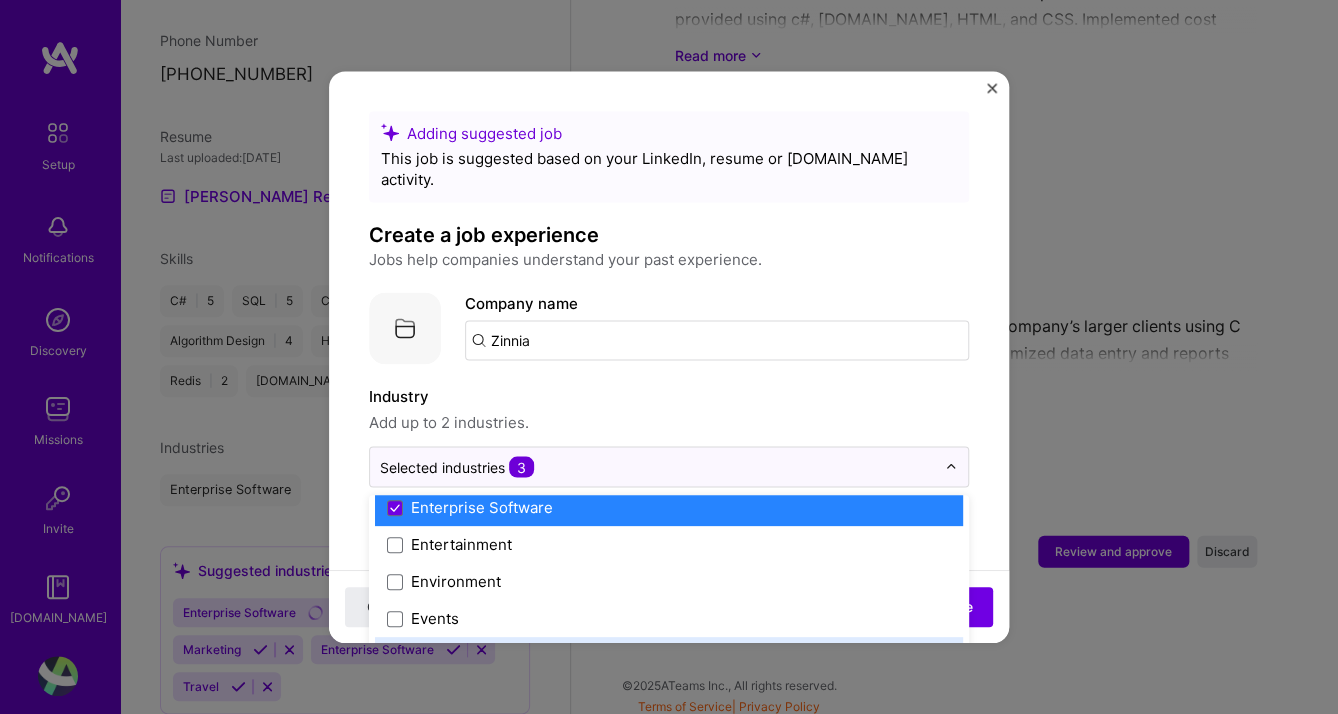 scroll, scrollTop: 2129, scrollLeft: 0, axis: vertical 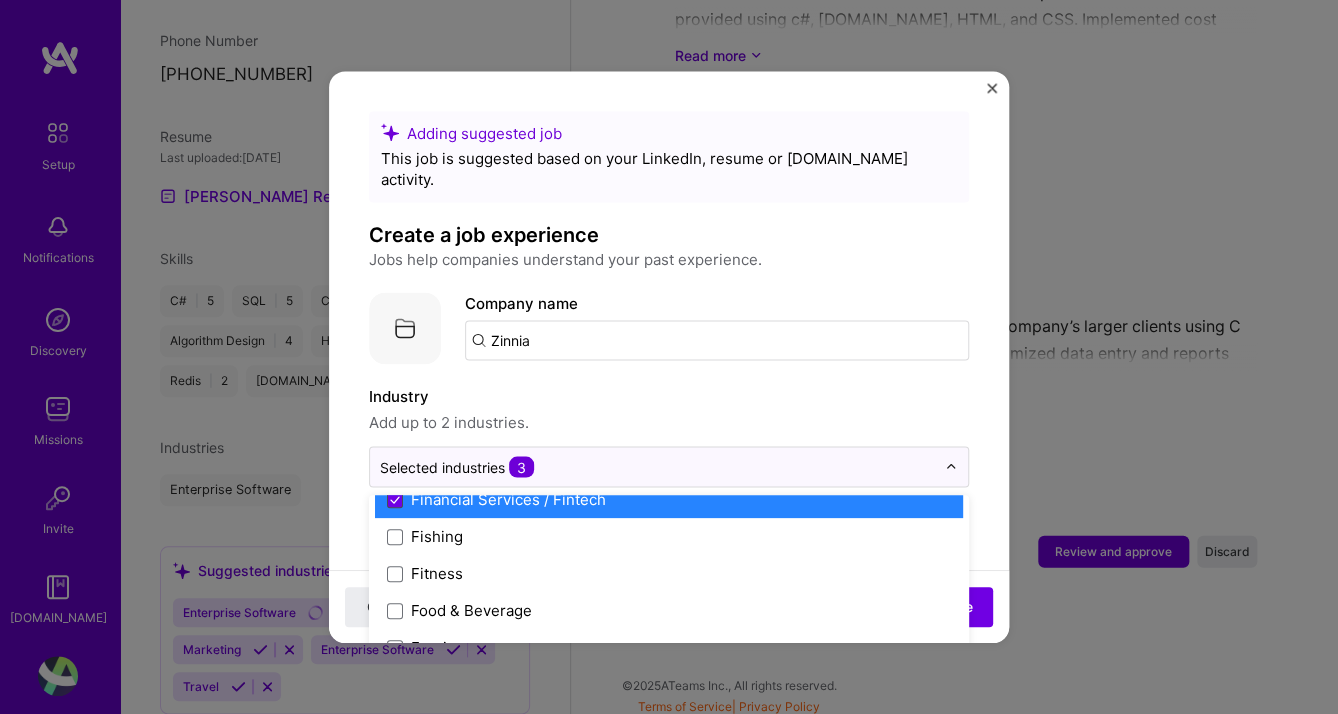 click 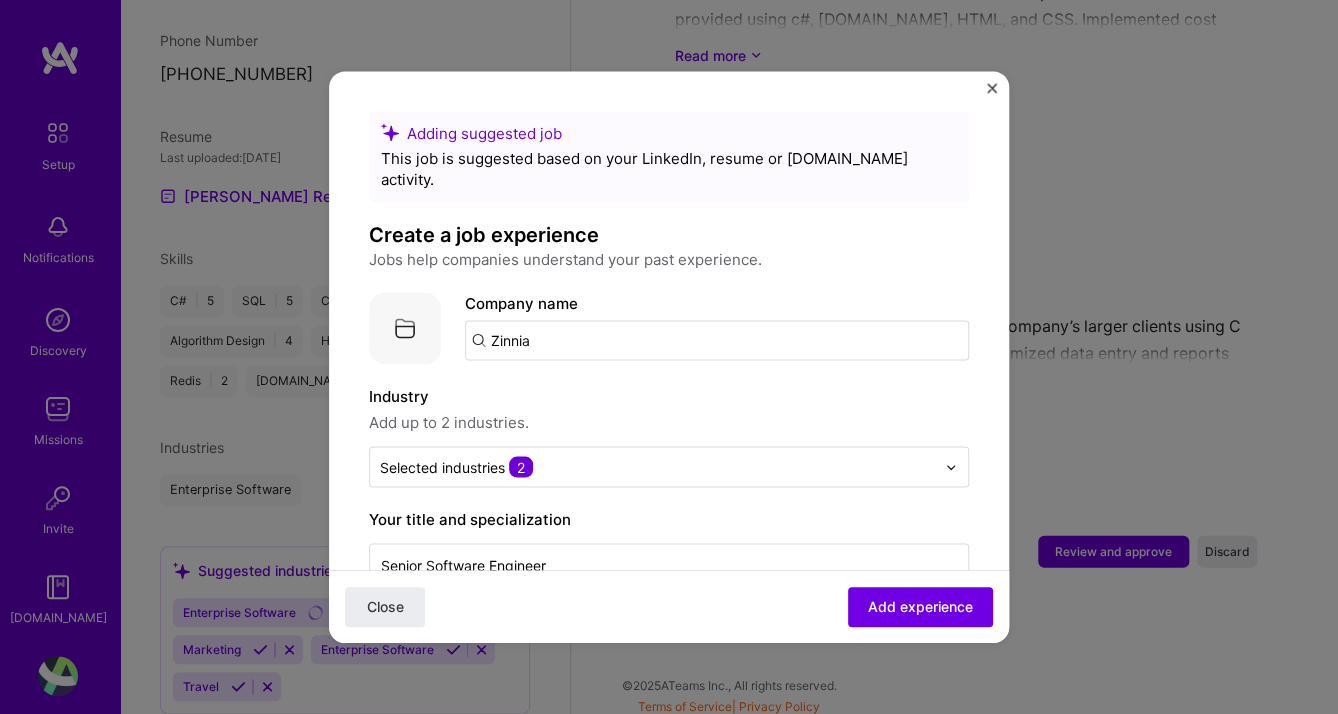 click on "Add up to 2 industries." at bounding box center [669, 422] 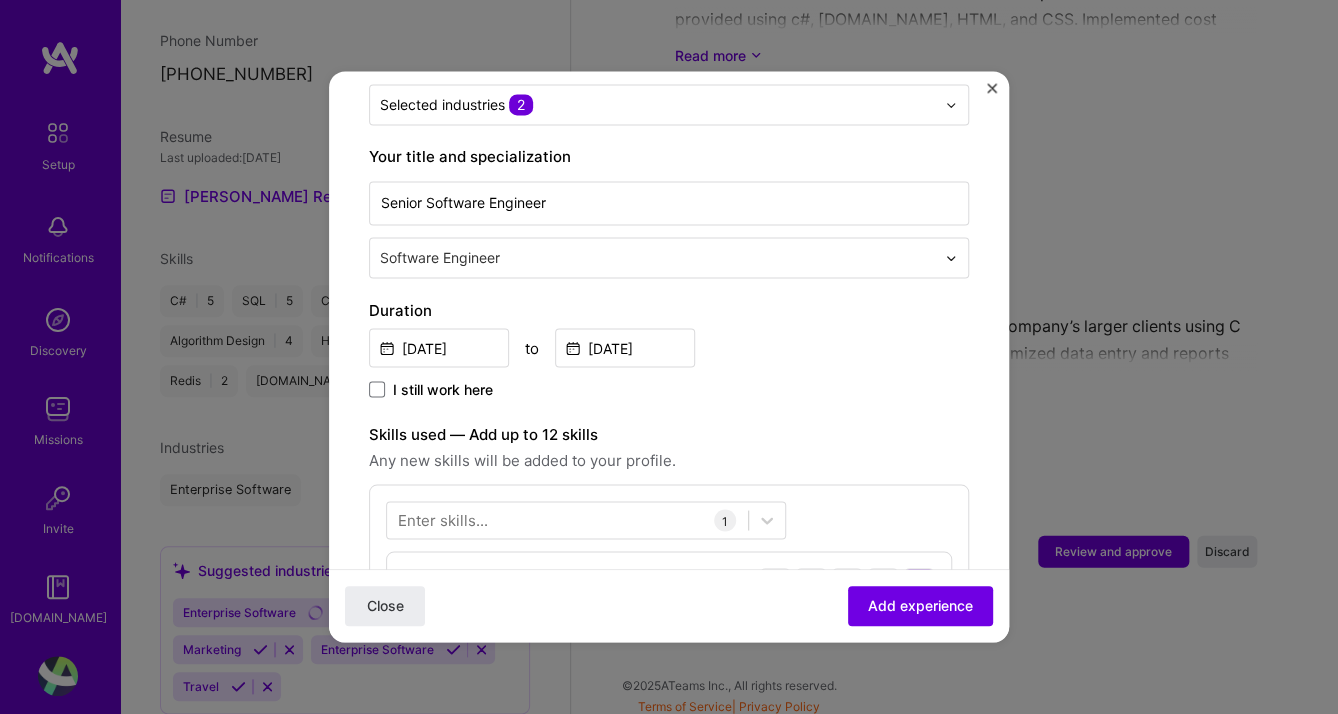 scroll, scrollTop: 367, scrollLeft: 0, axis: vertical 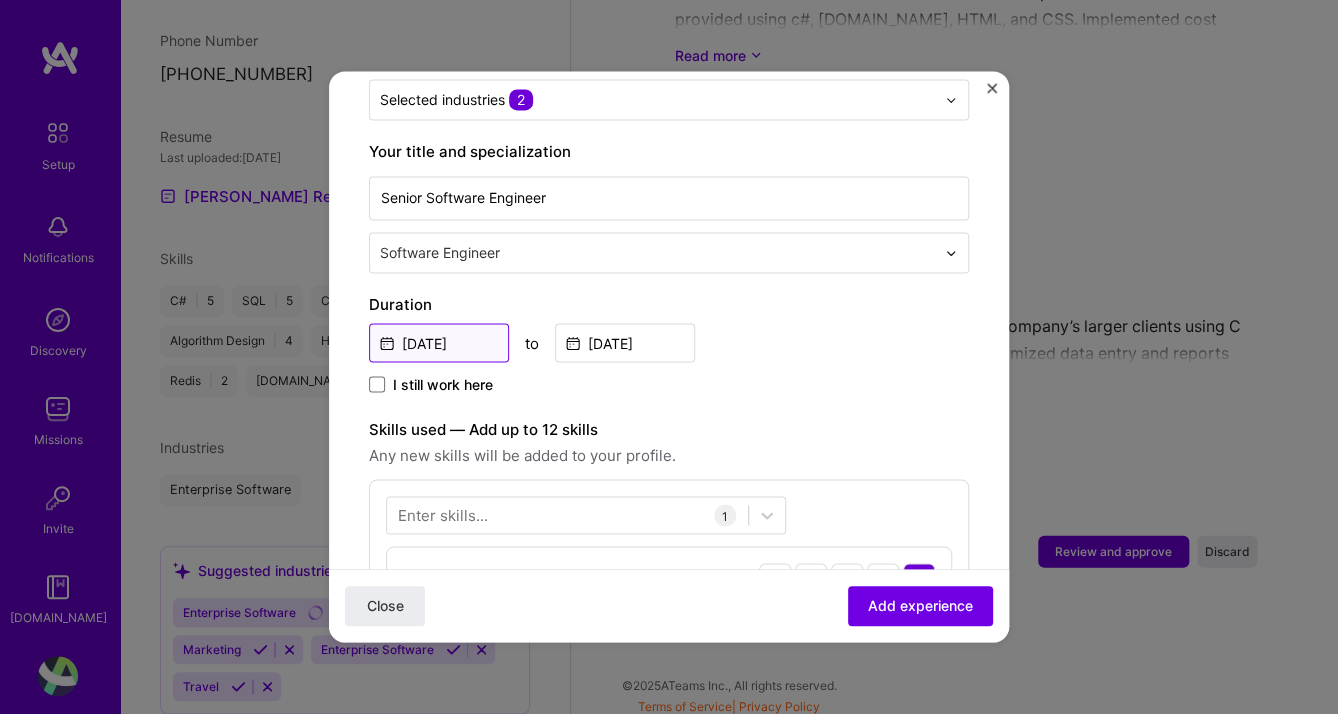 click on "[DATE]" at bounding box center (439, 342) 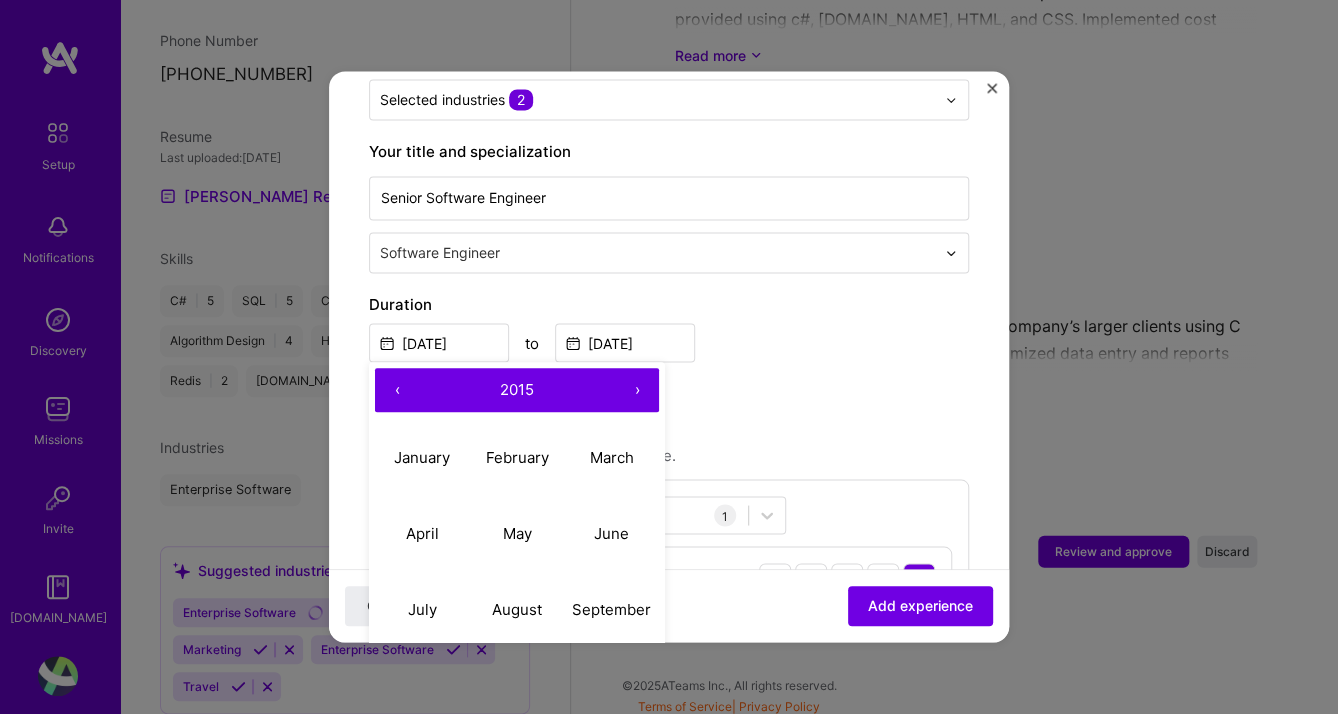 click on "›" at bounding box center [637, 390] 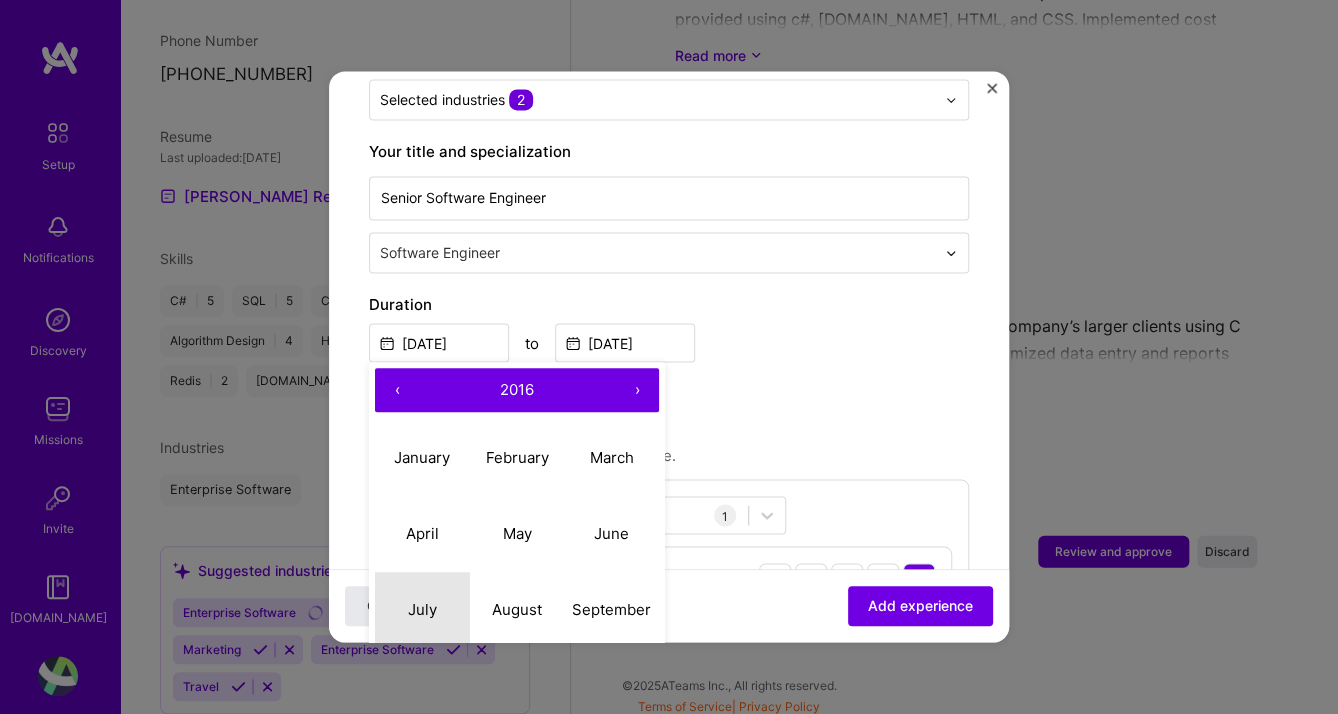 click on "July" at bounding box center [422, 609] 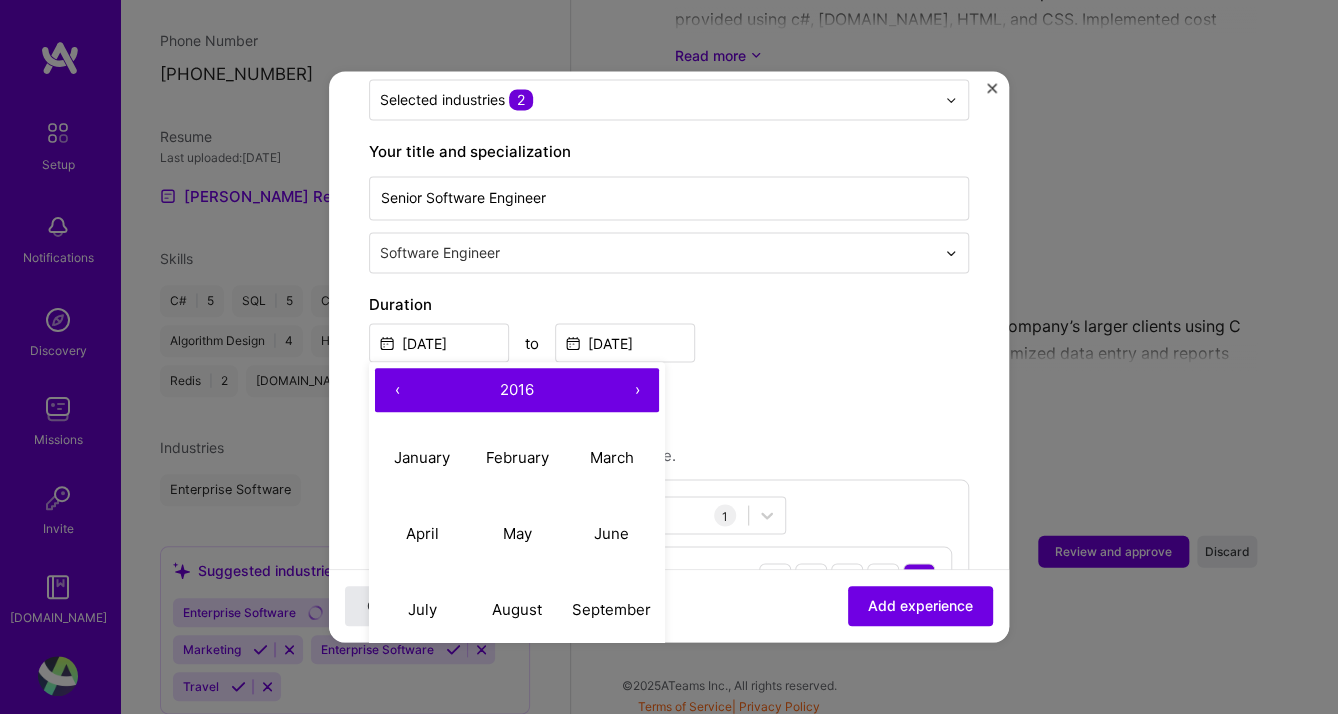 type on "[DATE]" 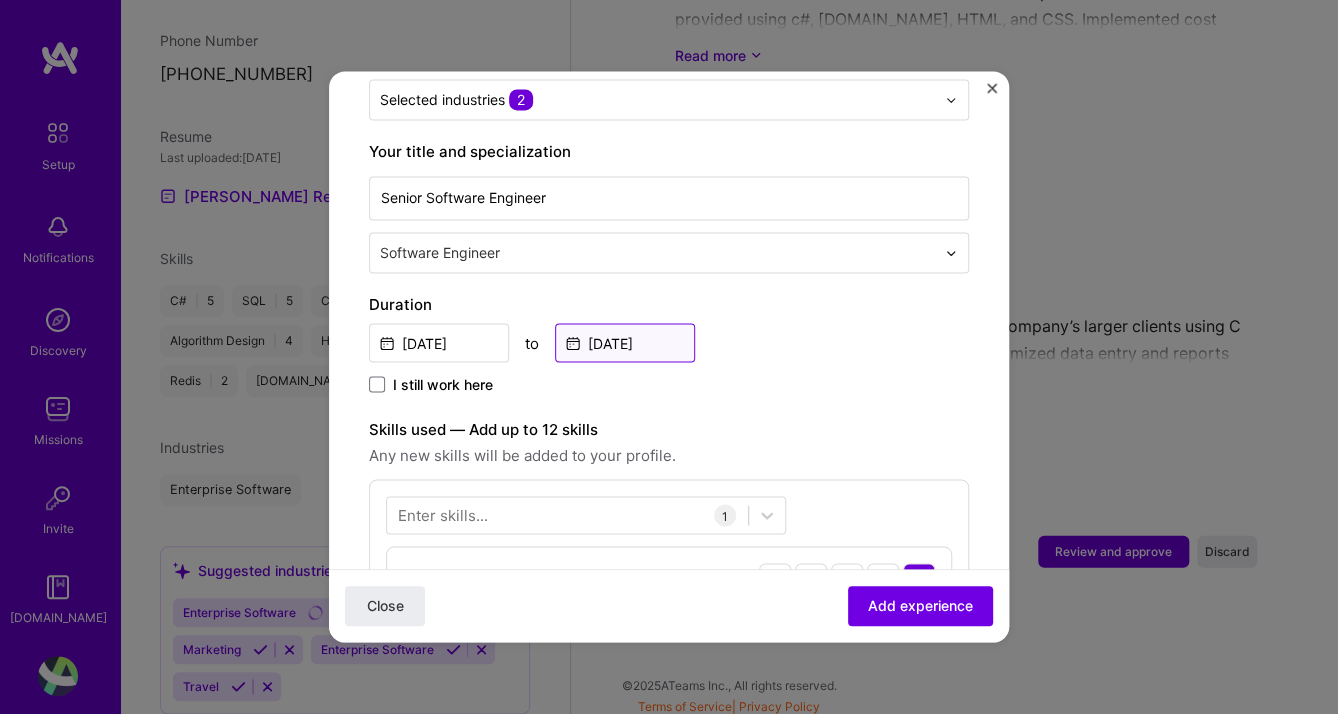 click on "[DATE]" at bounding box center [625, 342] 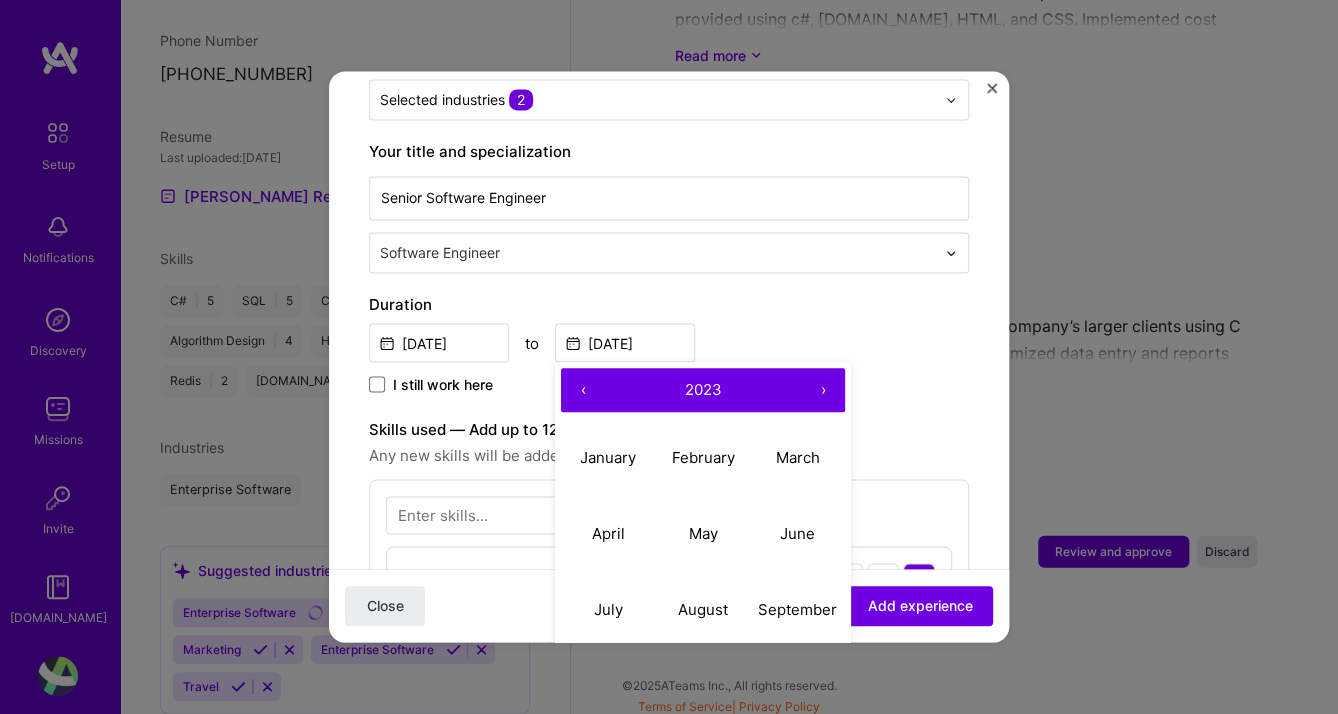 click on "›" at bounding box center (823, 390) 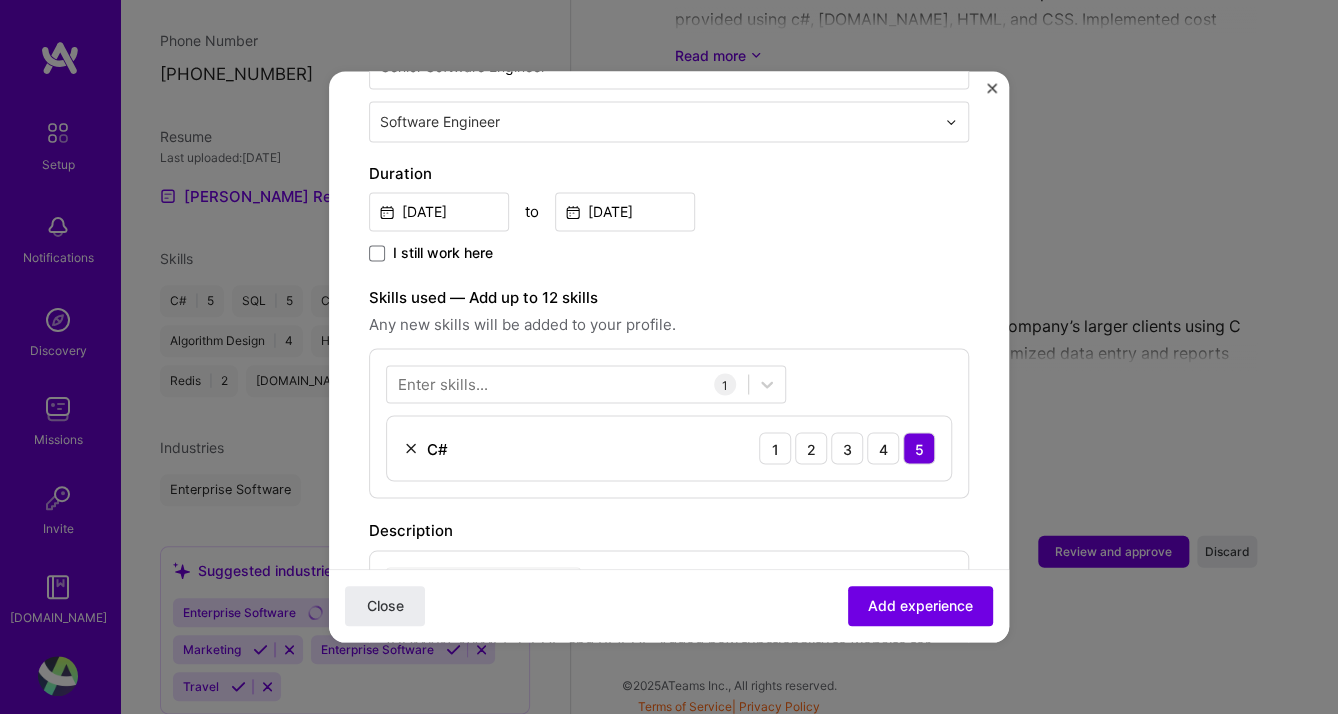 scroll, scrollTop: 503, scrollLeft: 0, axis: vertical 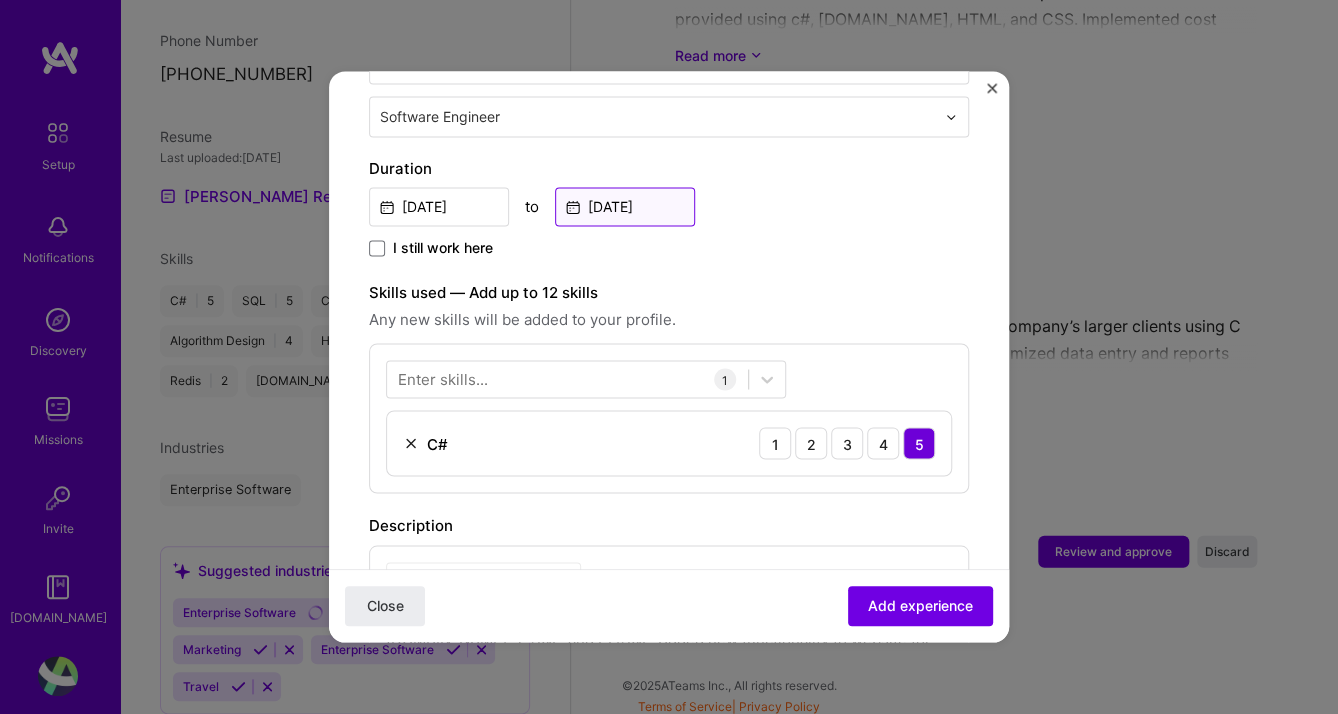 click on "[DATE]" at bounding box center [625, 206] 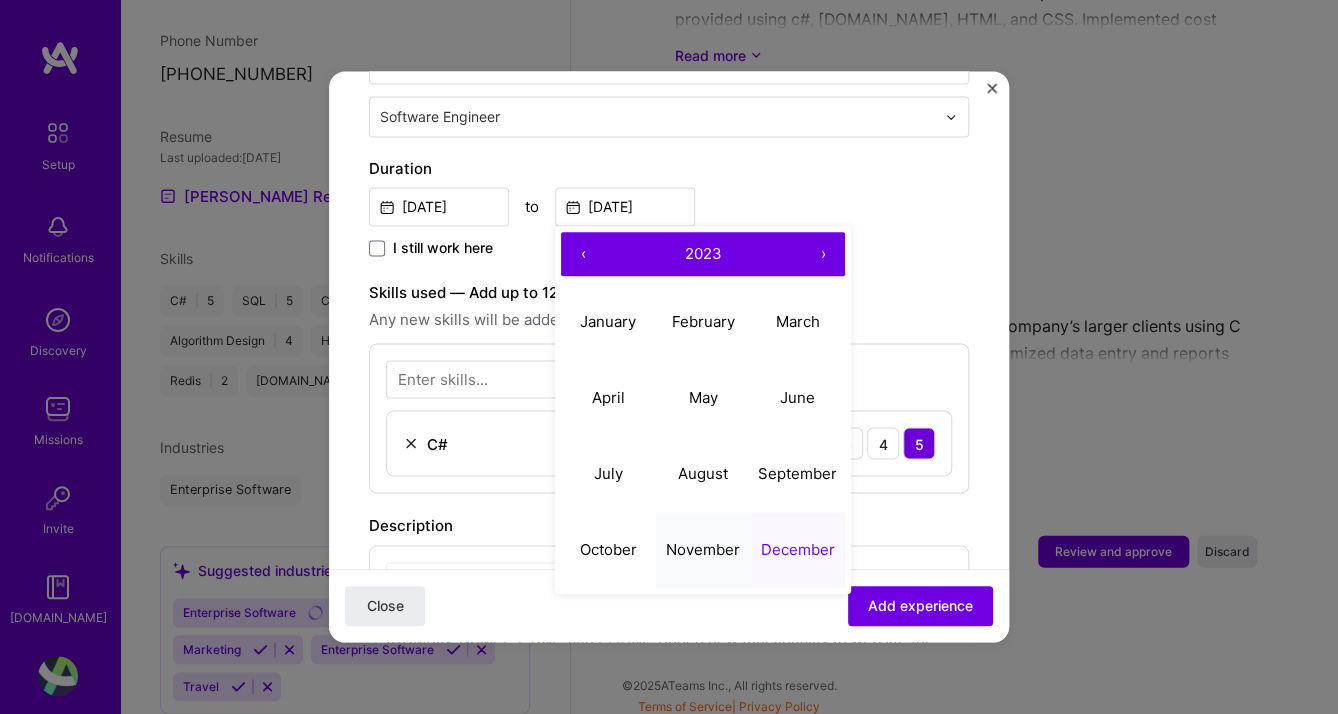 click on "November" at bounding box center (703, 549) 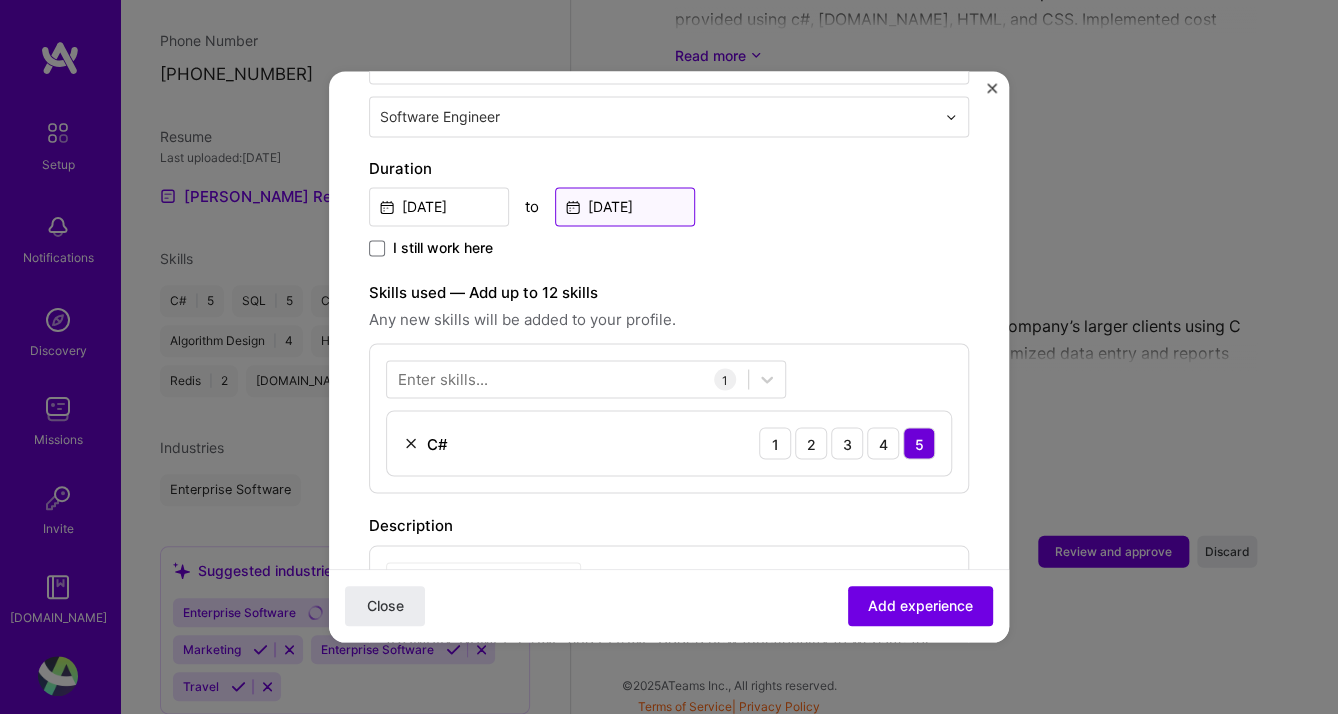 click on "[DATE]" at bounding box center [625, 206] 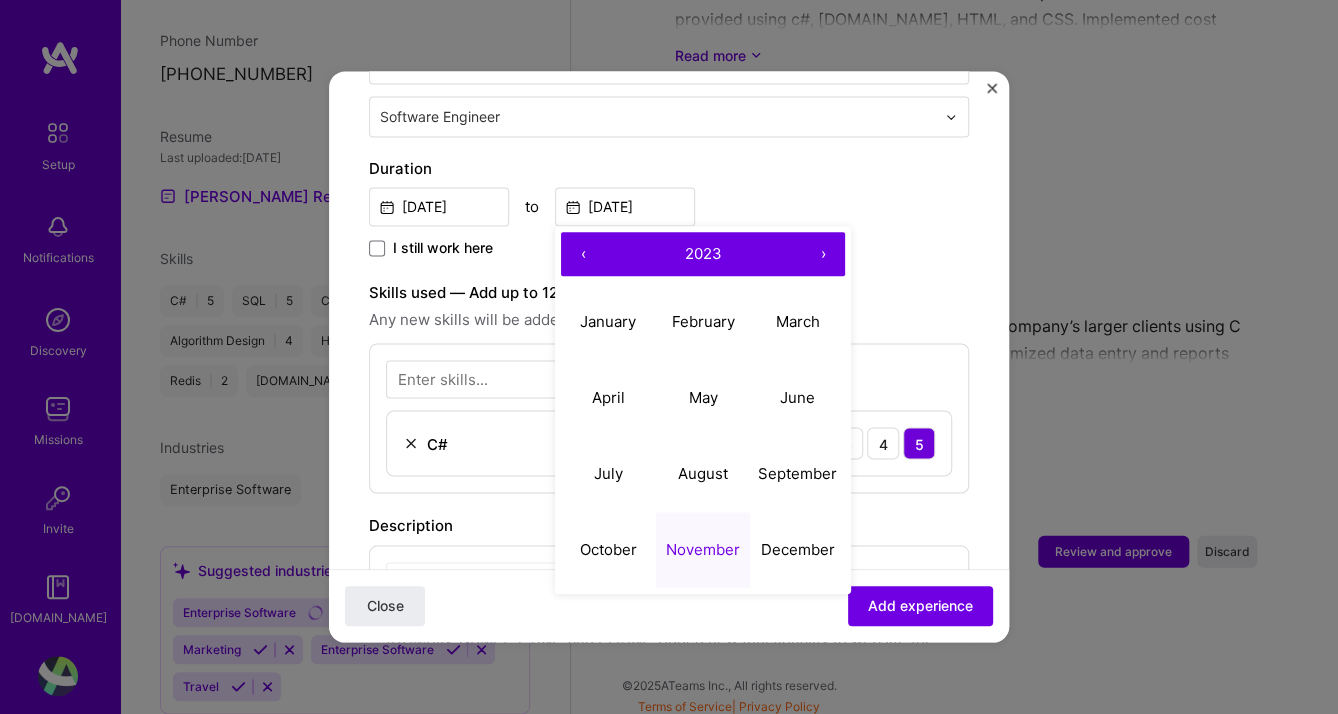 click on "›" at bounding box center (823, 254) 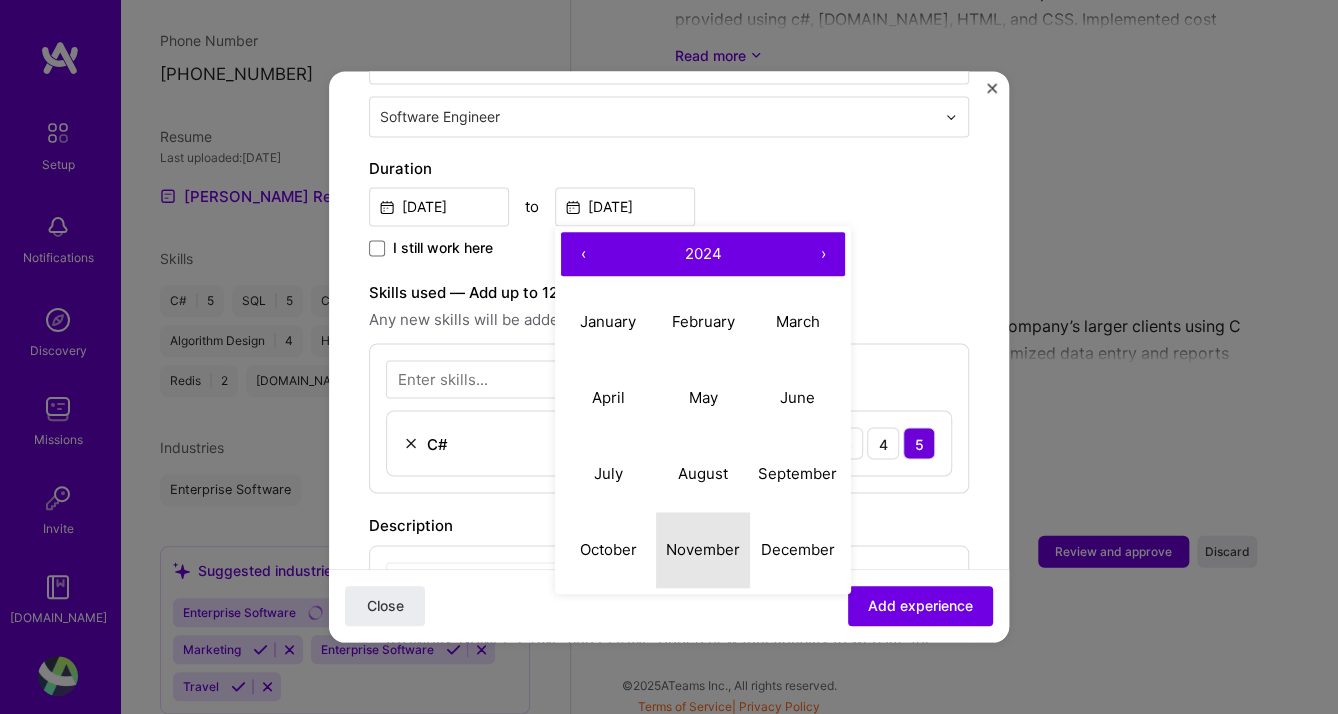 click on "November" at bounding box center [703, 550] 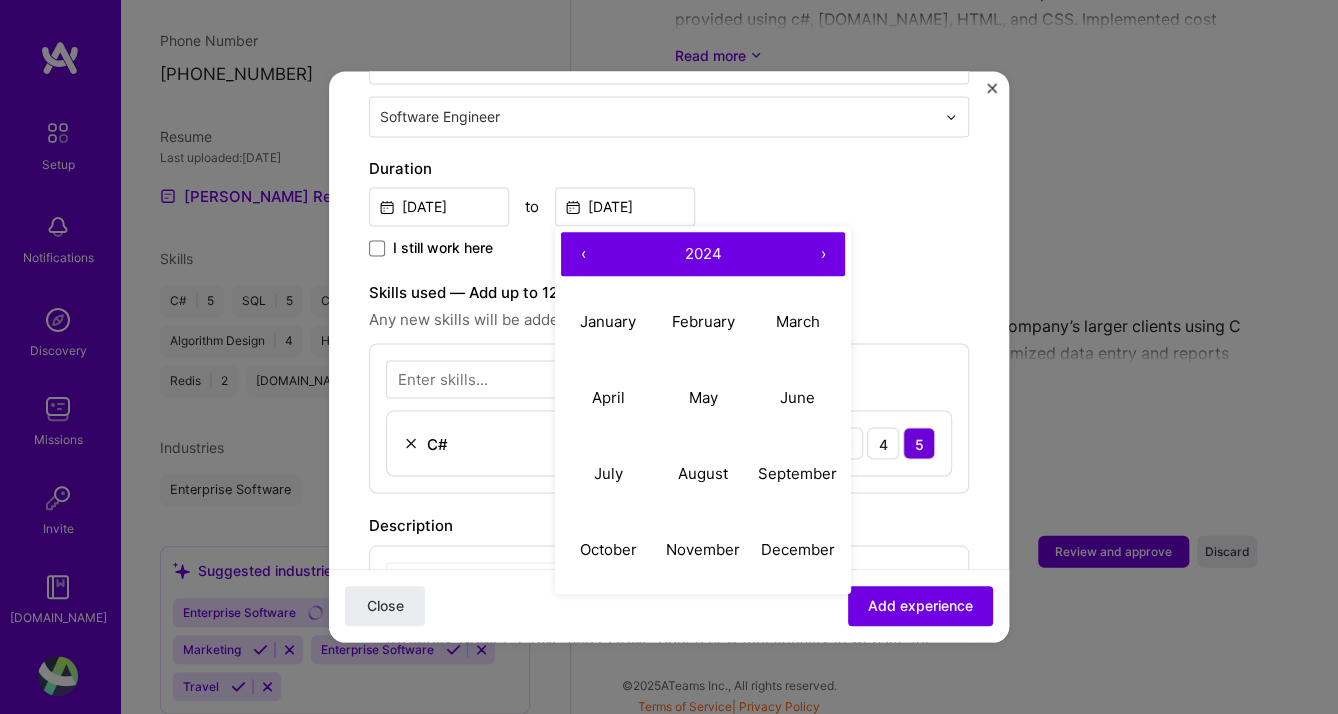 type on "[DATE]" 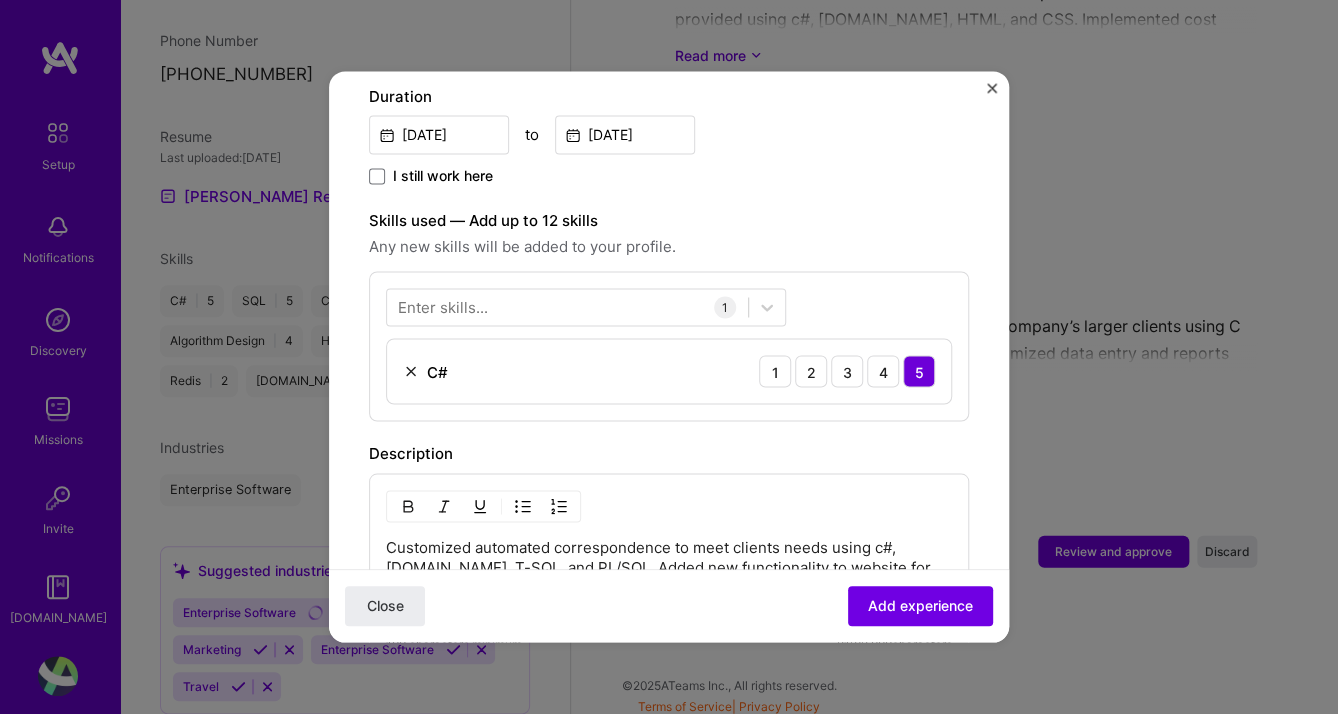 scroll, scrollTop: 637, scrollLeft: 0, axis: vertical 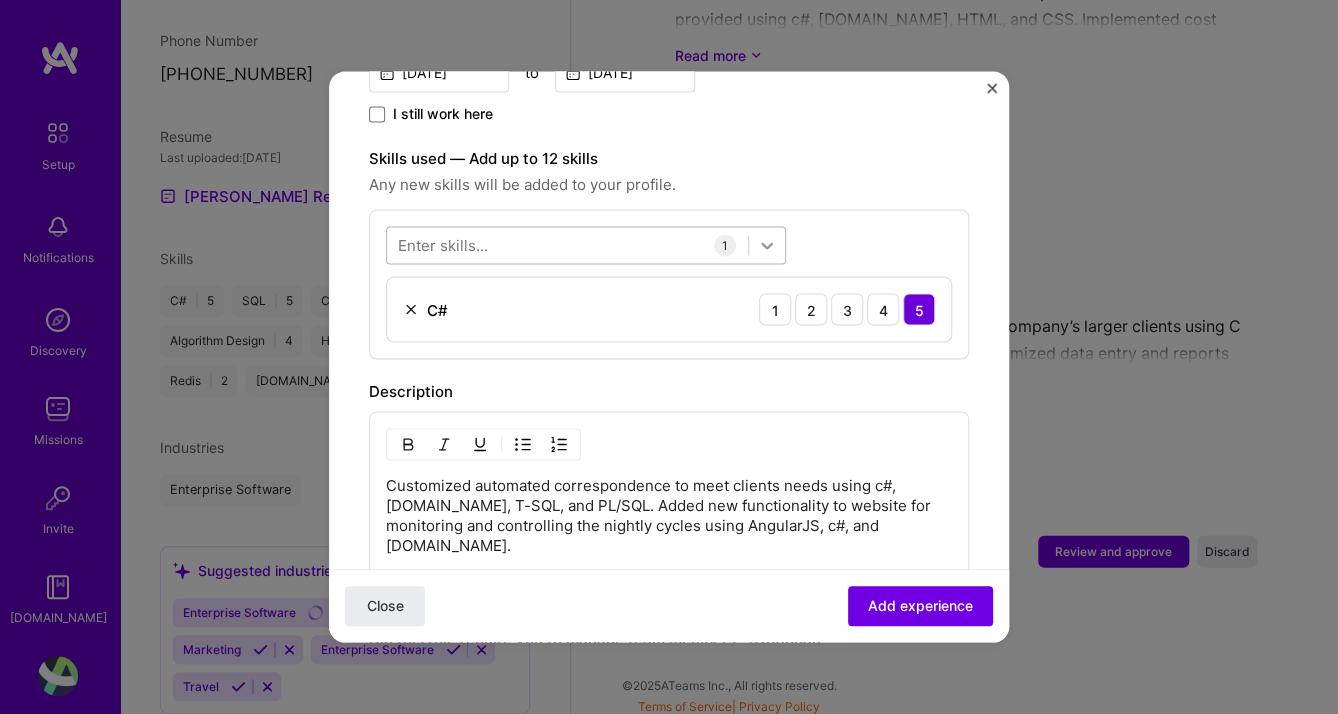 click 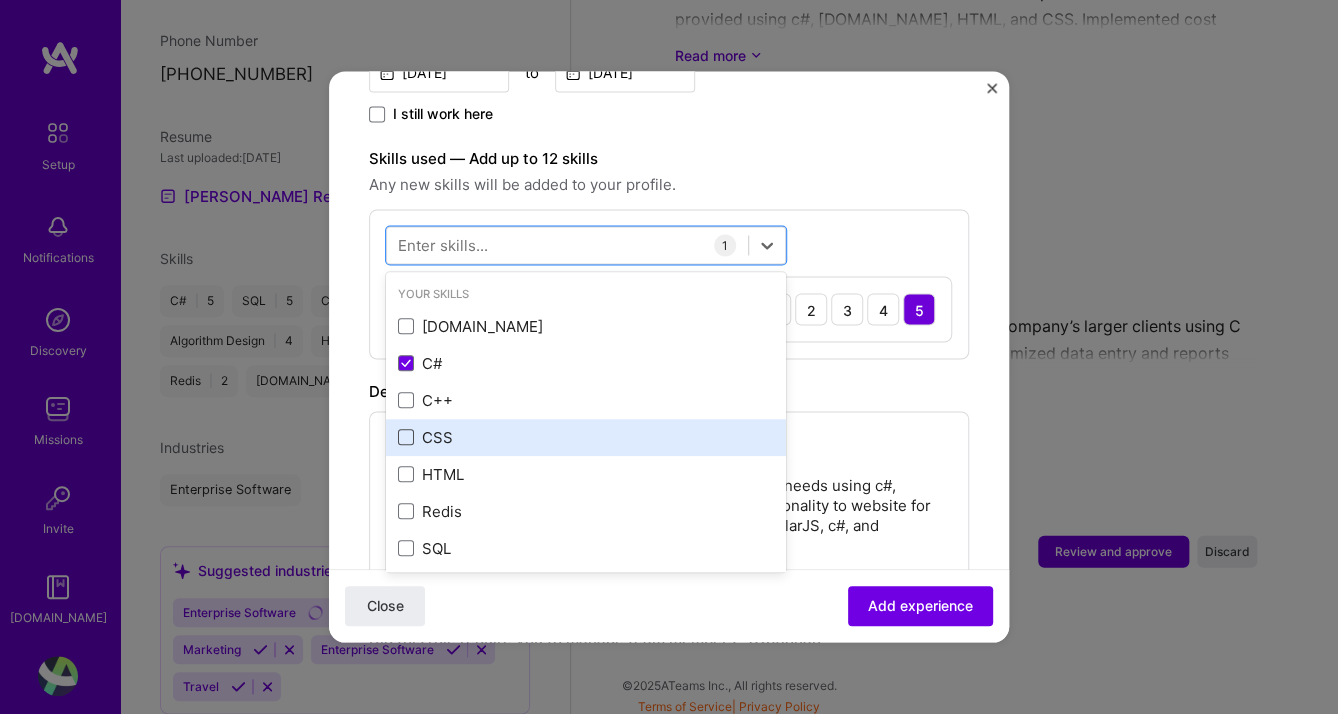 click at bounding box center [406, 438] 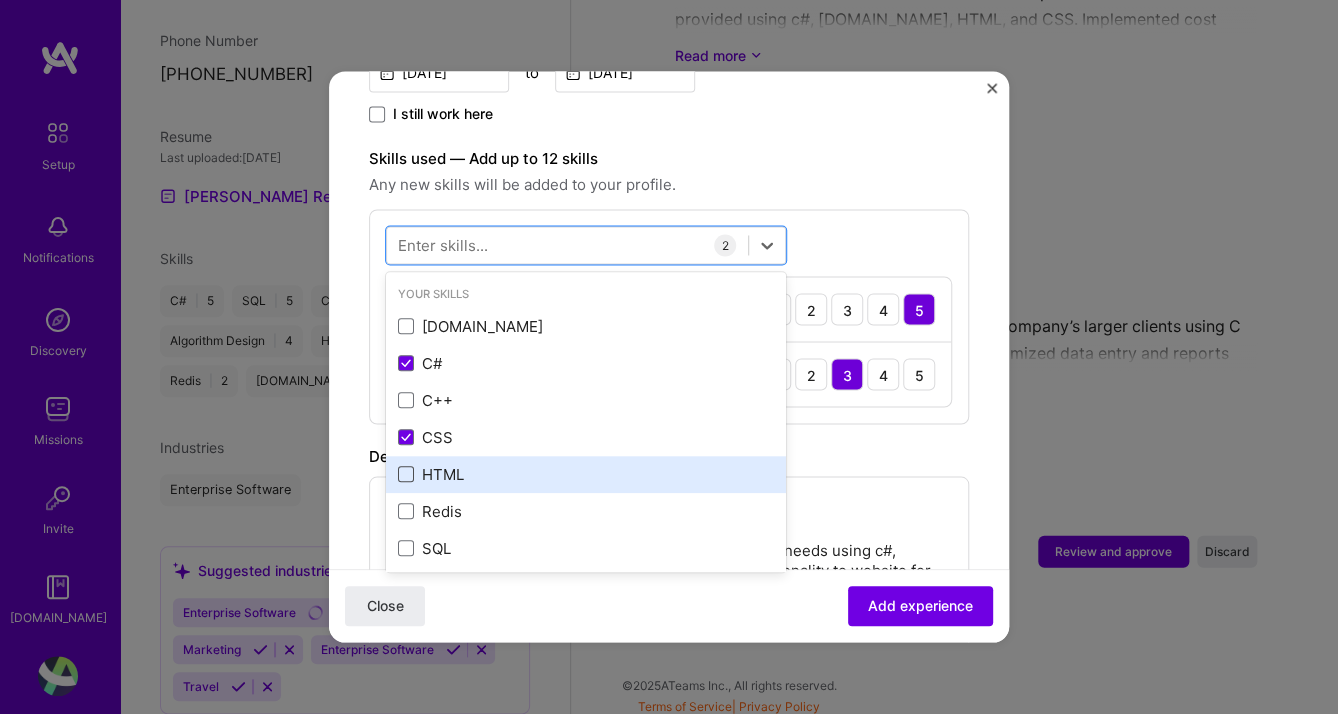 click on "HTML" at bounding box center [586, 474] 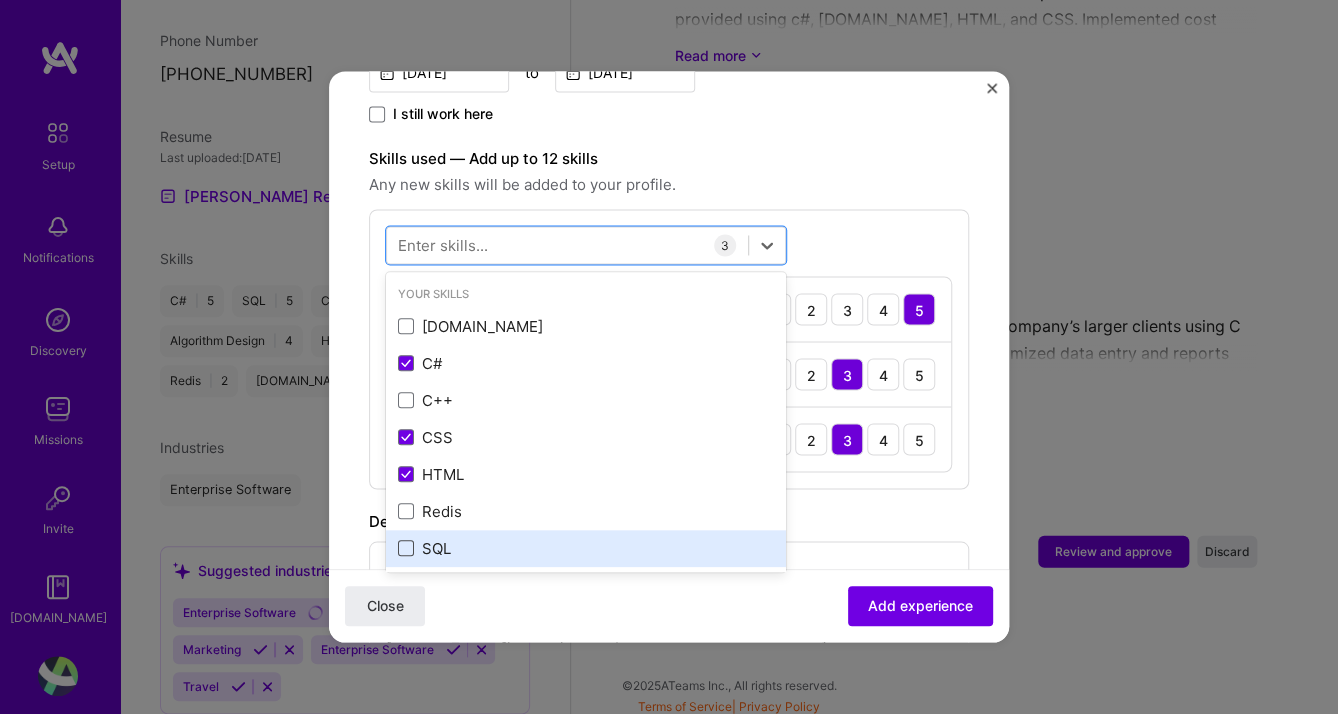 click at bounding box center [406, 549] 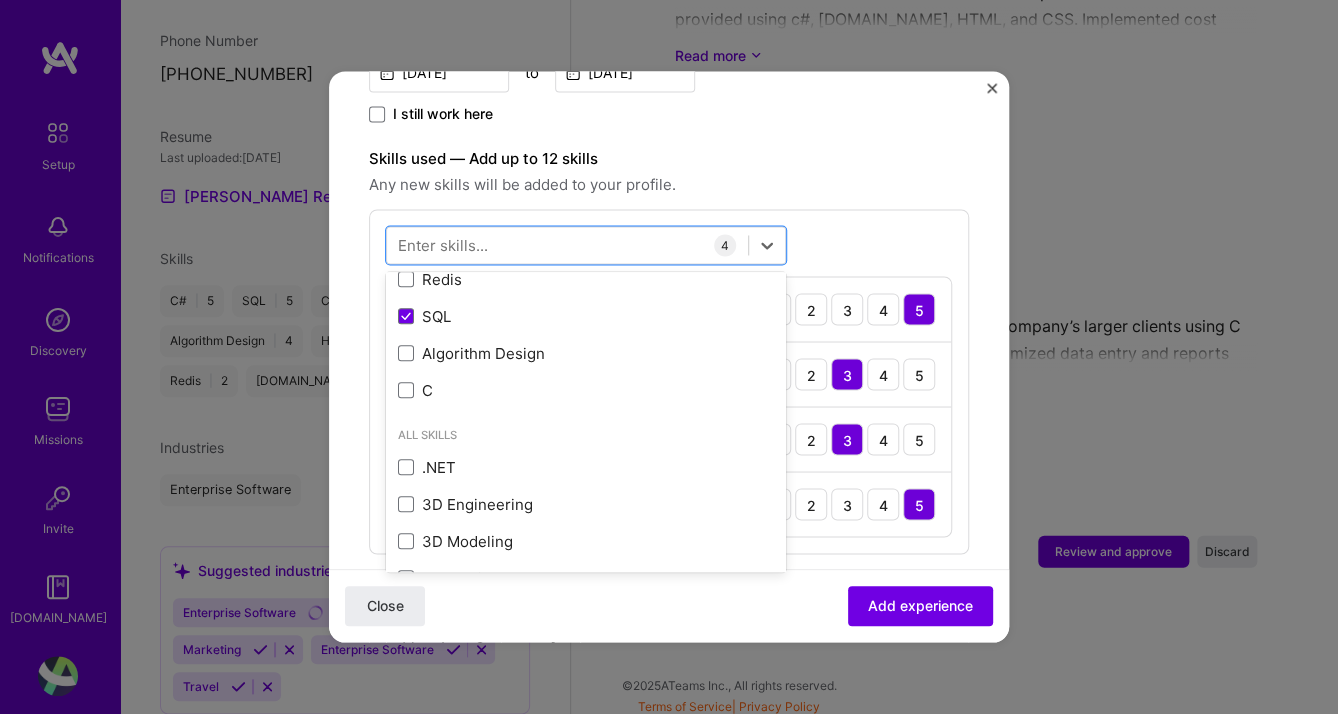 scroll, scrollTop: 262, scrollLeft: 0, axis: vertical 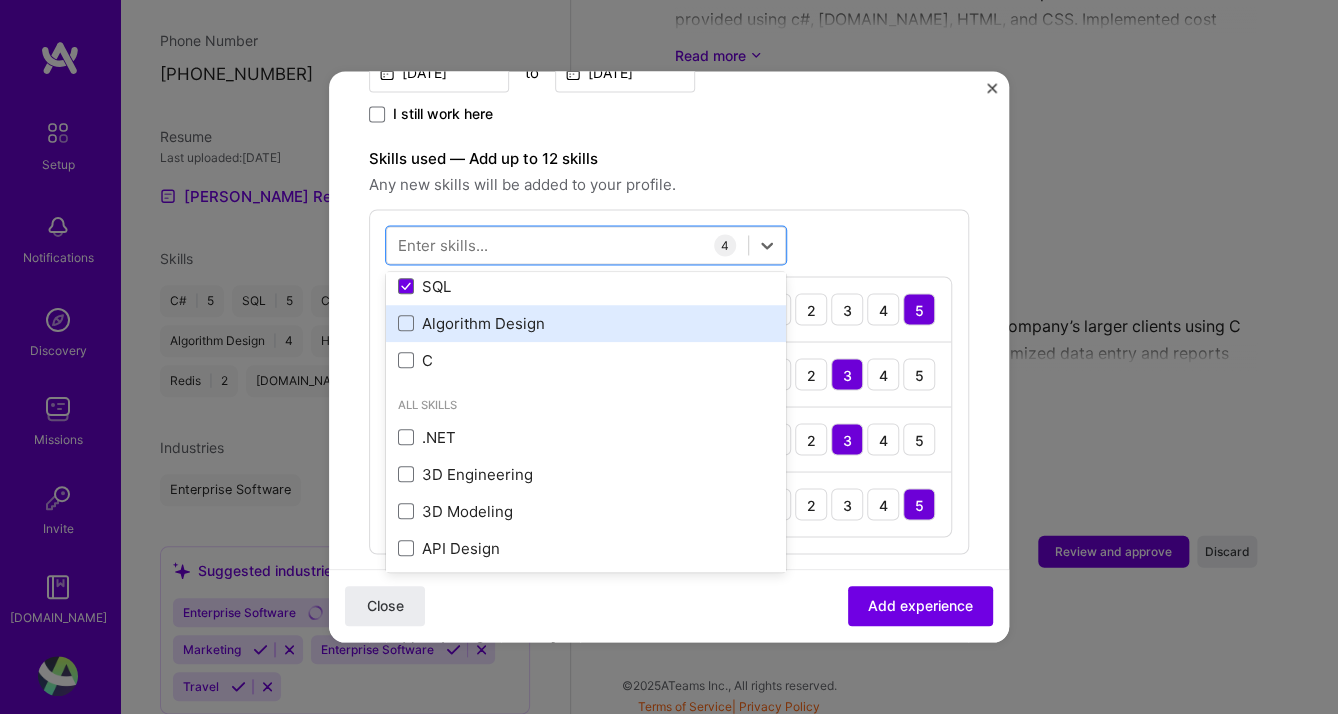 click on "Algorithm Design" at bounding box center (586, 323) 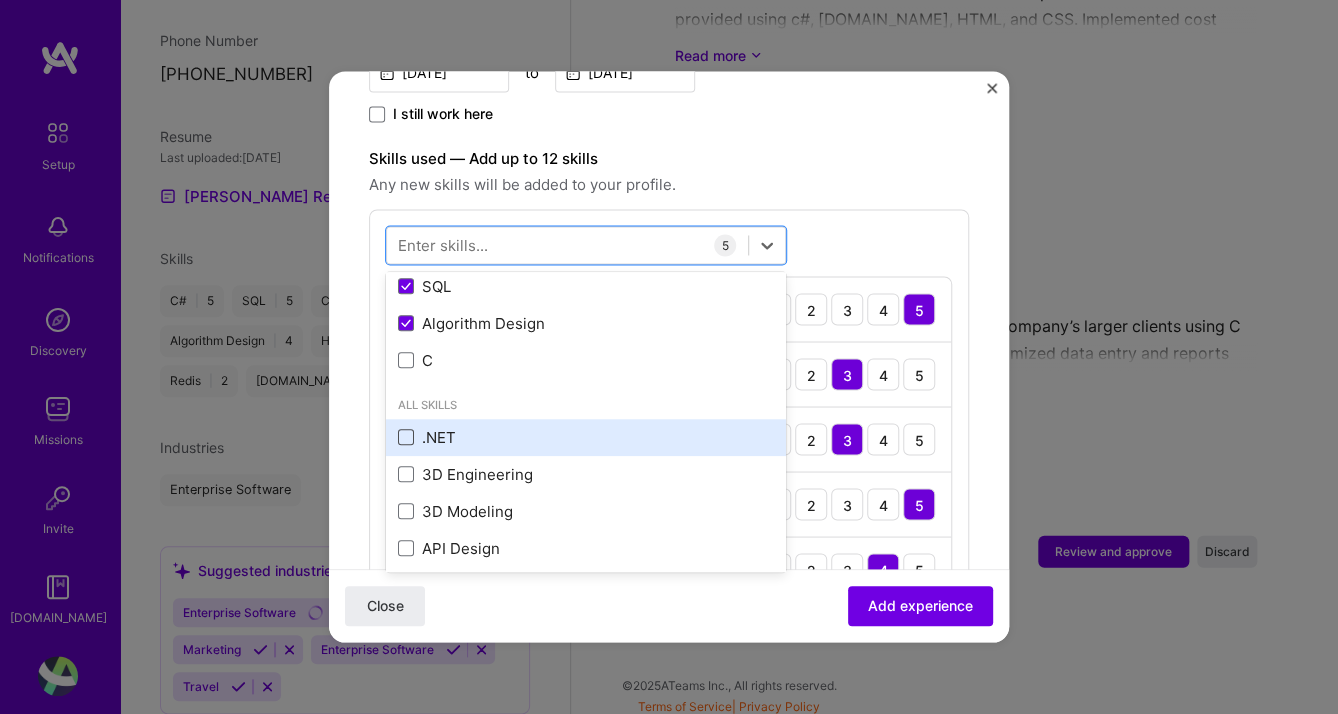 click at bounding box center (406, 438) 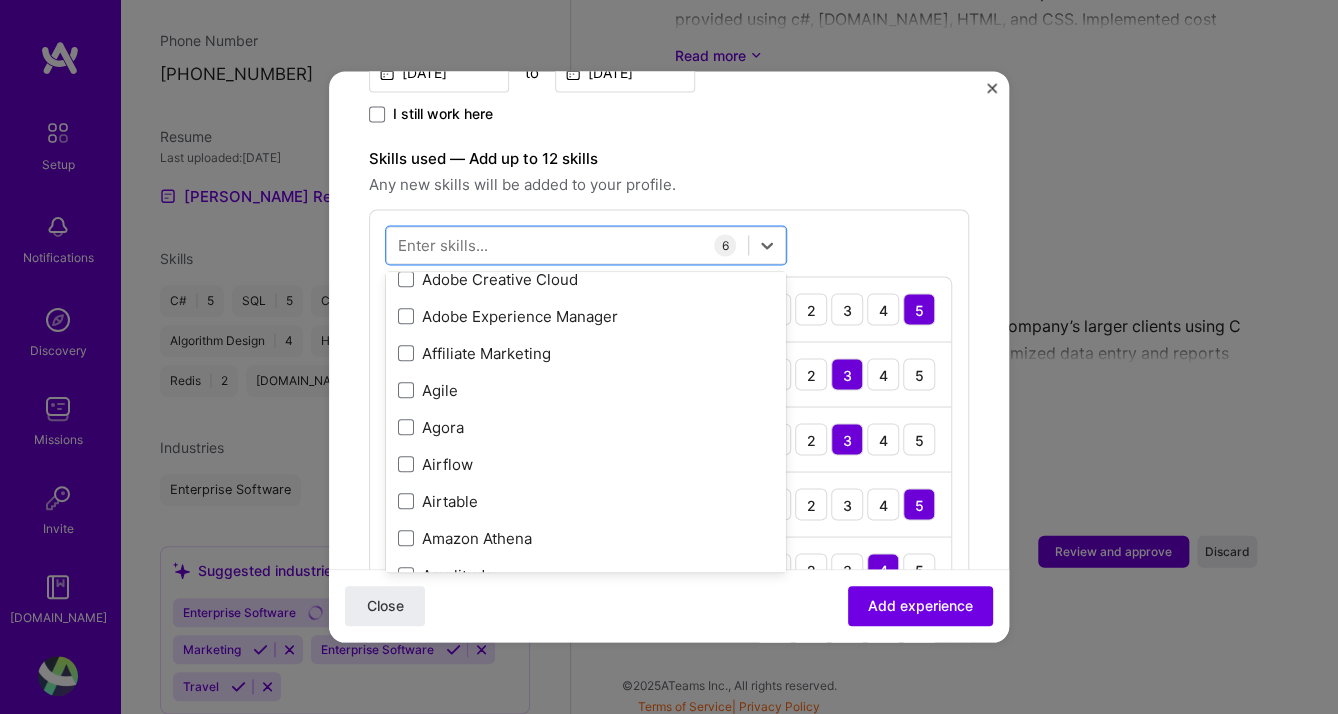 scroll, scrollTop: 1049, scrollLeft: 0, axis: vertical 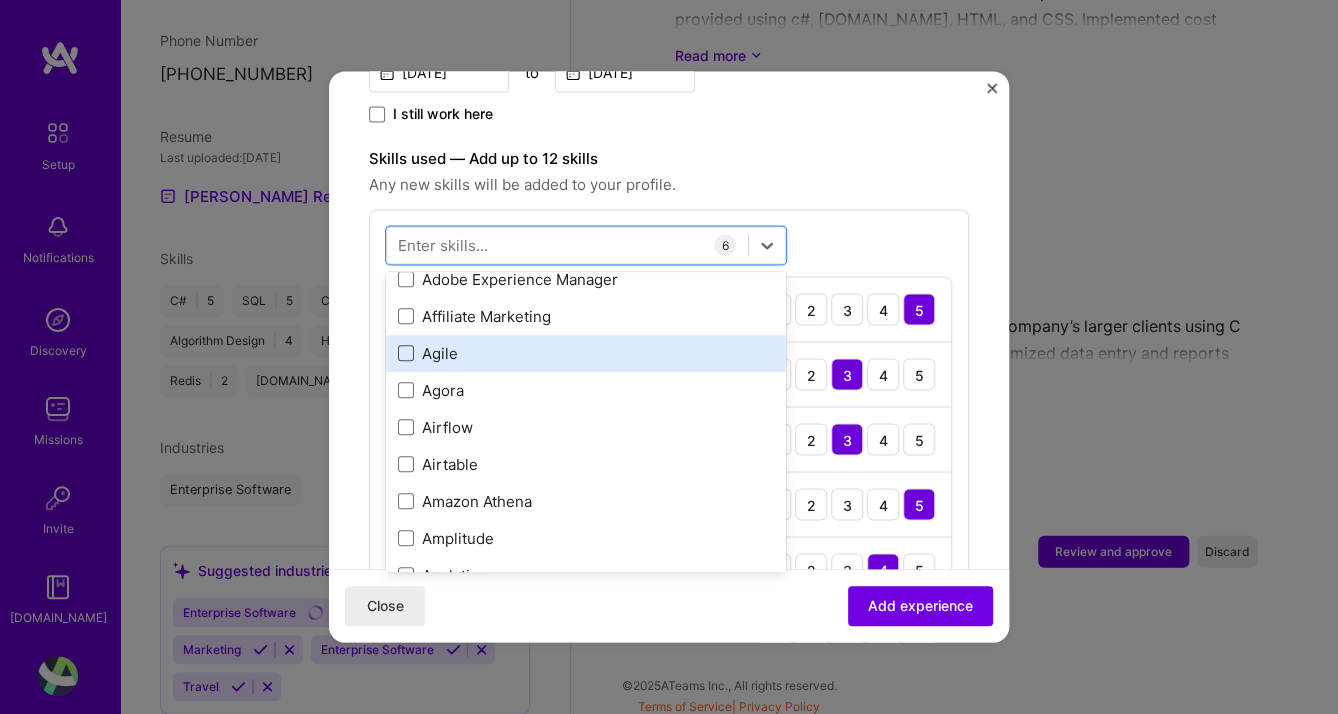 click at bounding box center (406, 354) 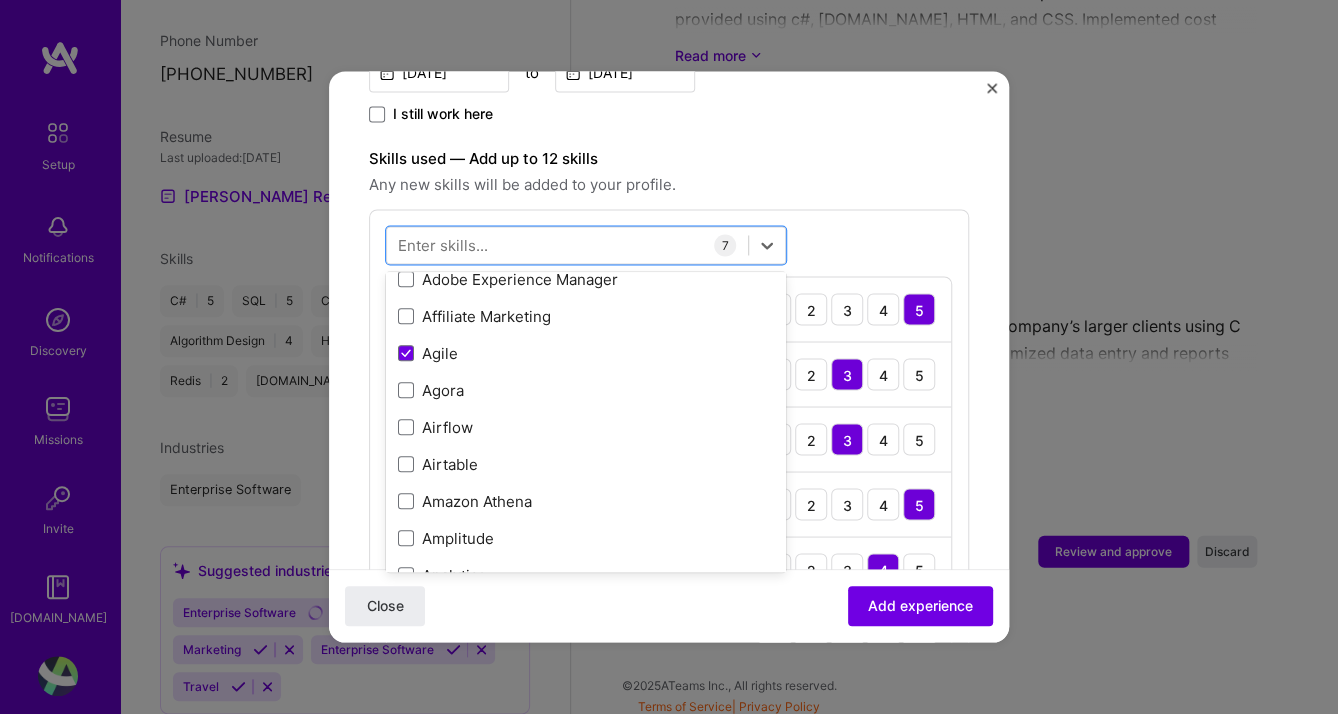 scroll, scrollTop: 1312, scrollLeft: 0, axis: vertical 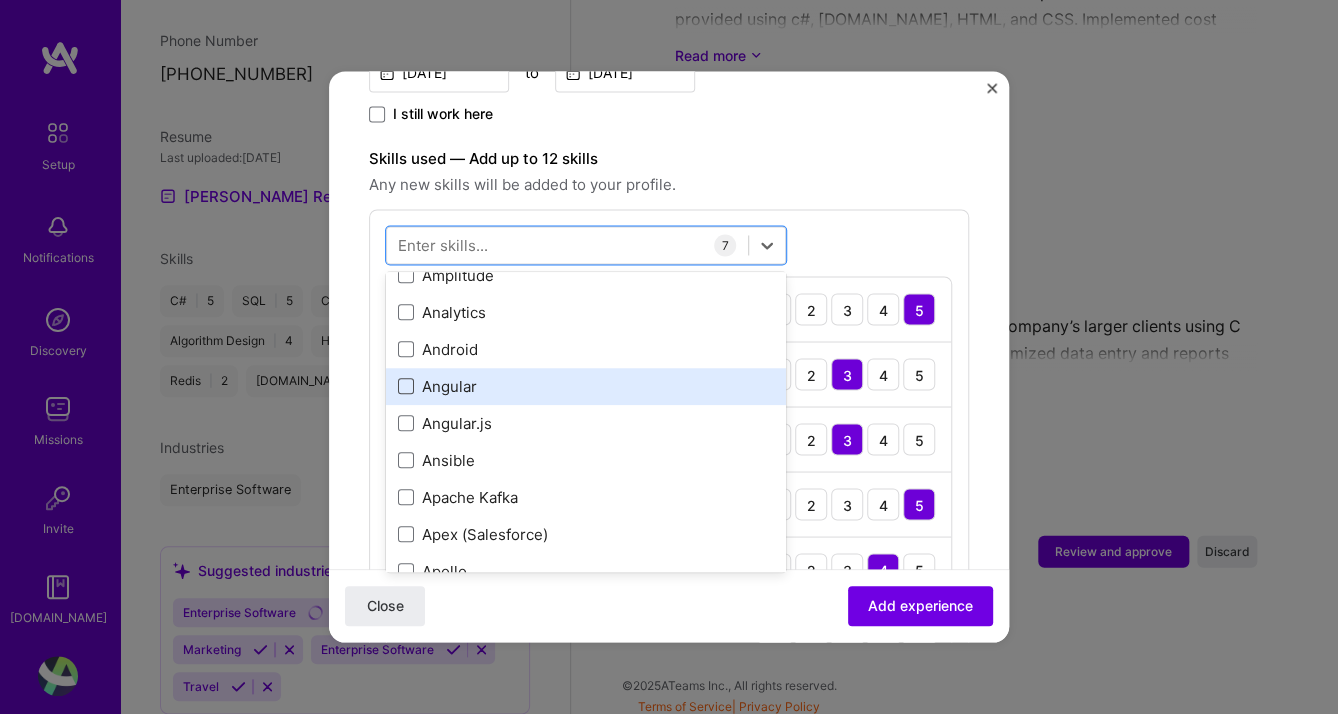 click at bounding box center (406, 387) 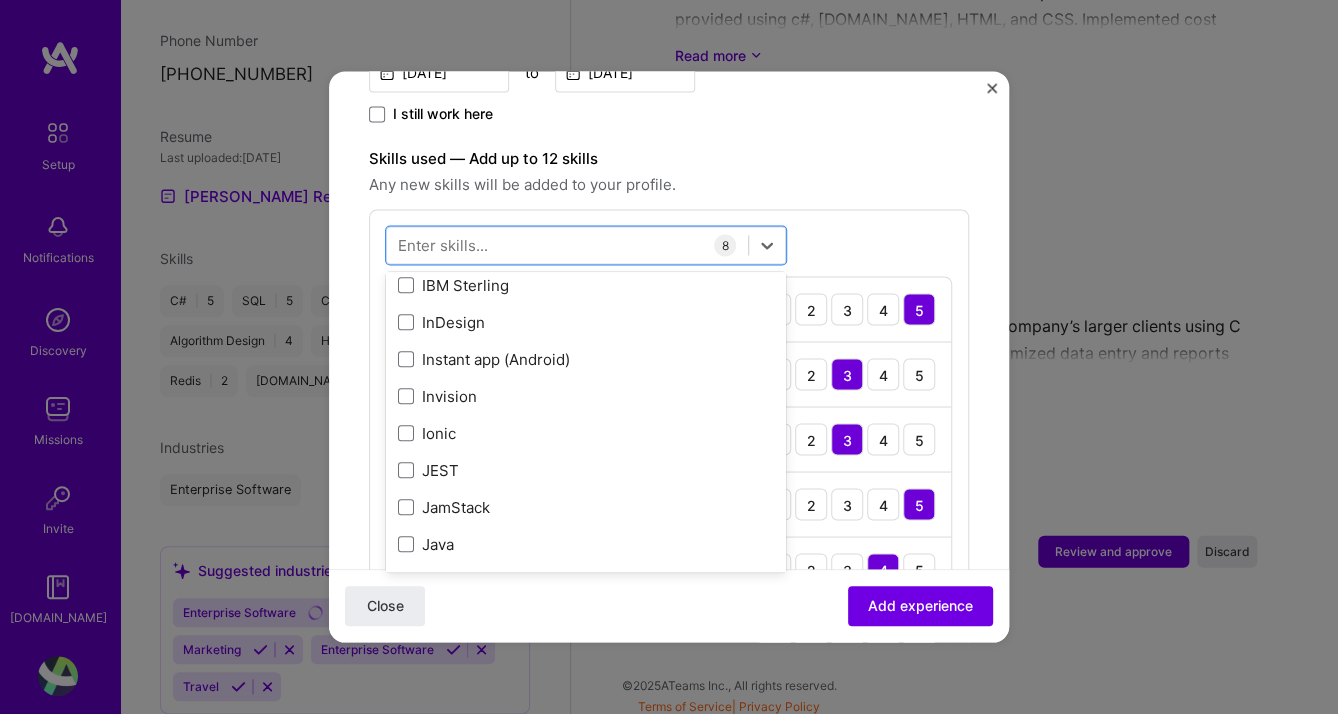 scroll, scrollTop: 6560, scrollLeft: 0, axis: vertical 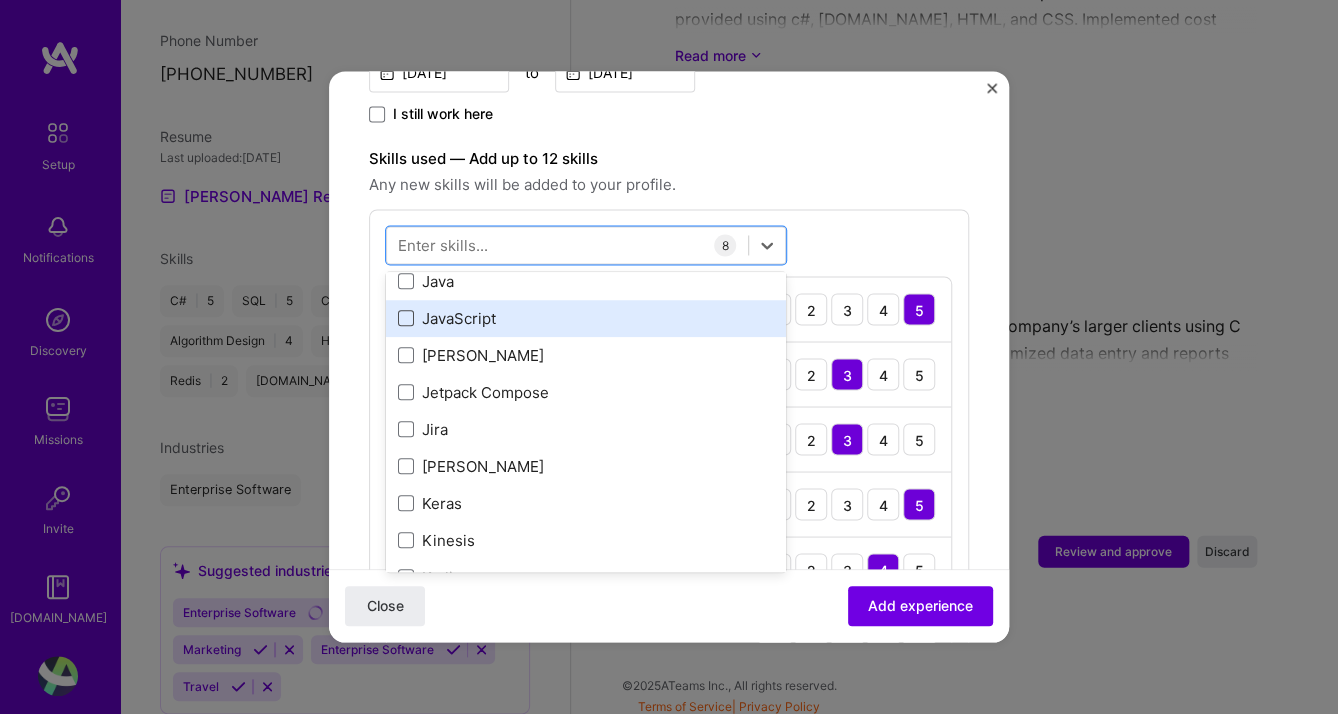 click at bounding box center (406, 319) 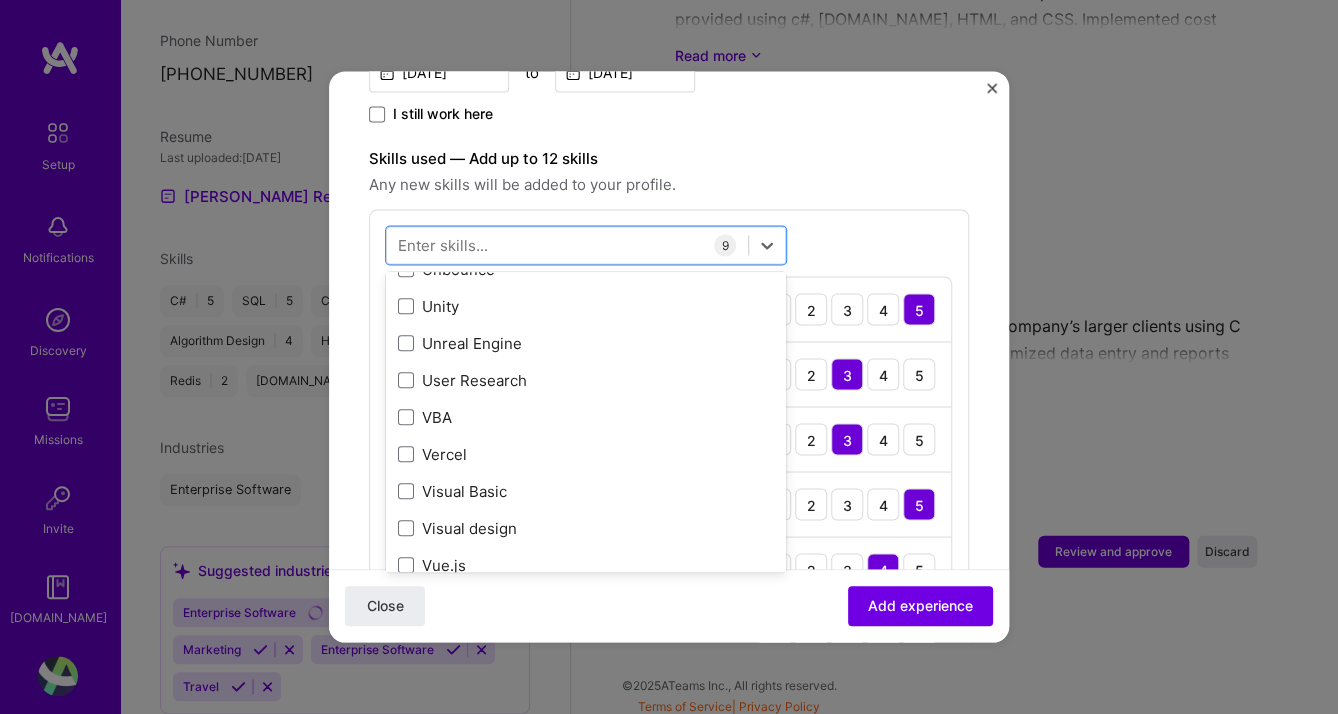 scroll, scrollTop: 12857, scrollLeft: 0, axis: vertical 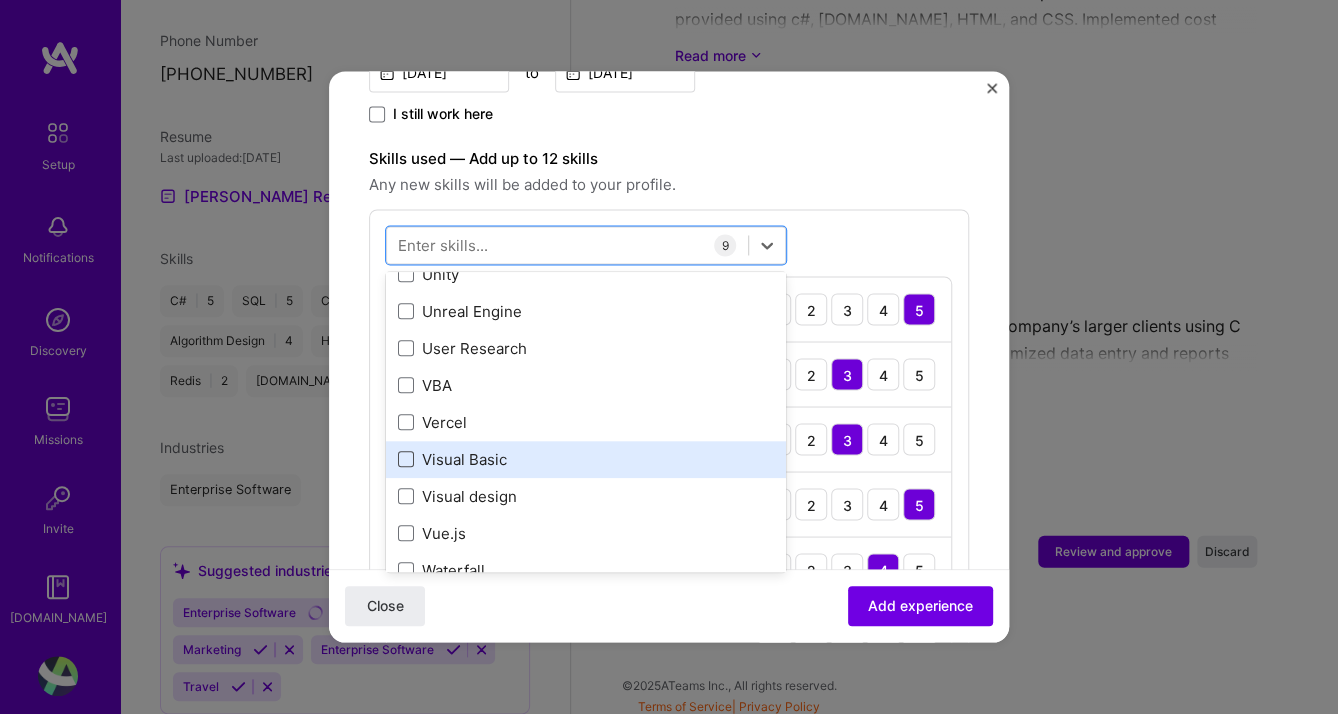 click at bounding box center (406, 460) 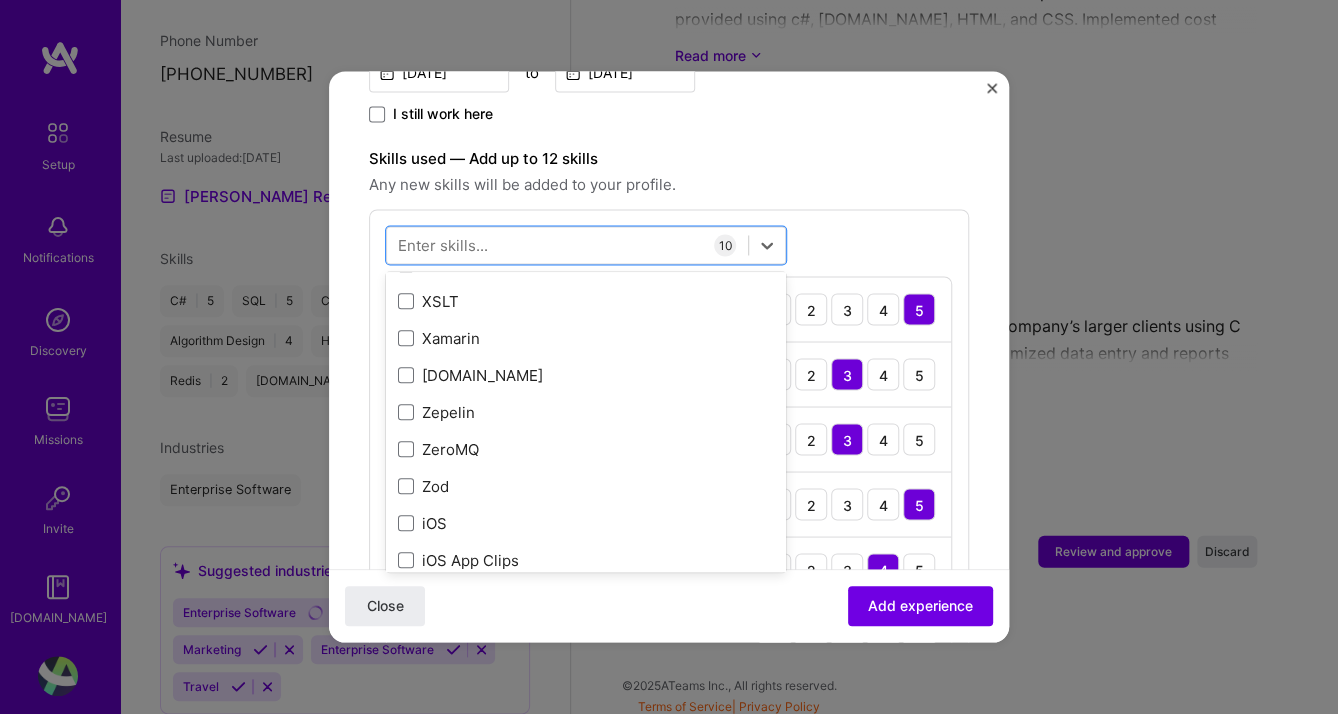 scroll, scrollTop: 13773, scrollLeft: 0, axis: vertical 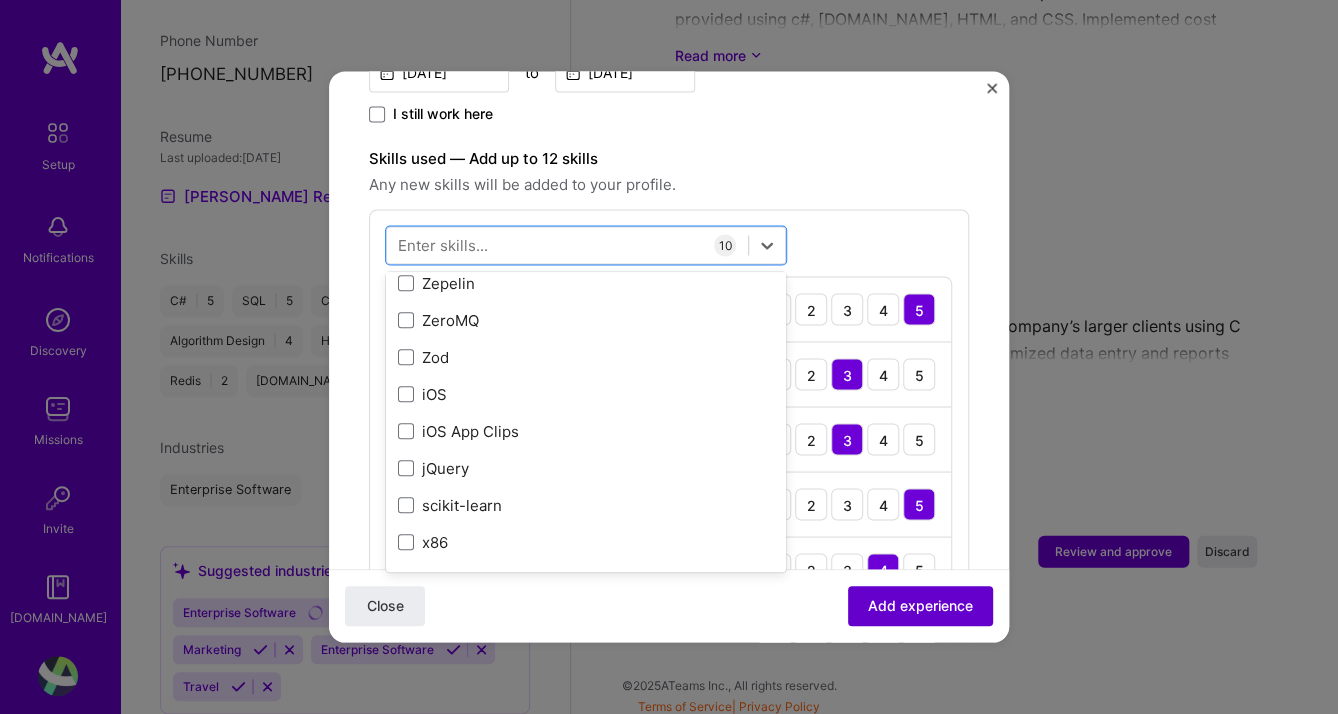 click on "Add experience" at bounding box center (920, 607) 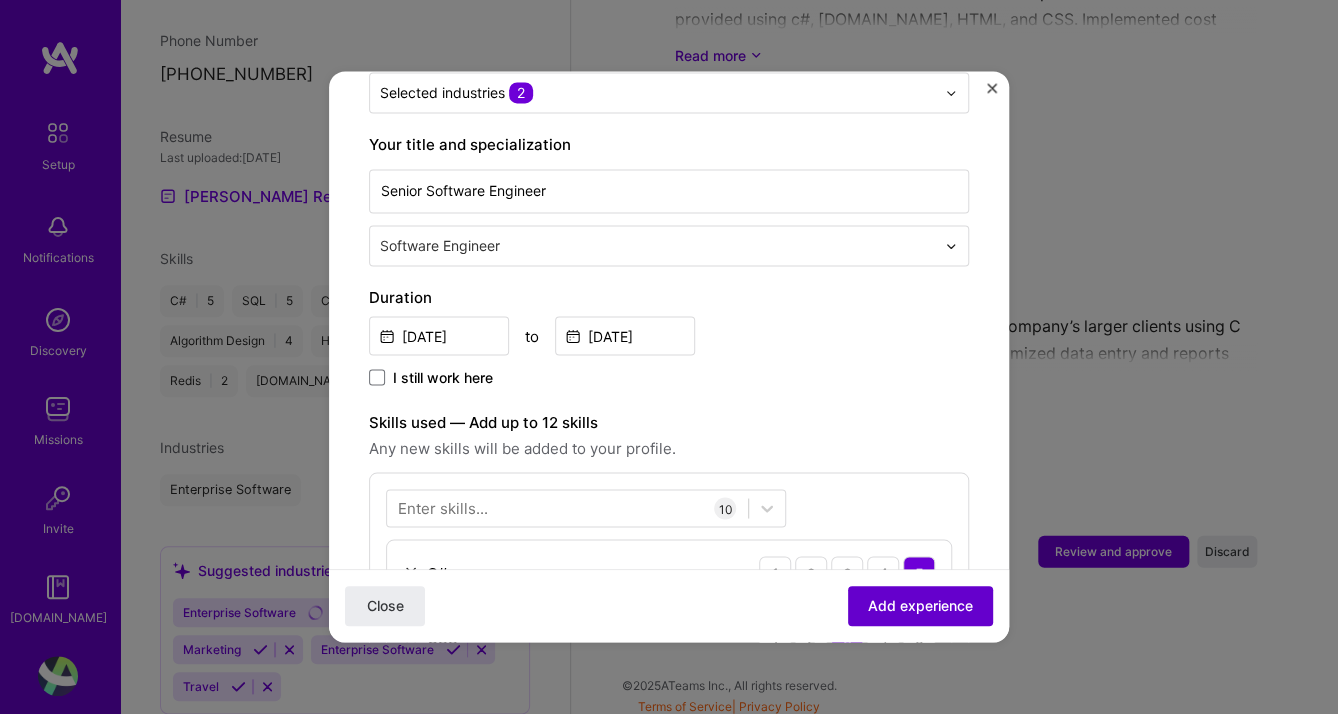 scroll, scrollTop: 200, scrollLeft: 0, axis: vertical 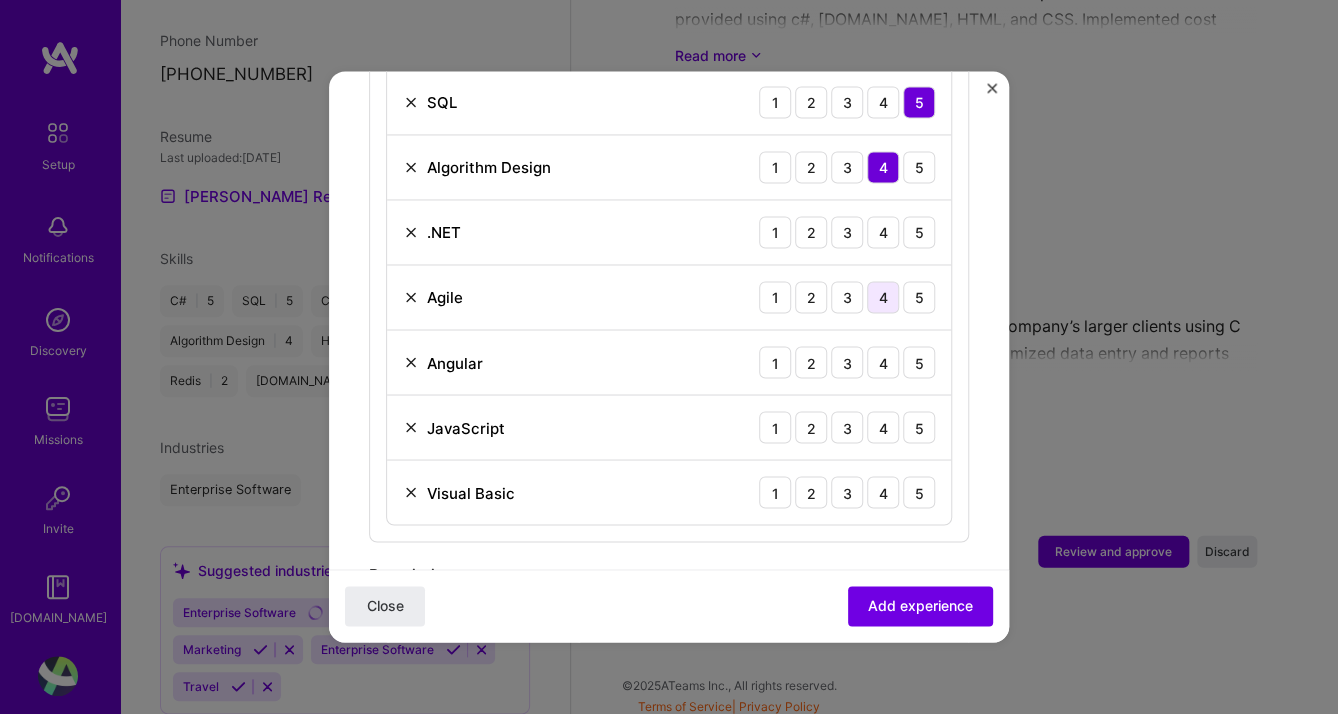 click on "4" at bounding box center (883, 297) 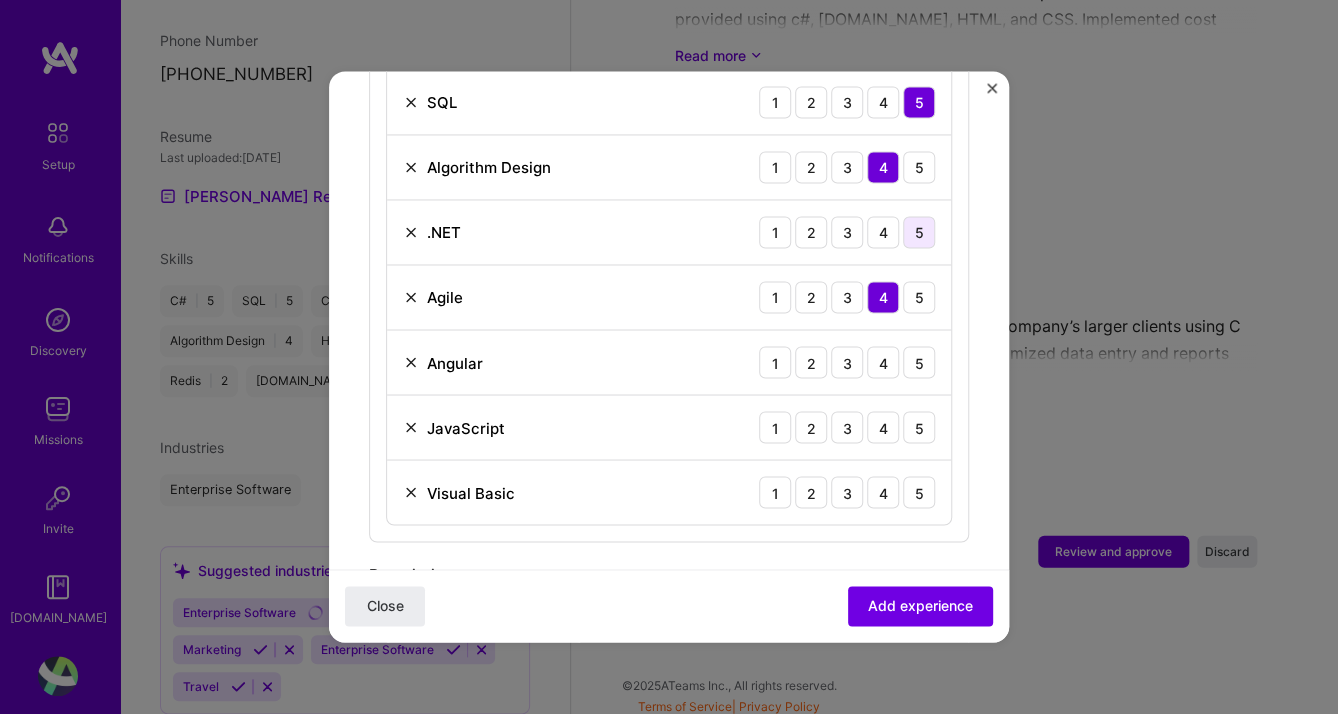 click on "5" at bounding box center [919, 232] 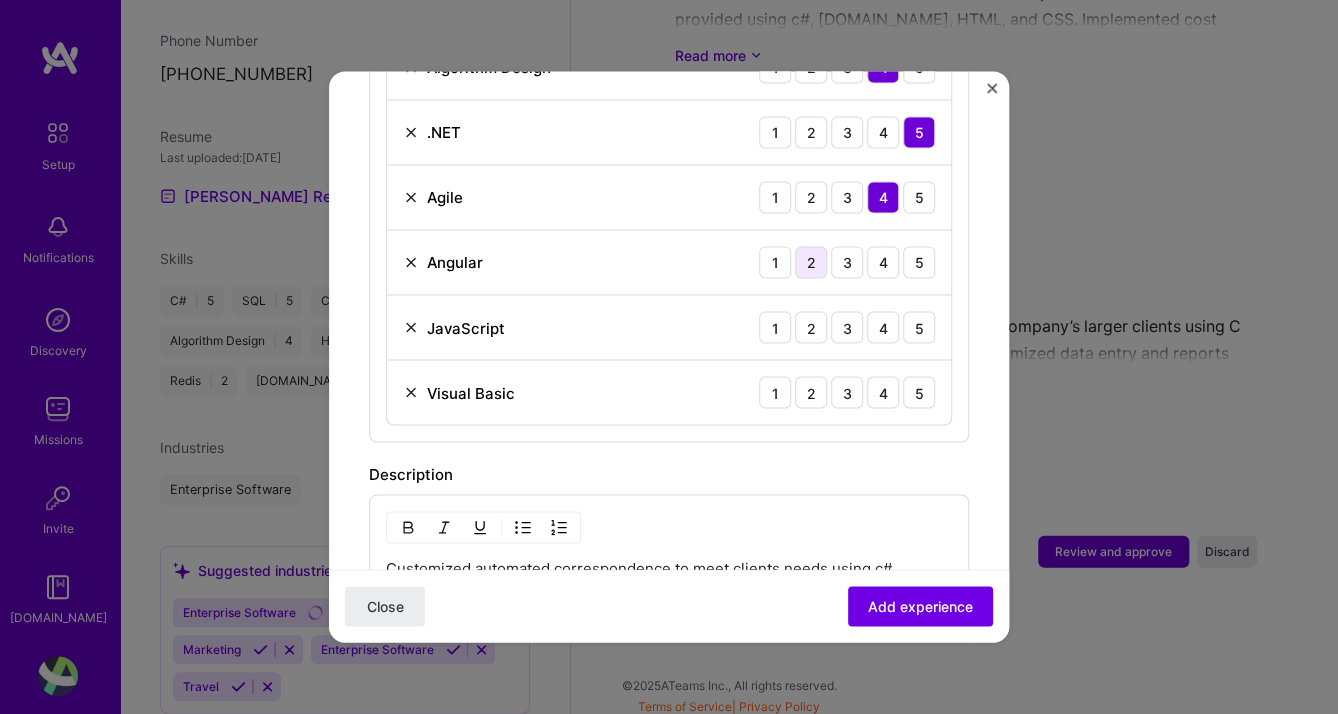 click on "Visual Basic 1 2 3 4 5" at bounding box center [669, 392] 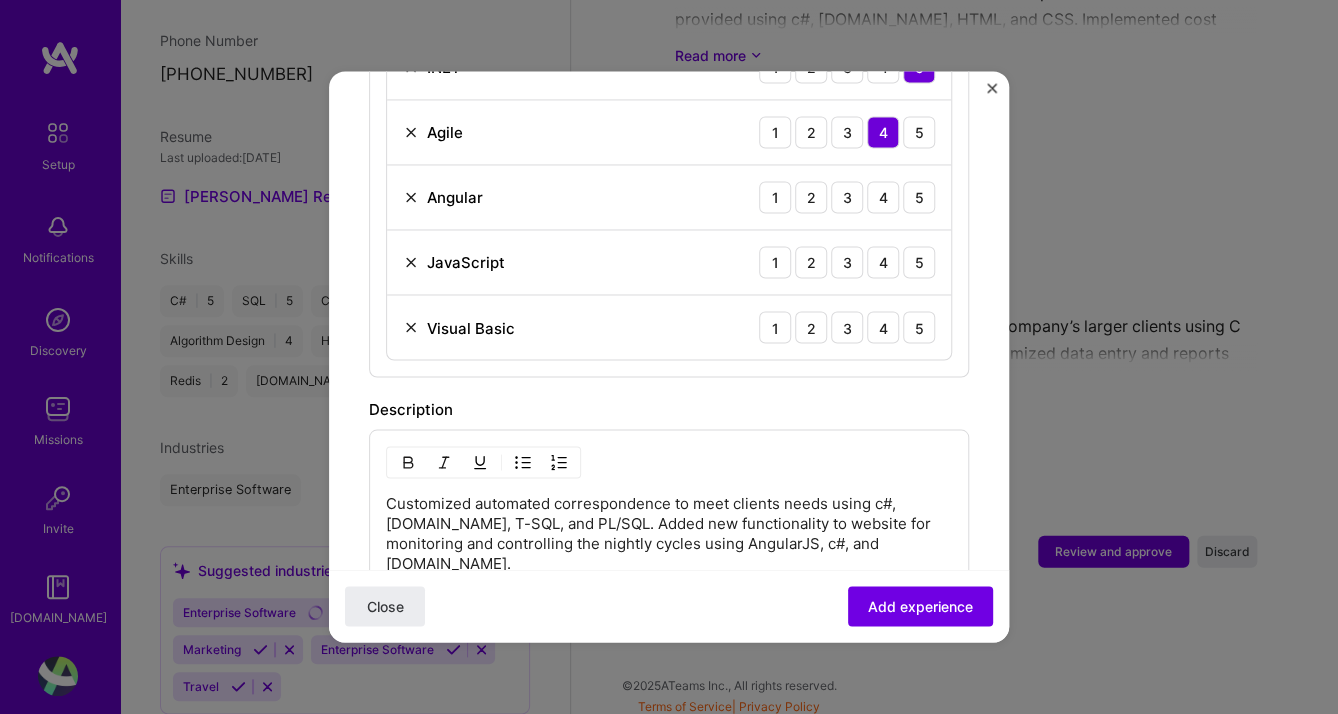 scroll, scrollTop: 1268, scrollLeft: 0, axis: vertical 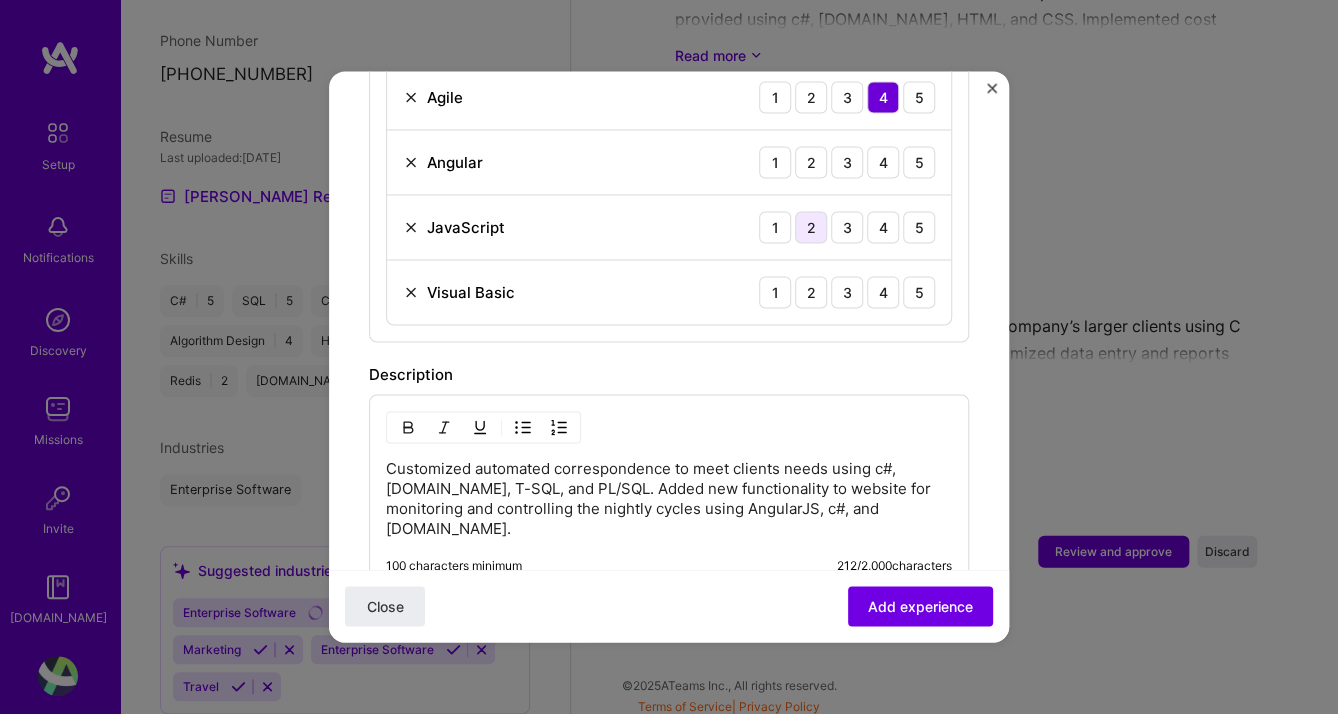 click on "2" at bounding box center (811, 227) 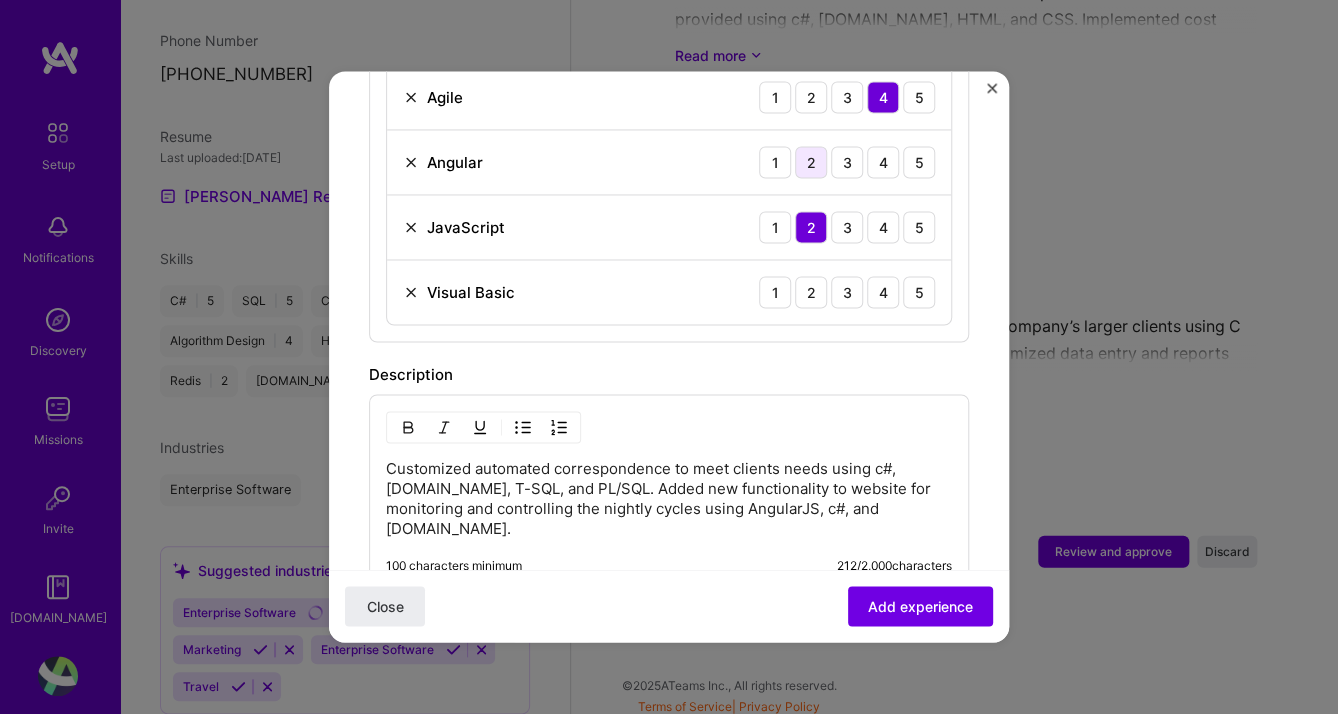 click on "2" at bounding box center [811, 162] 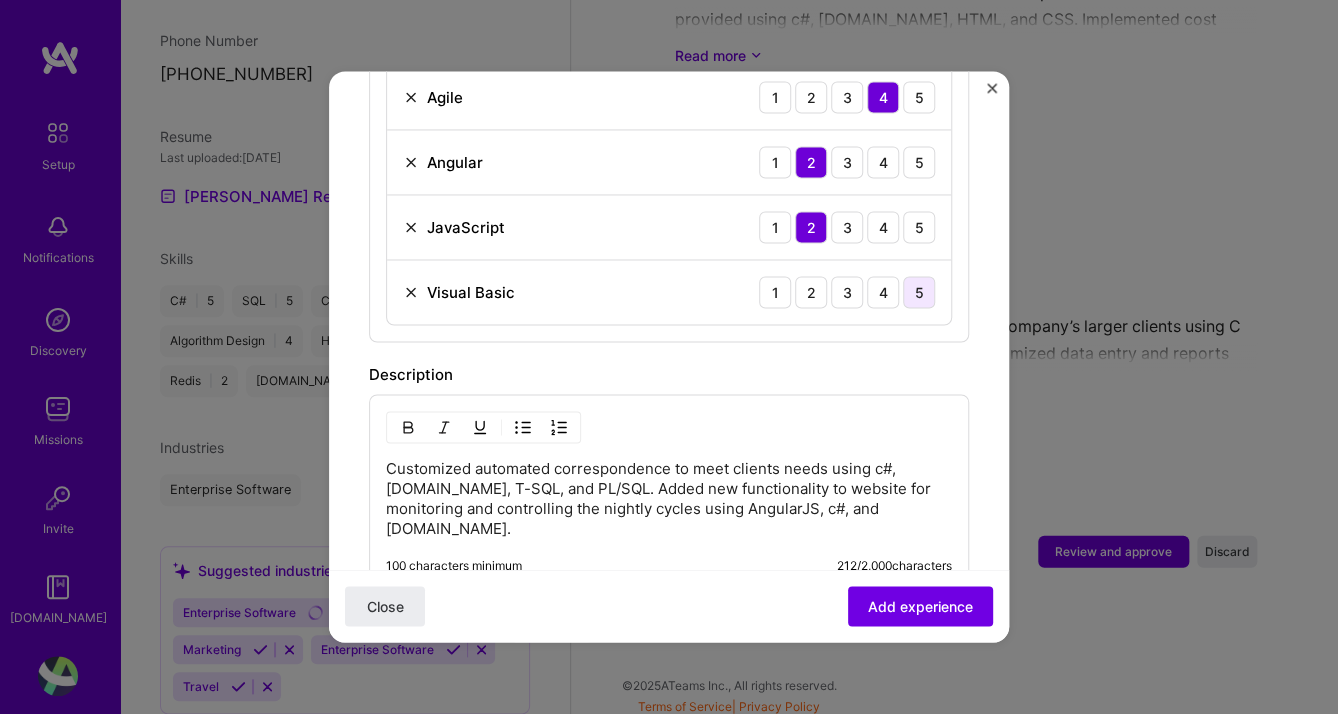 click on "5" at bounding box center (919, 292) 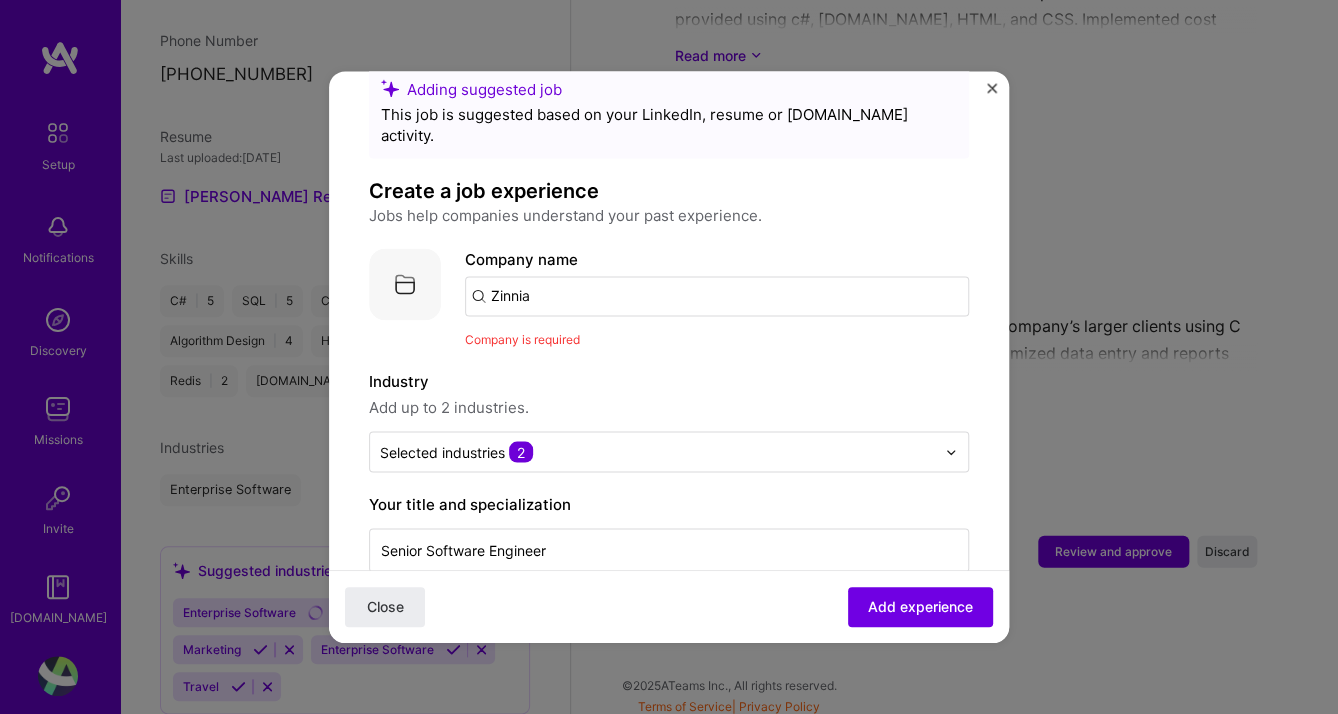 scroll, scrollTop: 0, scrollLeft: 0, axis: both 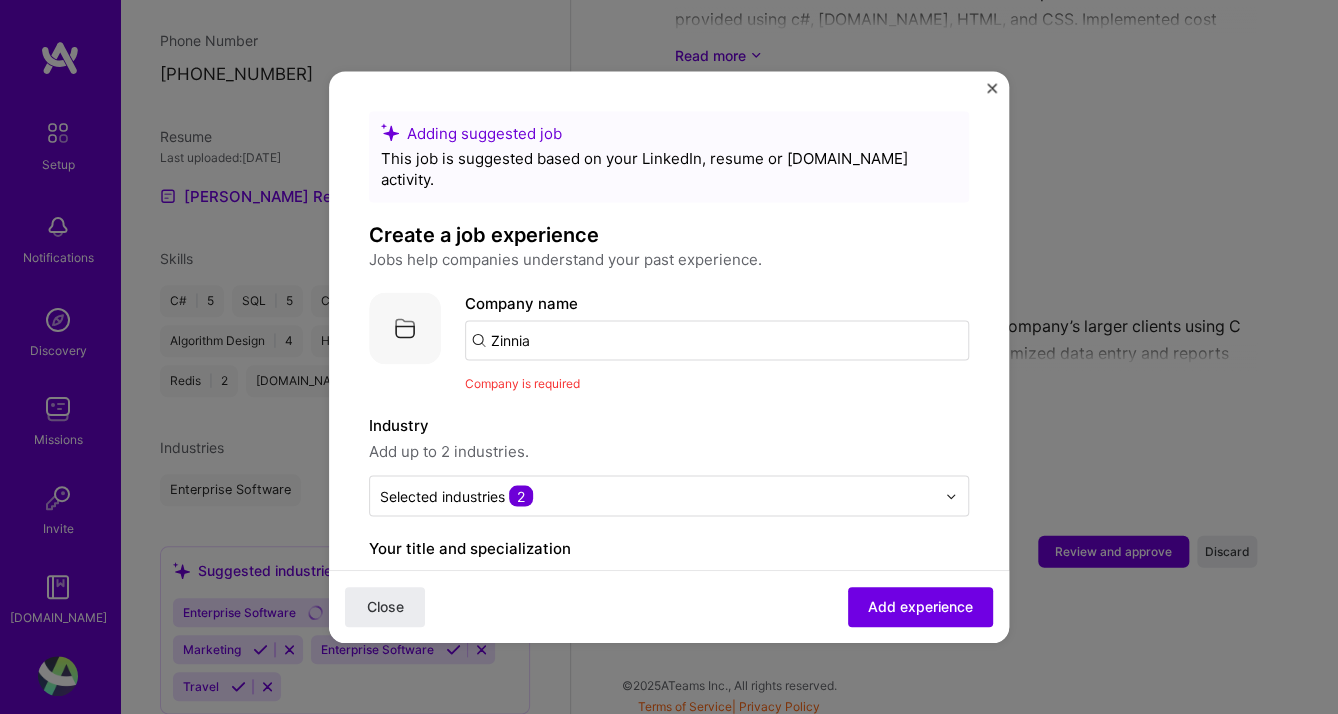 click on "Adding suggested job This job is suggested based on your LinkedIn, resume or [DOMAIN_NAME] activity. Create a job experience Jobs help companies understand your past experience. Company logo Company name Zinnia
Company is required Industry Add up to 2 industries. Selected industries 2 Your title and specialization Senior Software Engineer Software Engineer Duration [DATE]
to [DATE]
I still work here Skills used — Add up to 12 skills Any new skills will be added to your profile. Enter skills... 10 C# 1 2 3 4 5 CSS 1 2 3 4 5 HTML 1 2 3 4 5 SQL 1 2 3 4 5 Algorithm Design 1 2 3 4 5 .NET 1 2 3 4 5 Agile 1 2 3 4 5 Angular 1 2 3 4 5 JavaScript 1 2 3 4 5 Visual Basic 1 2 3 4 5 Description Customized automated correspondence to meet clients needs using c#, [DOMAIN_NAME], T-SQL, and PL/SQL. Added new functionality to website for monitoring and controlling the nightly cycles using AngularJS, c#, and [DOMAIN_NAME]. 212 /" at bounding box center (669, 357) 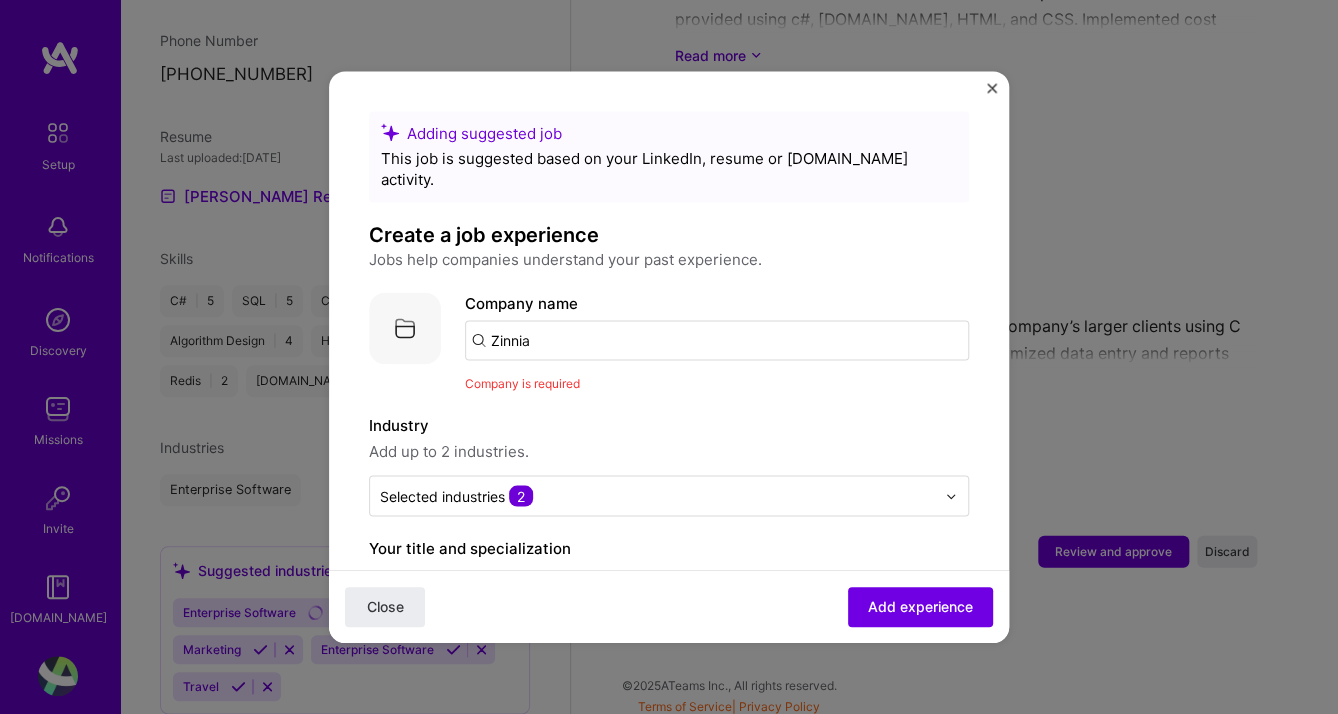 click on "Zinnia" at bounding box center [717, 340] 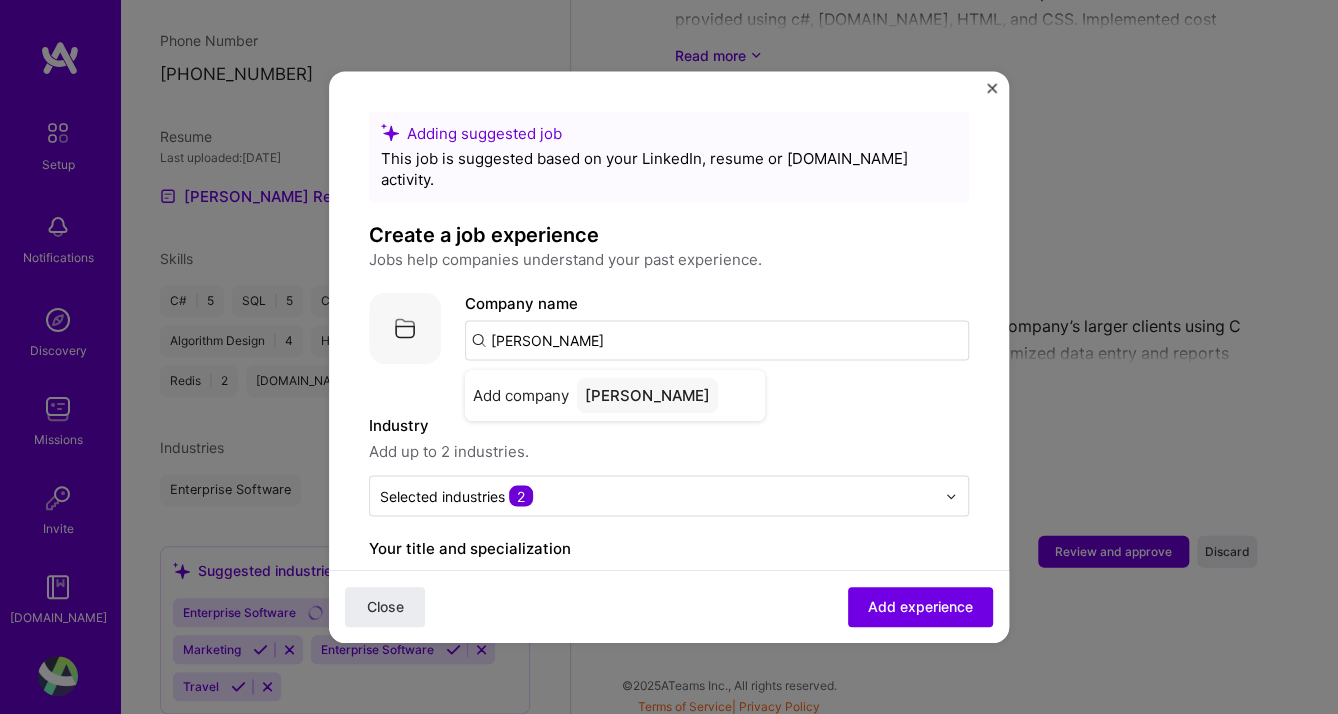 type on "Zinnia" 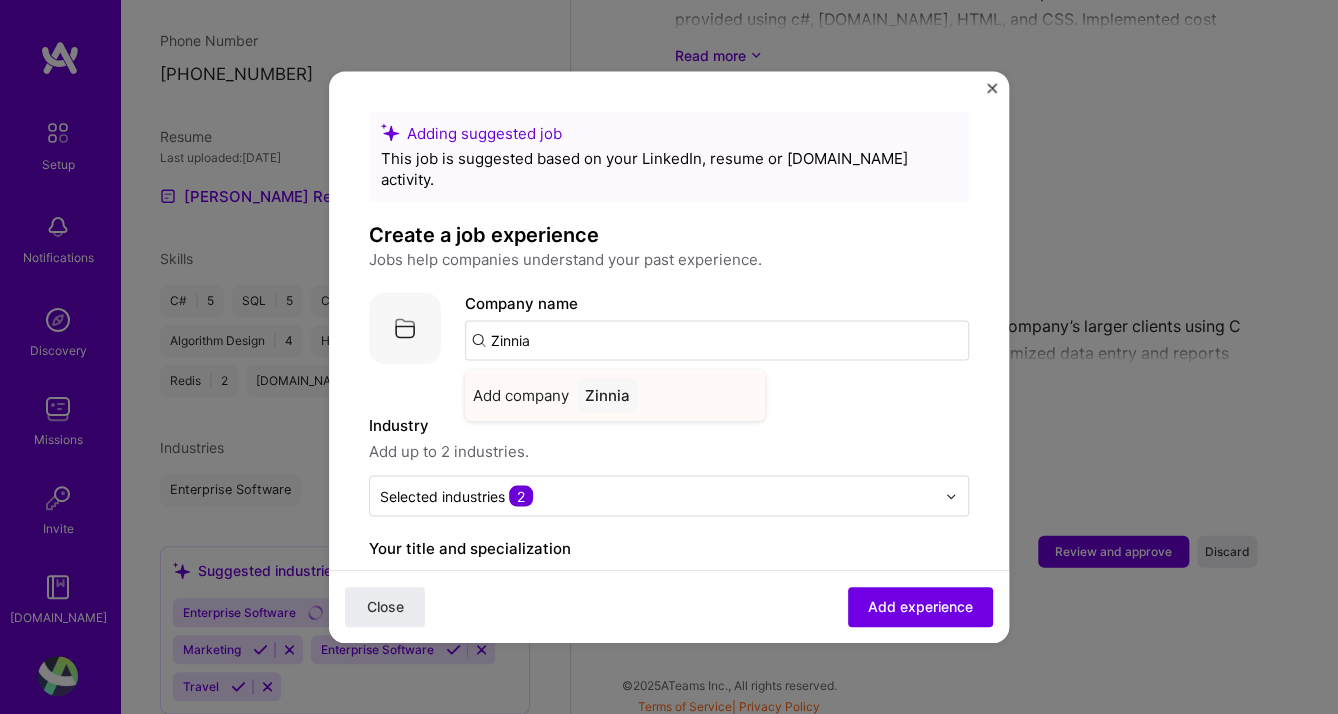 click on "Zinnia" at bounding box center (607, 395) 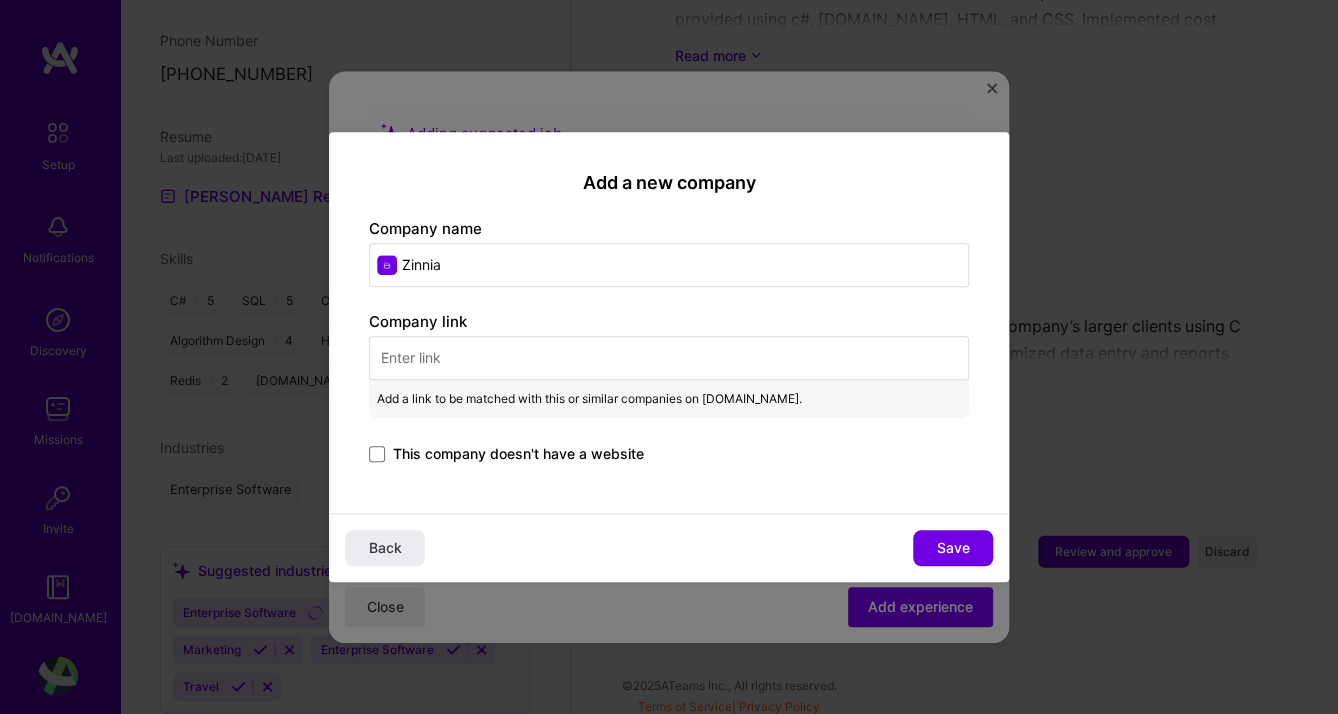 click at bounding box center [669, 358] 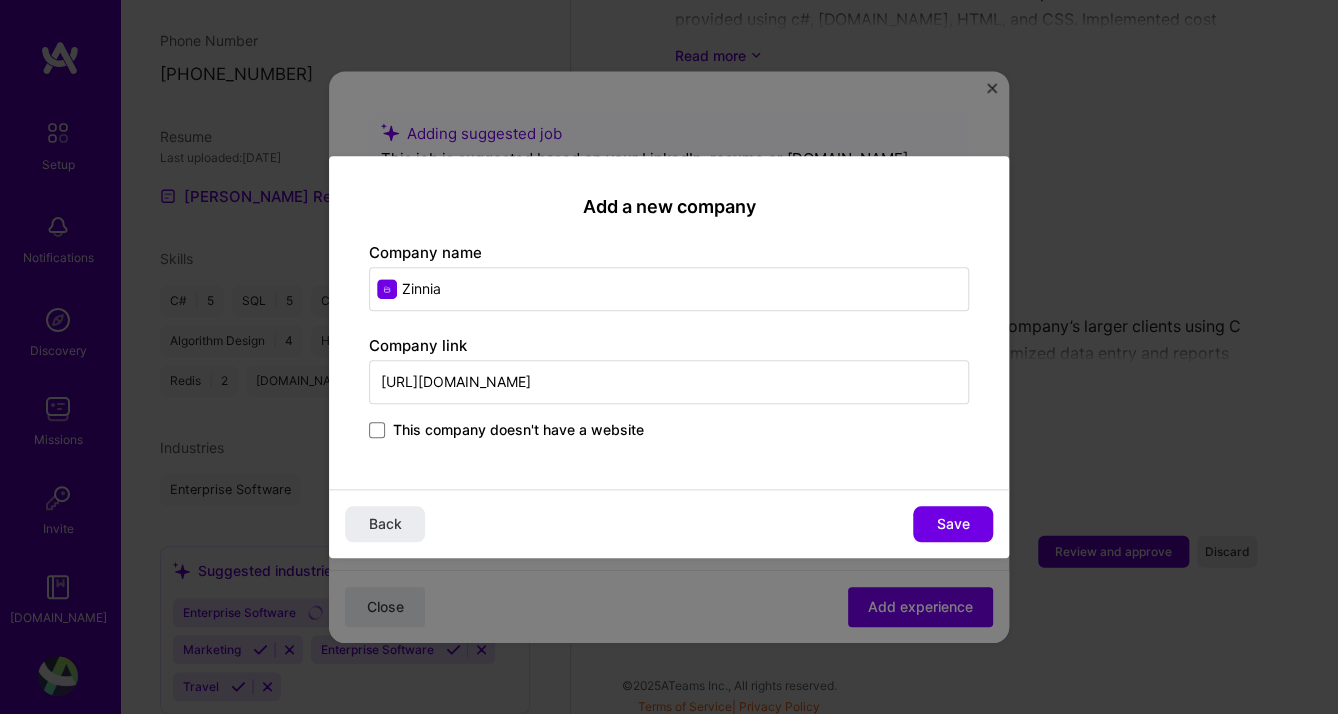type on "[URL][DOMAIN_NAME]" 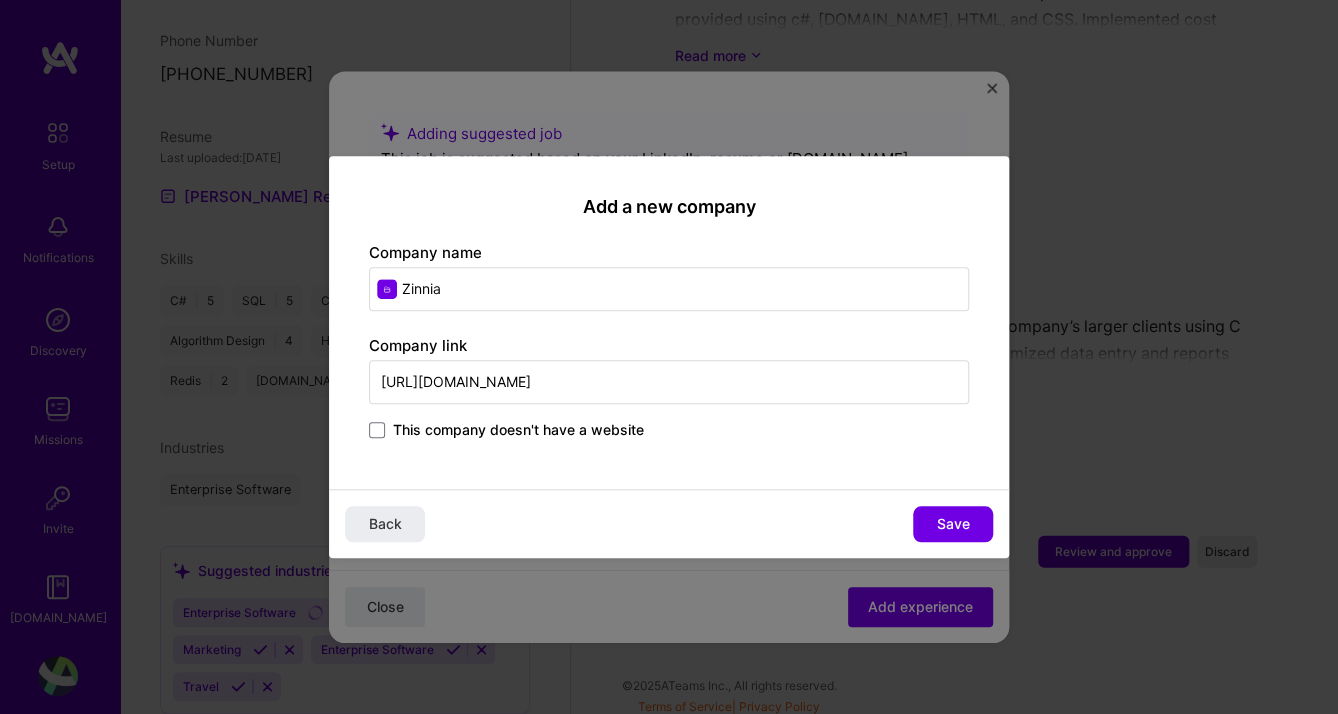 type 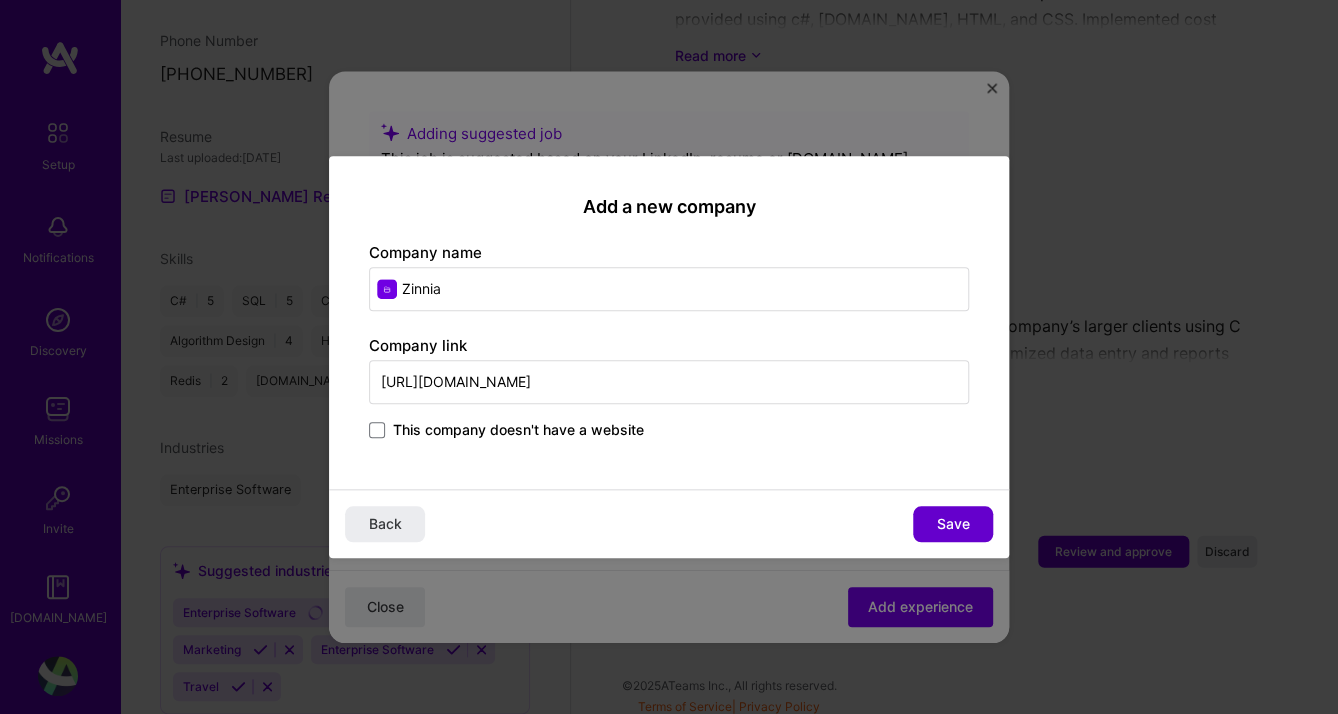 click on "Save" at bounding box center (953, 524) 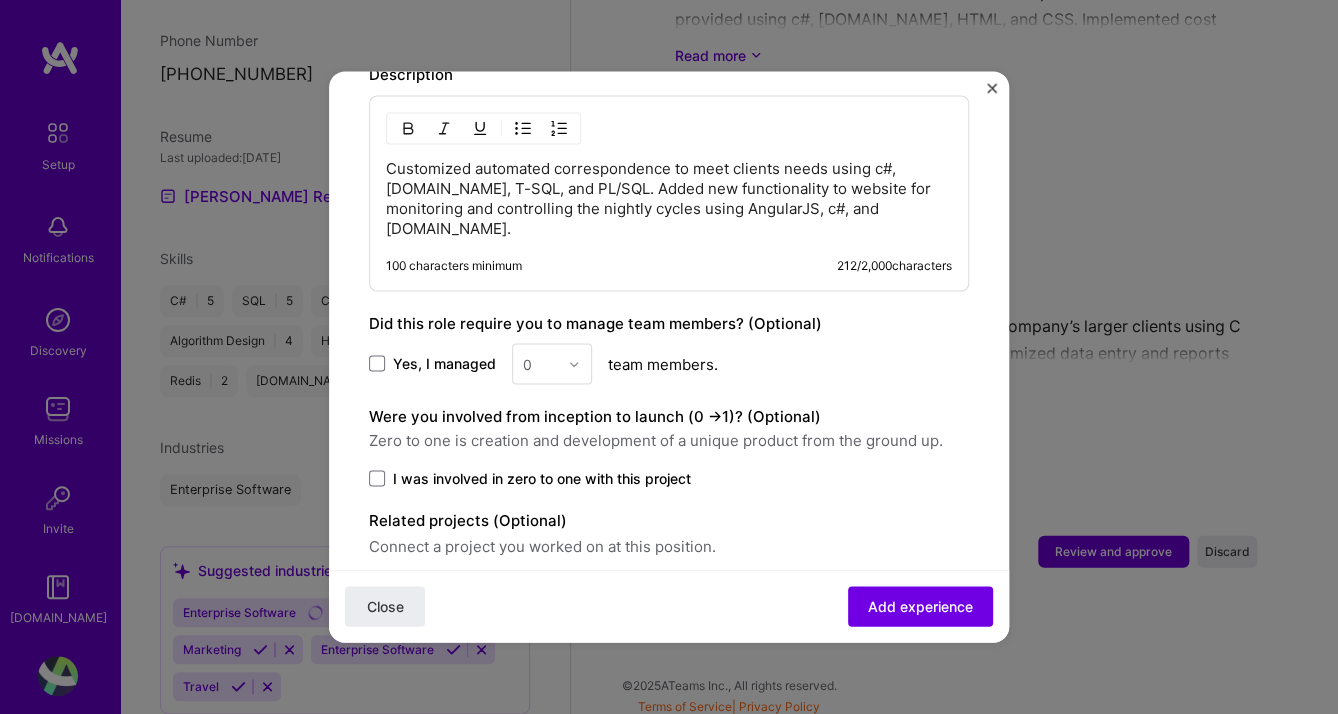 scroll, scrollTop: 1602, scrollLeft: 0, axis: vertical 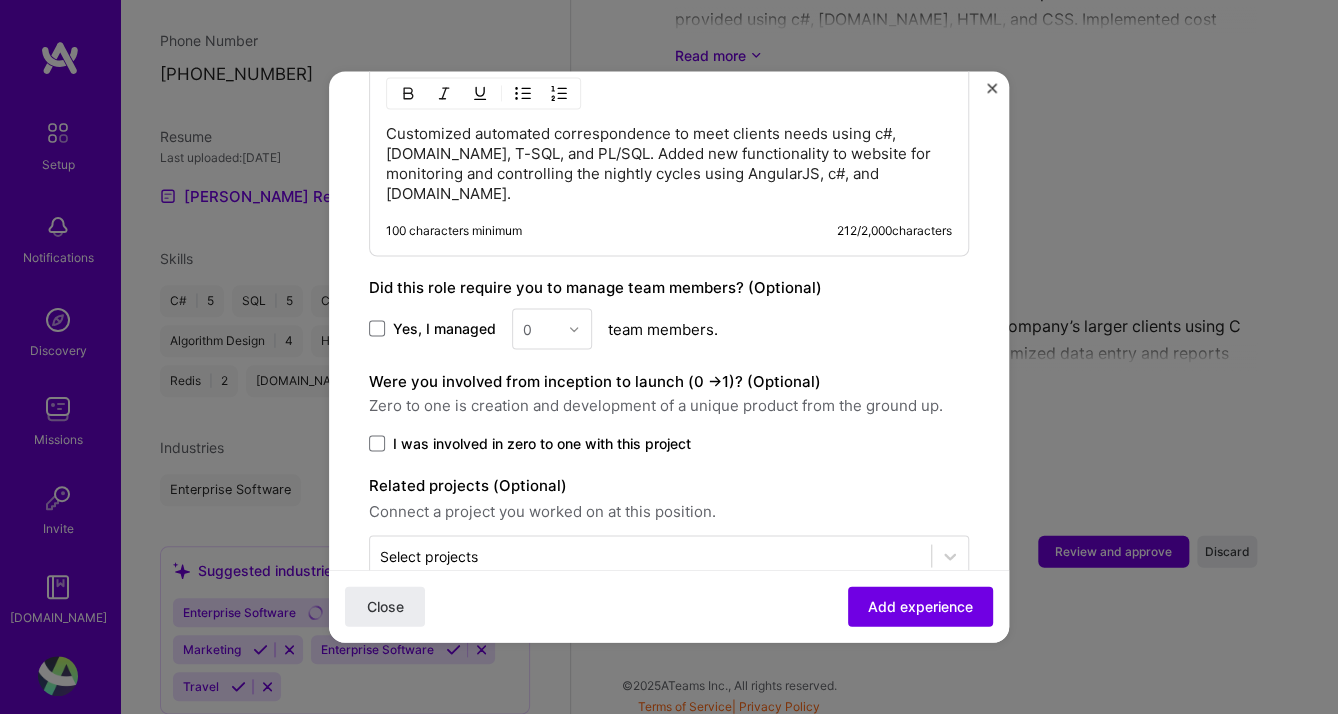 click on "Close Add experience" at bounding box center (669, 606) 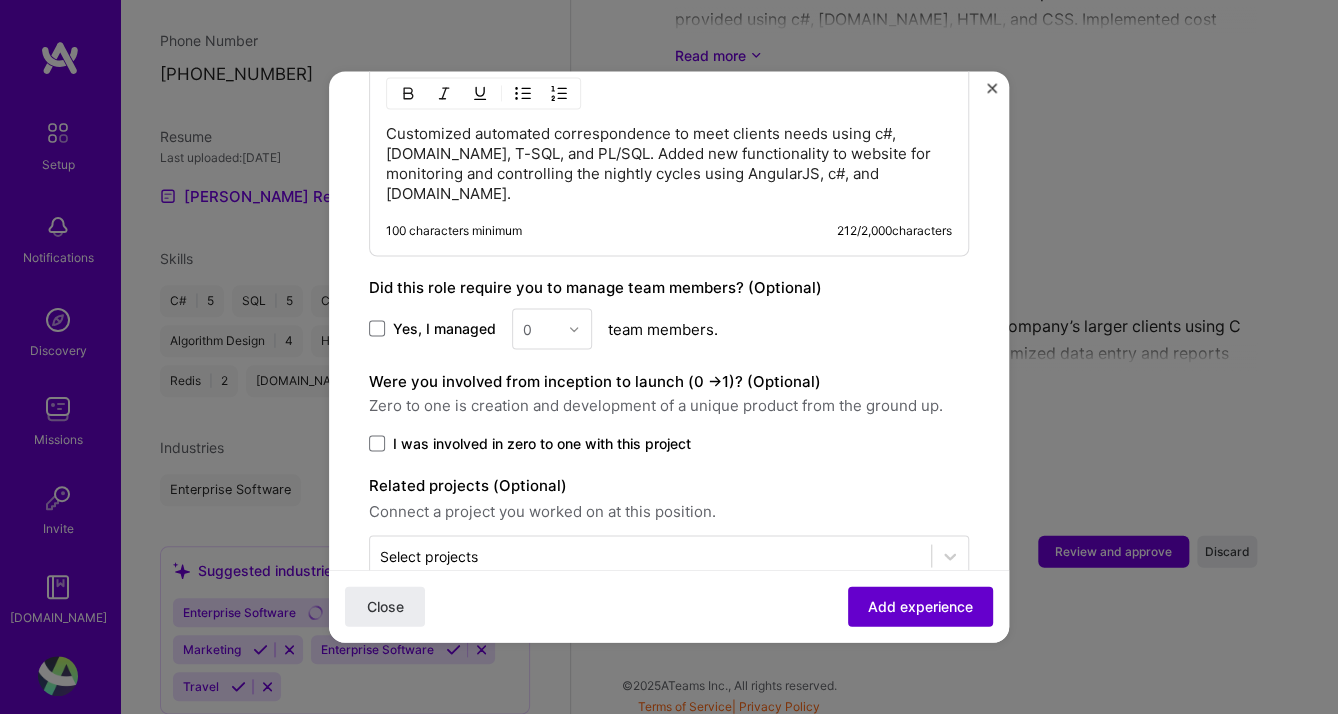 click on "Add experience" at bounding box center (920, 607) 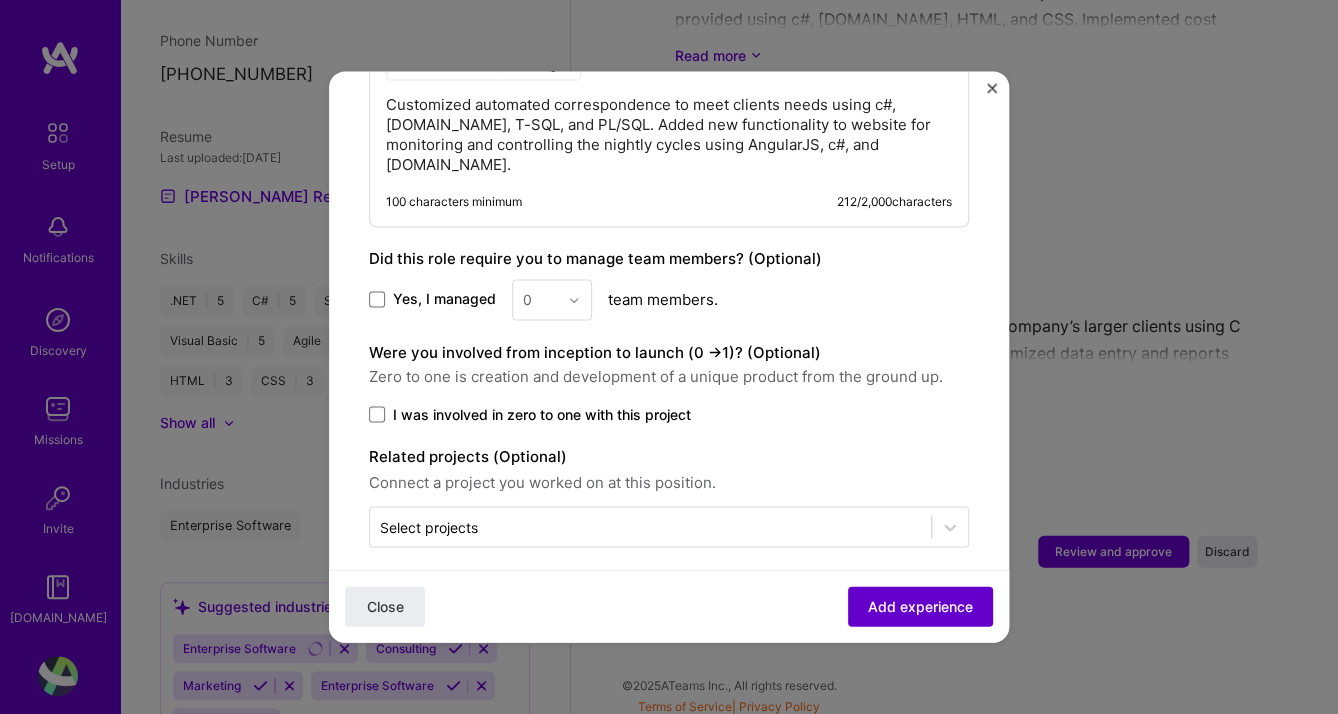 scroll, scrollTop: 1573, scrollLeft: 0, axis: vertical 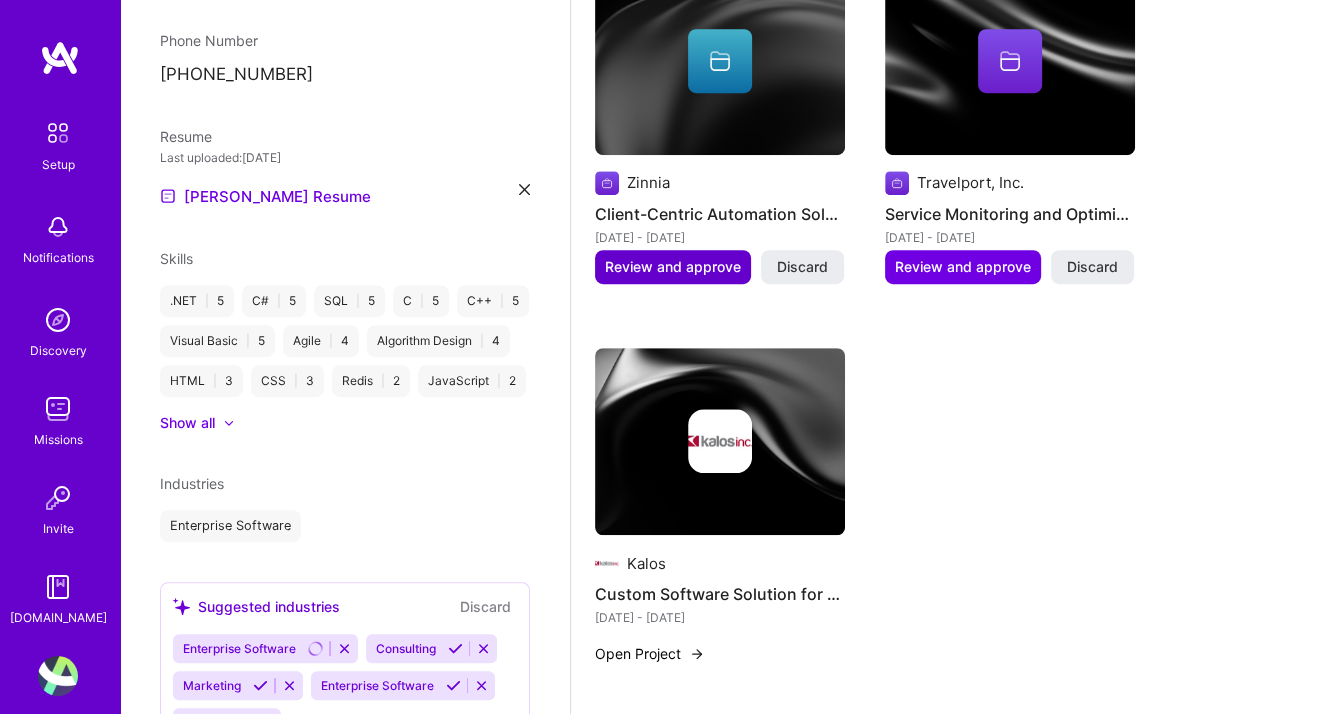 click on "Review and approve" at bounding box center (673, 267) 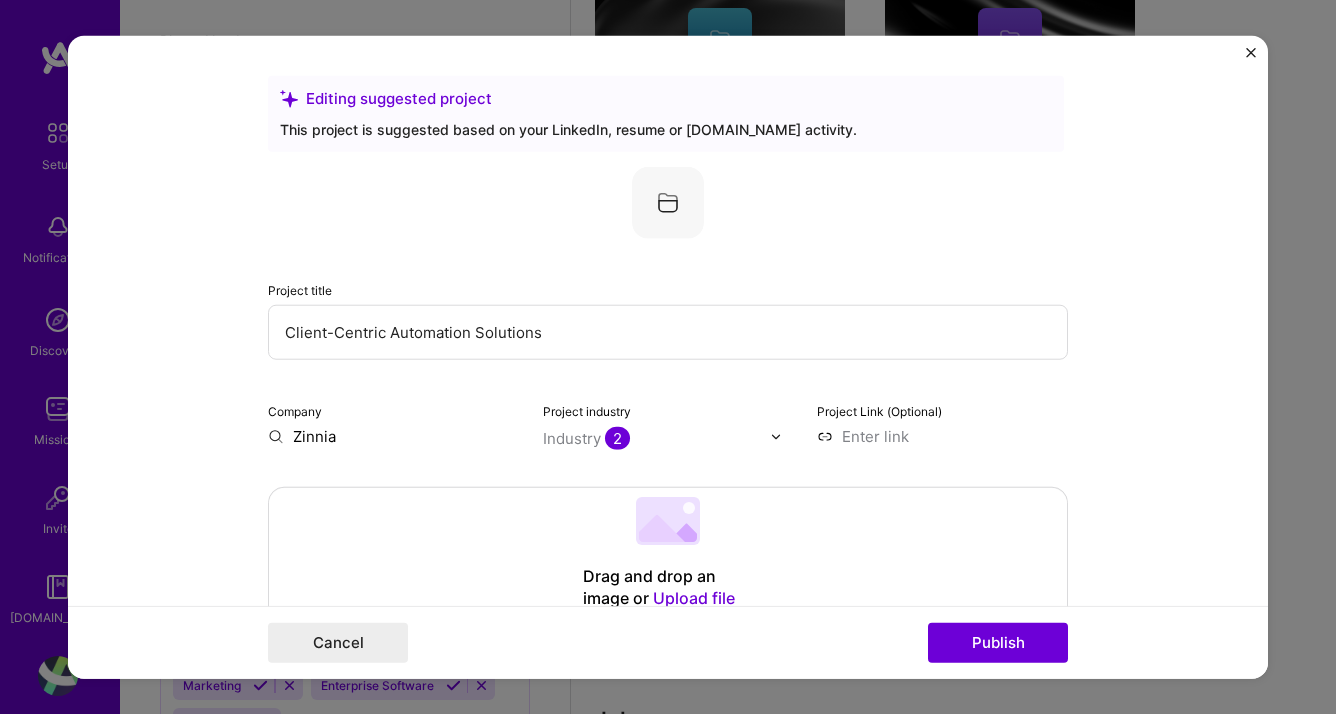 drag, startPoint x: 588, startPoint y: 342, endPoint x: 268, endPoint y: 287, distance: 324.69217 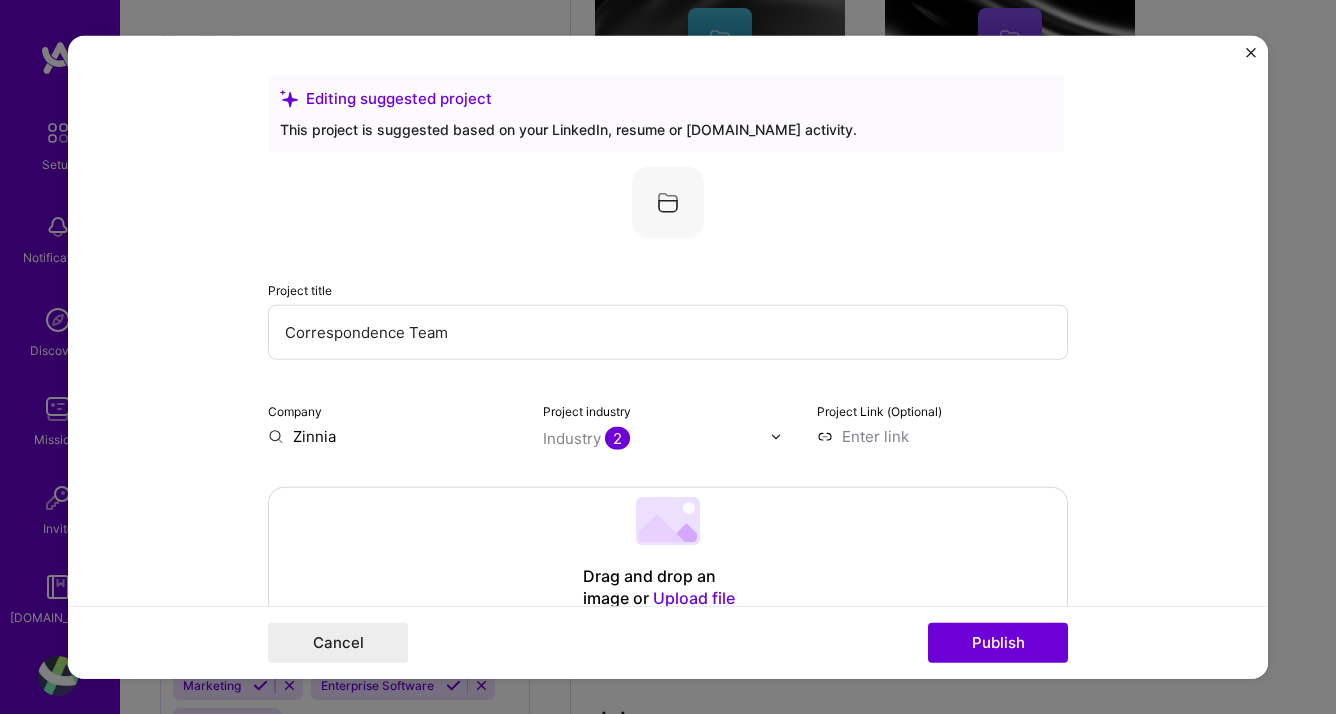 type on "Correspondence Team" 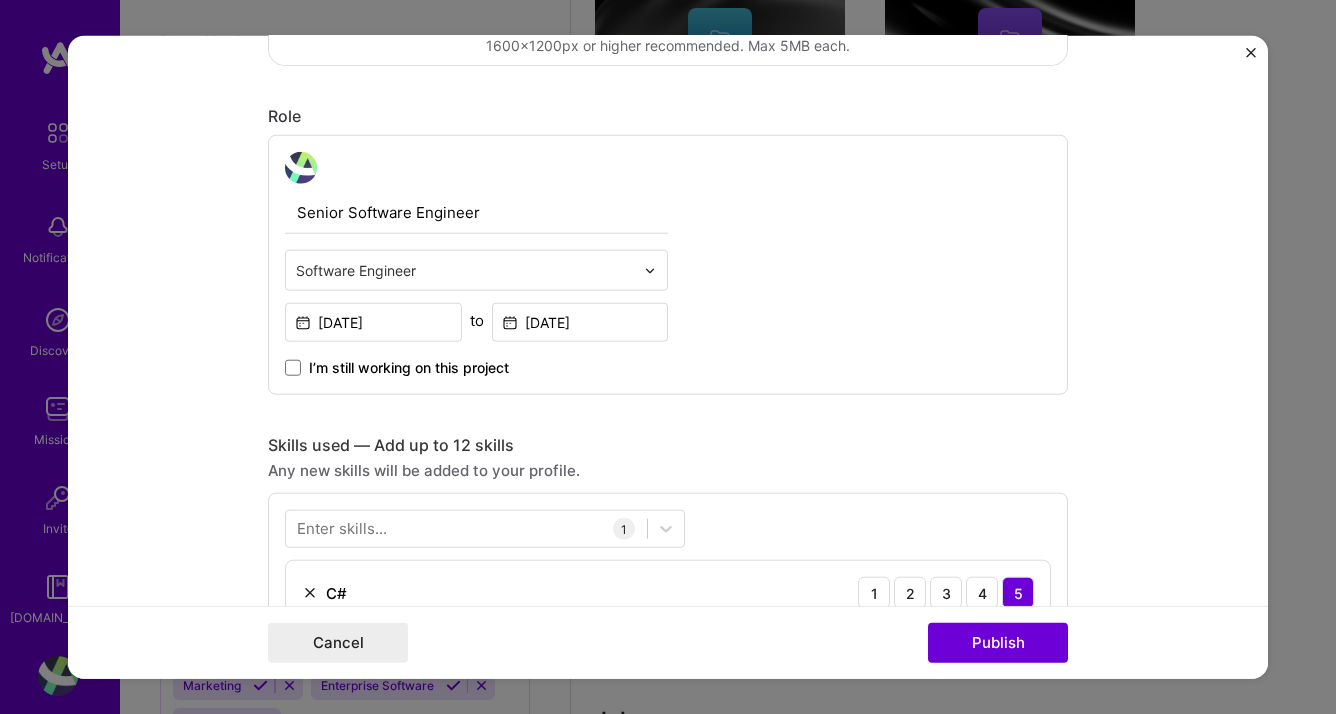 scroll, scrollTop: 667, scrollLeft: 0, axis: vertical 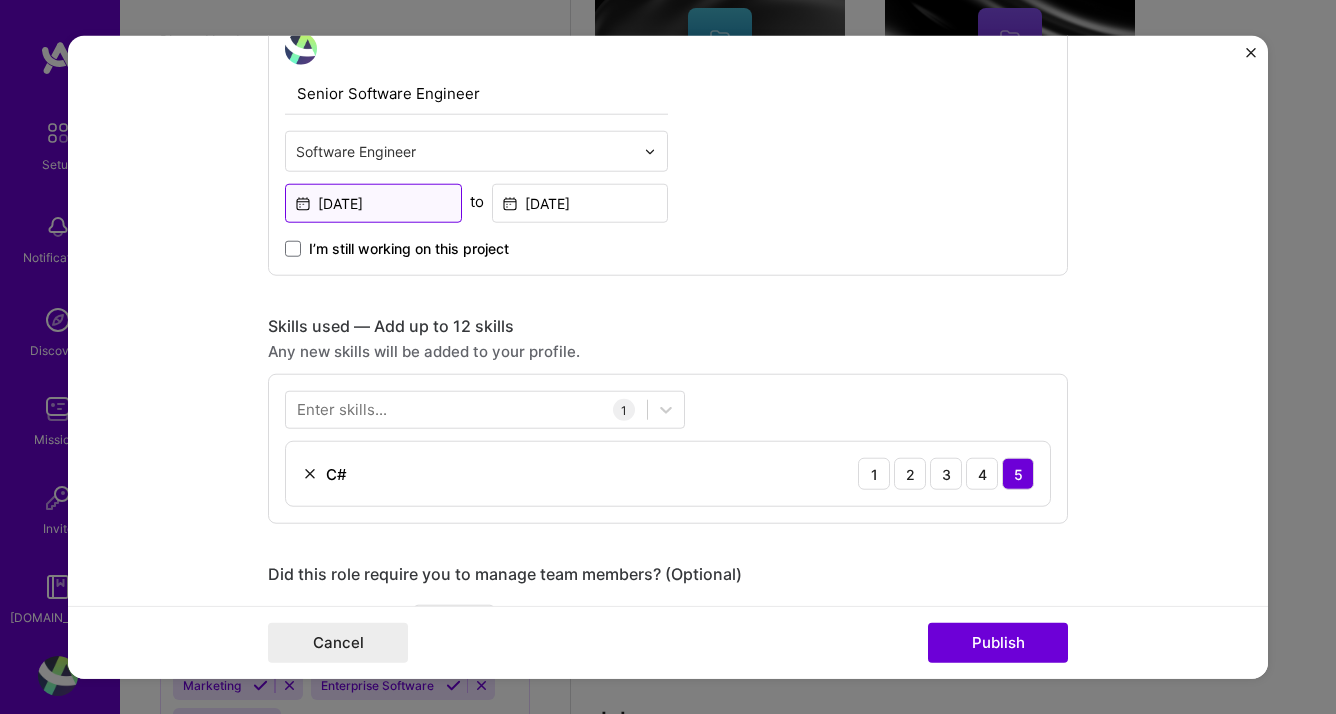 click on "[DATE]" at bounding box center (373, 203) 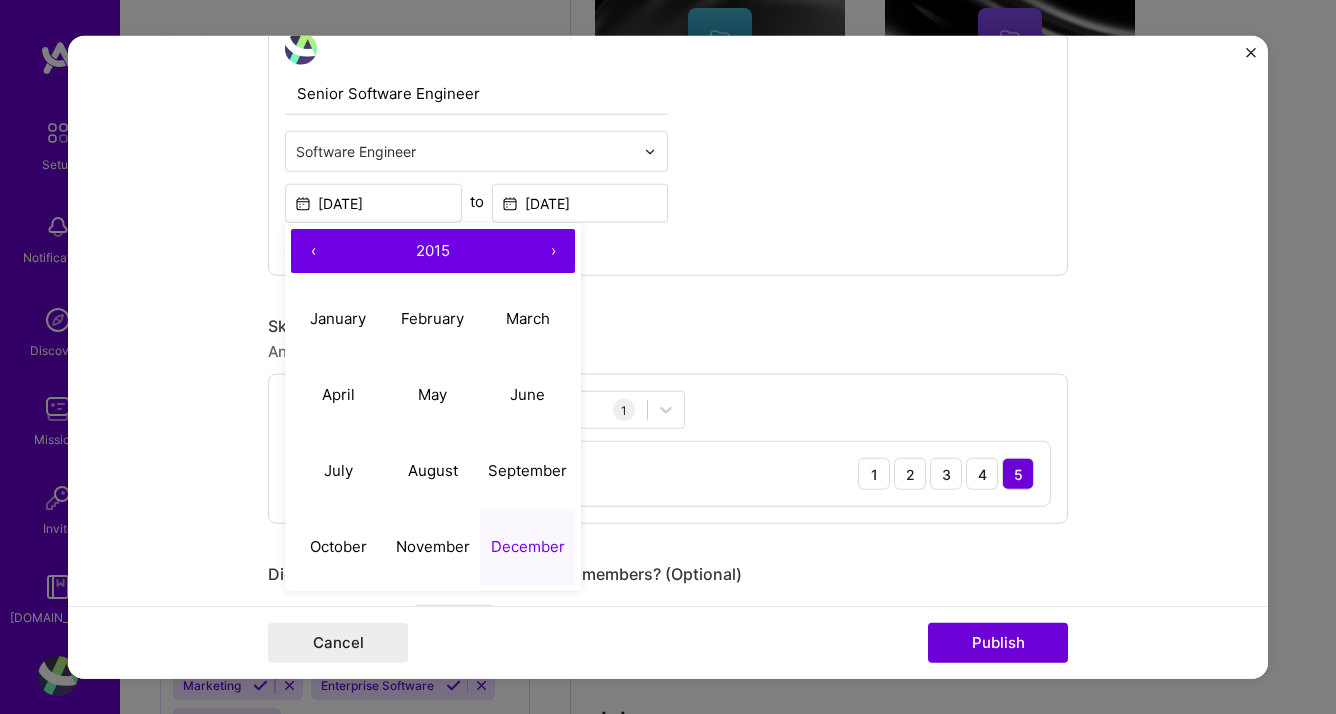 click on "›" at bounding box center [553, 251] 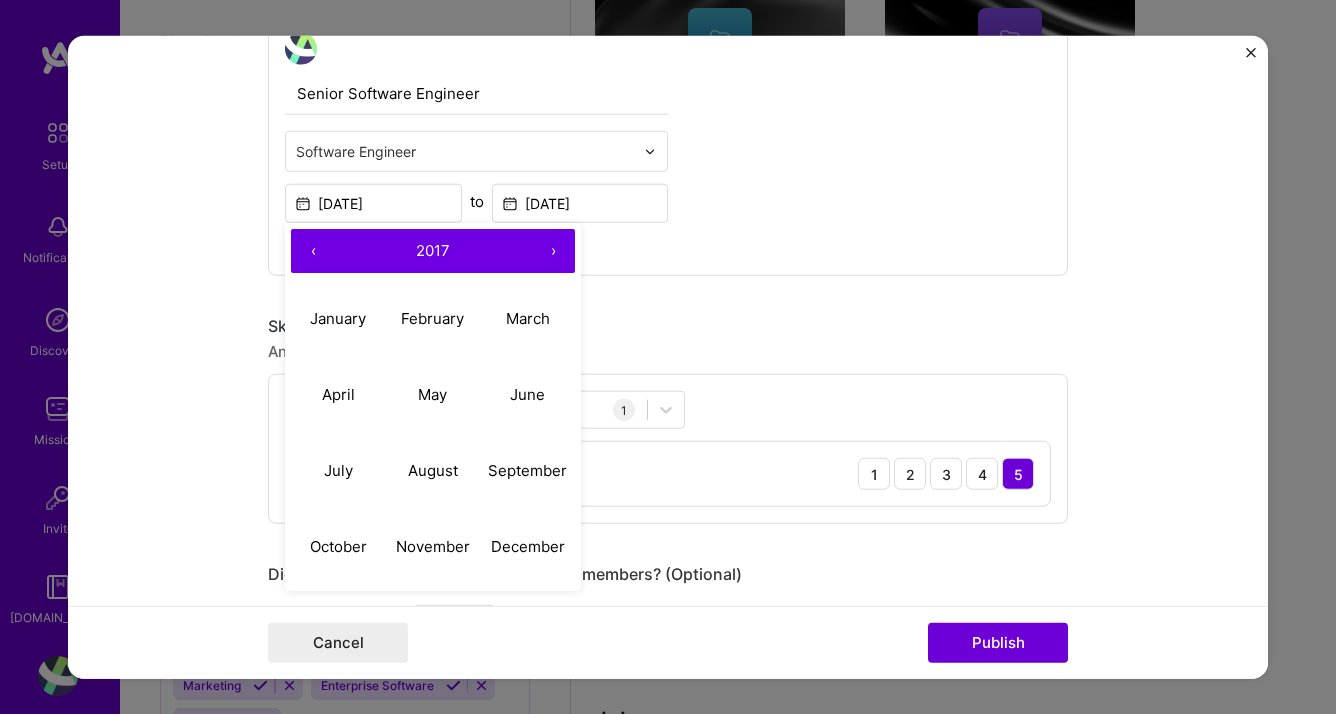 click on "›" at bounding box center [553, 251] 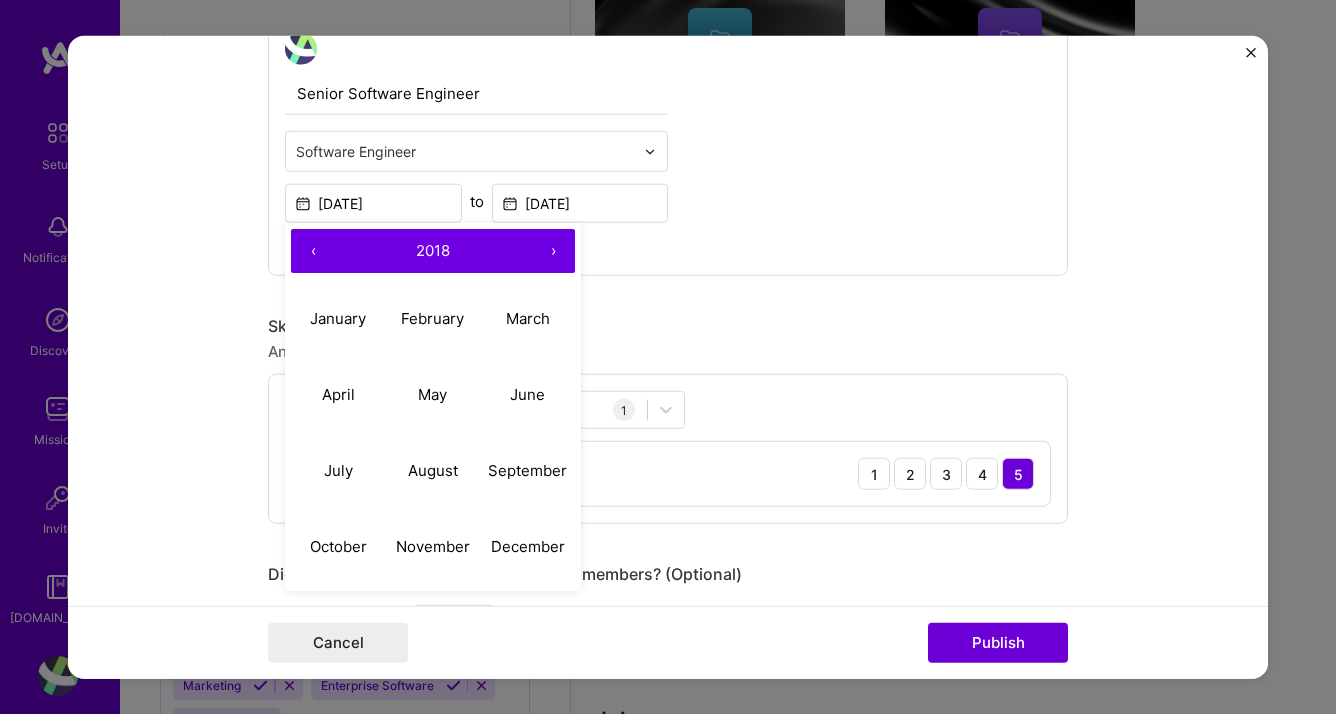 click on "›" at bounding box center (553, 251) 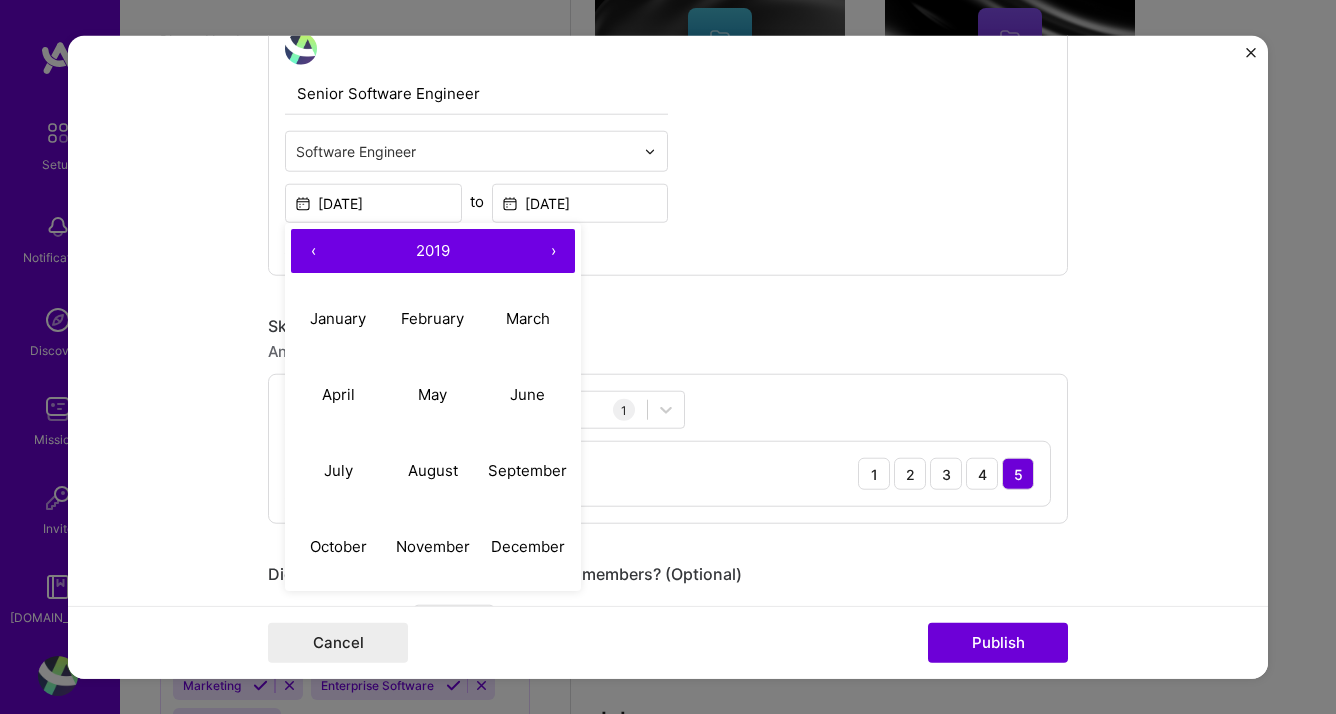 click on "›" at bounding box center (553, 251) 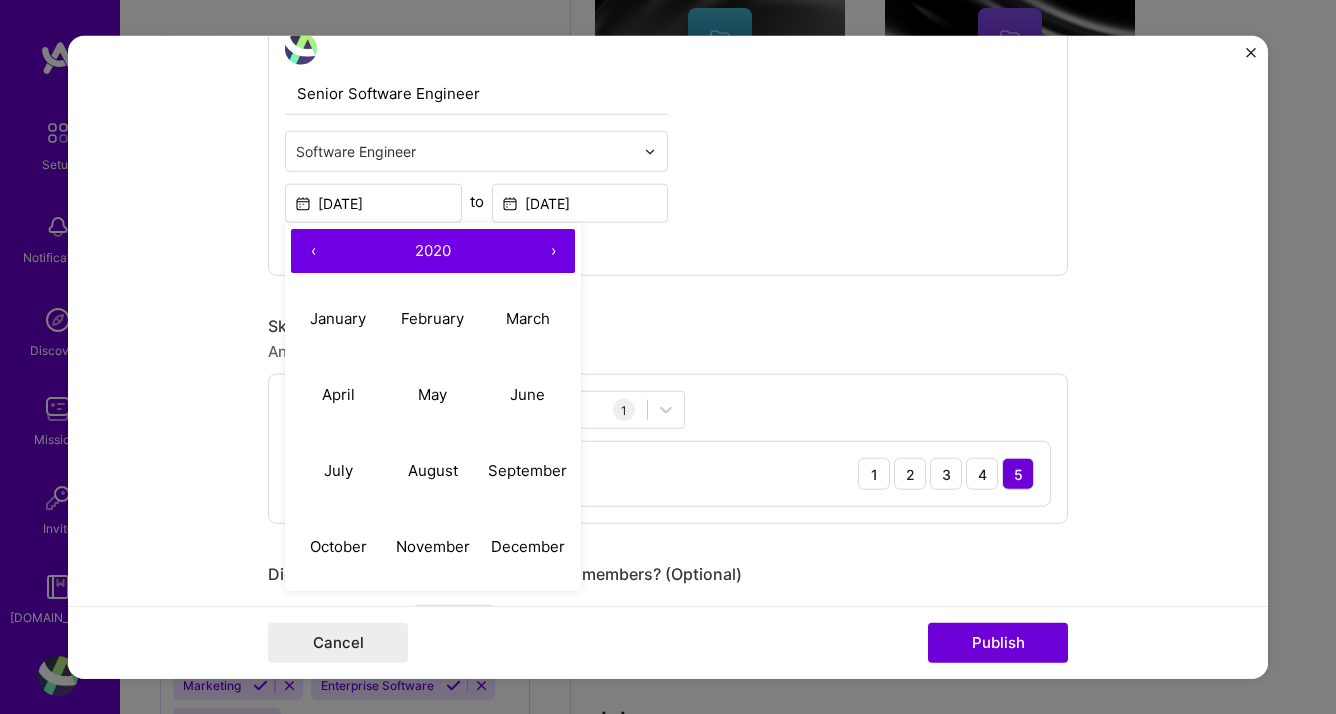 click on "›" at bounding box center (553, 251) 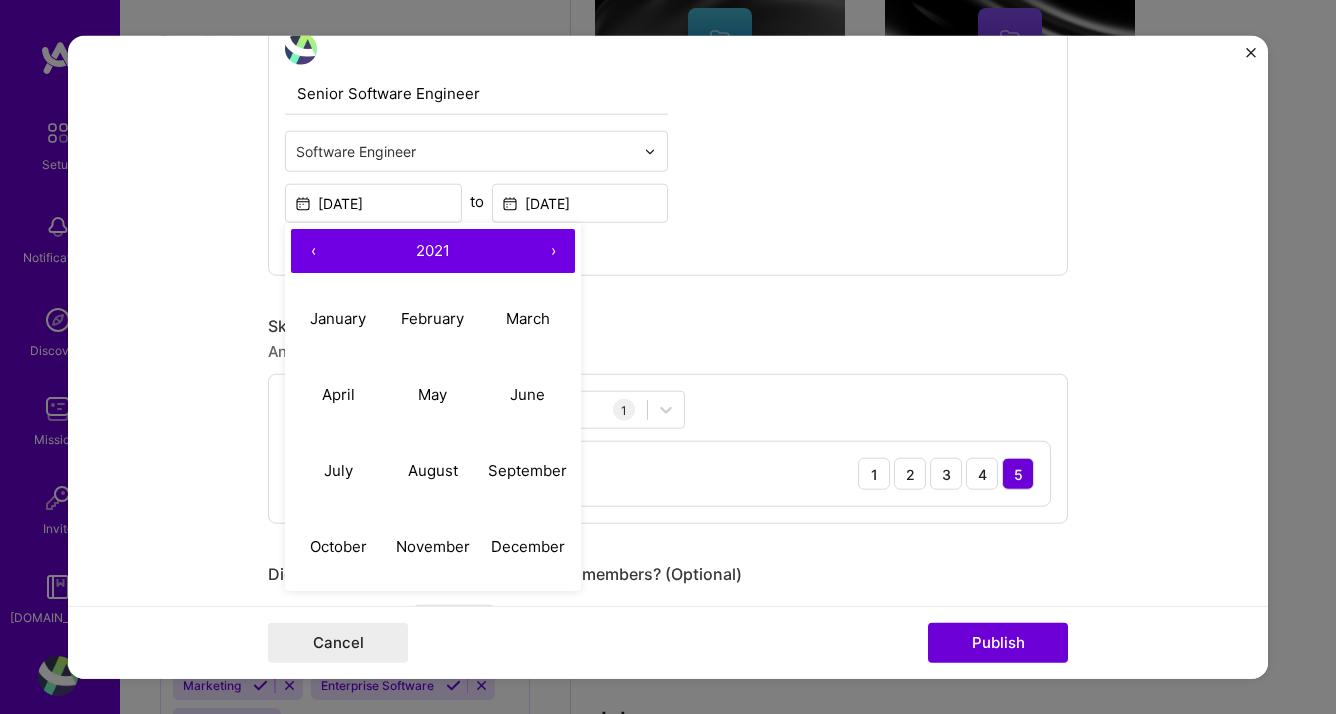 click on "‹" at bounding box center (313, 251) 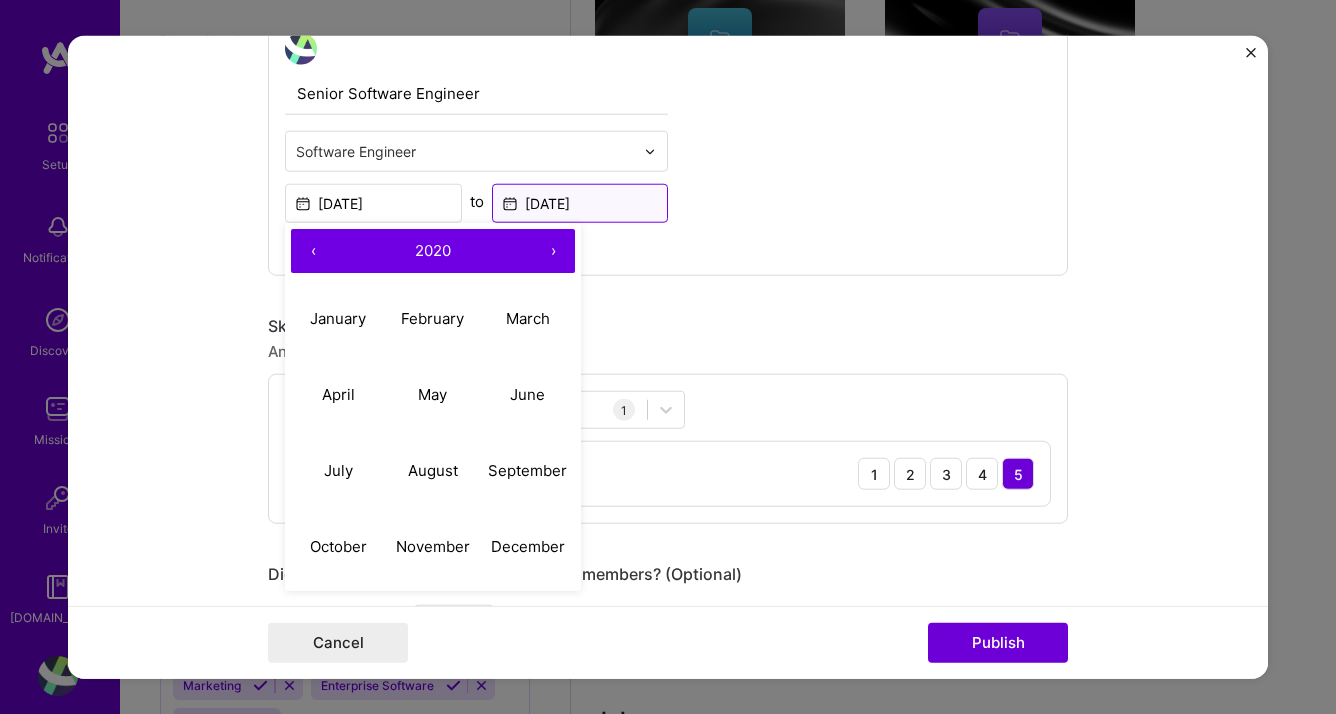 click on "[DATE]" at bounding box center [580, 203] 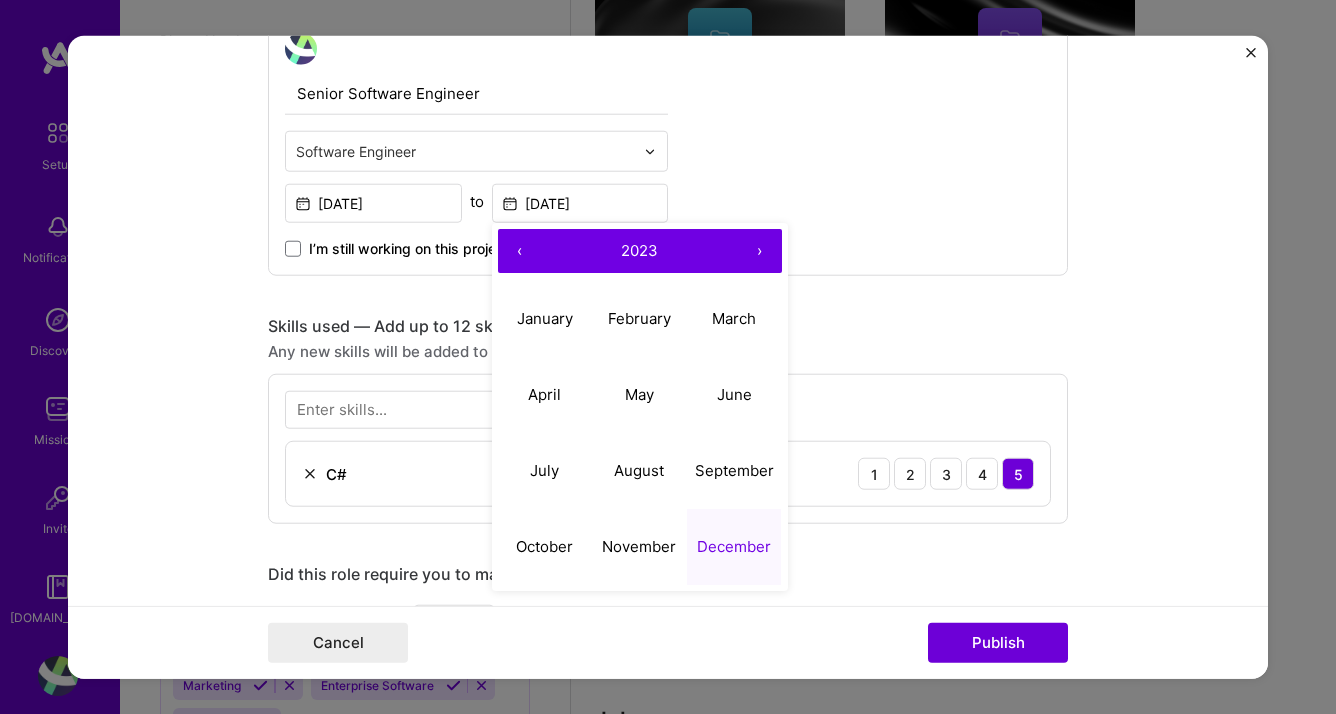 click on "›" at bounding box center [760, 251] 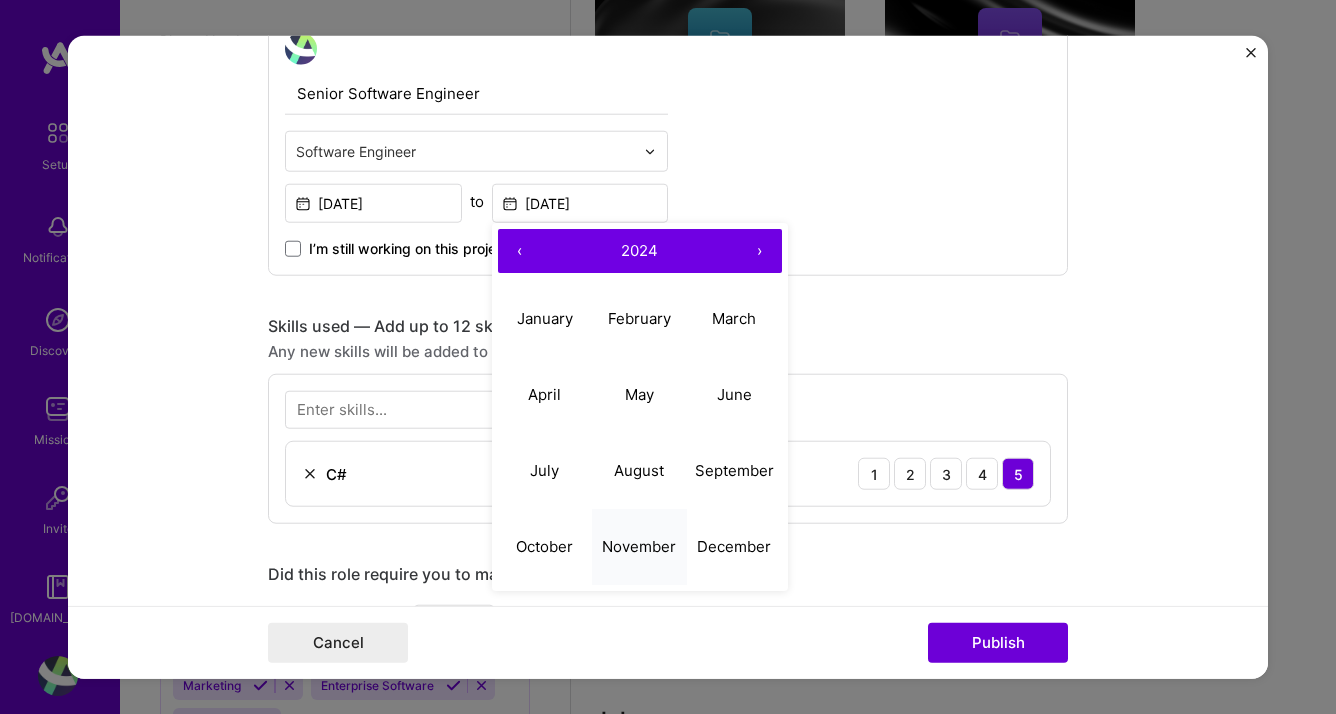 click on "November" at bounding box center [639, 545] 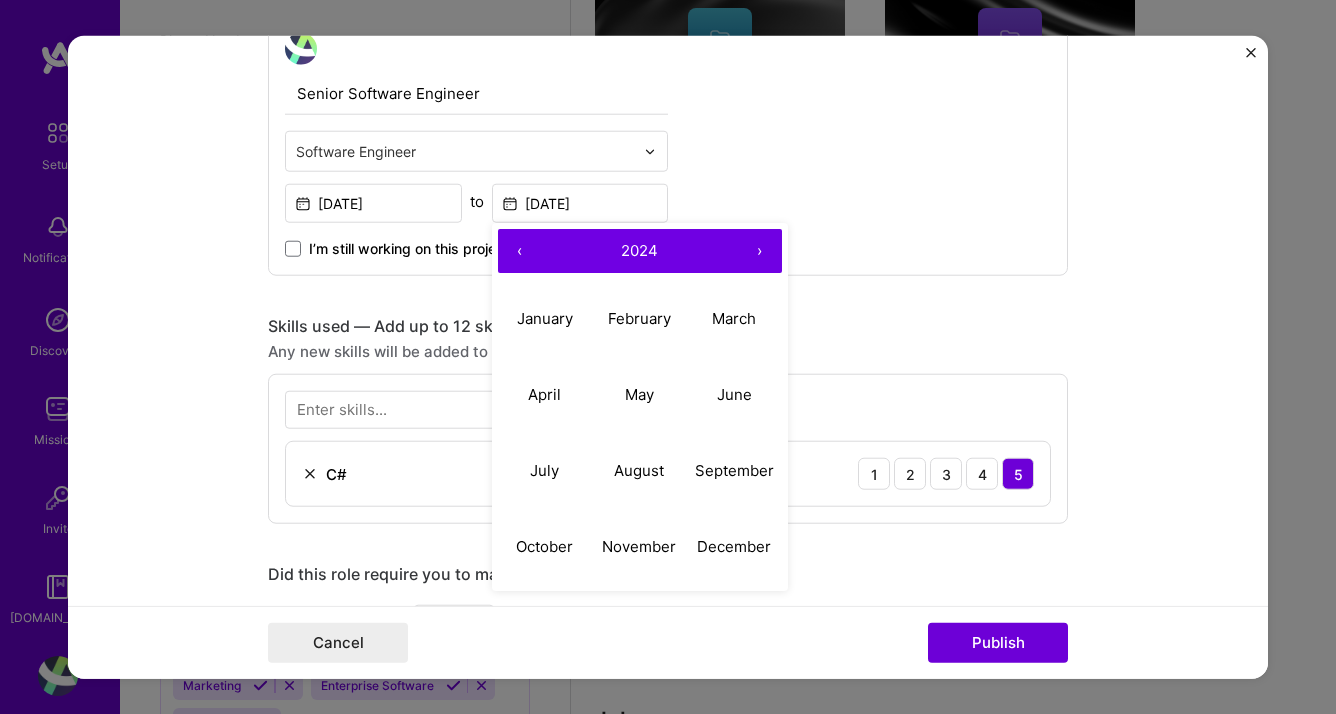 type on "[DATE]" 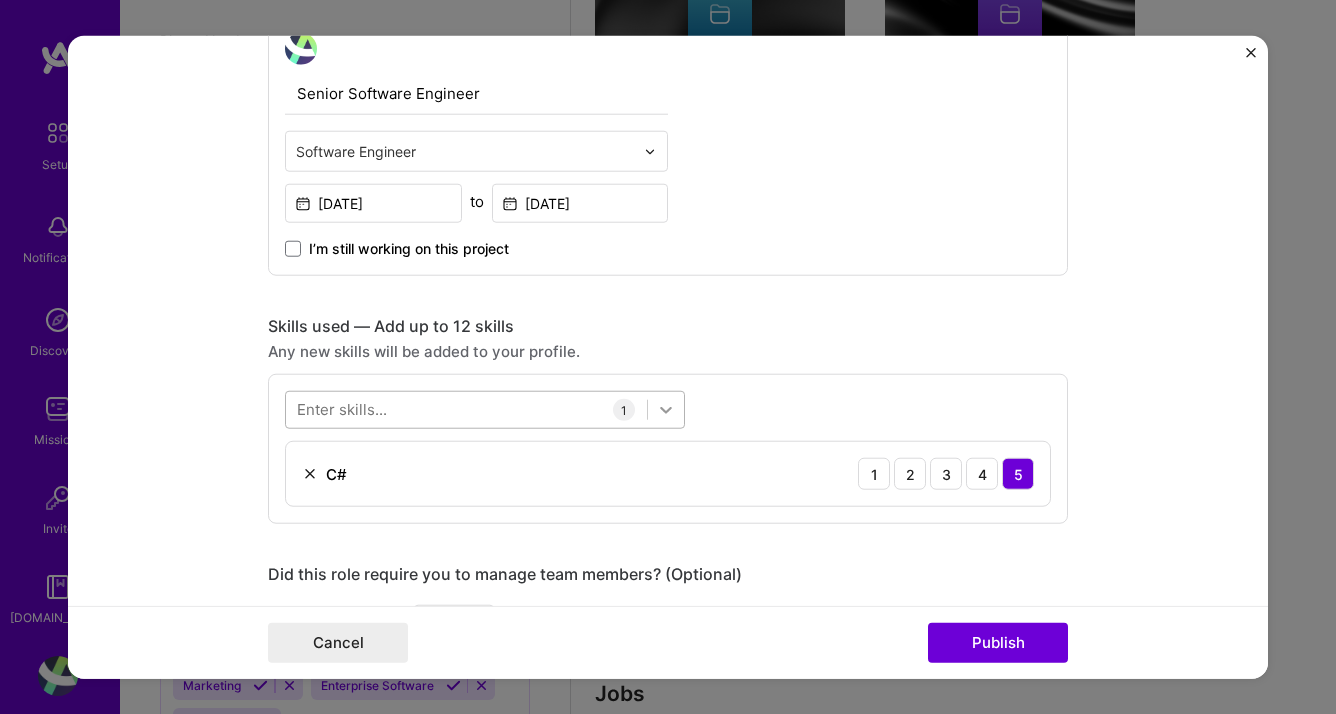 click 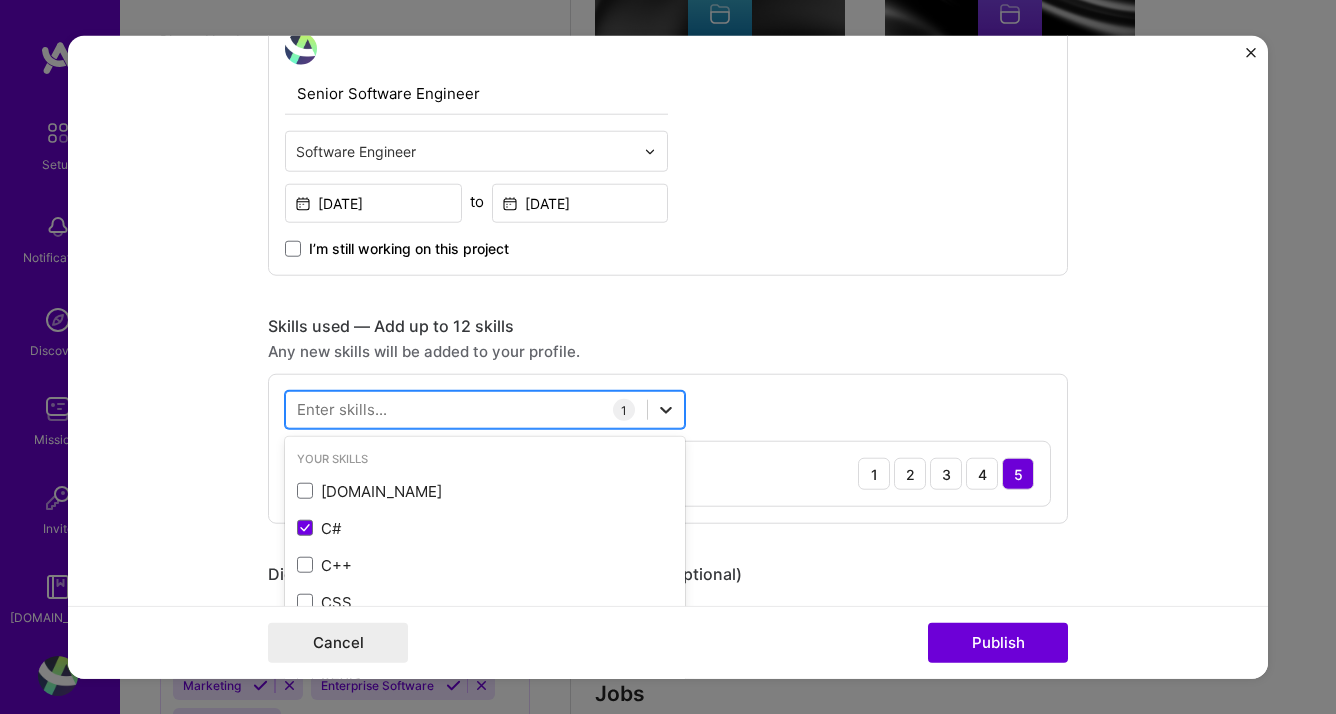 scroll, scrollTop: 968, scrollLeft: 0, axis: vertical 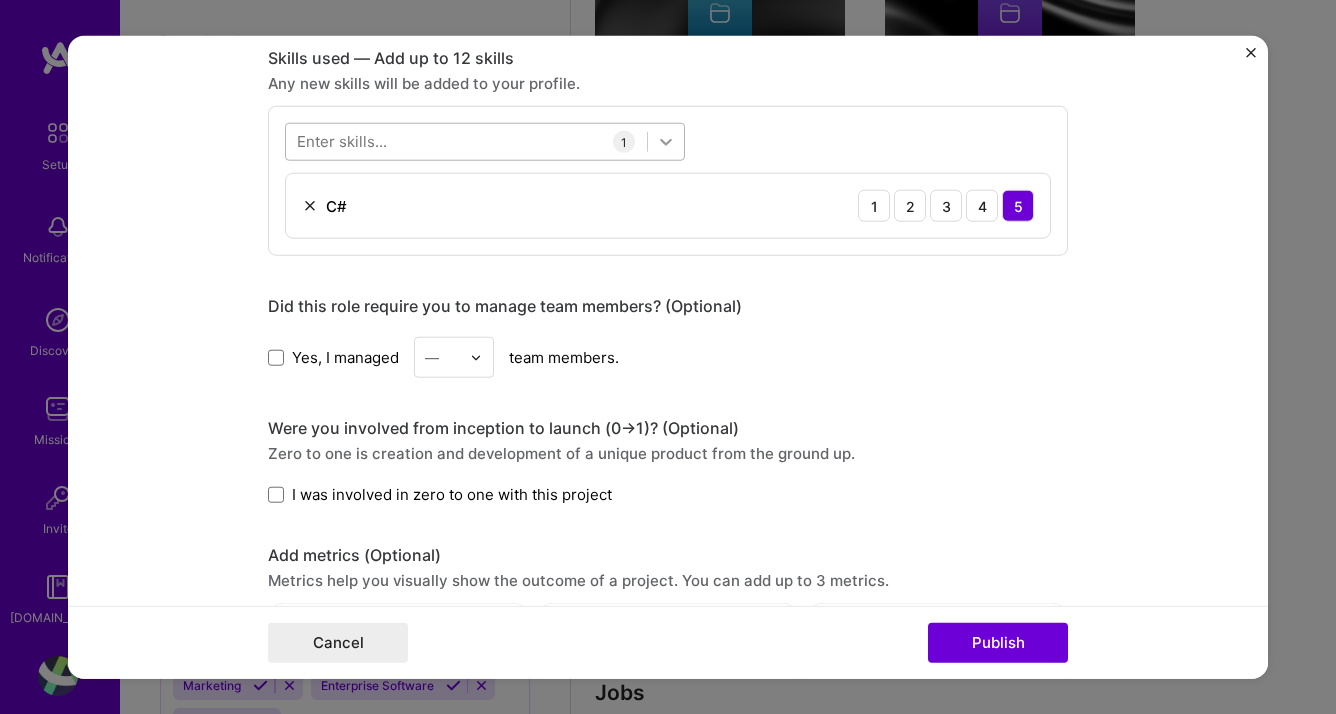click 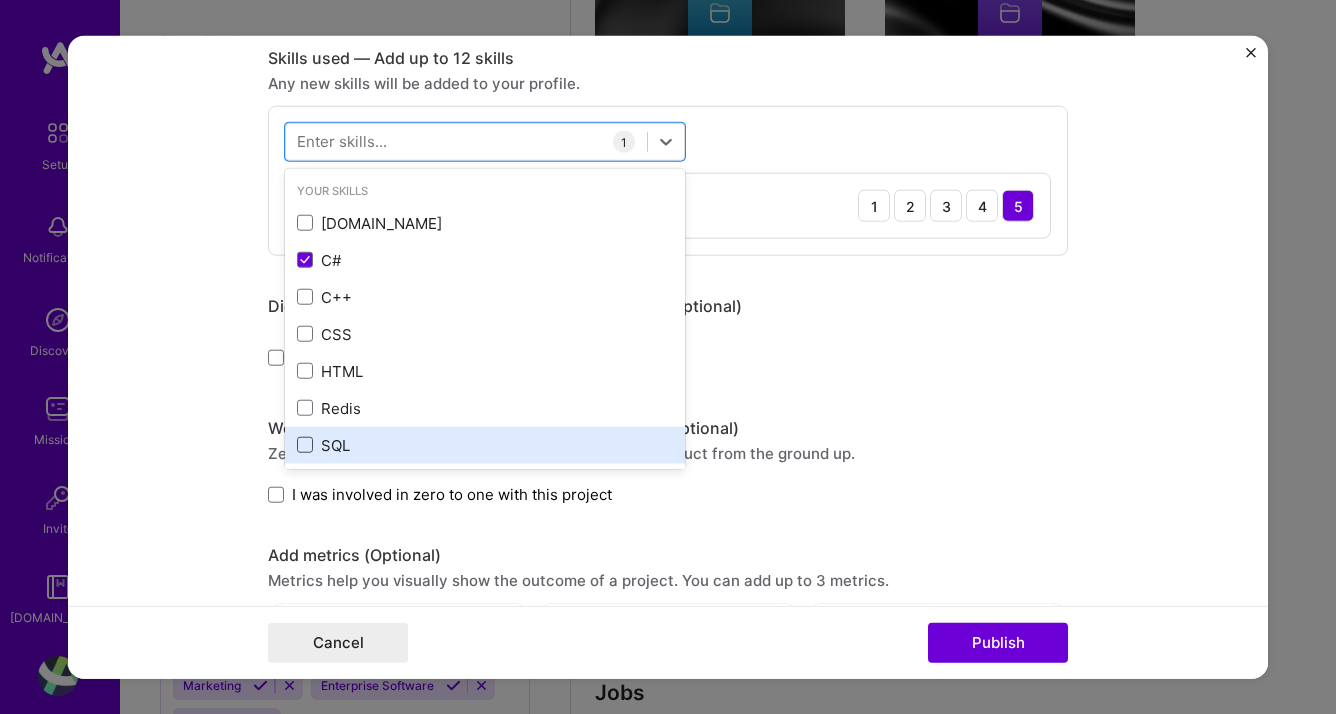 click at bounding box center (305, 445) 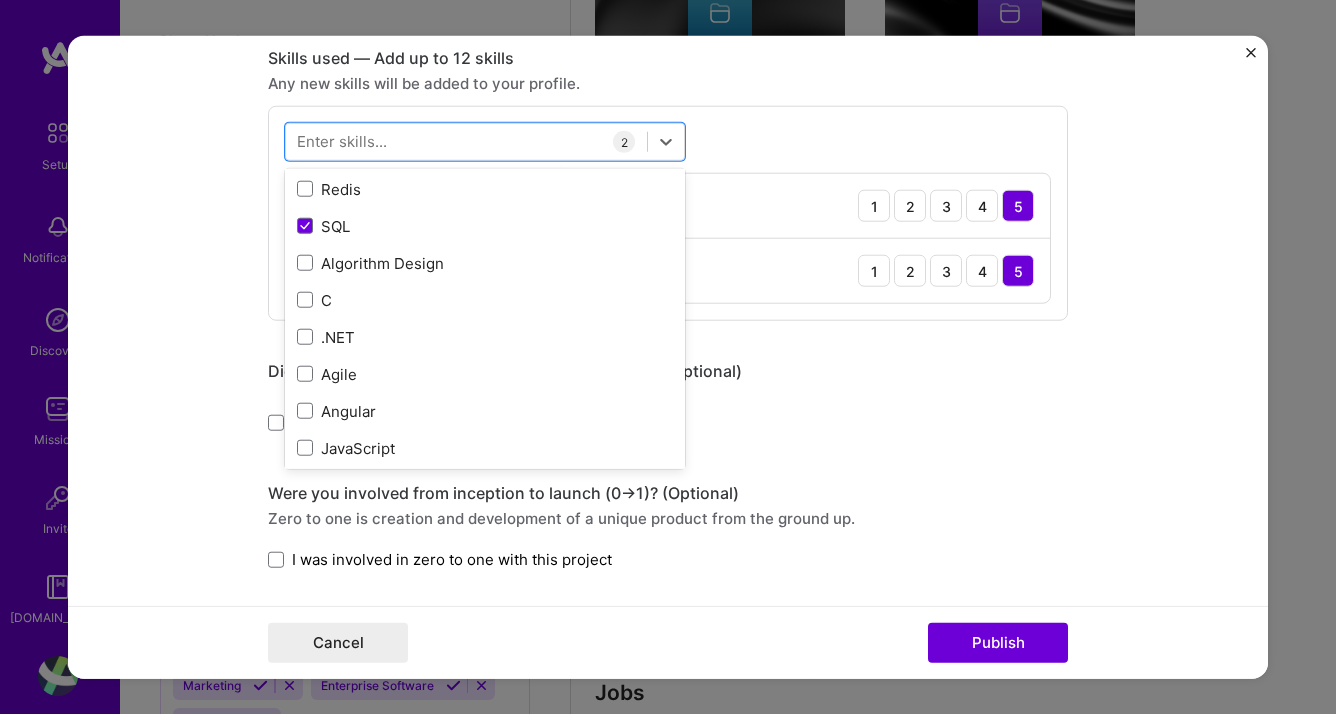 scroll, scrollTop: 262, scrollLeft: 0, axis: vertical 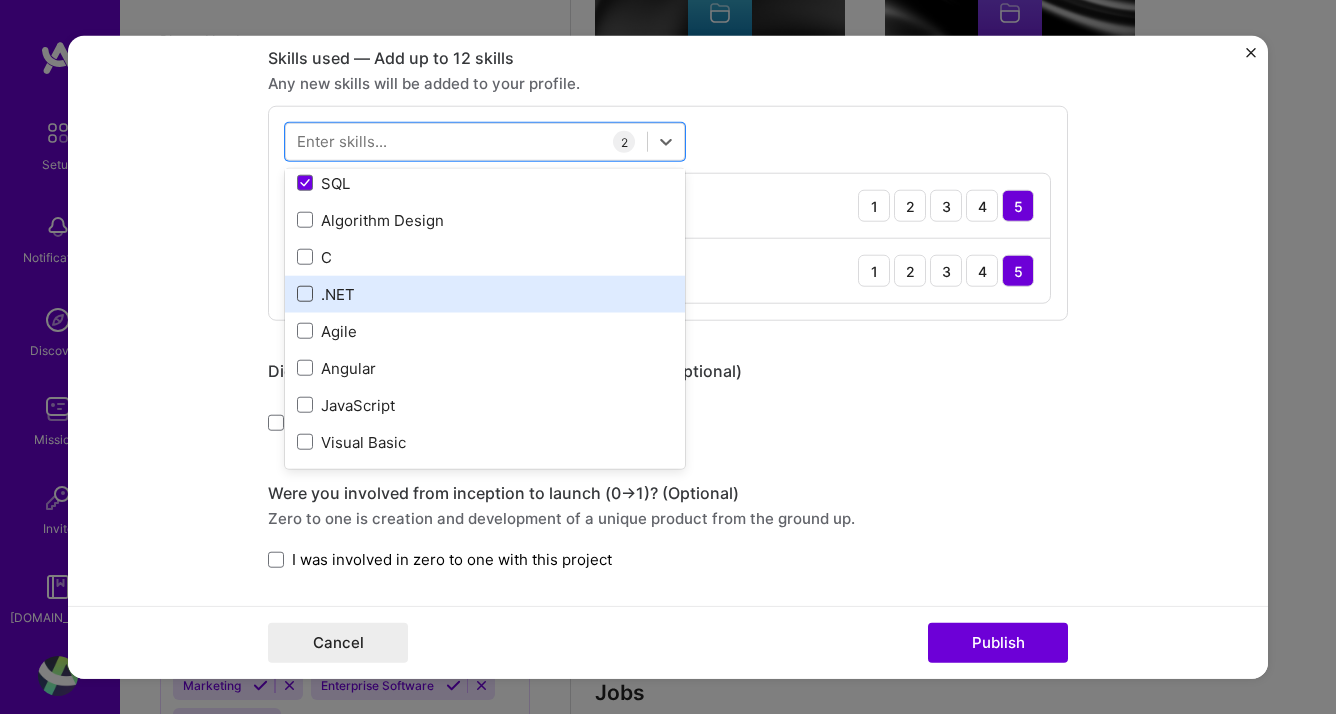 click at bounding box center [305, 294] 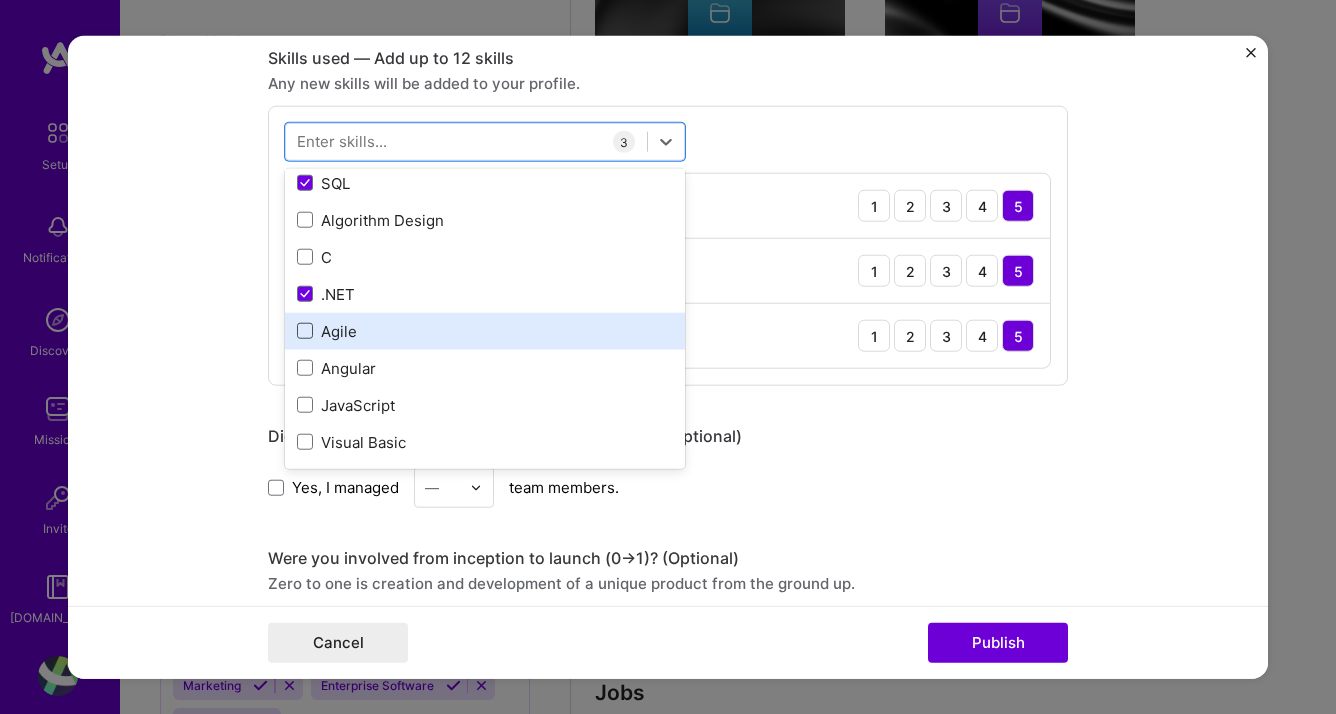 click at bounding box center [305, 331] 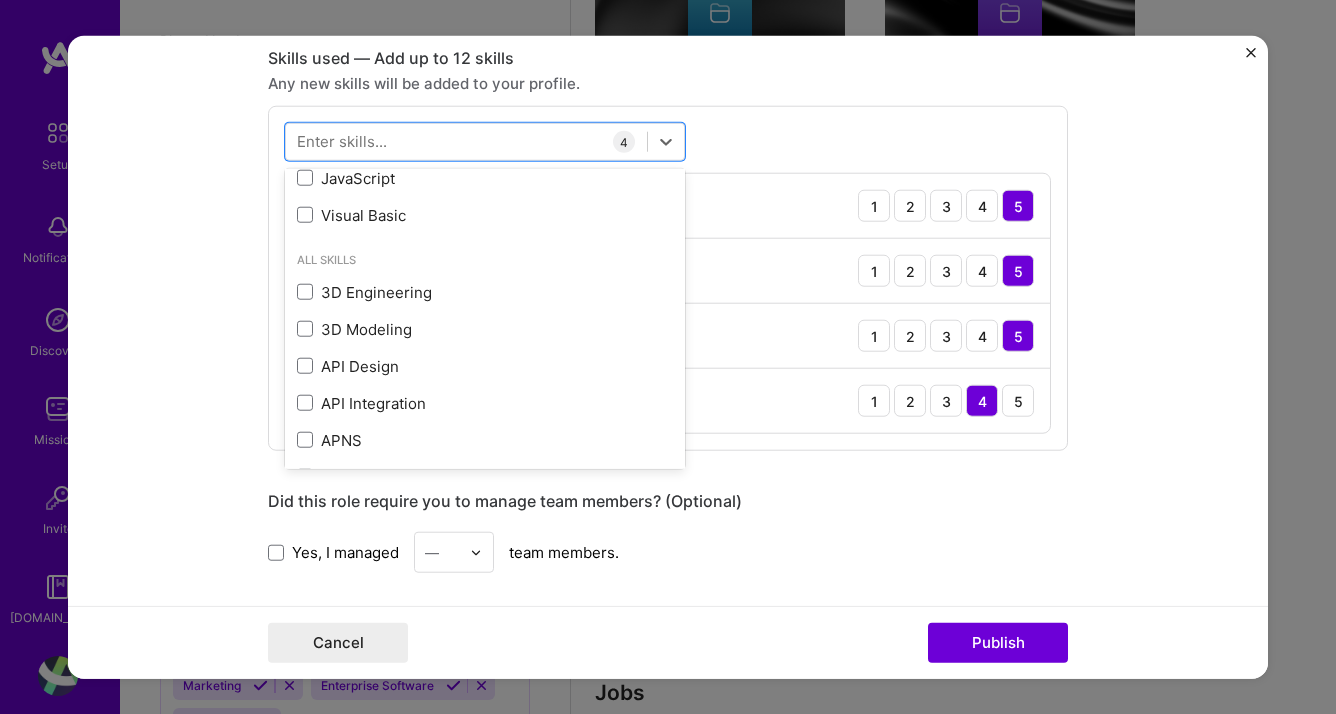 scroll, scrollTop: 524, scrollLeft: 0, axis: vertical 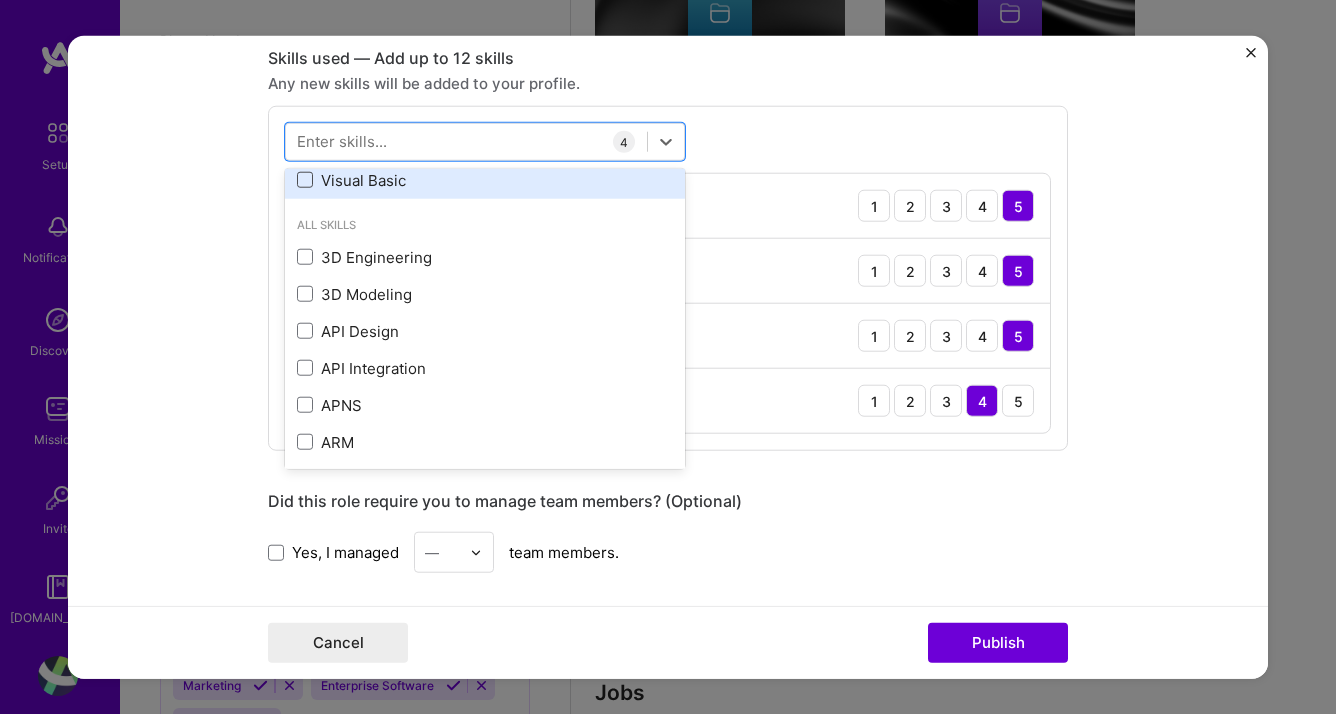 click at bounding box center [305, 180] 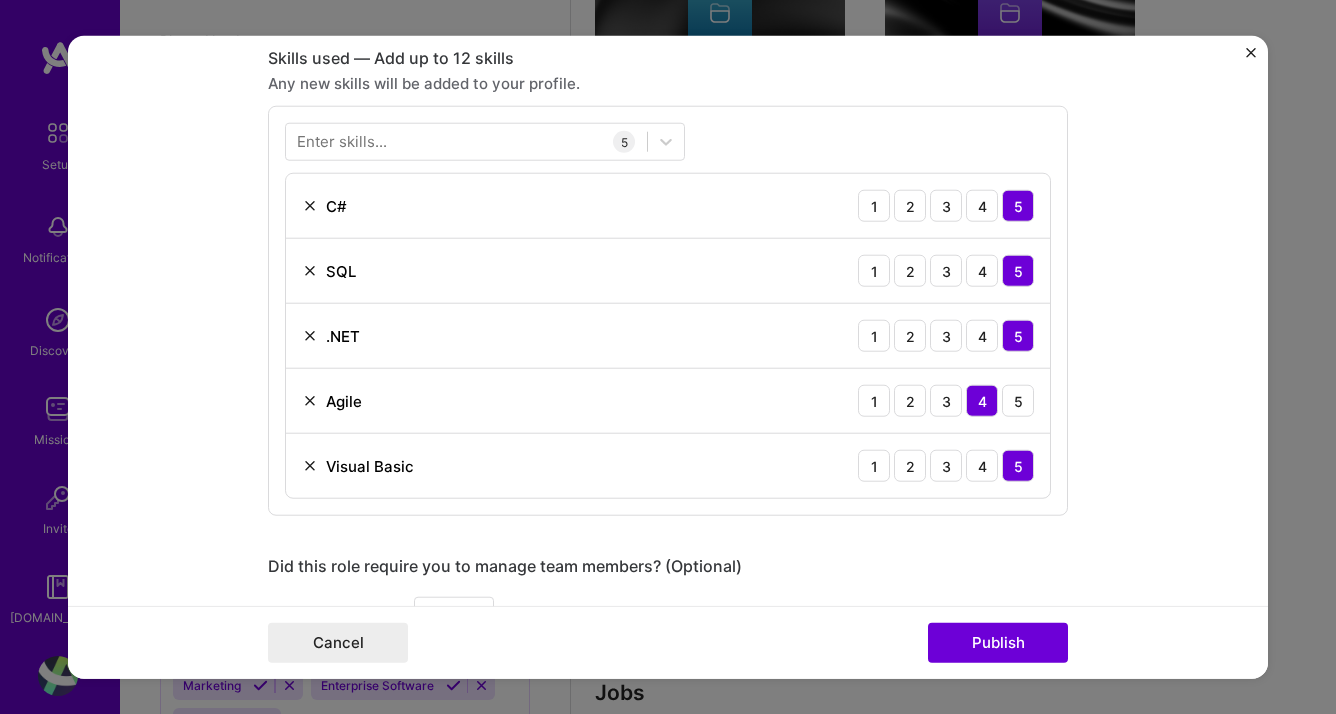 click on "Editing suggested project This project is suggested based on your LinkedIn, resume or [DOMAIN_NAME] activity. Project title Correspondence Team Company Zinnia
Project industry Industry 2 Project Link (Optional)
Drag and drop an image or   Upload file Upload file We recommend uploading at least 4 images. 1600x1200px or higher recommended. Max 5MB each. Role Senior Software Engineer Software Engineer [DATE]
to [DATE]
I’m still working on this project Skills used — Add up to 12 skills Any new skills will be added to your profile. Enter skills... 5 C# 1 2 3 4 5 SQL 1 2 3 4 5 .NET 1 2 3 4 5 Agile 1 2 3 4 5 Visual Basic 1 2 3 4 5 Did this role require you to manage team members? (Optional) Yes, I managed — team members. Were you involved from inception to launch (0  ->  1)? (Optional) Zero to one is creation and development of a unique product from the ground up. Project details   265" at bounding box center [668, 357] 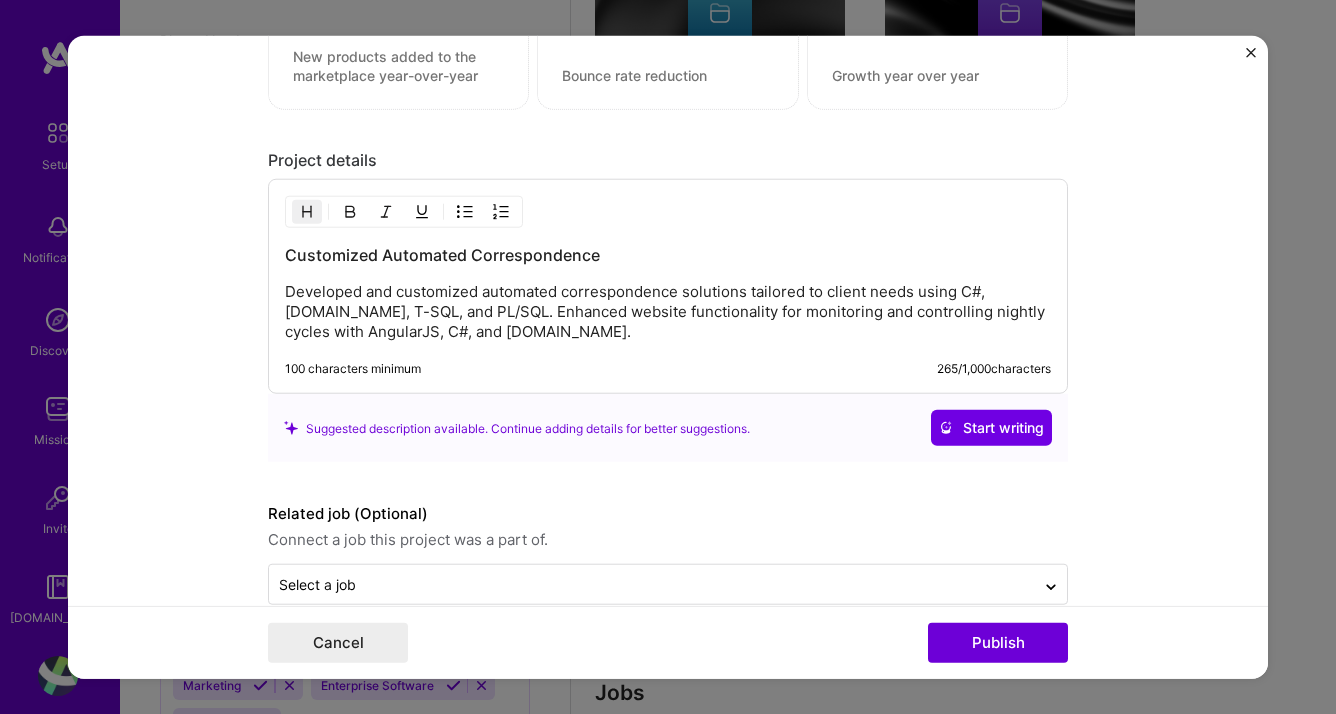scroll, scrollTop: 1933, scrollLeft: 0, axis: vertical 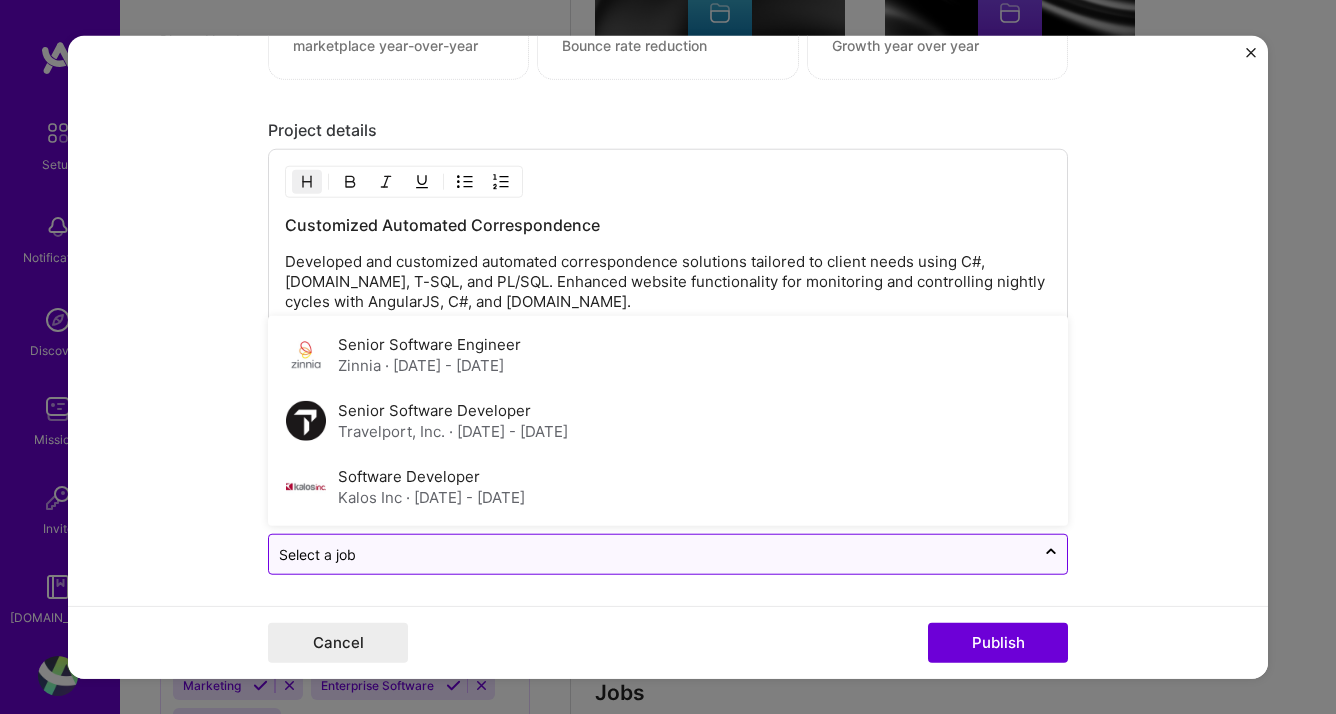 click at bounding box center [652, 554] 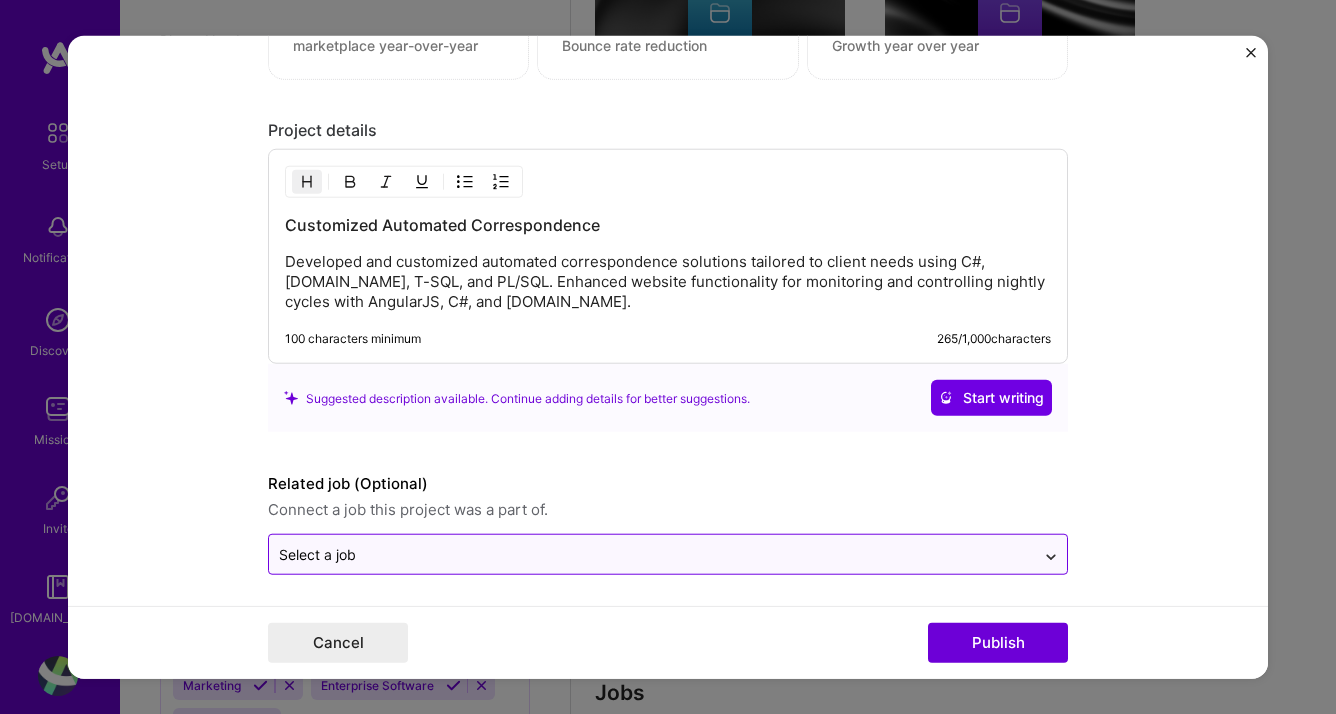 click 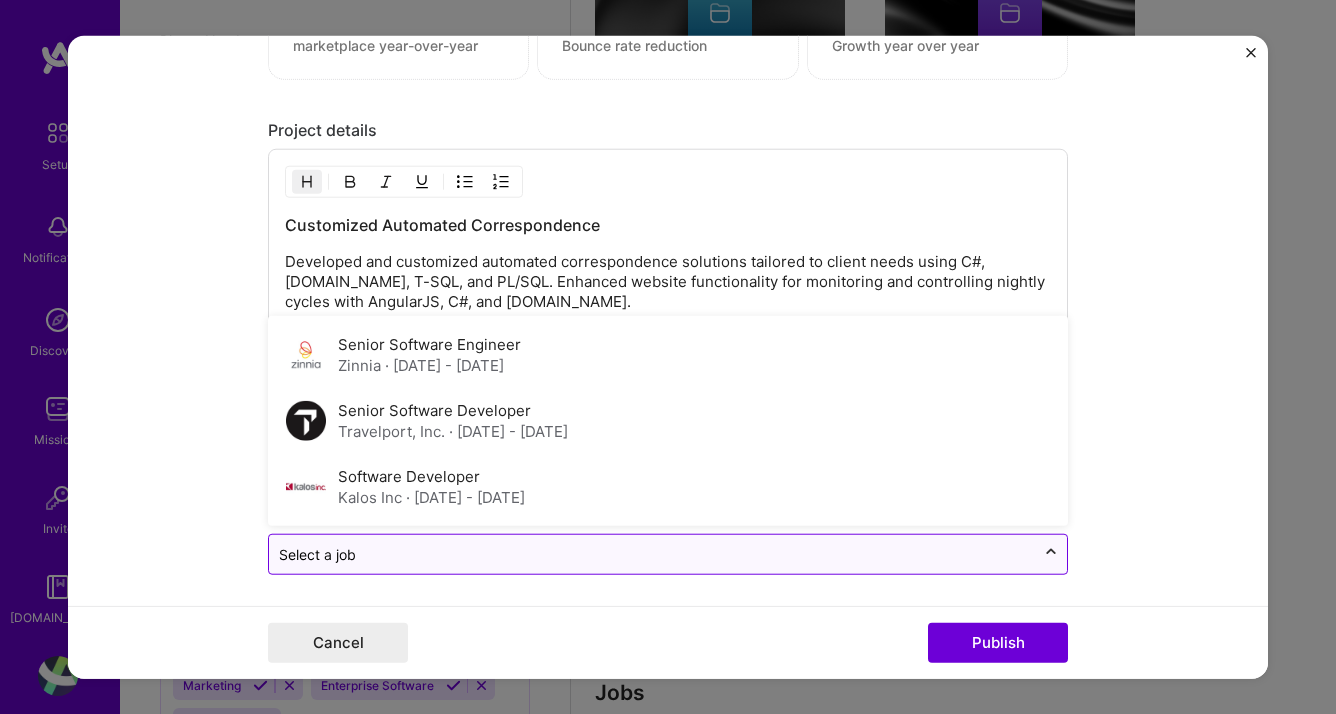 click 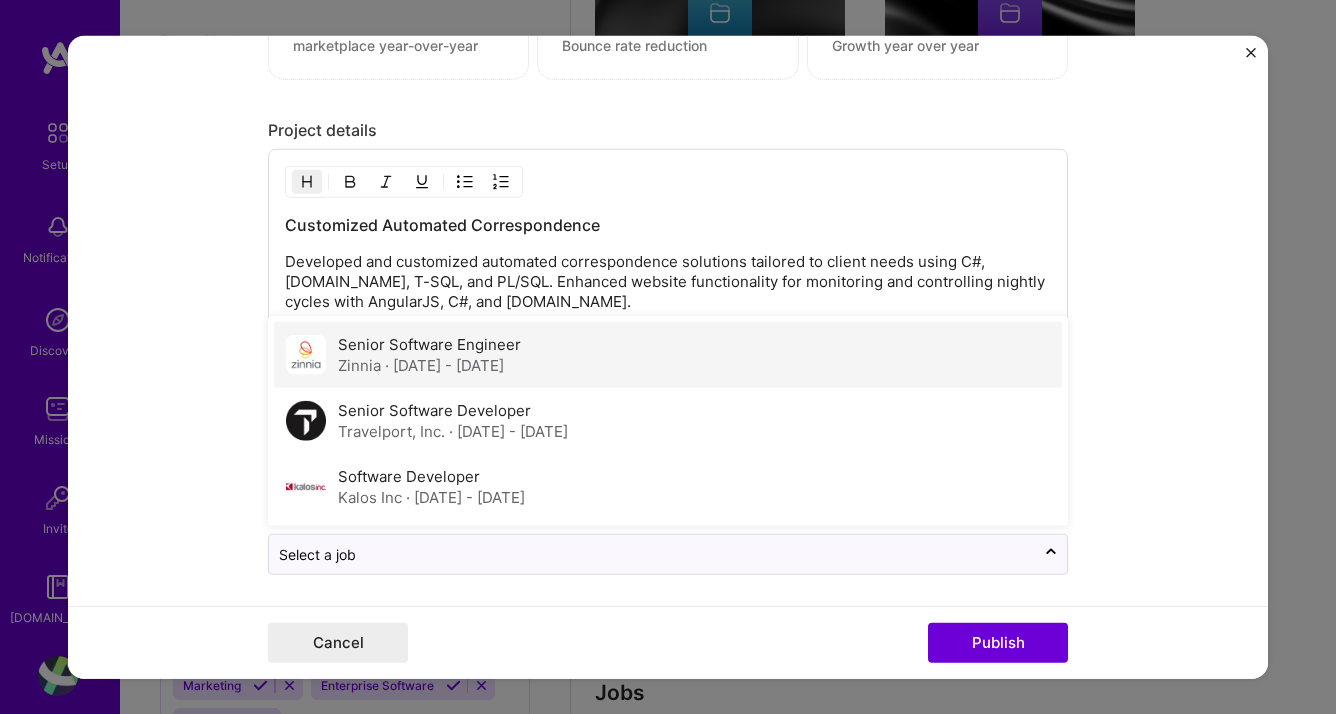 click on "·   [DATE]   -   [DATE]" at bounding box center (444, 365) 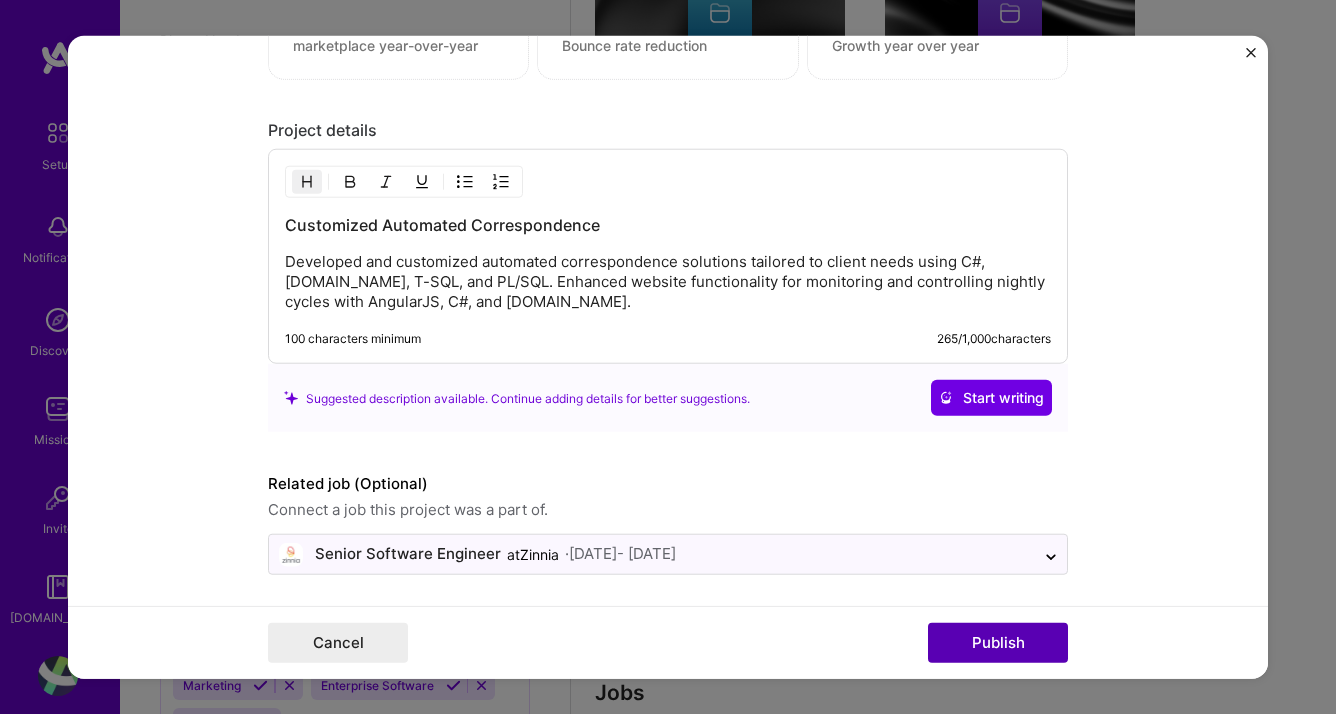 click on "Publish" at bounding box center (998, 642) 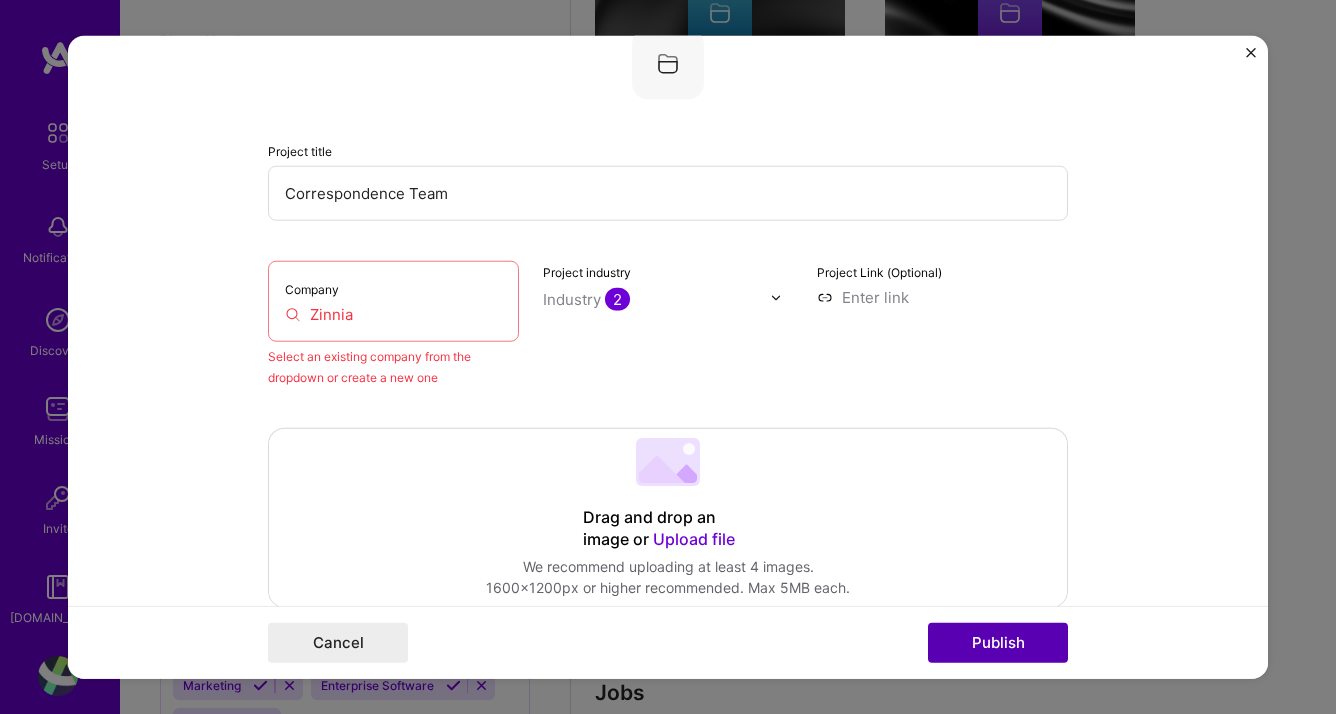 scroll, scrollTop: 131, scrollLeft: 0, axis: vertical 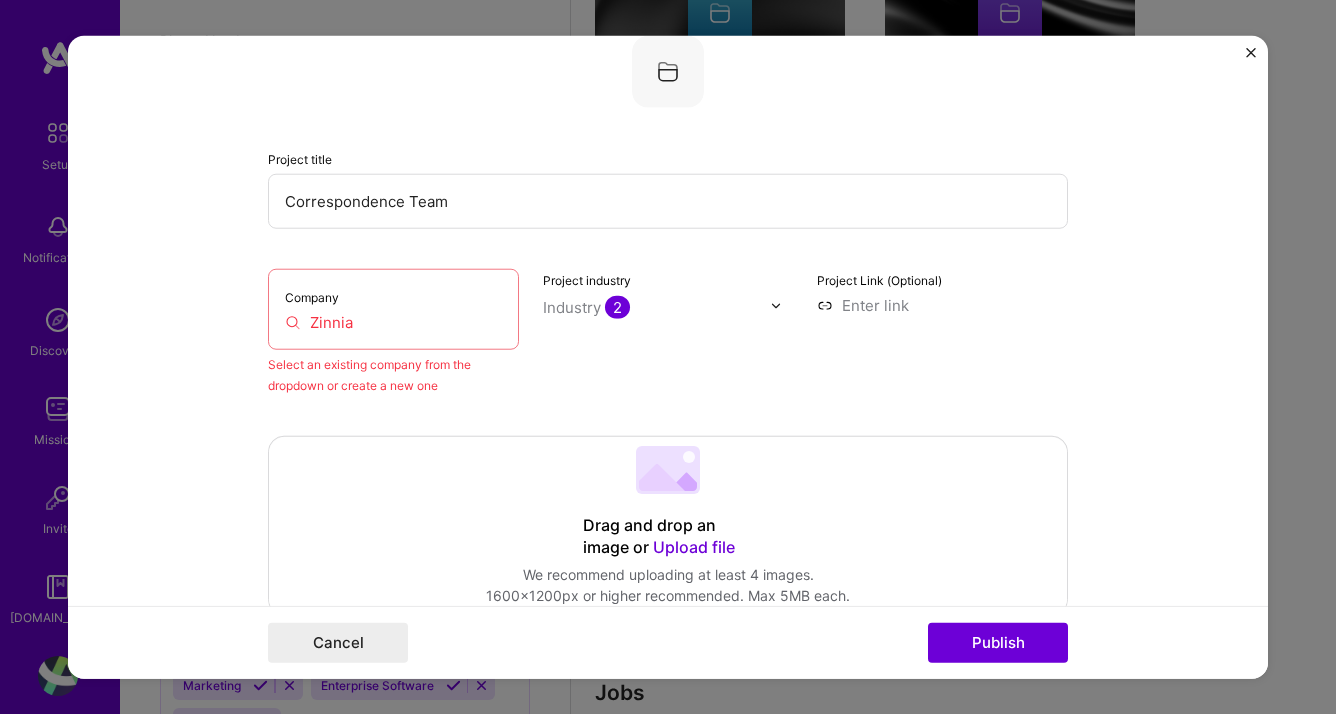 click on "Company Zinnia" at bounding box center (393, 309) 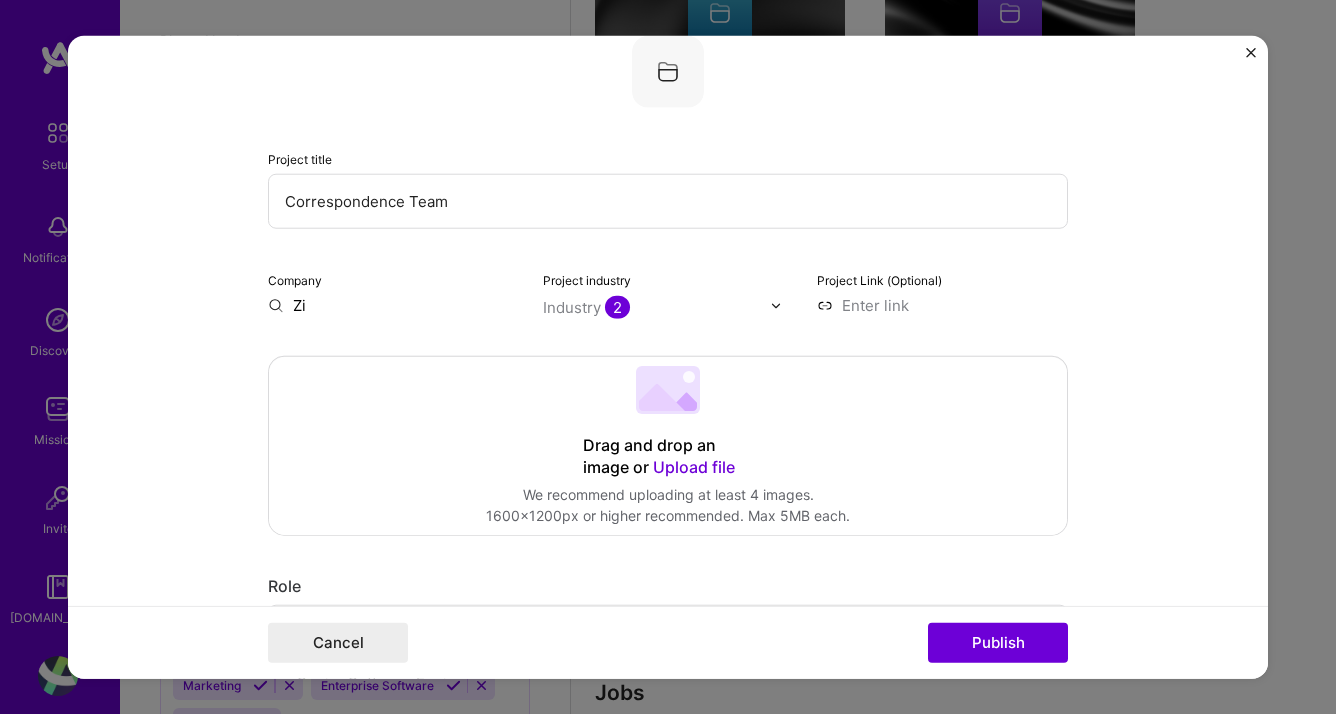 type on "Z" 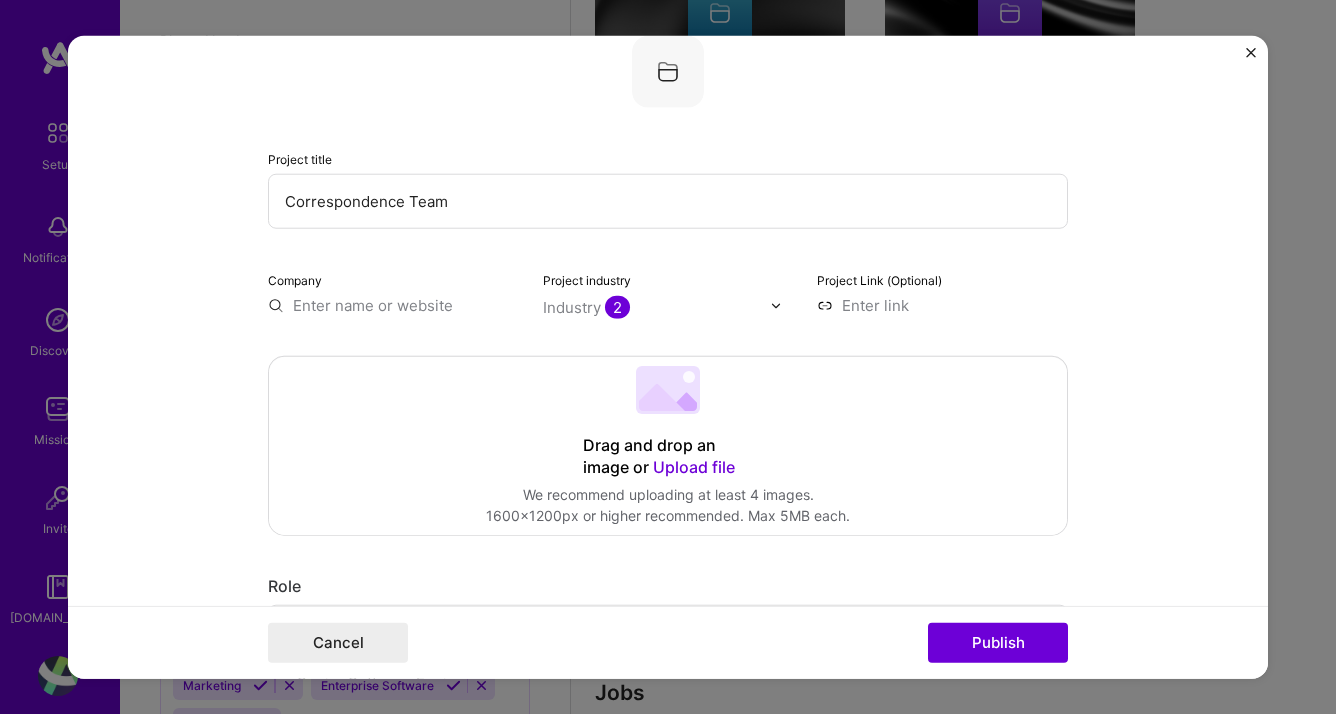 type on "i" 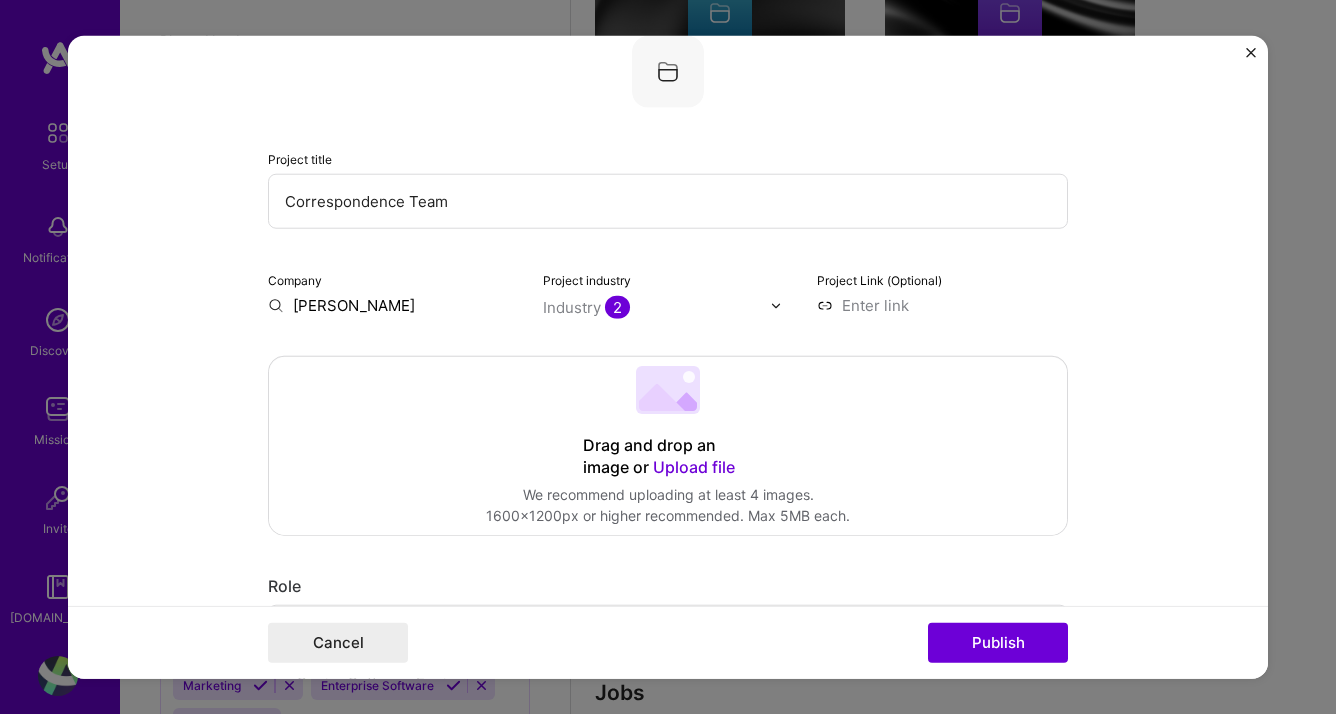 type on "Zinnia" 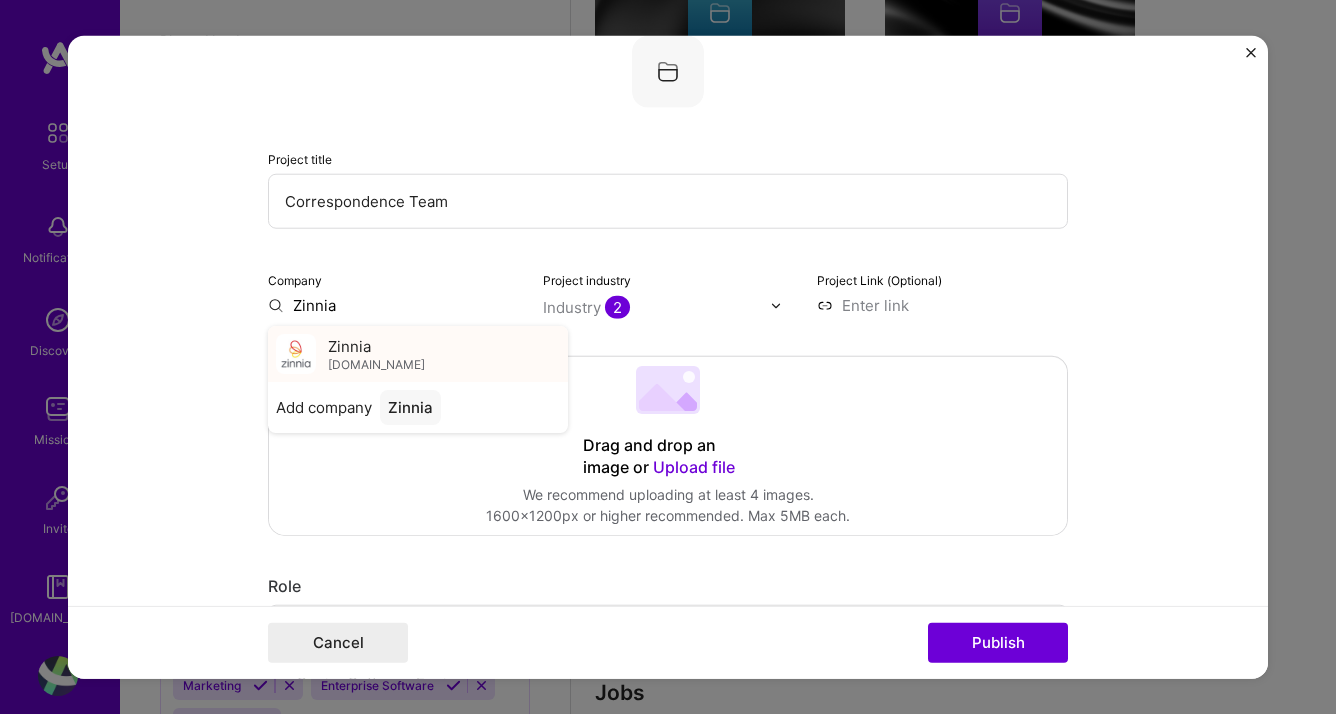 click at bounding box center (296, 354) 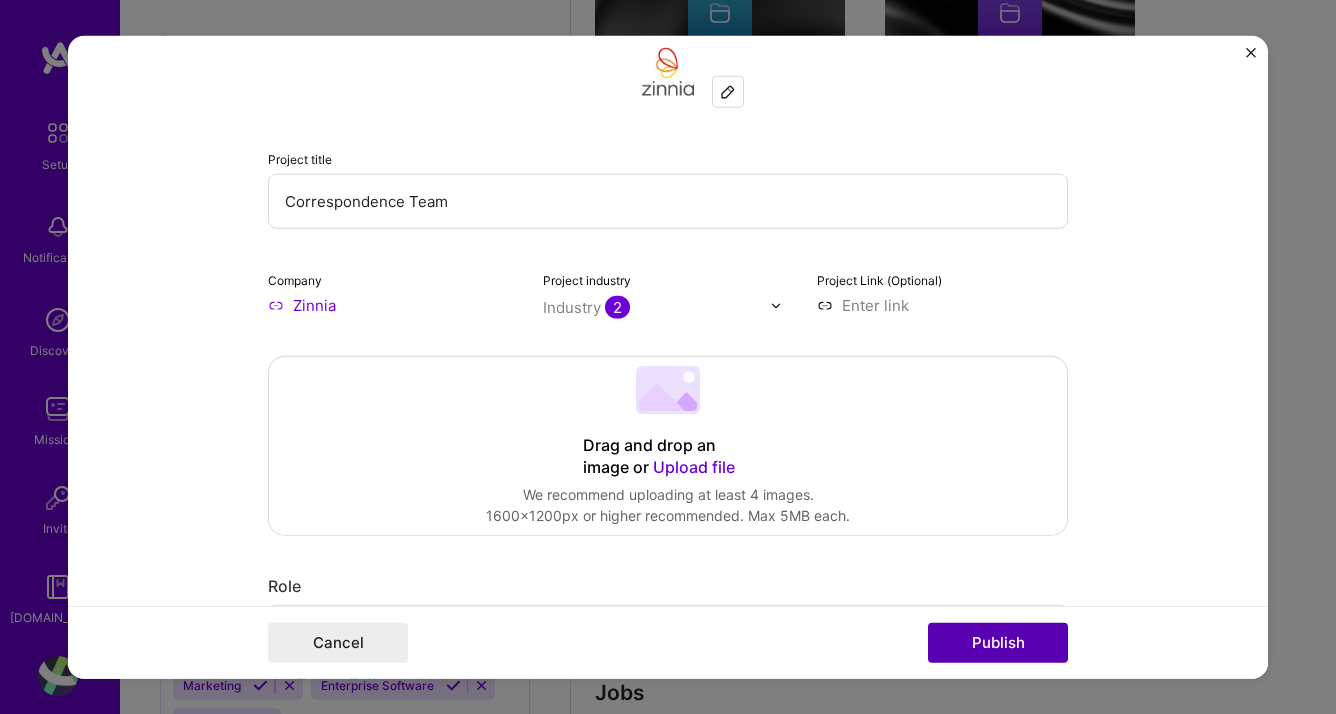 click on "Publish" at bounding box center [998, 642] 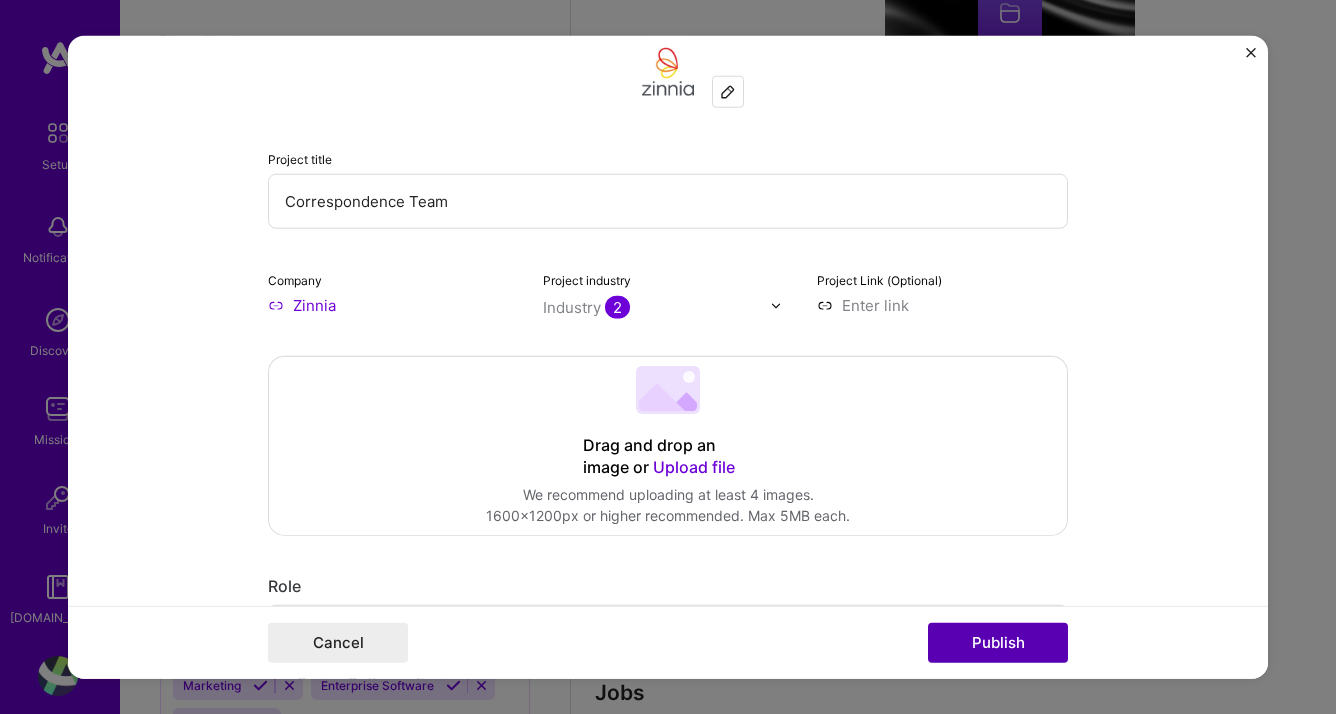 type 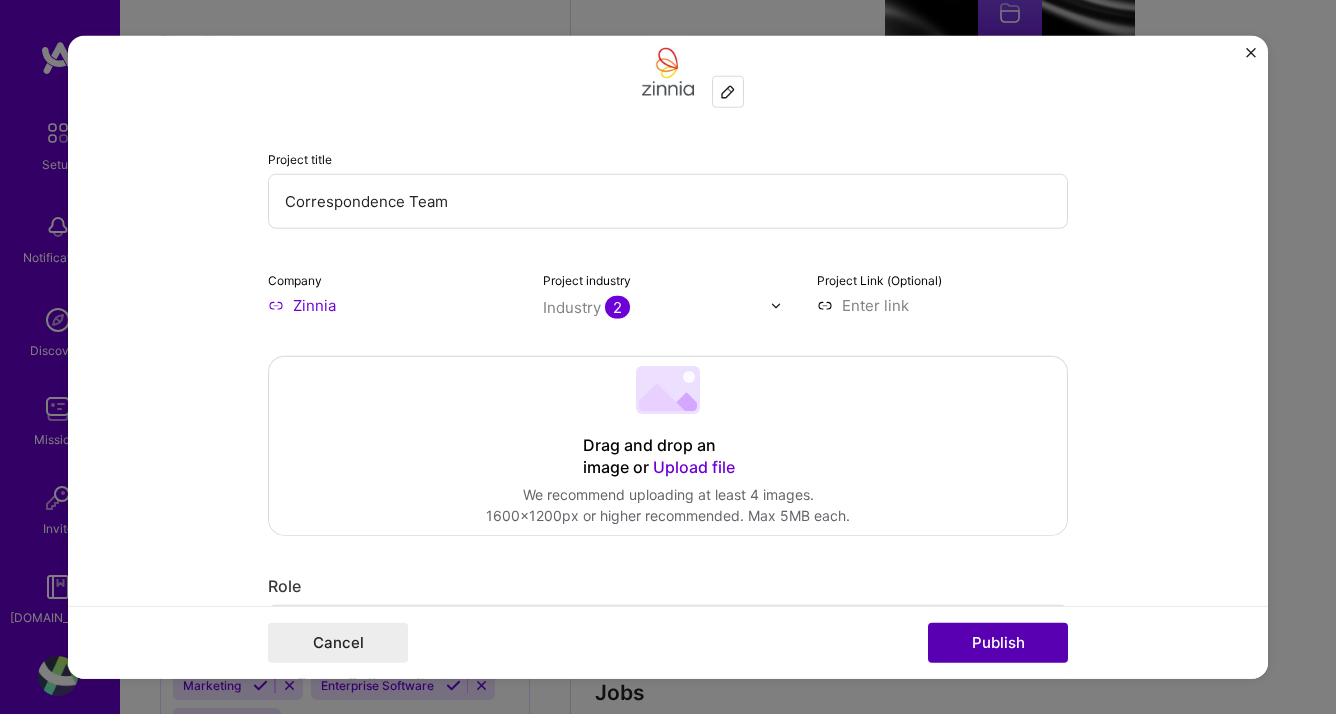 type 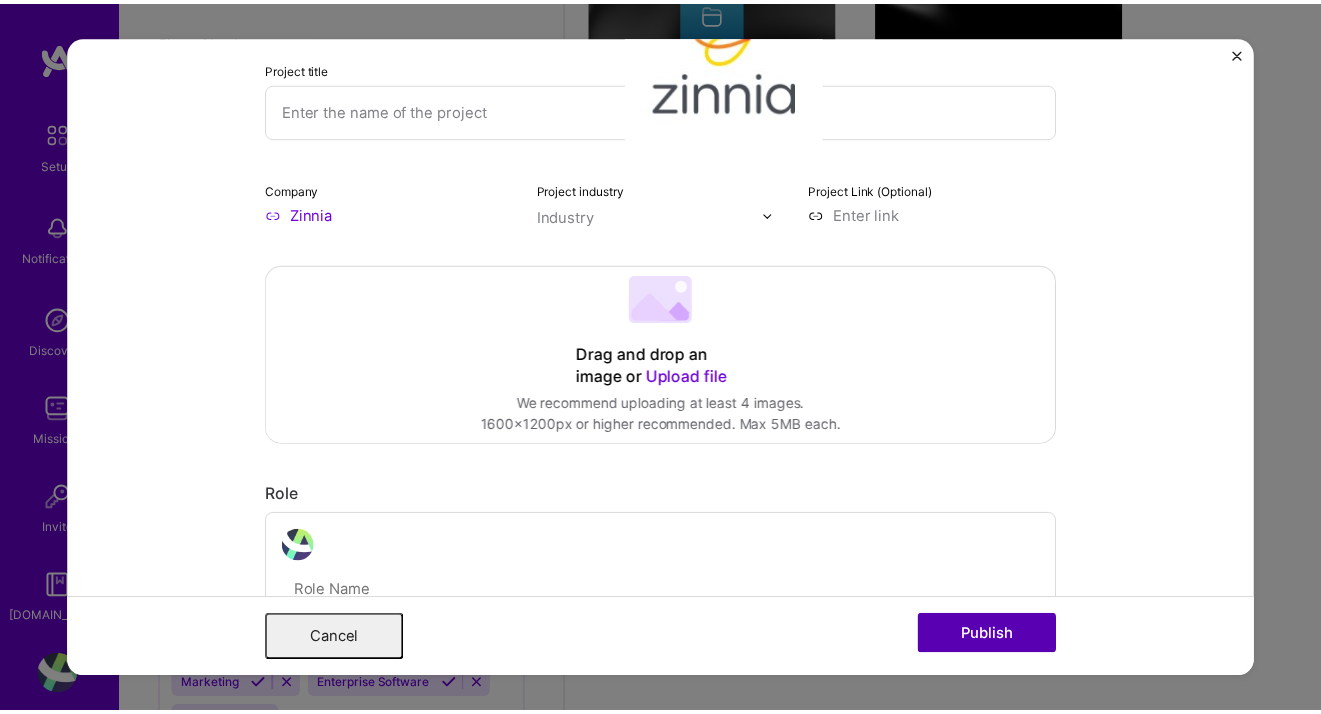 scroll, scrollTop: 0, scrollLeft: 0, axis: both 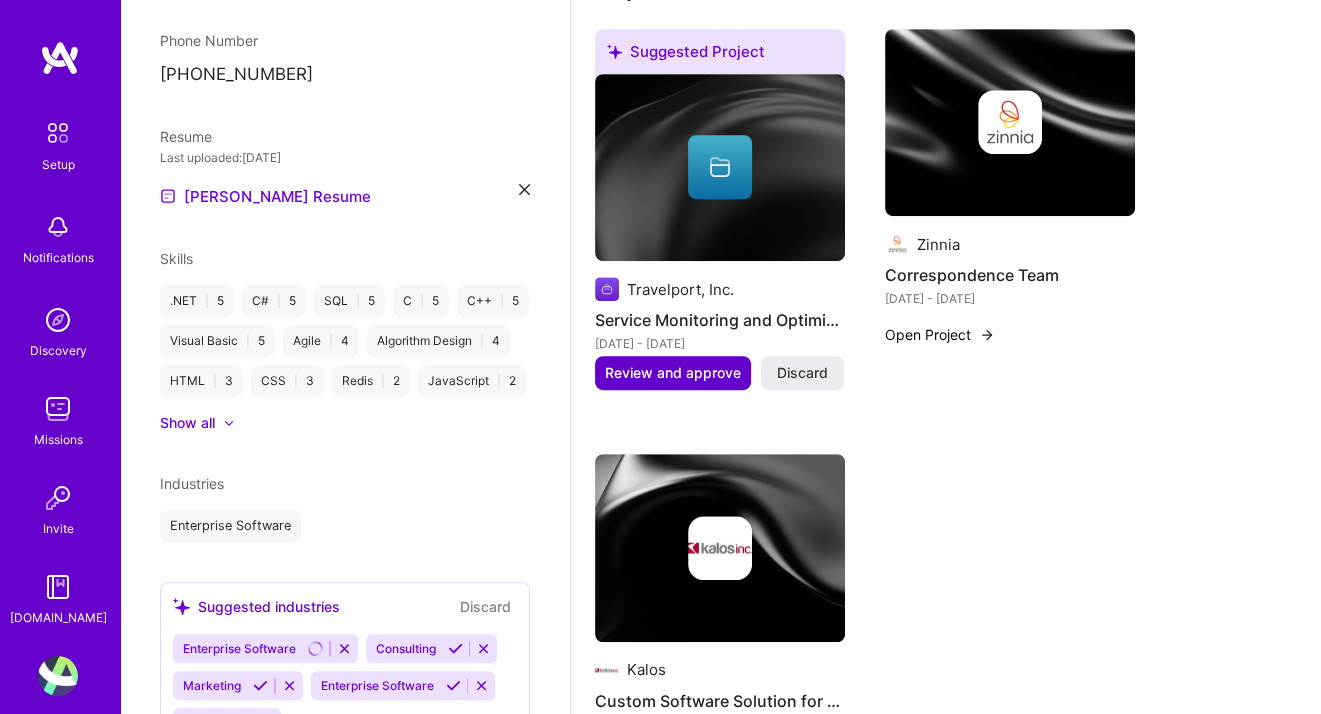 click on "Review and approve" at bounding box center (673, 373) 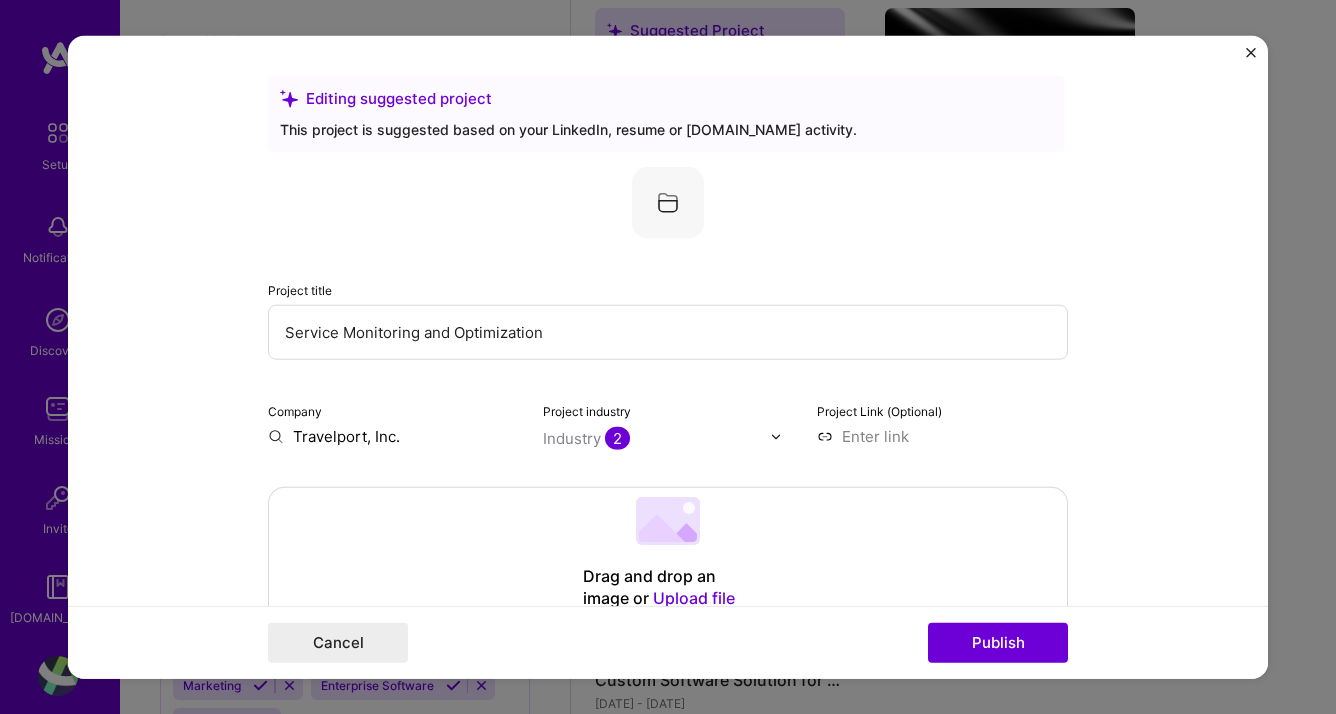 drag, startPoint x: 560, startPoint y: 333, endPoint x: -133, endPoint y: 220, distance: 702.1524 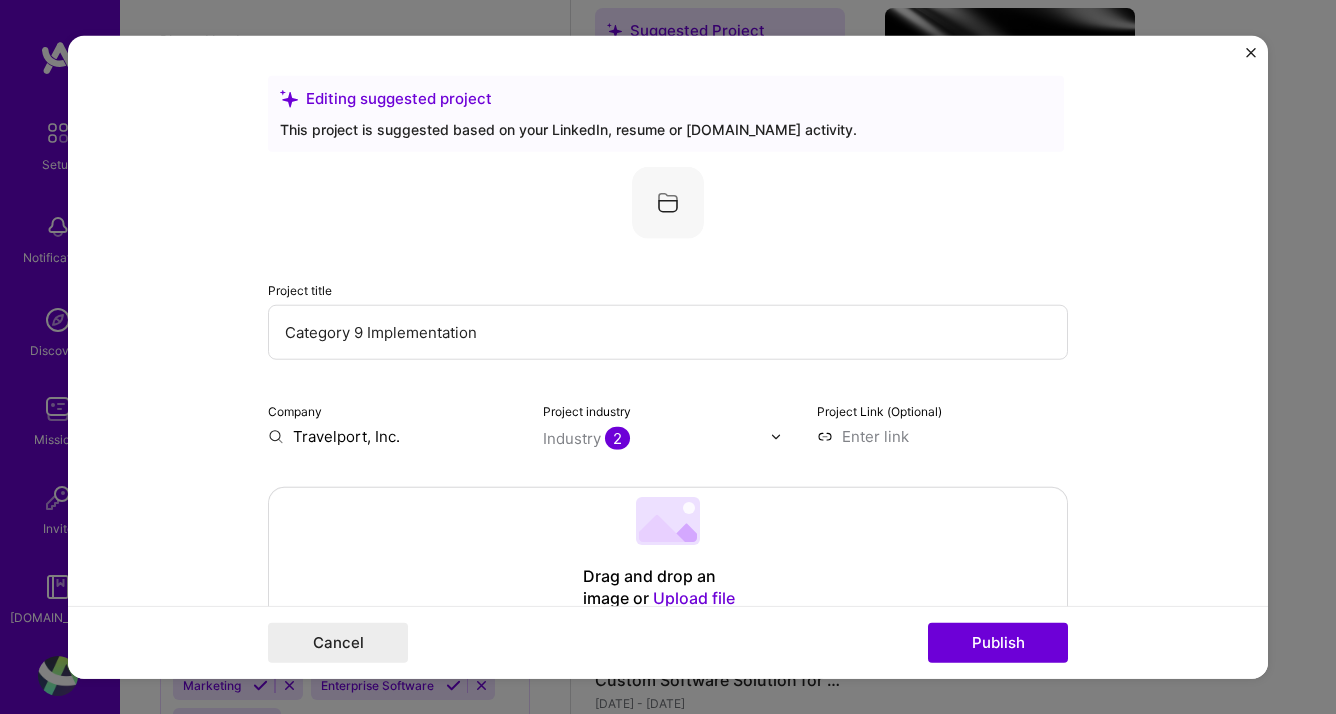 type on "Category 9 Implementation" 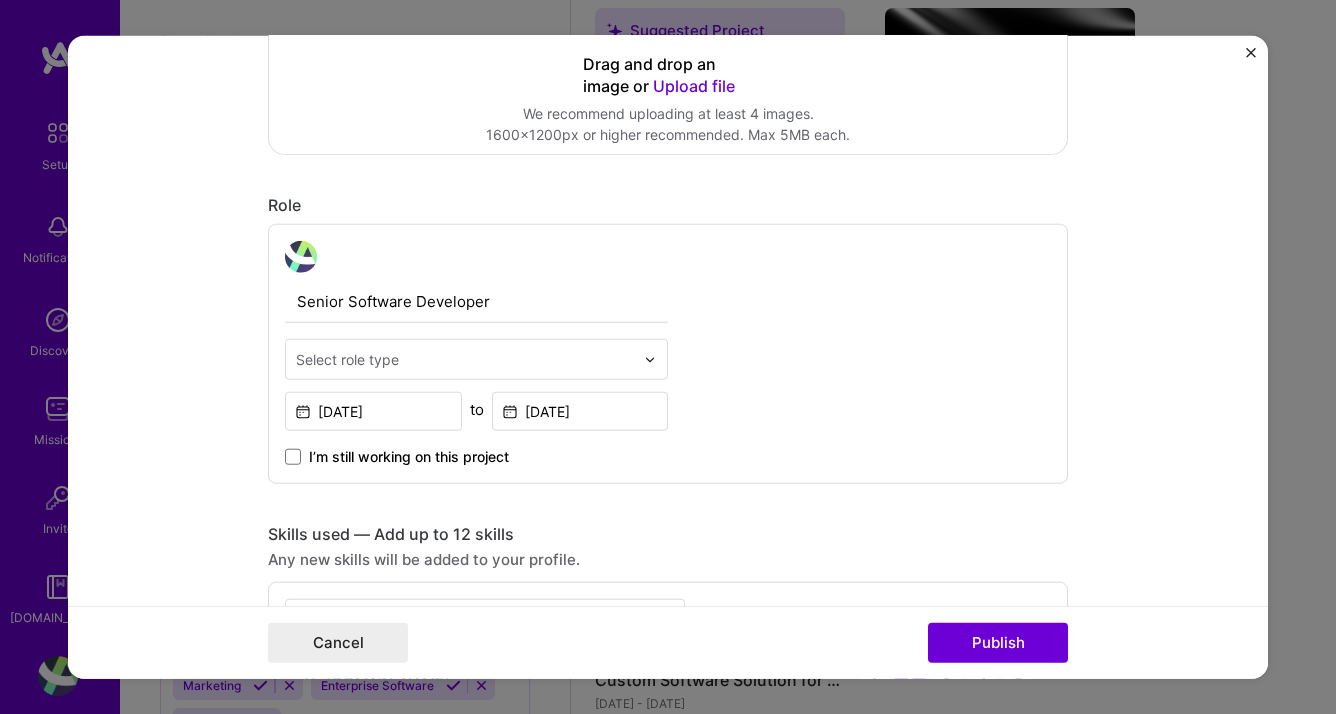 scroll, scrollTop: 516, scrollLeft: 0, axis: vertical 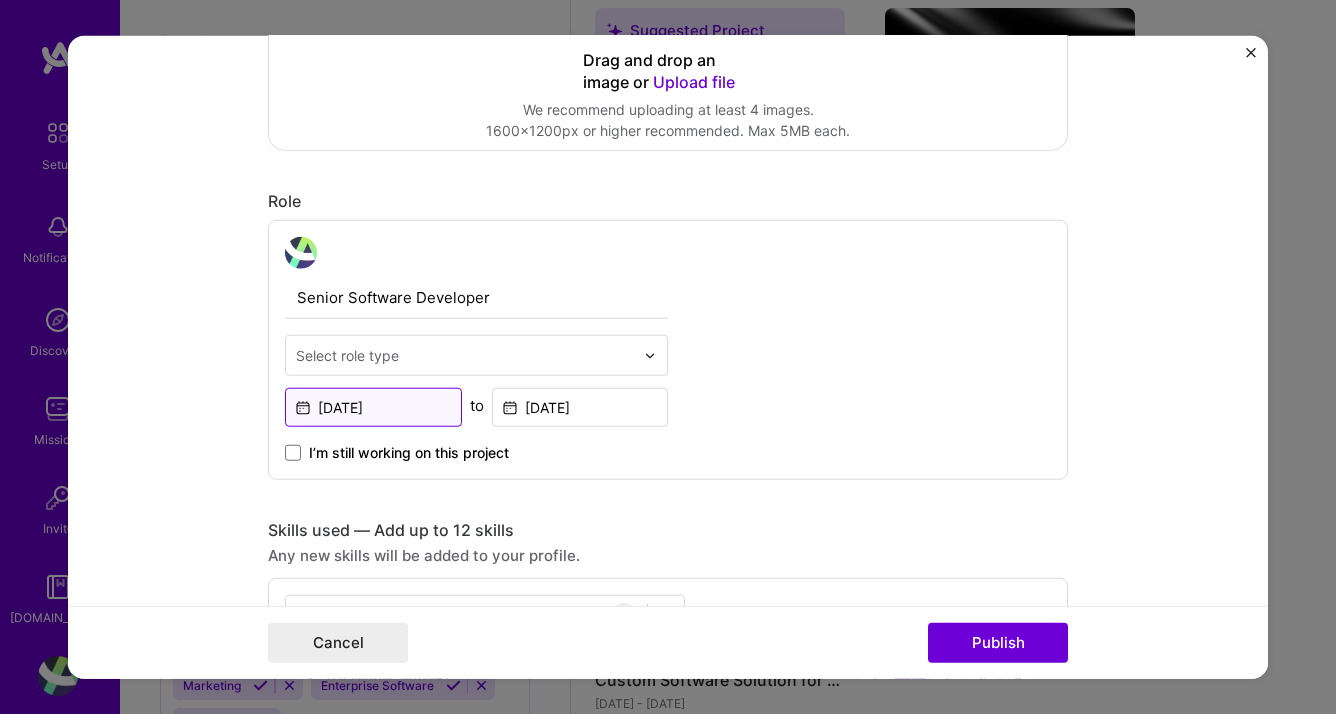 click on "[DATE]" at bounding box center (373, 407) 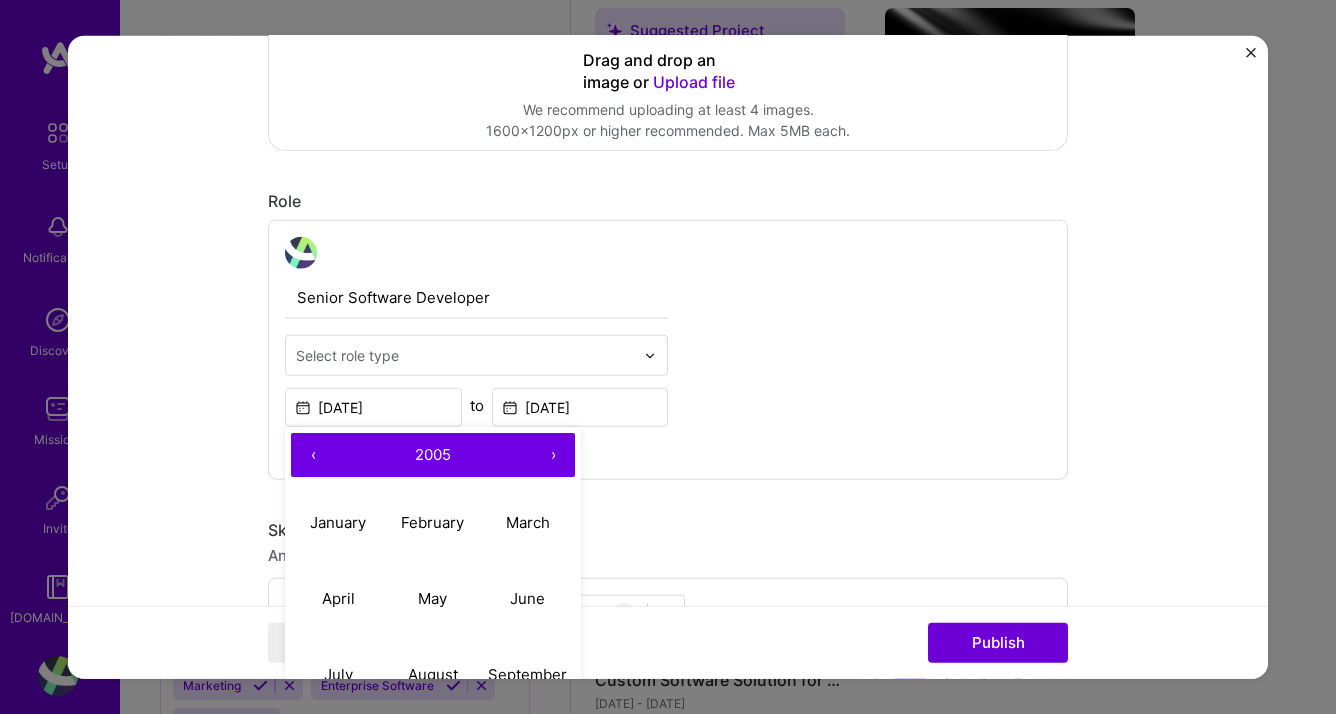 click on "›" at bounding box center (553, 455) 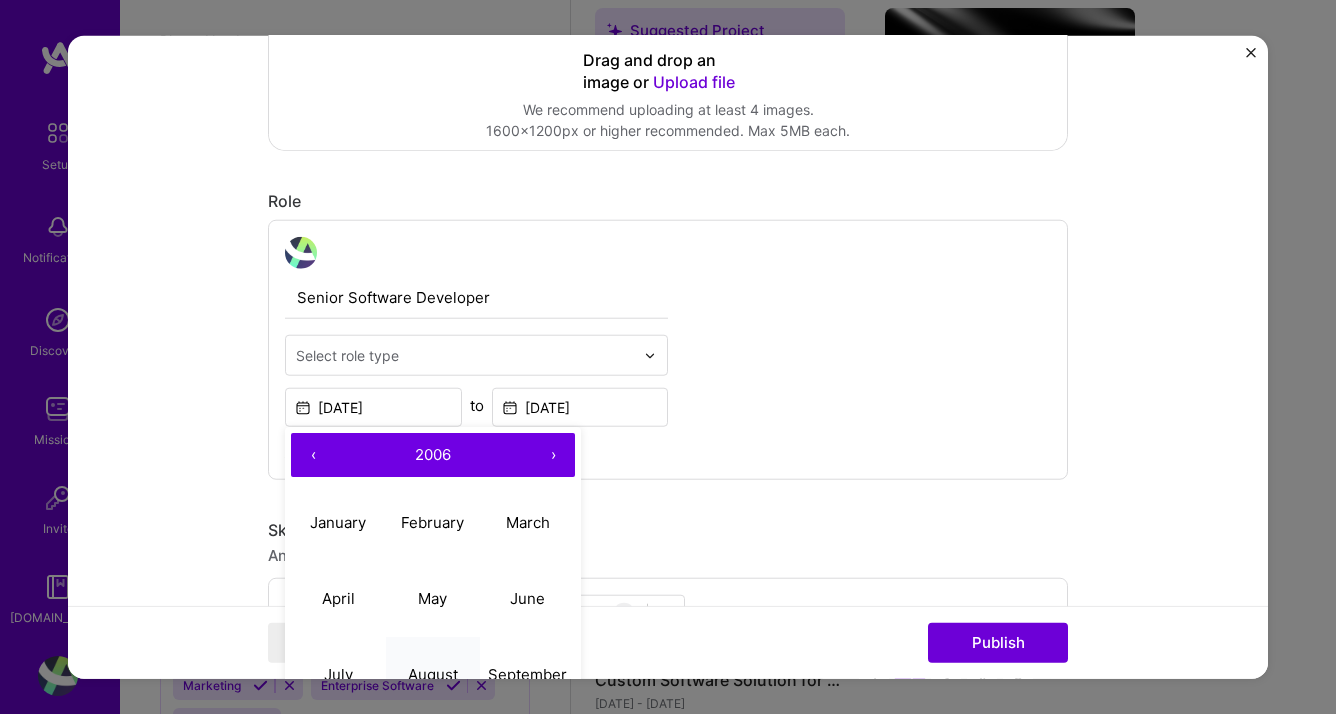 click on "August" at bounding box center (433, 673) 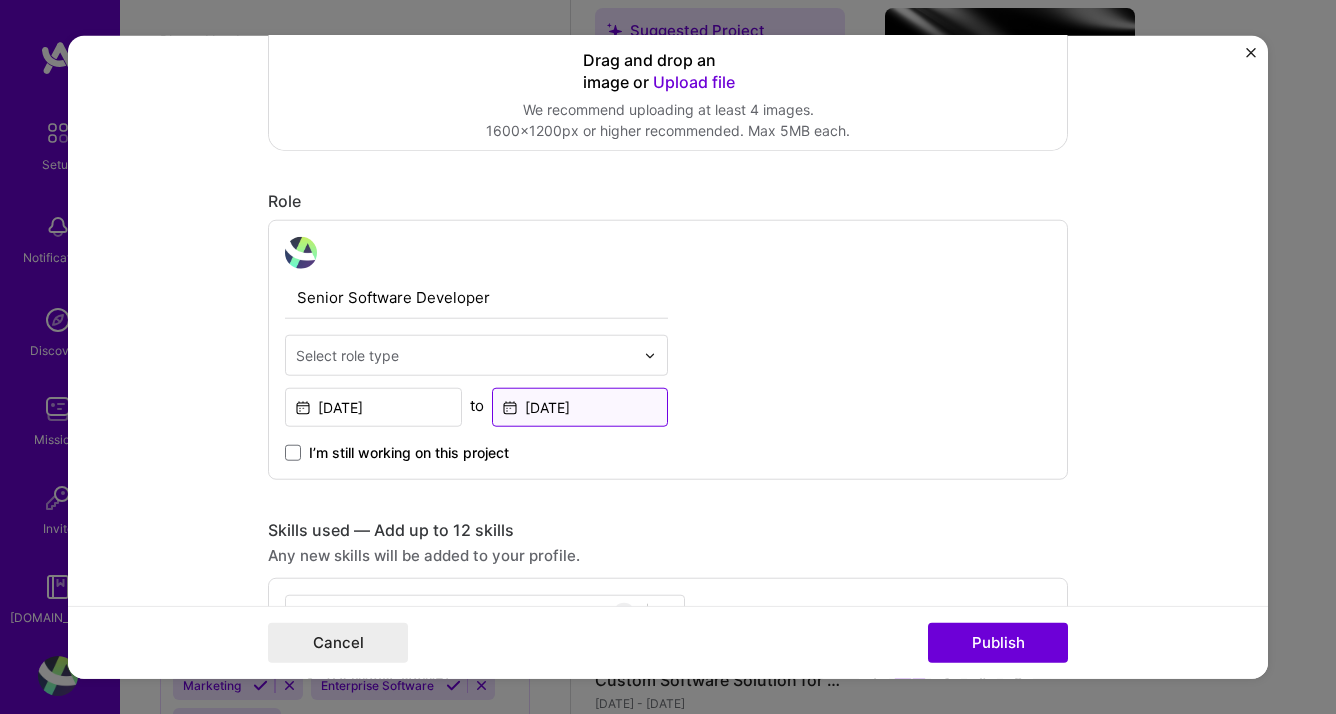 click on "[DATE]" at bounding box center [580, 407] 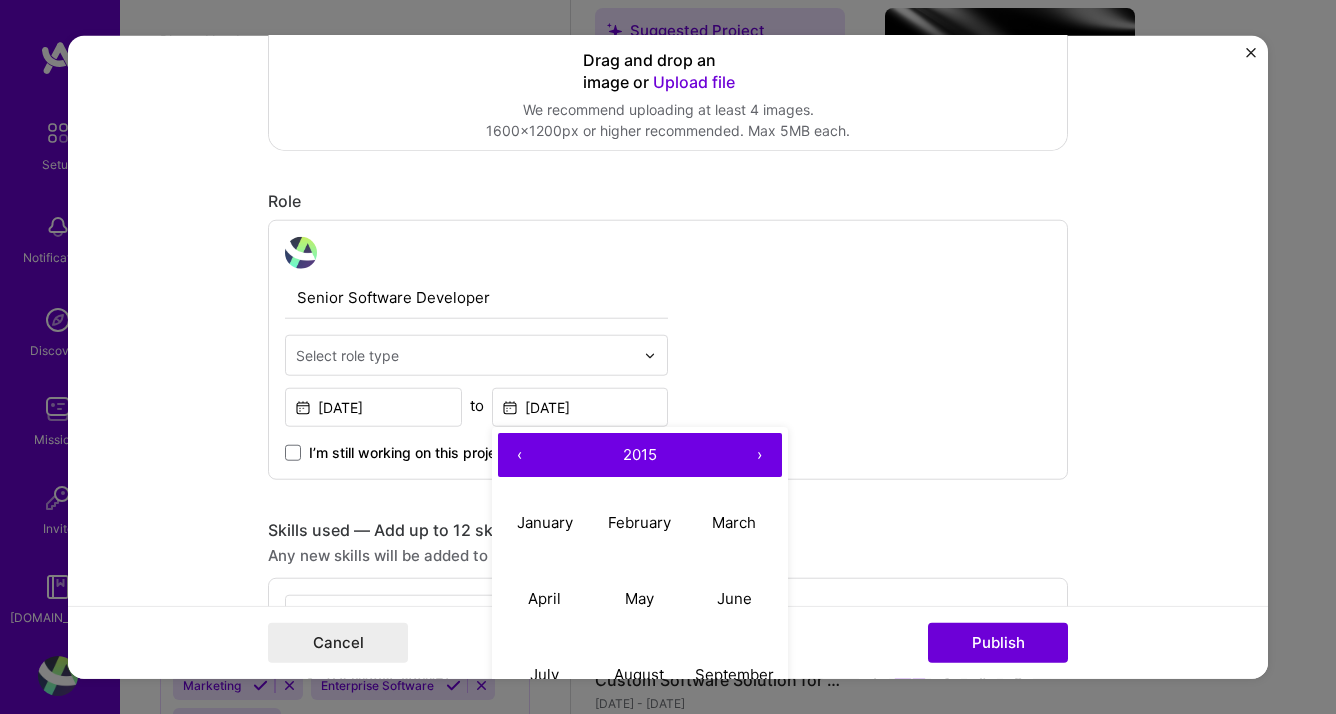drag, startPoint x: 577, startPoint y: 416, endPoint x: 756, endPoint y: 452, distance: 182.58423 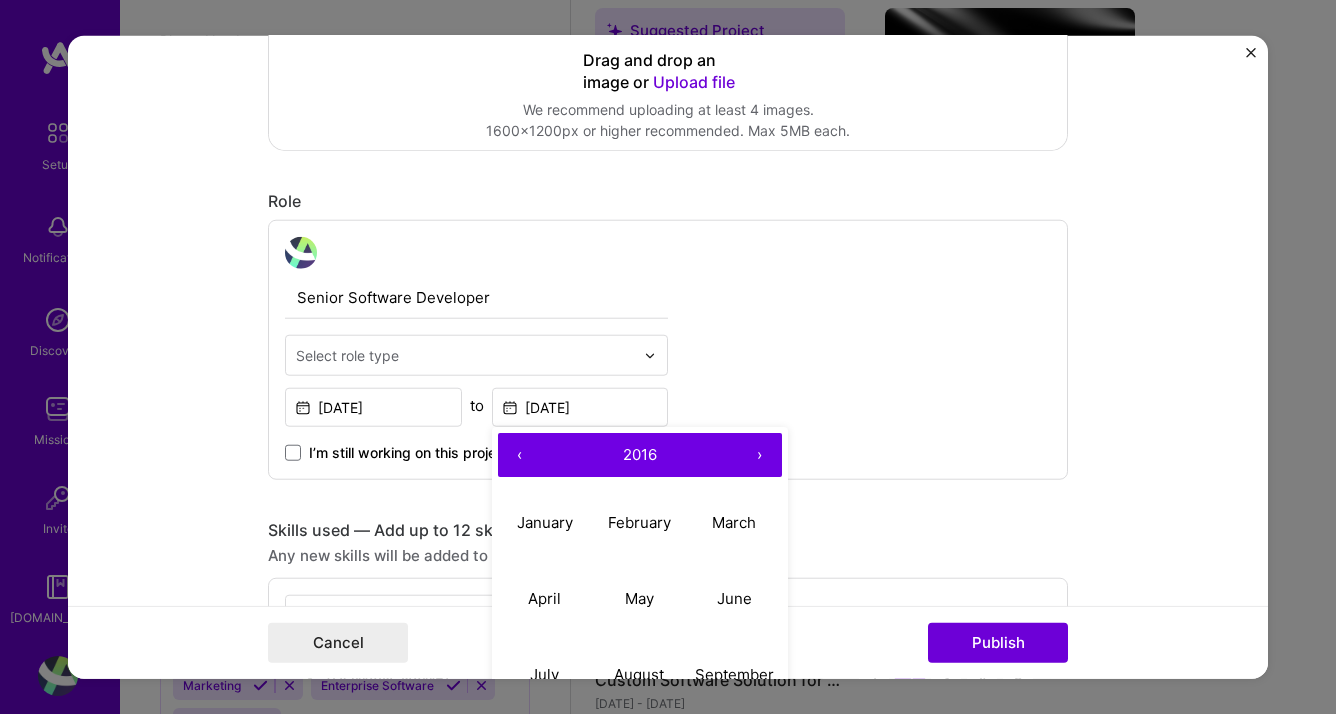 click on "‹" at bounding box center [520, 455] 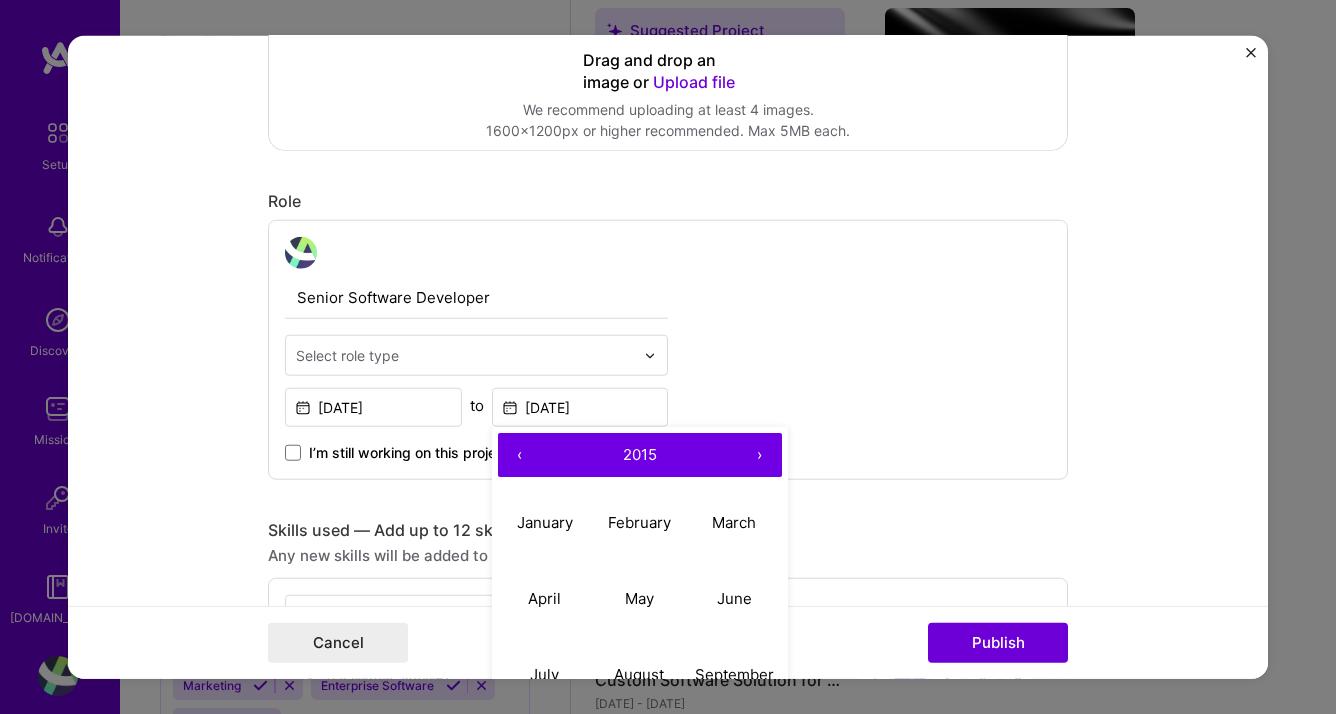 click on "‹" at bounding box center (520, 455) 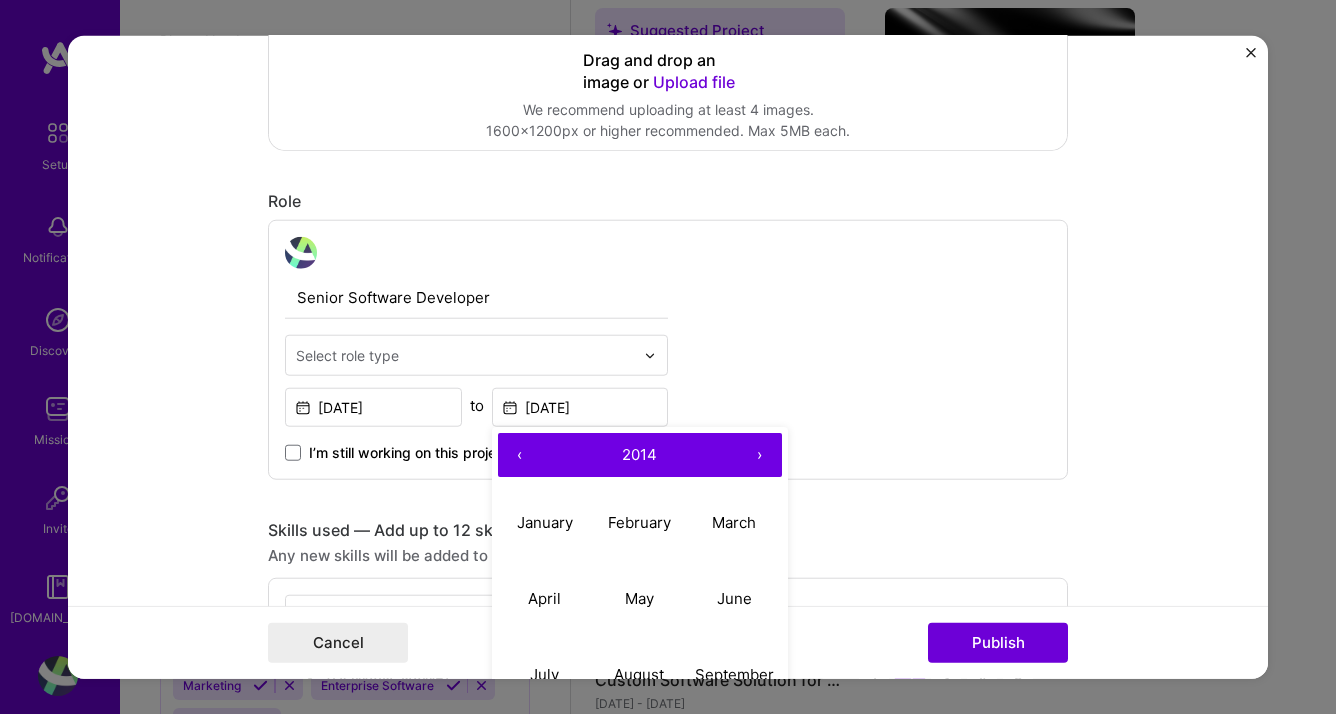 click on "‹" at bounding box center (520, 455) 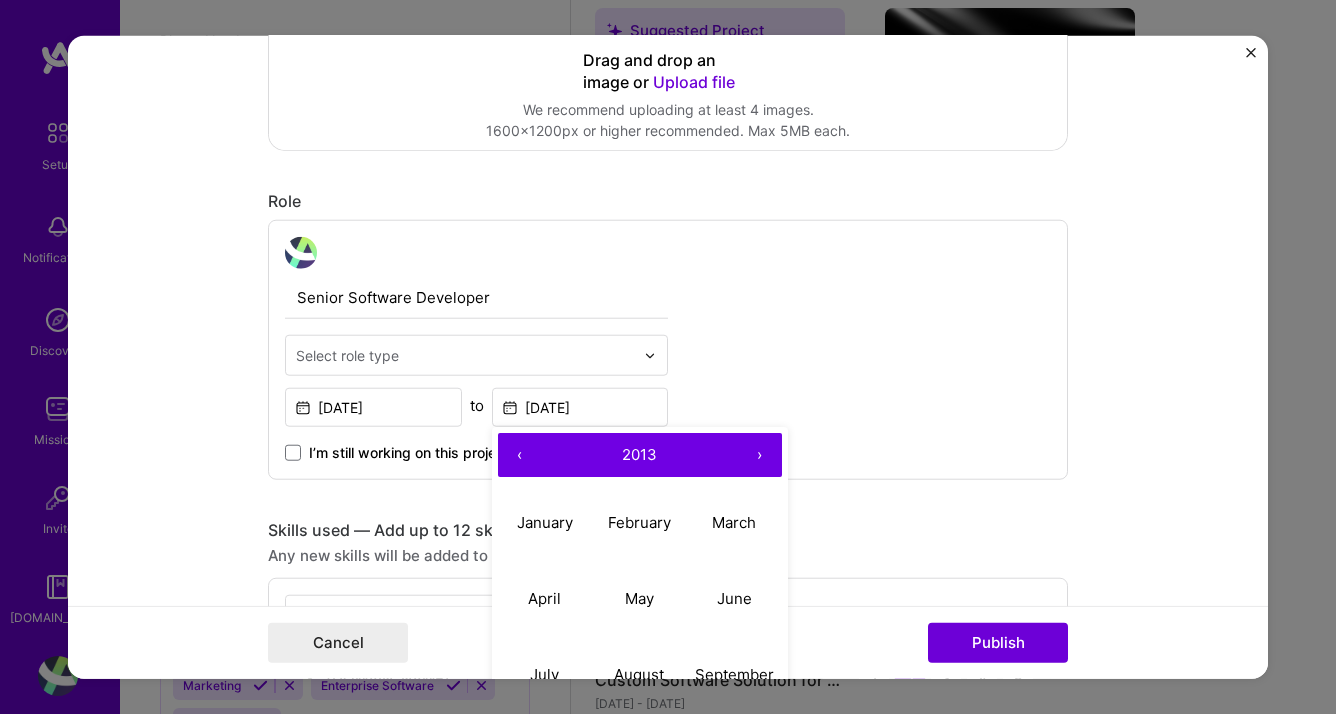 click on "‹" at bounding box center (520, 455) 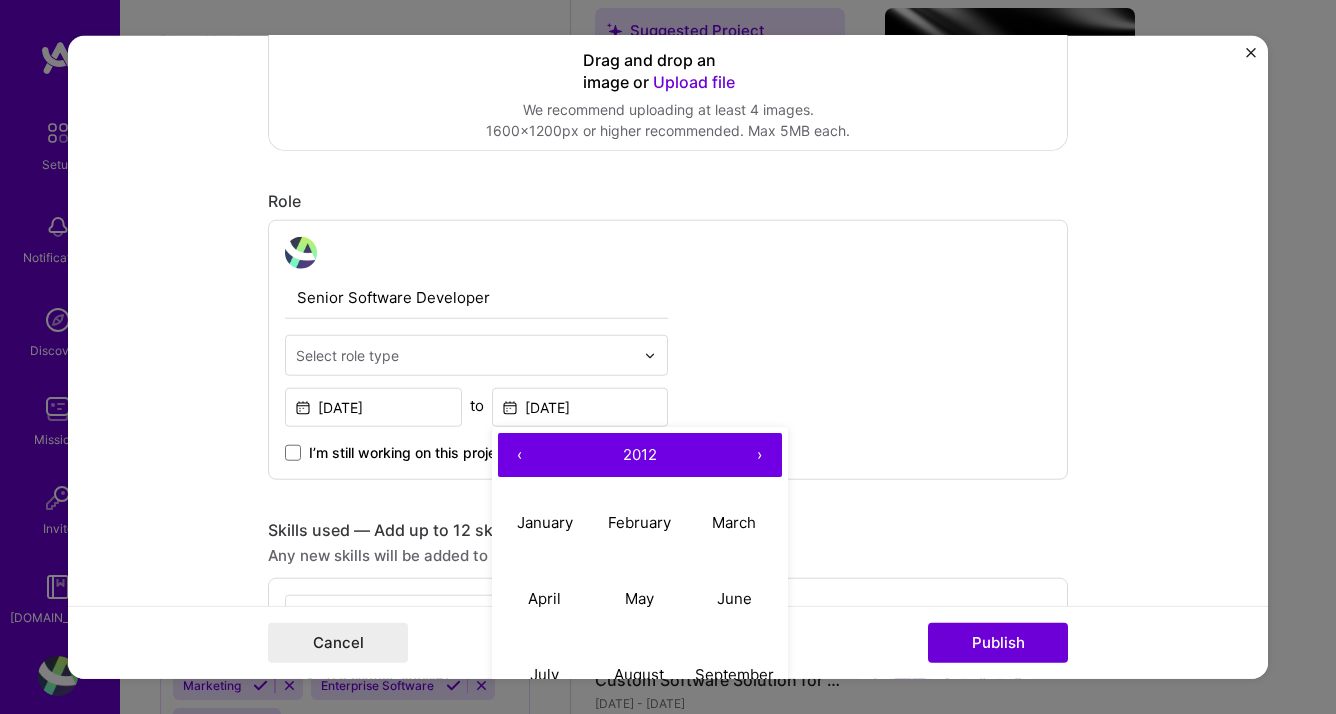 click on "‹" at bounding box center (520, 455) 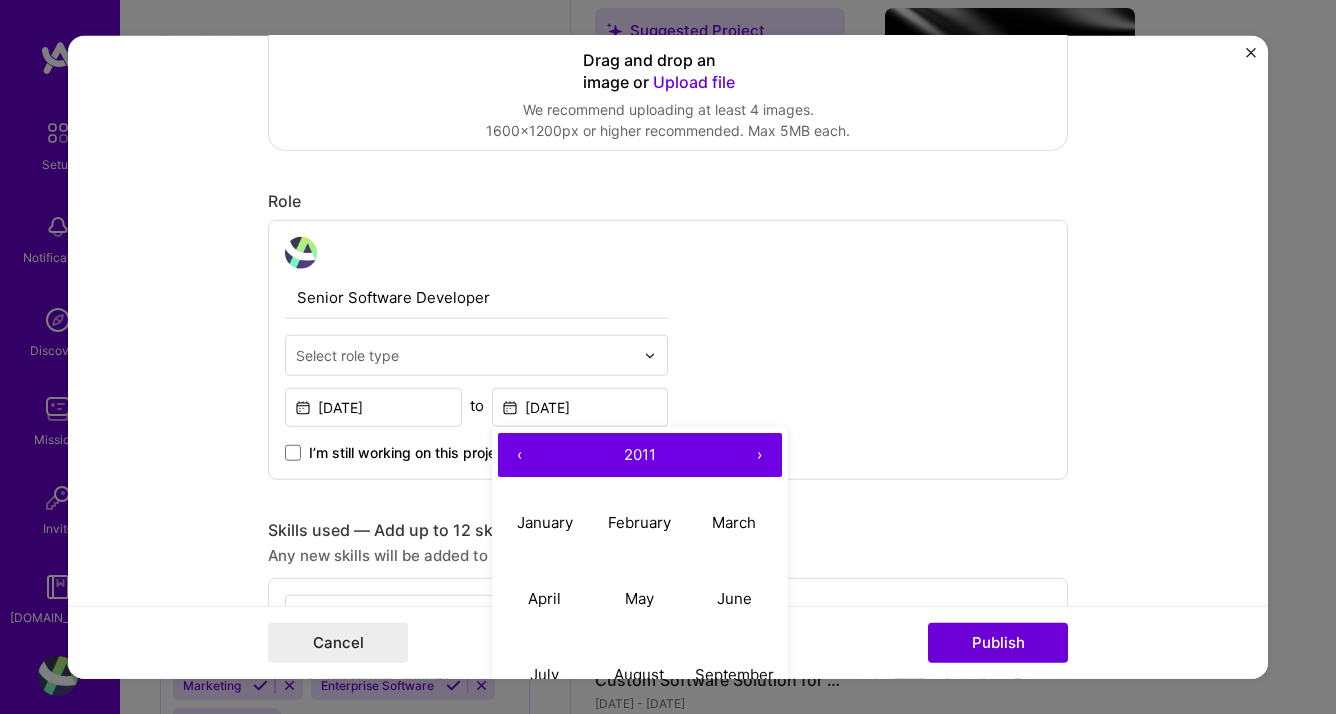 click on "‹" at bounding box center (520, 455) 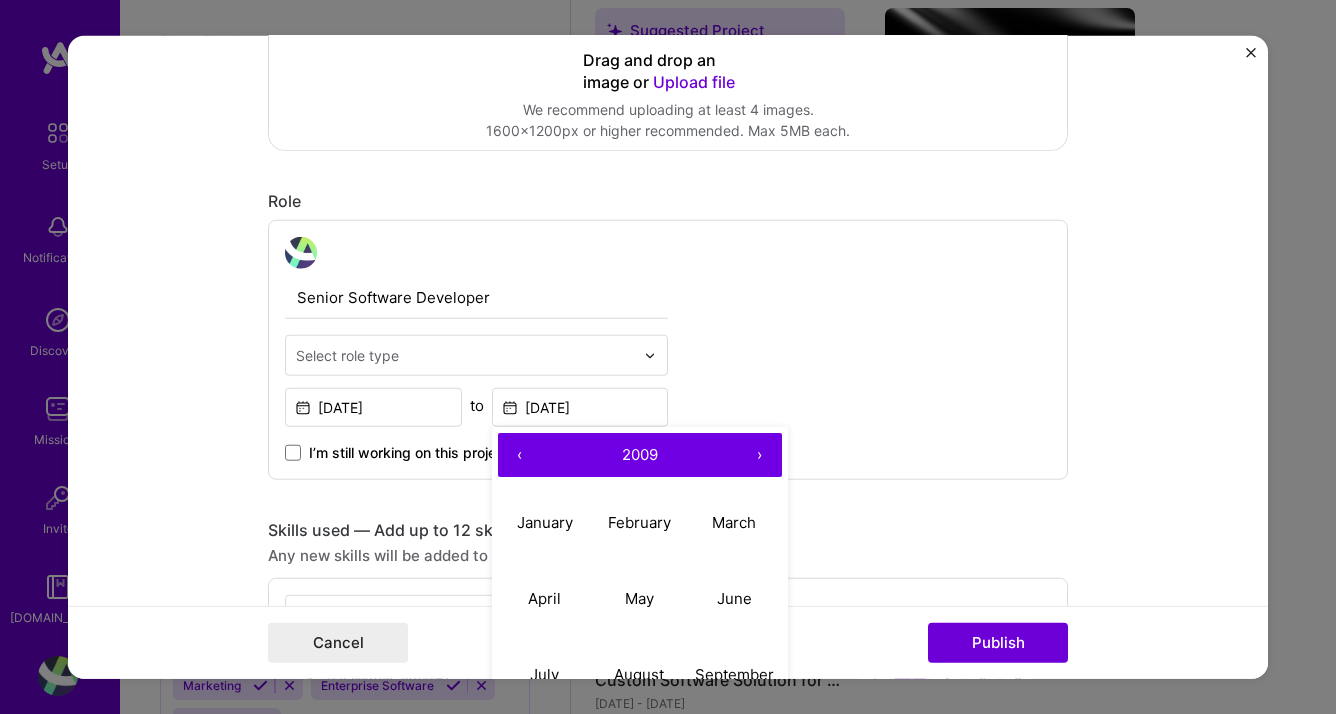 click on "‹" at bounding box center (520, 455) 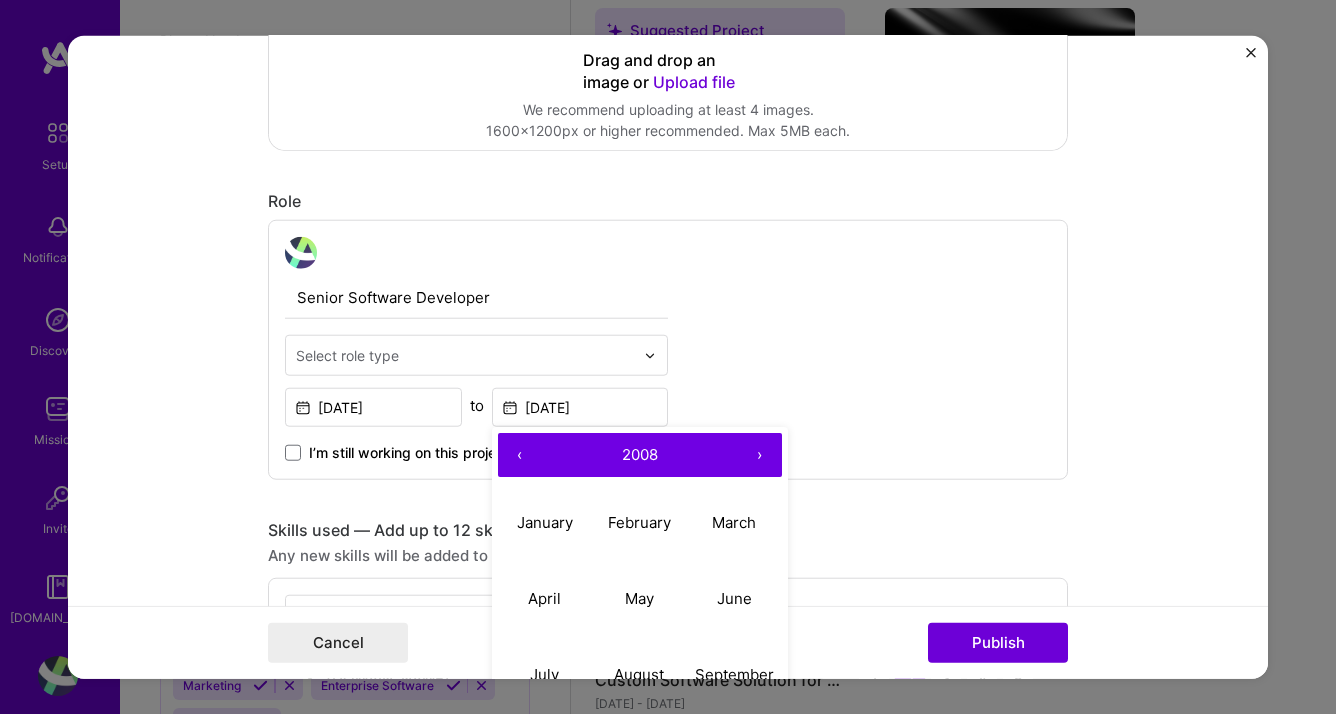 click on "‹" at bounding box center [520, 455] 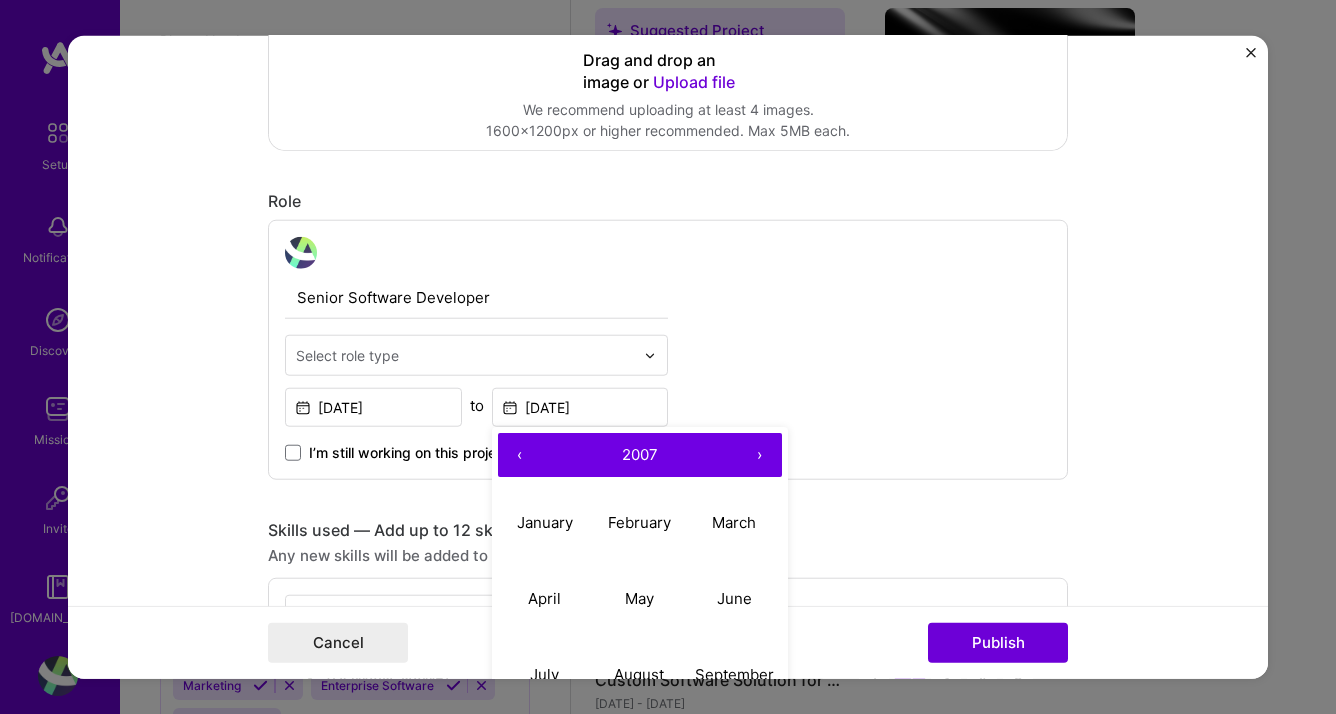 click on "‹" at bounding box center [520, 455] 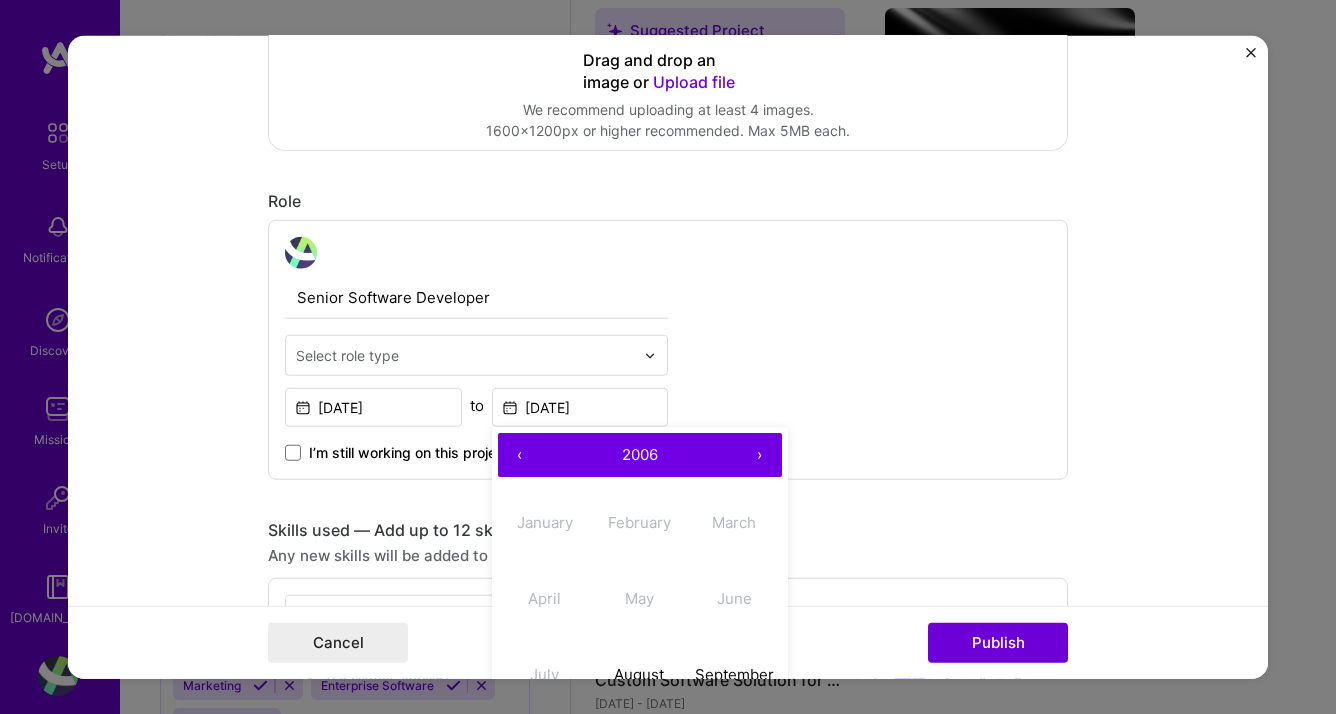 click on "›" at bounding box center (760, 455) 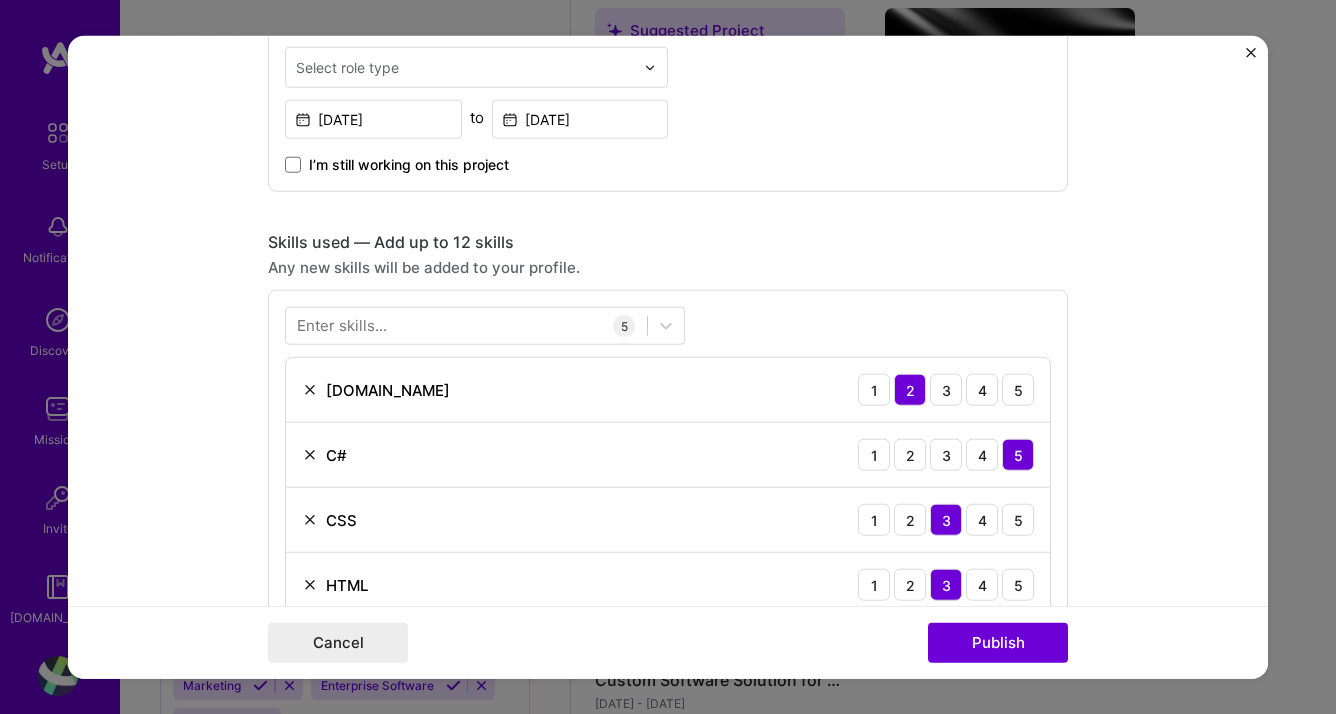 scroll, scrollTop: 766, scrollLeft: 0, axis: vertical 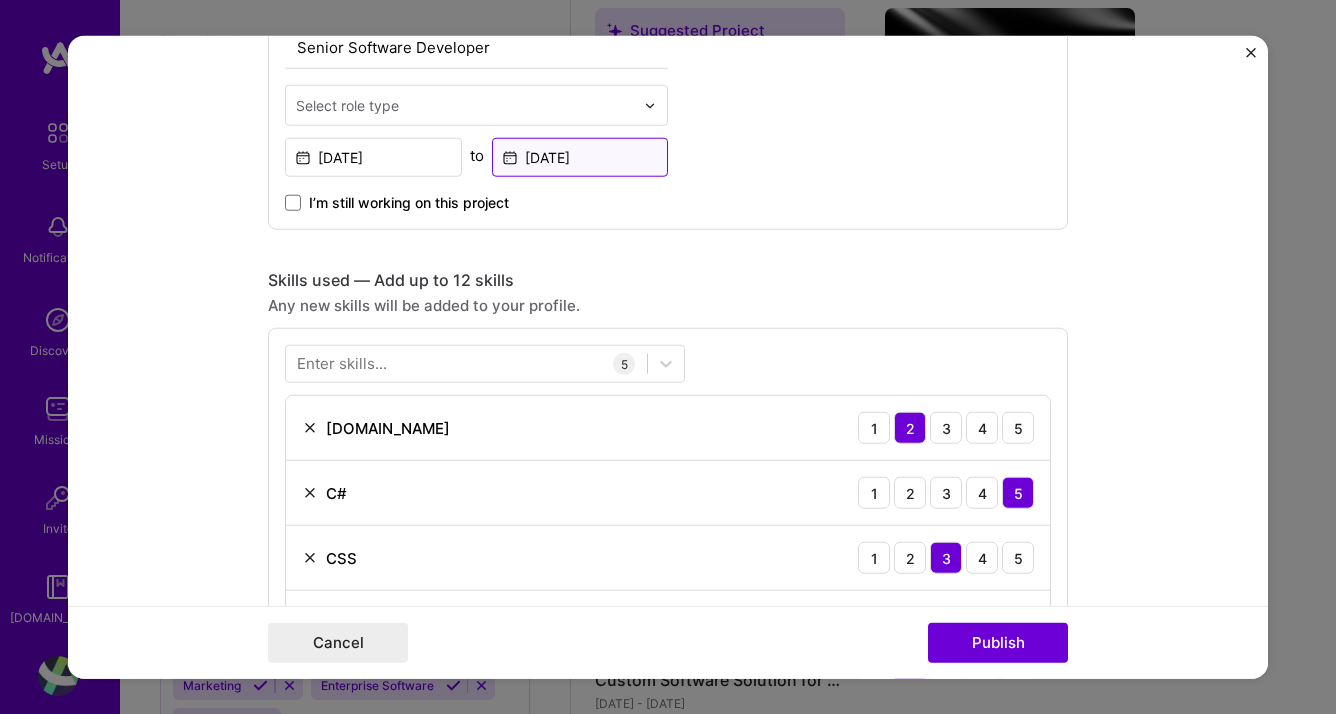 click on "[DATE]" at bounding box center (580, 157) 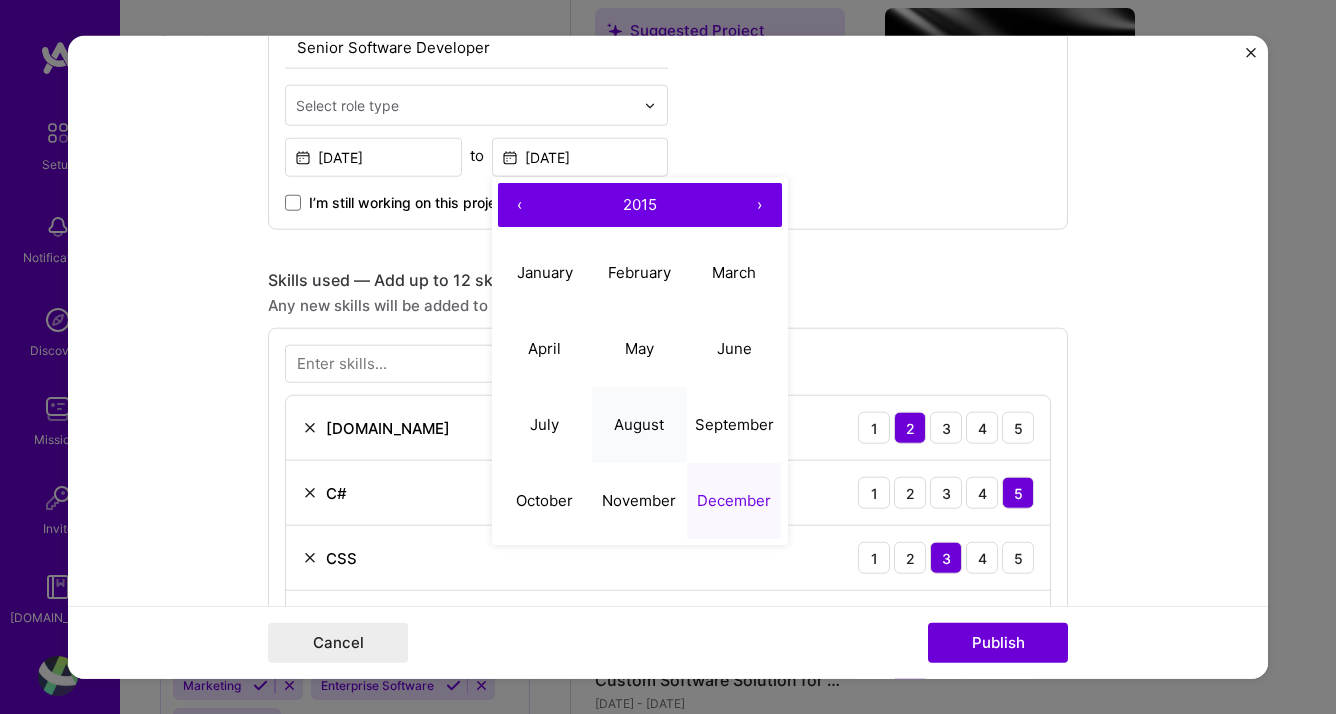drag, startPoint x: 638, startPoint y: 411, endPoint x: 627, endPoint y: 388, distance: 25.495098 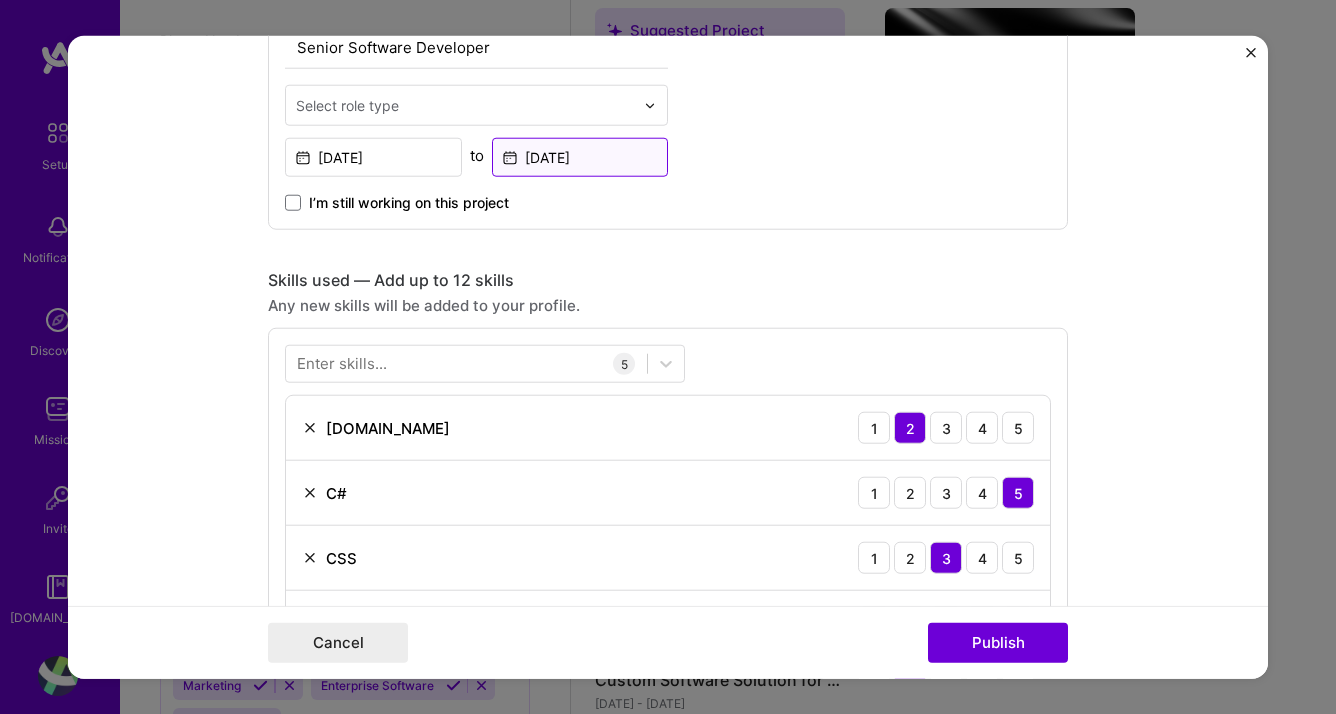 click on "[DATE]" at bounding box center (580, 157) 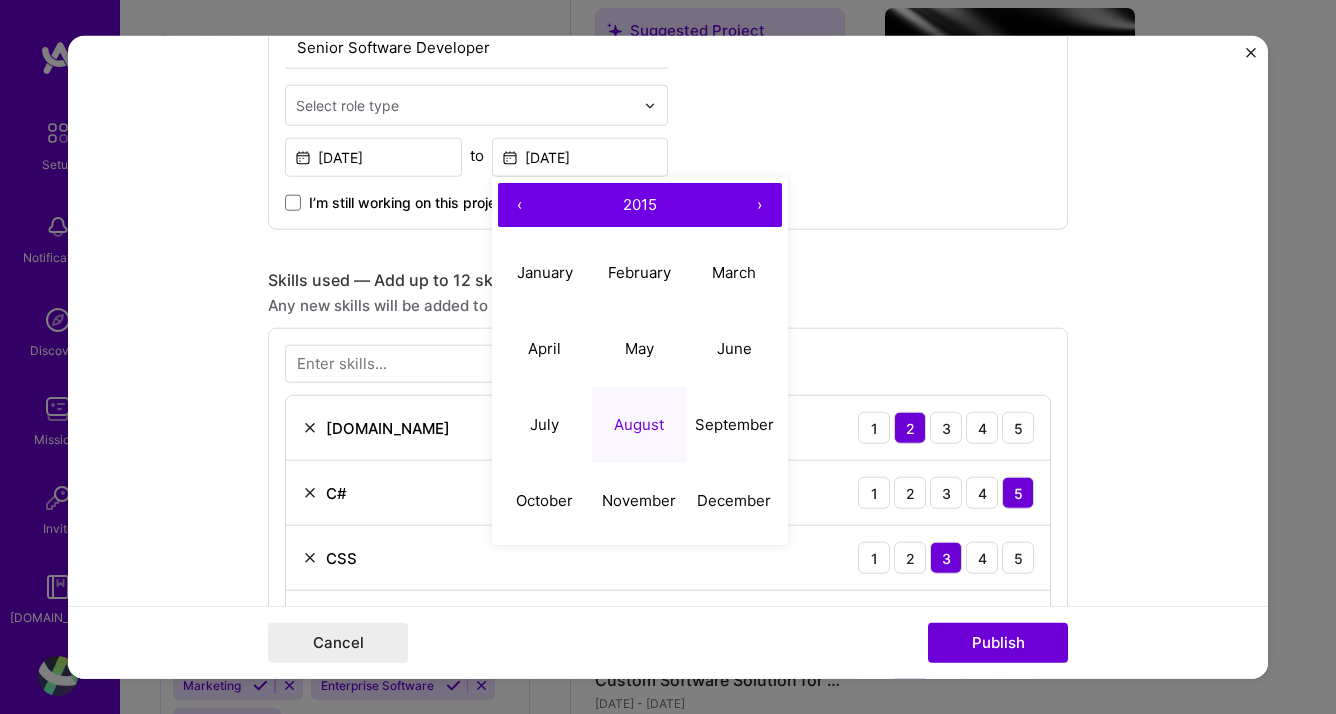 click on "‹" at bounding box center [520, 205] 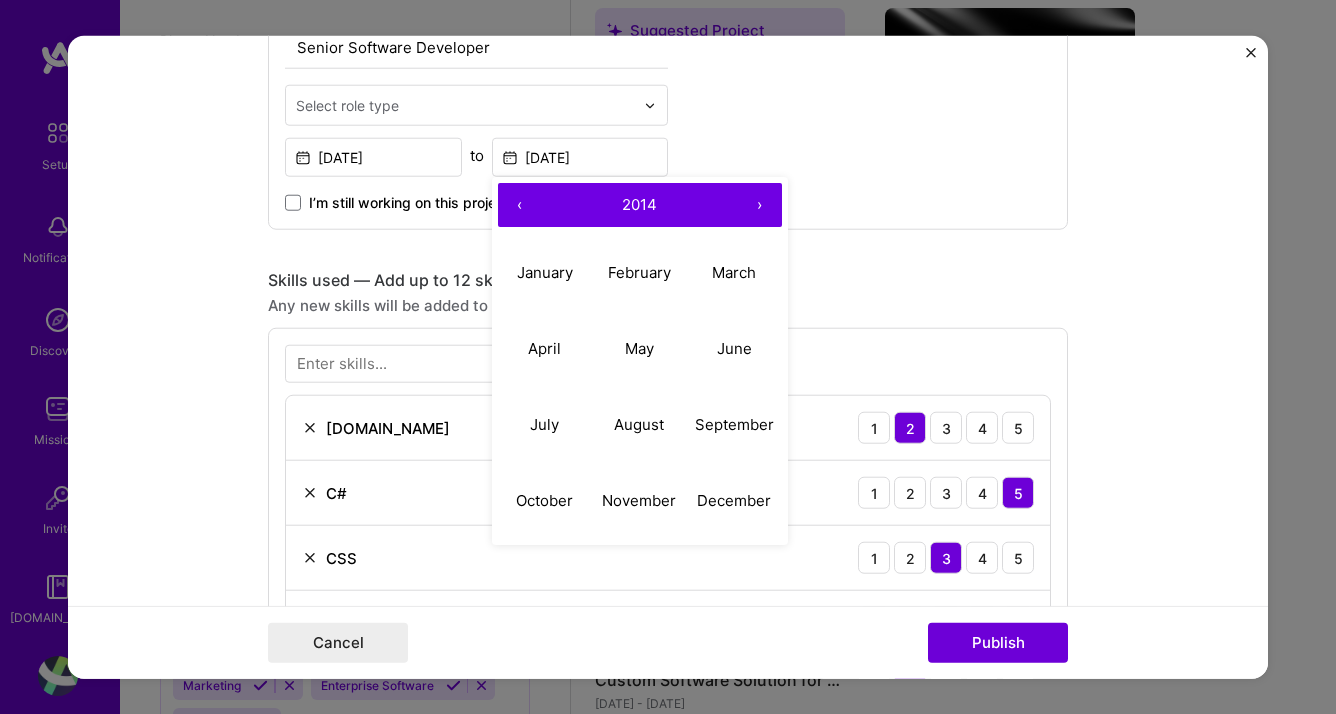 click on "‹" at bounding box center [520, 205] 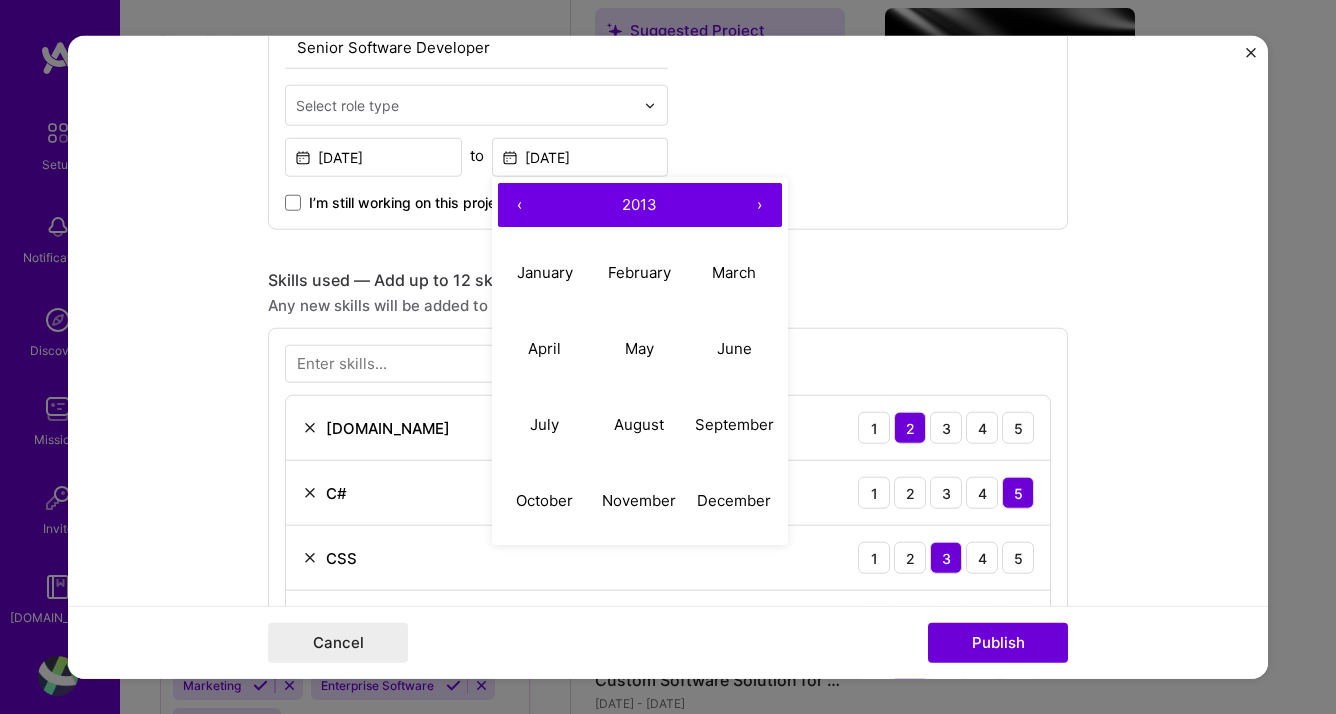 click on "‹" at bounding box center [520, 205] 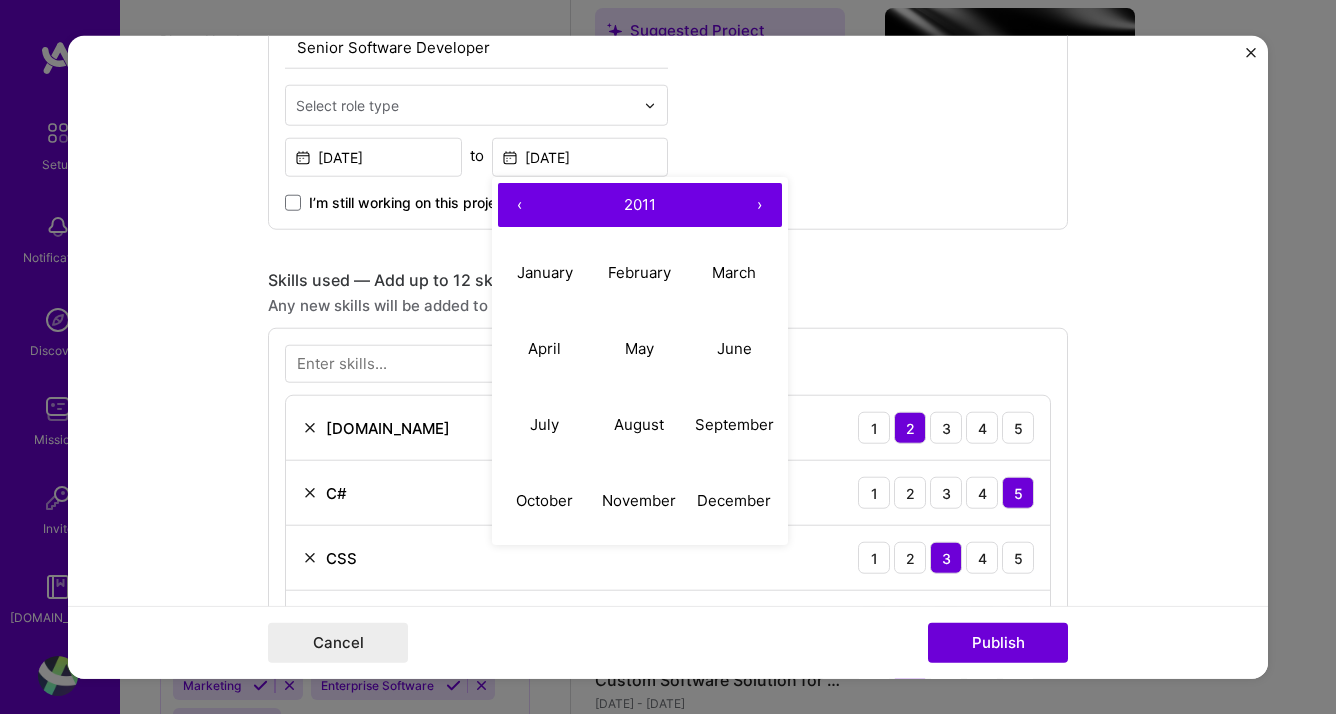 click on "‹" at bounding box center (520, 205) 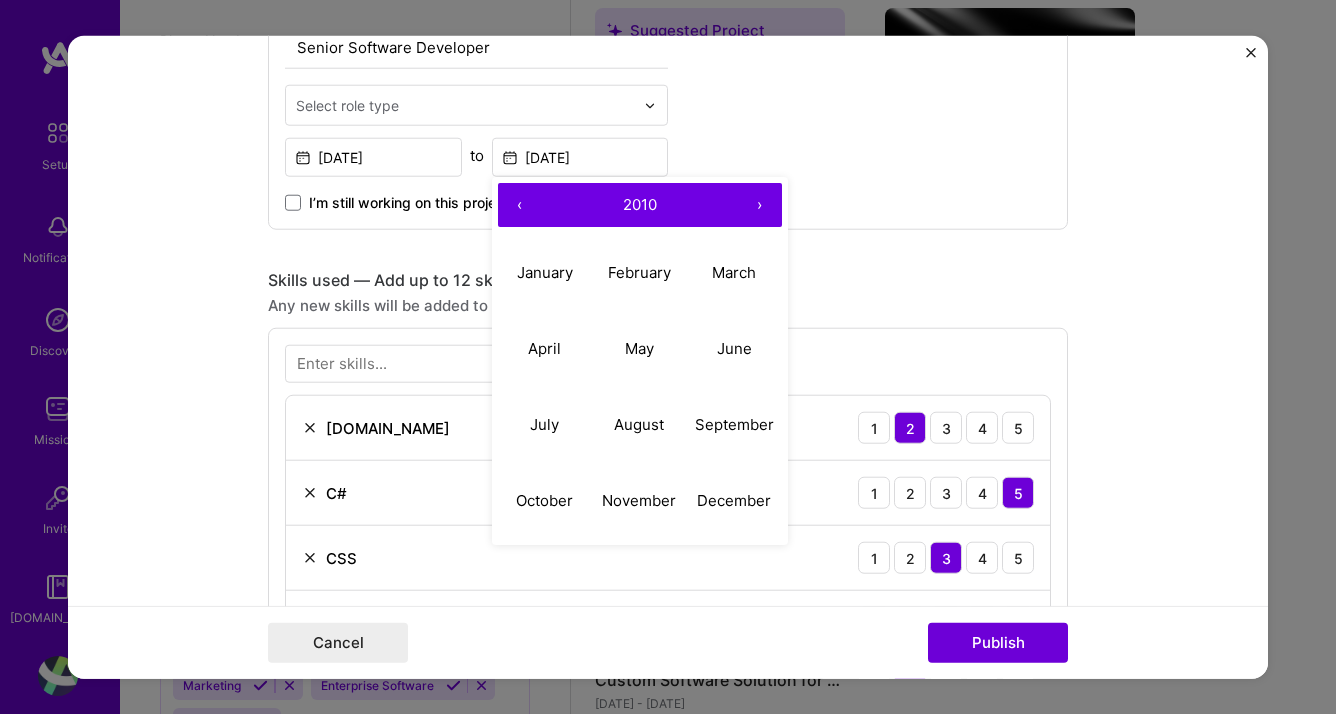click on "‹" at bounding box center (520, 205) 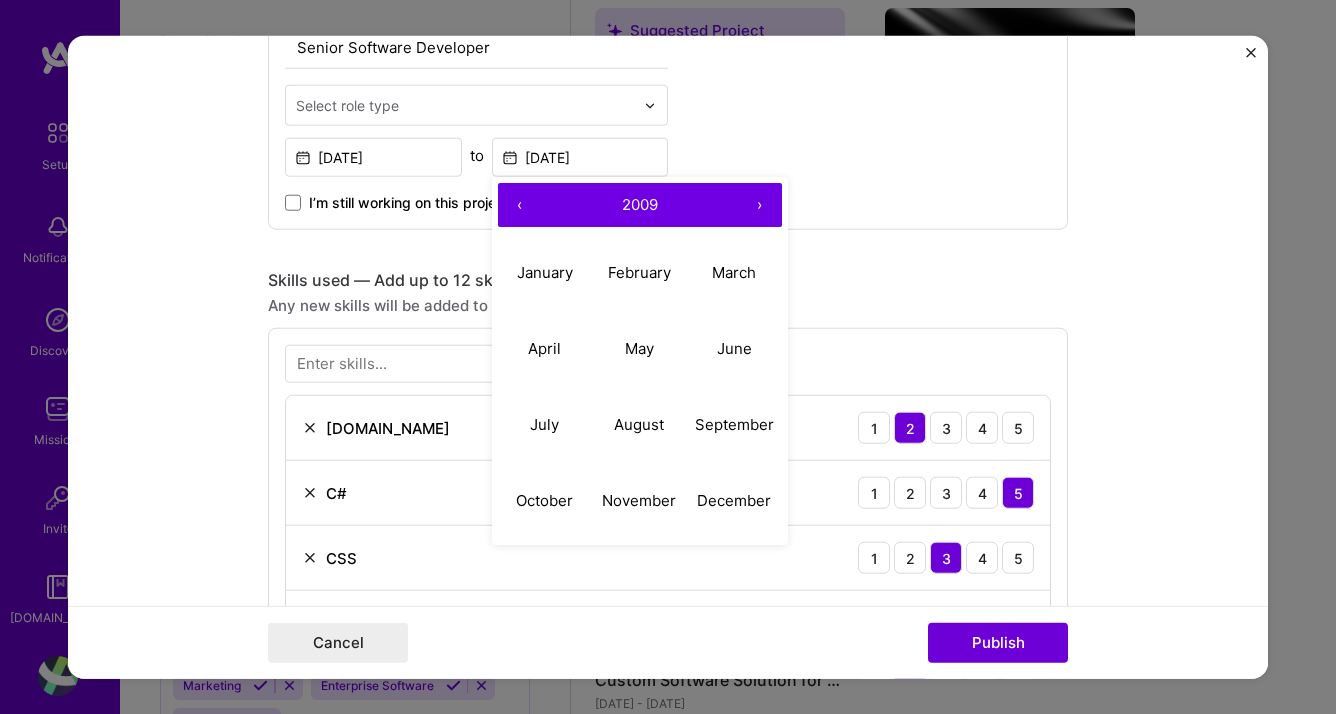 click on "‹" at bounding box center [520, 205] 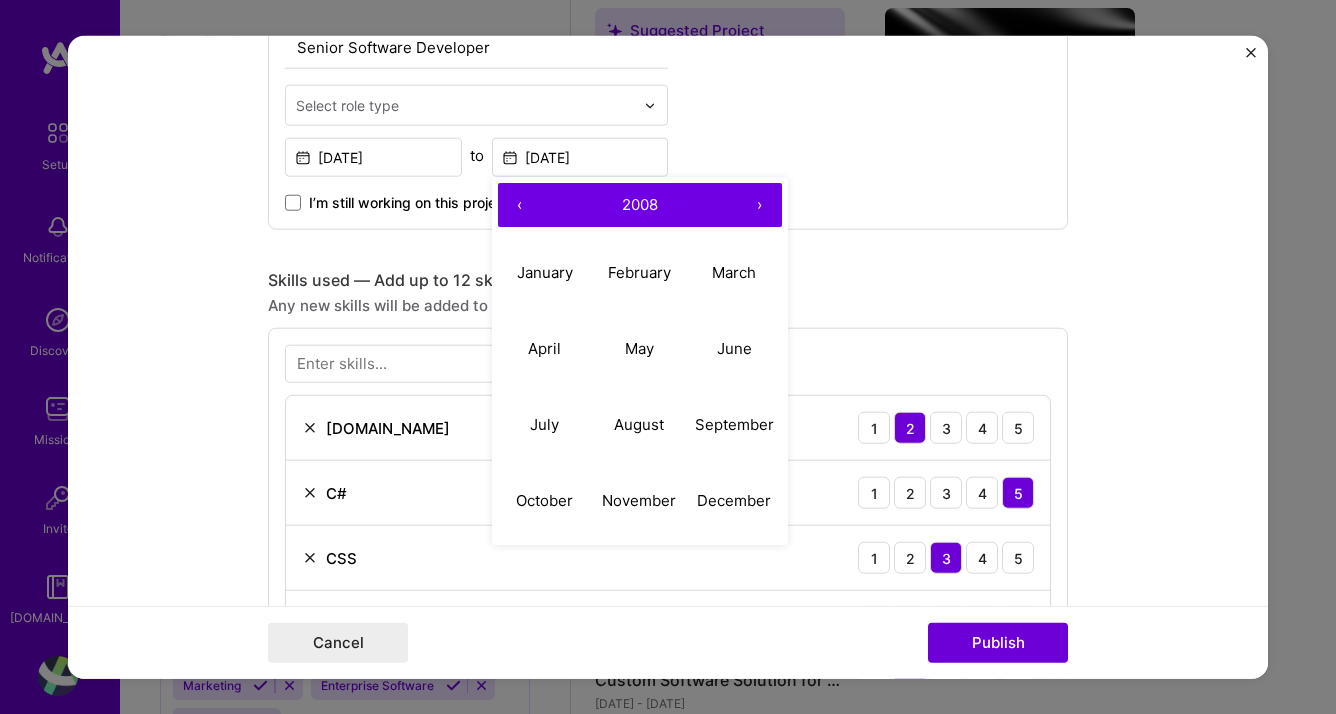 click on "‹" at bounding box center (520, 205) 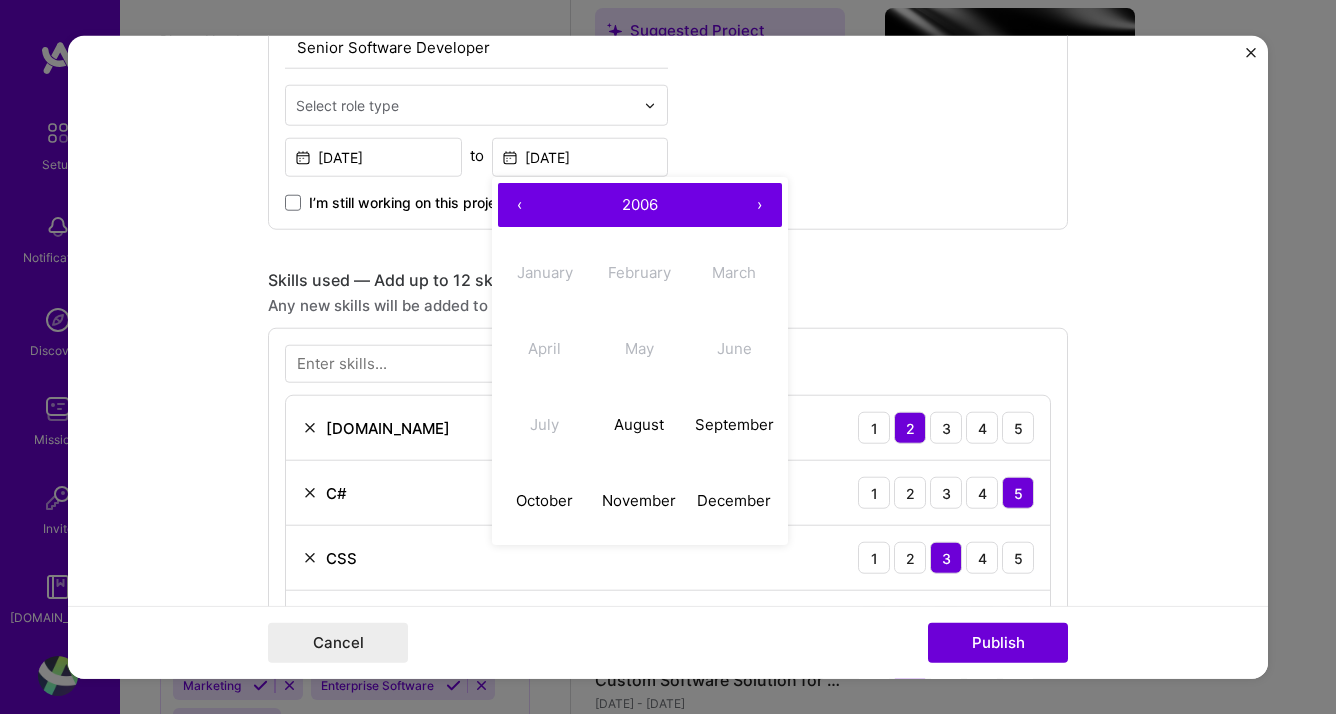 click on "›" at bounding box center [760, 205] 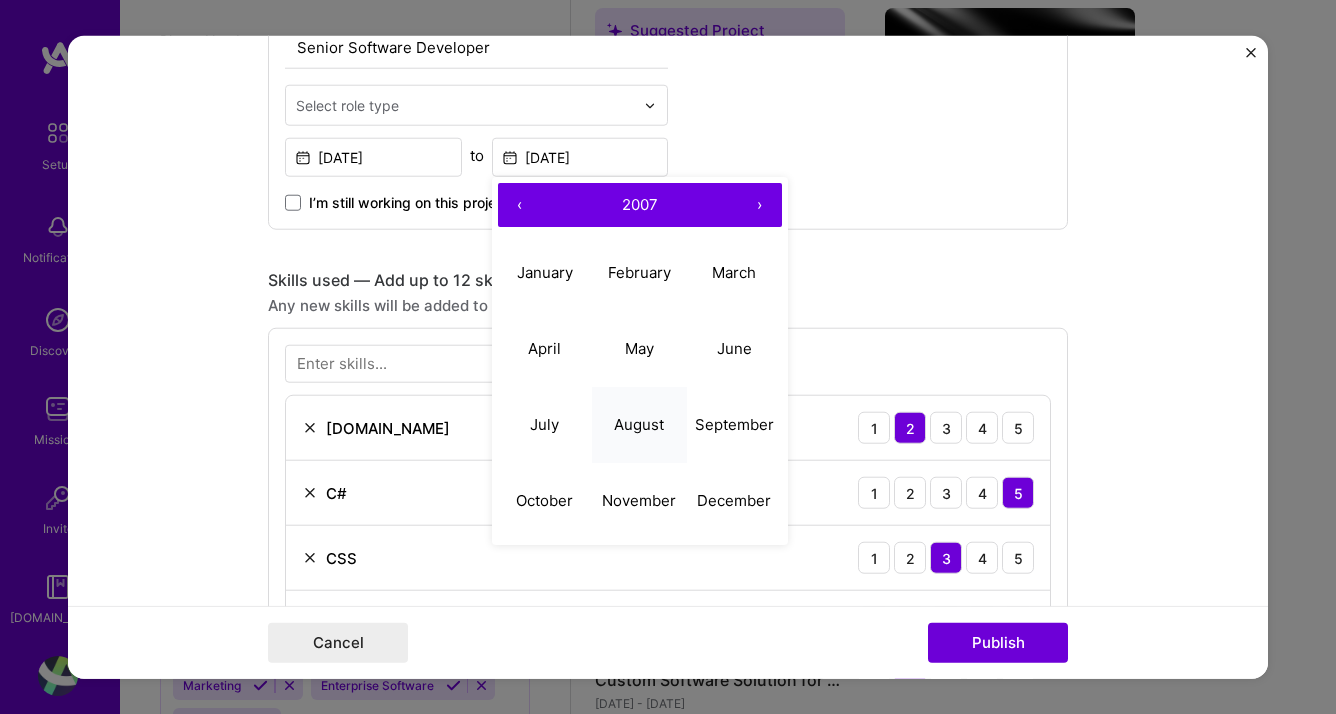 click on "August" at bounding box center (639, 423) 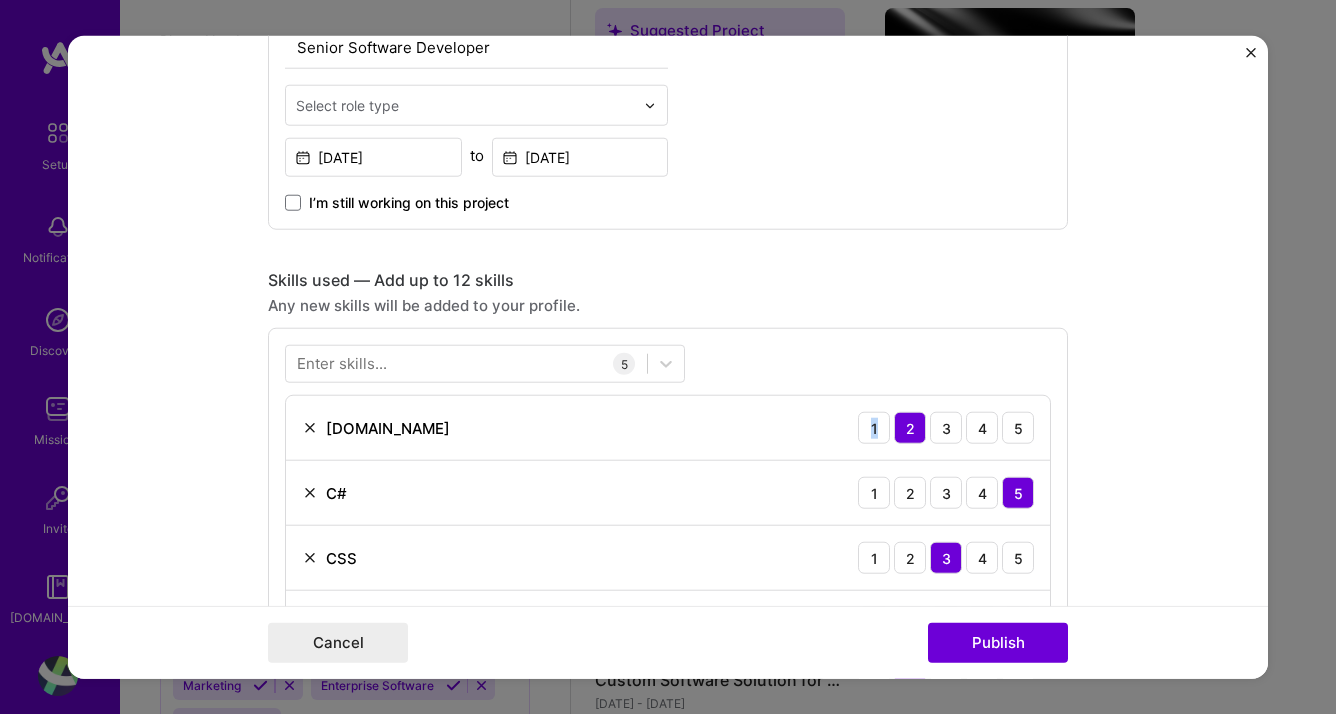click on "[DOMAIN_NAME] 1 2 3 4 5" at bounding box center (668, 428) 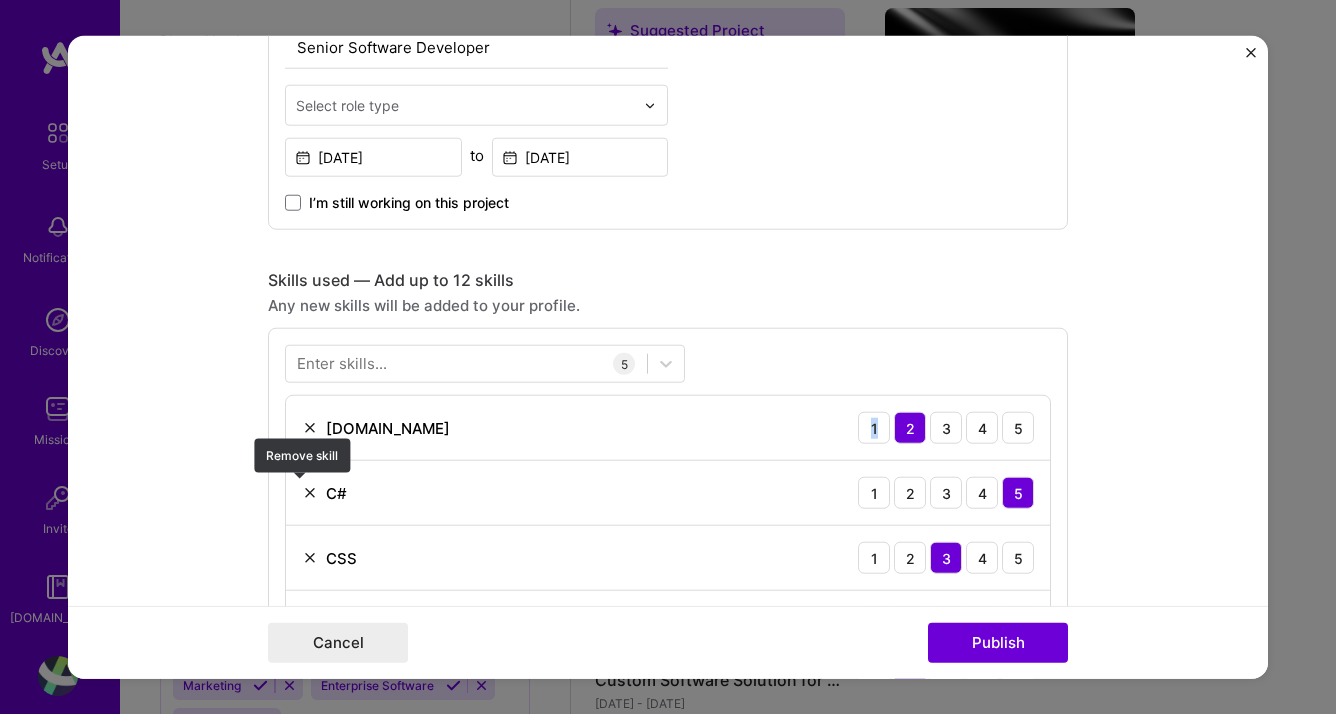 drag, startPoint x: 300, startPoint y: 483, endPoint x: 304, endPoint y: 472, distance: 11.7046995 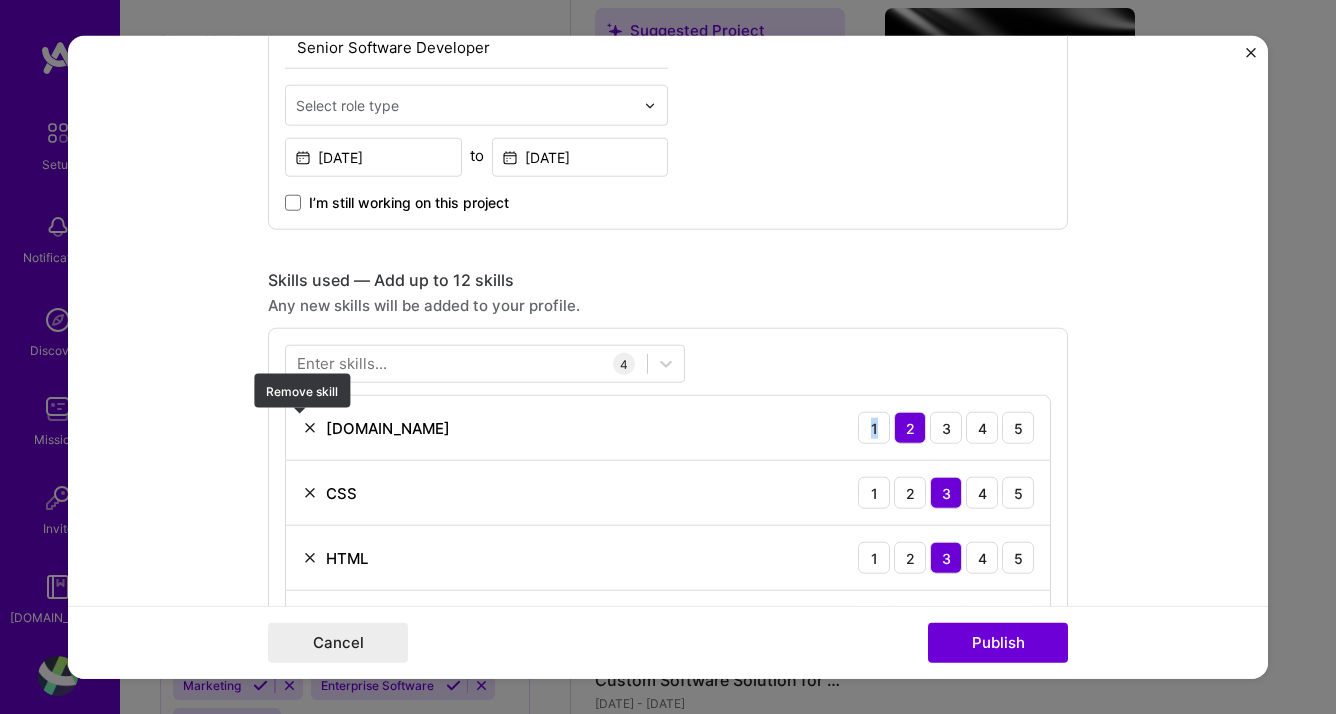 click at bounding box center [310, 428] 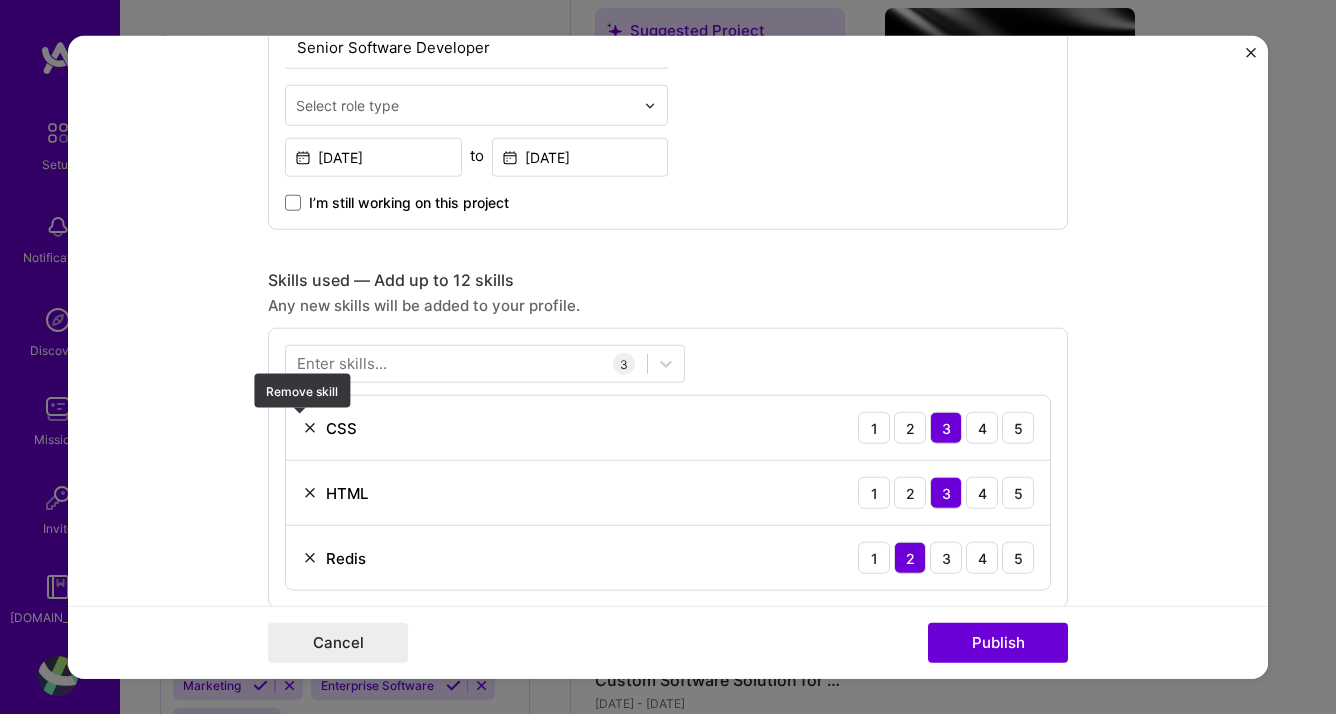 click at bounding box center [310, 428] 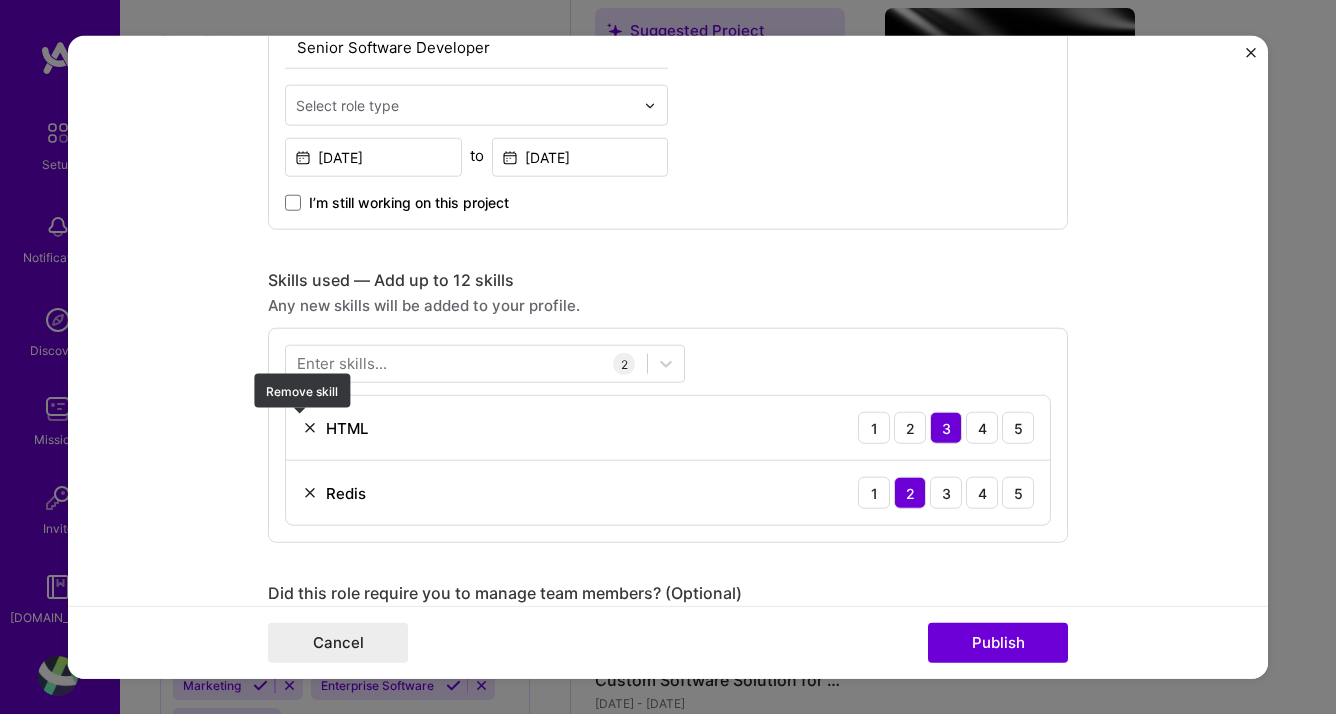 click at bounding box center [310, 428] 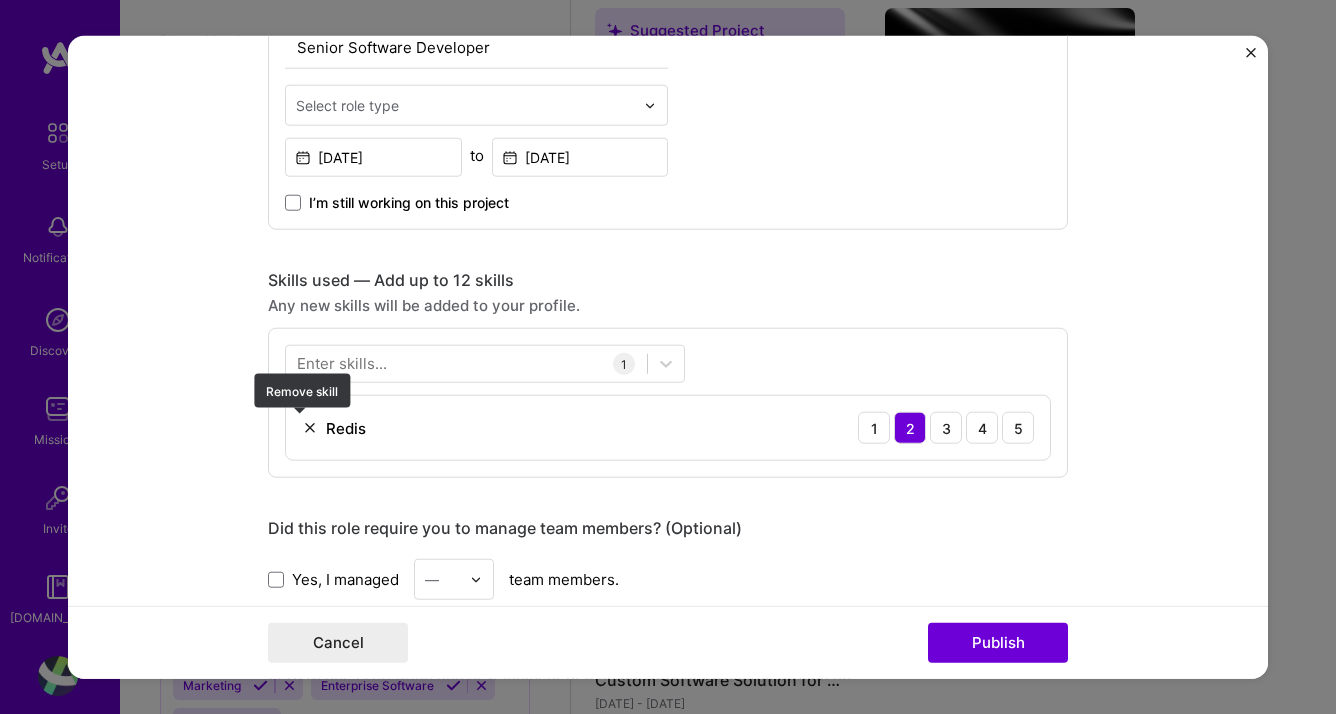 click at bounding box center (310, 428) 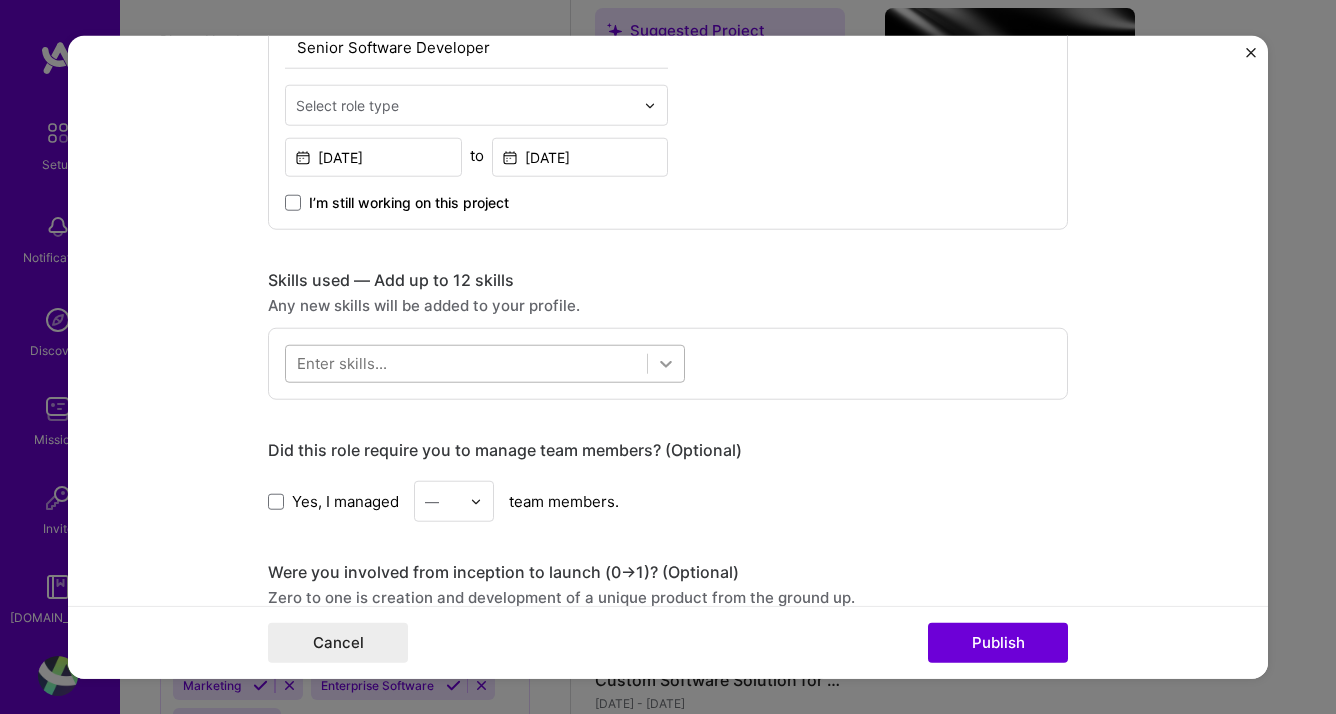 click 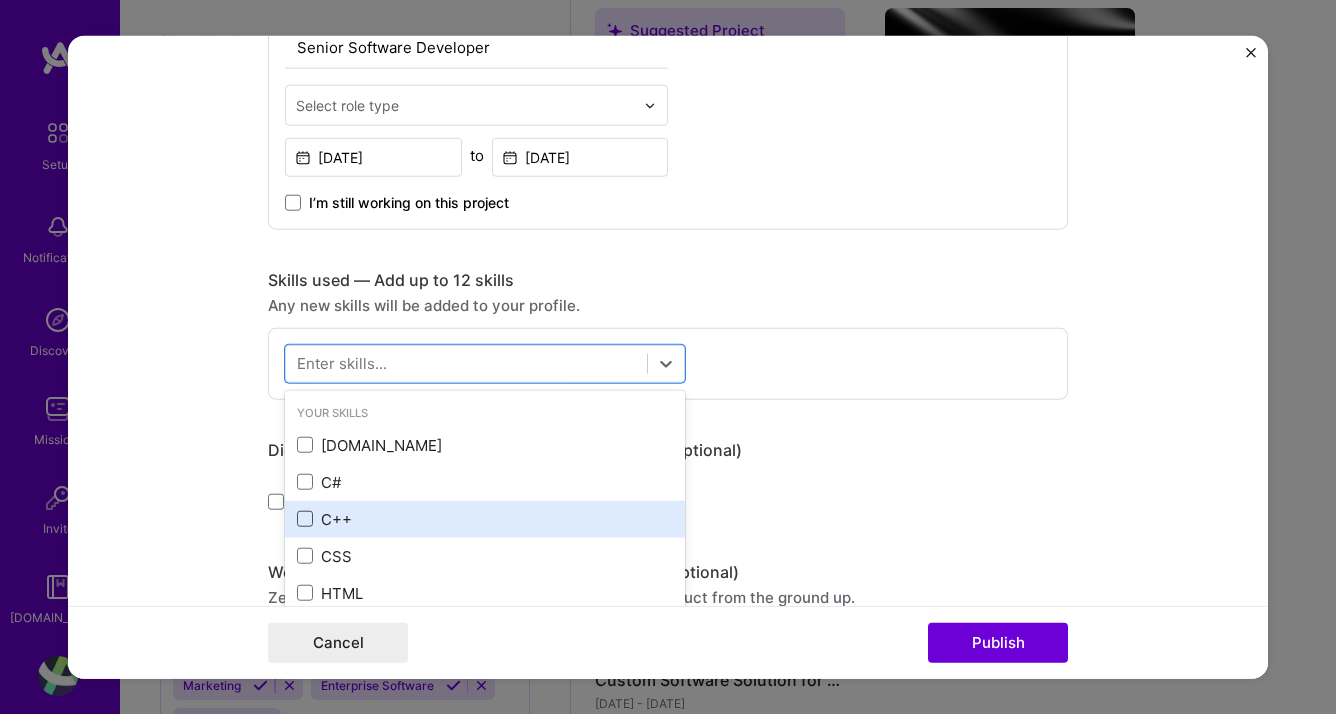 click at bounding box center (305, 519) 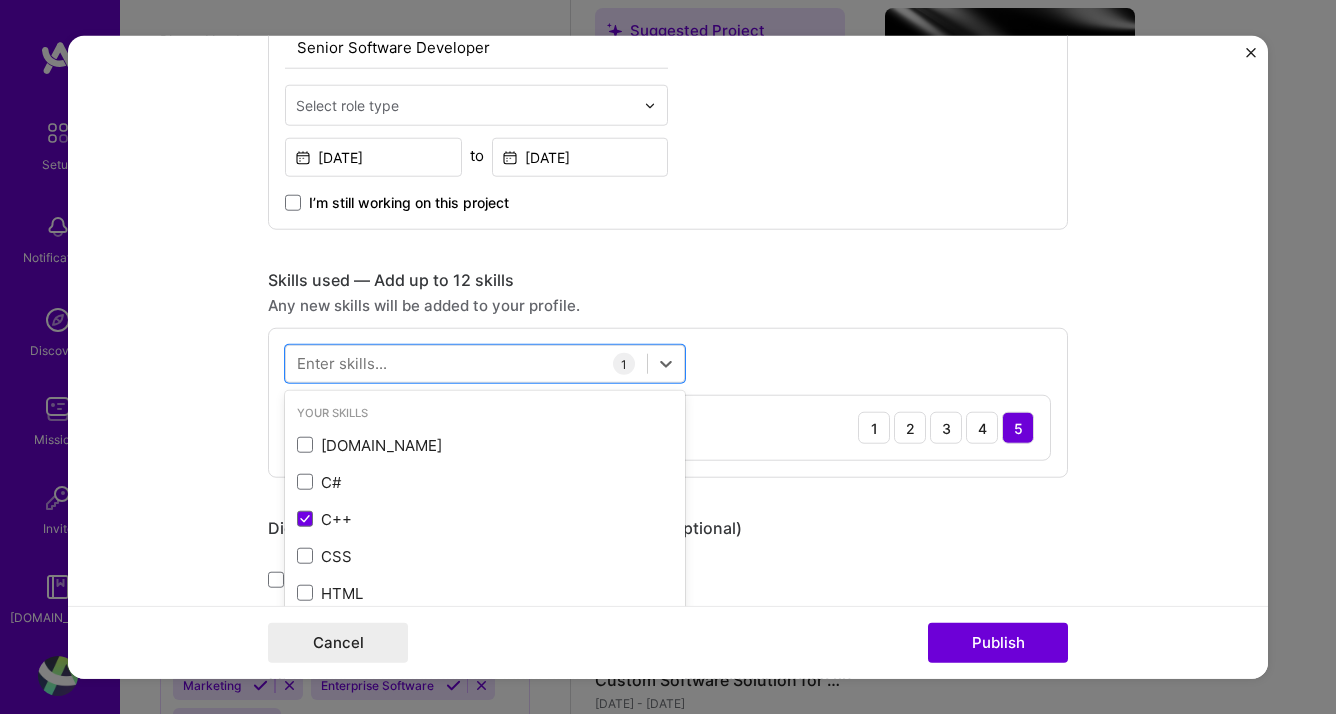 scroll, scrollTop: 262, scrollLeft: 0, axis: vertical 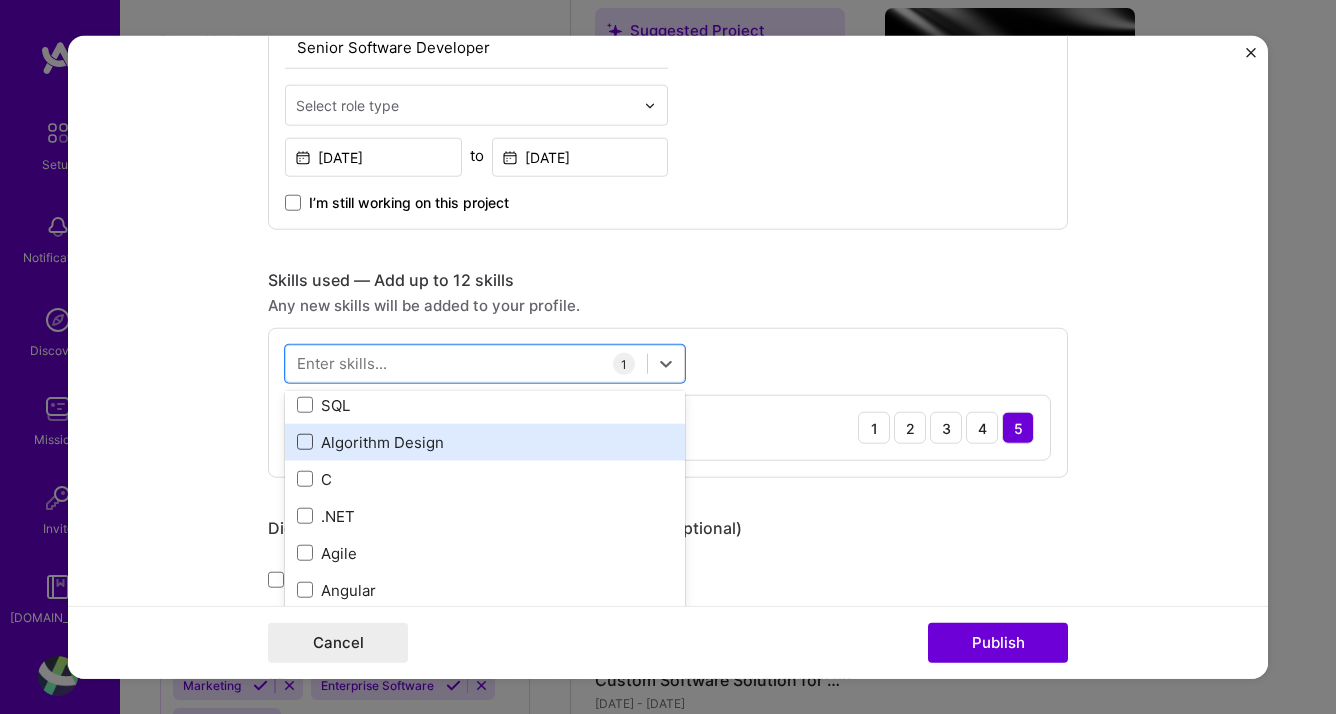 click at bounding box center [305, 442] 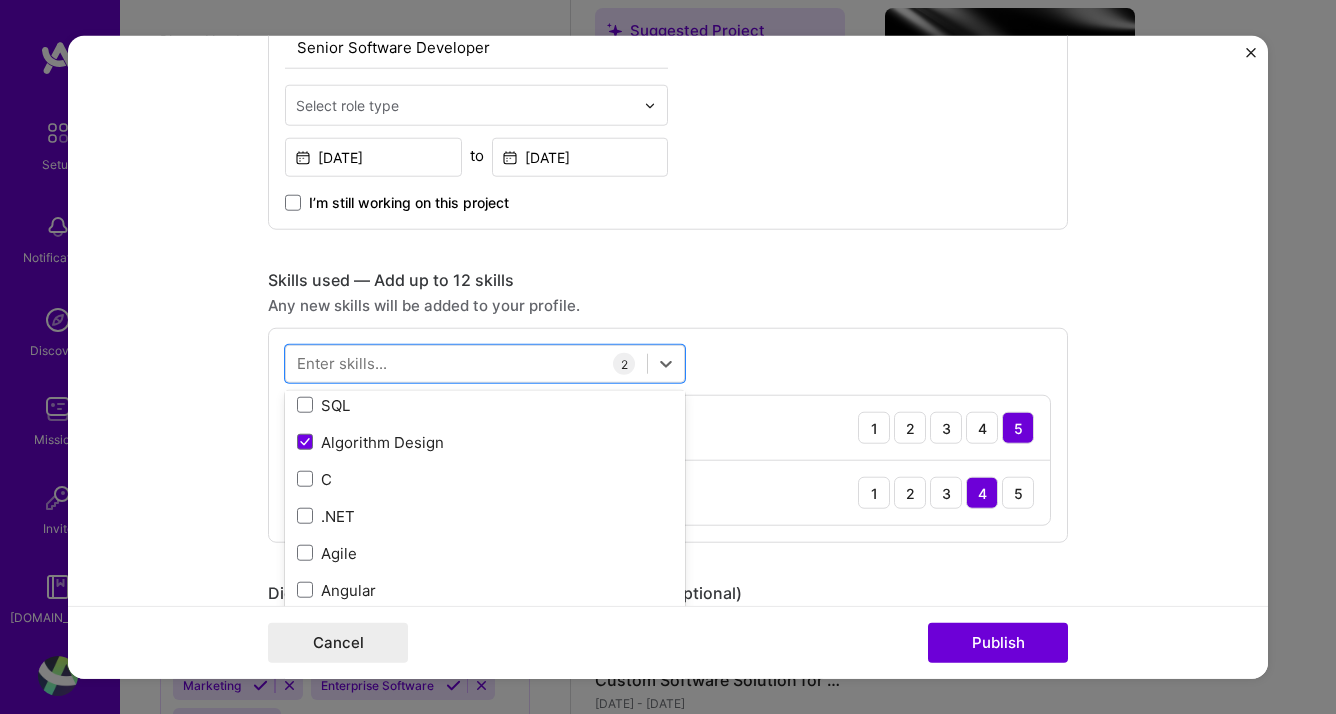 click on "option Algorithm Design, selected. option .NET focused, 0 of 2. 378 results available. Use Up and Down to choose options, press Enter to select the currently focused option, press Escape to exit the menu, press Tab to select the option and exit the menu. Your Skills [DOMAIN_NAME] C# C++ CSS HTML Redis SQL Algorithm Design C .NET Agile Angular JavaScript Visual Basic All Skills 3D Engineering 3D Modeling API Design API Integration APNS ARM AWS AWS Aurora AWS BETA AWS CDK AWS CloudFormation AWS Lambda AWS Neptune AWS RDS Ada Adobe Creative Cloud Adobe Experience Manager Affiliate Marketing Agora Airflow Airtable Amazon Athena Amplitude Analytics Android Angular.js Ansible Apache [PERSON_NAME] Apex (Salesforce) Apollo App Clip (iOS) ArangoDB Artifactory Artificial Intelligence (AI) Assembly [DOMAIN_NAME] [PERSON_NAME] Authentication Automated Testing Azure BLE (Bluetooth) Babylon.js Backbone.js Backlog Prioritization BigQuery Blockchain / Crypto Blog Bloomreach Bootstrap JS Boto3 Brand Strategy CI/CD CMS COBOL CUDA Capacitor [PERSON_NAME] 2" at bounding box center [668, 435] 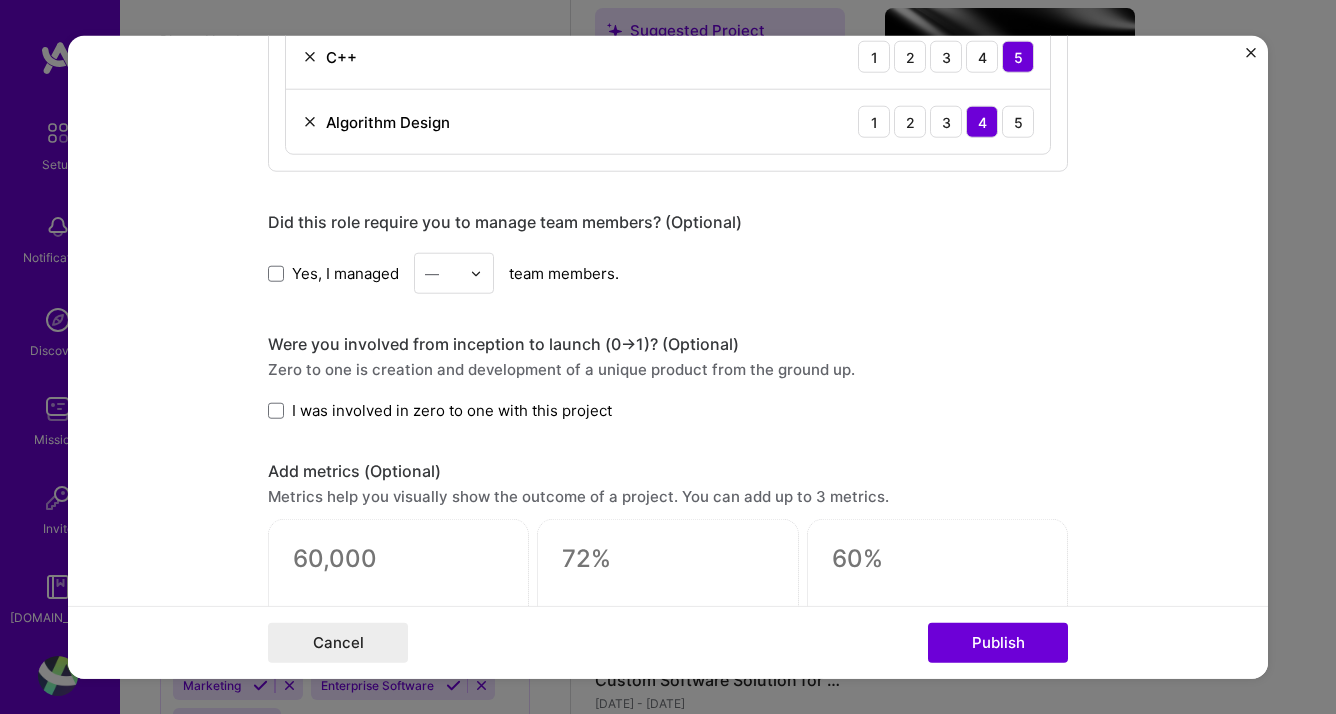 scroll, scrollTop: 1086, scrollLeft: 0, axis: vertical 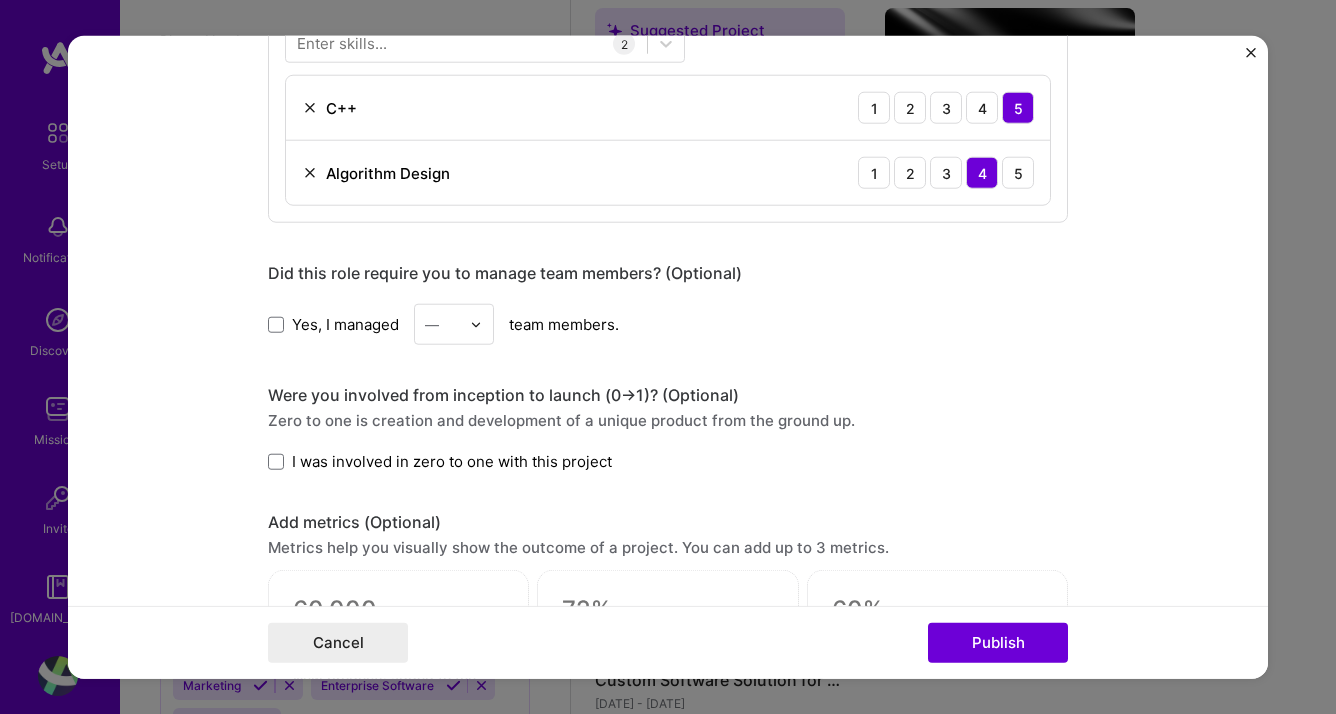 click on "I was involved in zero to one with this project" at bounding box center (440, 461) 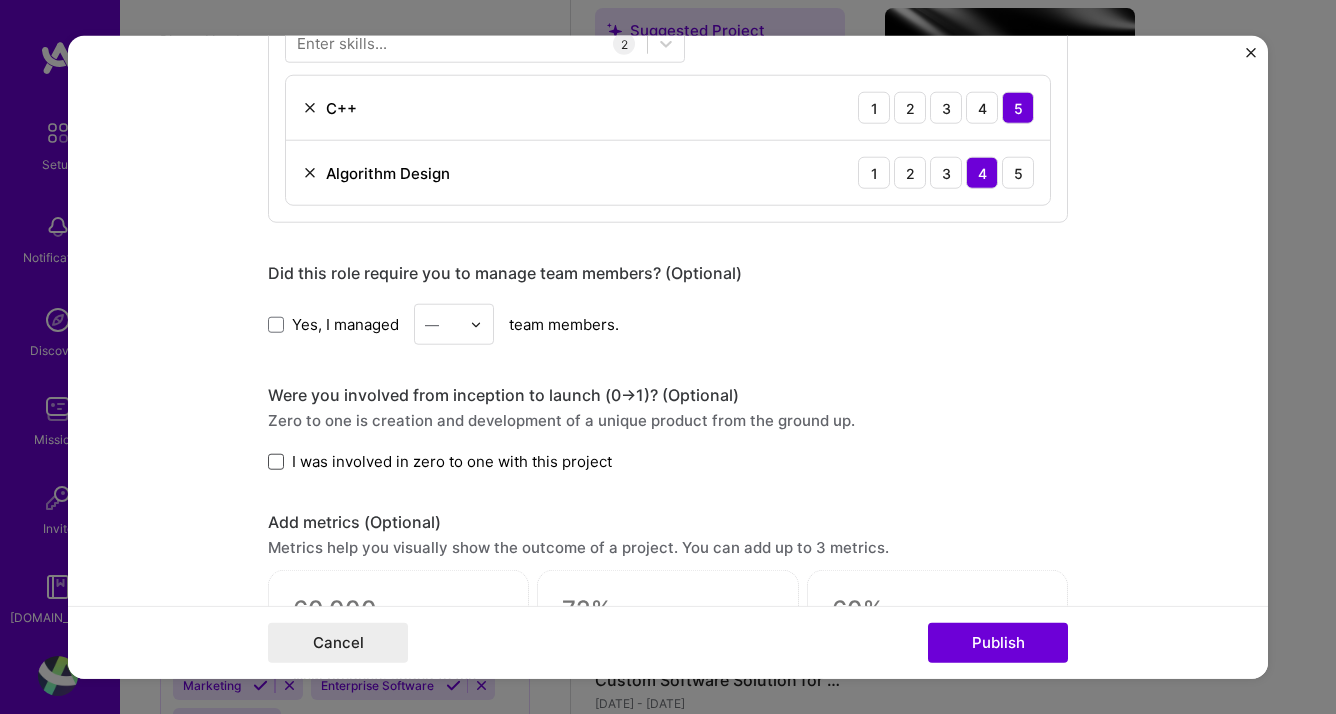 click at bounding box center [276, 461] 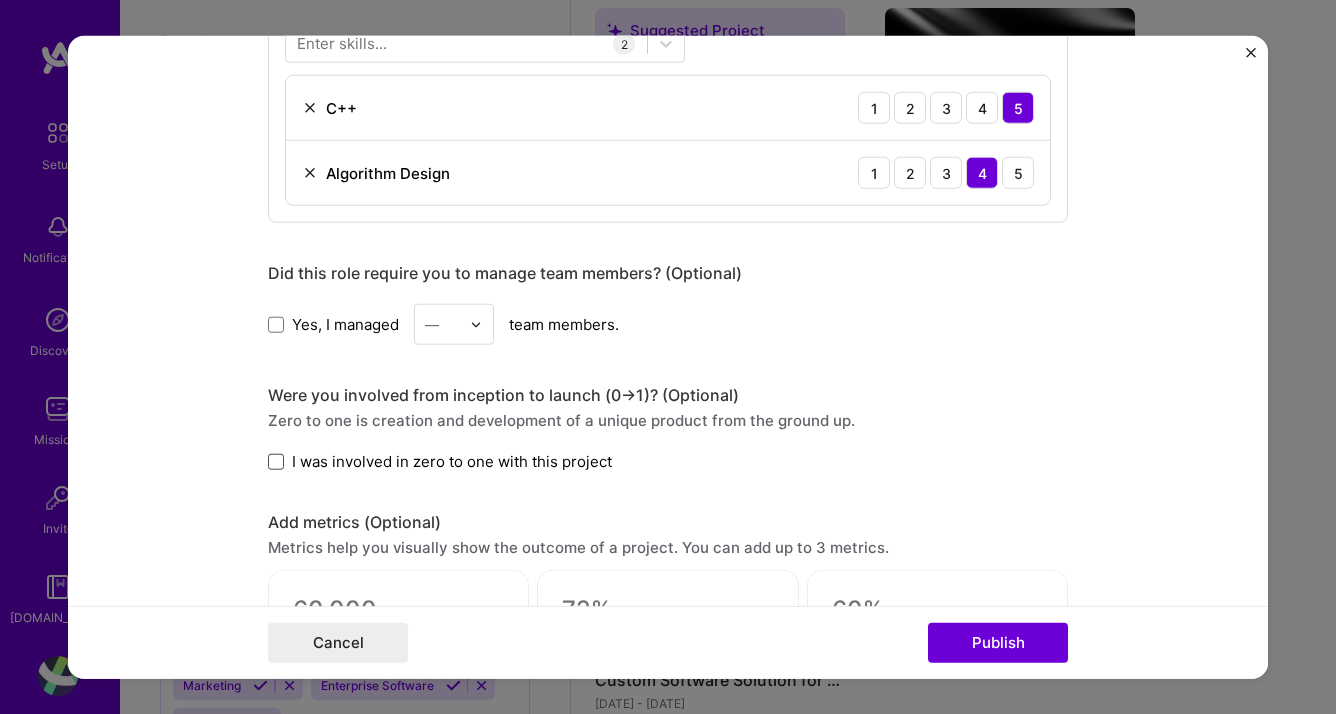 click on "I was involved in zero to one with this project" at bounding box center (0, 0) 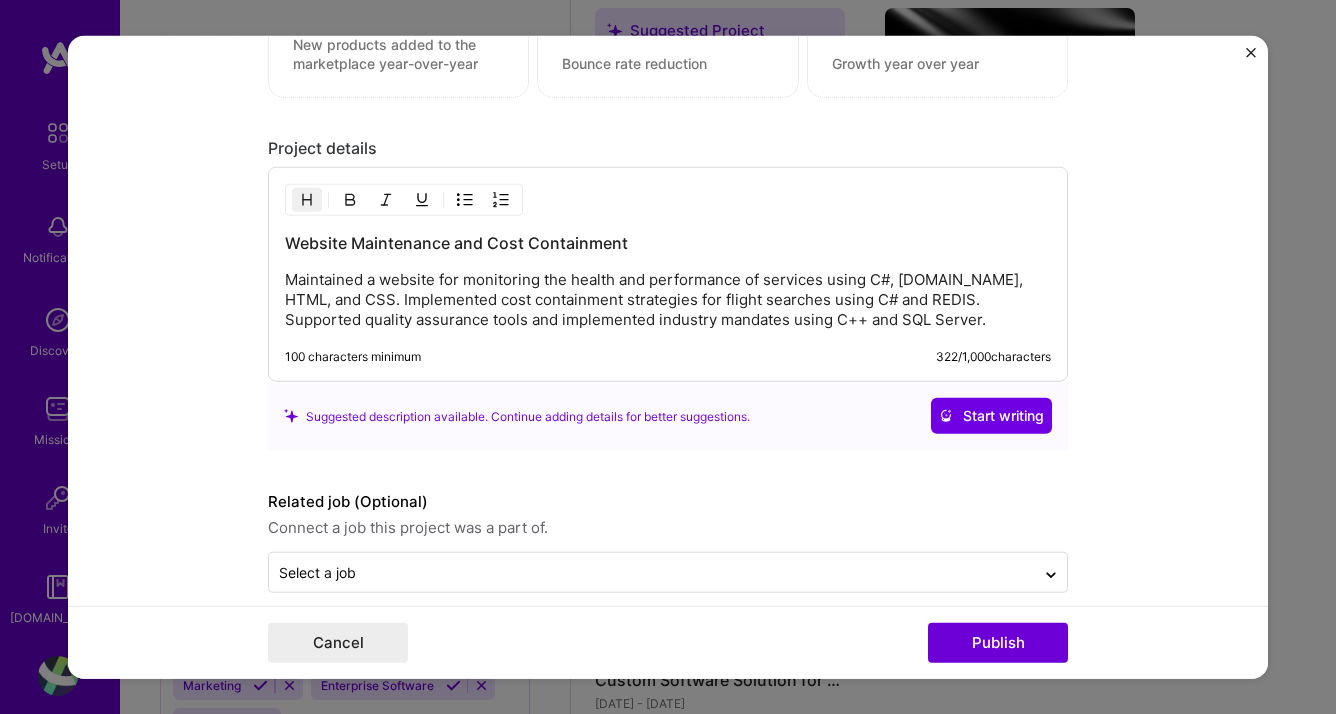 scroll, scrollTop: 1739, scrollLeft: 0, axis: vertical 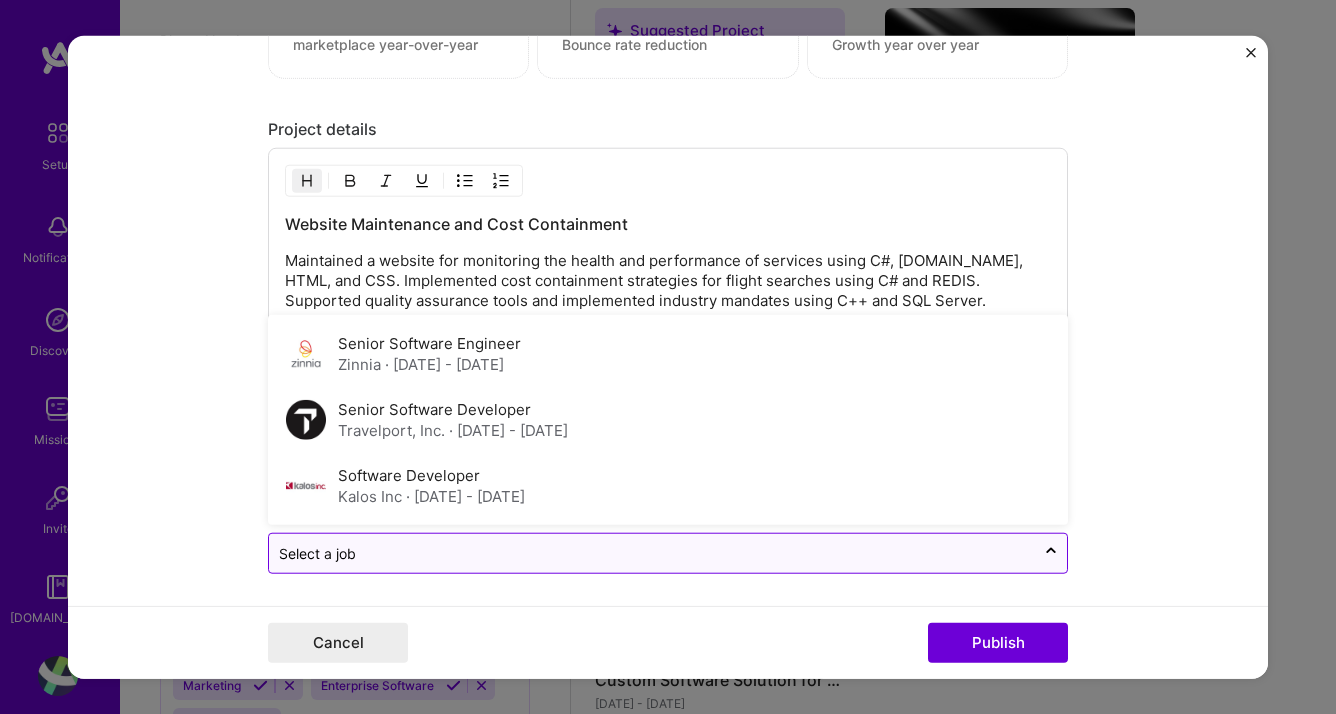 click at bounding box center (652, 553) 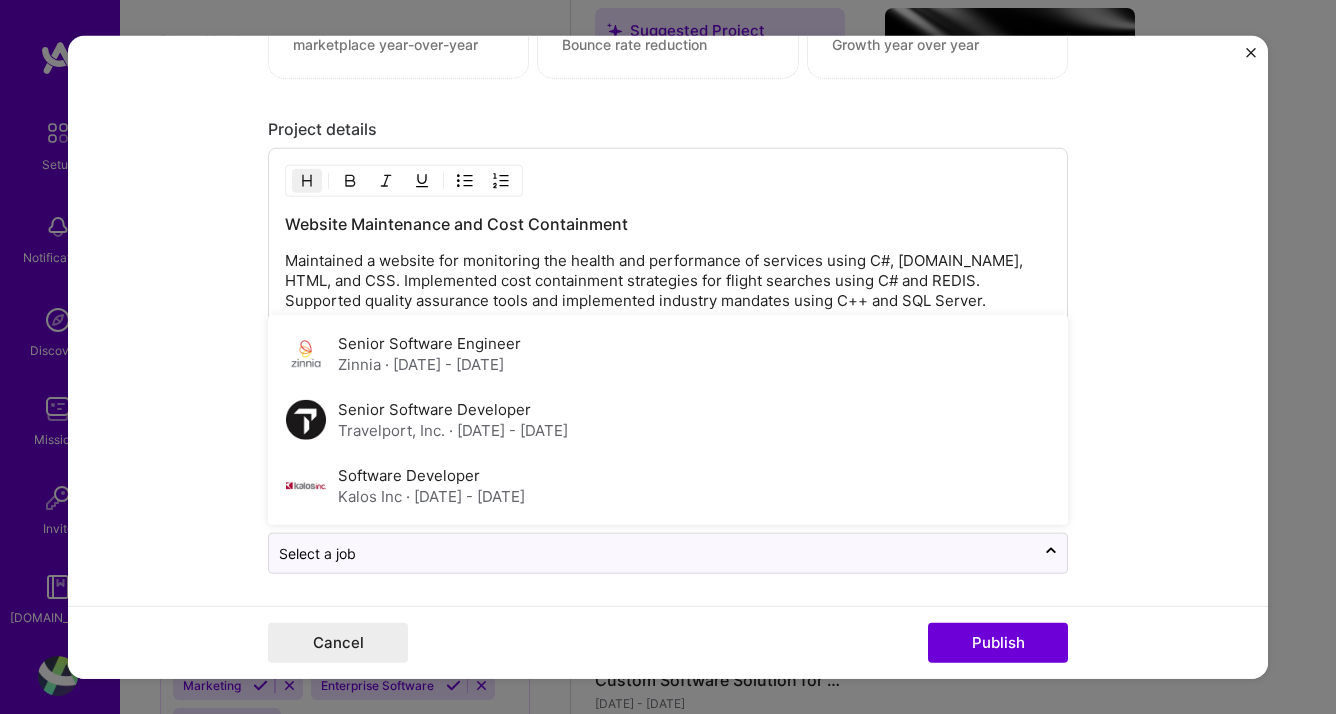 click on "·   [DATE]   -   [DATE]" at bounding box center [508, 430] 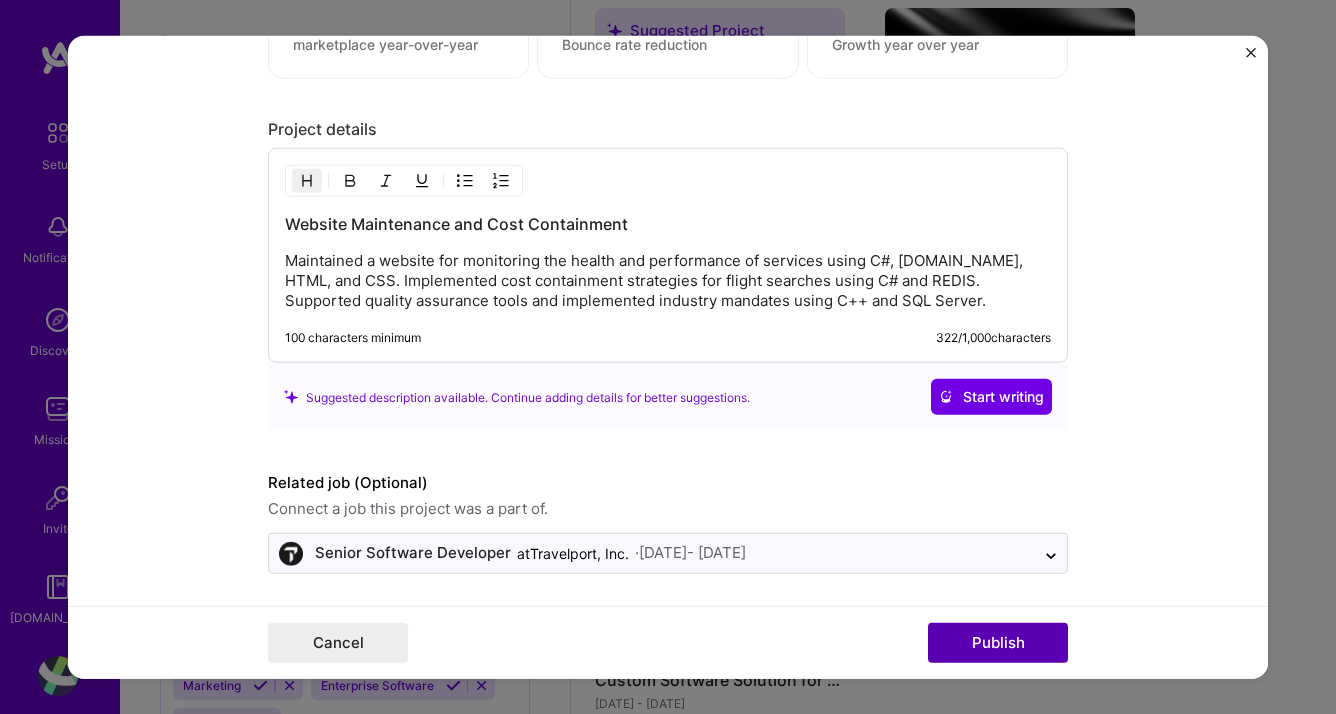 click on "Publish" at bounding box center (998, 642) 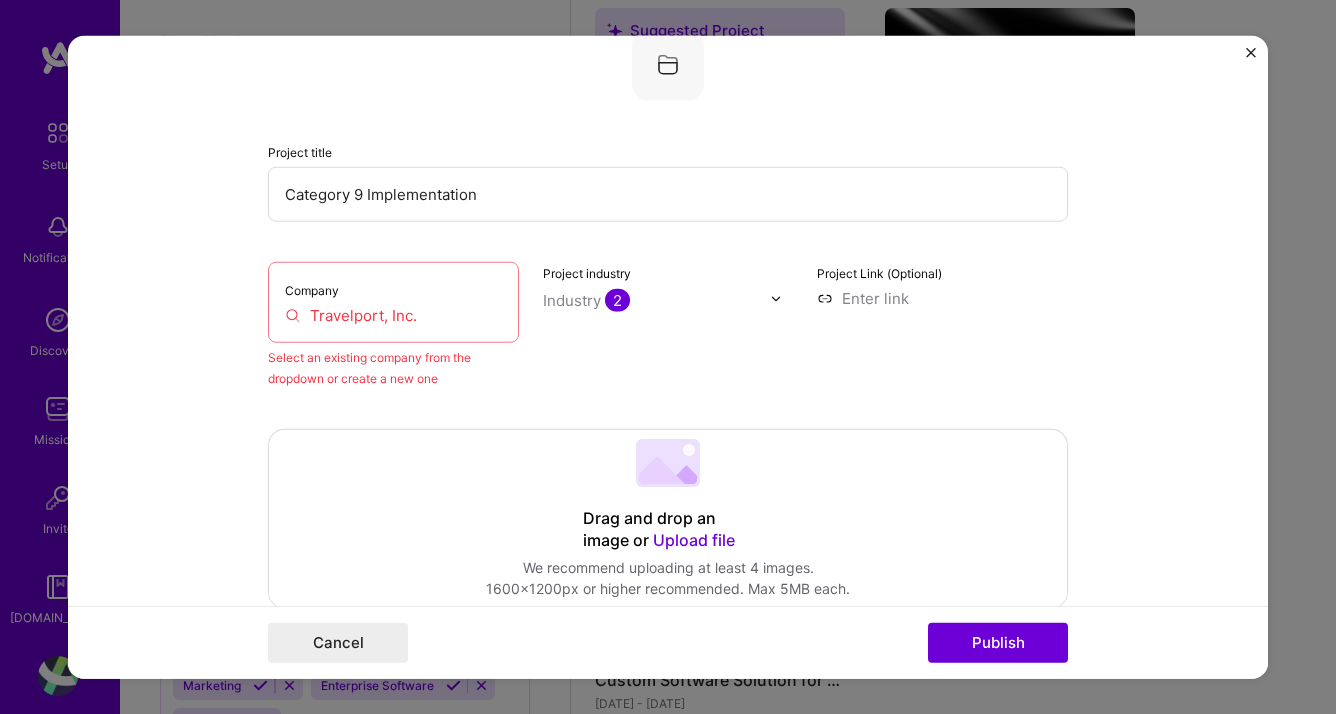 scroll, scrollTop: 131, scrollLeft: 0, axis: vertical 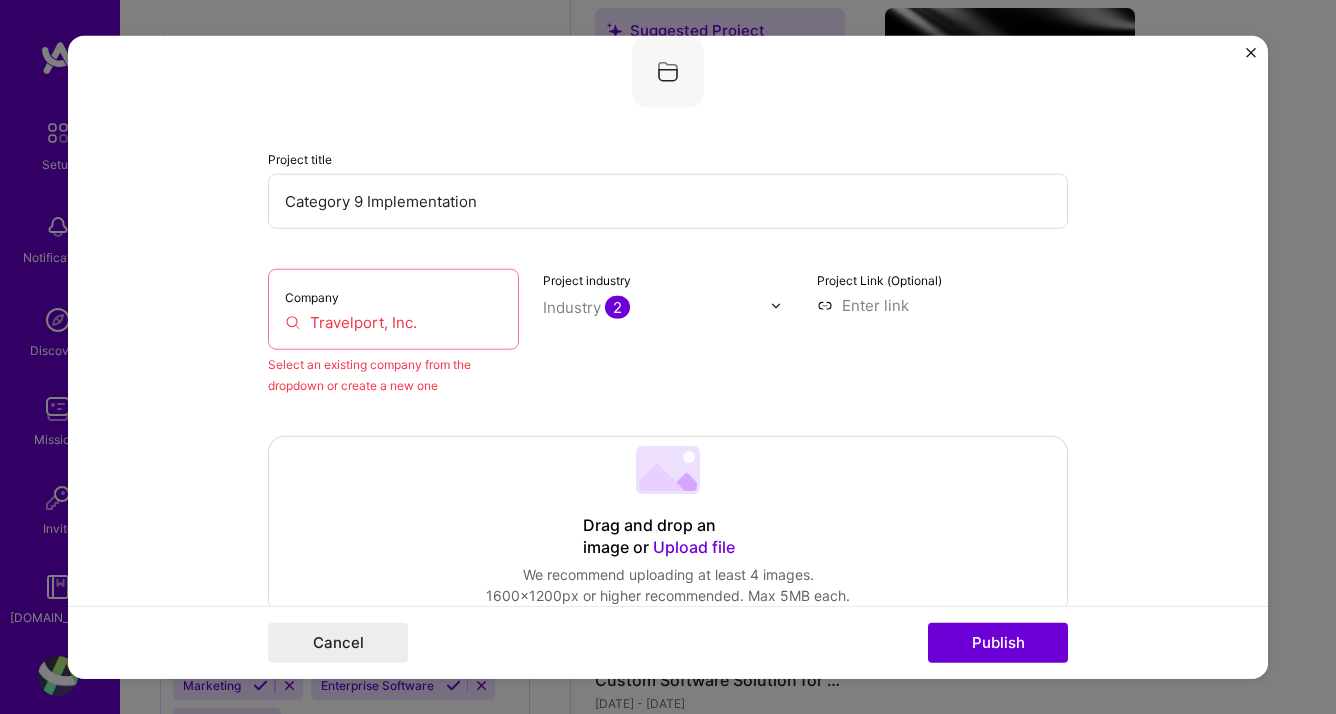 click on "Company Travelport, Inc." at bounding box center (393, 309) 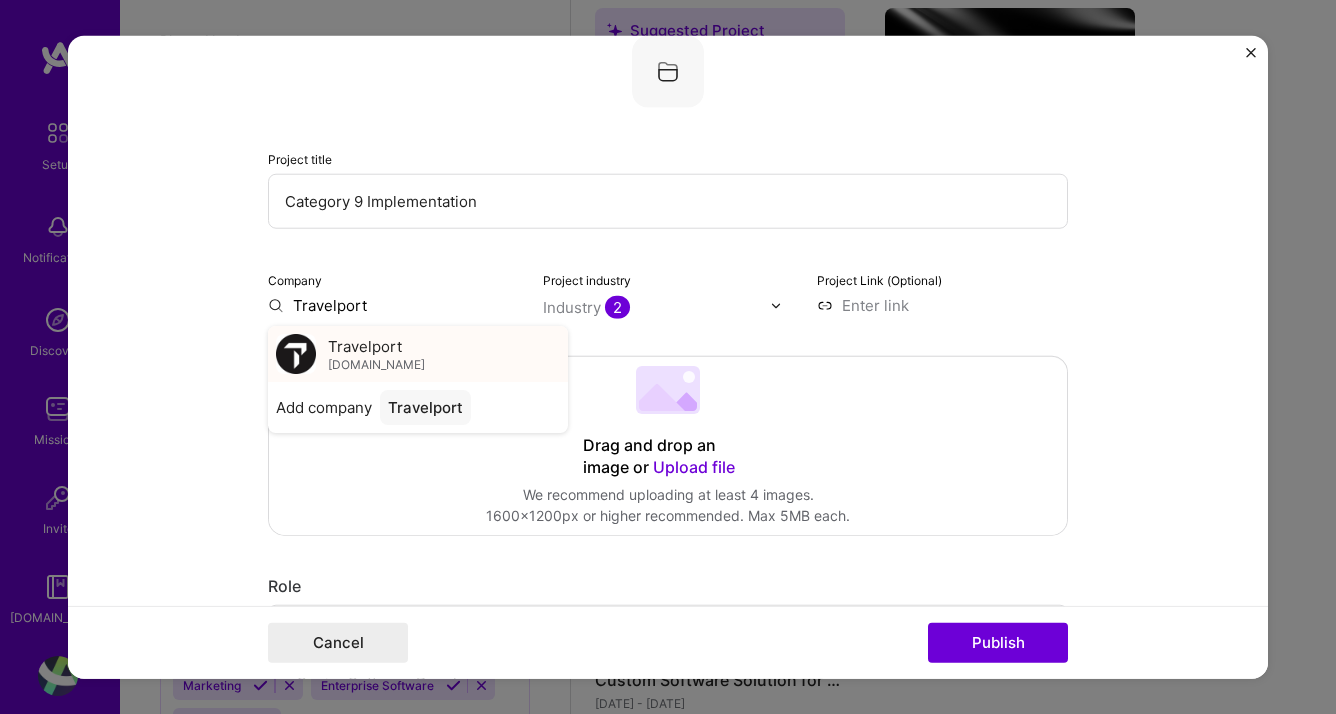 type on "Travelport" 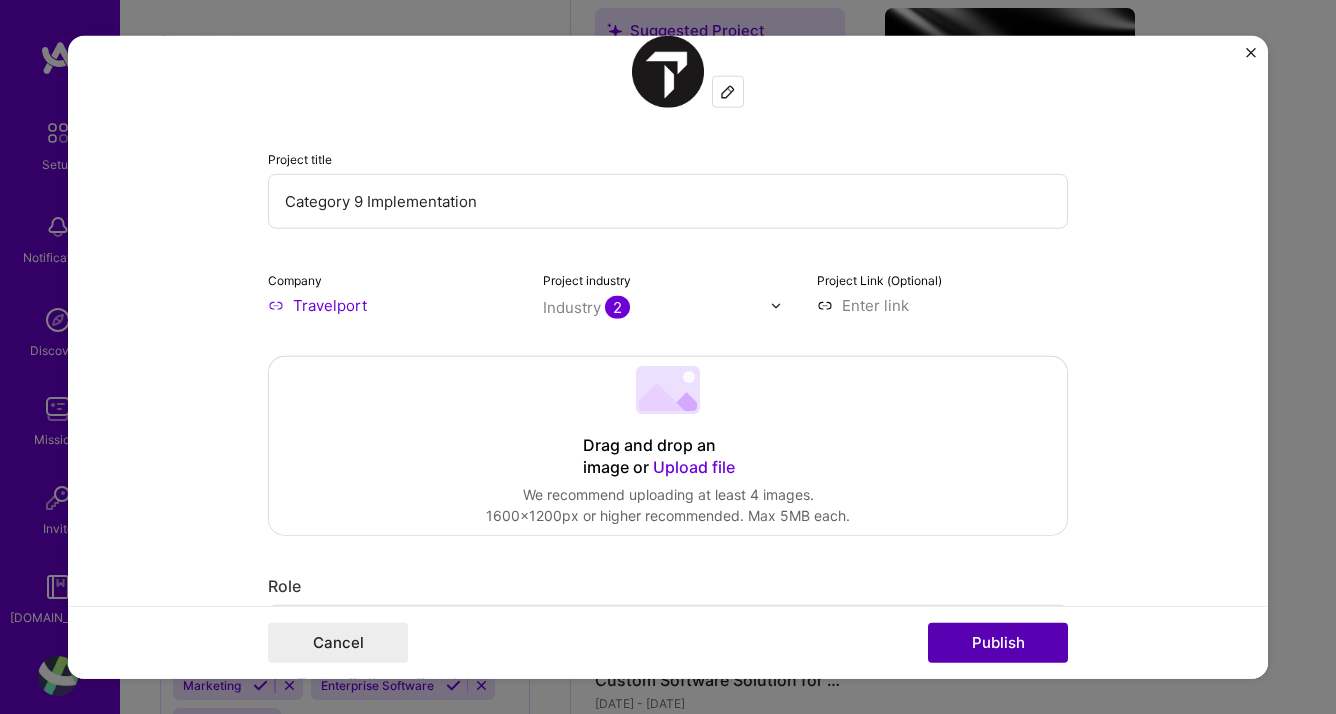 click on "Publish" at bounding box center (998, 642) 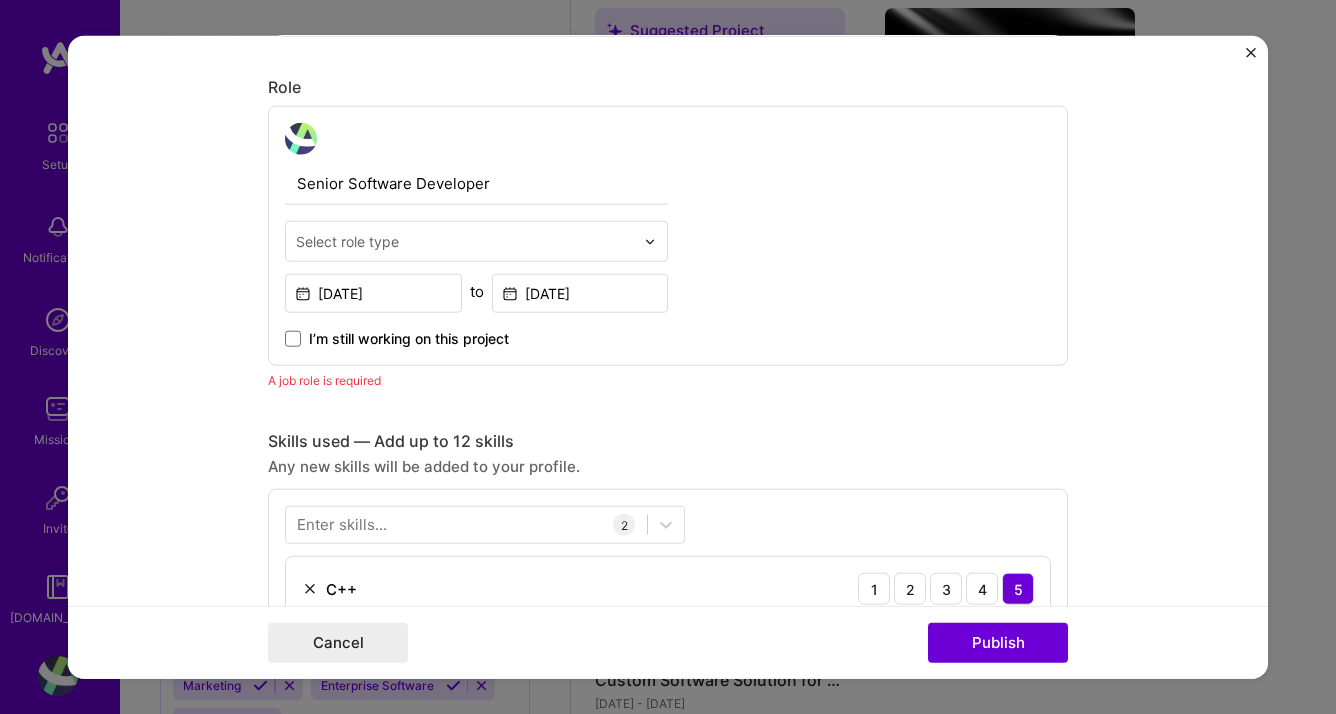 scroll, scrollTop: 670, scrollLeft: 0, axis: vertical 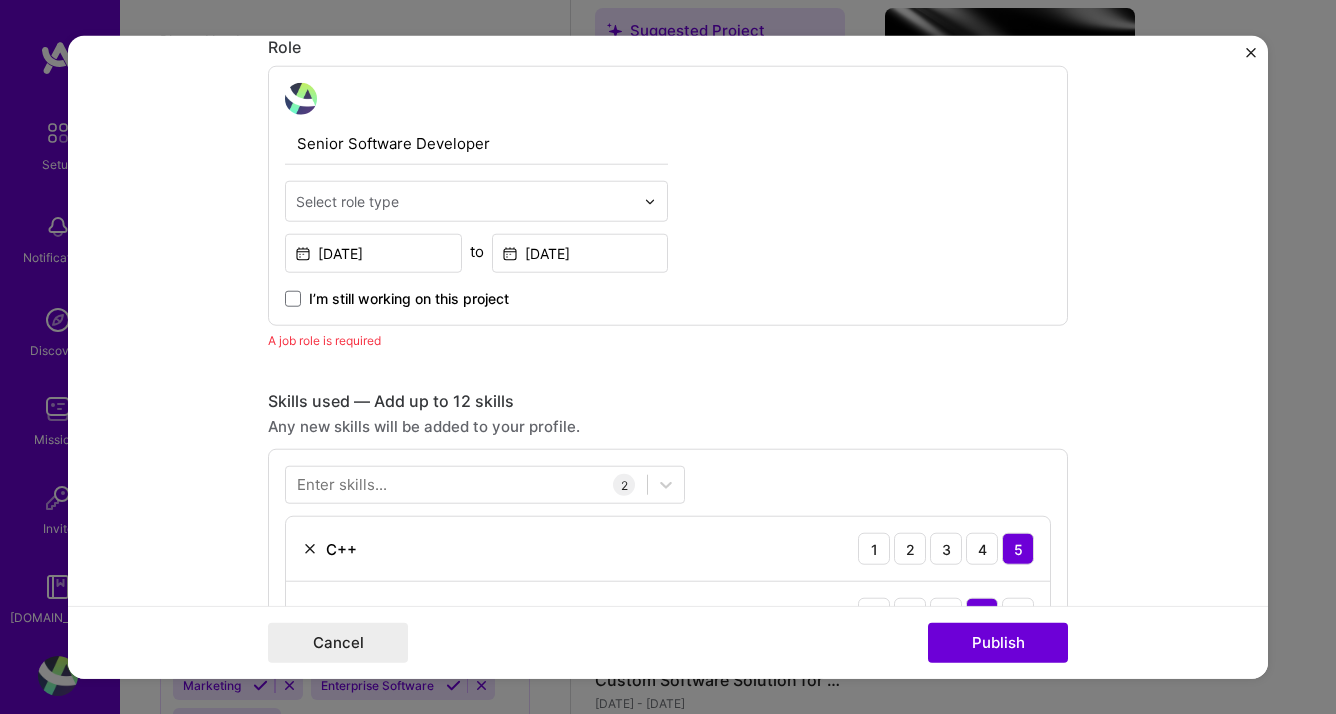 click at bounding box center [465, 201] 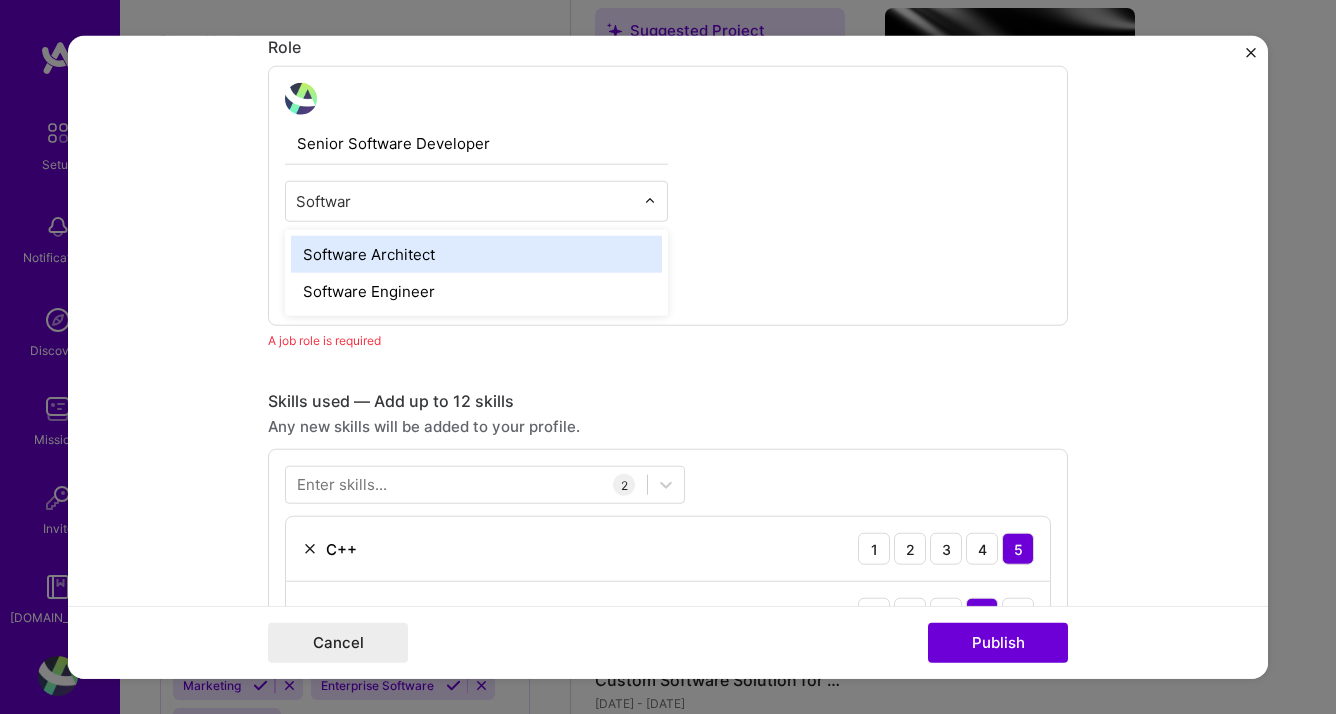 type on "Software" 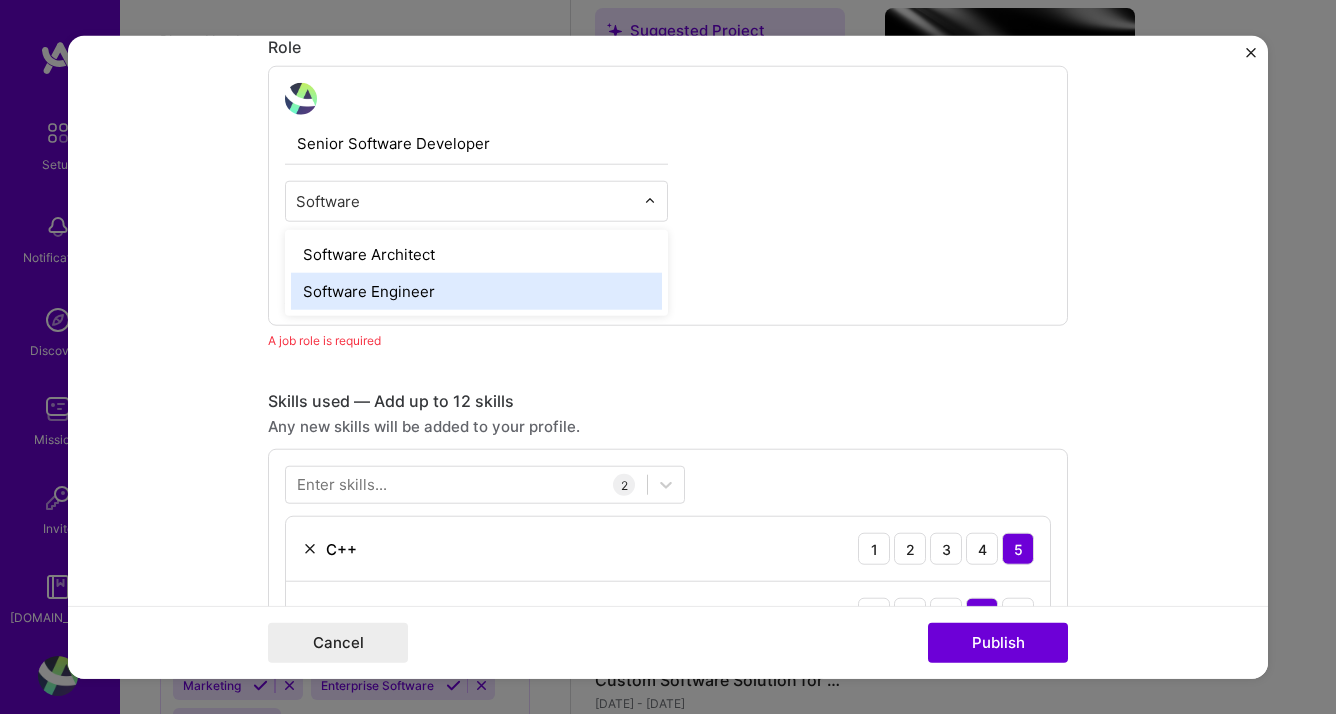 type 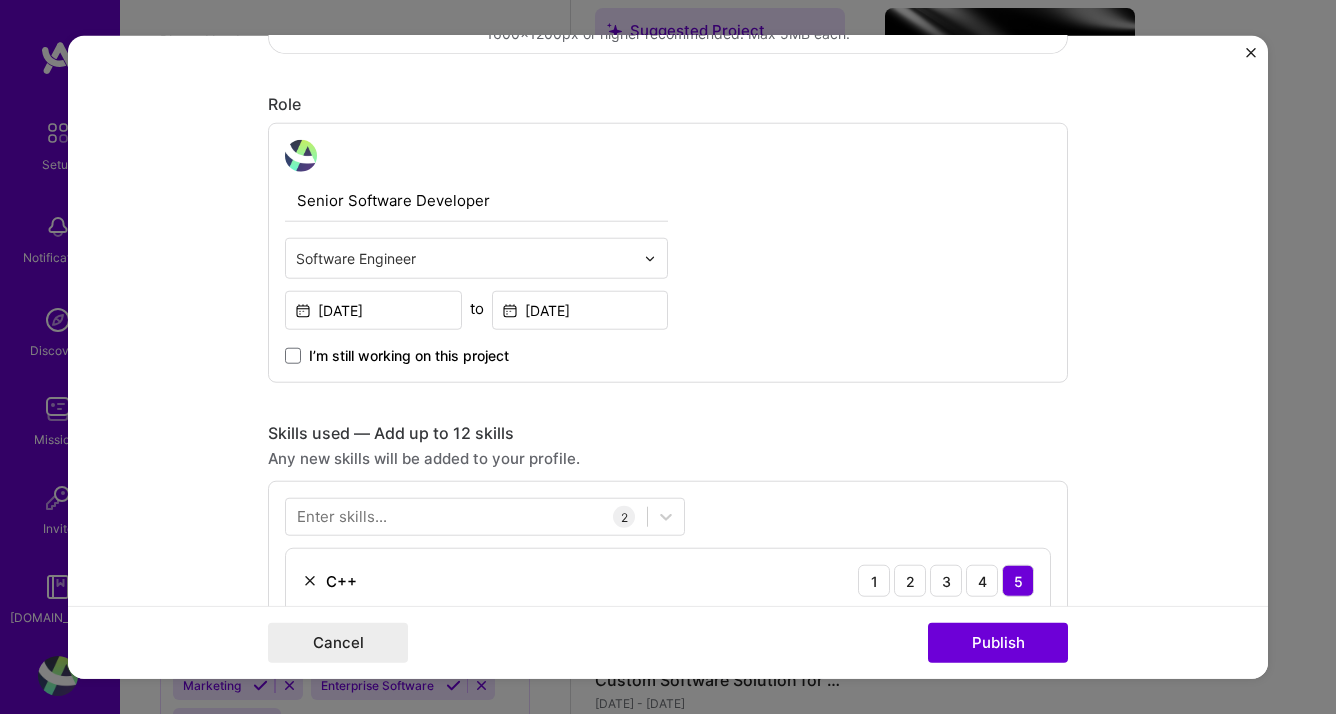 scroll, scrollTop: 470, scrollLeft: 0, axis: vertical 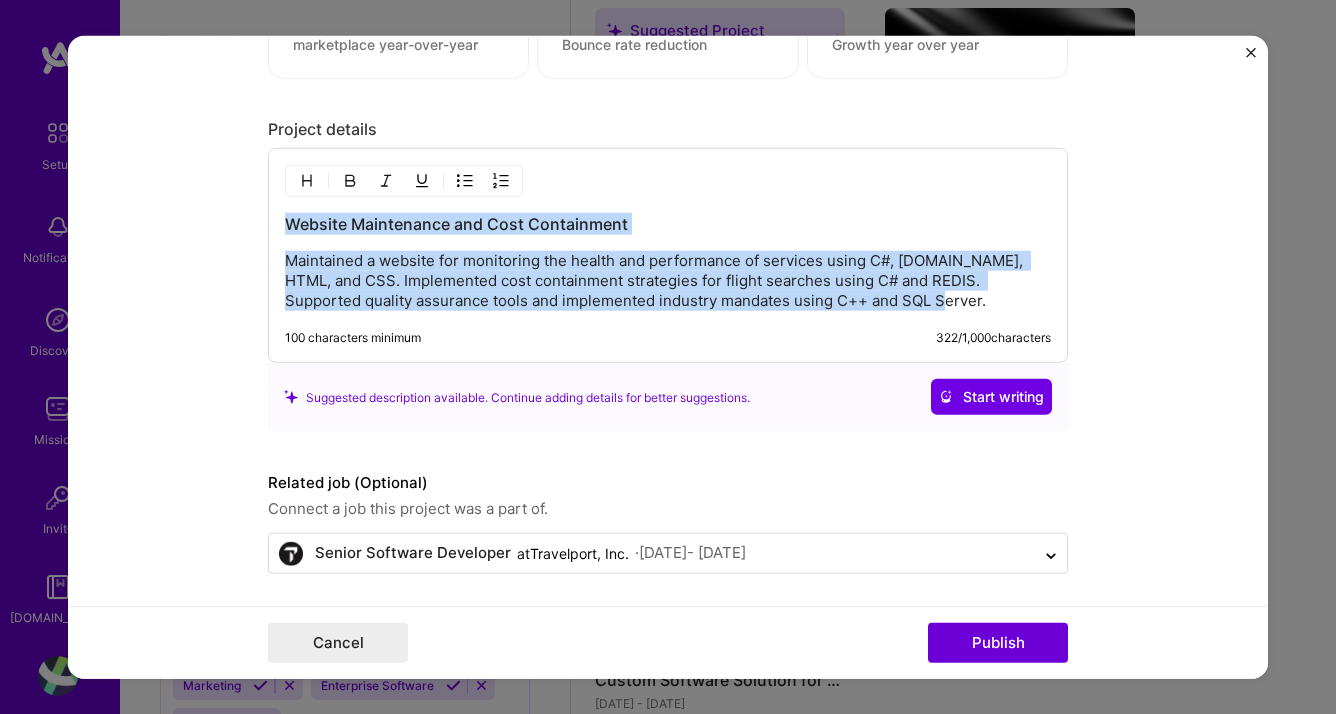 drag, startPoint x: 882, startPoint y: 306, endPoint x: 540, endPoint y: 358, distance: 345.93063 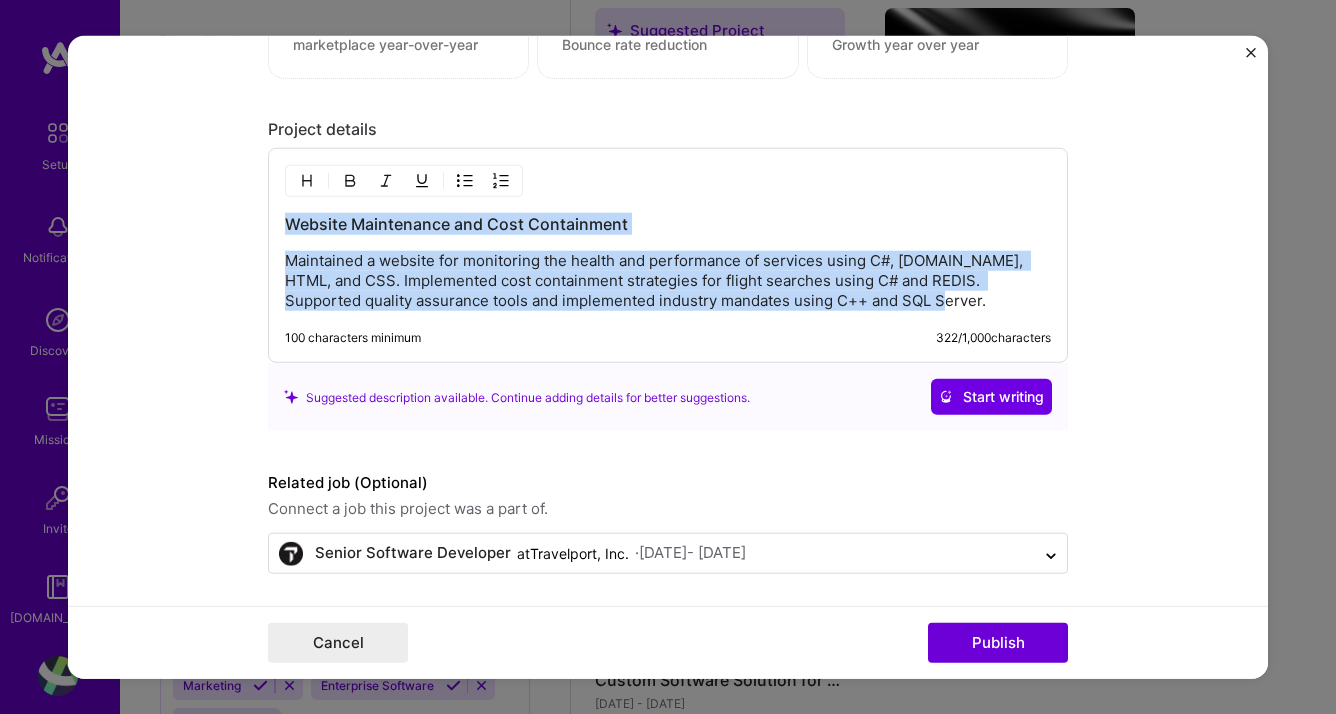 click on "Website Maintenance and Cost Containment Maintained a website for monitoring the health and performance of services using C#, [DOMAIN_NAME], HTML, and CSS. Implemented cost containment strategies for flight searches using C# and REDIS. Supported quality assurance tools and implemented industry mandates using C++ and SQL Server. 100 characters minimum 322 / 1,000  characters" at bounding box center (668, 255) 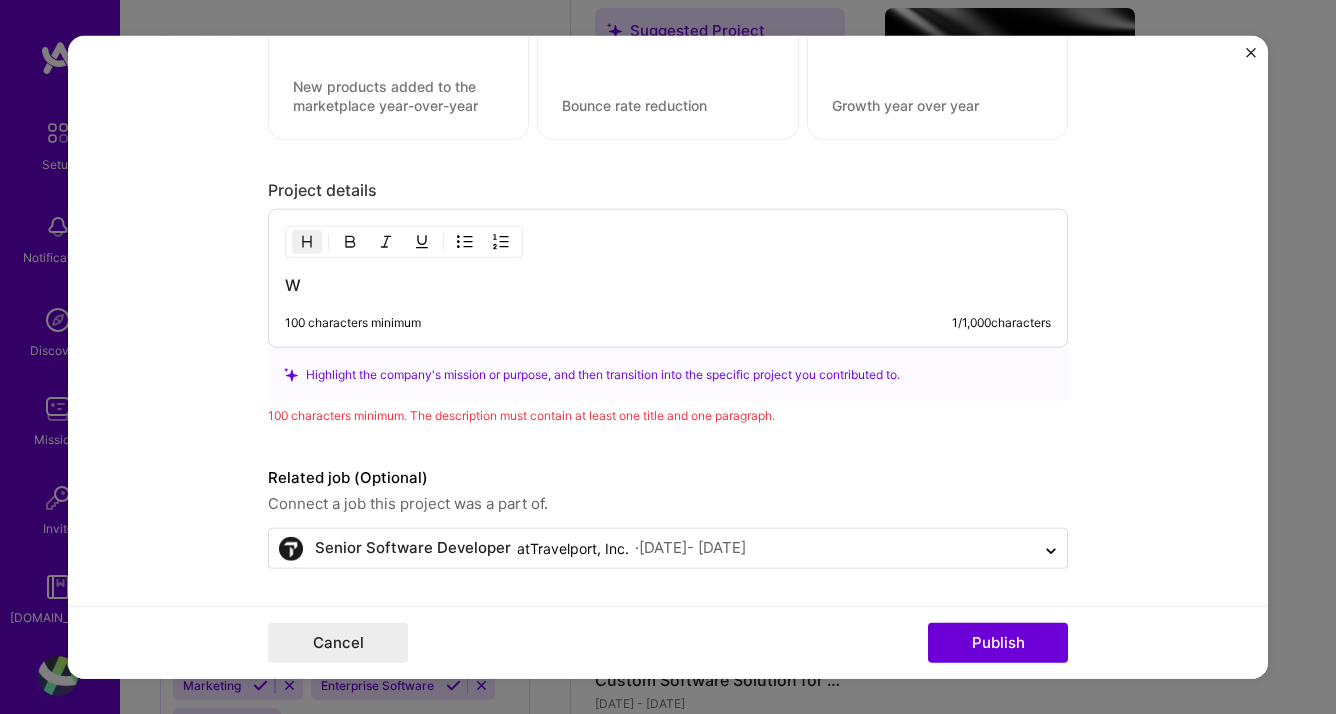 scroll, scrollTop: 1672, scrollLeft: 0, axis: vertical 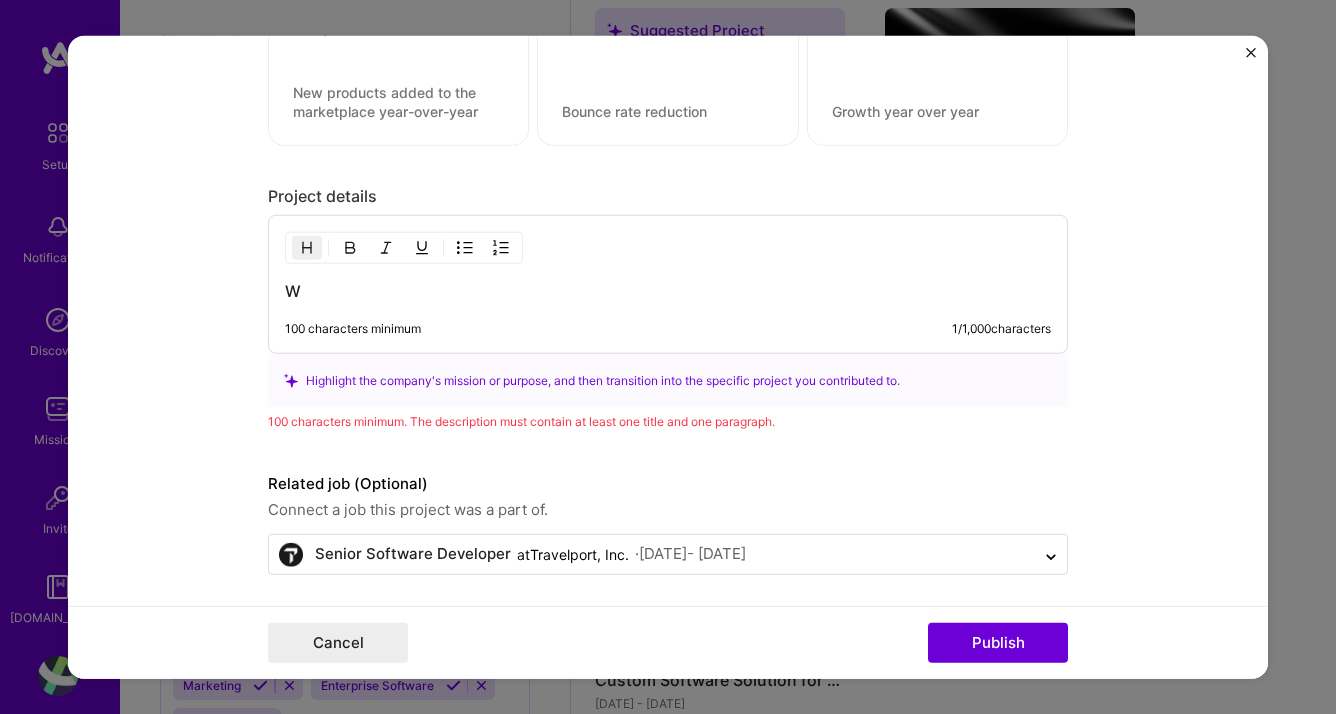 type 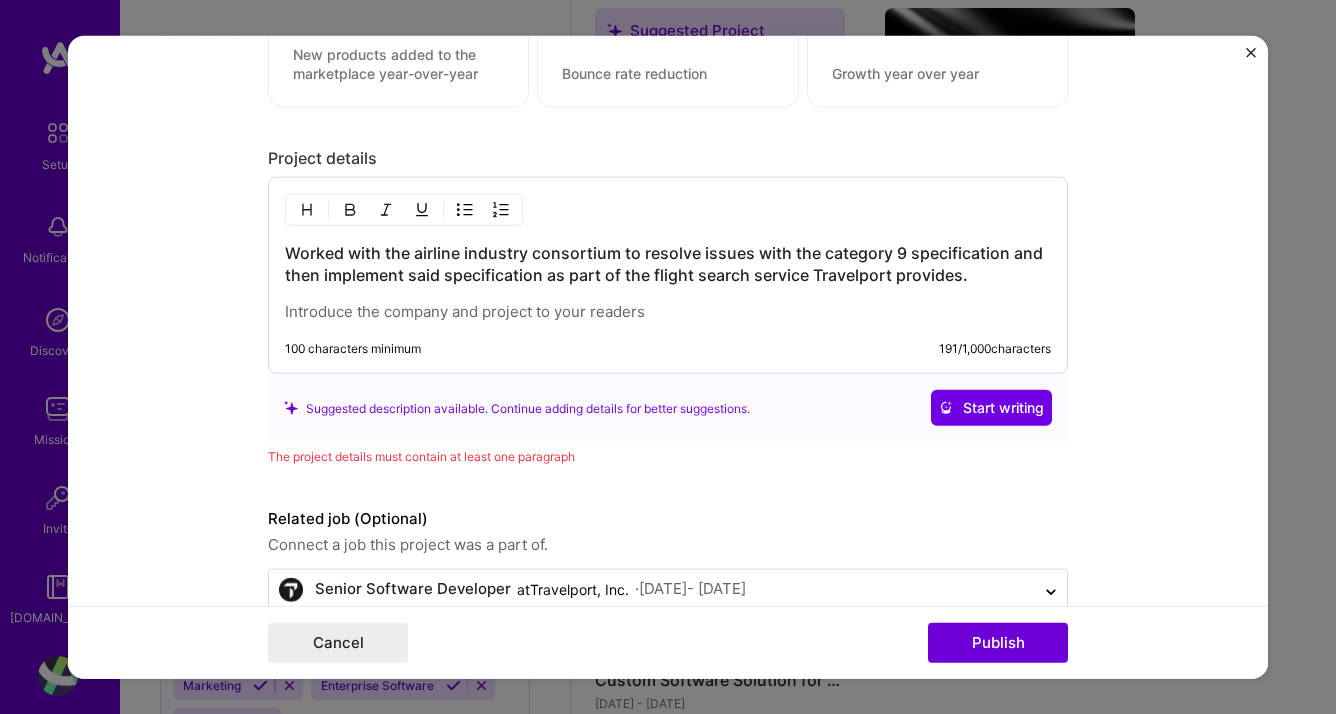 scroll, scrollTop: 1739, scrollLeft: 0, axis: vertical 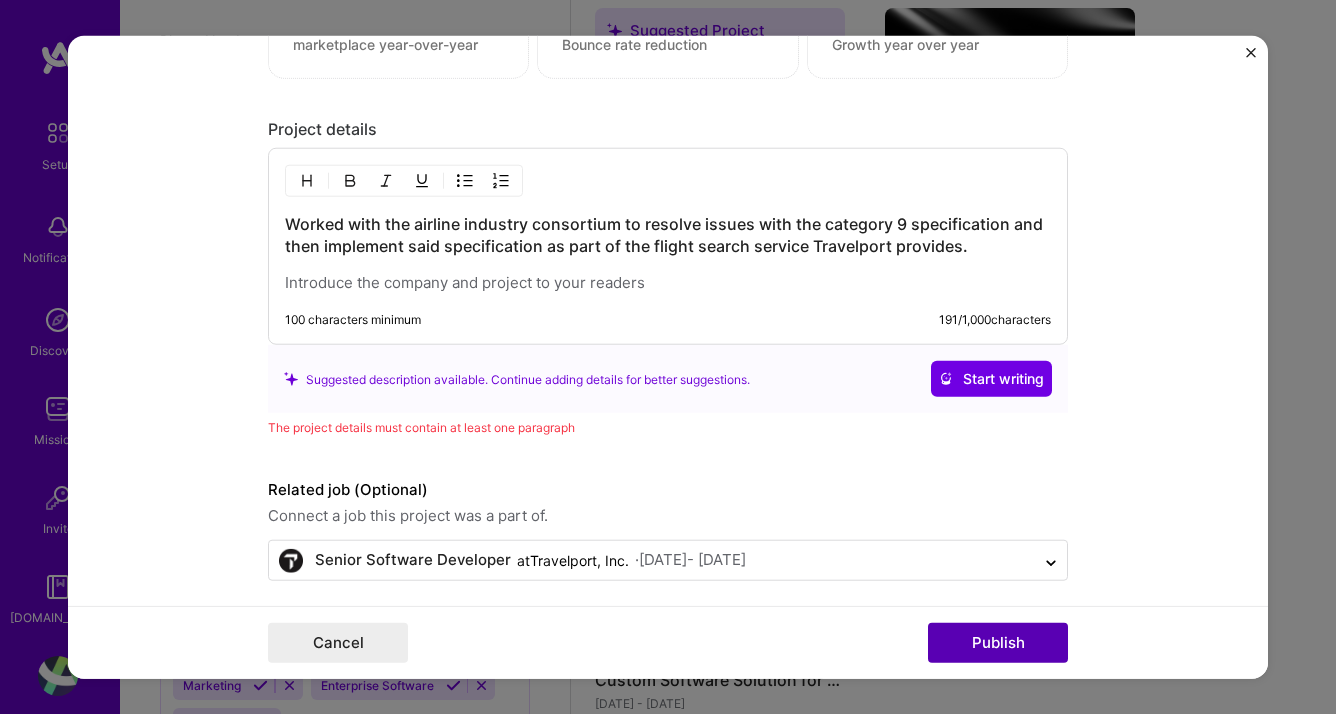 click on "Publish" at bounding box center [998, 642] 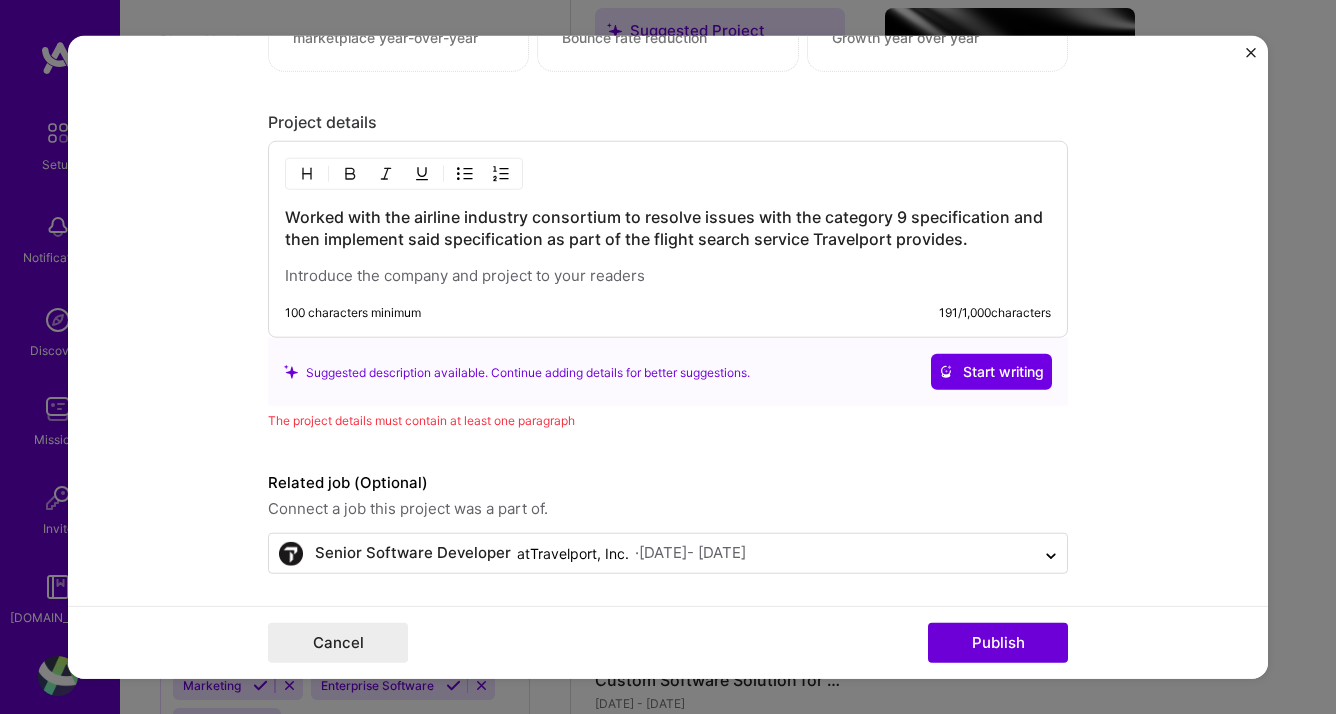 click on "The project details must contain at least one paragraph" at bounding box center (668, 420) 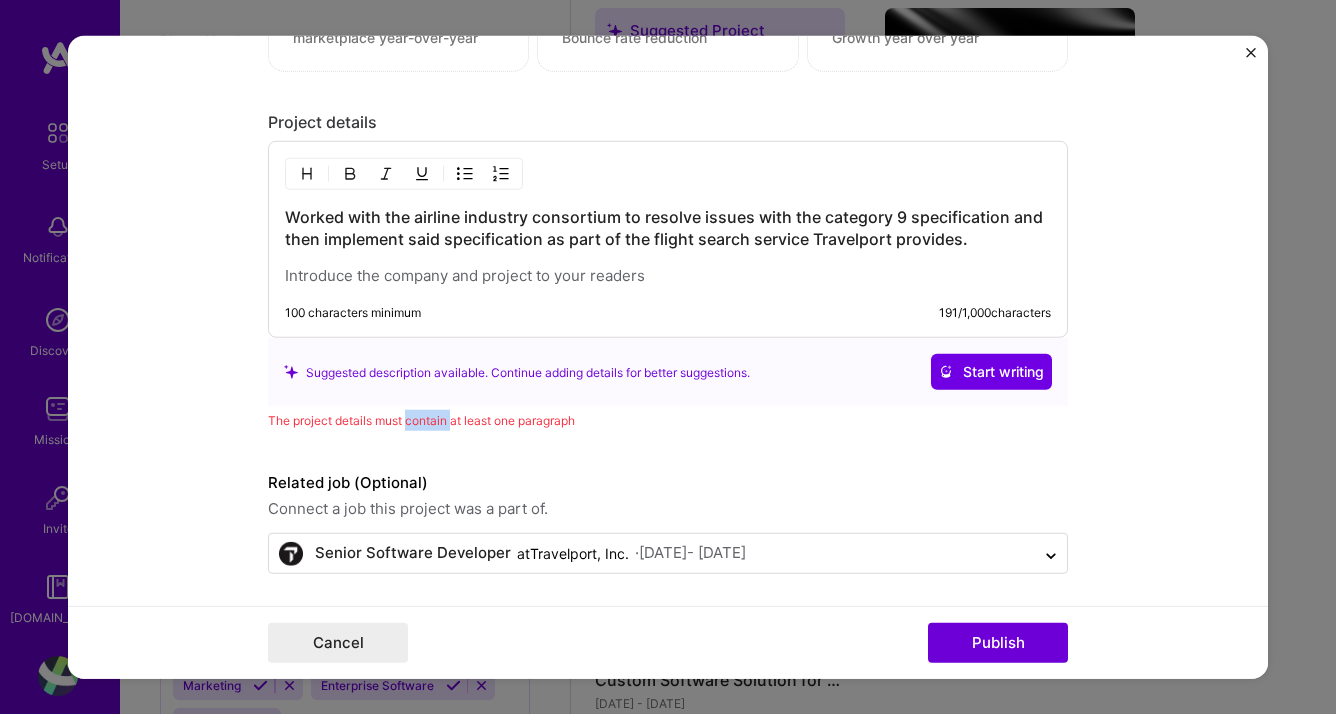 click on "The project details must contain at least one paragraph" at bounding box center (668, 420) 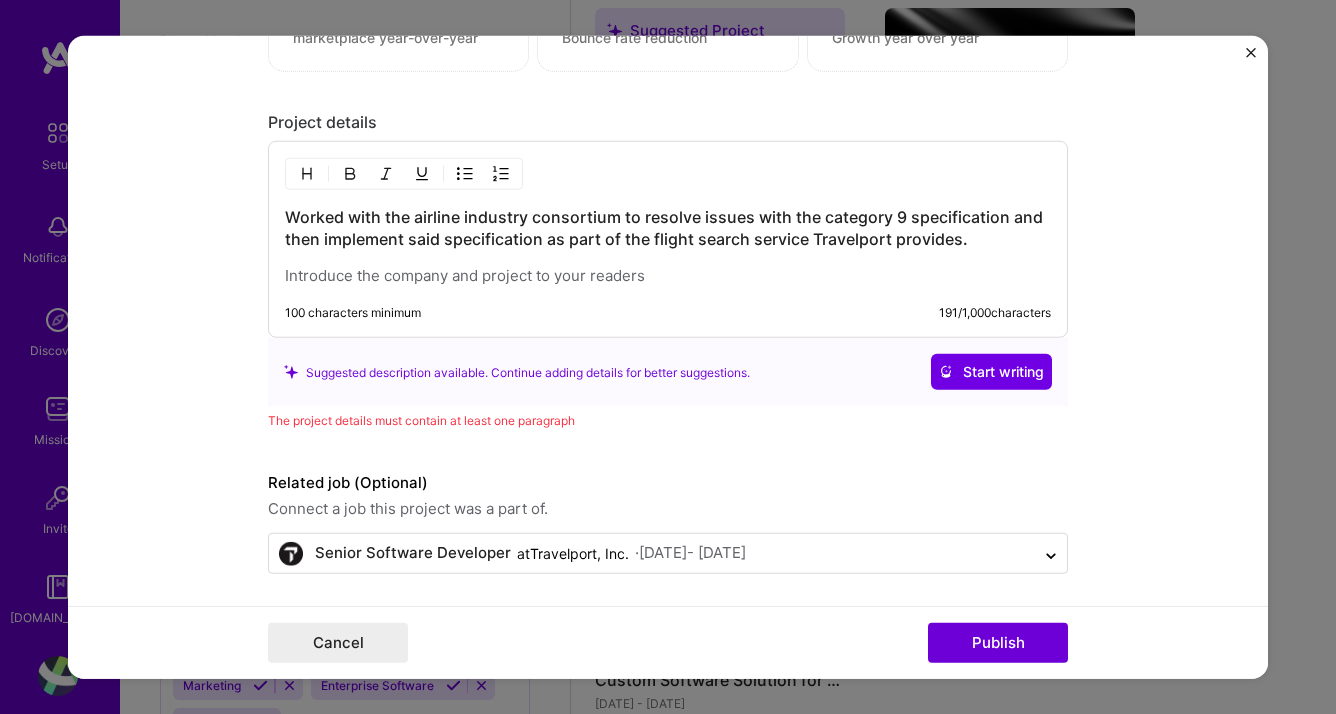 drag, startPoint x: 425, startPoint y: 413, endPoint x: 281, endPoint y: 211, distance: 248.07257 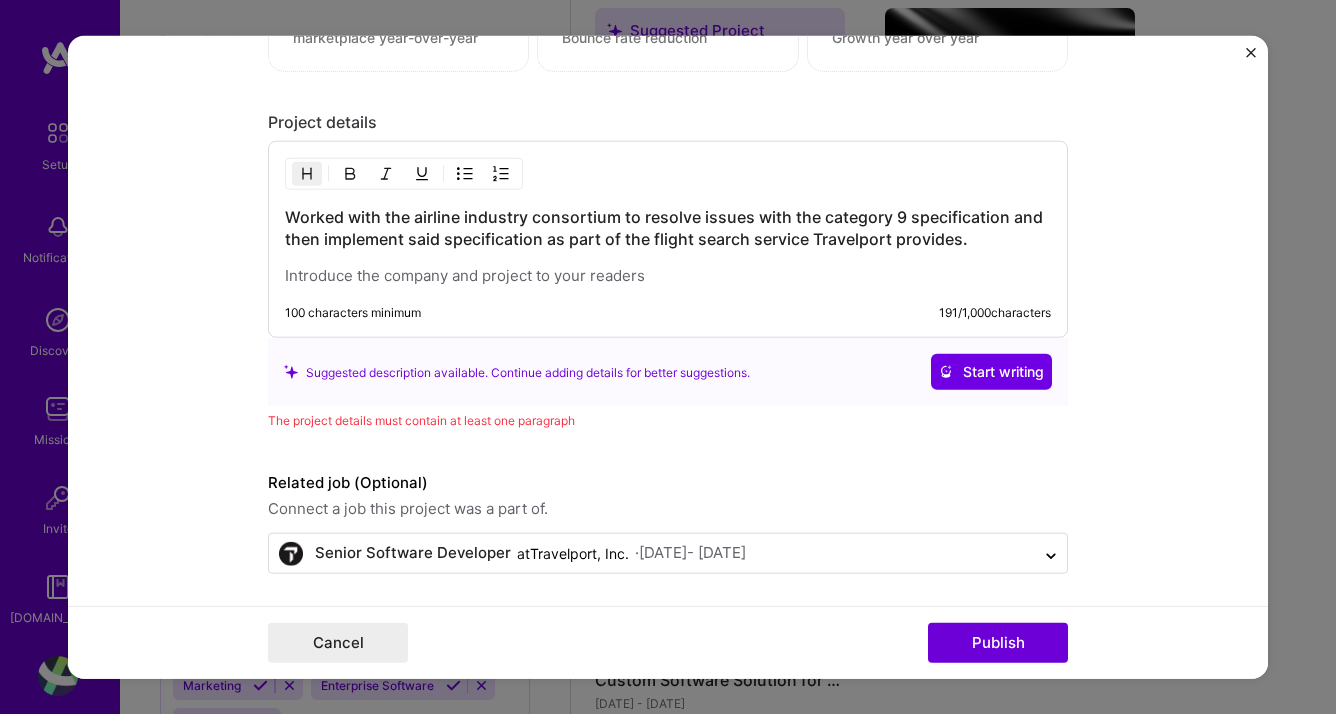 click on "Worked with the airline industry consortium to resolve issues with the category 9 specification and then implement said specification as part of the flight search service Travelport provides." at bounding box center (668, 228) 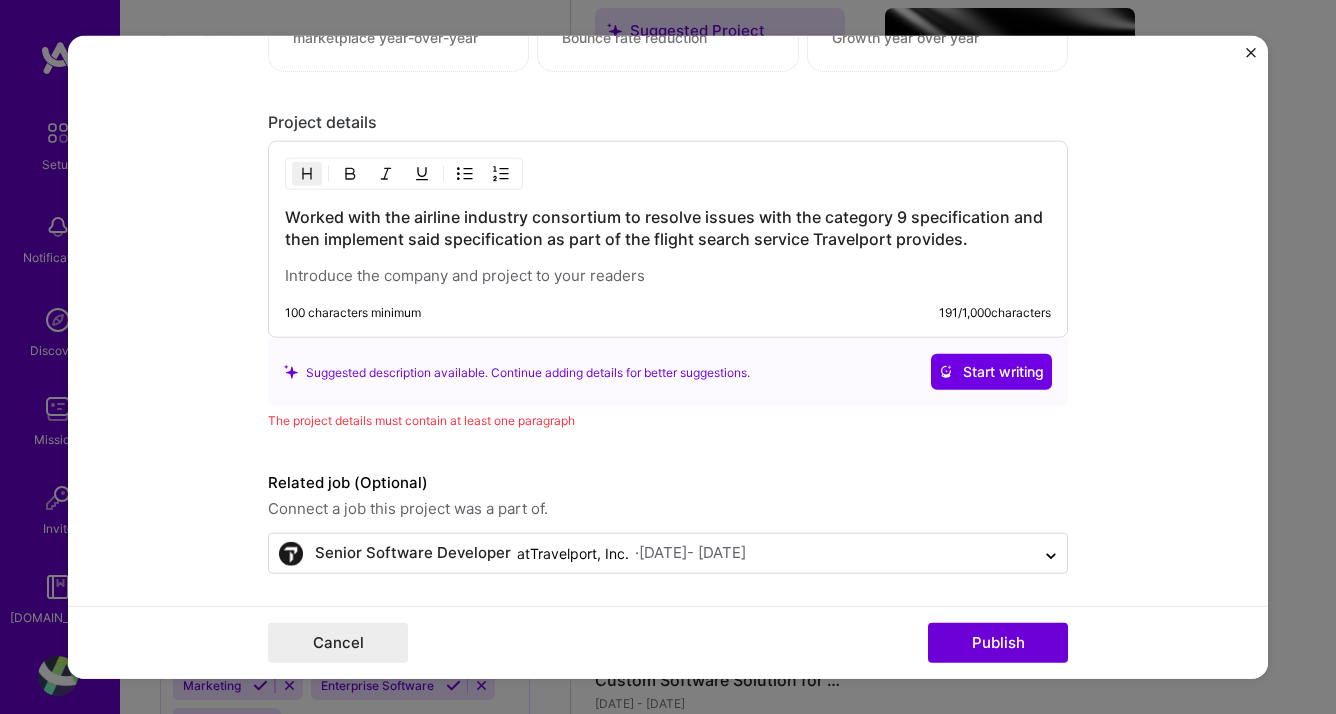 drag, startPoint x: 273, startPoint y: 209, endPoint x: 284, endPoint y: 215, distance: 12.529964 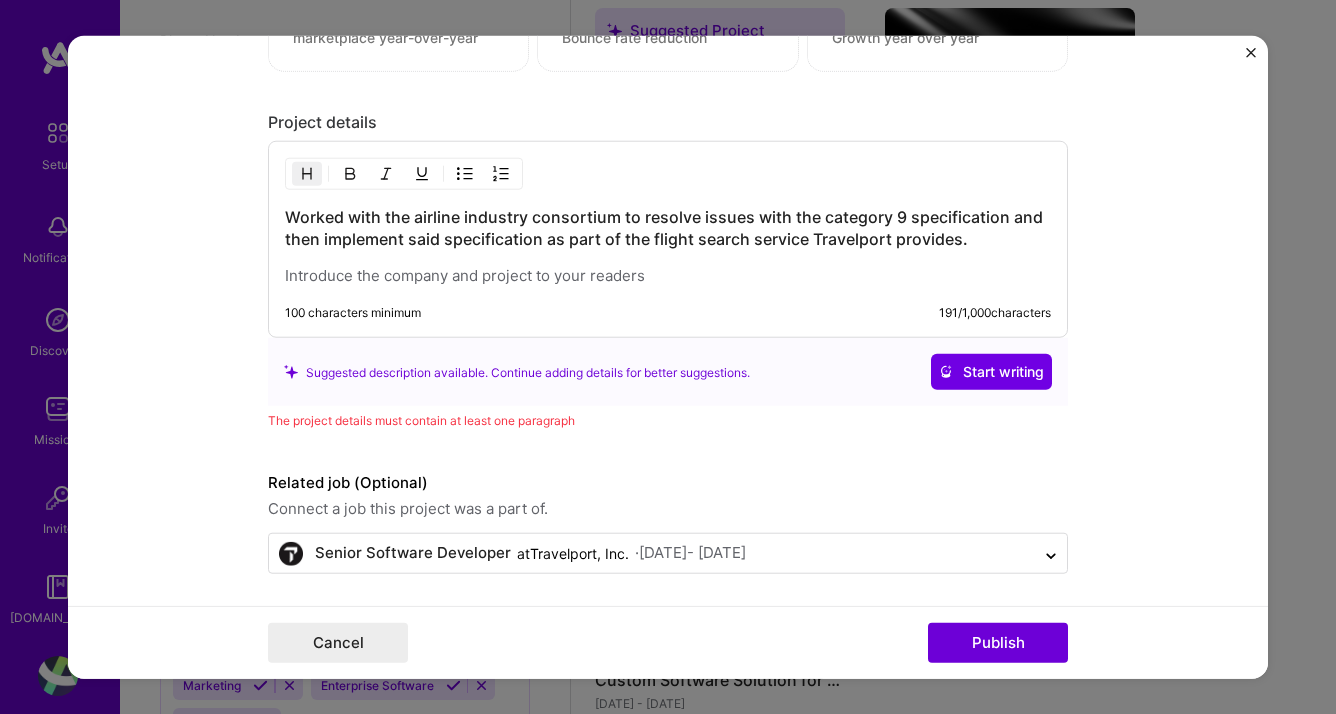 click on "Worked with the airline industry consortium to resolve issues with the category 9 specification and then implement said specification as part of the flight search service Travelport provides. 100 characters minimum 191 / 1,000  characters" at bounding box center (668, 239) 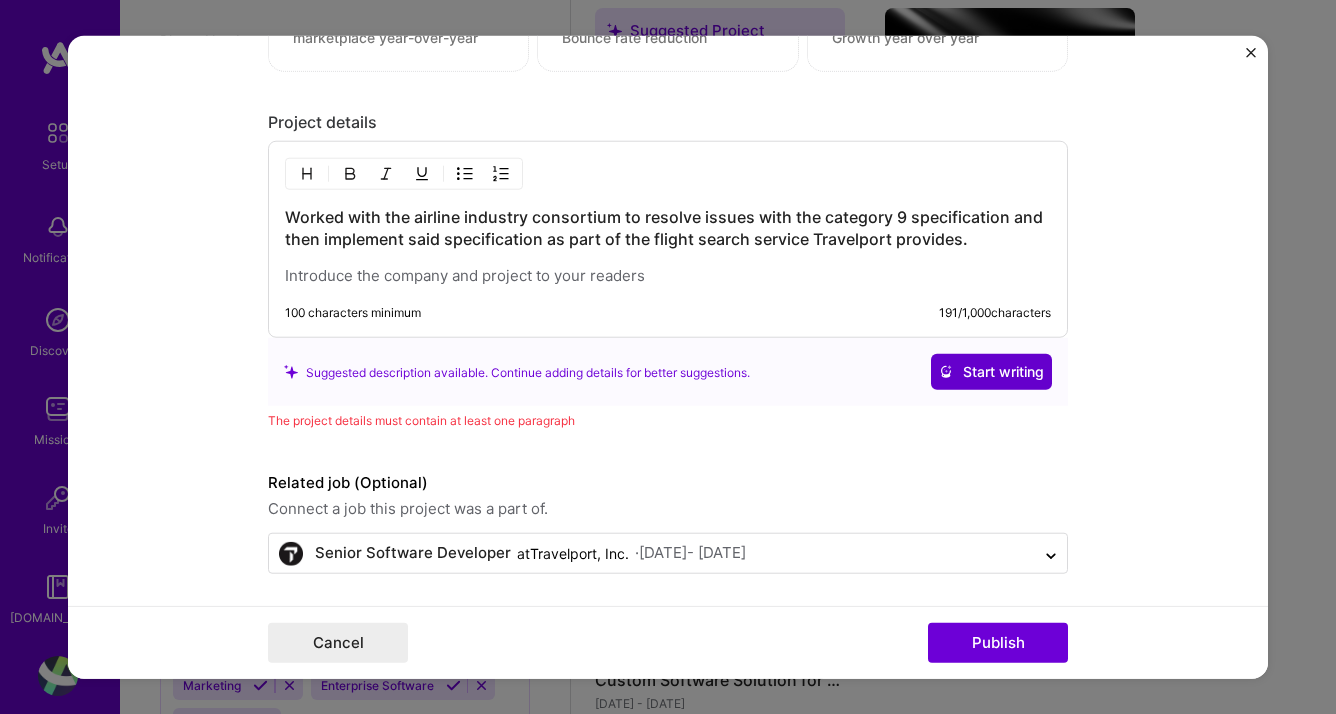 click on "Start writing" at bounding box center (991, 372) 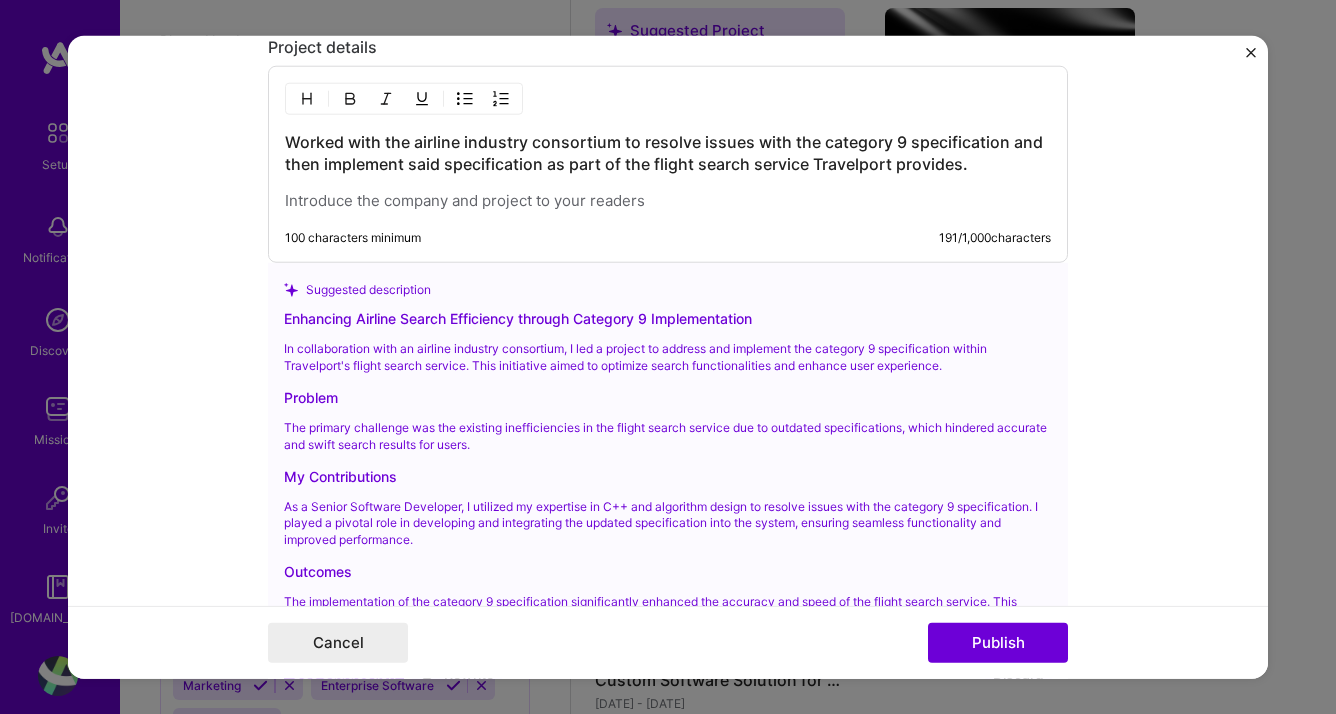 scroll, scrollTop: 2000, scrollLeft: 0, axis: vertical 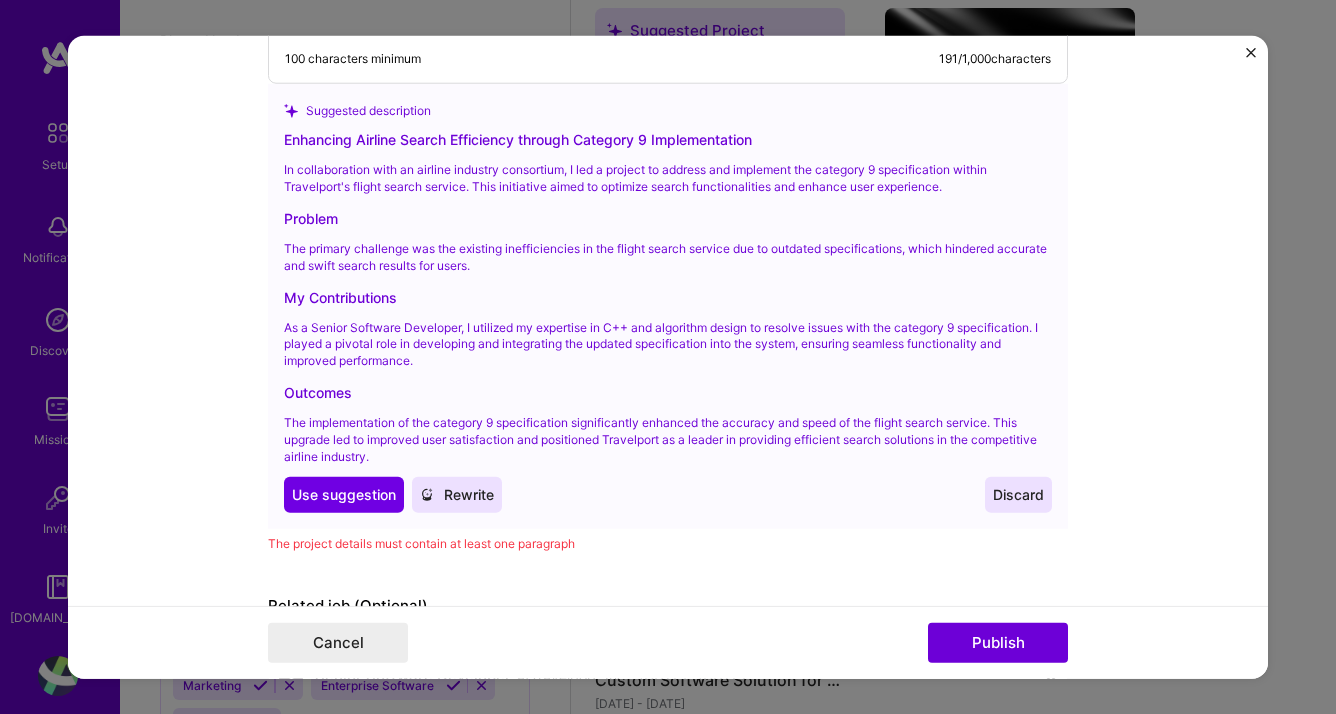 click on "Discard" at bounding box center (1018, 495) 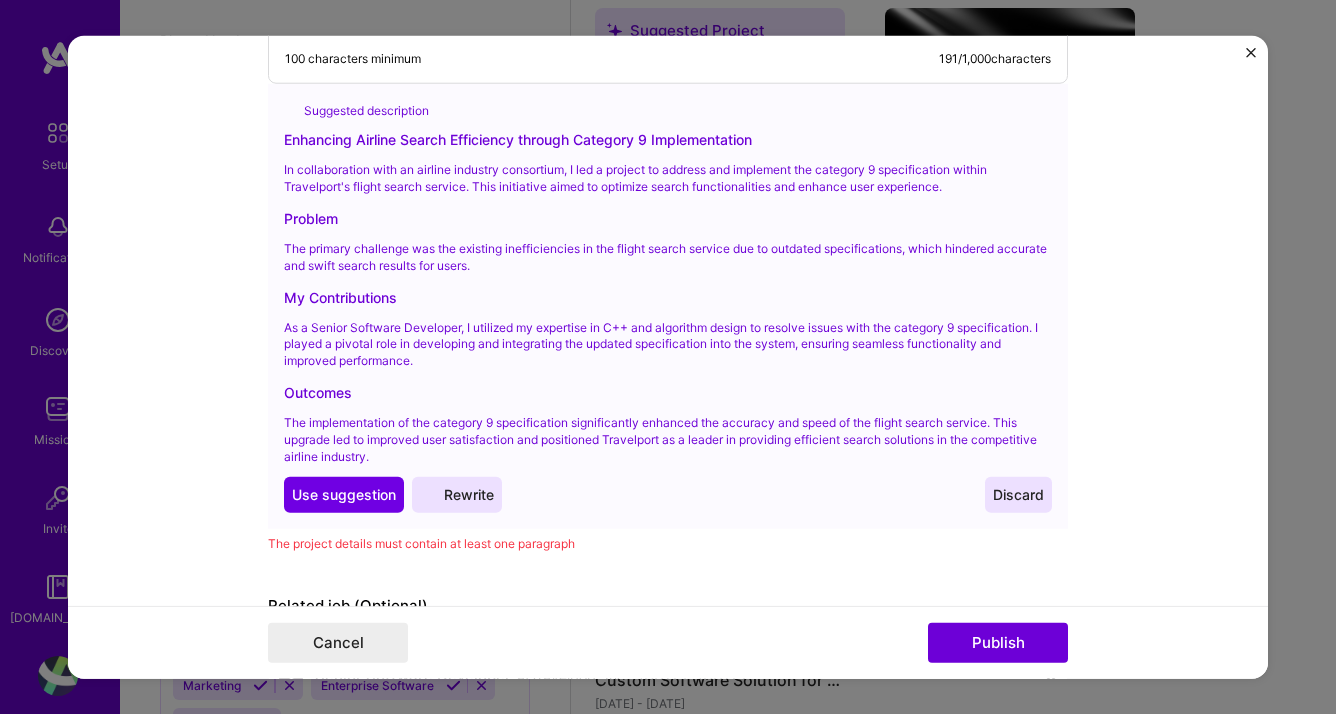 scroll, scrollTop: 1678, scrollLeft: 0, axis: vertical 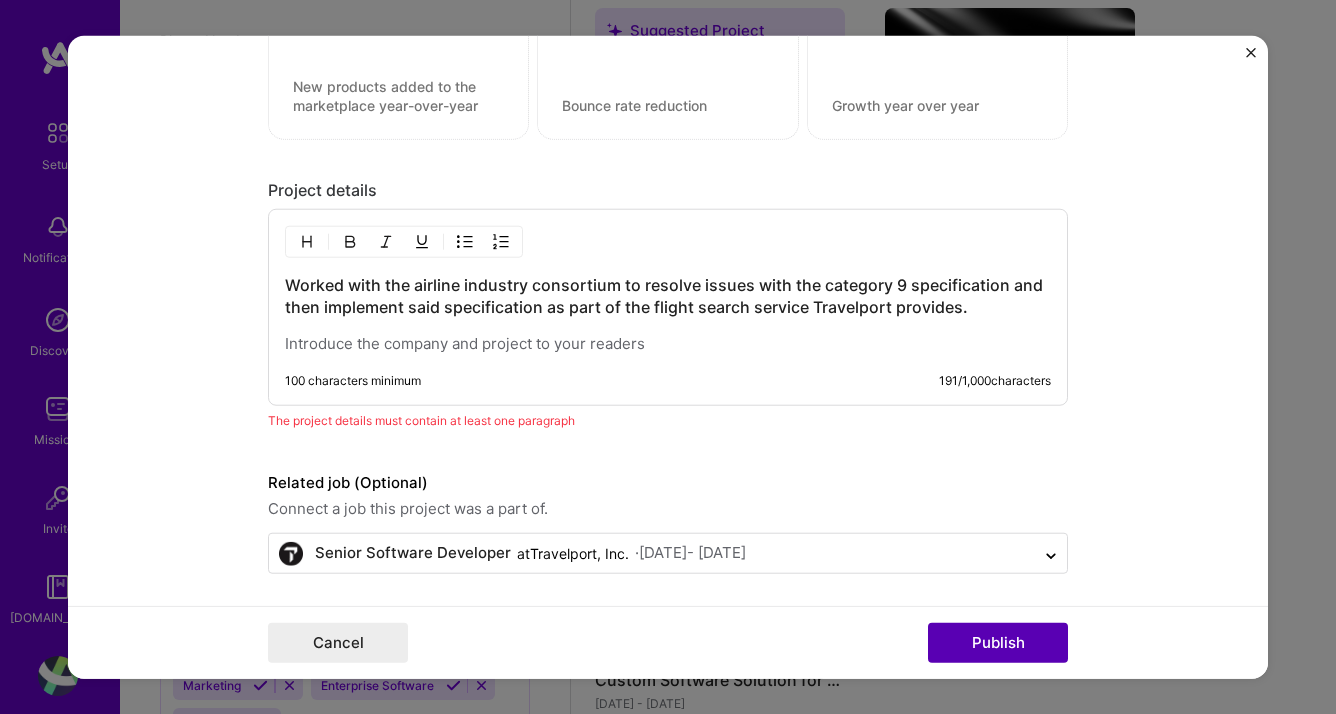 click on "Publish" at bounding box center [998, 642] 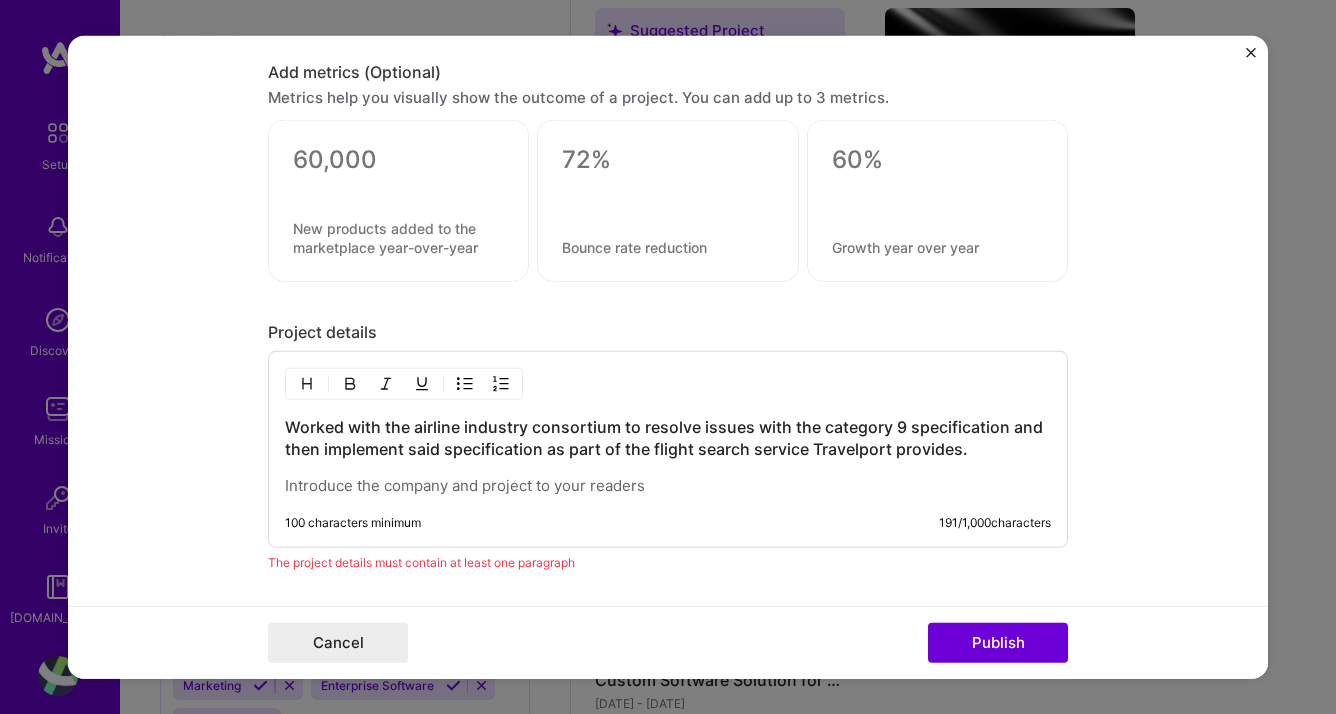 scroll, scrollTop: 1678, scrollLeft: 0, axis: vertical 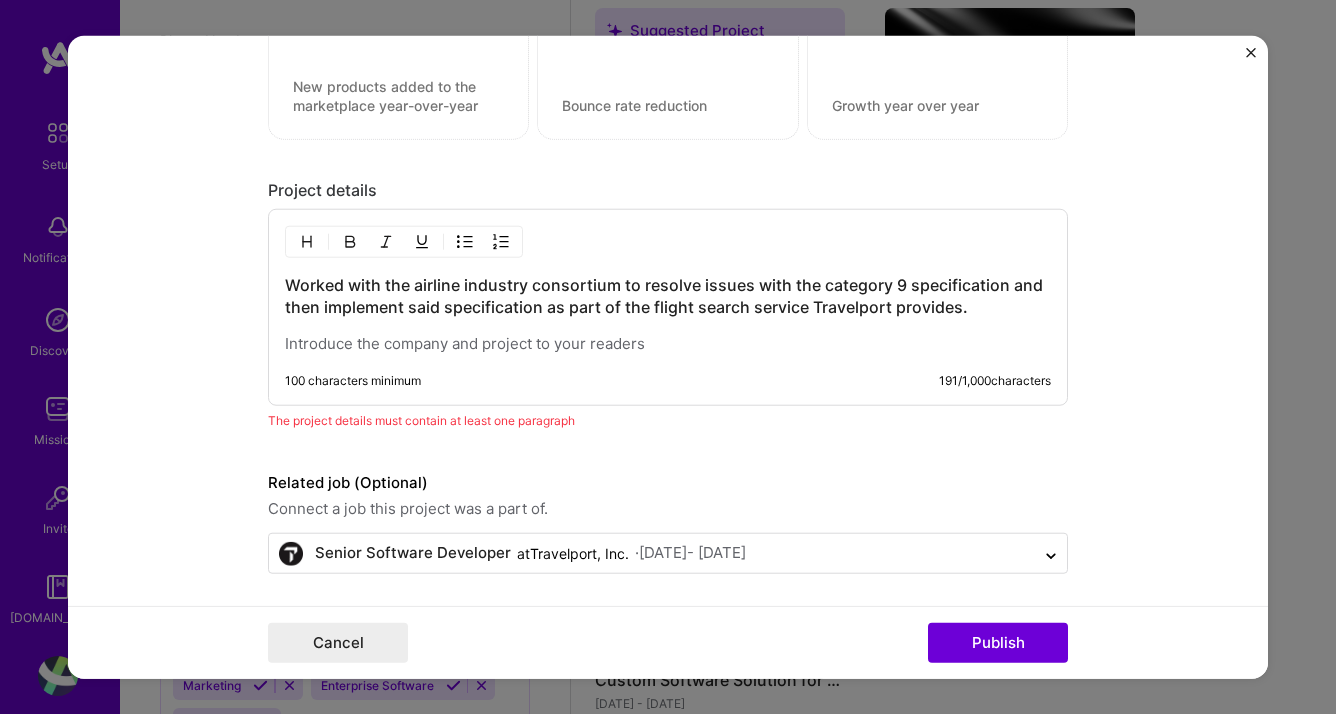click on "Worked with the airline industry consortium to resolve issues with the category 9 specification and then implement said specification as part of the flight search service Travelport provides." at bounding box center [668, 314] 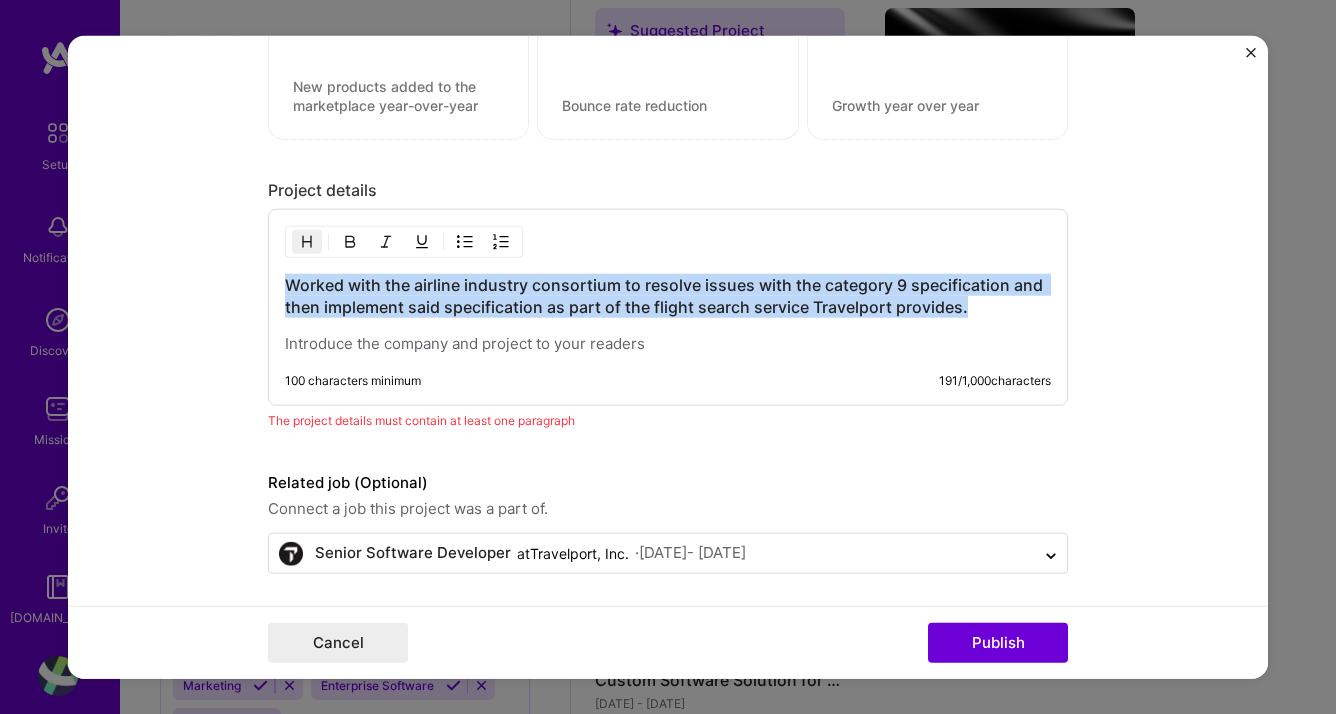 drag, startPoint x: 976, startPoint y: 309, endPoint x: 212, endPoint y: 270, distance: 764.99475 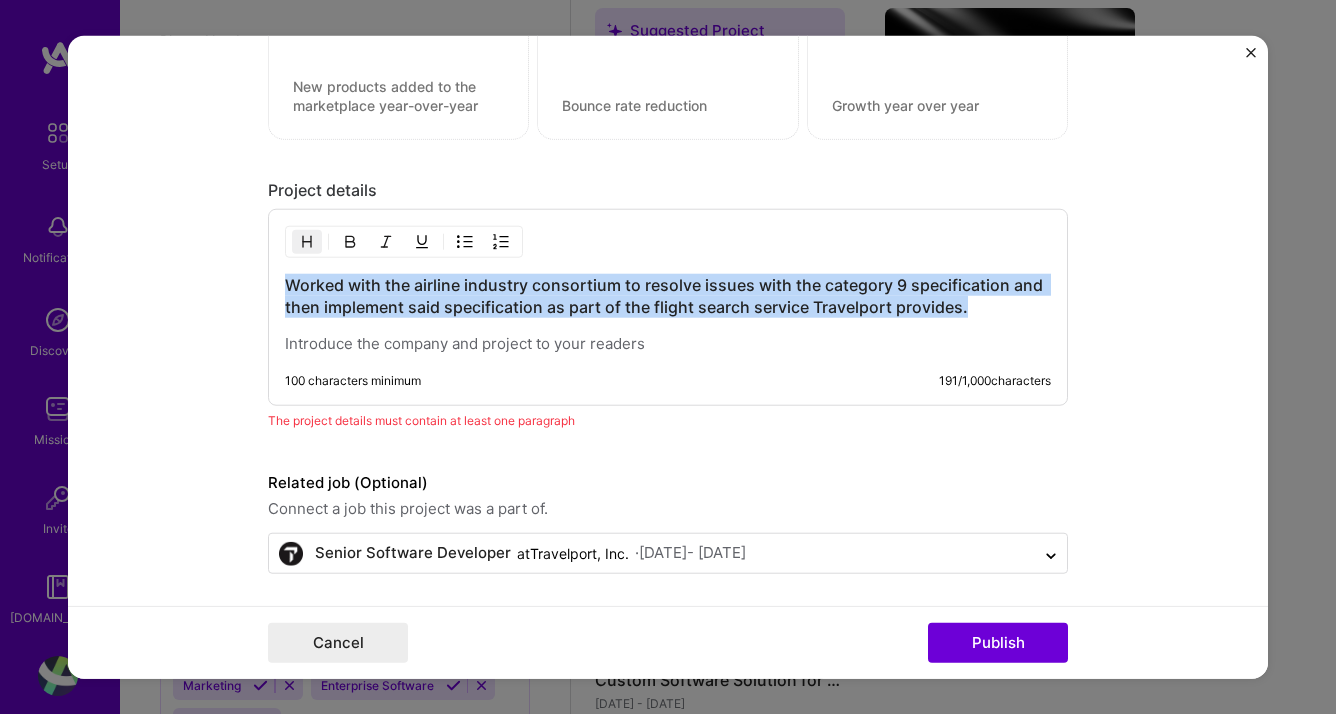 click on "Editing suggested project This project is suggested based on your LinkedIn, resume or [DOMAIN_NAME] activity. Project title Category 9 Implementation Company Travelport
Project industry Industry 2 Project Link (Optional)
Drag and drop an image or   Upload file Upload file We recommend uploading at least 4 images. 1600x1200px or higher recommended. Max 5MB each. Role Senior Software Developer Software Engineer [DATE]
to [DATE]
I’m still working on this project Skills used — Add up to 12 skills Any new skills will be added to your profile. Enter skills... 2 C++ 1 2 3 4 5 Algorithm Design 1 2 3 4 5 Did this role require you to manage team members? (Optional) Yes, I managed — team members. Were you involved from inception to launch (0  ->  1)? (Optional) Zero to one is creation and development of a unique product from the ground up. I was involved in zero to one with this project" at bounding box center [668, 357] 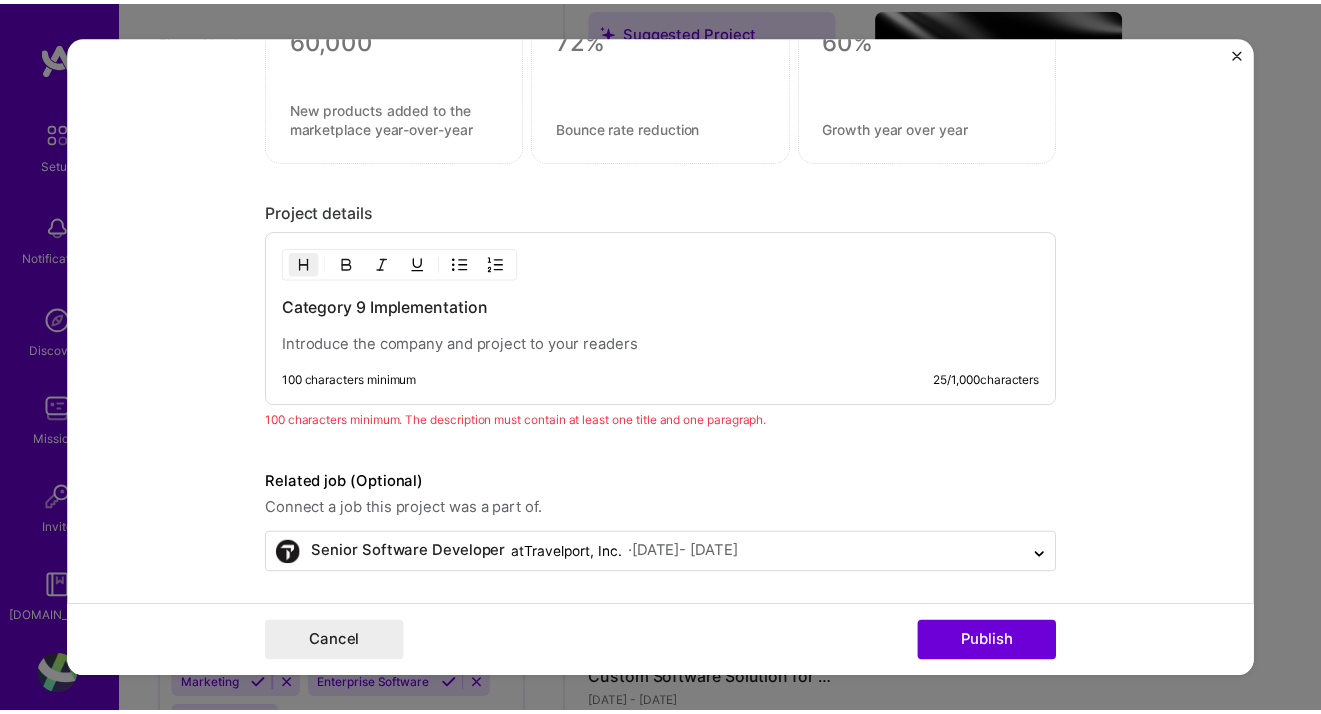 scroll, scrollTop: 1678, scrollLeft: 0, axis: vertical 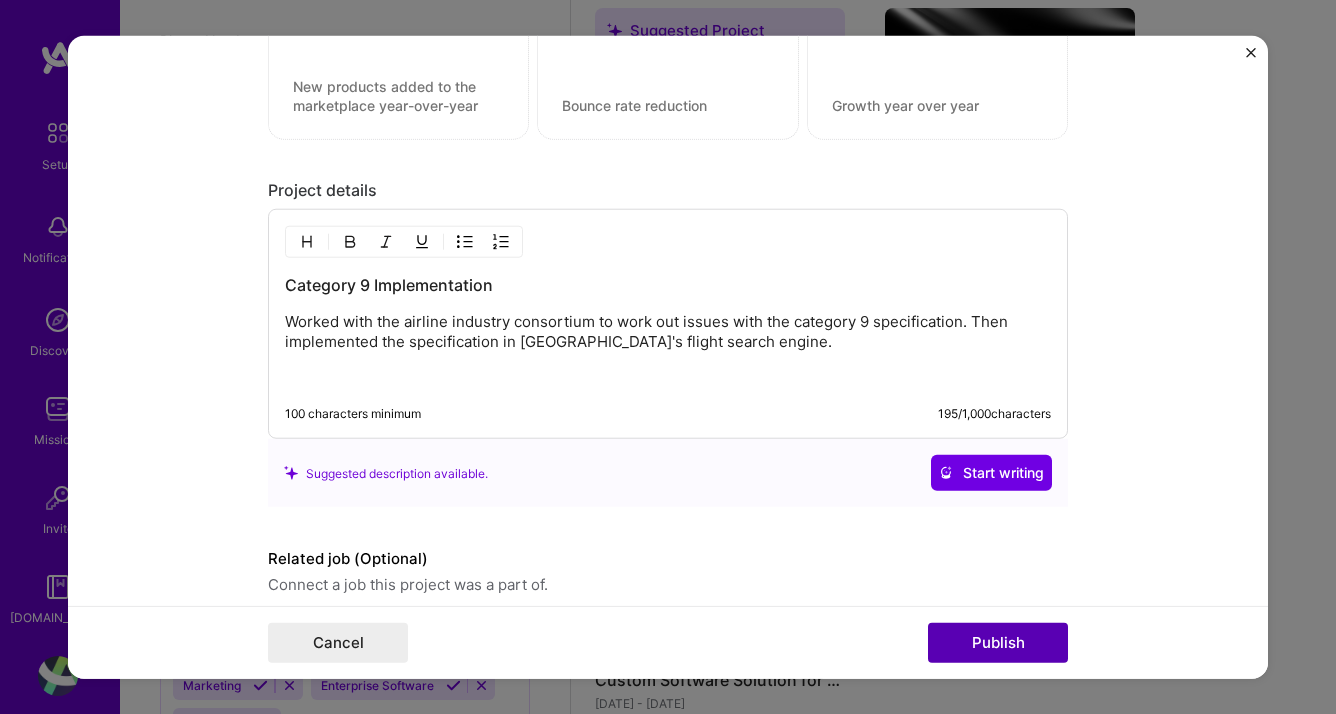 click on "Publish" at bounding box center [998, 642] 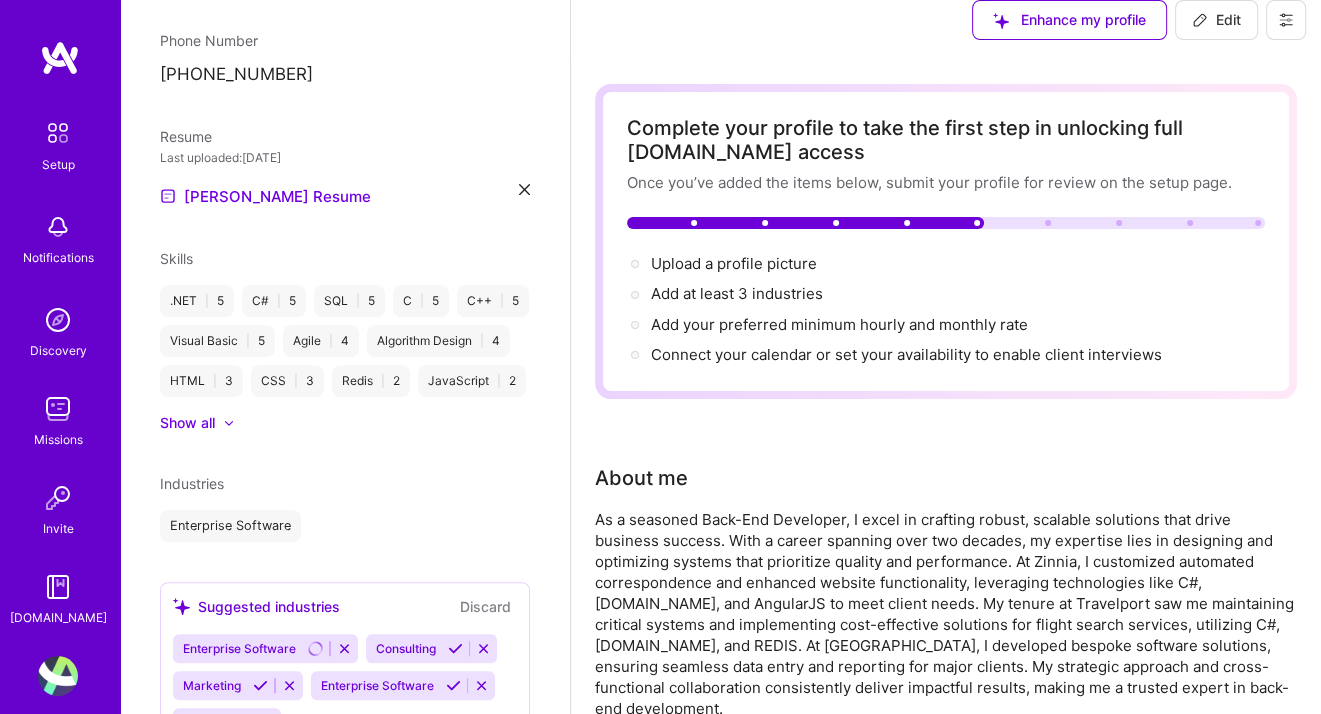scroll, scrollTop: 0, scrollLeft: 0, axis: both 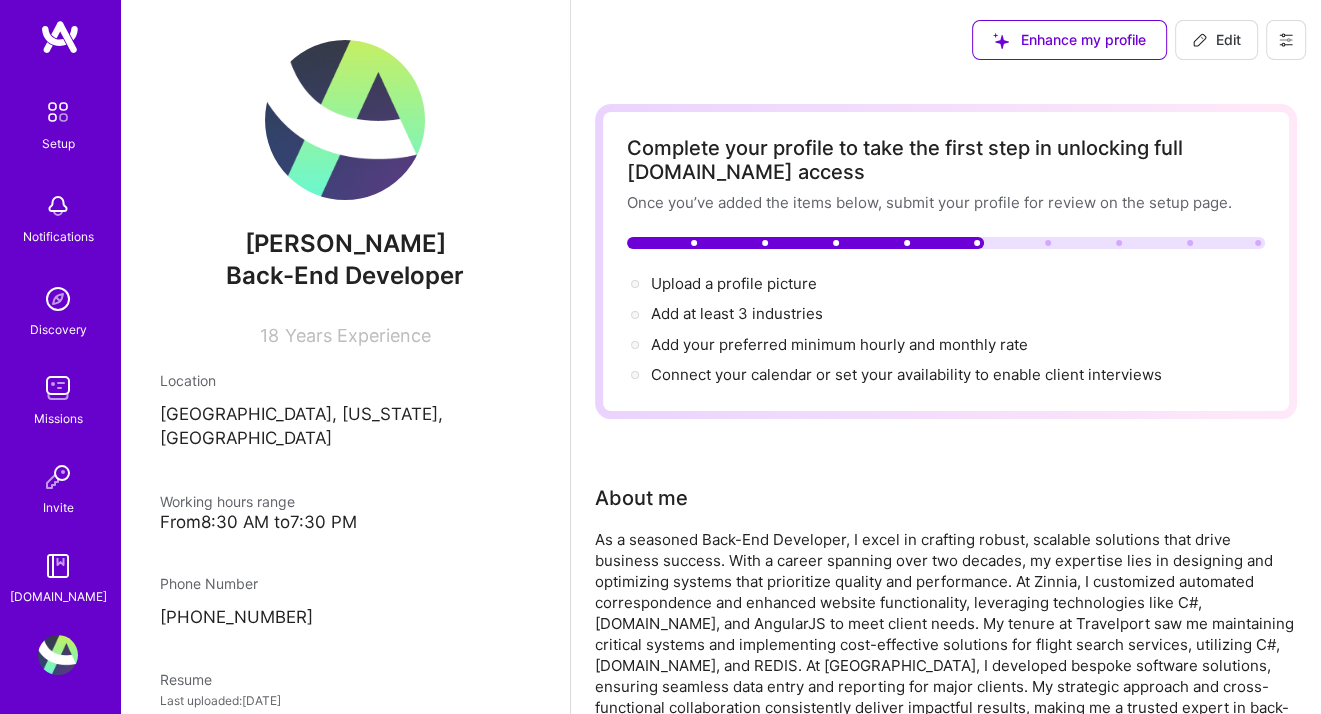click at bounding box center (345, 120) 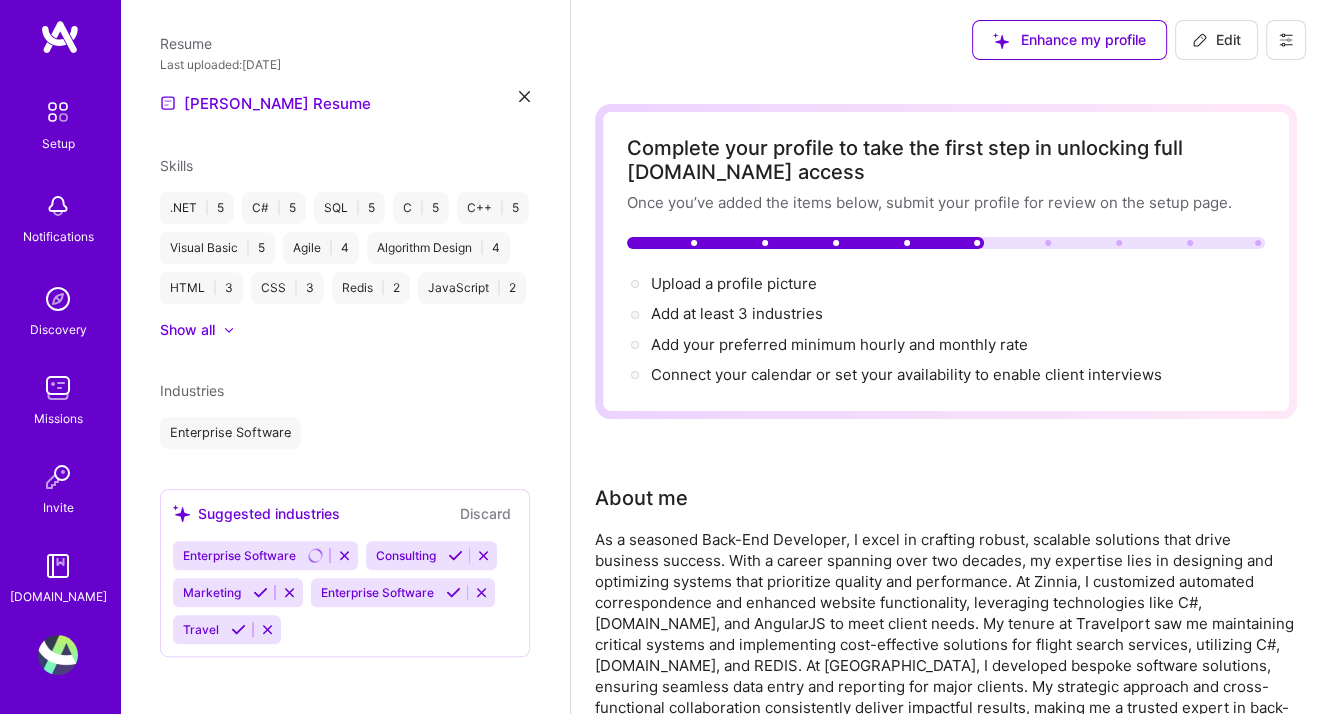 scroll, scrollTop: 660, scrollLeft: 0, axis: vertical 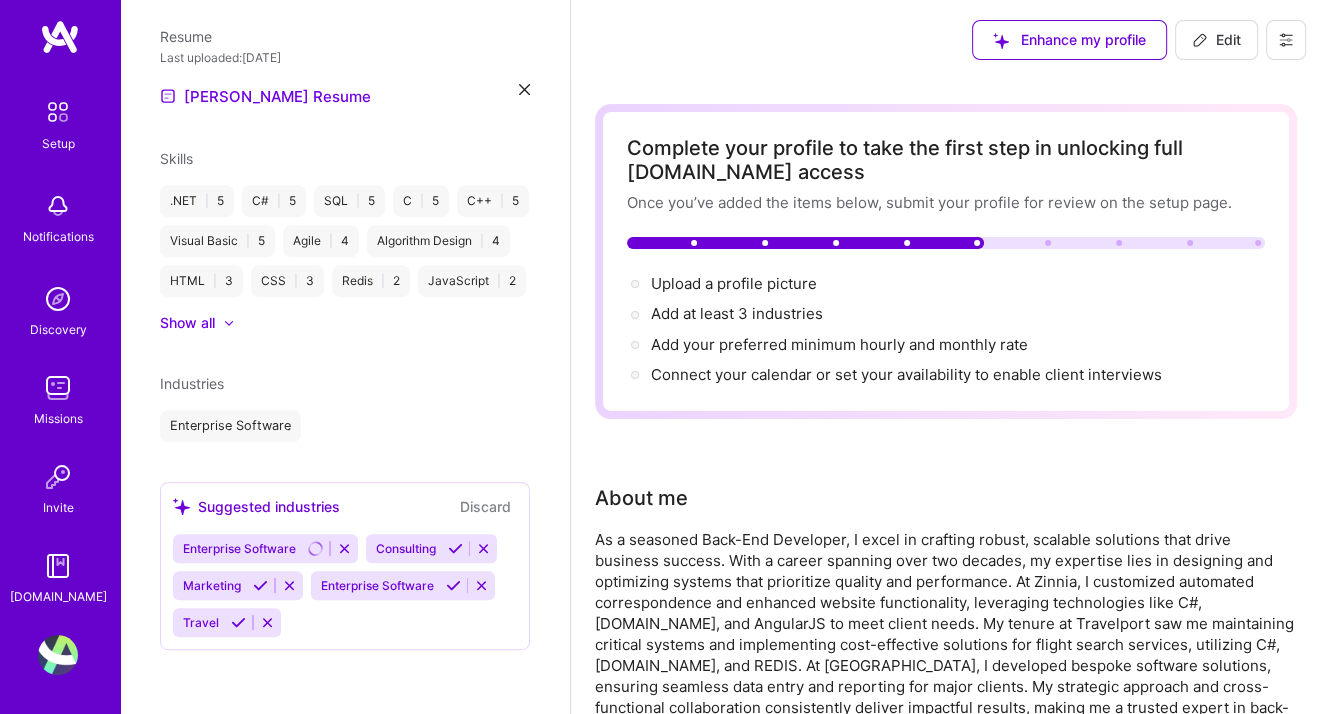 click on "Complete your profile to take the first step in unlocking full [DOMAIN_NAME] access Once you’ve added the items below, submit your profile for review on the setup page. Upload a profile picture  → Add at least 3 industries  → Add your preferred minimum hourly and monthly rate  →   Connect your calendar or set your availability to enable client interviews  →   About me Projects Zinnia Correspondence Team [DATE] - [DATE] Open Project   Travelport Category 9 Implementation [DATE] - [DATE] Open Project   Kalos Custom Software Solution for Mail Order Pharmacy [DATE] - [DATE] Open Project   Jobs Senior Software Engineer Zinnia · [DATE] - [DATE] Customized automated correspondence to meet clients needs using c#, [DOMAIN_NAME], T-SQL, and PL/SQL. Added new functionality to website for monitoring and controlling the nightly cycles using AngularJS, c#, and [DOMAIN_NAME]. Read more 10   skills Senior Software Developer Travelport, Inc. · [DATE] - [DATE] Read more 8   skills Software Developer Kalos Inc · 4" at bounding box center [946, 1374] 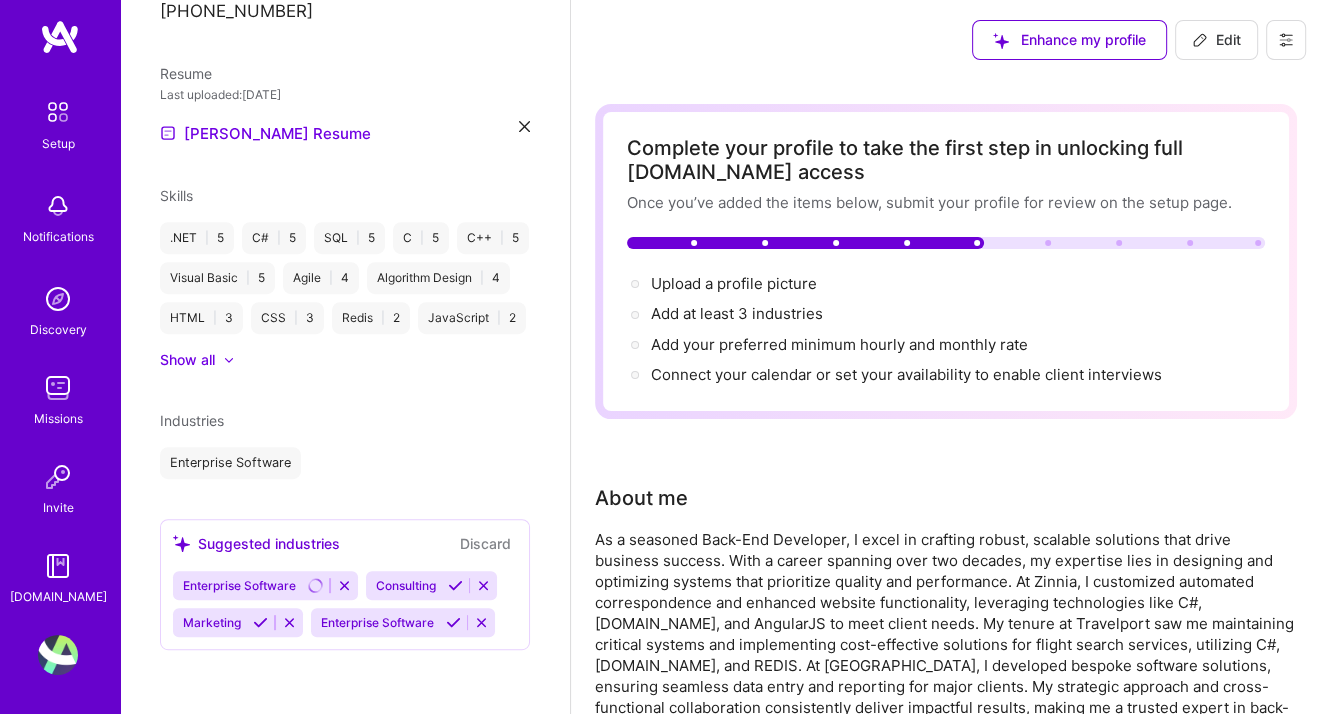 scroll, scrollTop: 622, scrollLeft: 0, axis: vertical 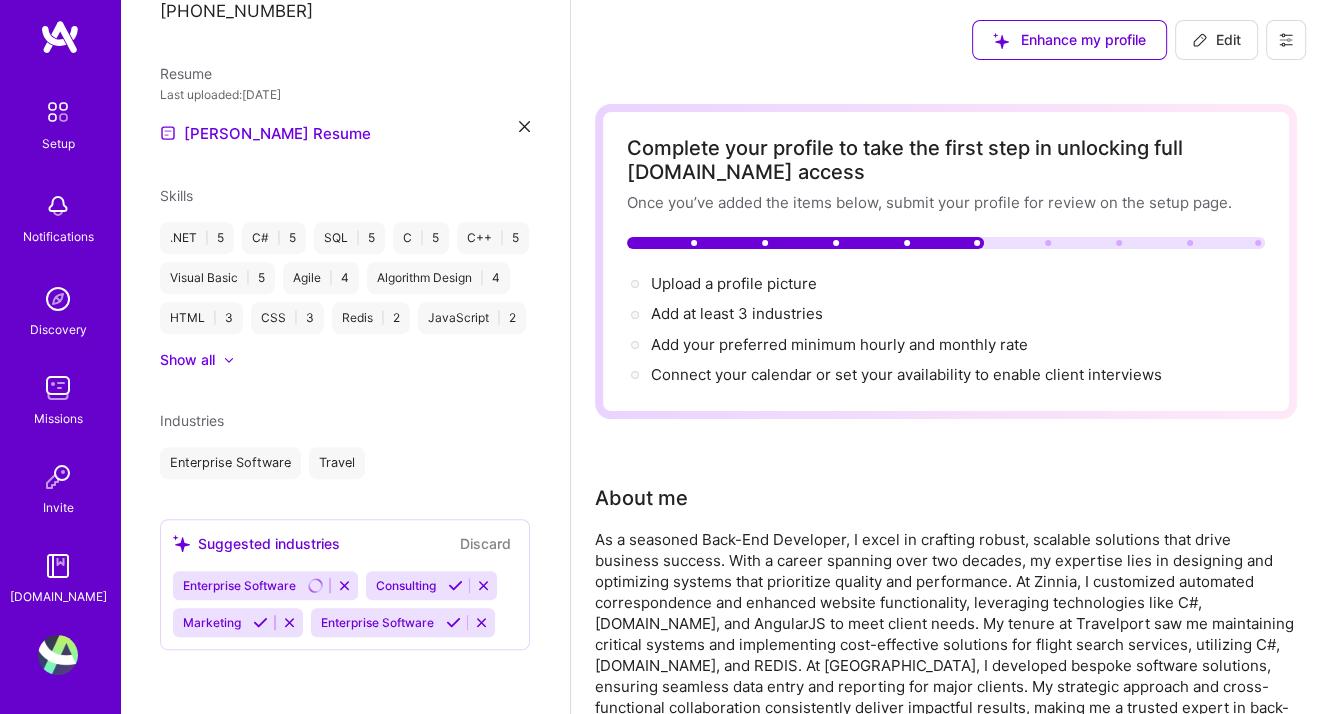 click at bounding box center (181, 543) 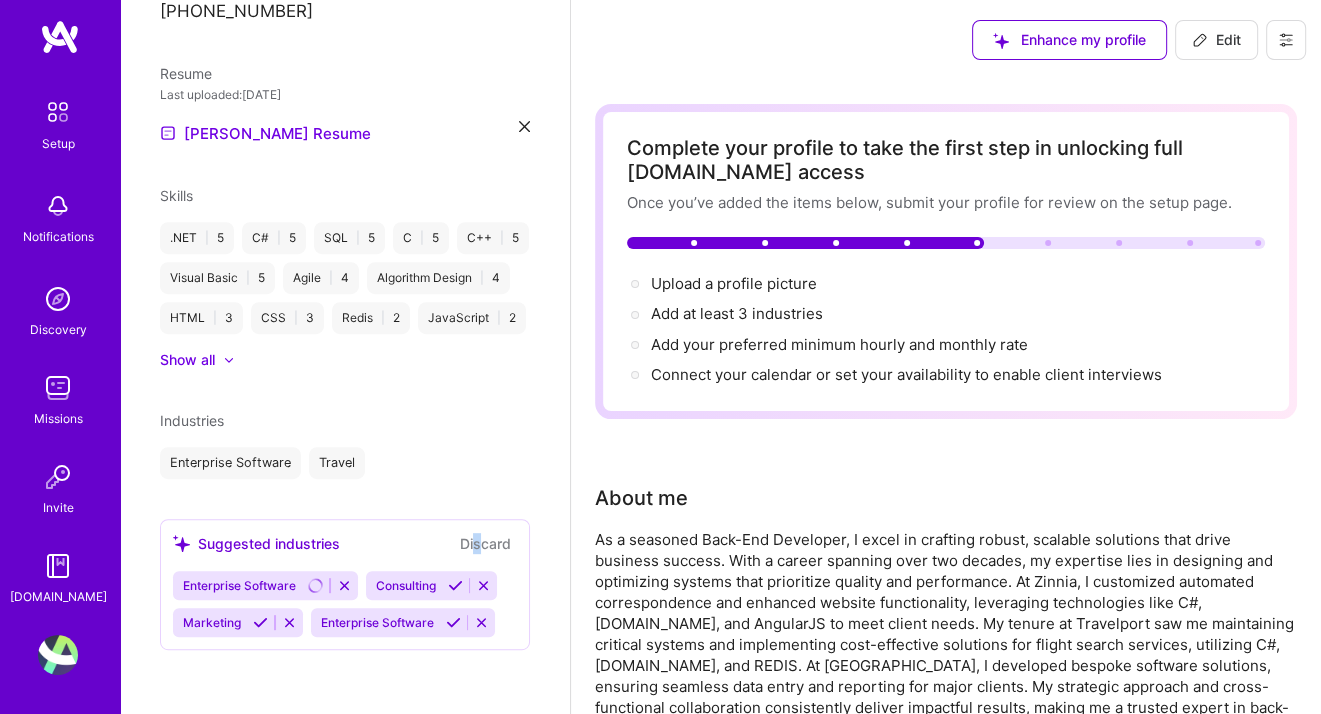drag, startPoint x: 228, startPoint y: 538, endPoint x: 463, endPoint y: 480, distance: 242.05165 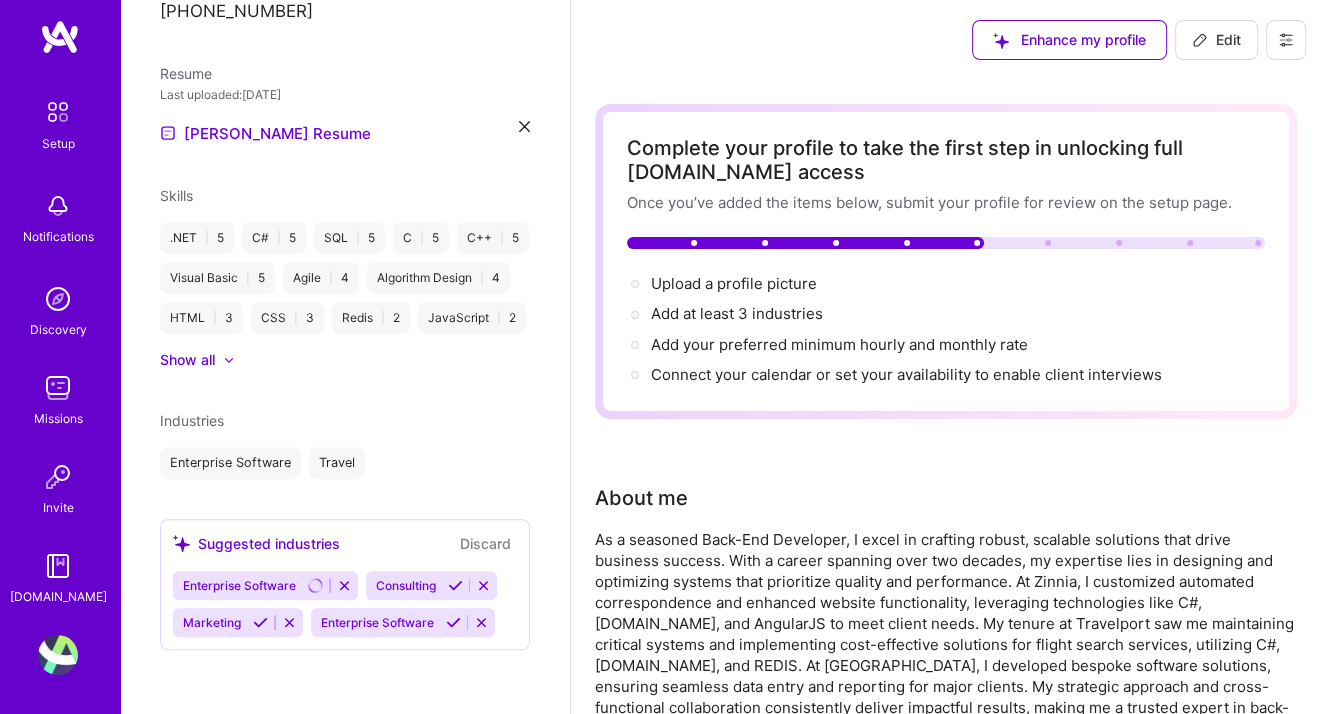 click on "Enterprise Software Travel" at bounding box center [345, 463] 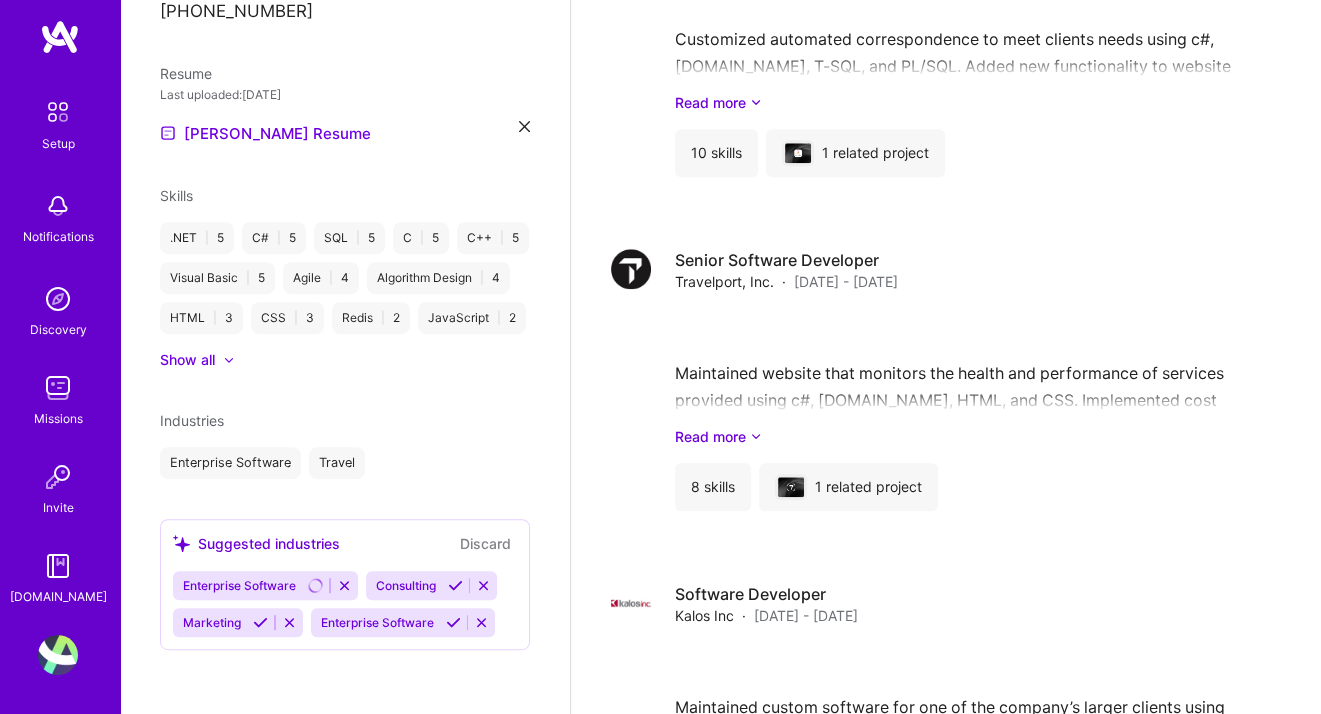 scroll, scrollTop: 1930, scrollLeft: 0, axis: vertical 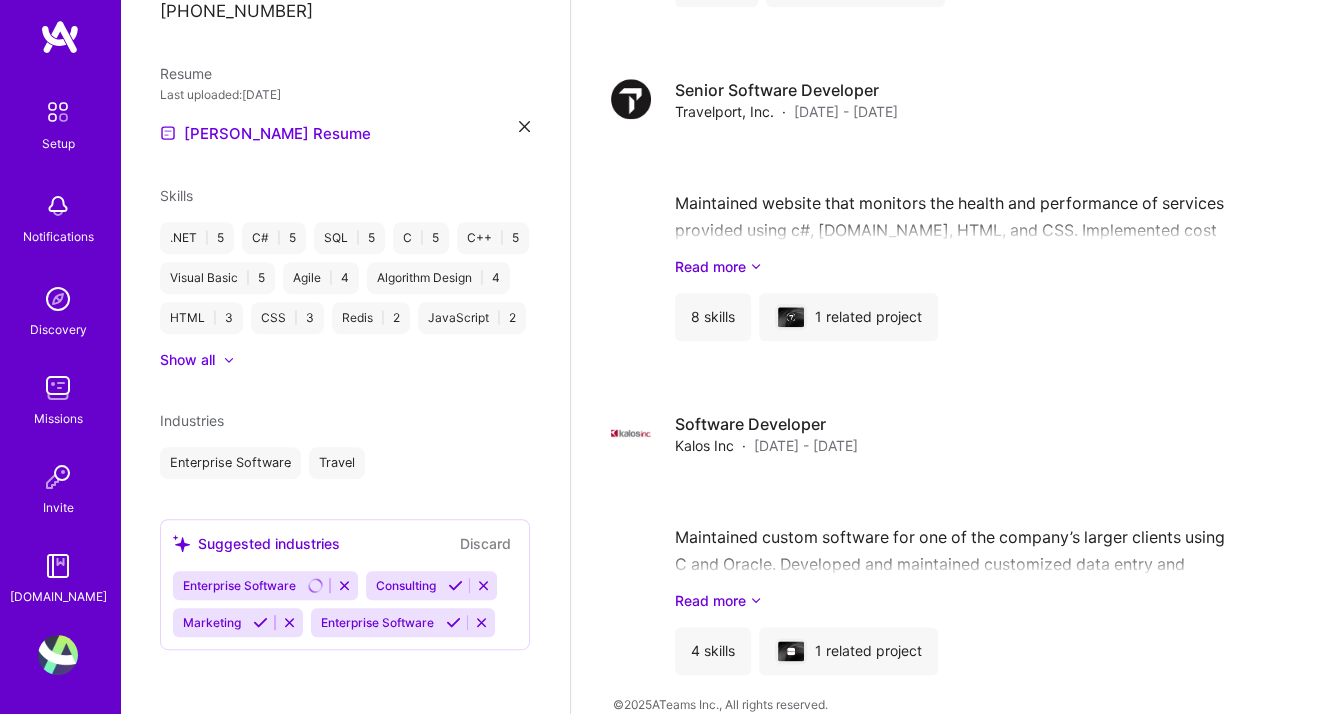 click on "Discard" at bounding box center (485, 543) 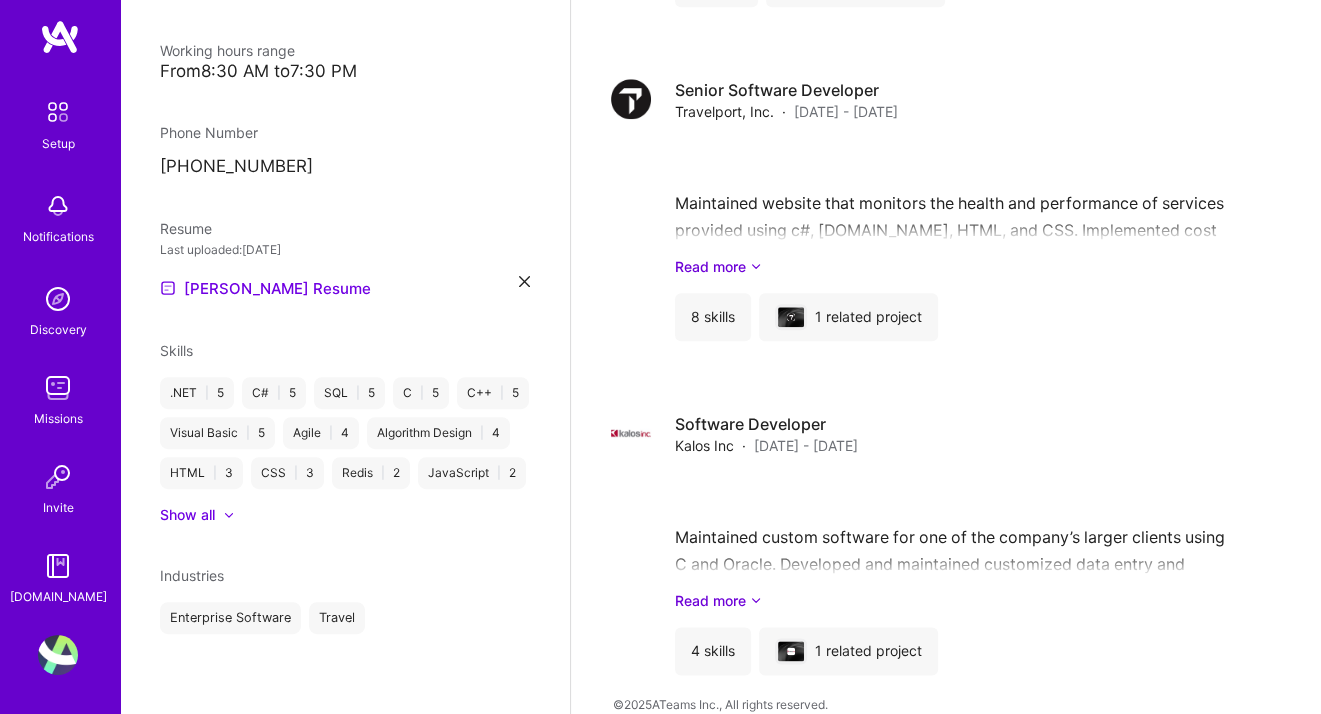 scroll, scrollTop: 622, scrollLeft: 0, axis: vertical 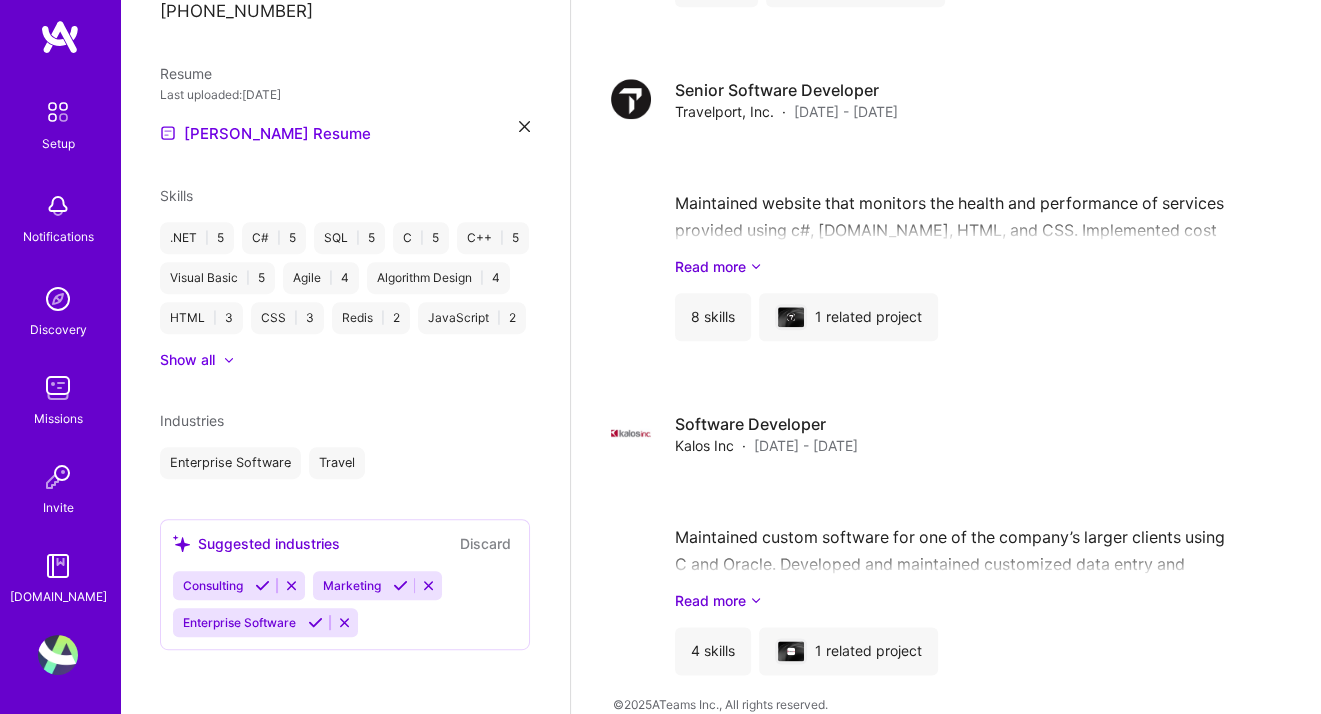 click on "Consulting Marketing Enterprise Software" at bounding box center (345, 604) 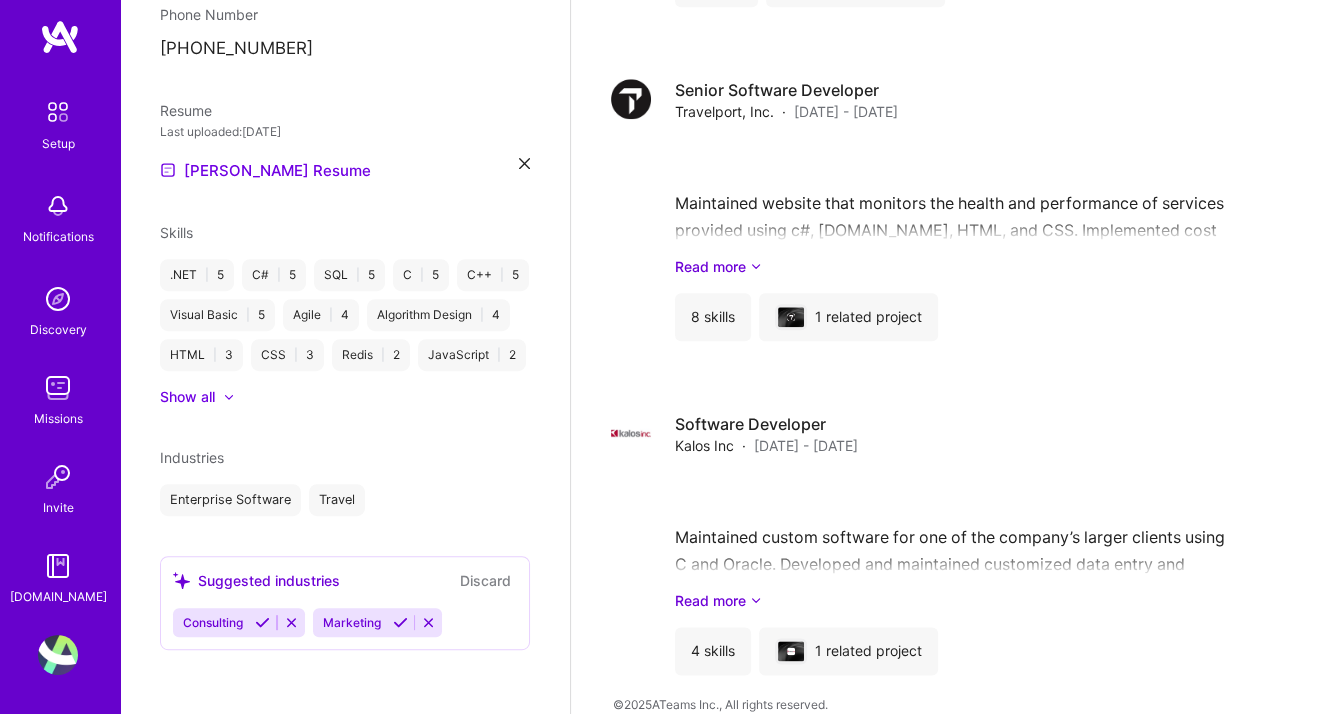scroll, scrollTop: 622, scrollLeft: 0, axis: vertical 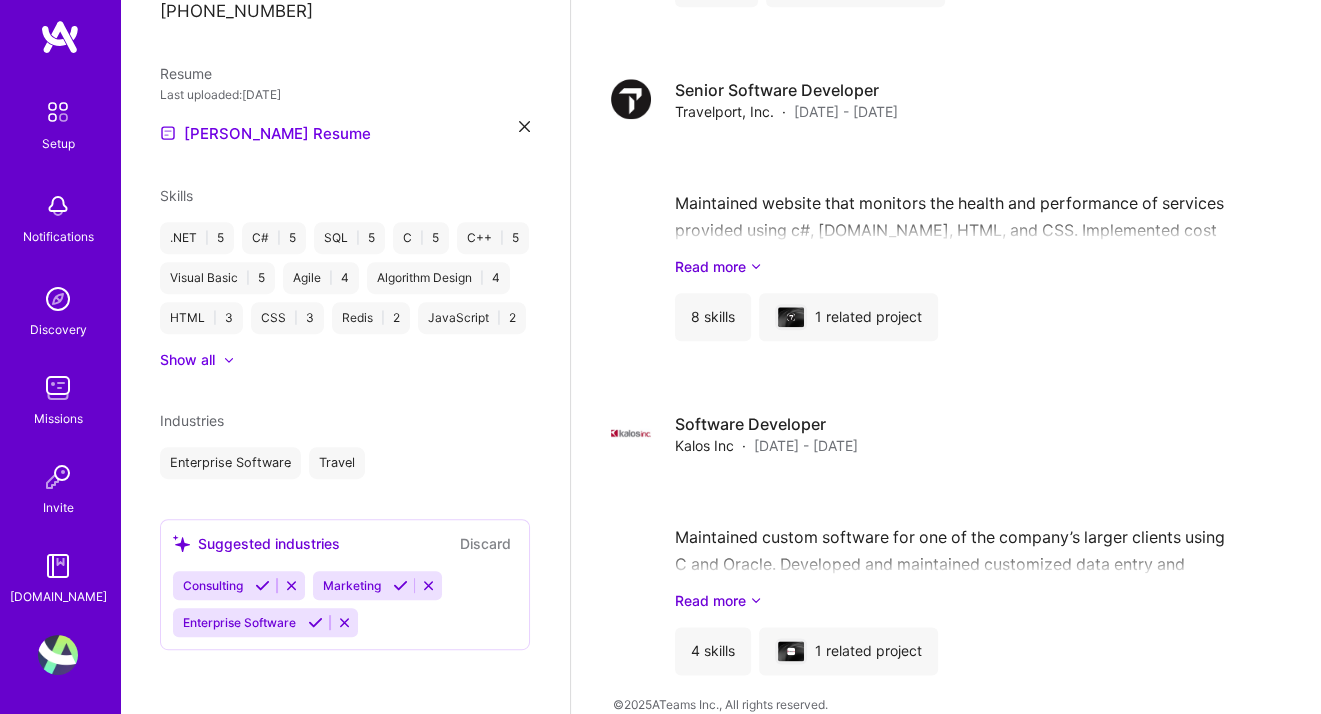 click at bounding box center [181, 543] 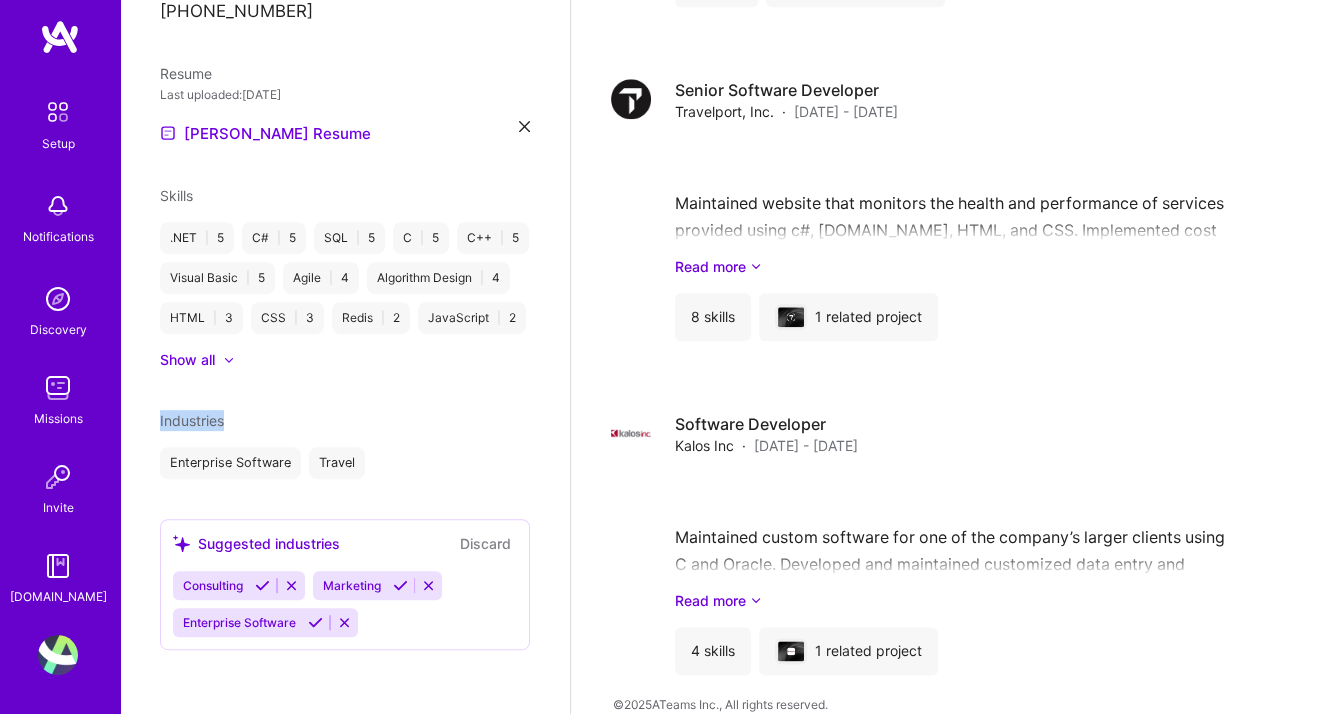 click on "Industries" at bounding box center (192, 420) 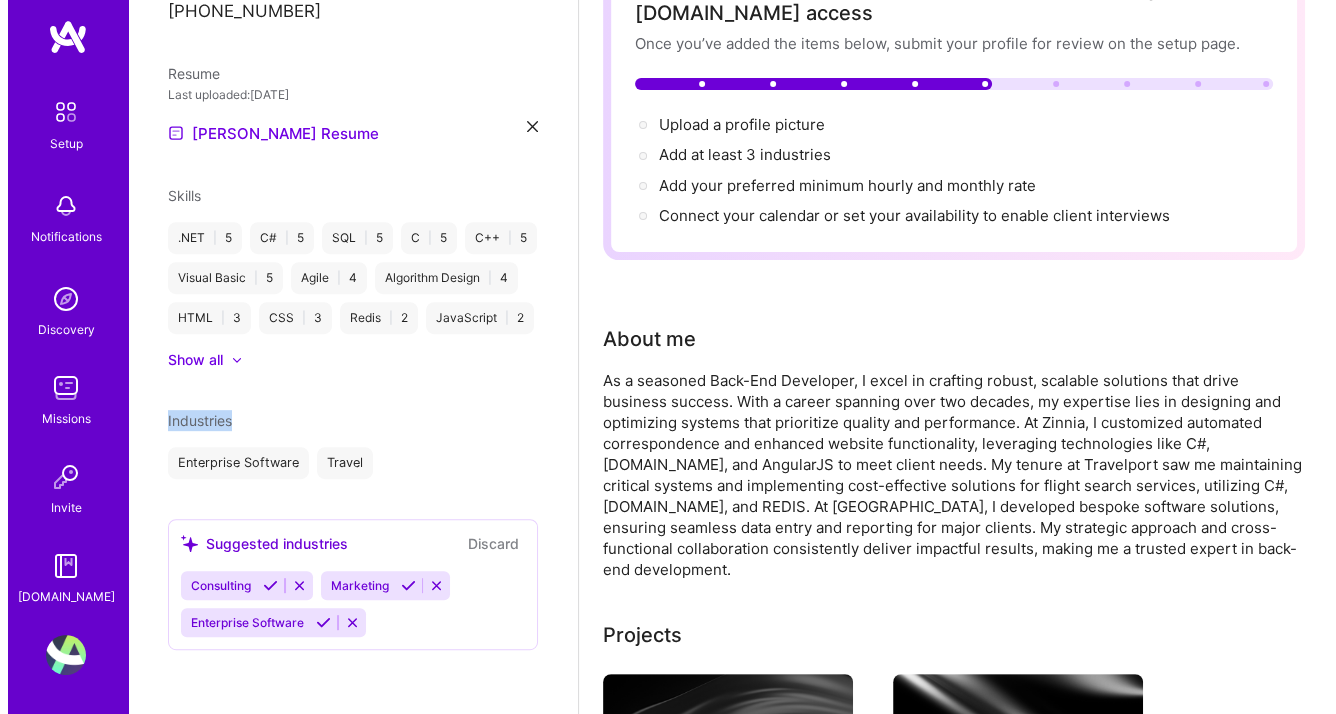 scroll, scrollTop: 0, scrollLeft: 0, axis: both 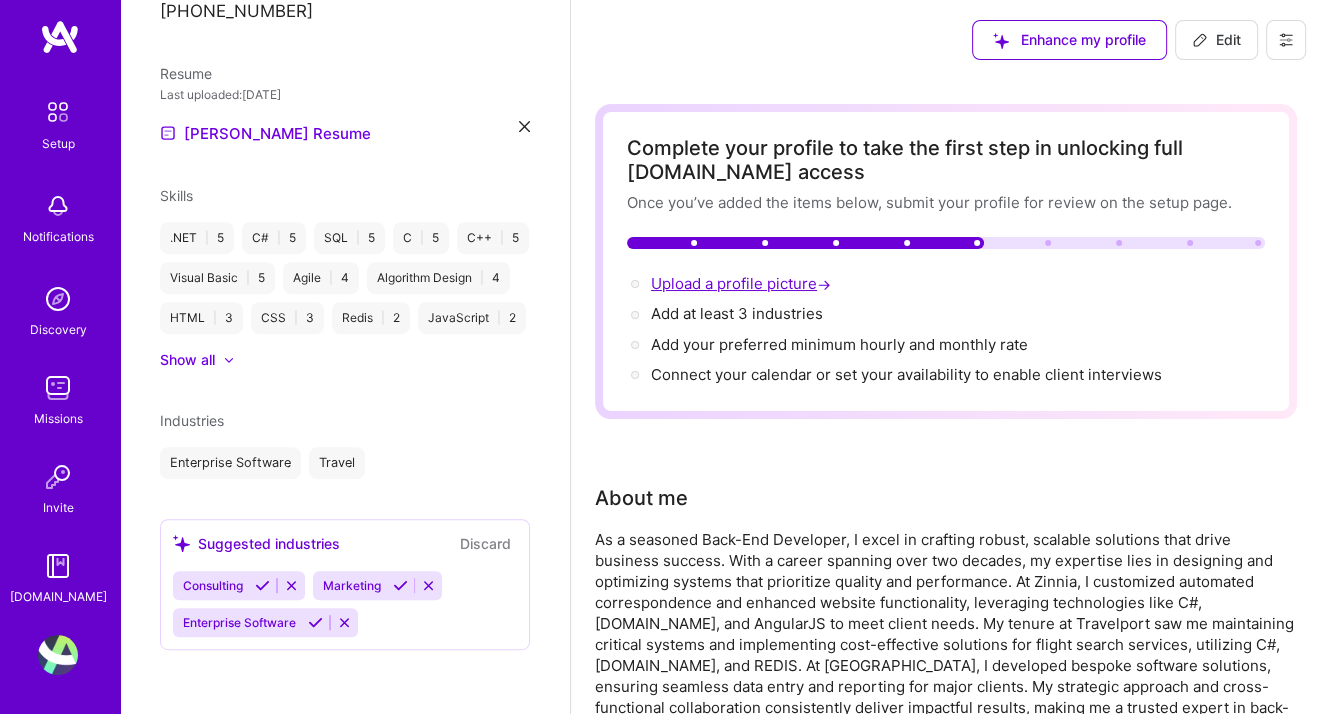 click on "Upload a profile picture  →" at bounding box center [743, 283] 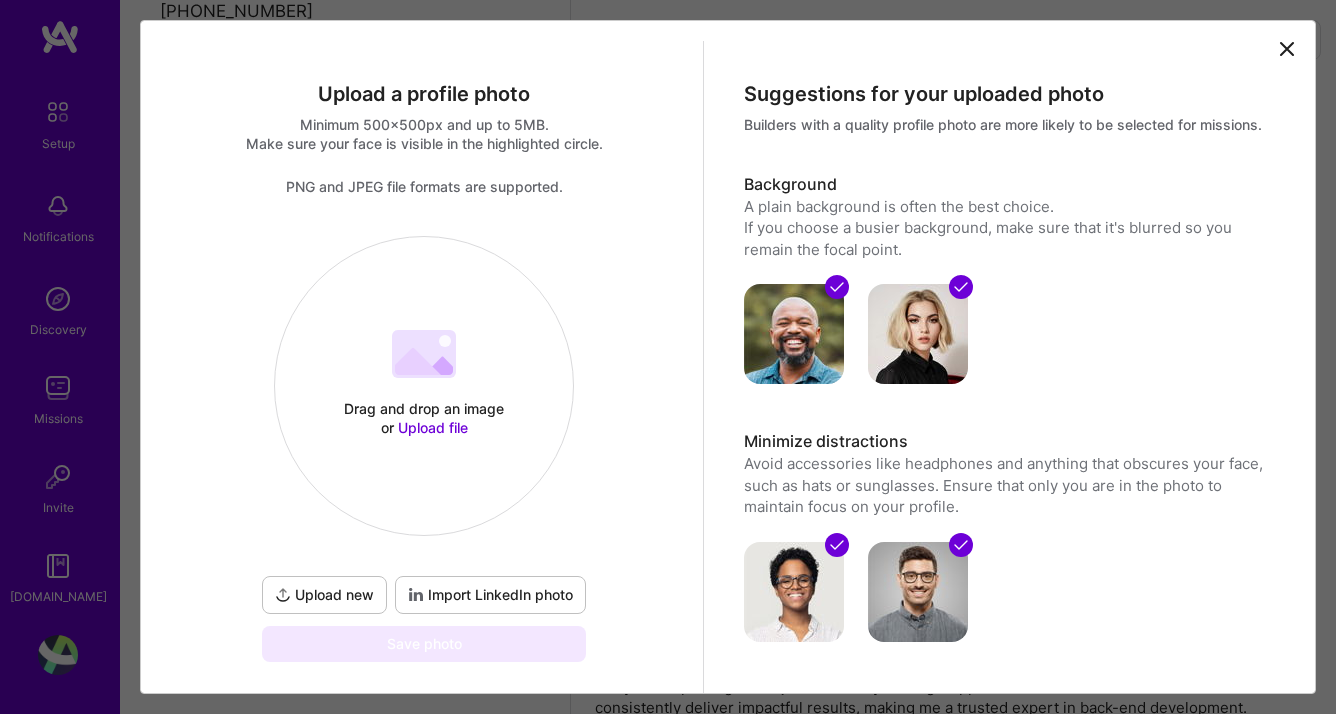 click on "Upload file" at bounding box center [433, 427] 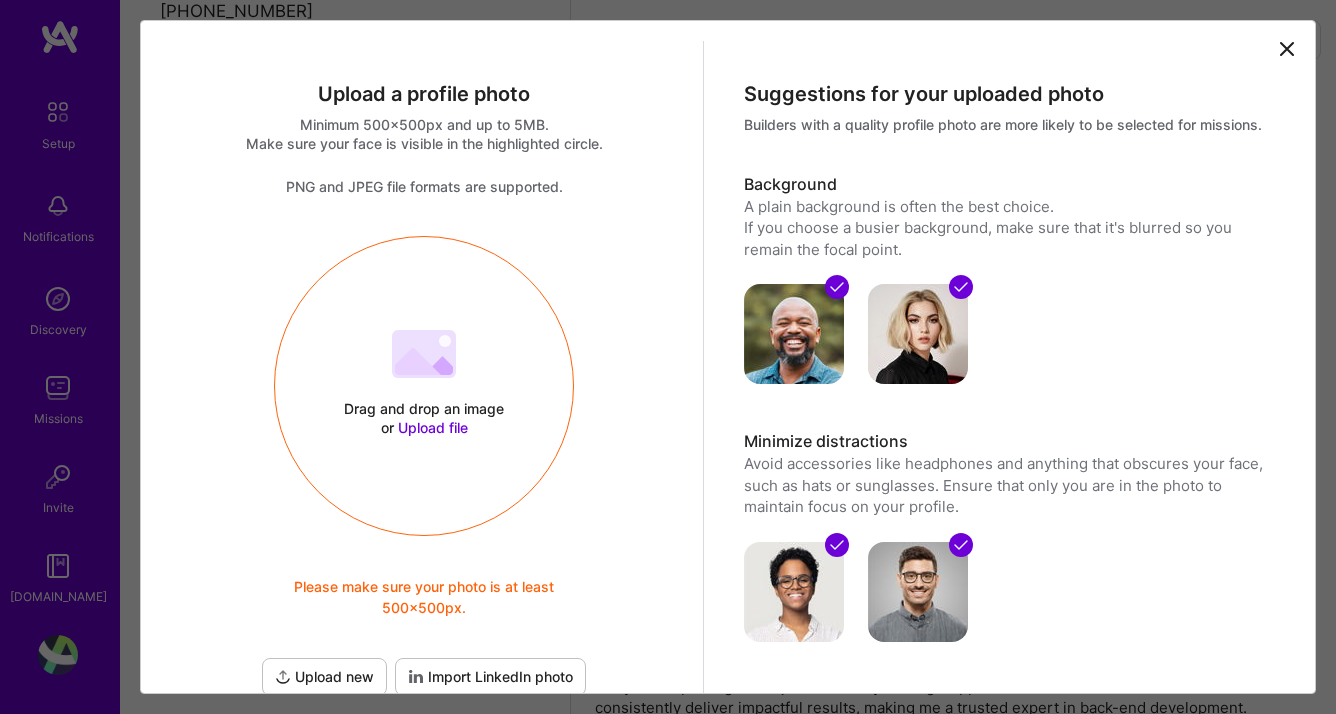 click on "Import LinkedIn photo" at bounding box center [490, 677] 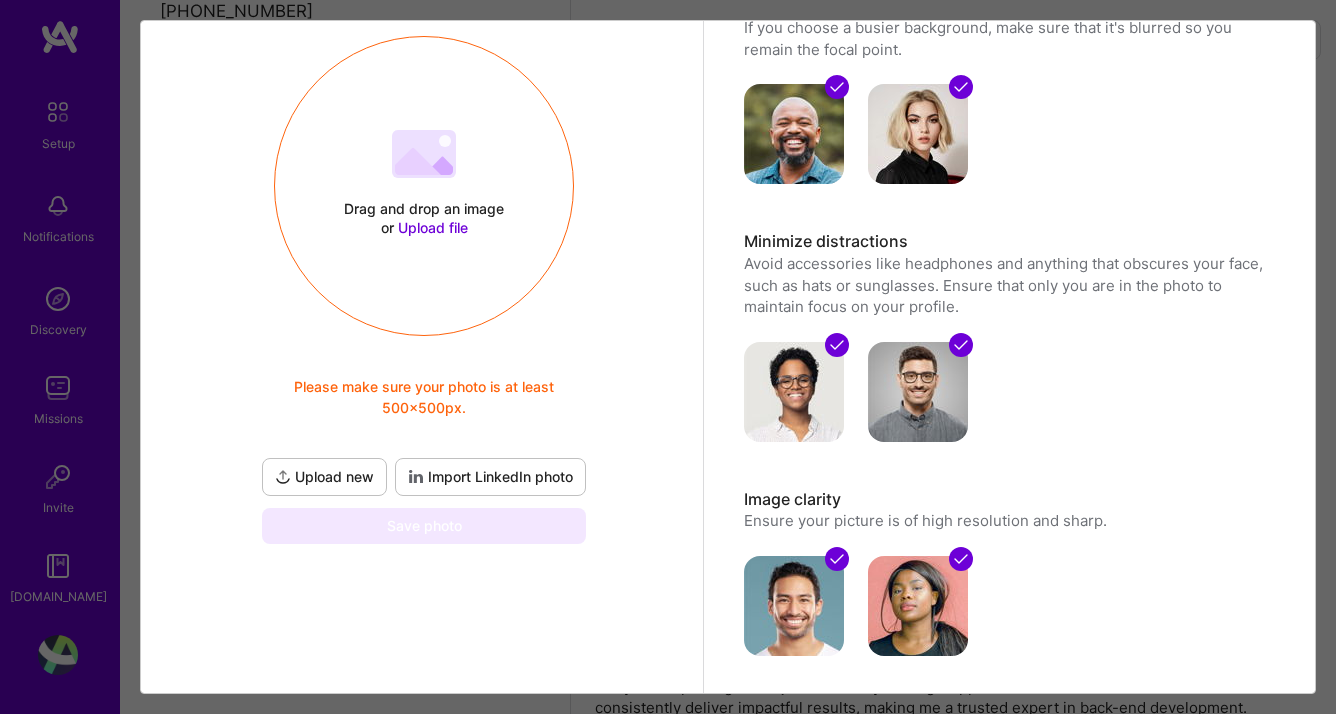 scroll, scrollTop: 198, scrollLeft: 0, axis: vertical 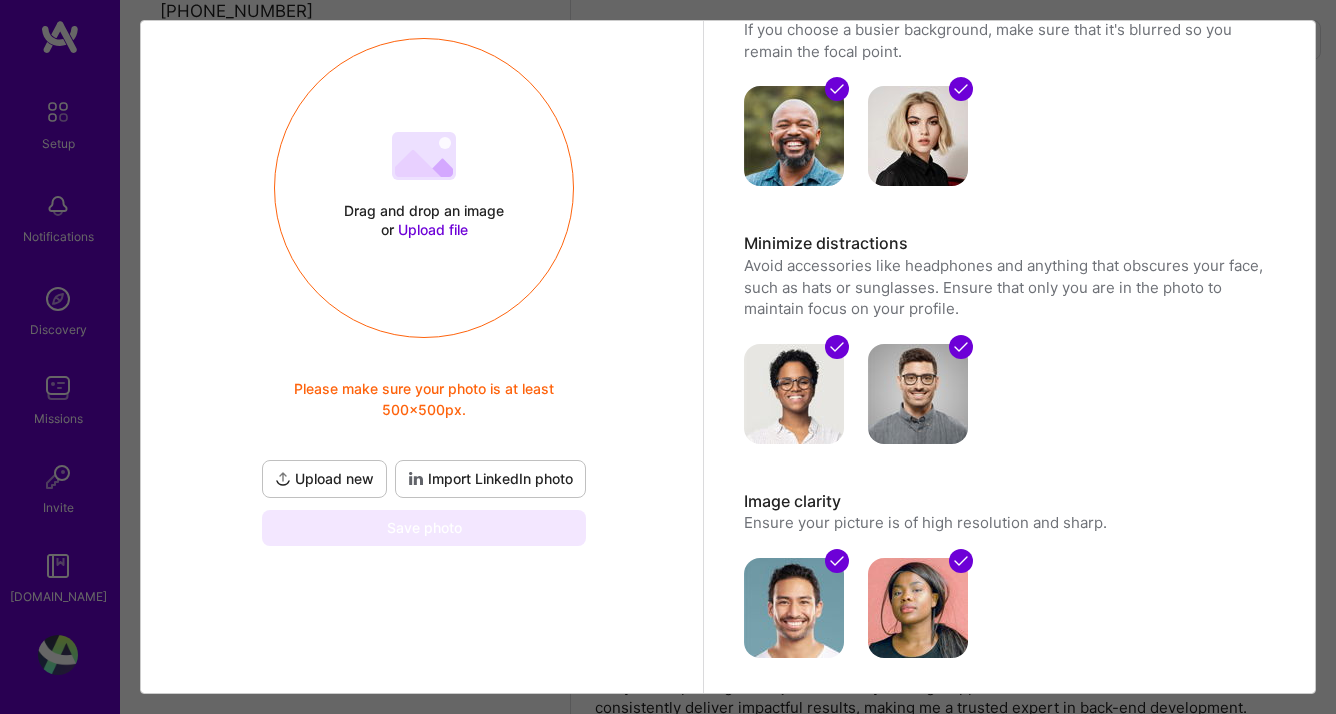 click on "Upload file" at bounding box center (433, 229) 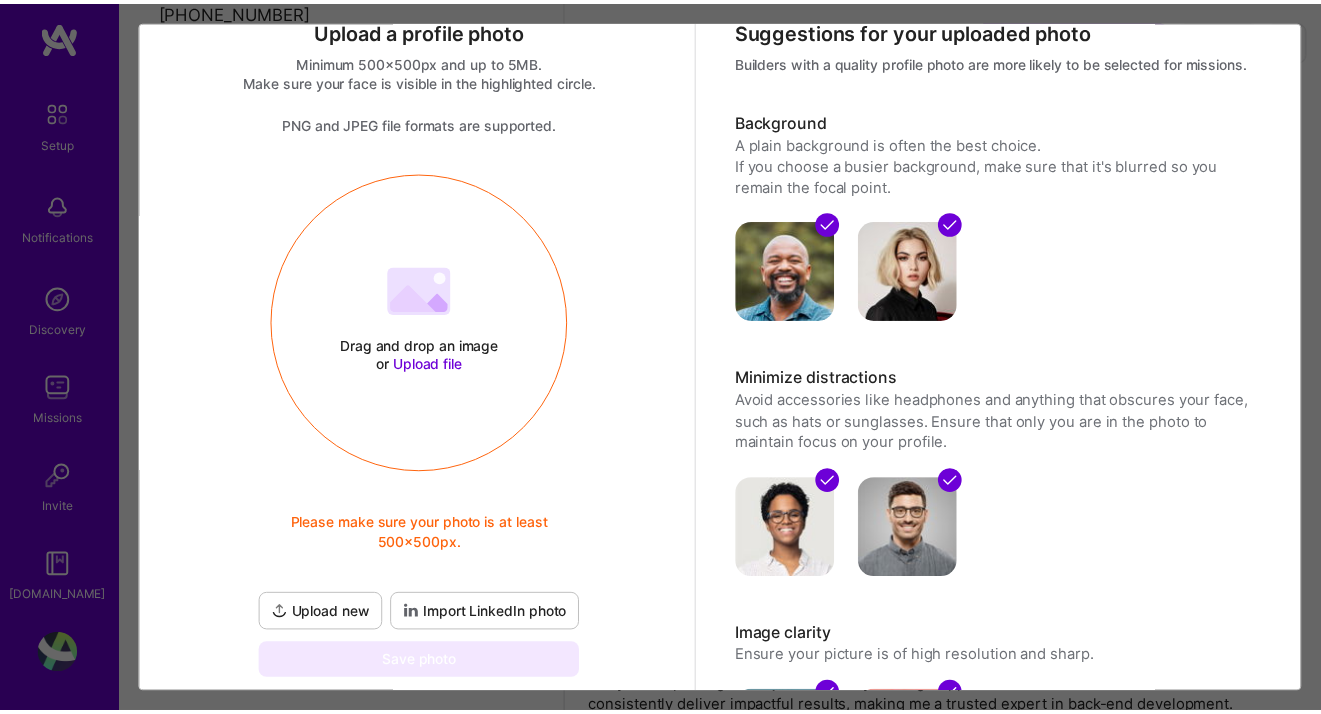 scroll, scrollTop: 0, scrollLeft: 0, axis: both 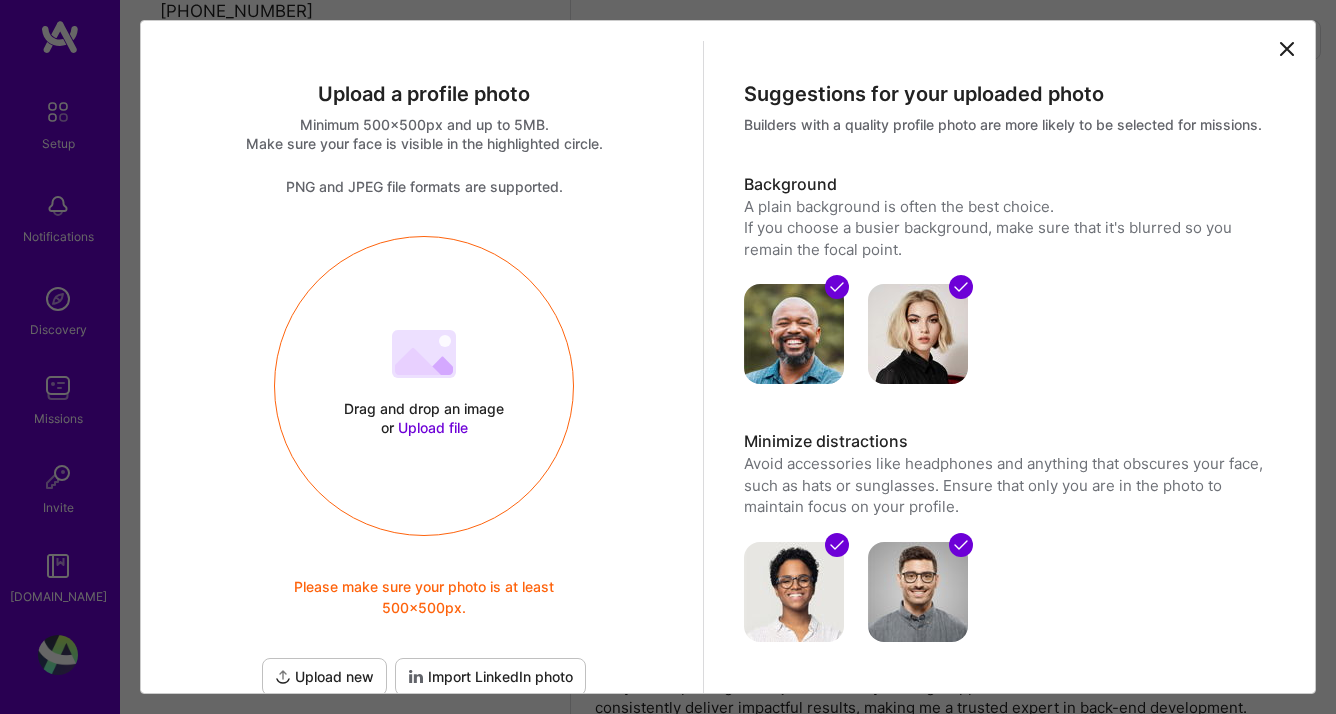 click on "Upload a profile photo Minimum 500x500px and up to 5MB. Make sure your face is visible in the highlighted circle. PNG and JPEG file formats are supported. Drag and drop an image or   Upload file Upload file Please make sure your photo is at least 500x500px. Please make sure your photo is at least 500x500px. Upload new Import LinkedIn photo Save photo Suggestions for your uploaded photo Builders with a quality profile photo are more likely to be selected for missions. Background A plain background is often the best choice. If you choose a busier background, make sure that it's blurred so you remain the focal point.
Minimize distractions Avoid accessories like headphones and anything that obscures your face, such as hats or sunglasses. Ensure that only you are in the photo to maintain focus on your profile.
Image clarity Ensure your picture is of high resolution and sharp." at bounding box center (668, 357) 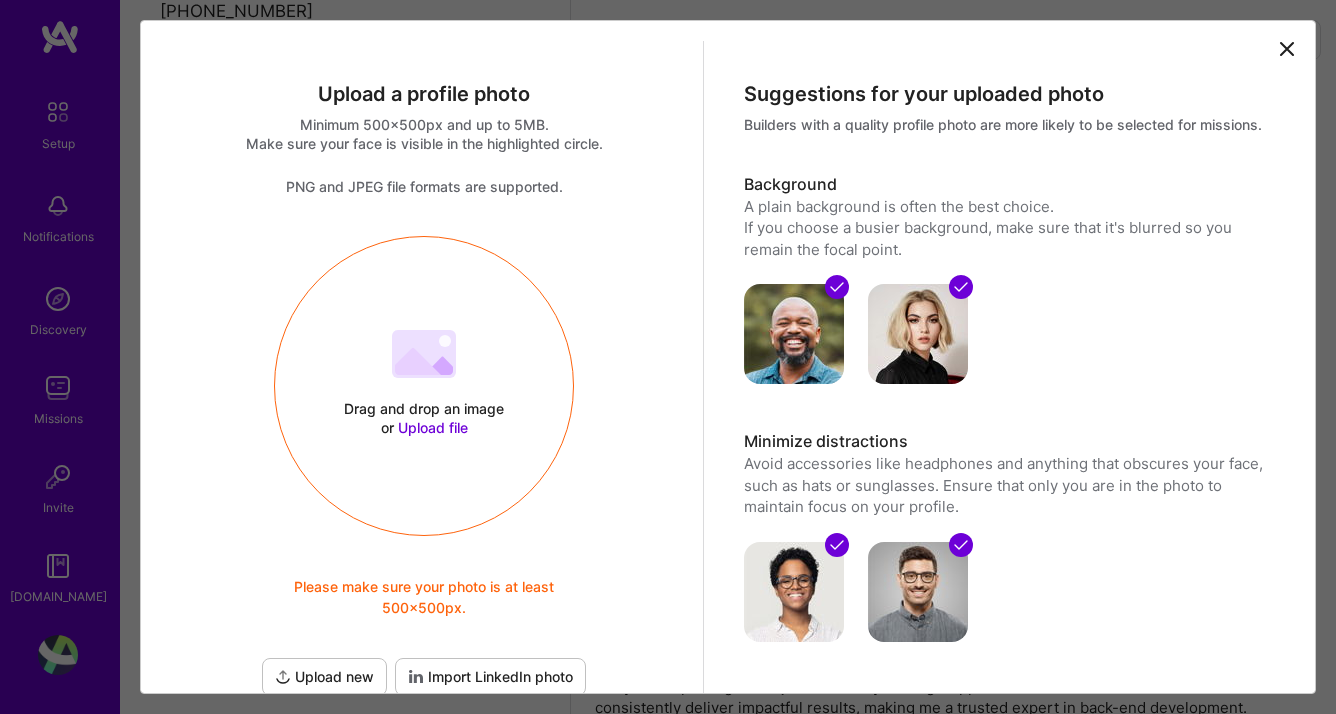 click 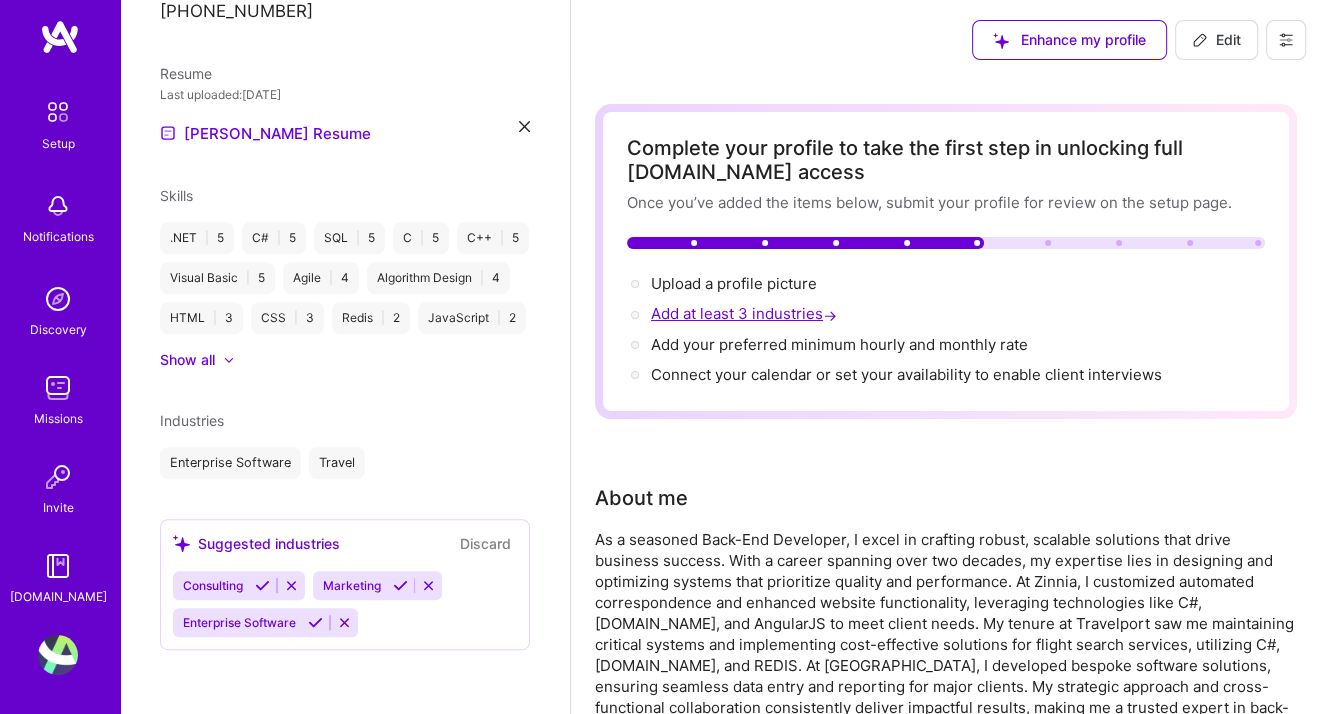 click on "Add at least 3 industries  →" at bounding box center (746, 313) 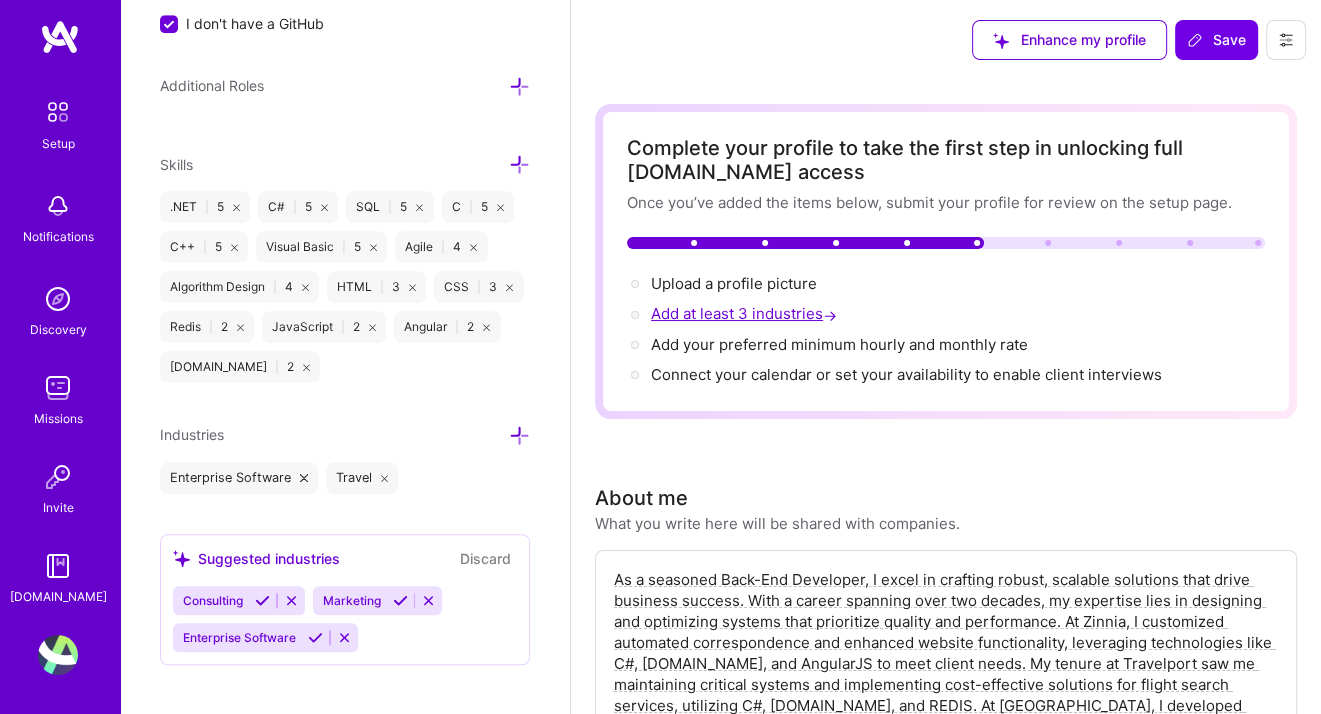 scroll, scrollTop: 1305, scrollLeft: 0, axis: vertical 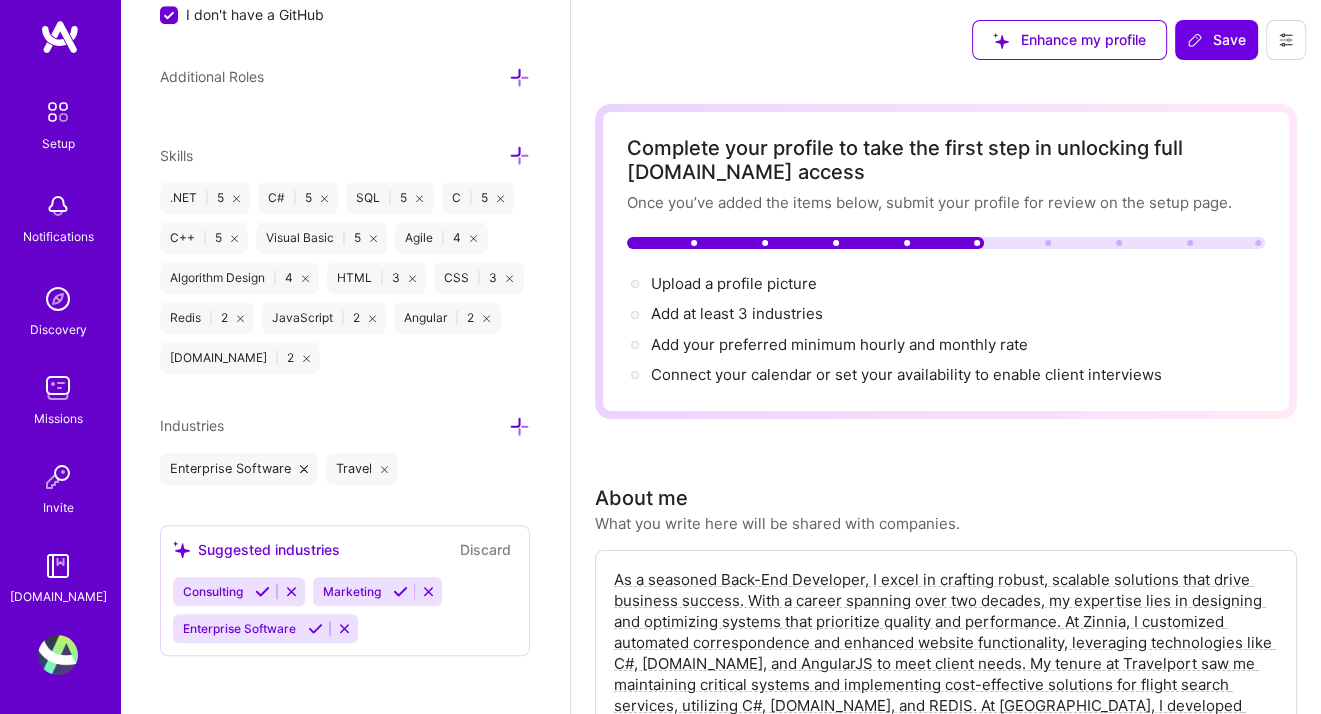 click at bounding box center (519, 426) 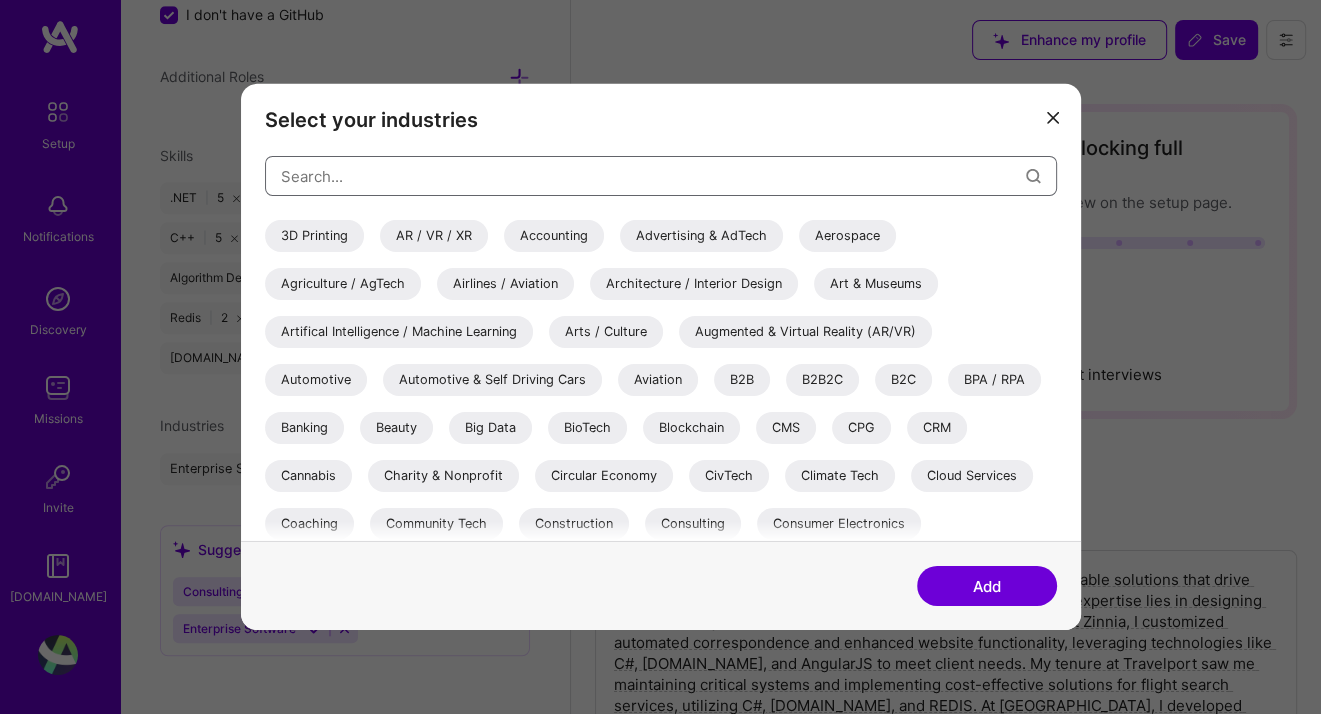 click at bounding box center (653, 175) 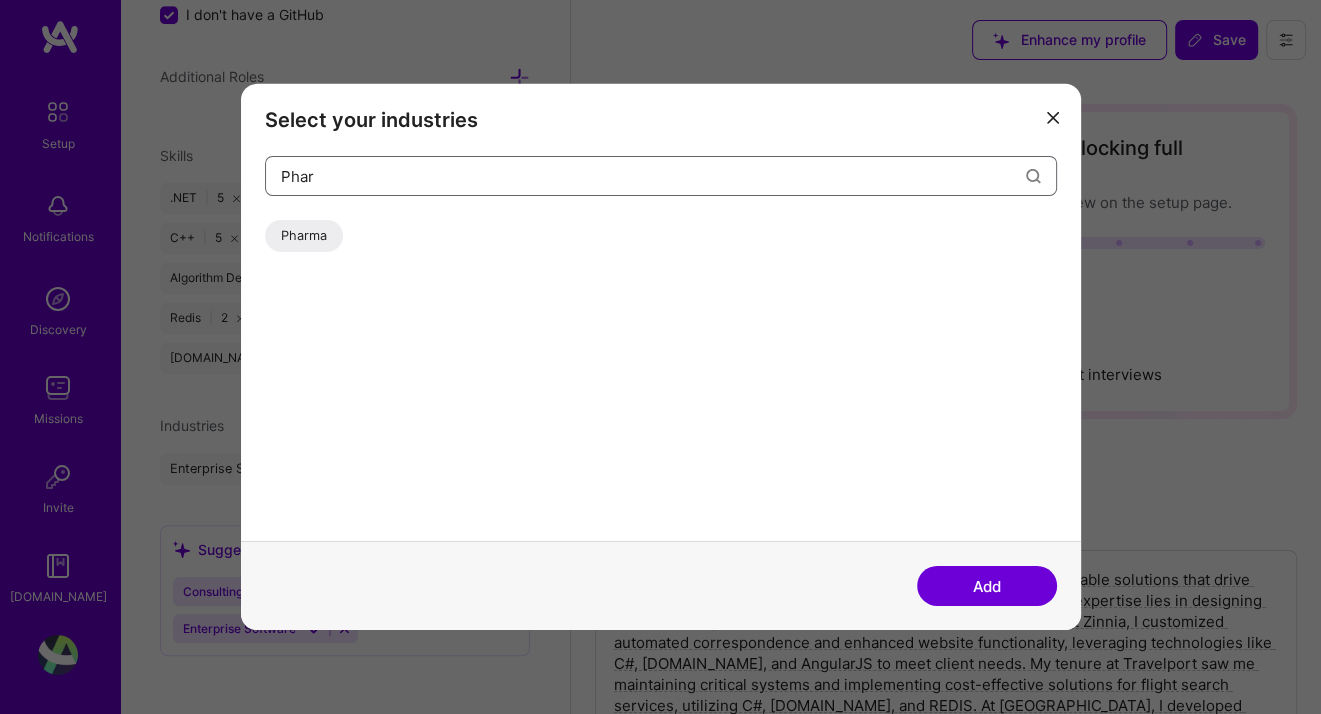 type on "Phar" 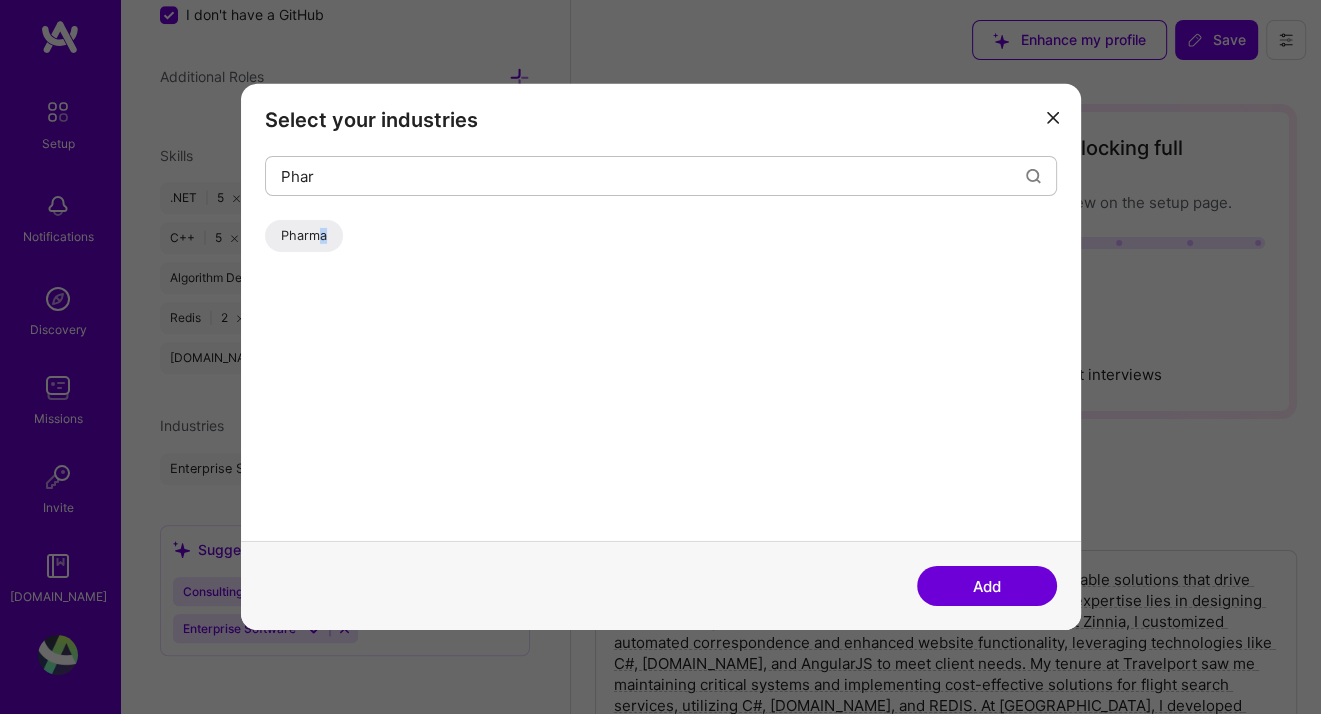click on "Pharma" at bounding box center [304, 236] 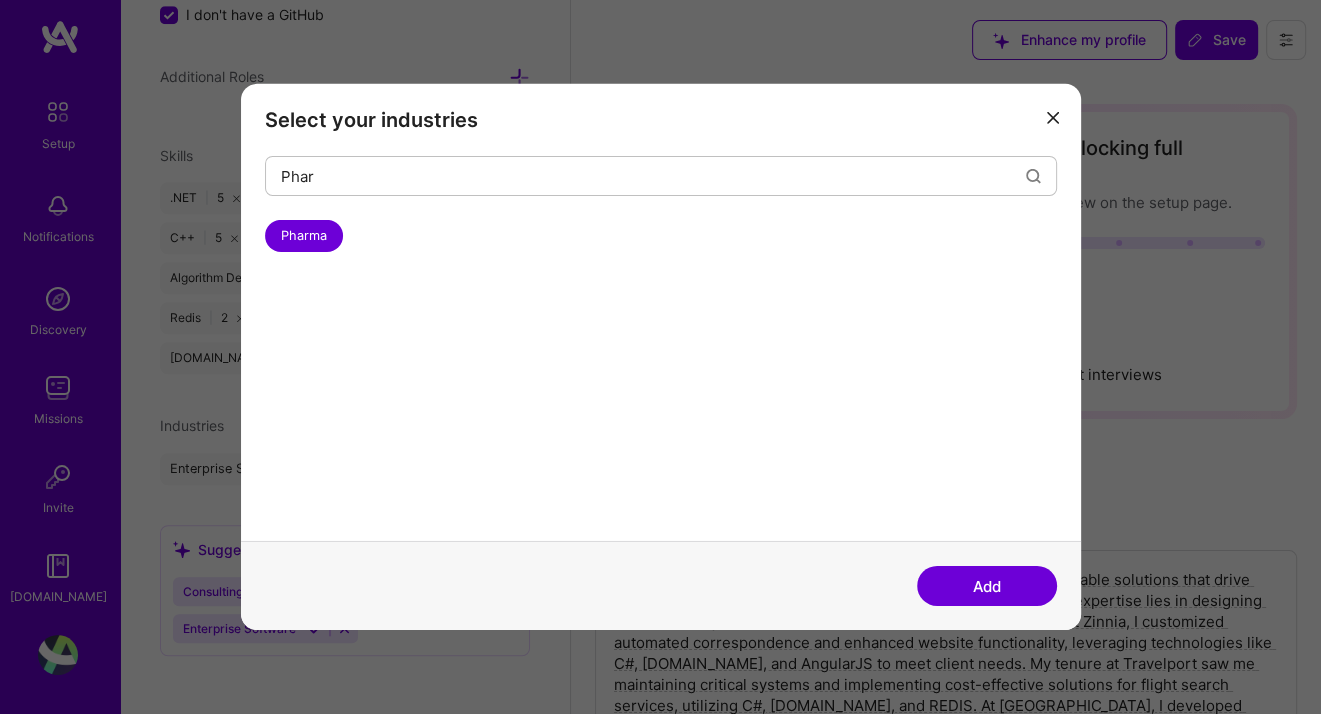 drag, startPoint x: 320, startPoint y: 241, endPoint x: 307, endPoint y: 245, distance: 13.601471 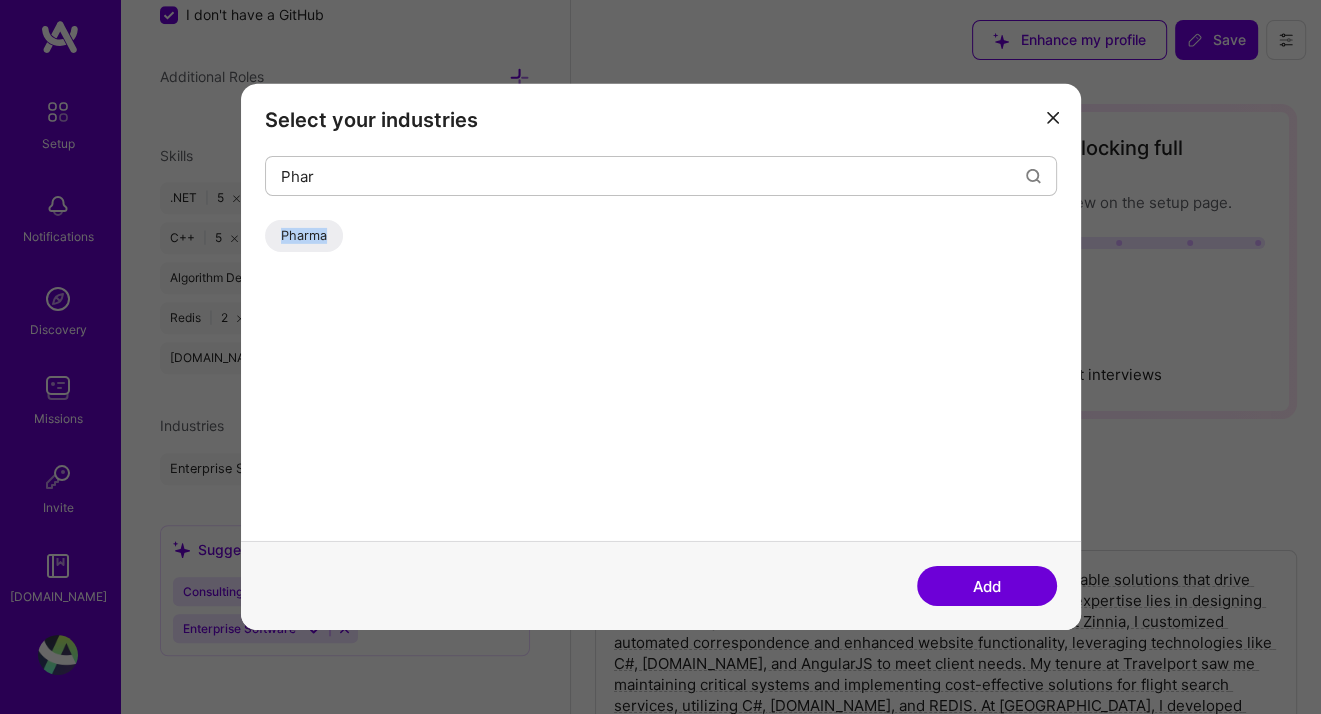 click on "Pharma" at bounding box center (304, 236) 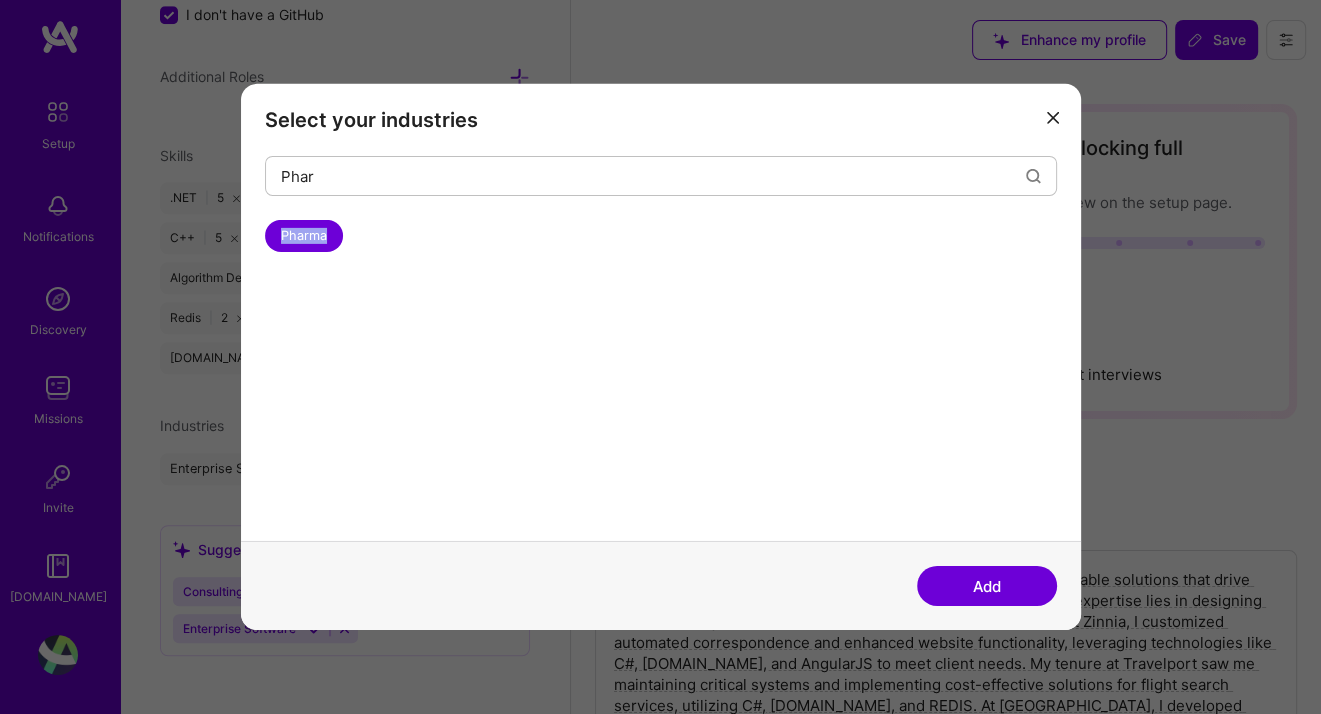 drag, startPoint x: 307, startPoint y: 245, endPoint x: 295, endPoint y: 239, distance: 13.416408 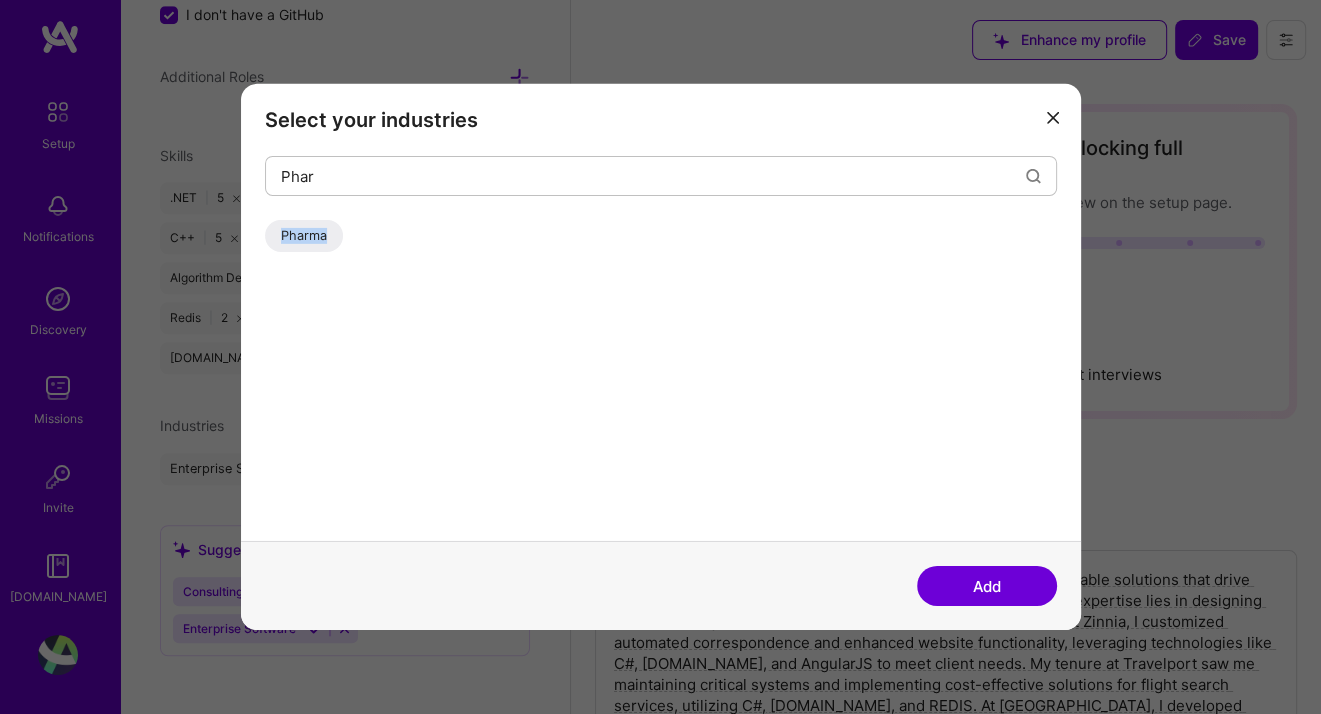 click on "Add" at bounding box center (987, 586) 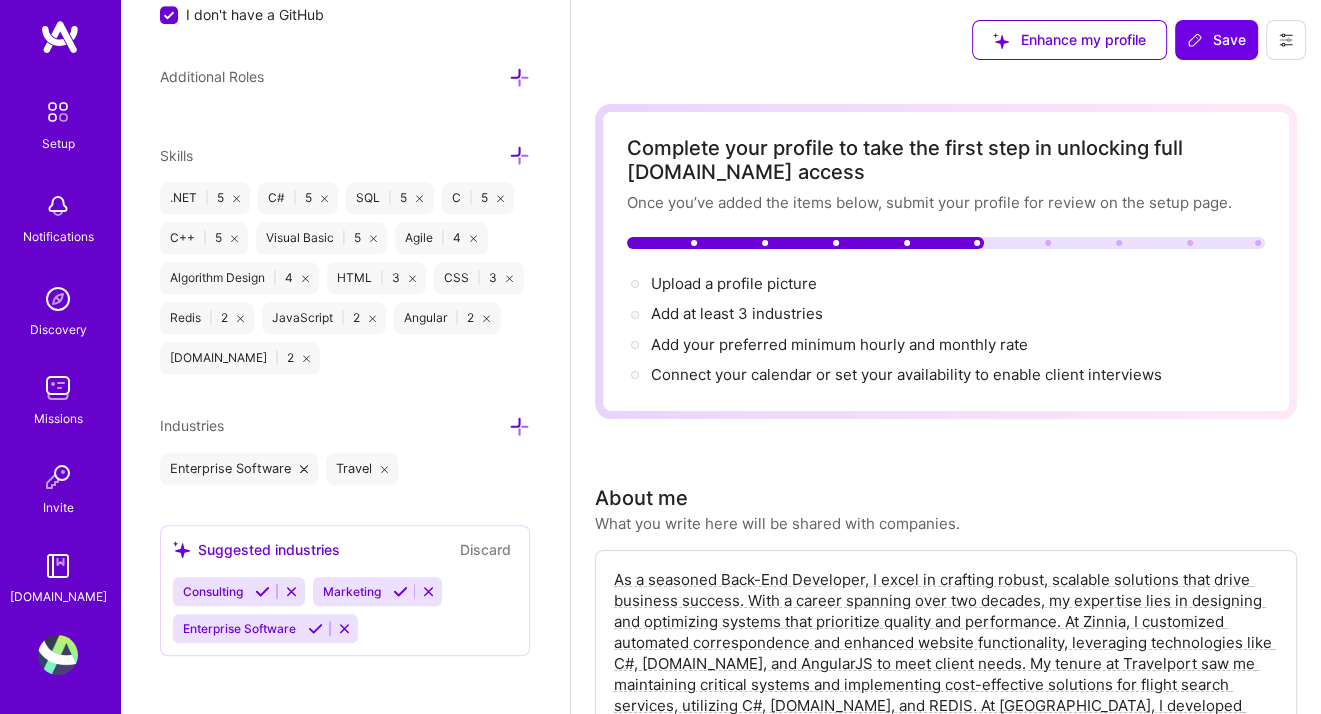 click at bounding box center (519, 426) 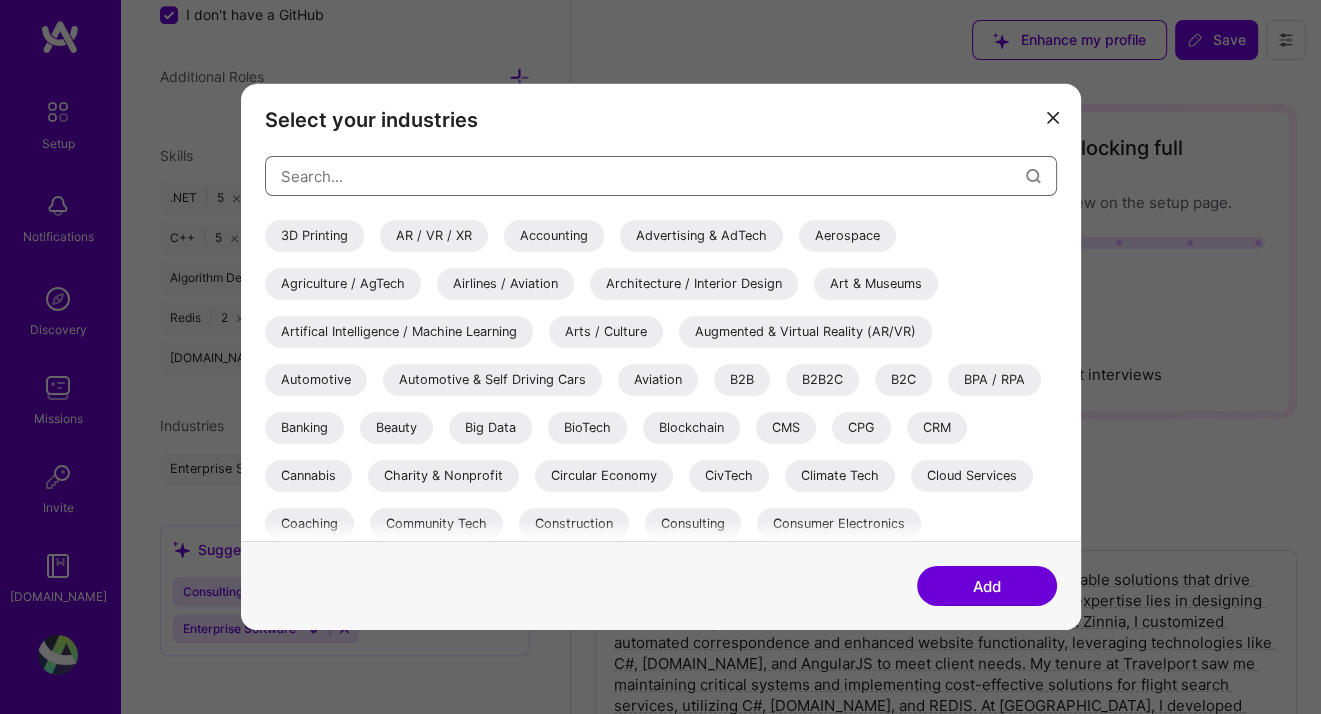 click at bounding box center (653, 175) 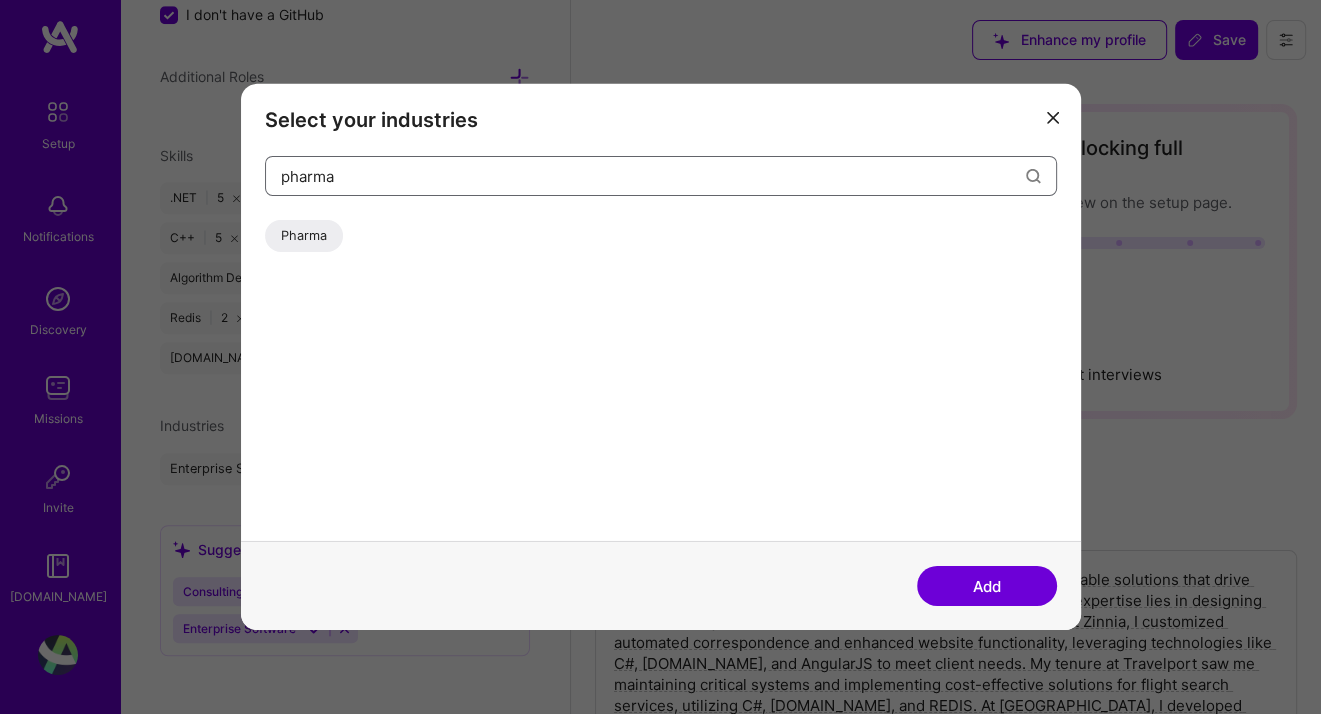 type on "pharma" 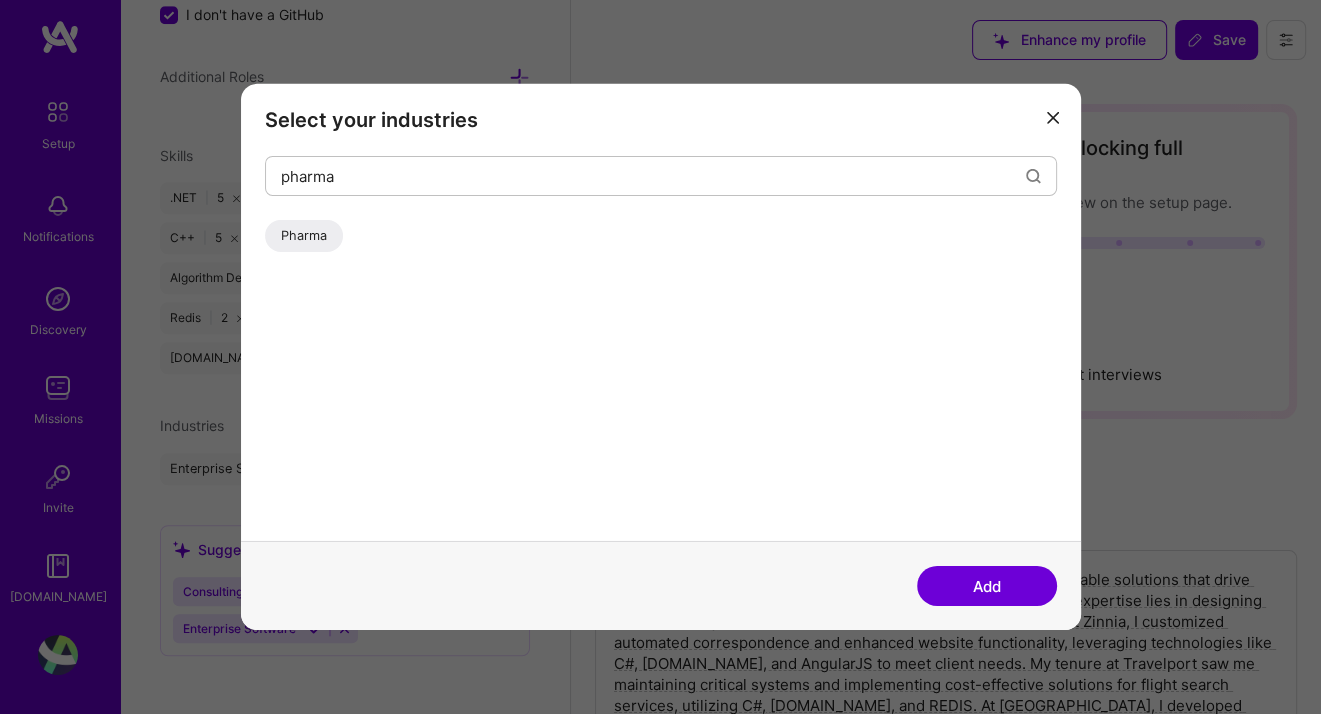 click on "Add" at bounding box center (987, 586) 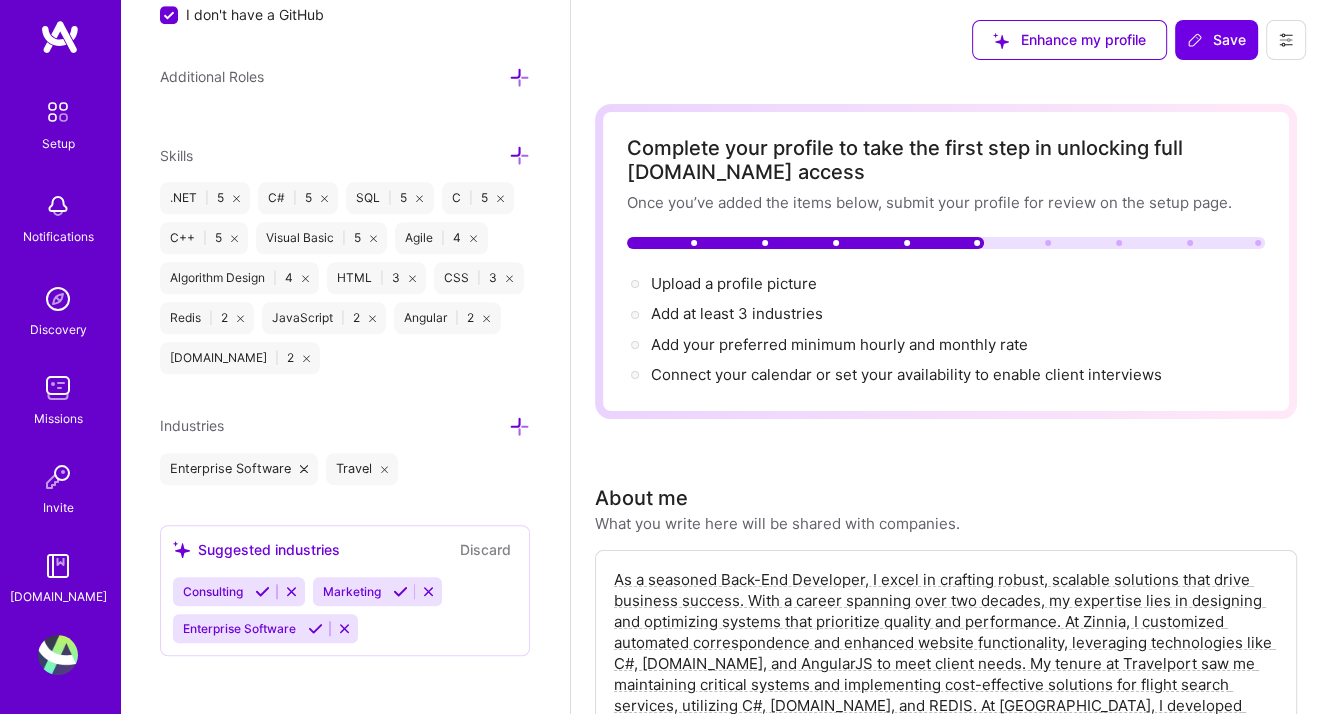 click at bounding box center [519, 426] 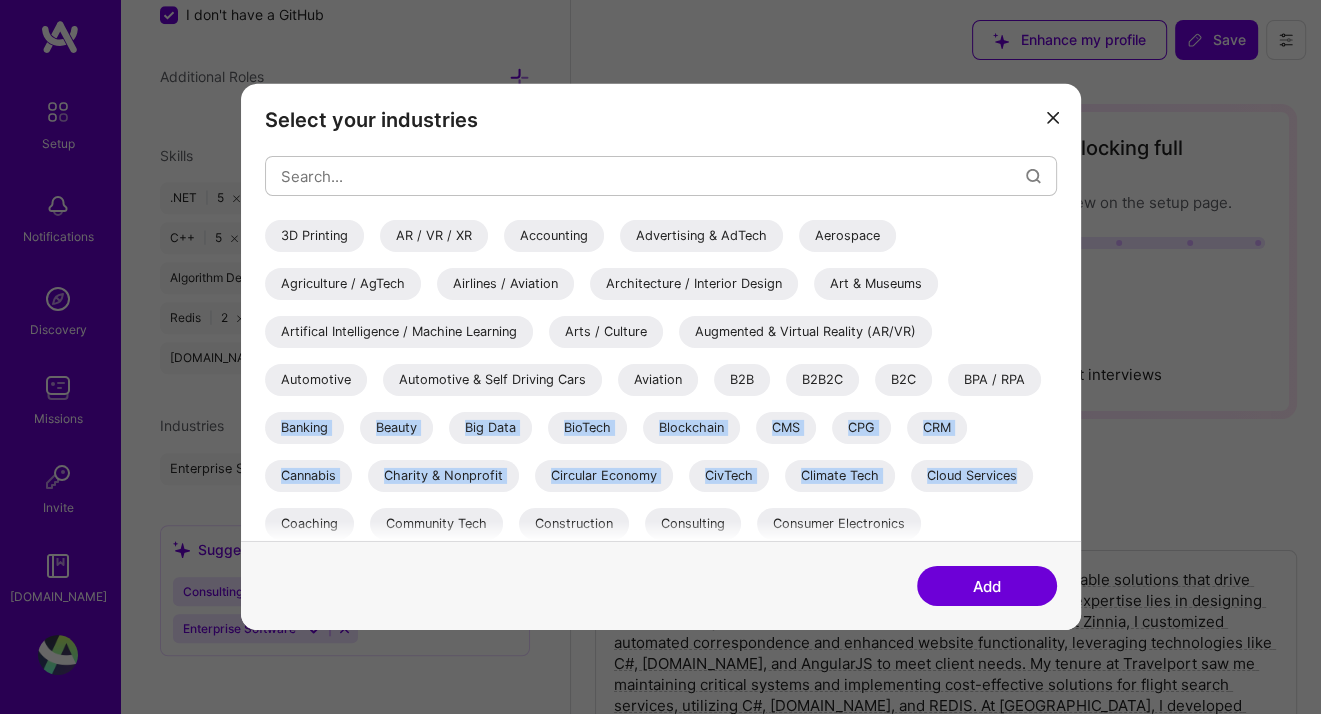 drag, startPoint x: 1047, startPoint y: 329, endPoint x: 1047, endPoint y: 452, distance: 123 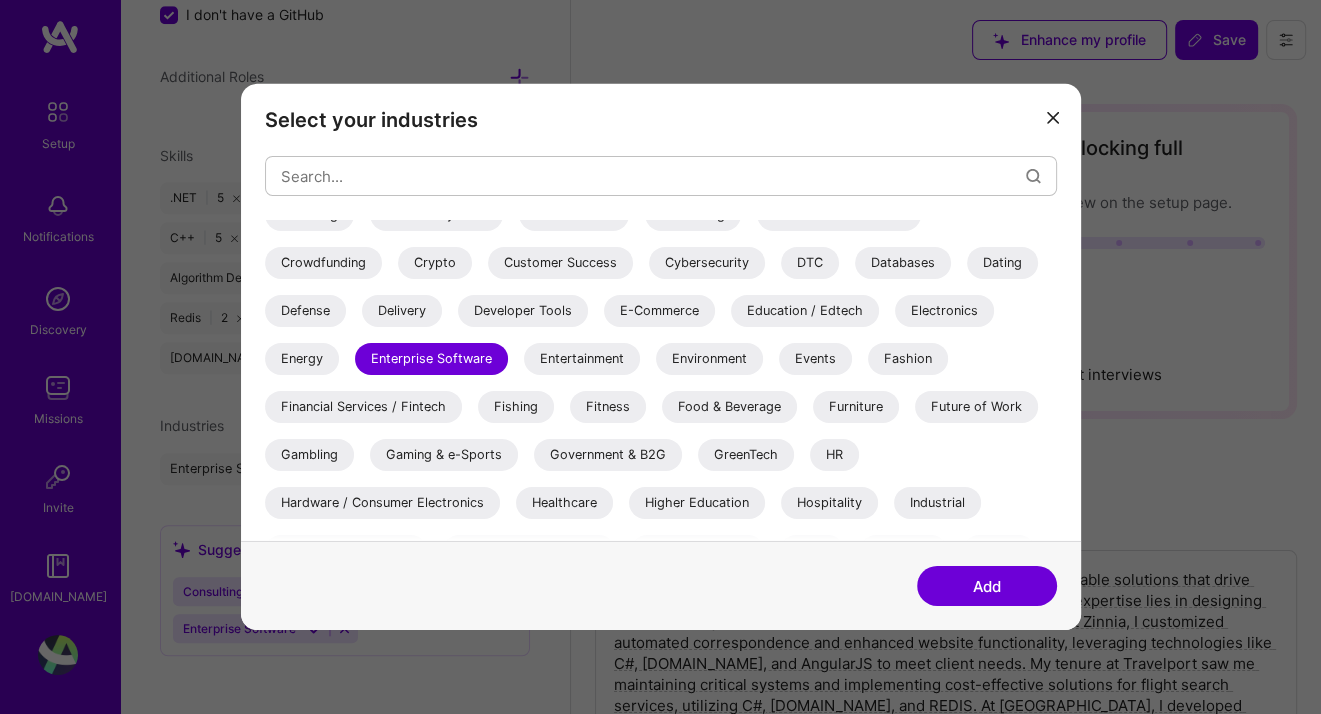 scroll, scrollTop: 678, scrollLeft: 0, axis: vertical 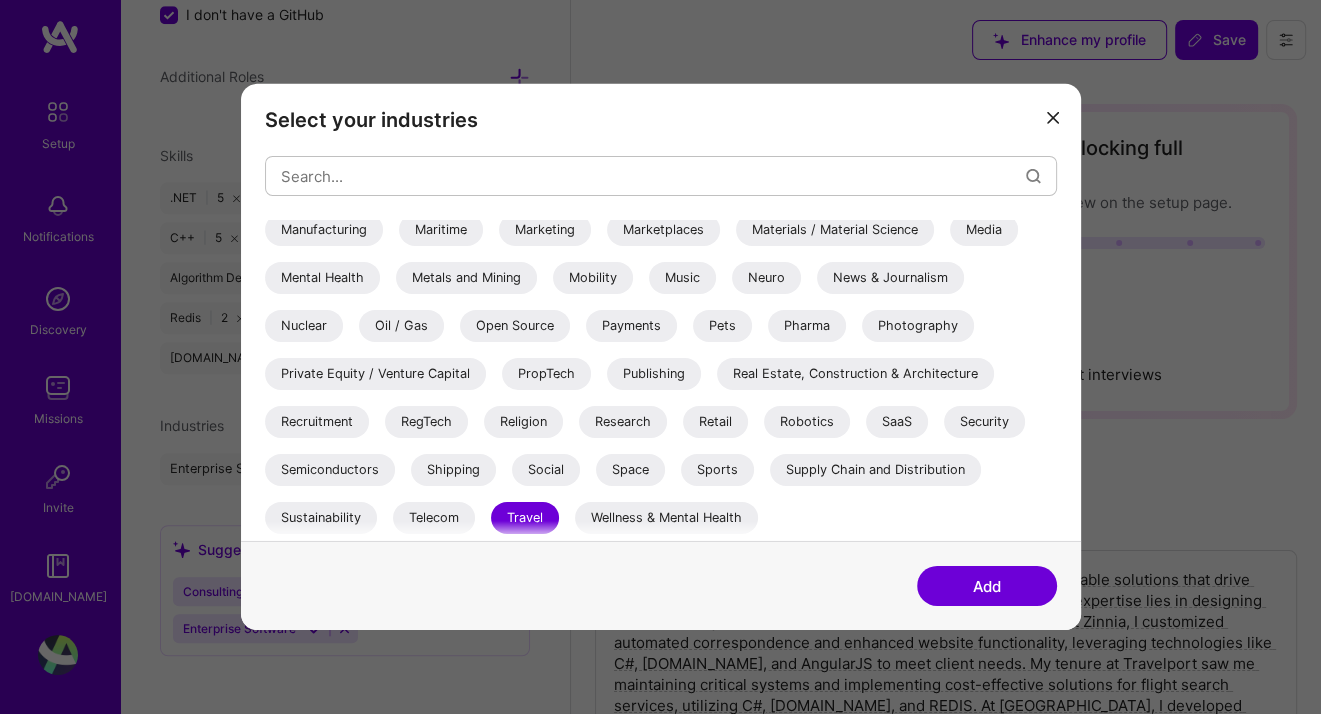 click on "Pharma" at bounding box center (807, 326) 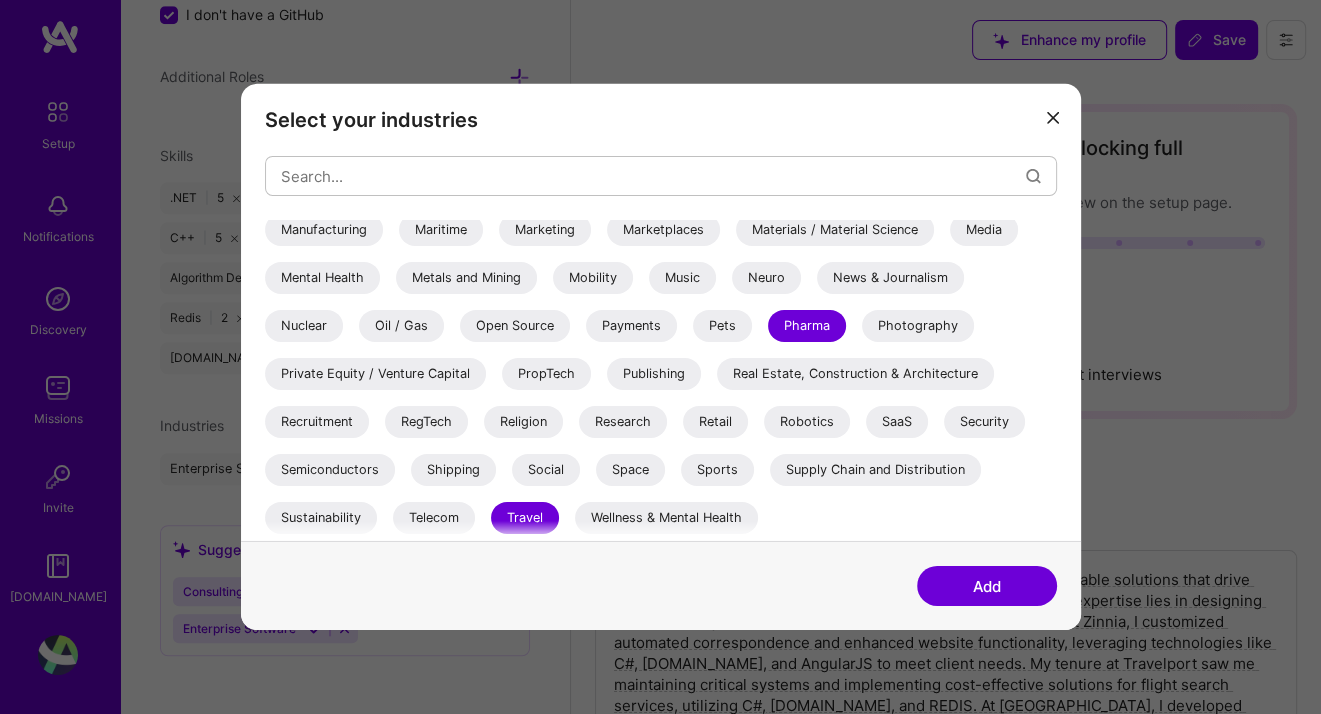 click on "Pharma" at bounding box center [807, 326] 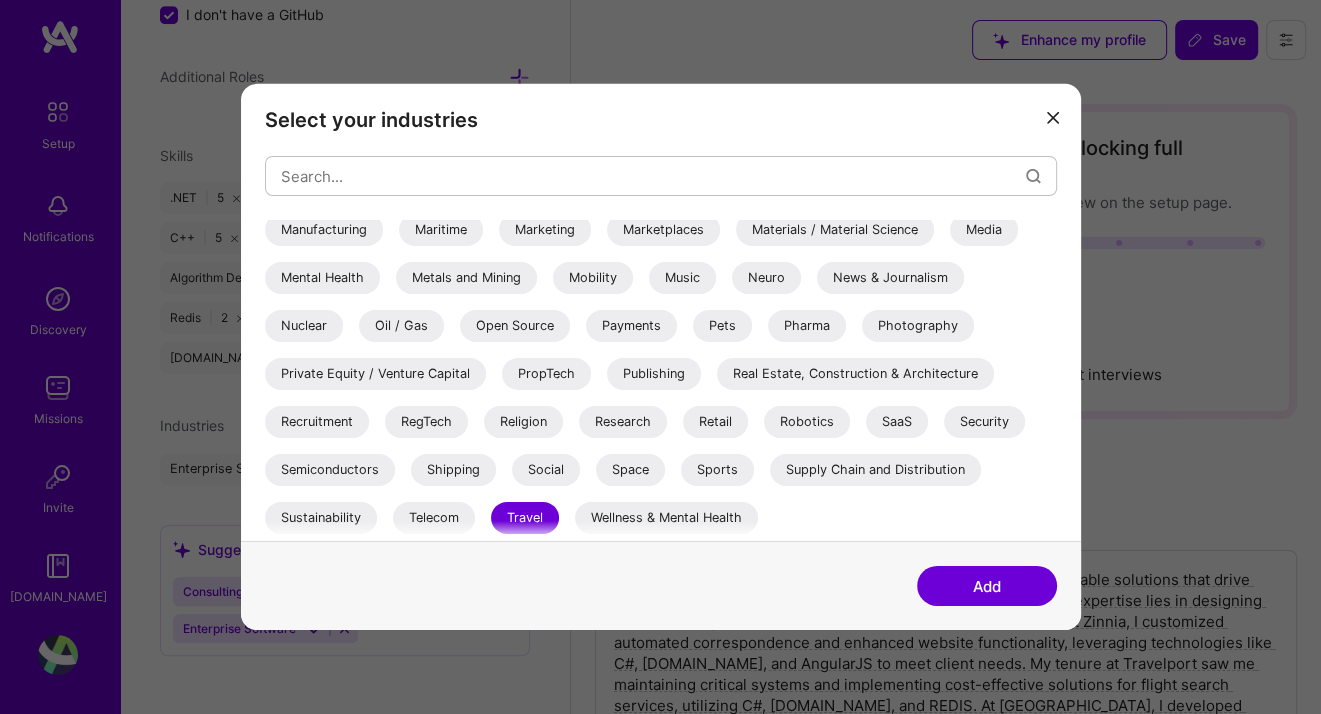 click on "Pharma" at bounding box center [807, 326] 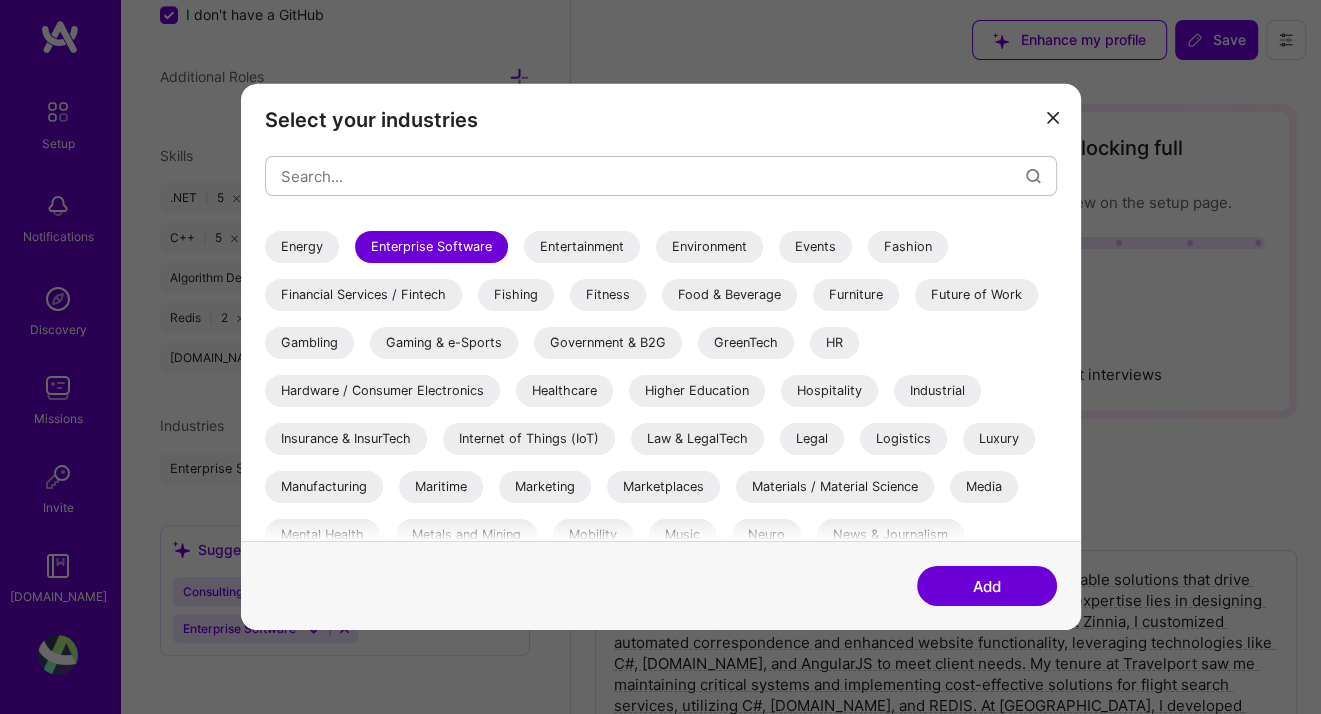 scroll, scrollTop: 424, scrollLeft: 0, axis: vertical 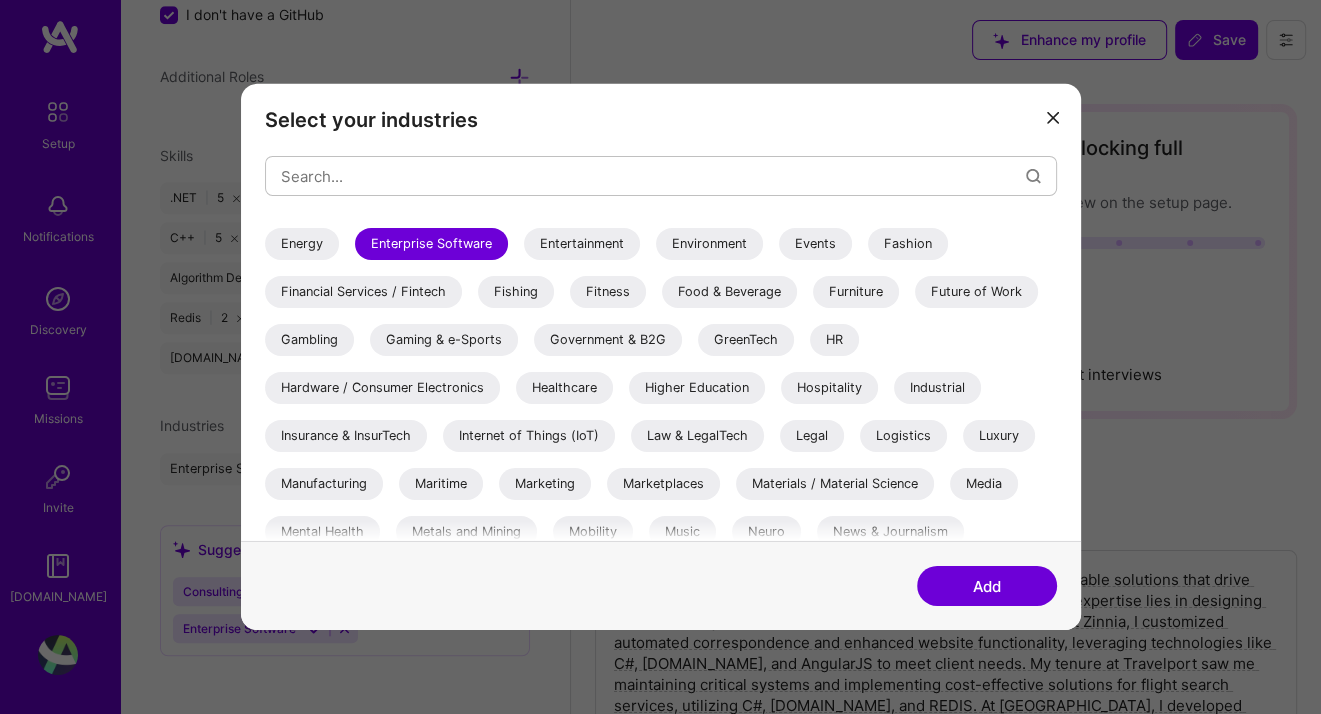 click on "Insurance & InsurTech" at bounding box center (346, 436) 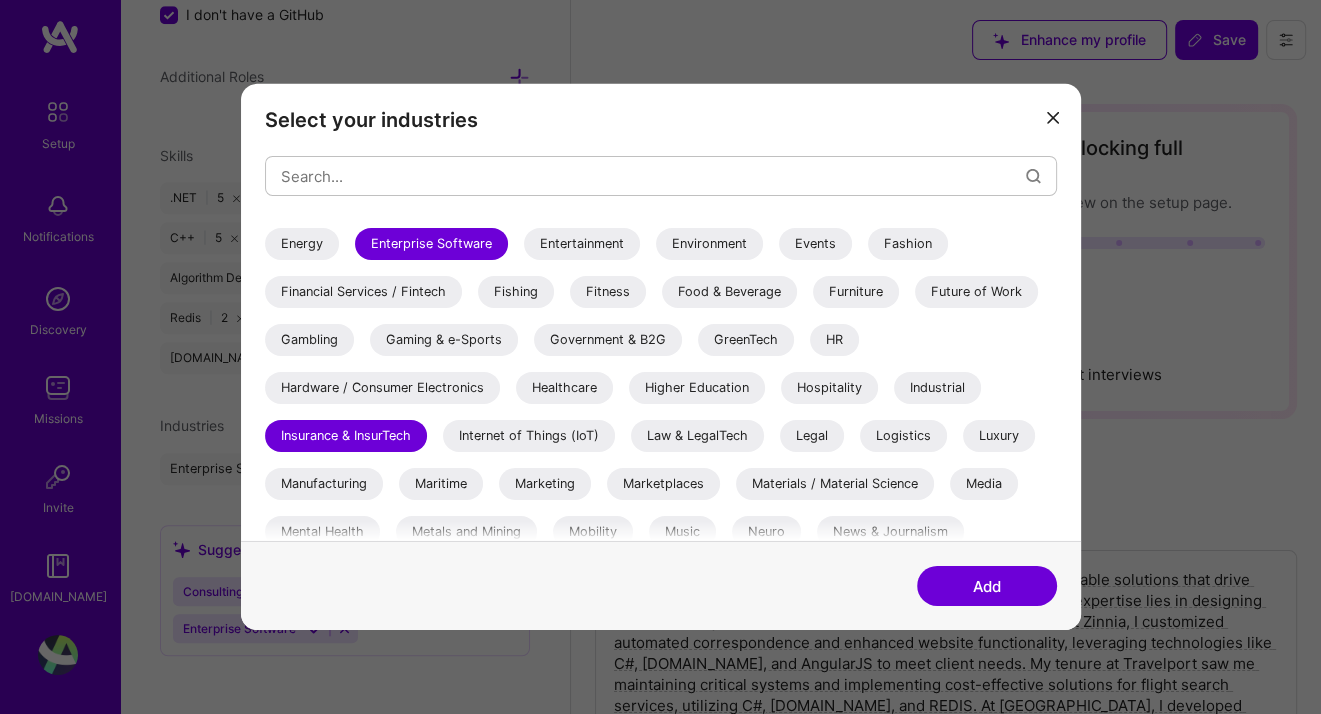 click on "Add" at bounding box center [987, 586] 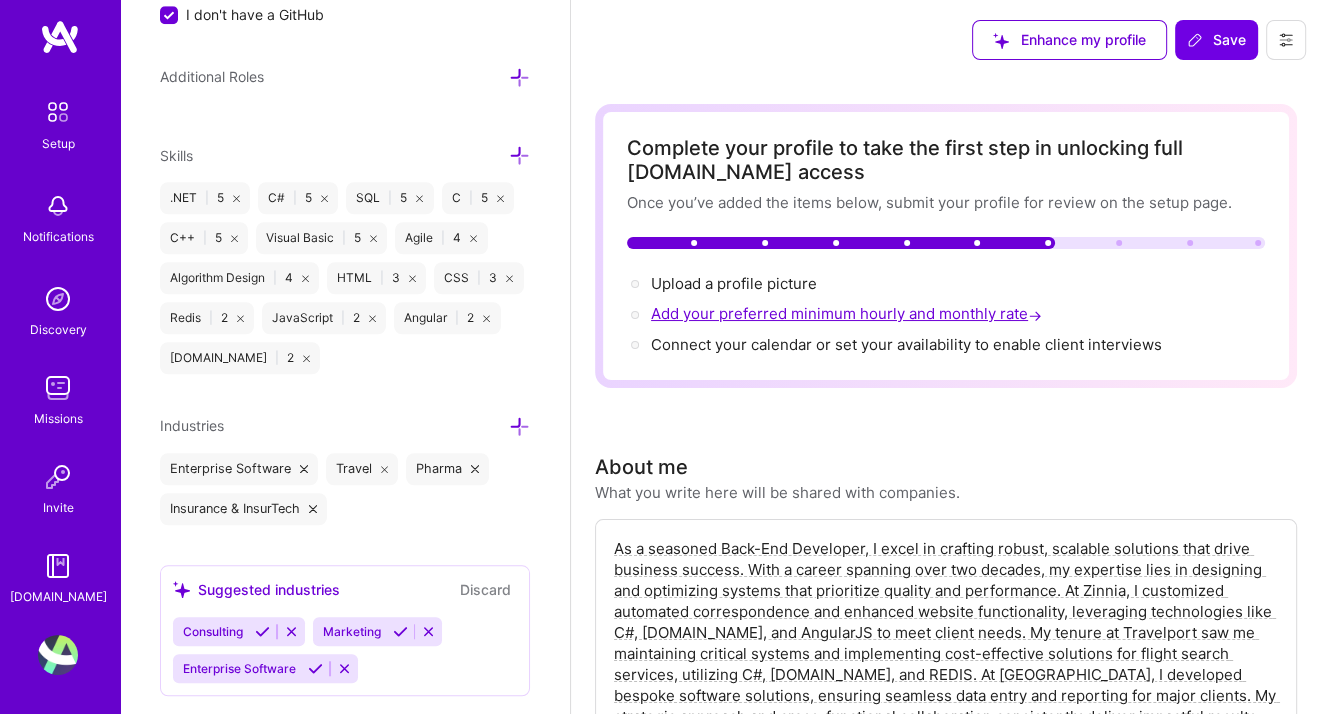 click on "Add your preferred minimum hourly and monthly rate  →" at bounding box center (848, 313) 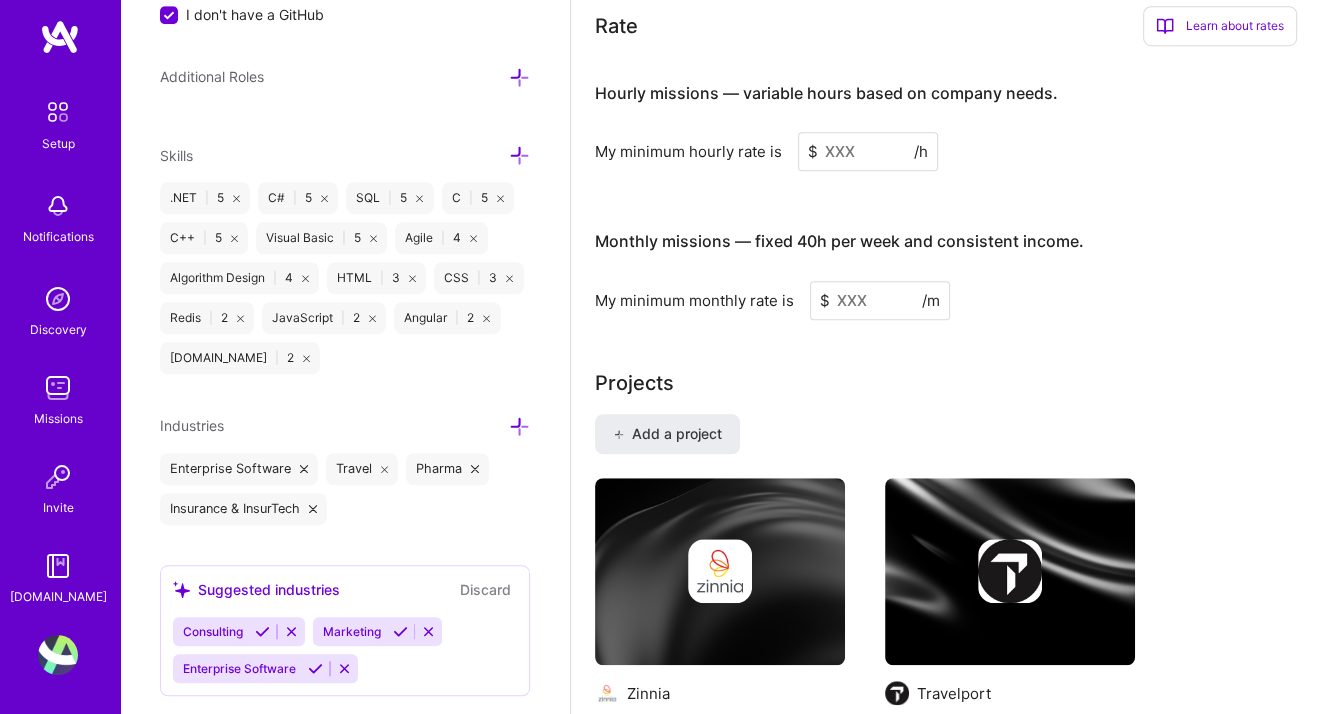 scroll, scrollTop: 1292, scrollLeft: 0, axis: vertical 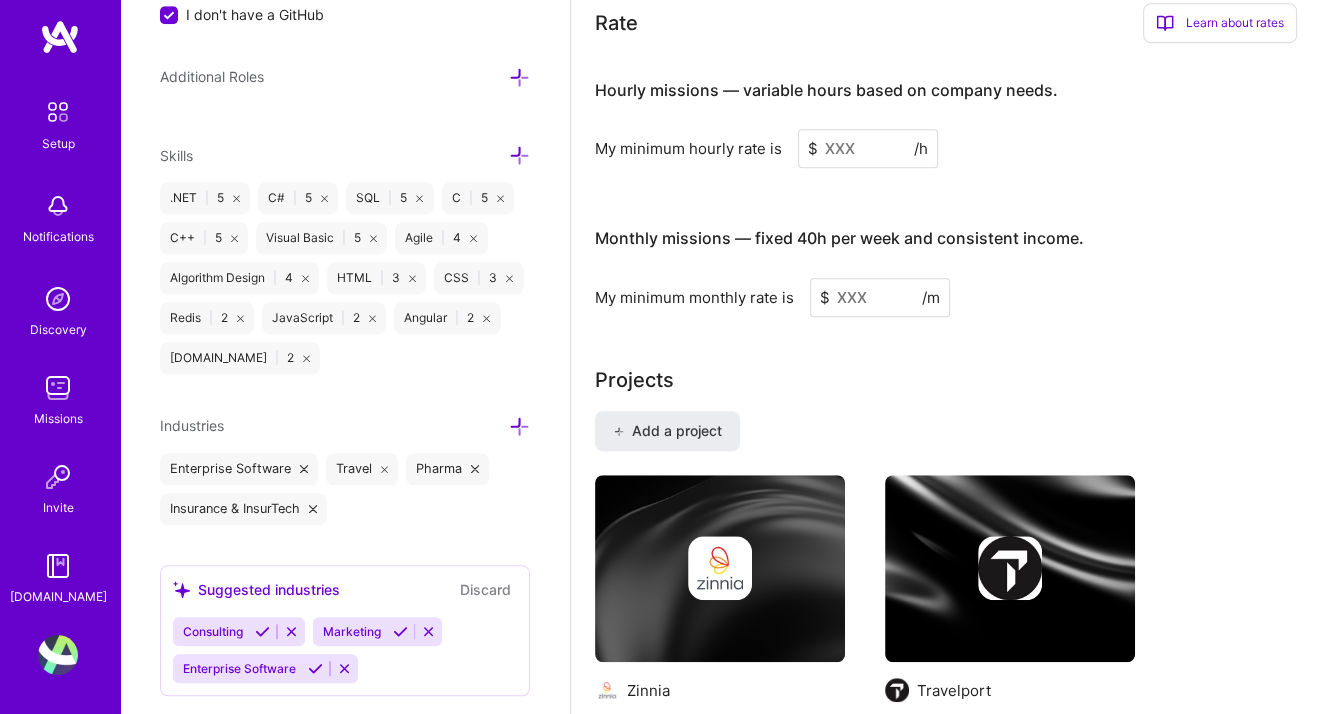 drag, startPoint x: 886, startPoint y: 144, endPoint x: 754, endPoint y: 111, distance: 136.06248 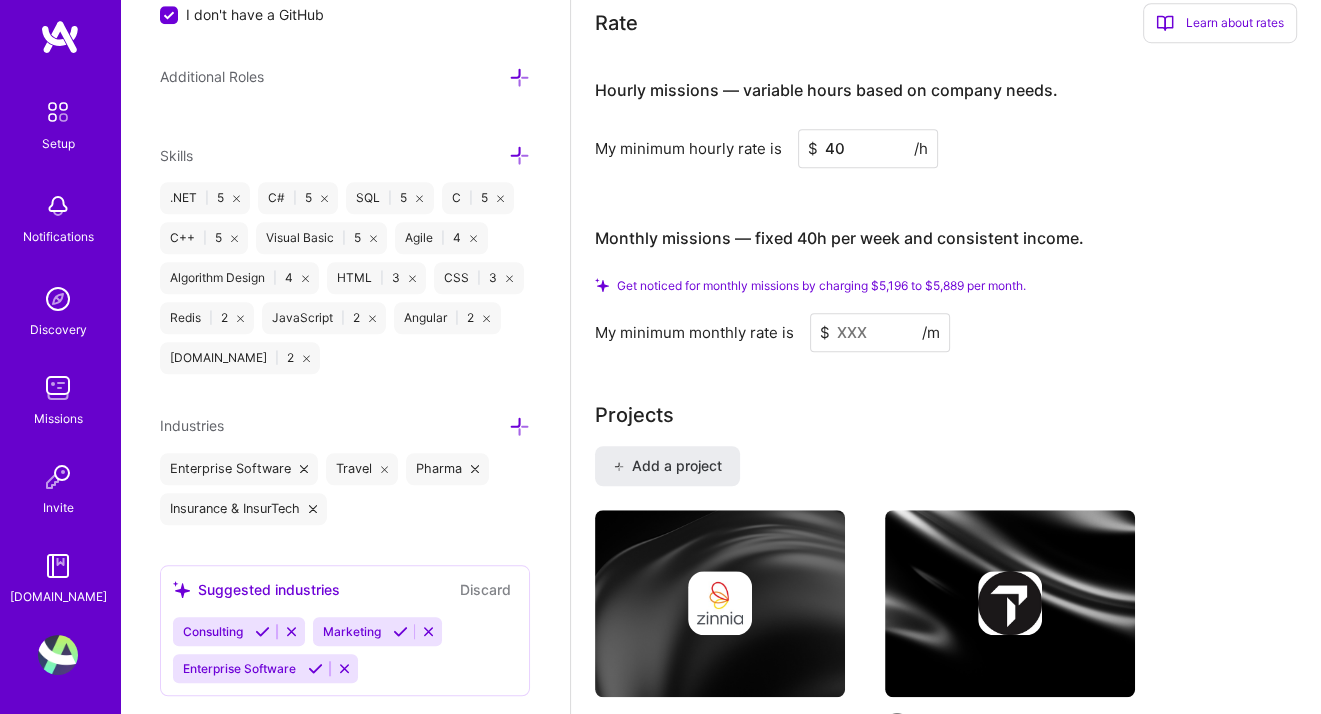 drag, startPoint x: 856, startPoint y: 141, endPoint x: 736, endPoint y: 150, distance: 120.33703 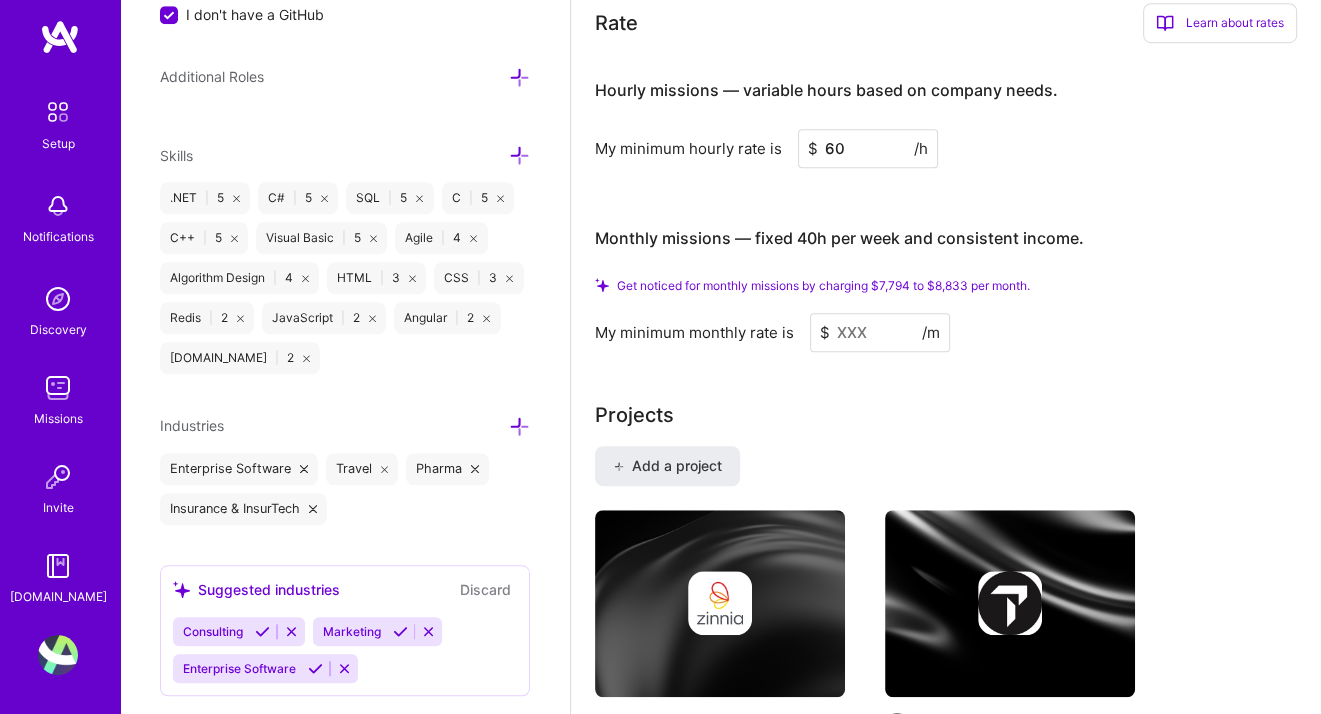 drag, startPoint x: 859, startPoint y: 153, endPoint x: 772, endPoint y: 155, distance: 87.02299 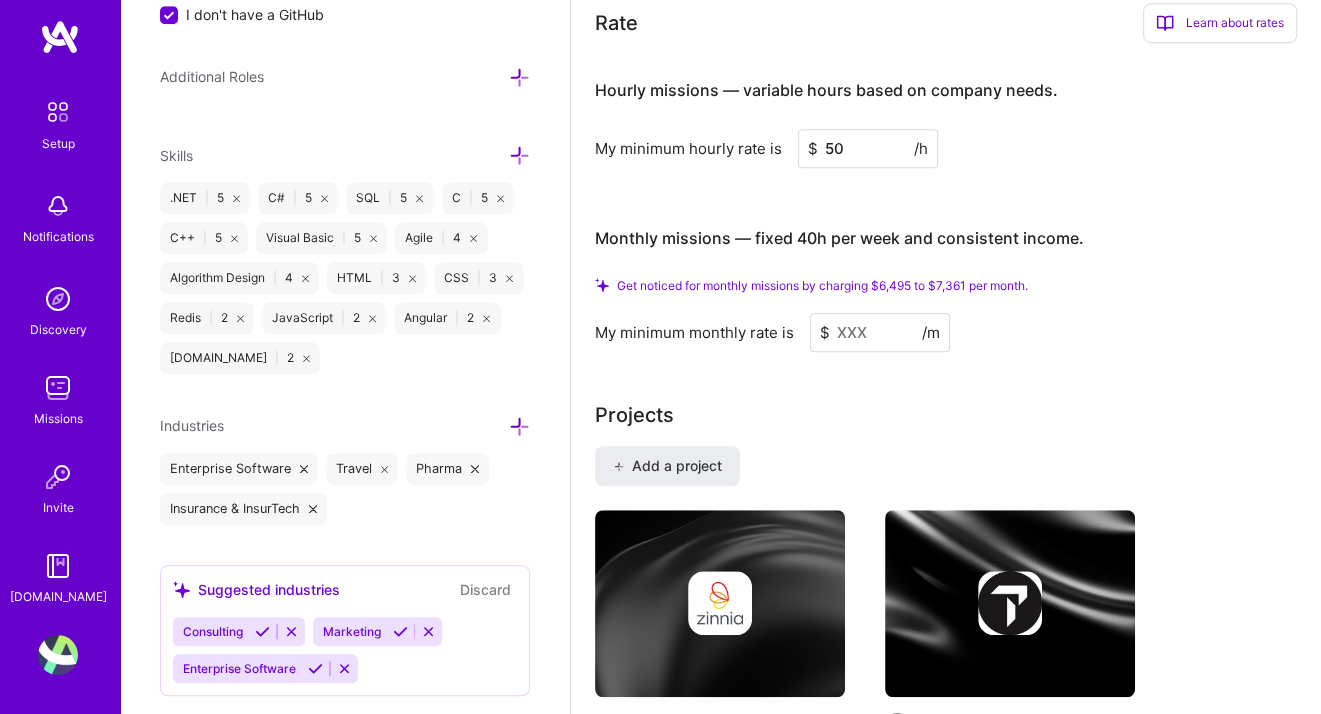 type on "5" 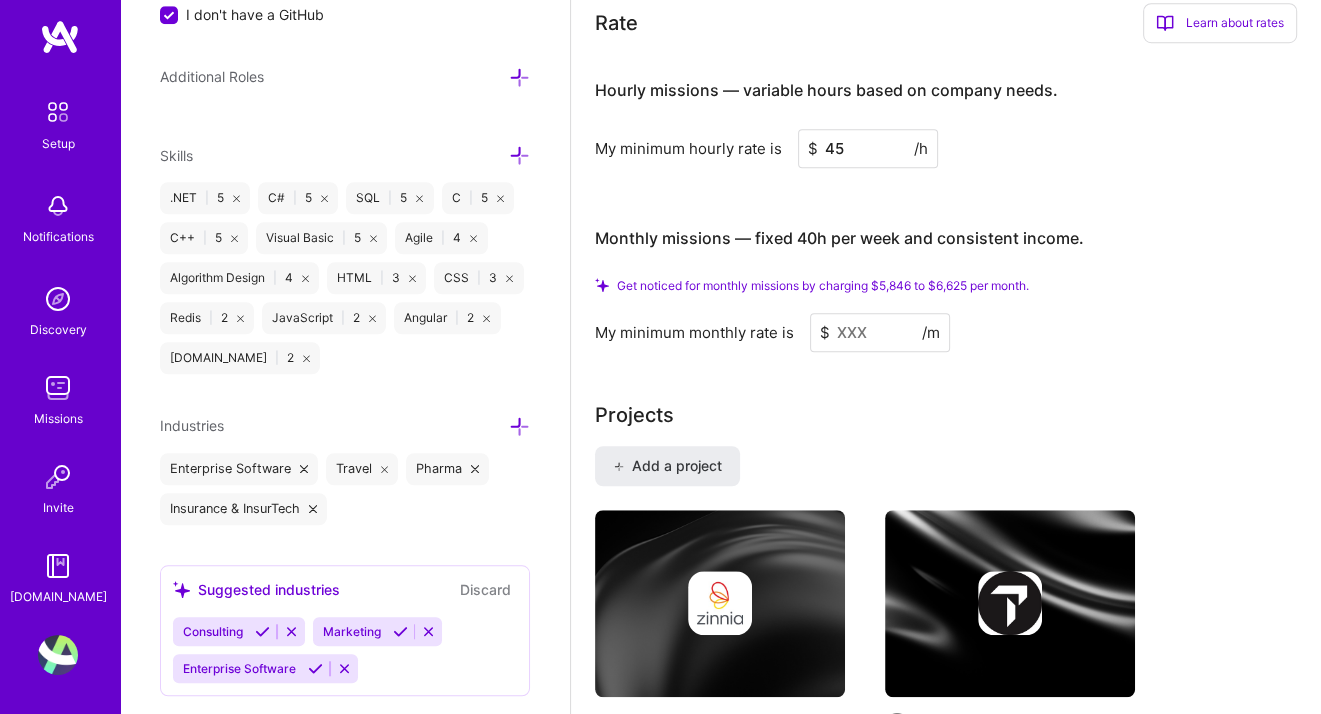 type on "45" 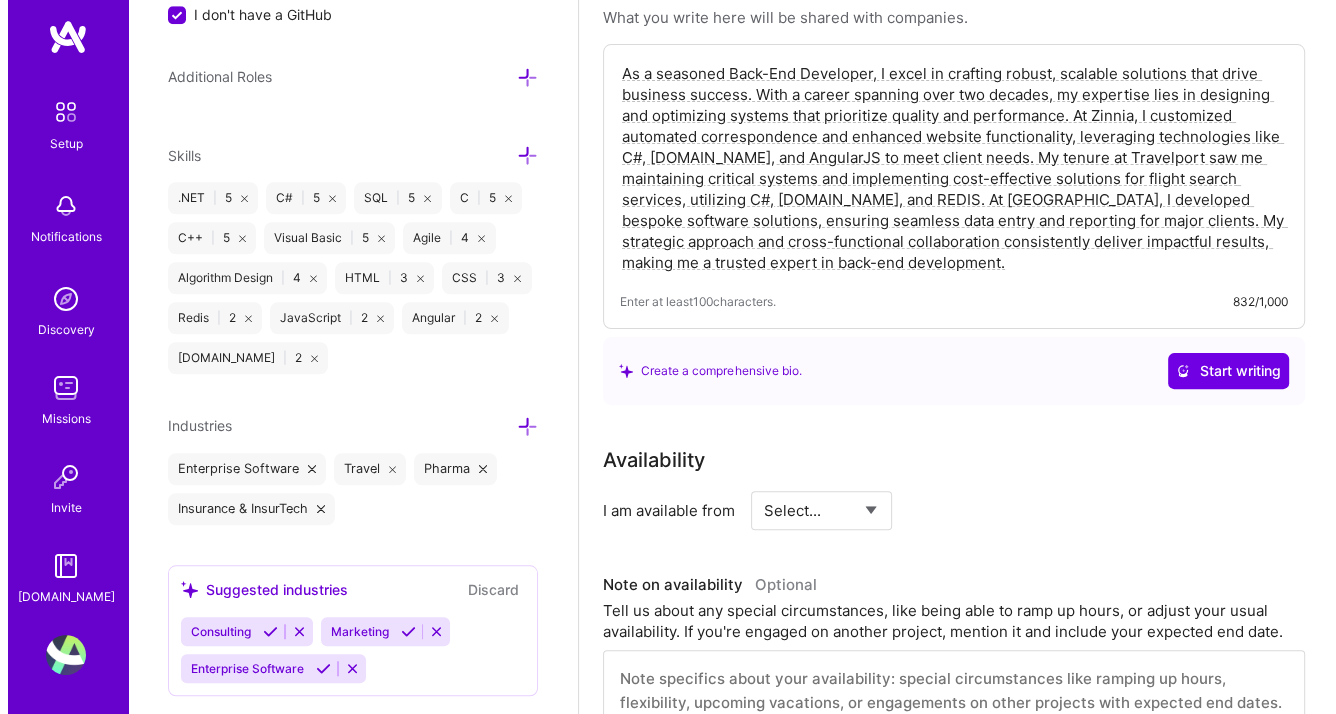 scroll, scrollTop: 0, scrollLeft: 0, axis: both 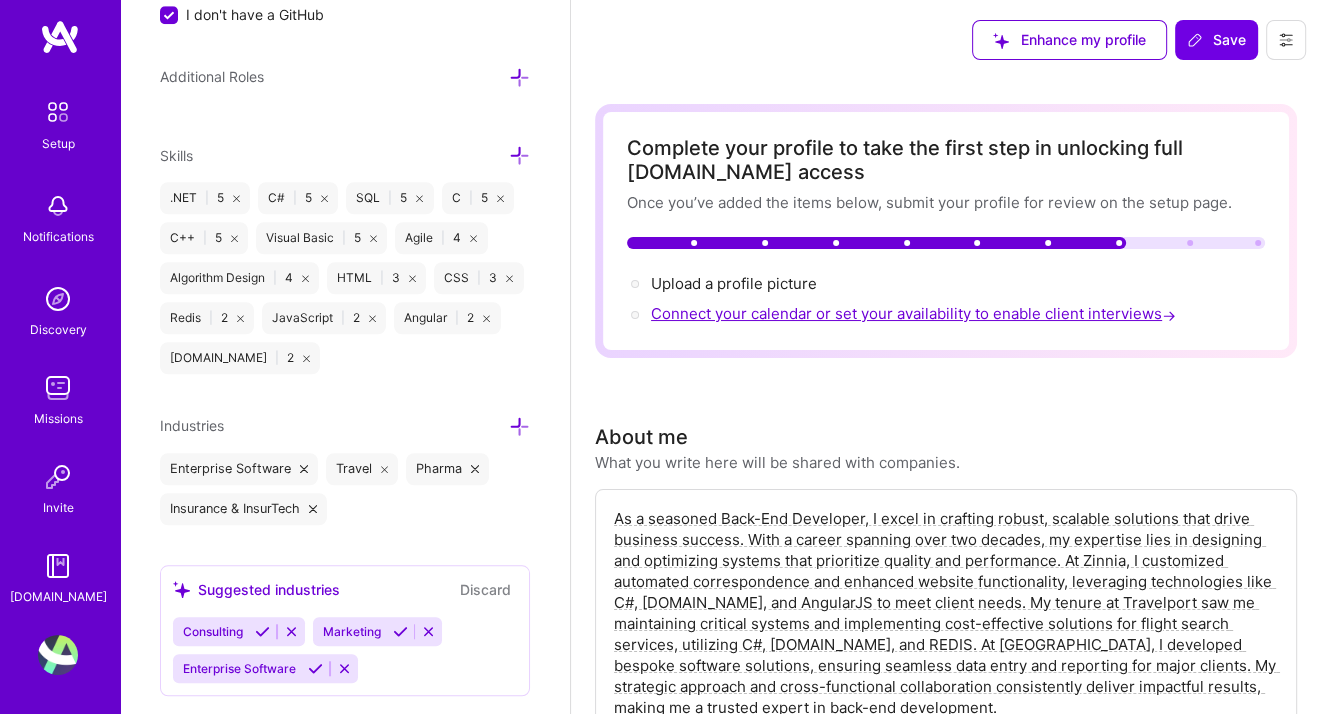 type on "6000" 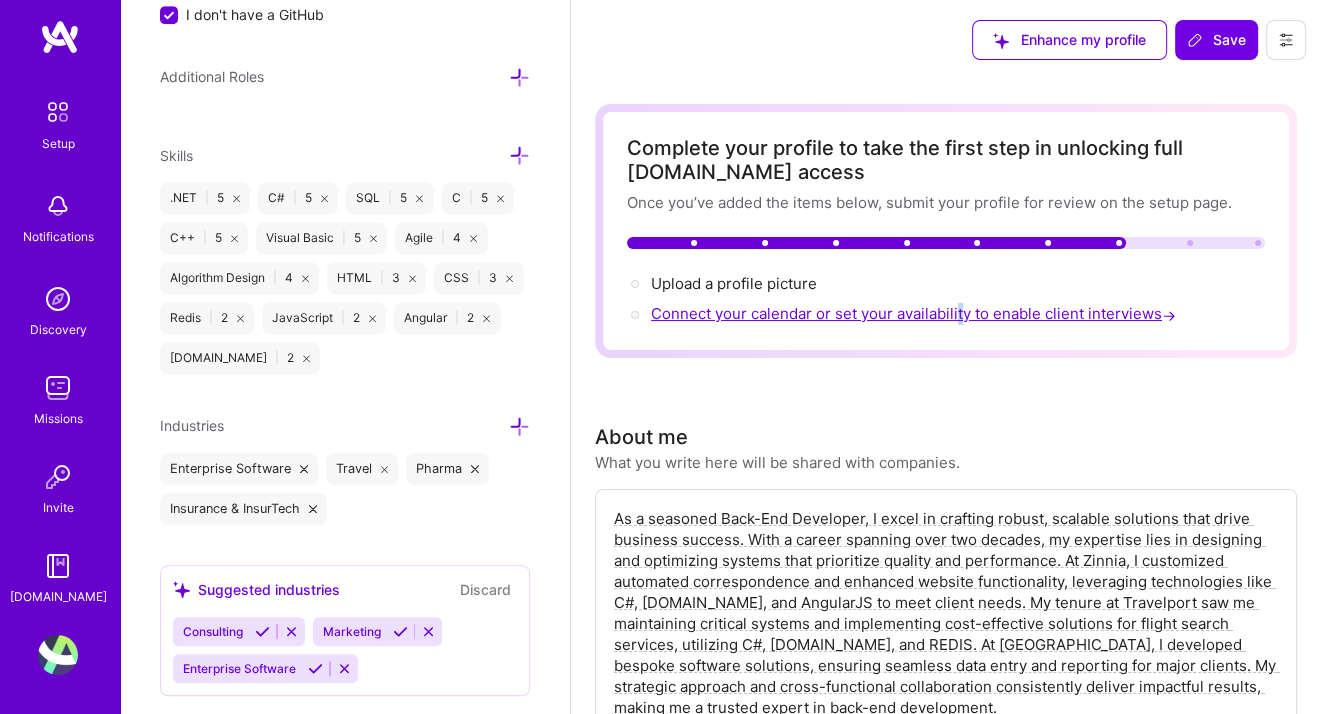 click on "Connect your calendar or set your availability to enable client interviews  →" at bounding box center (915, 313) 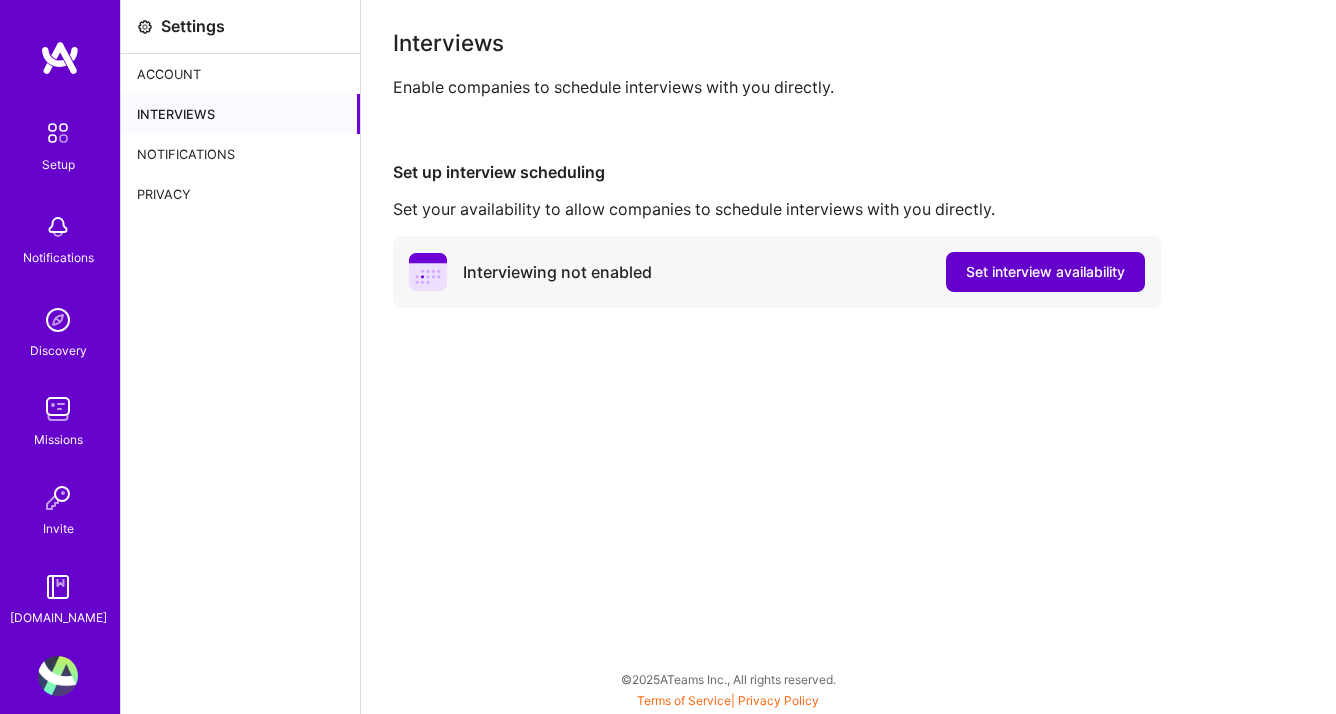 click on "Set interview availability" at bounding box center [1045, 272] 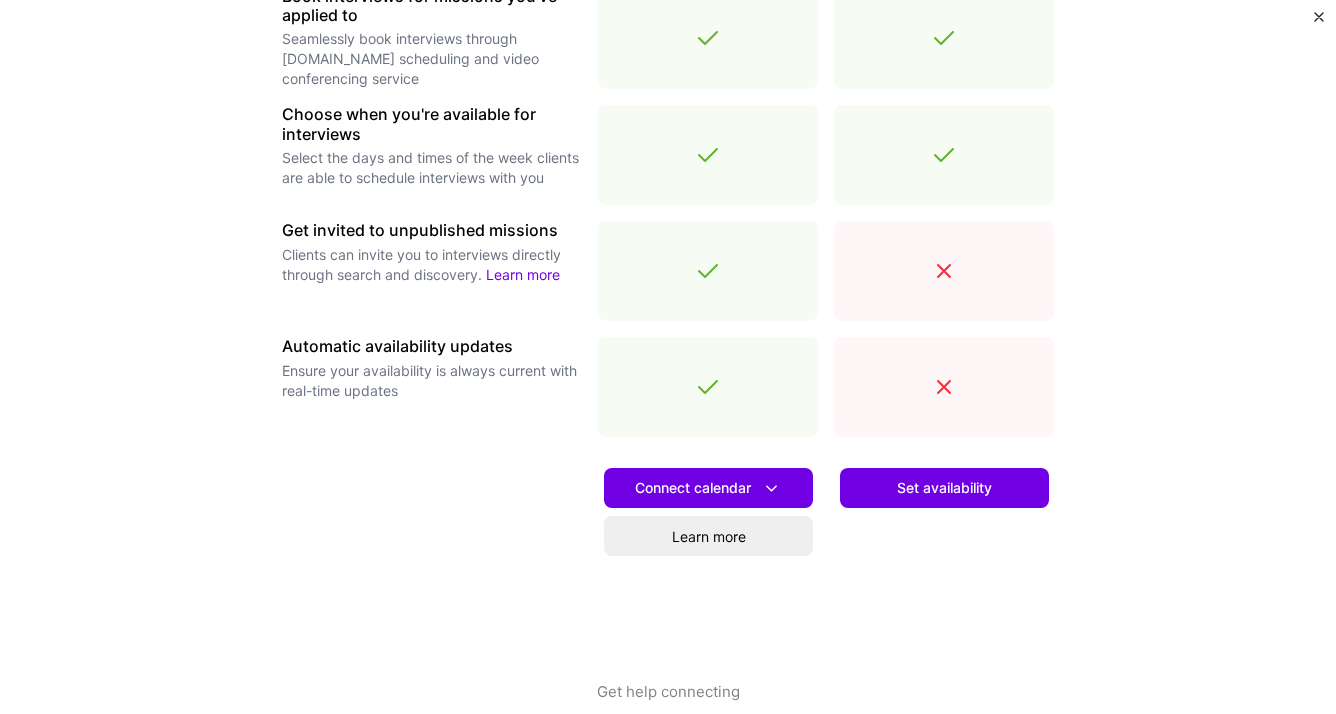 scroll, scrollTop: 687, scrollLeft: 0, axis: vertical 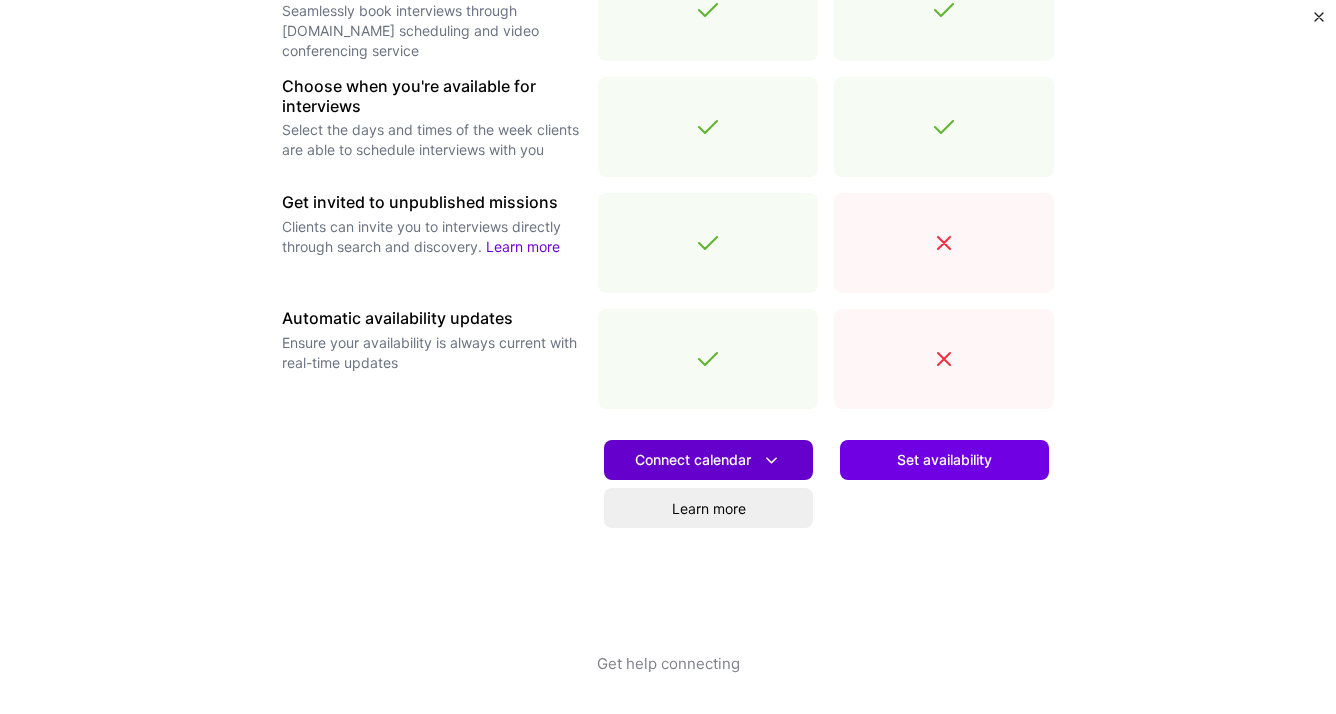 click on "Connect calendar" at bounding box center (708, 460) 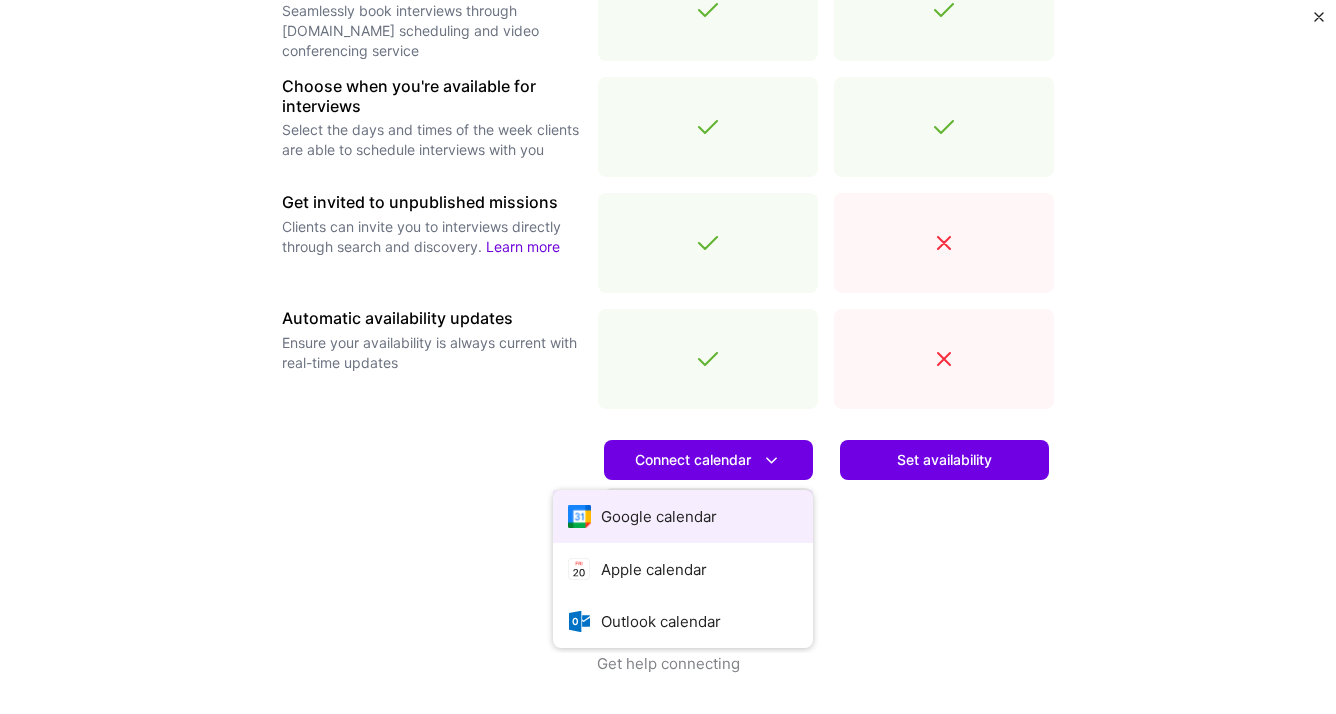 click on "Google calendar" at bounding box center [683, 516] 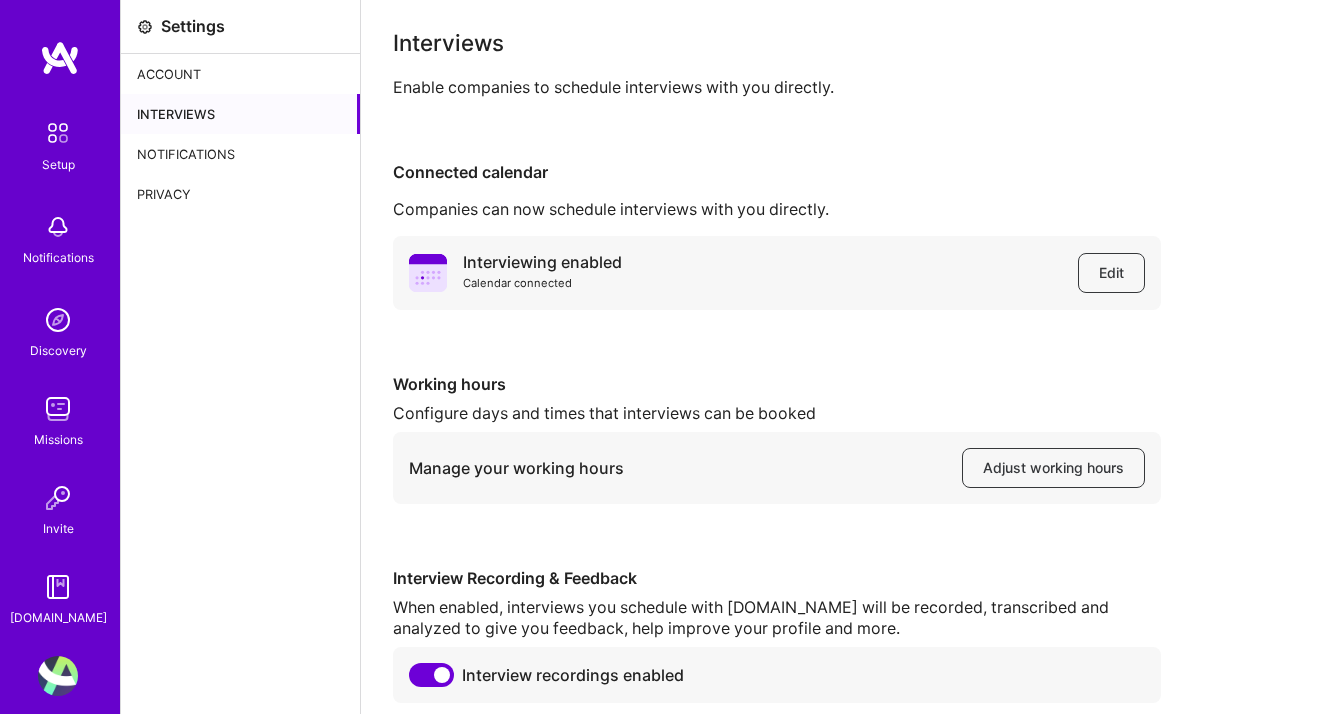 scroll, scrollTop: 0, scrollLeft: 0, axis: both 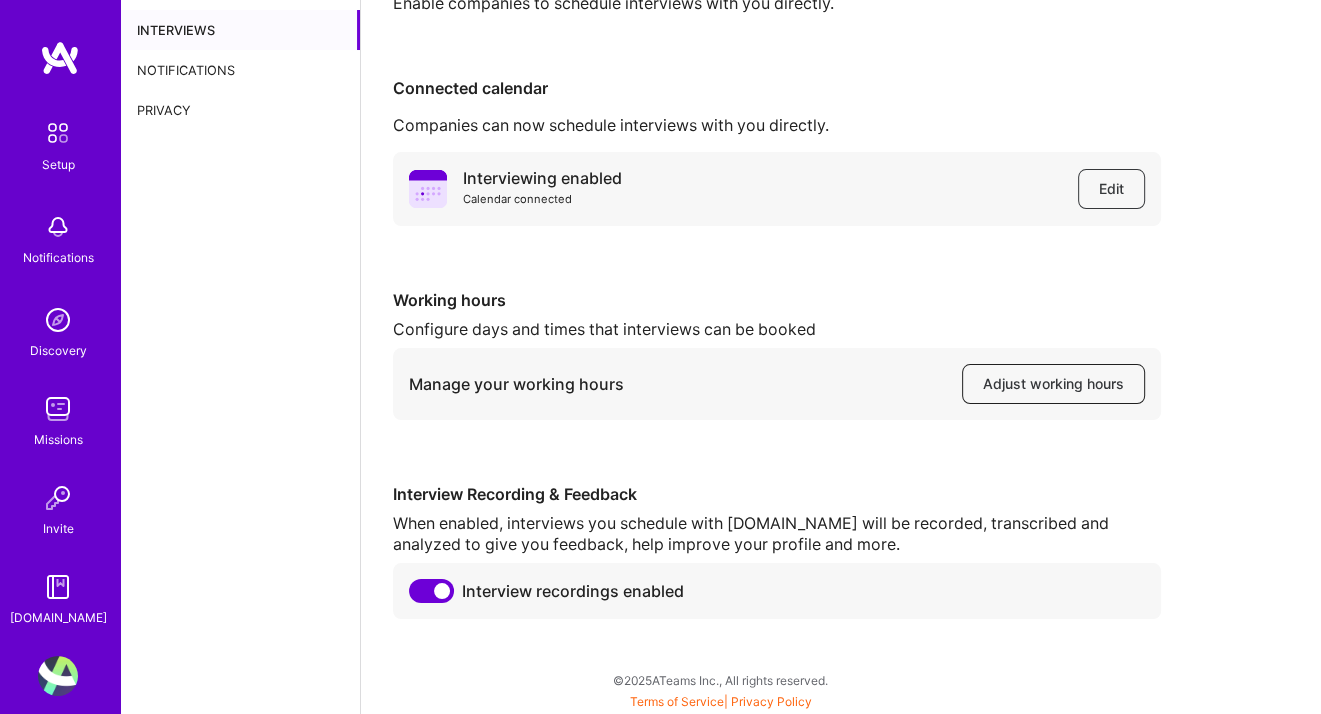 click on "Adjust working hours" at bounding box center (1053, 384) 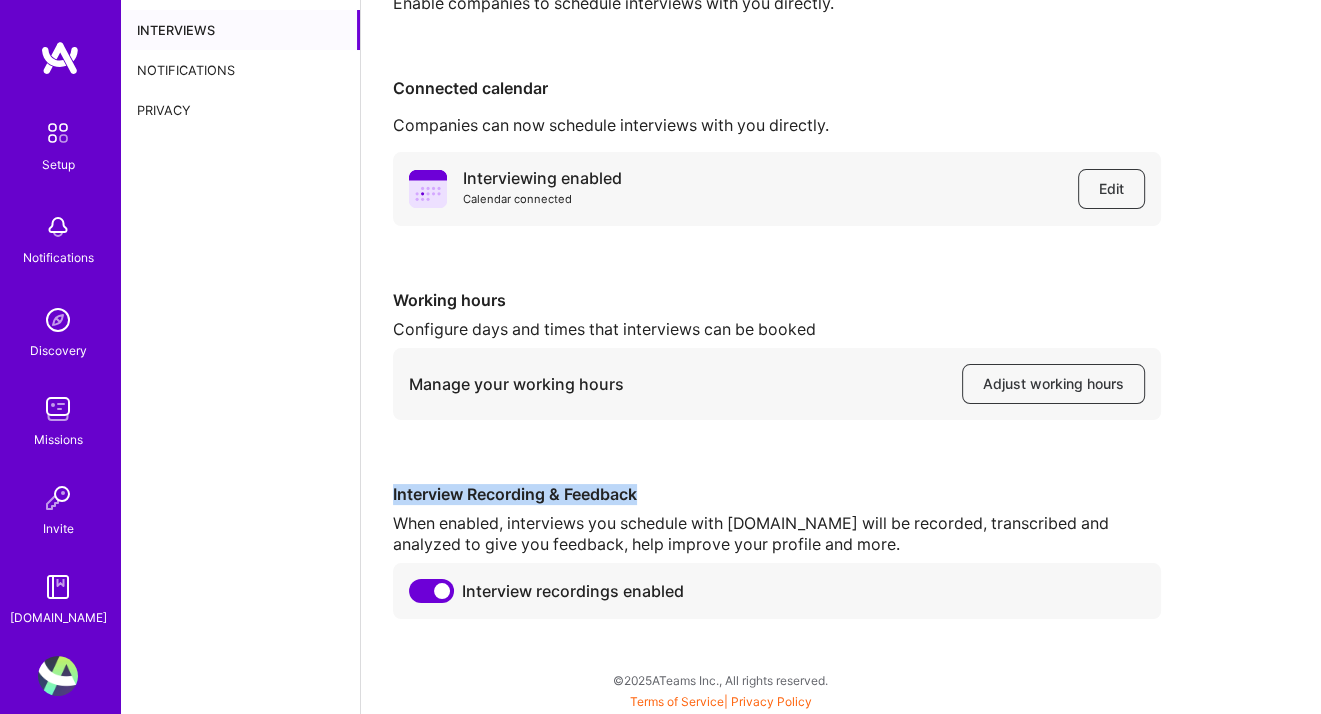 drag, startPoint x: 1319, startPoint y: 474, endPoint x: 1331, endPoint y: 435, distance: 40.804413 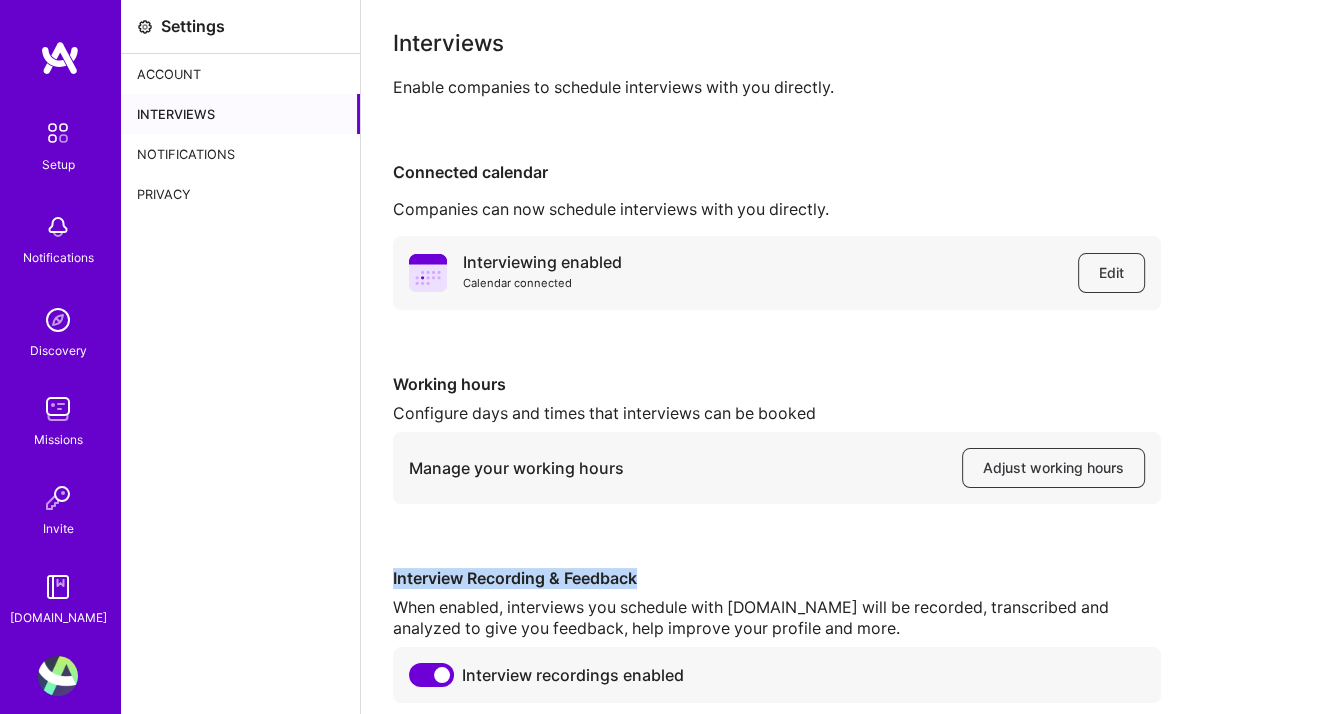 scroll, scrollTop: 84, scrollLeft: 0, axis: vertical 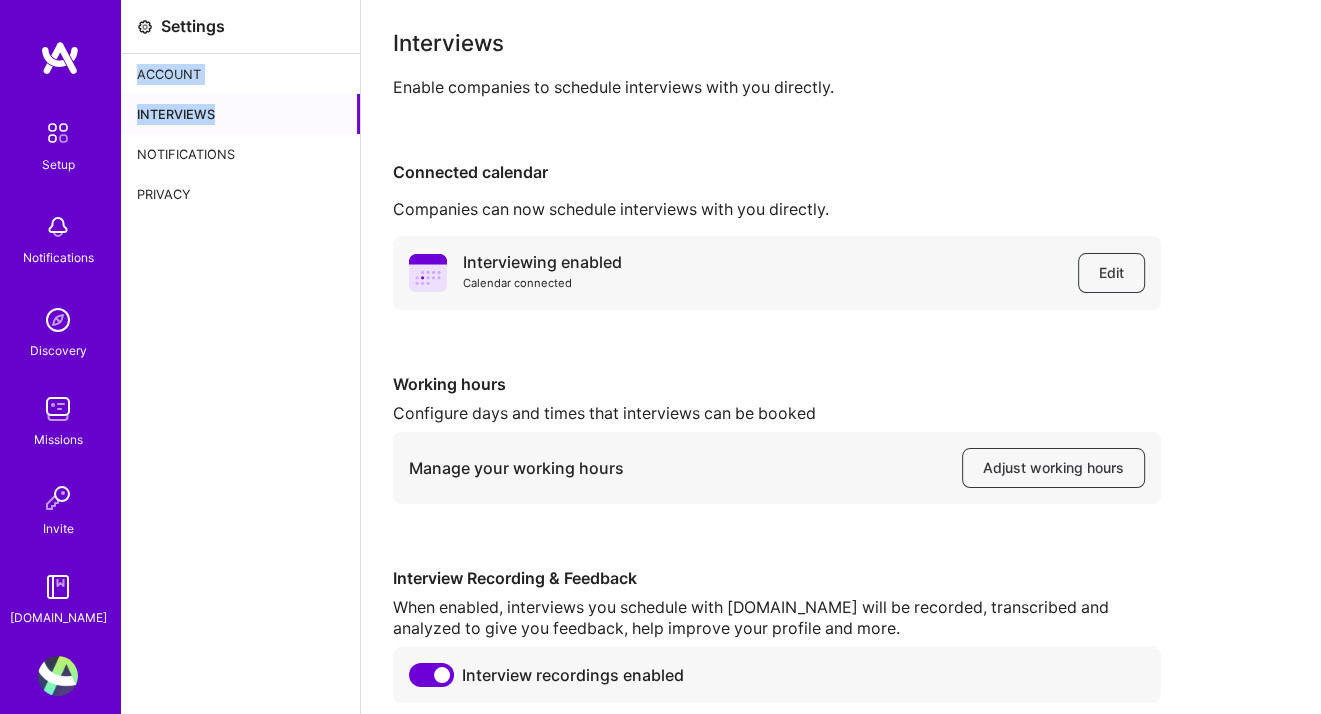 drag, startPoint x: 360, startPoint y: 38, endPoint x: 360, endPoint y: 5, distance: 33 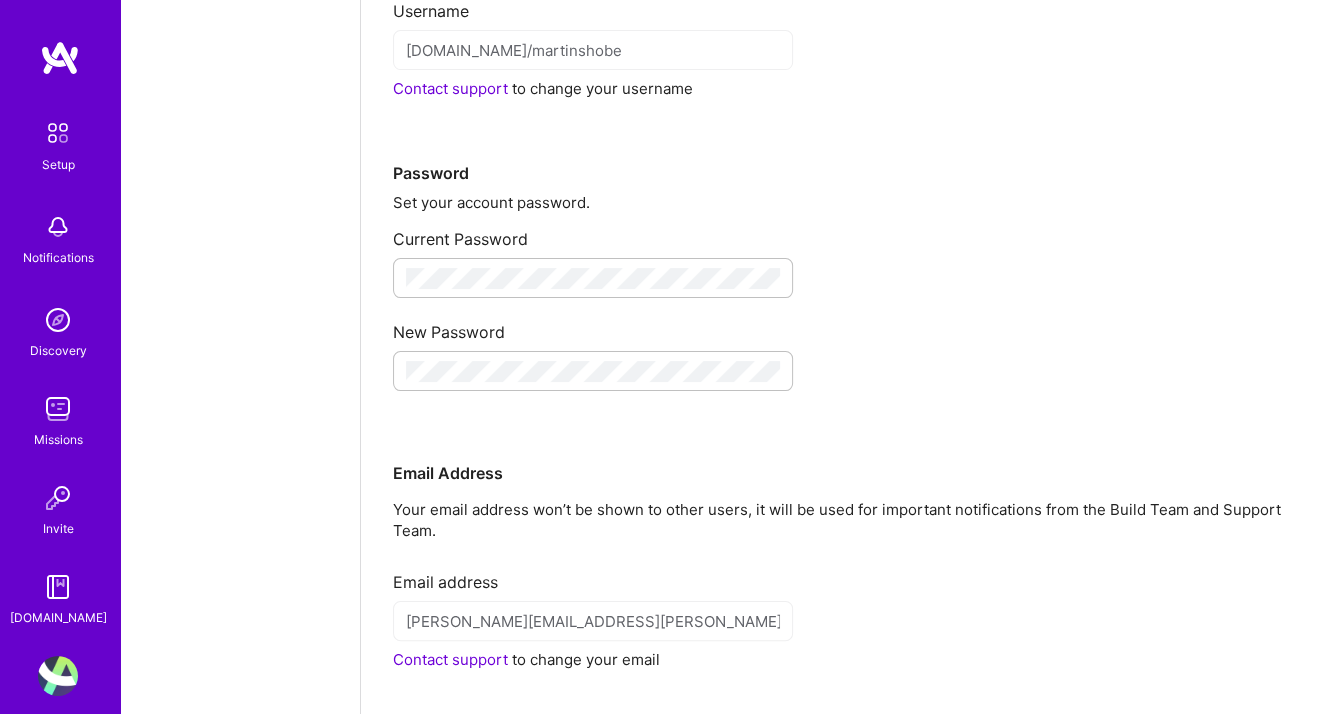 scroll, scrollTop: 0, scrollLeft: 0, axis: both 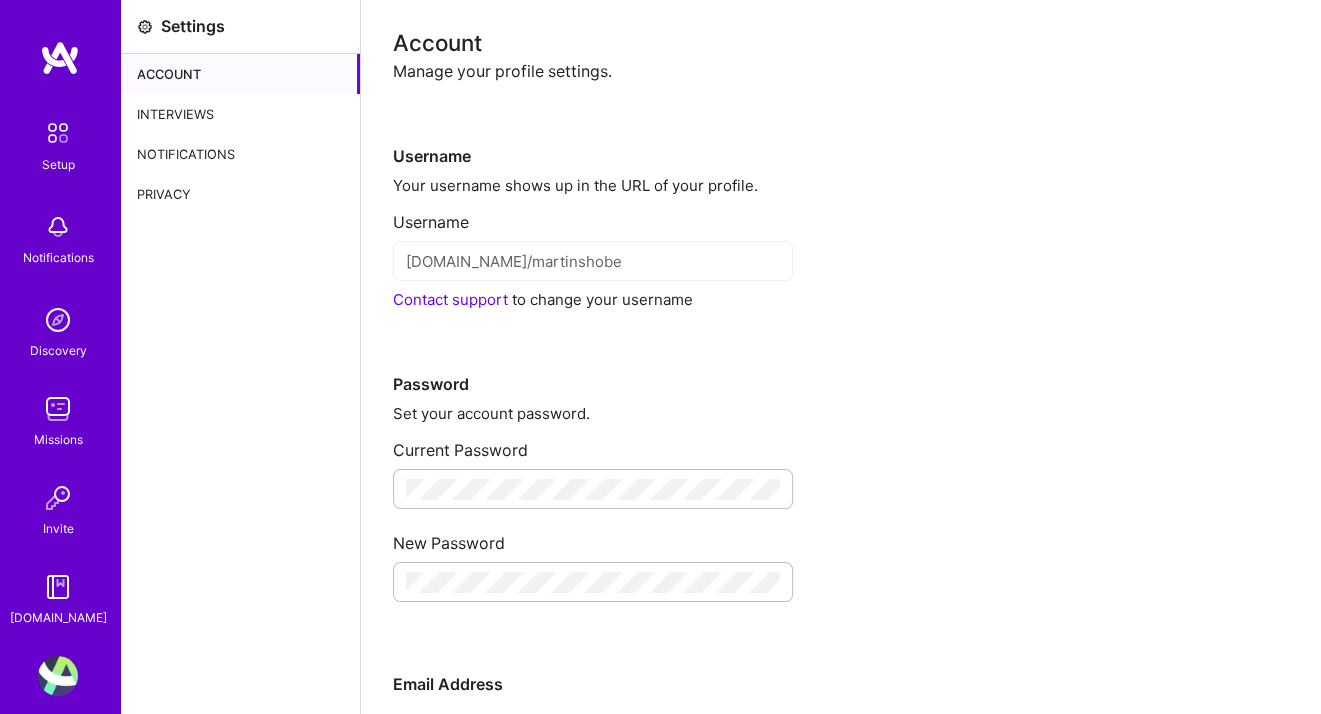 click at bounding box center [58, 133] 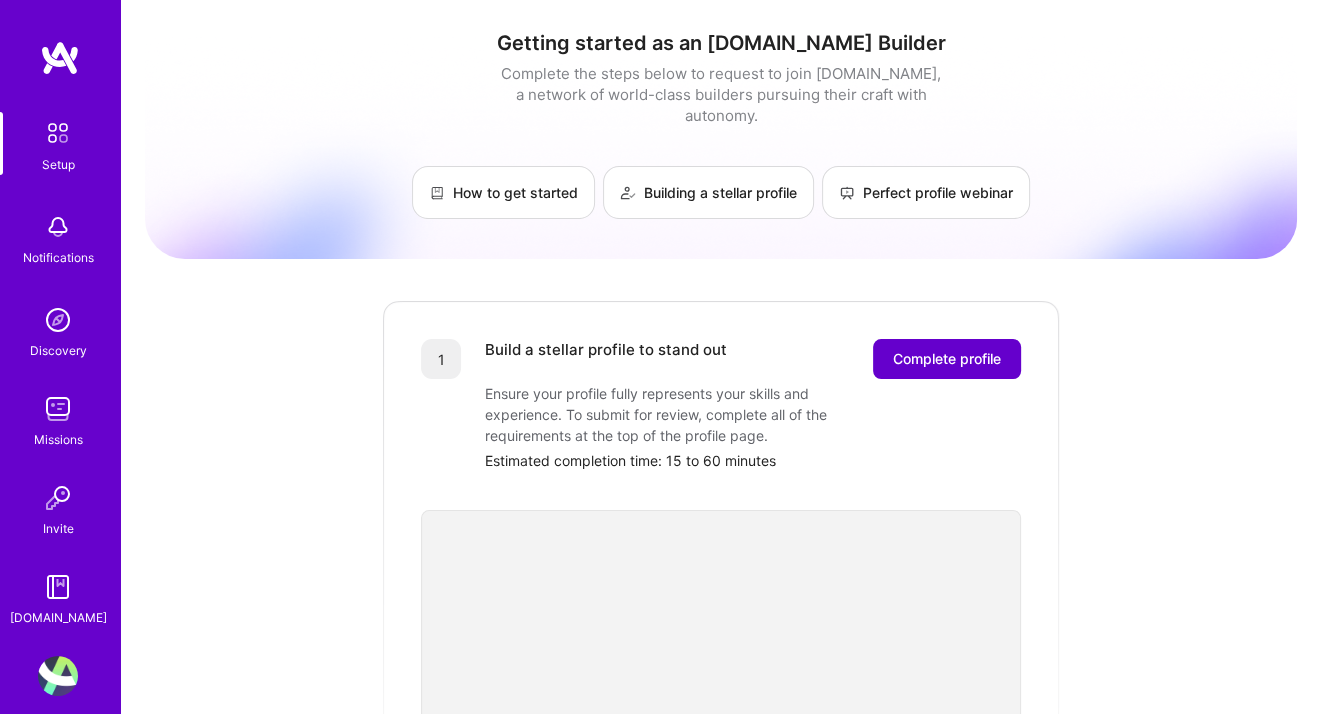 click on "Complete profile" at bounding box center (947, 359) 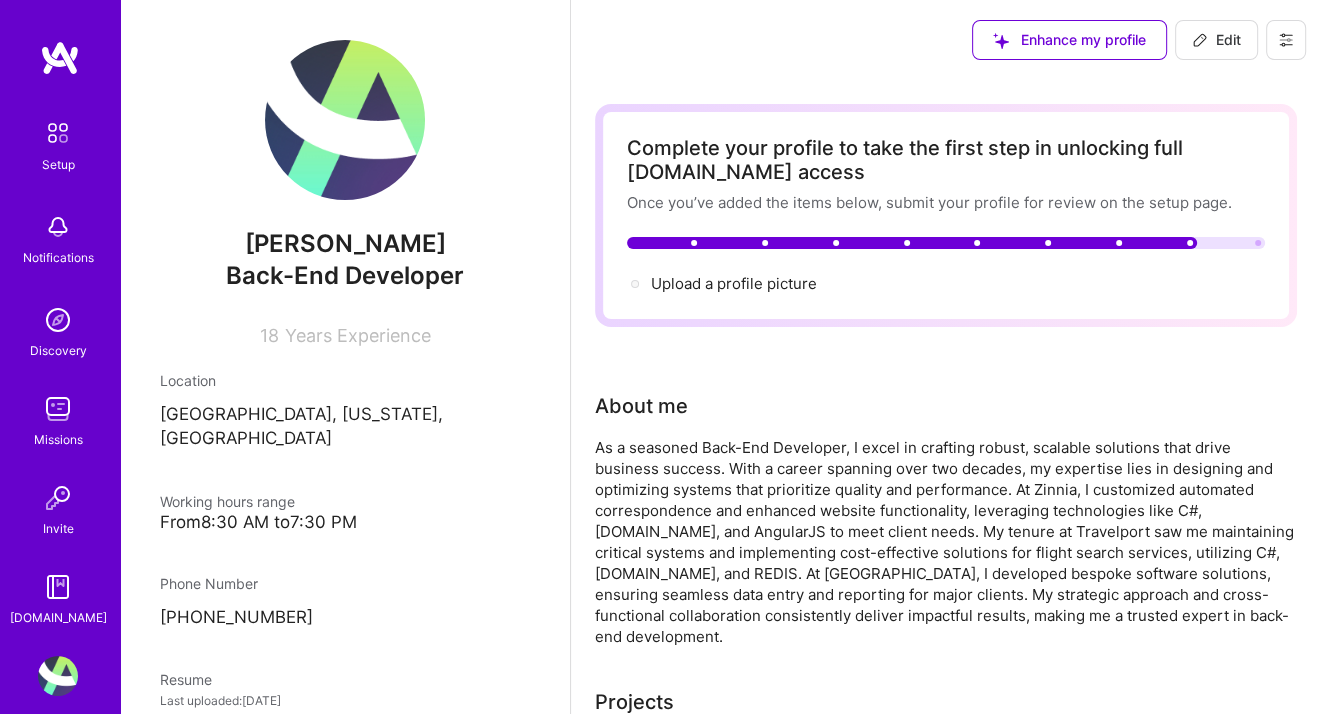 click at bounding box center [60, 58] 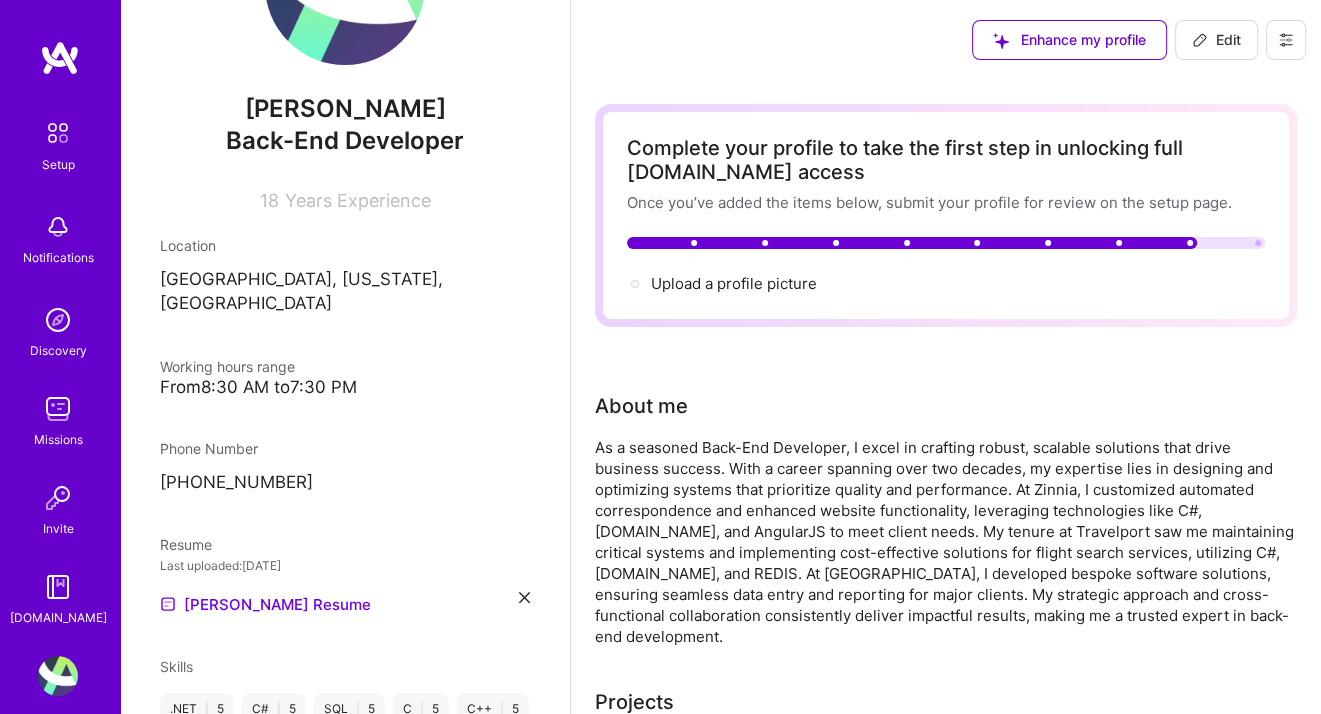 scroll, scrollTop: 0, scrollLeft: 0, axis: both 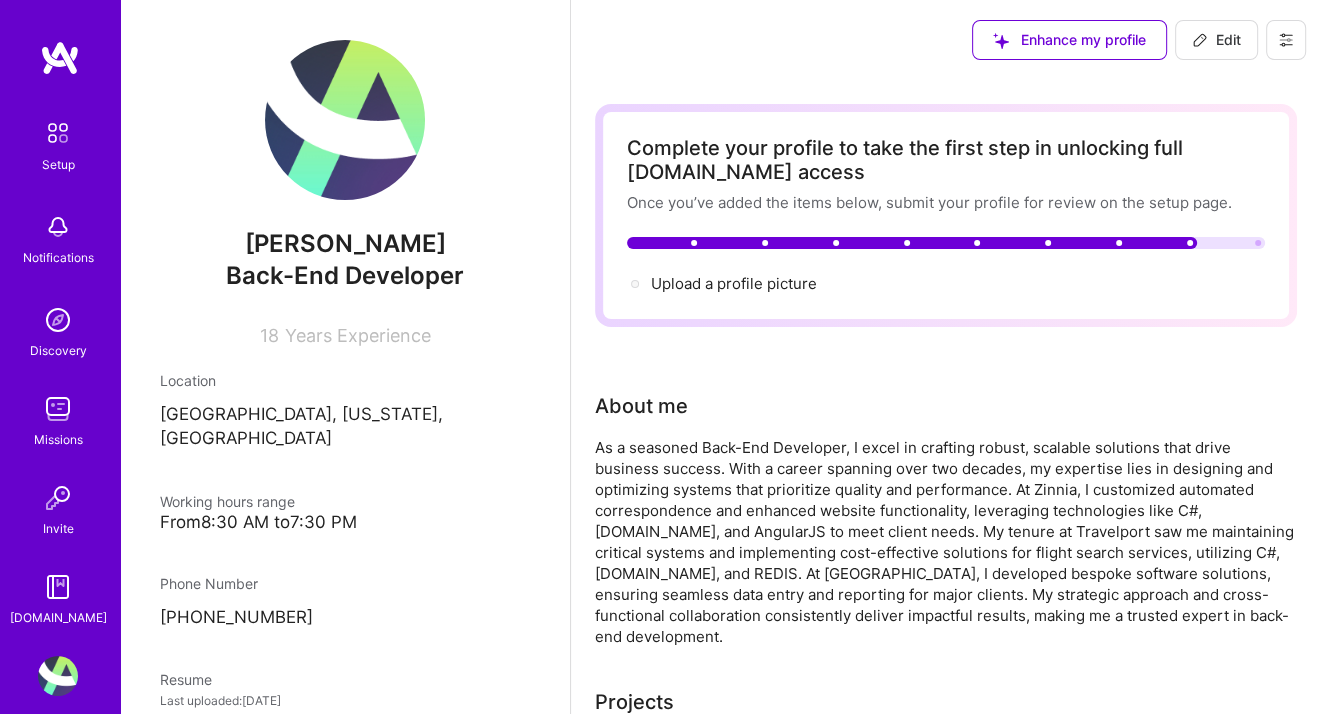 click at bounding box center [58, 133] 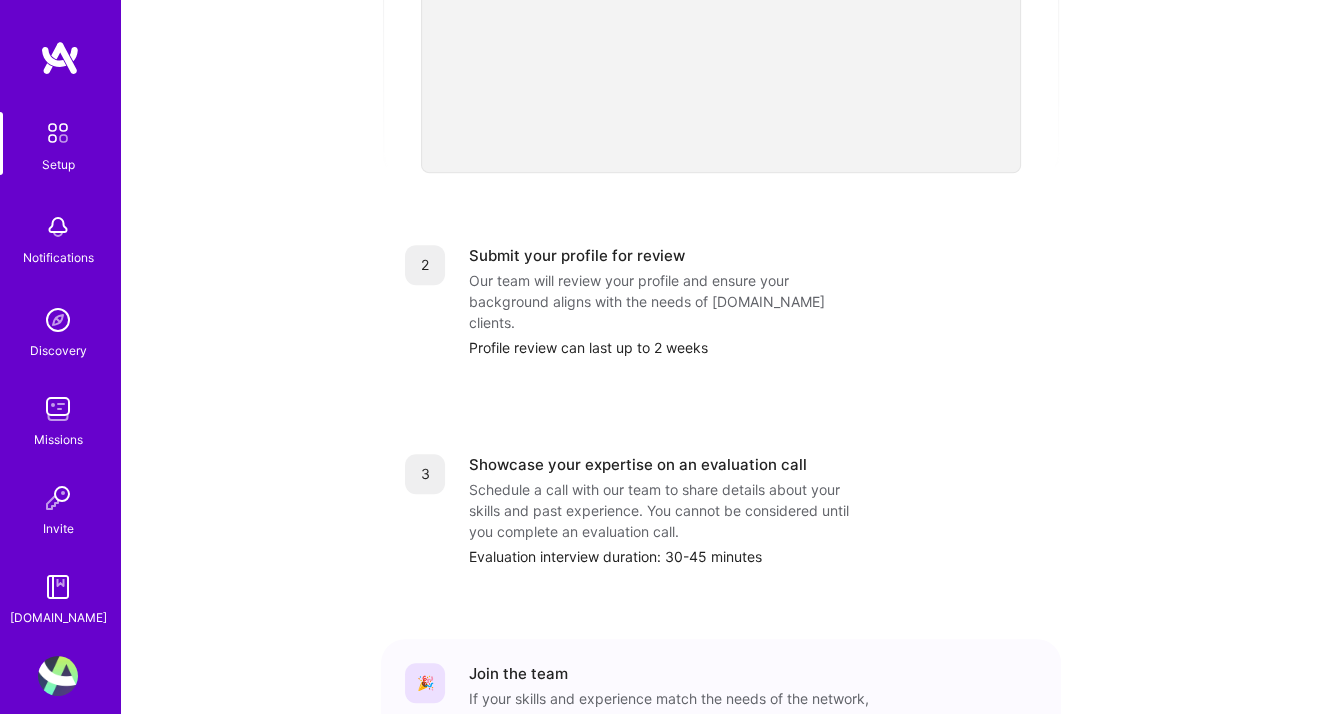 scroll, scrollTop: 674, scrollLeft: 0, axis: vertical 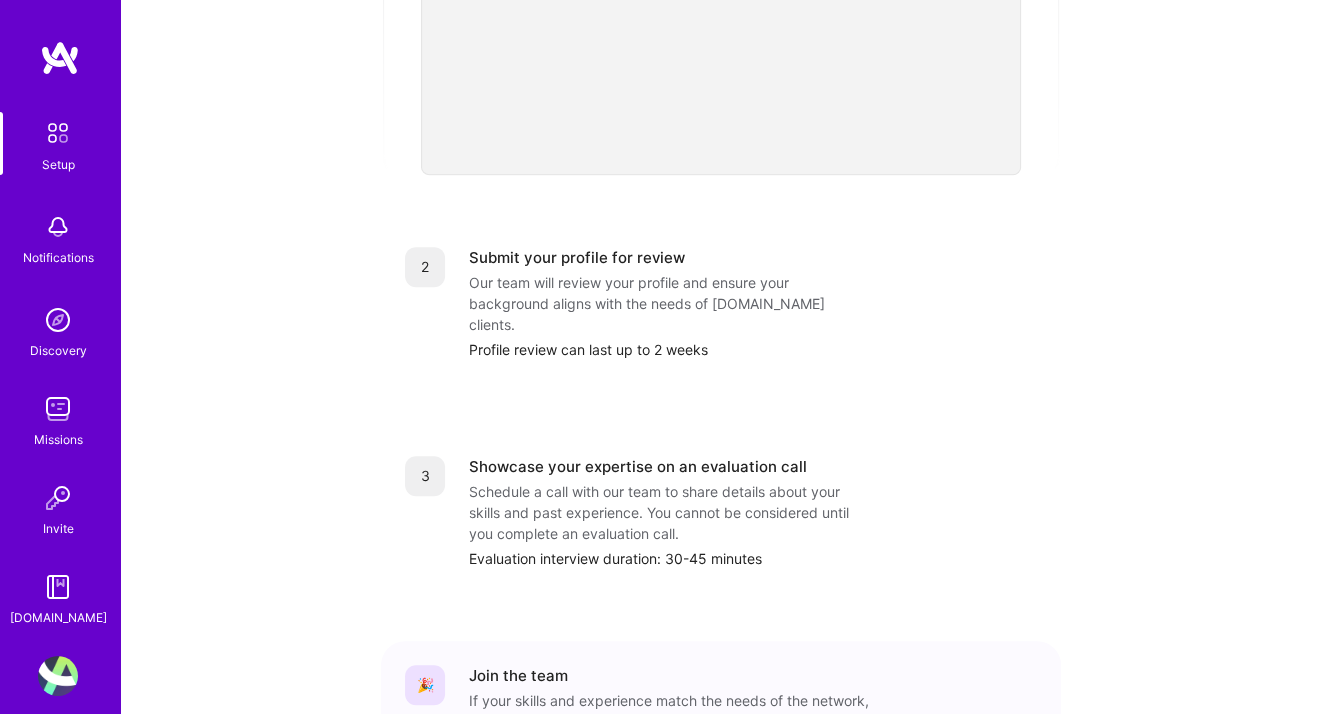 drag, startPoint x: 735, startPoint y: 315, endPoint x: 826, endPoint y: 358, distance: 100.6479 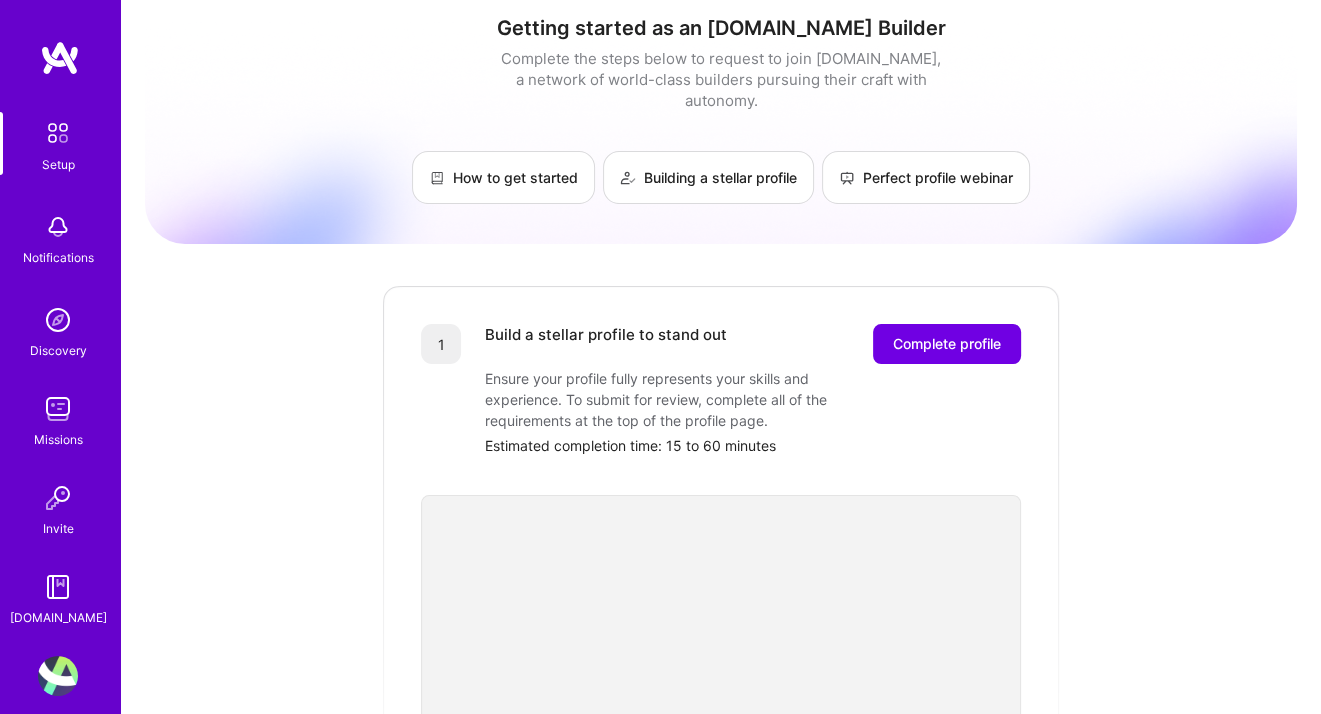 scroll, scrollTop: 0, scrollLeft: 0, axis: both 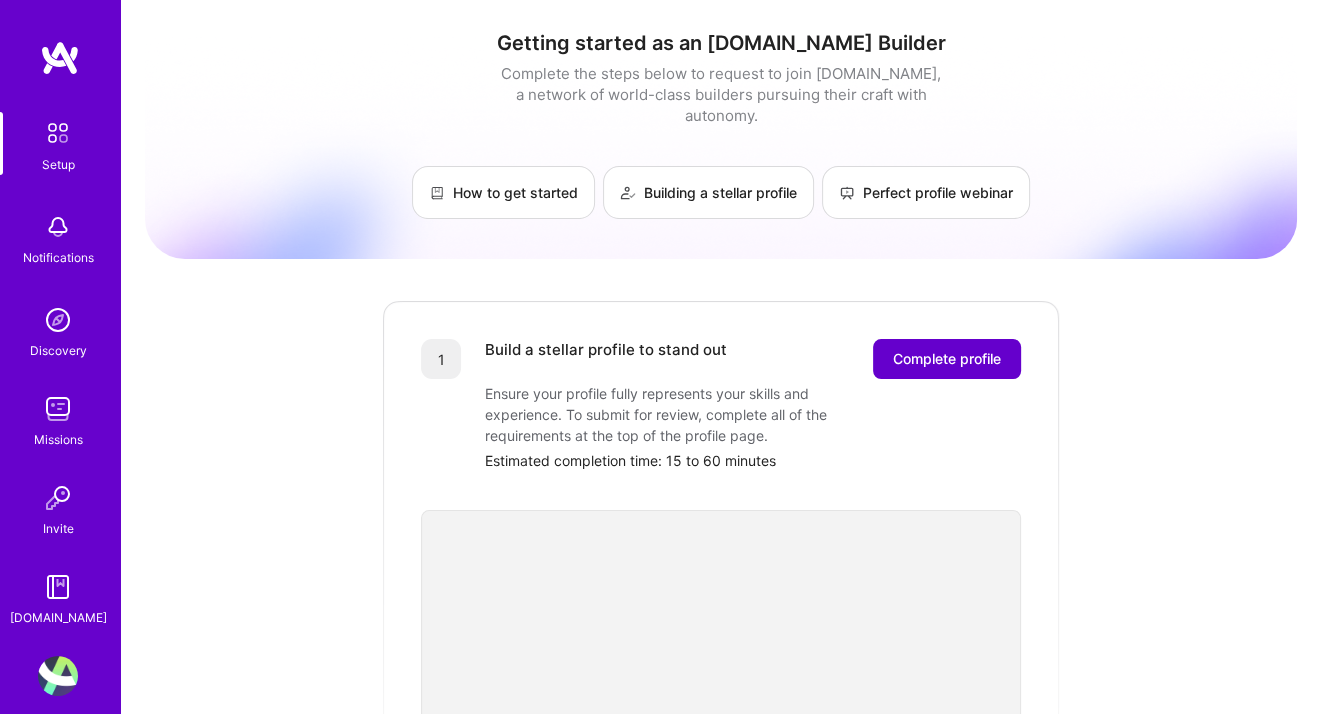 click on "Complete profile" at bounding box center [947, 359] 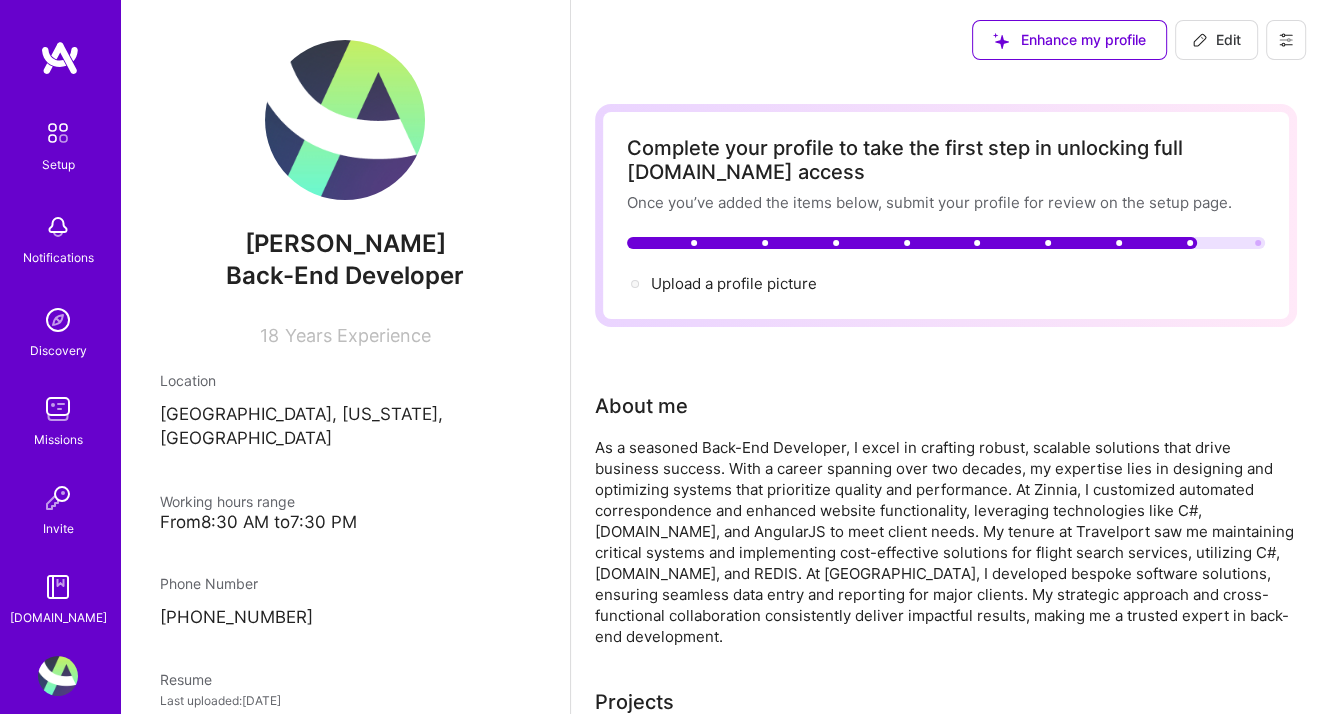 click at bounding box center (345, 120) 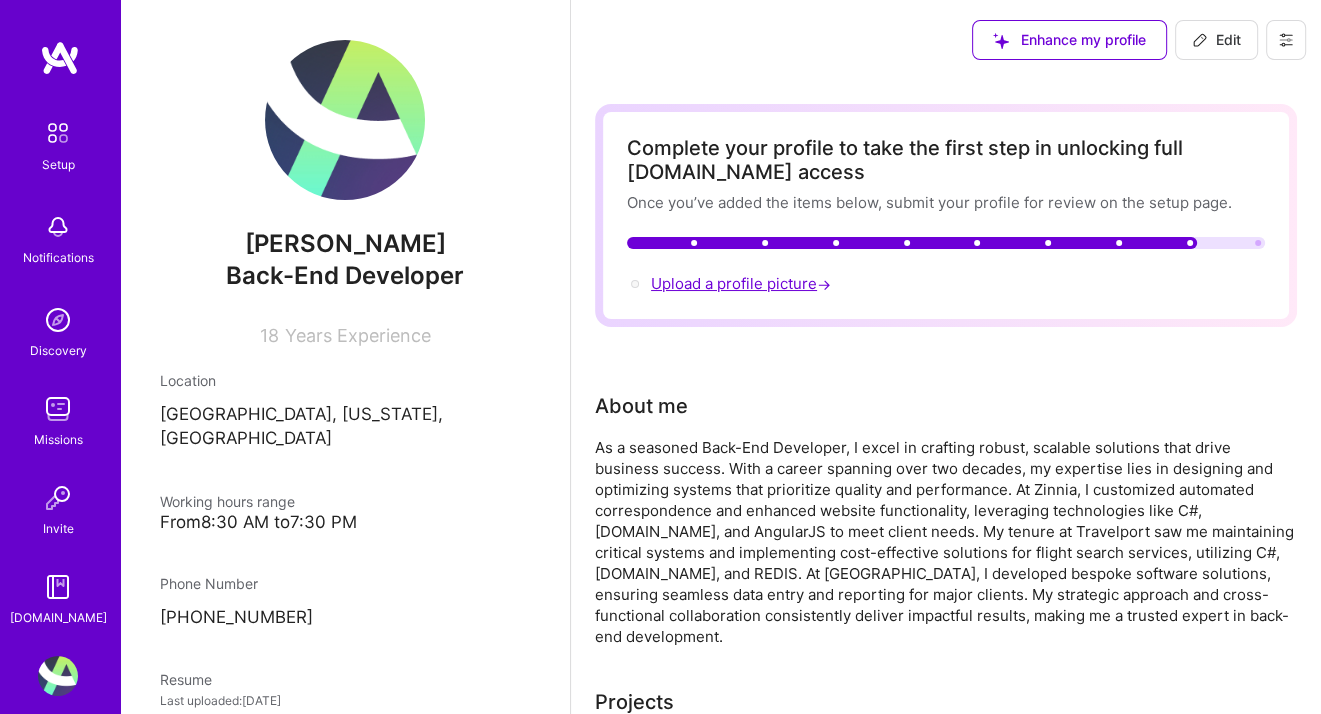 click on "Upload a profile picture  →" at bounding box center (743, 283) 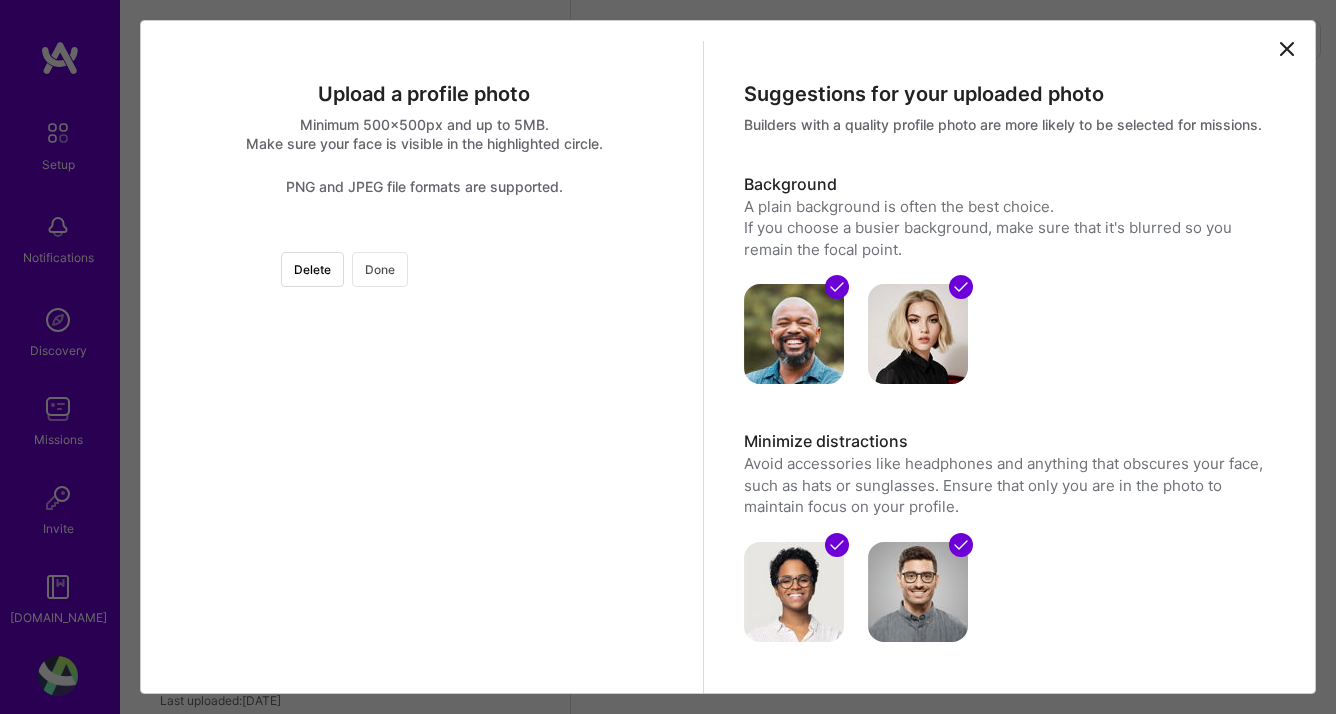 click on "Done" at bounding box center [380, 269] 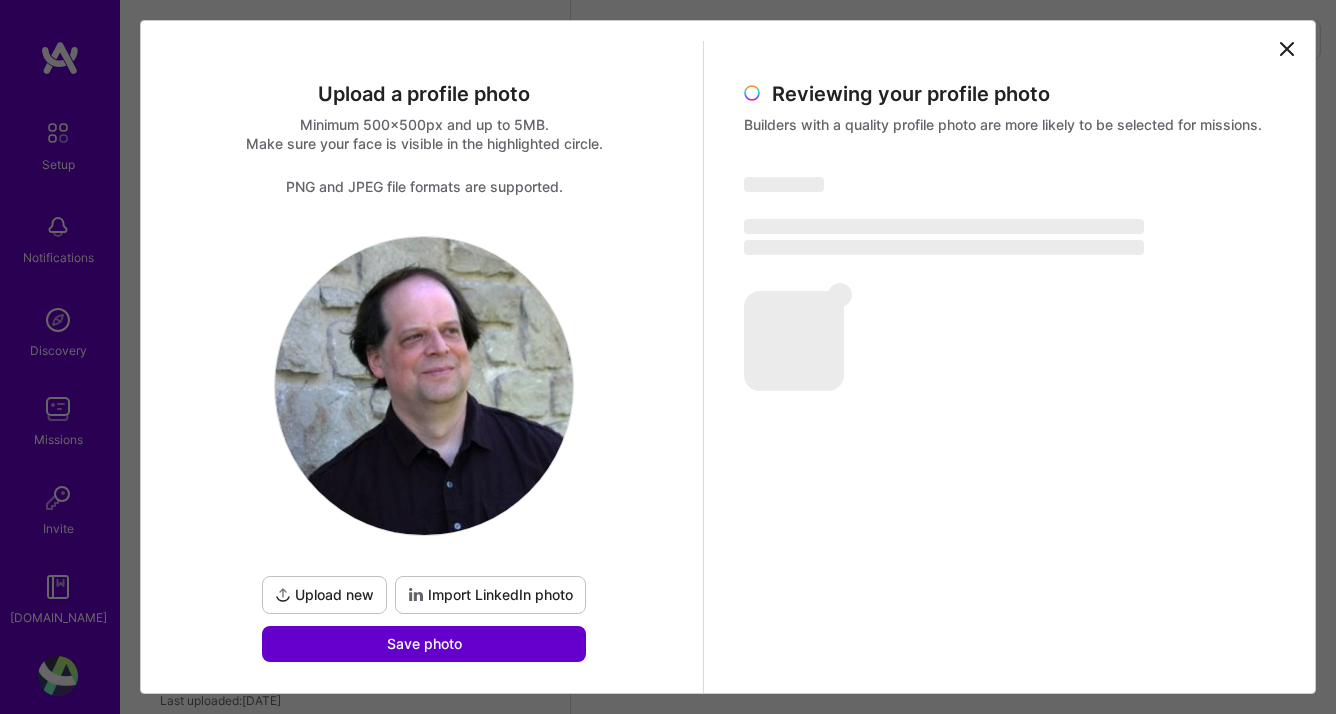 click on "Save photo" at bounding box center [424, 644] 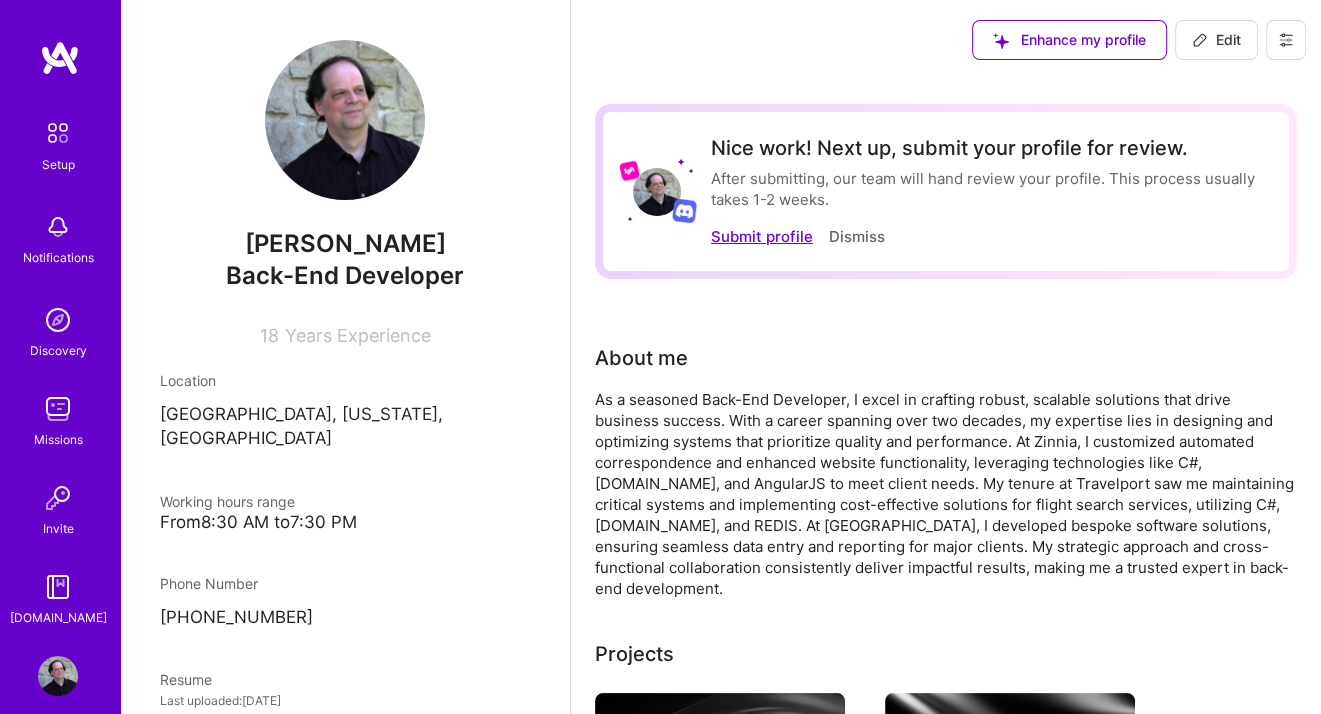 click on "Submit profile" at bounding box center [762, 236] 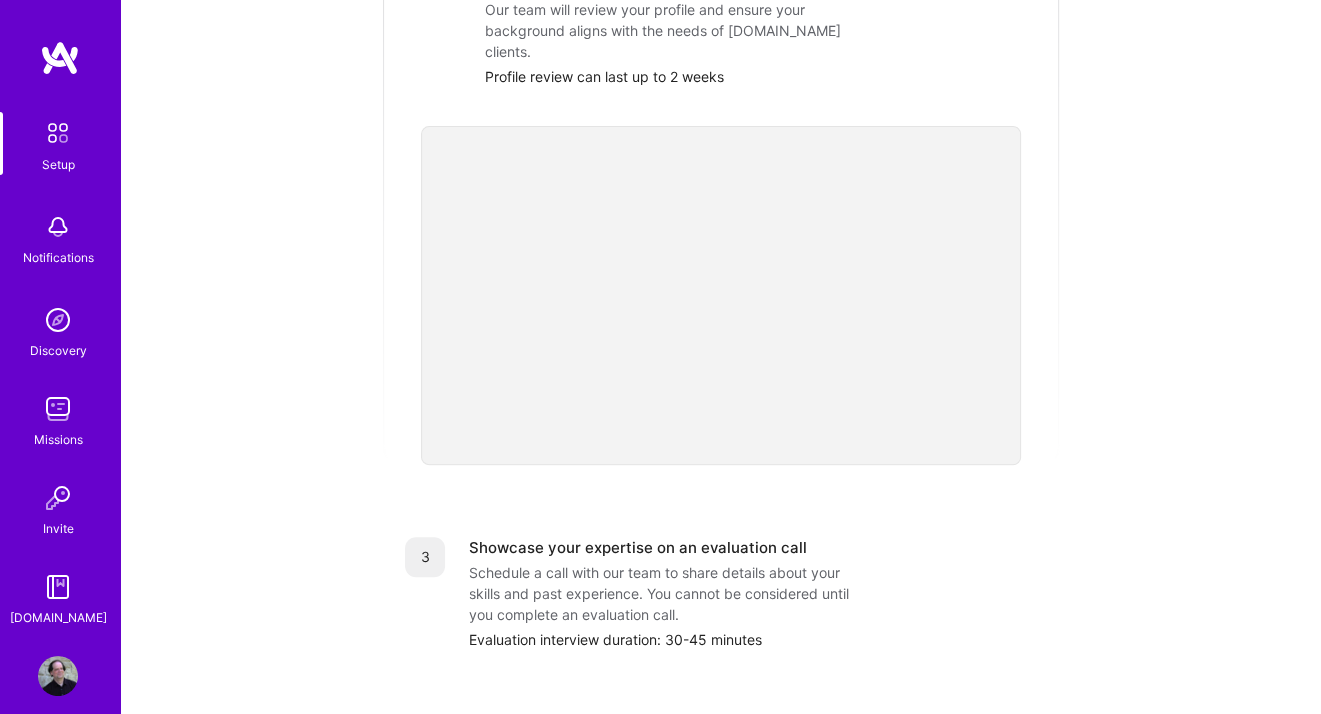 scroll, scrollTop: 519, scrollLeft: 0, axis: vertical 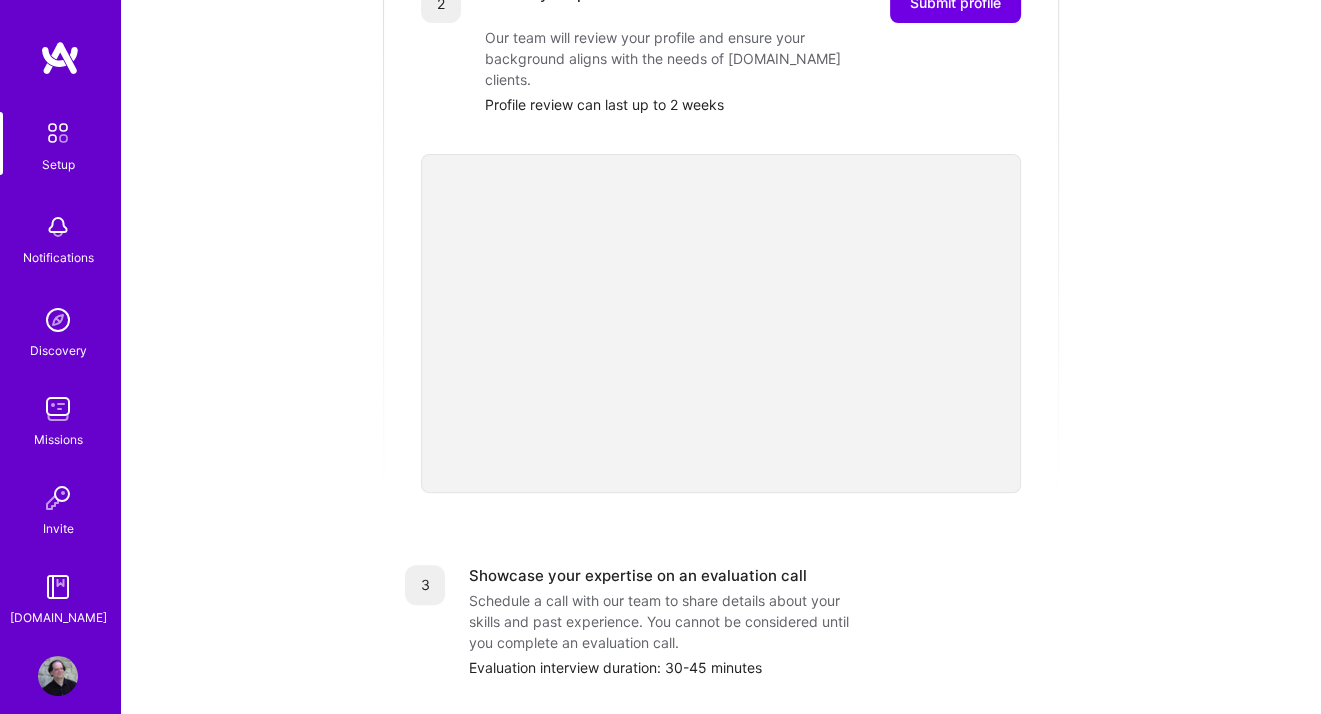 drag, startPoint x: 1318, startPoint y: 389, endPoint x: 1306, endPoint y: 335, distance: 55.31727 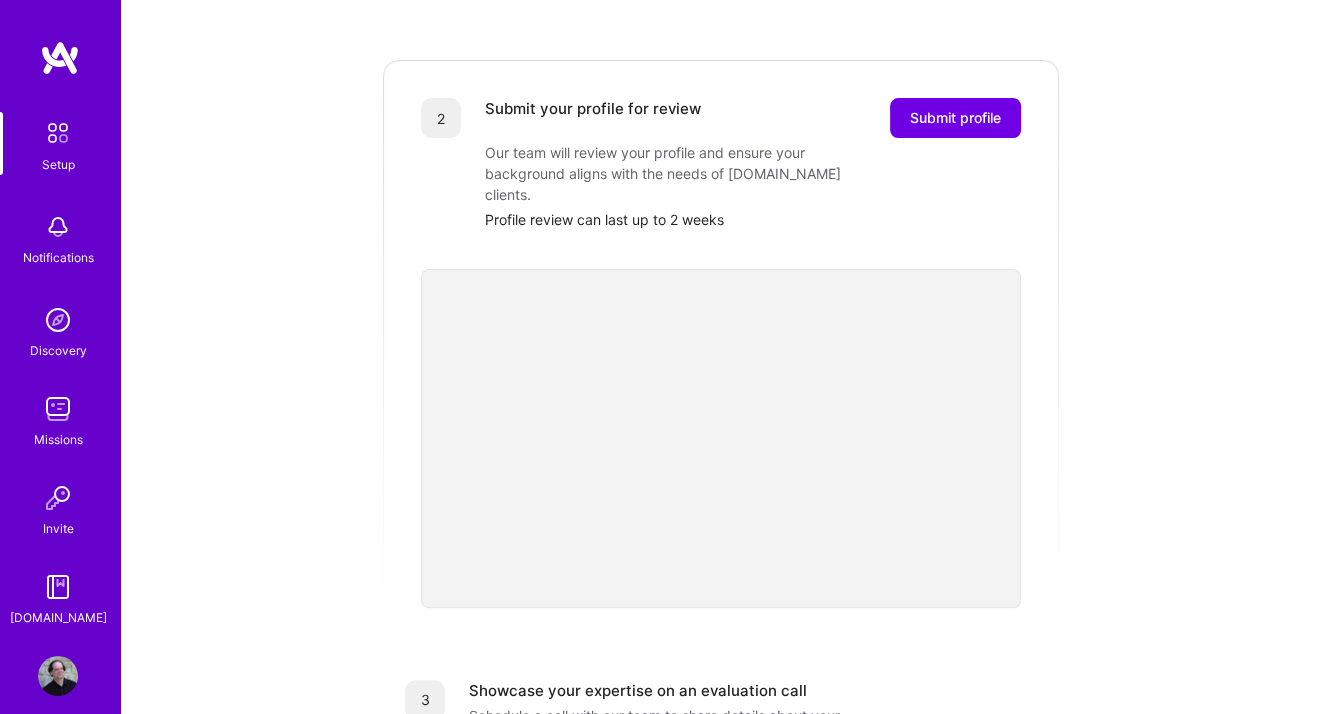 scroll, scrollTop: 384, scrollLeft: 0, axis: vertical 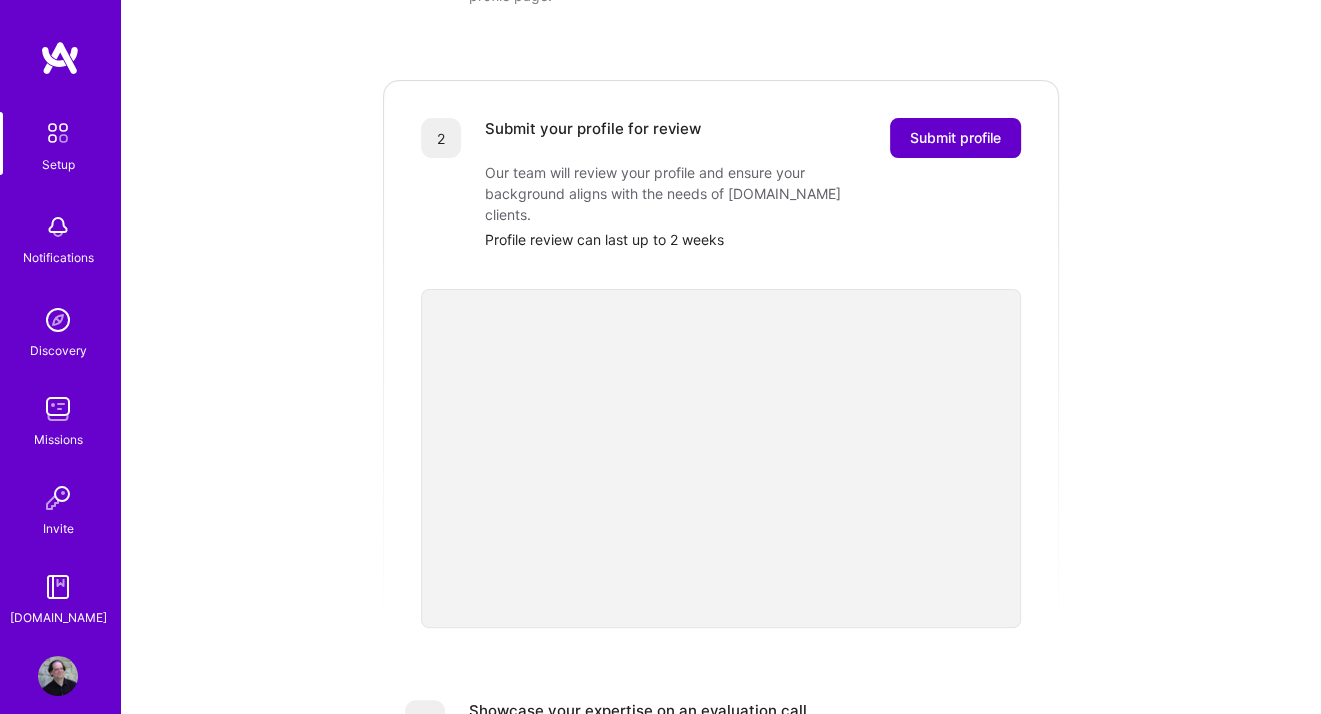 click on "Submit profile" at bounding box center [955, 138] 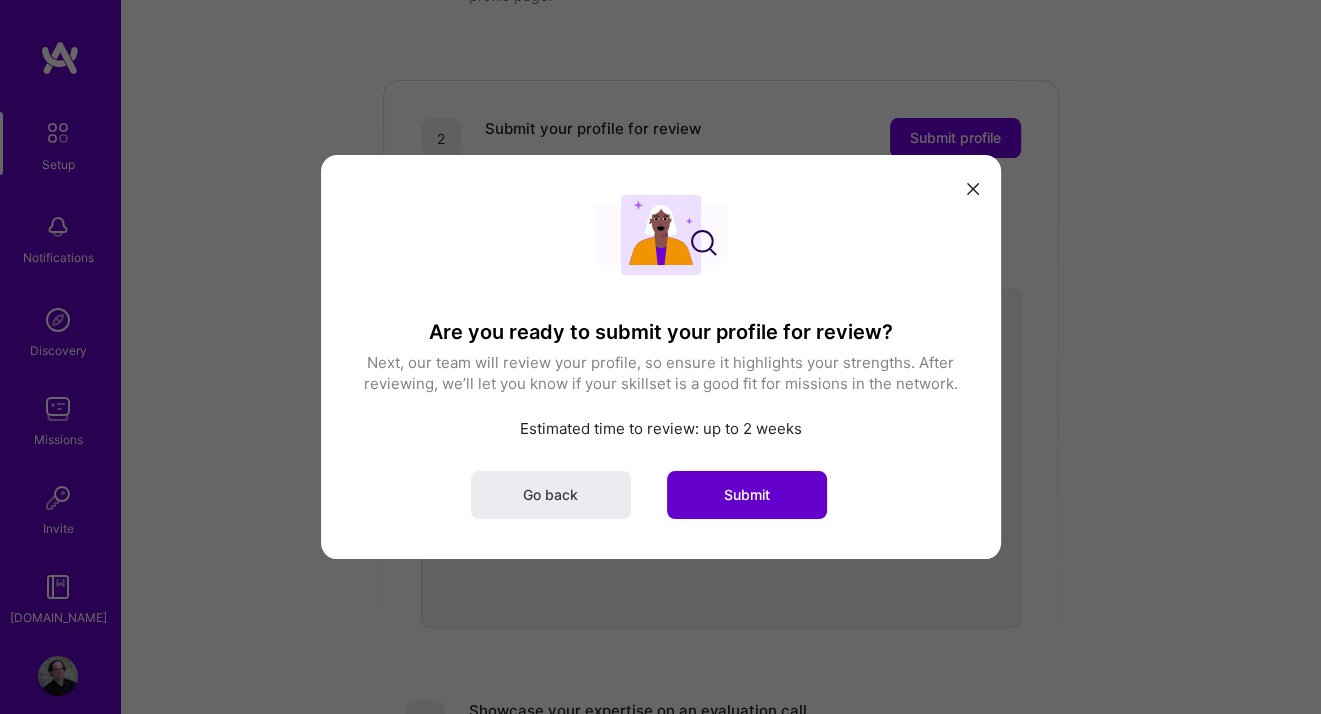 click on "Submit" at bounding box center (747, 495) 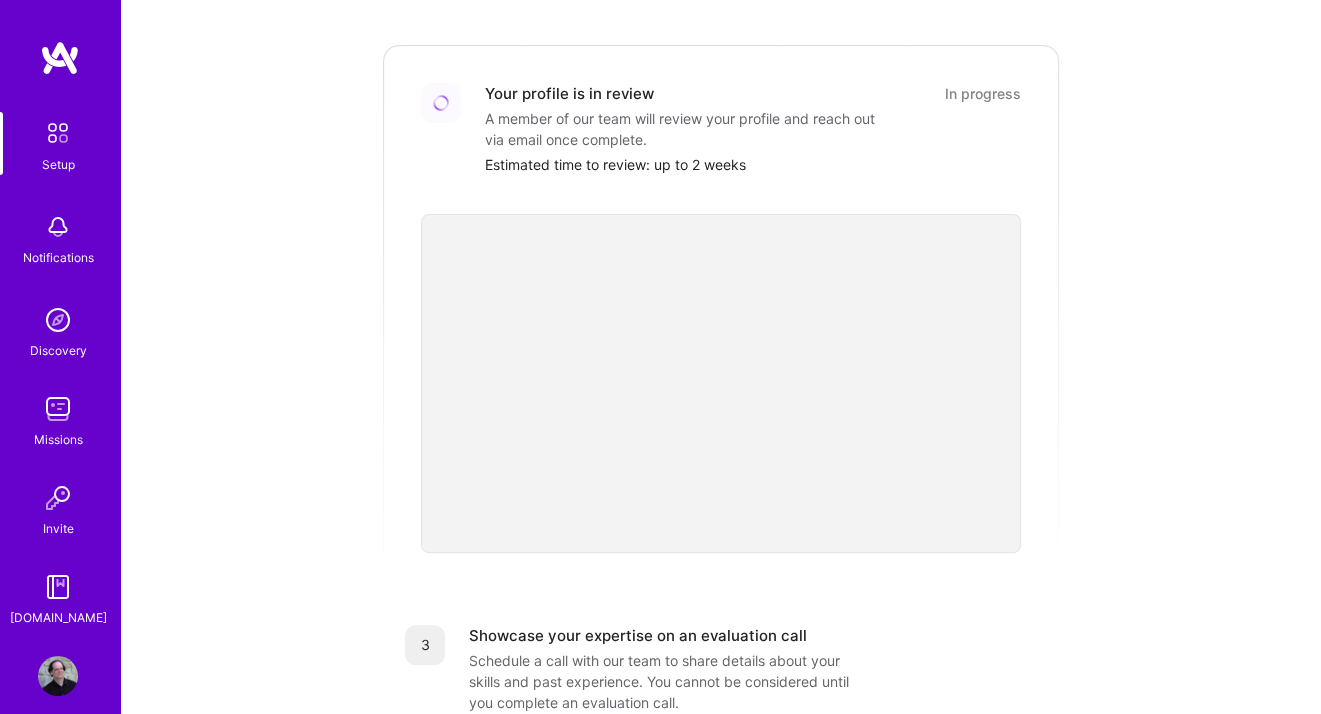 scroll, scrollTop: 427, scrollLeft: 0, axis: vertical 